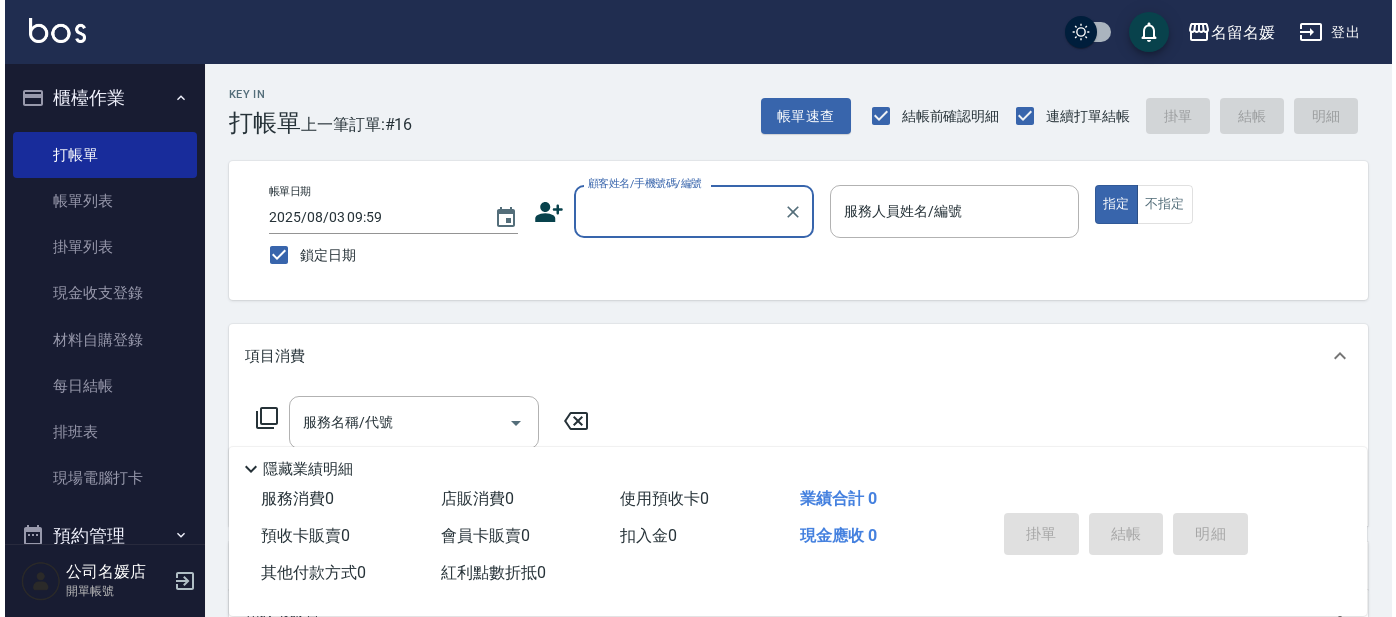 scroll, scrollTop: 36, scrollLeft: 0, axis: vertical 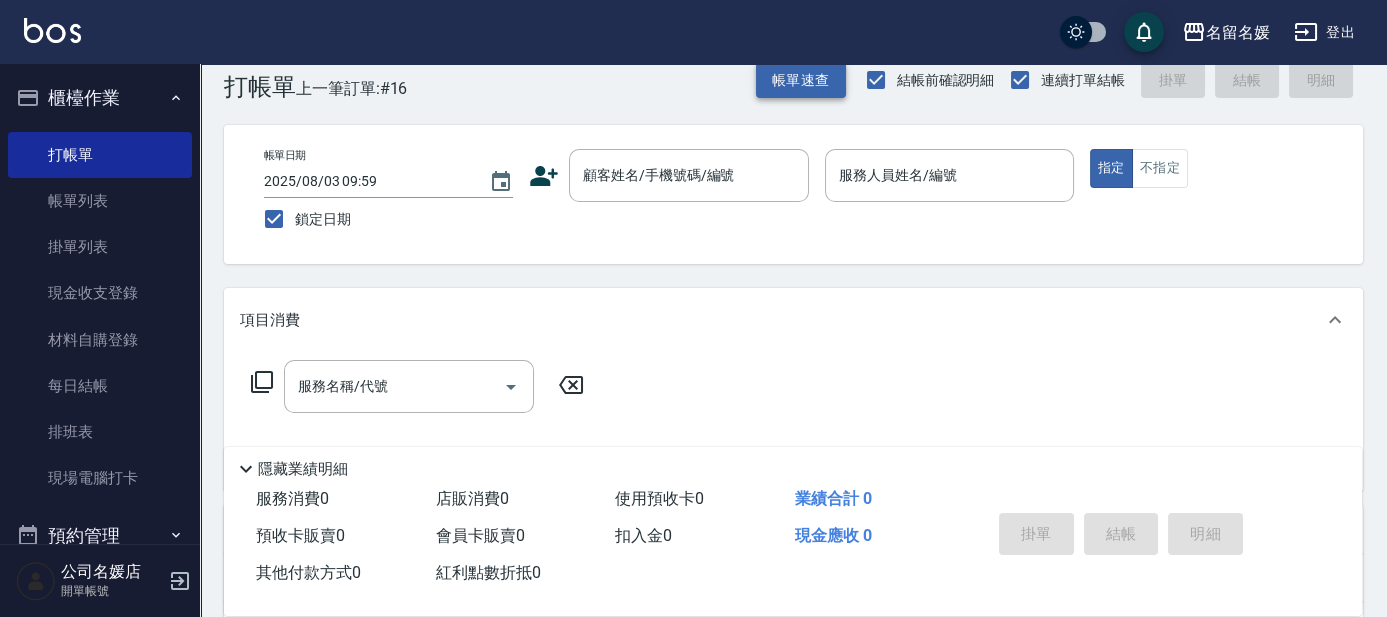 click on "帳單速查" at bounding box center [801, 80] 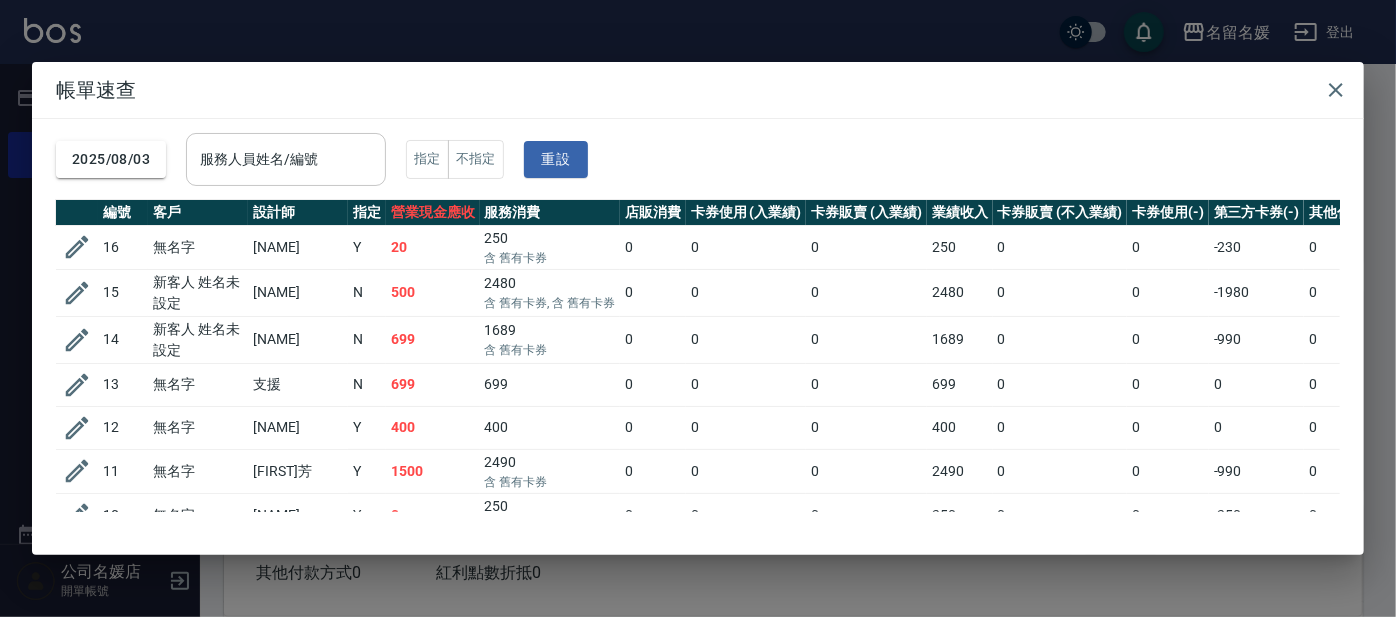 click on "服務人員姓名/編號" at bounding box center [286, 159] 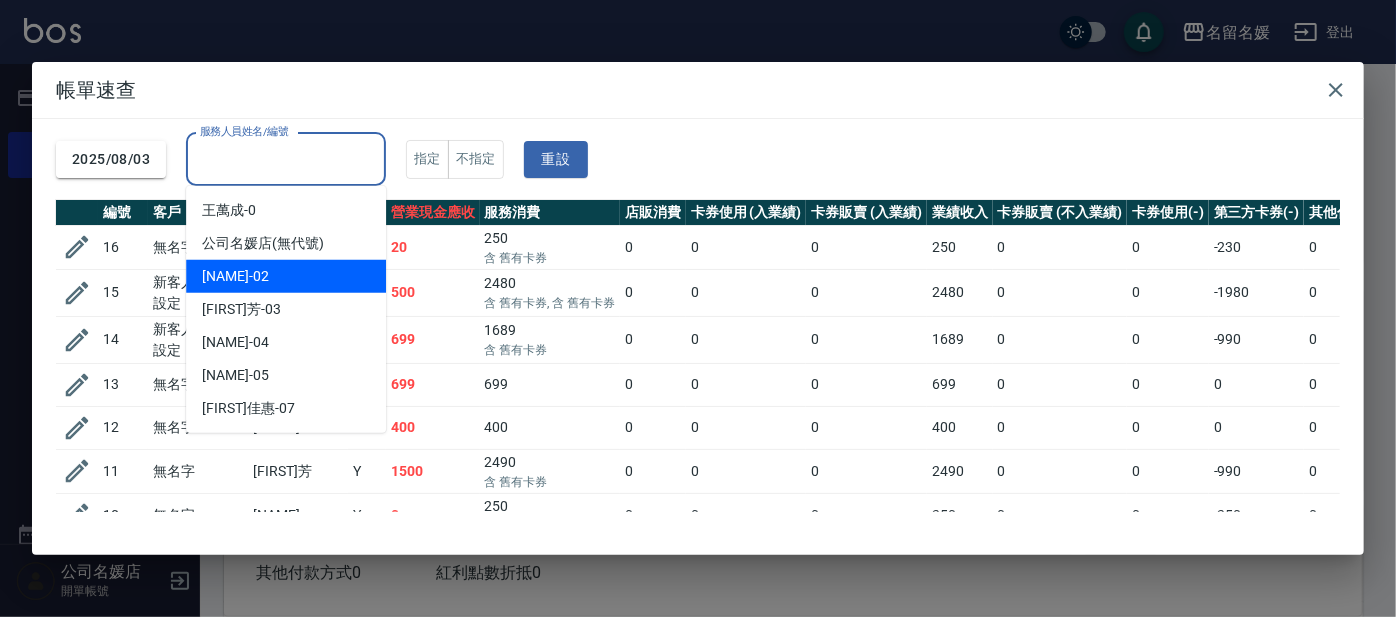 drag, startPoint x: 257, startPoint y: 272, endPoint x: 322, endPoint y: 294, distance: 68.622154 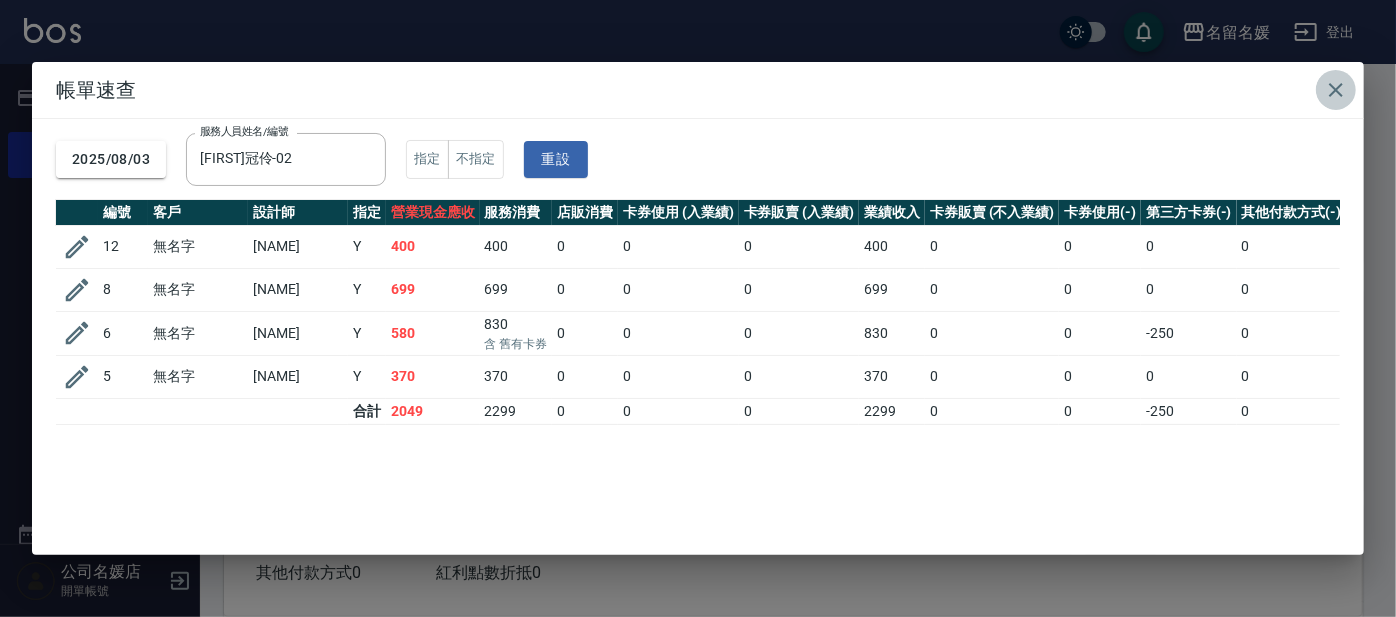 click 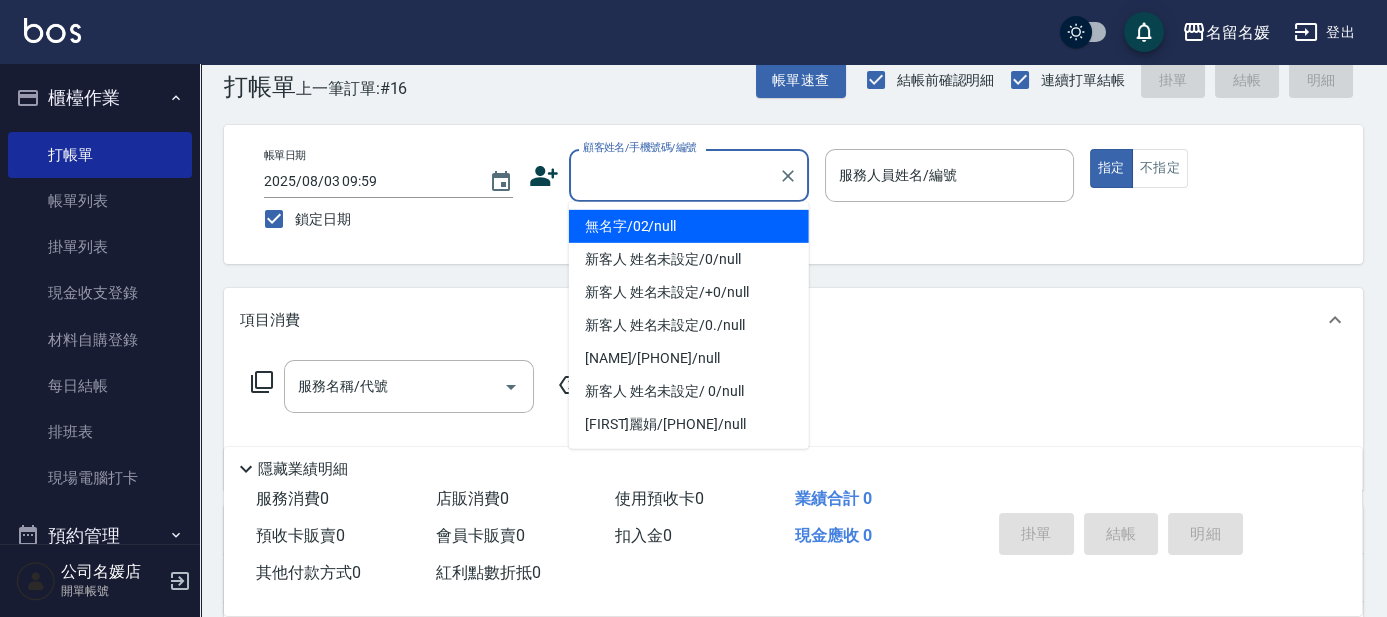 click on "顧客姓名/手機號碼/編號" at bounding box center (674, 175) 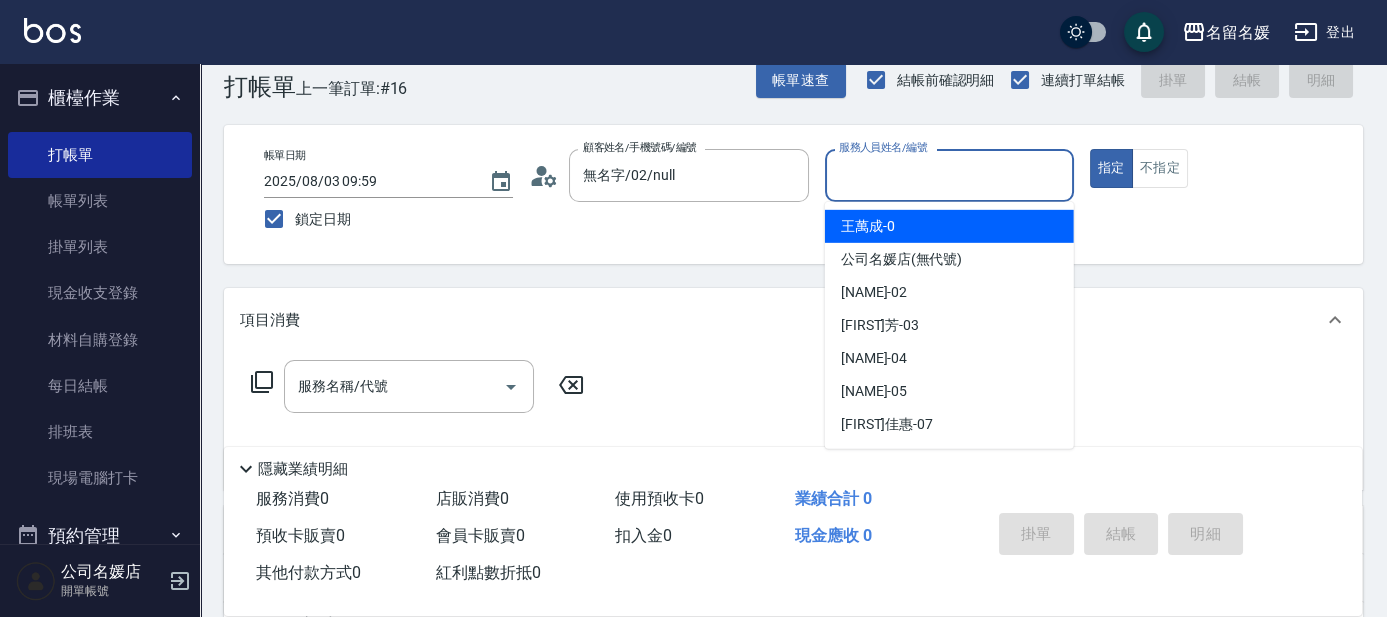 click on "服務人員姓名/編號" at bounding box center [949, 175] 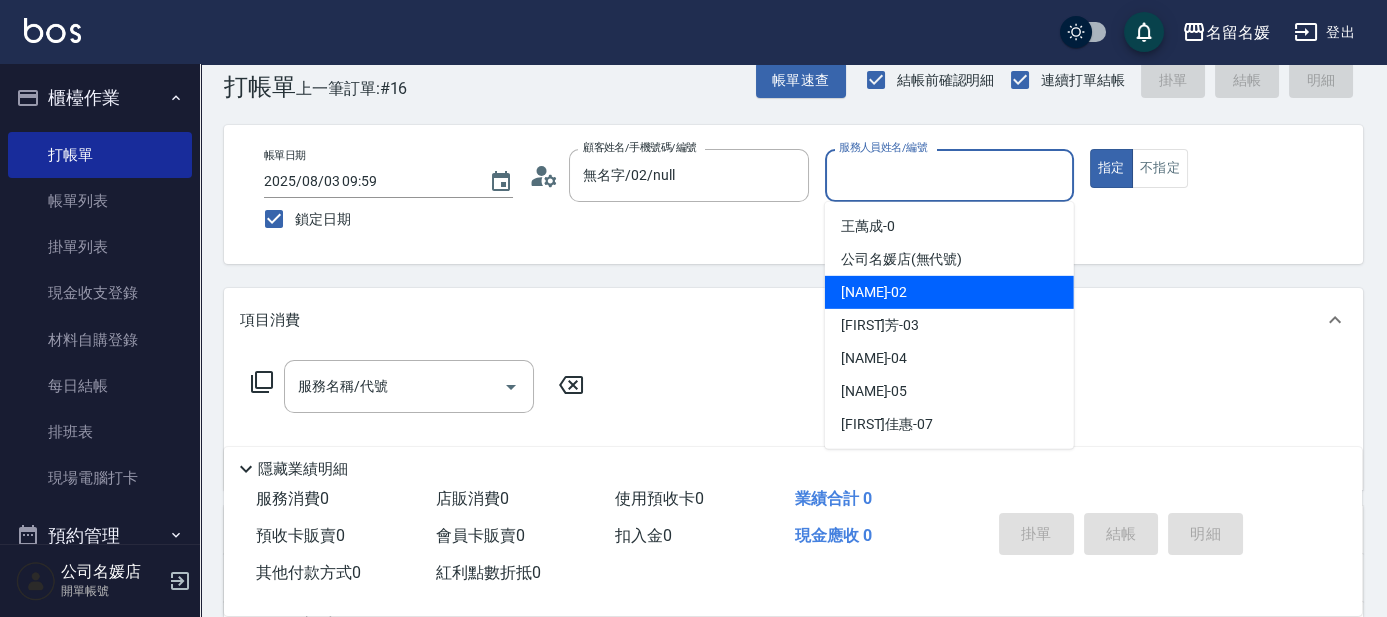 click on "[FIRST]冠伶 -02" at bounding box center [874, 292] 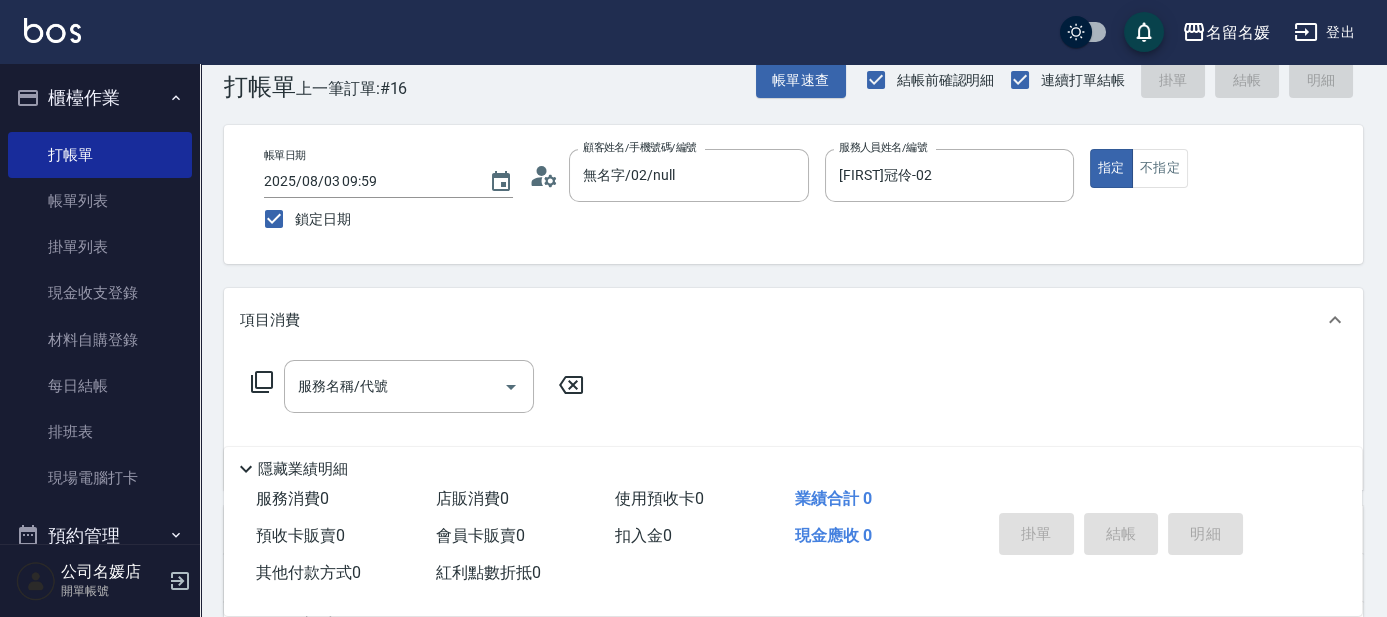 click 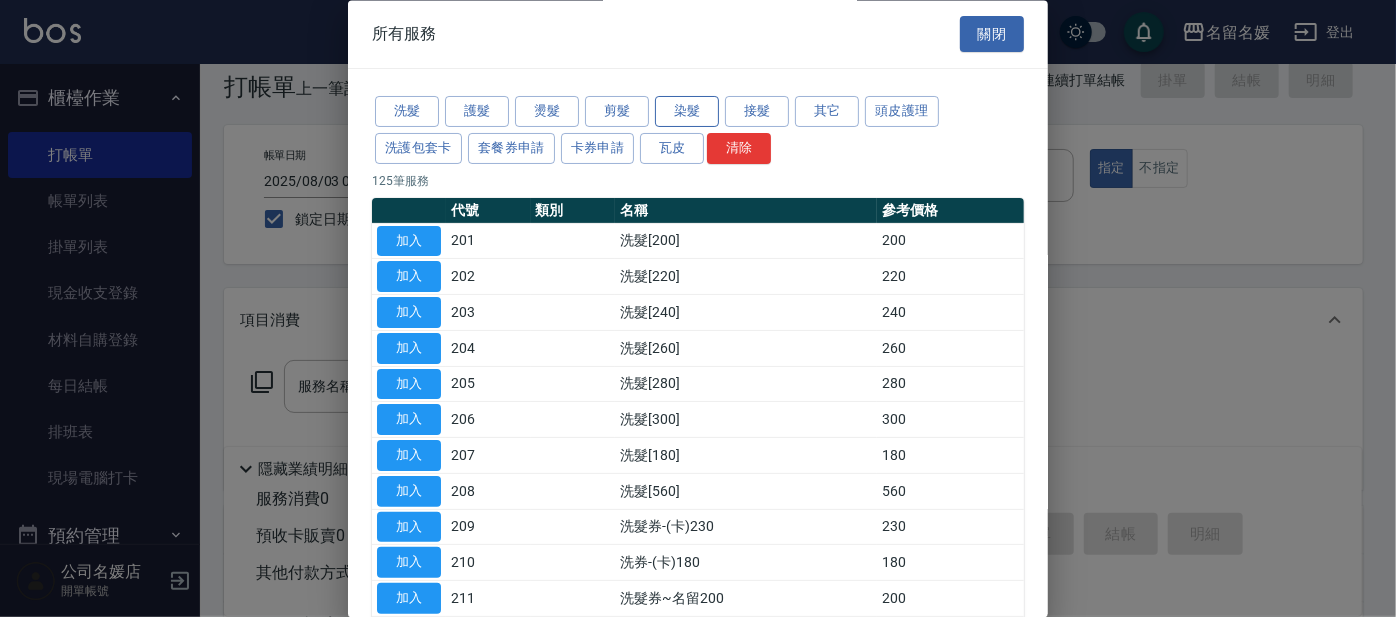 click on "染髮" at bounding box center (687, 112) 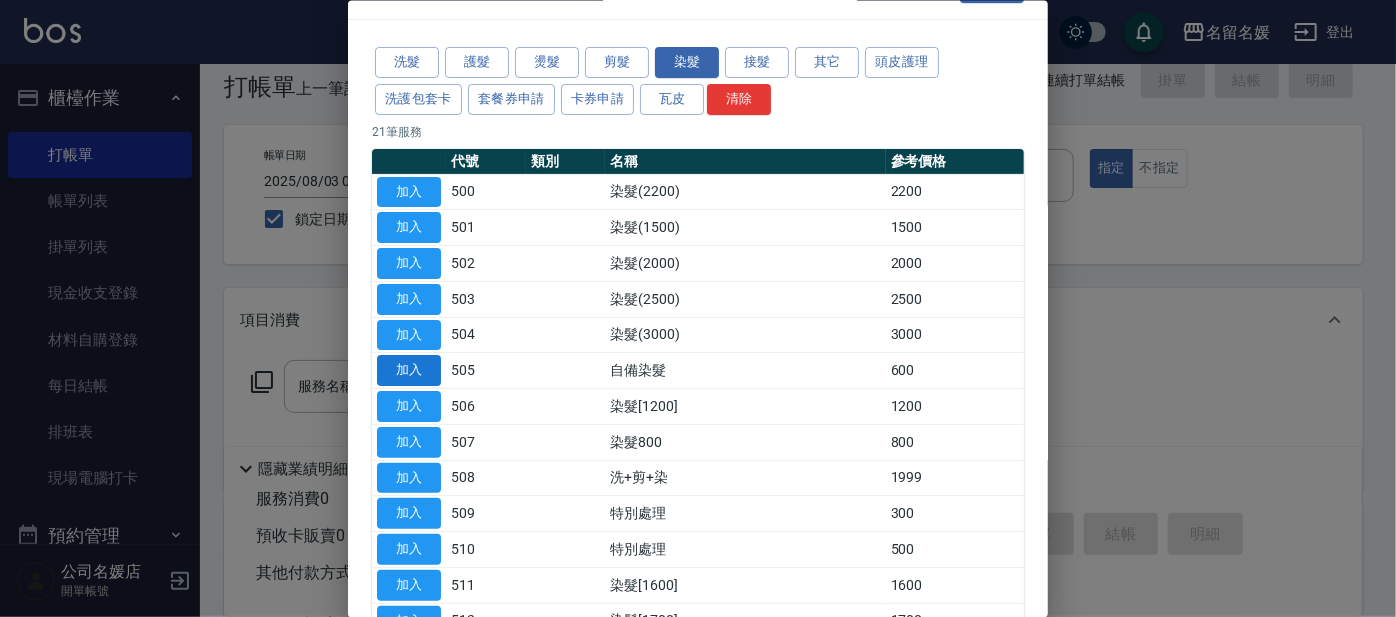 scroll, scrollTop: 181, scrollLeft: 0, axis: vertical 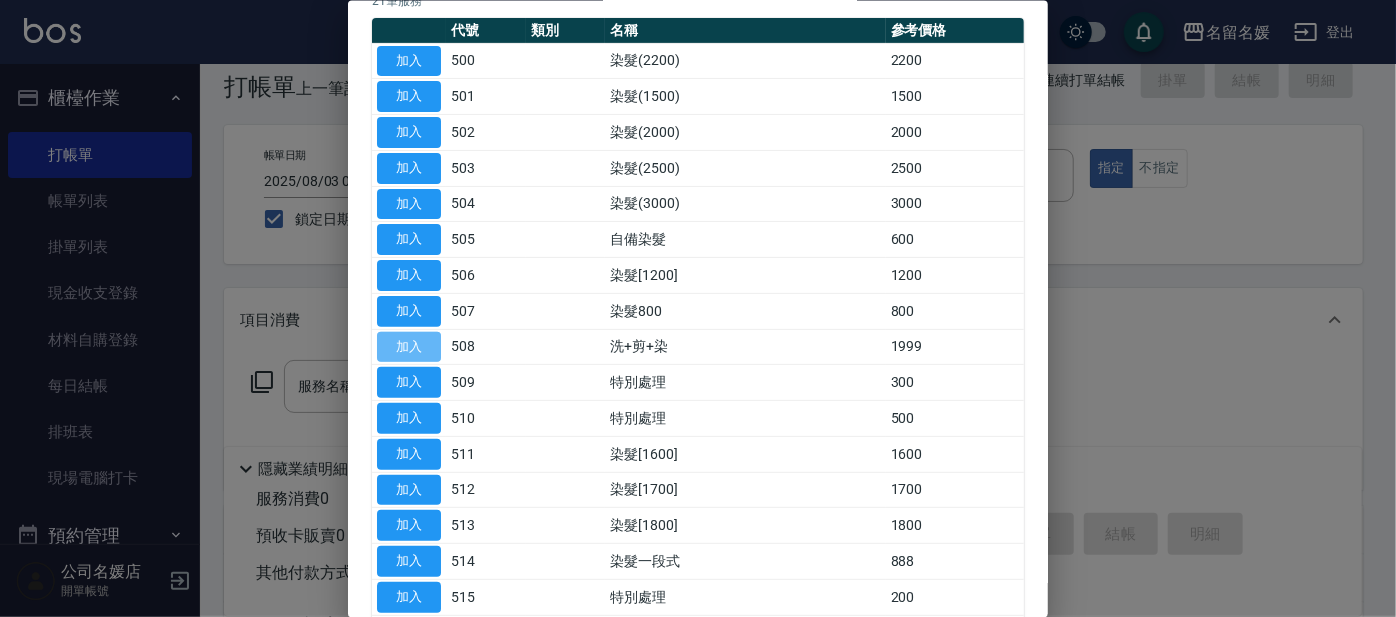 drag, startPoint x: 408, startPoint y: 343, endPoint x: 595, endPoint y: 345, distance: 187.0107 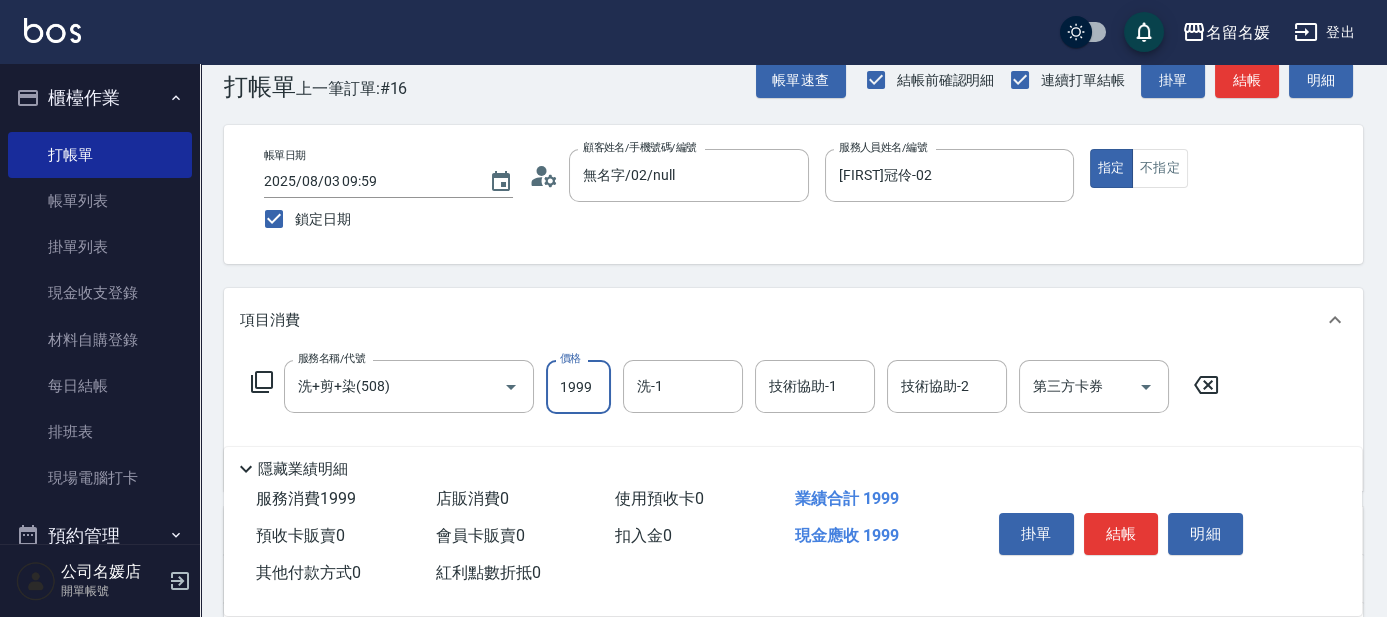 click on "1999" at bounding box center [578, 387] 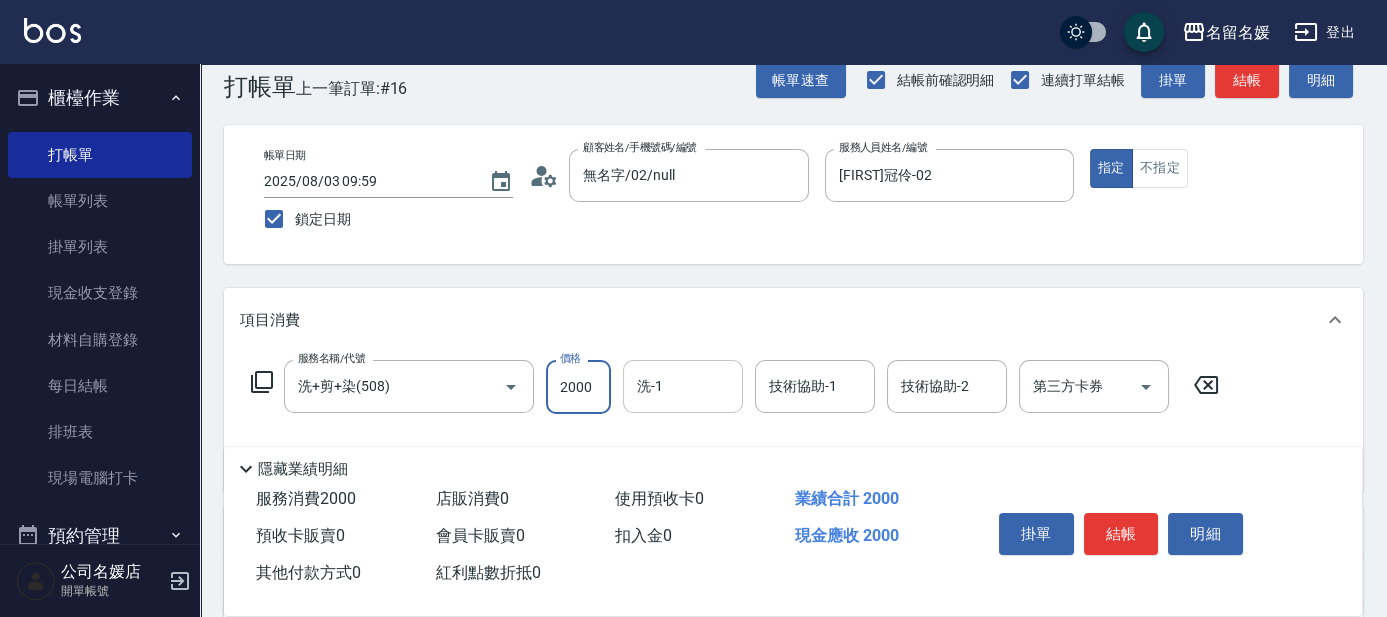 type on "2000" 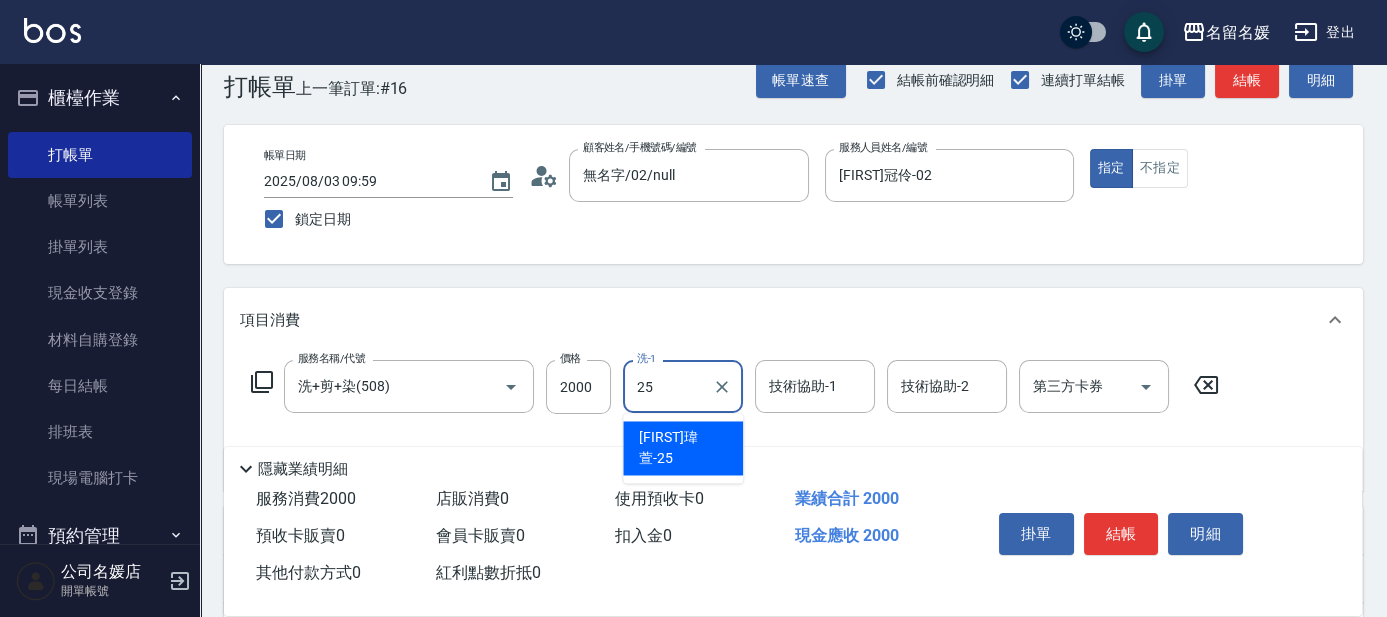 type on "[FIRST]瑋萱-25" 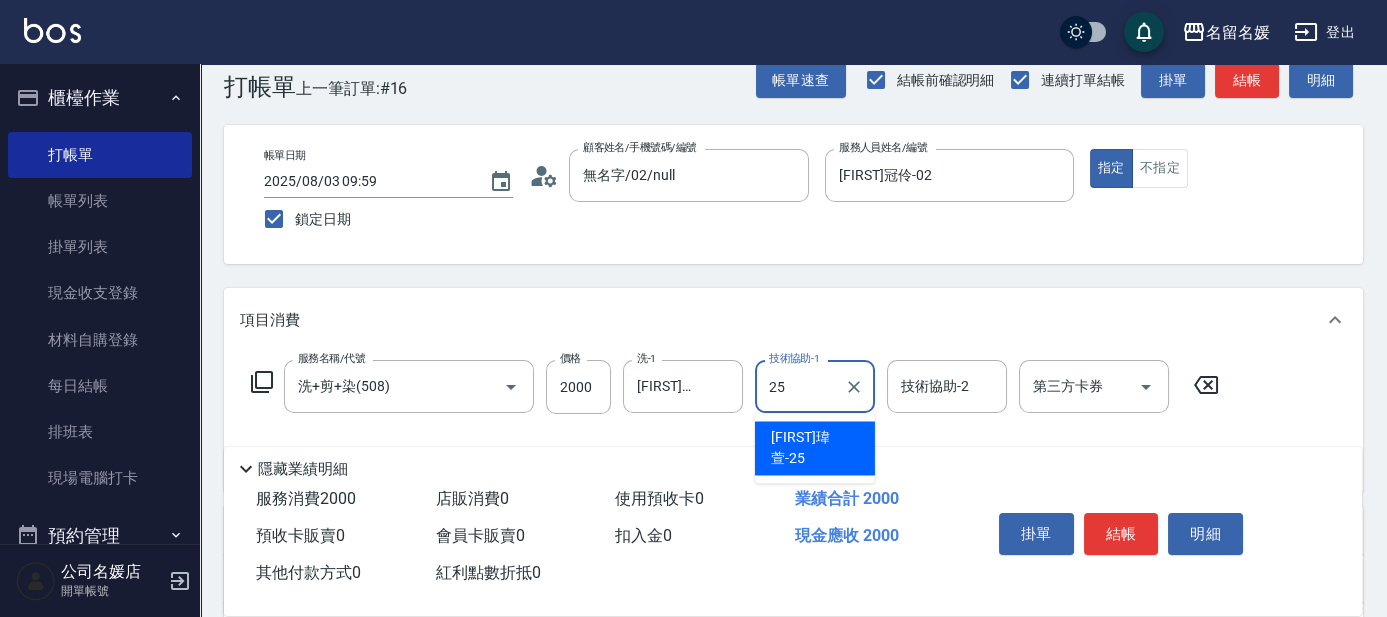 type on "[FIRST]瑋萱-25" 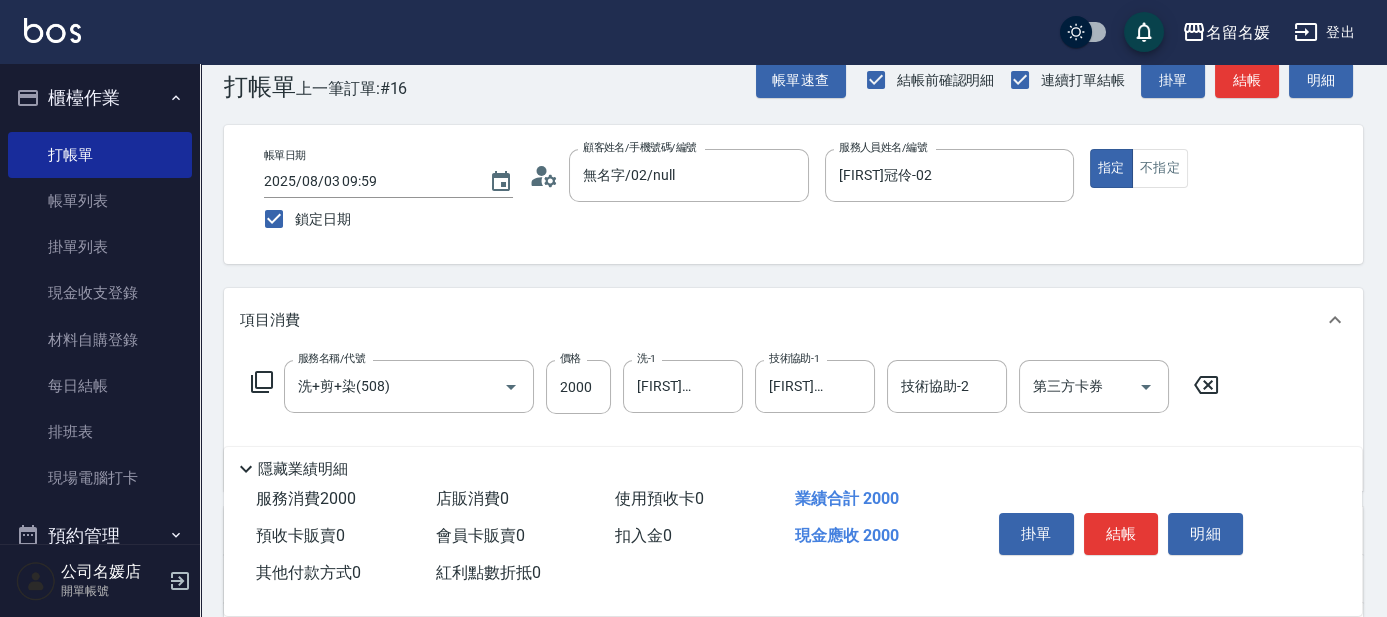 click 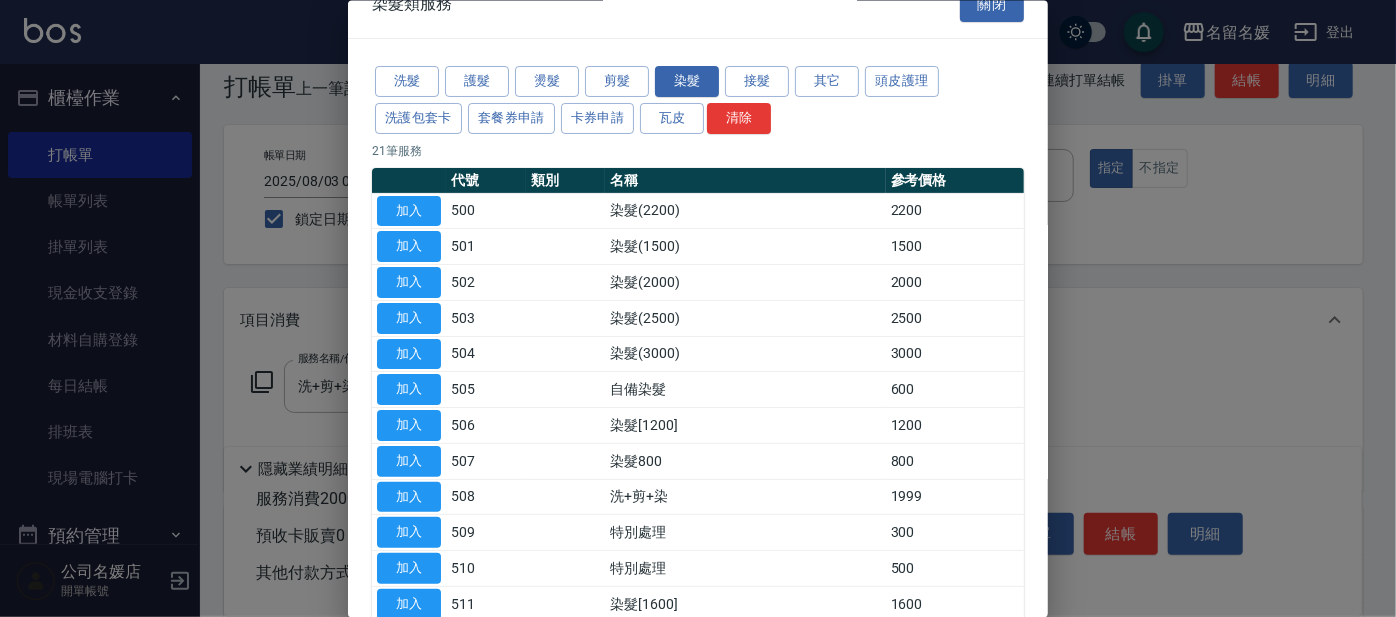 scroll, scrollTop: 0, scrollLeft: 0, axis: both 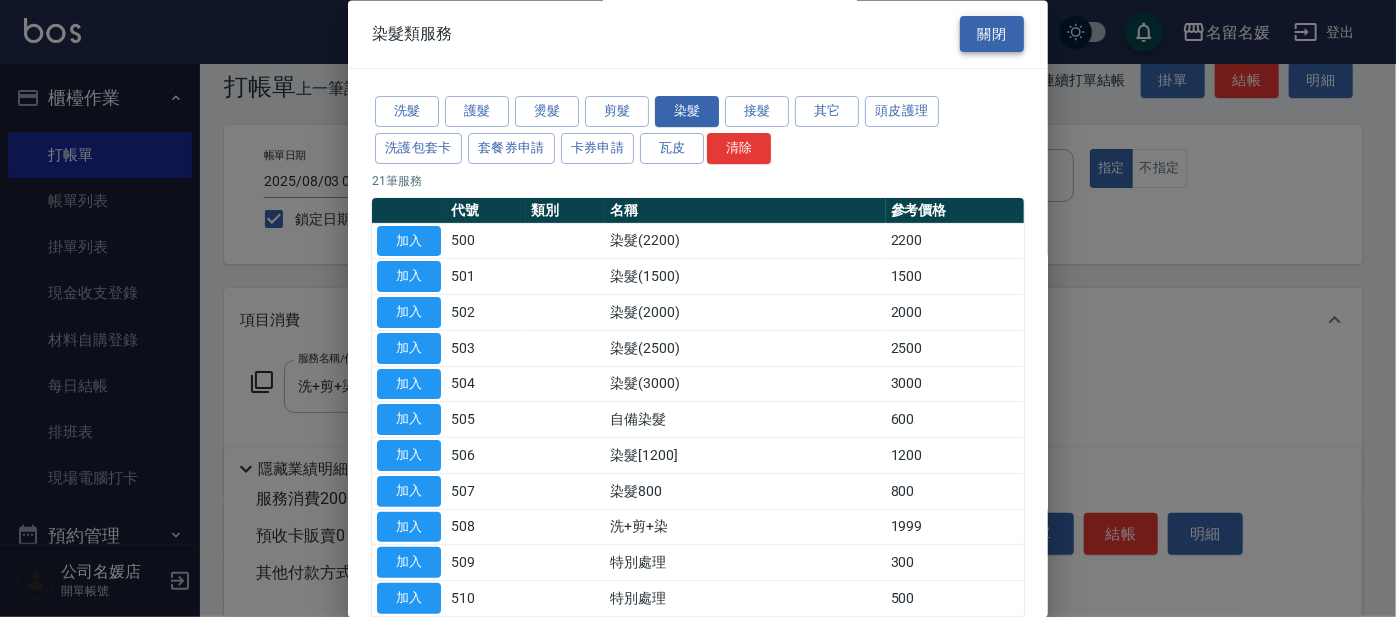 click on "關閉" at bounding box center (992, 34) 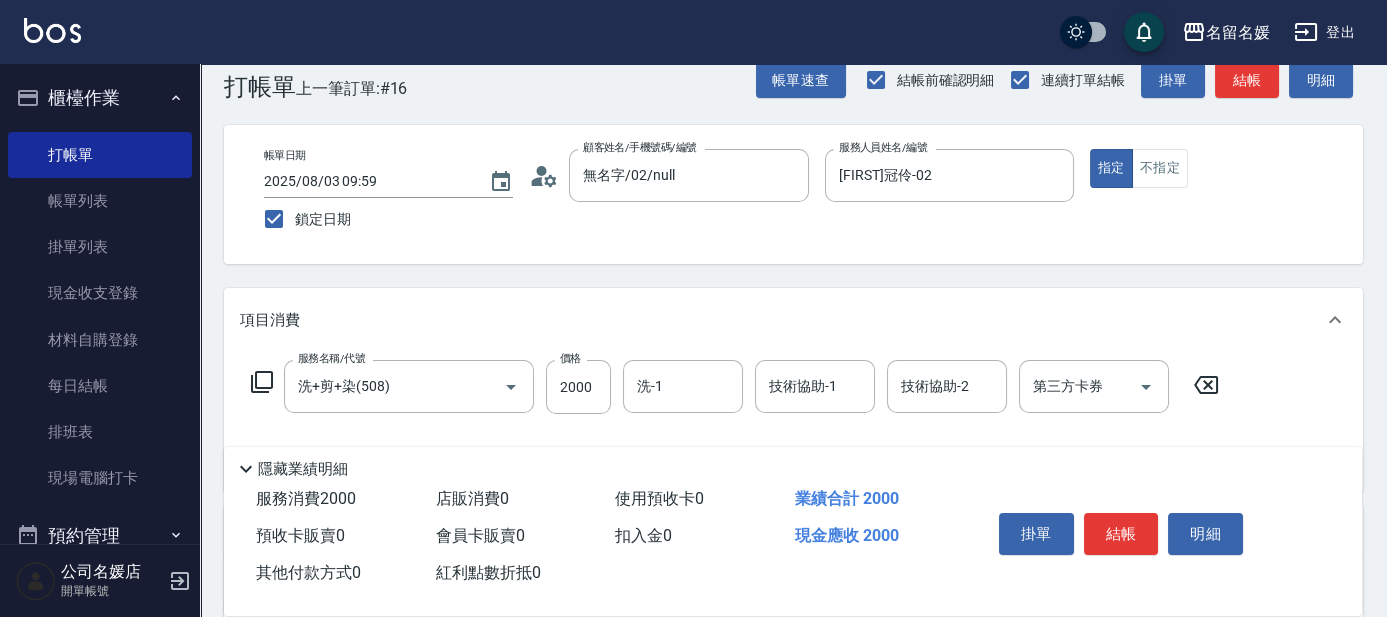 click 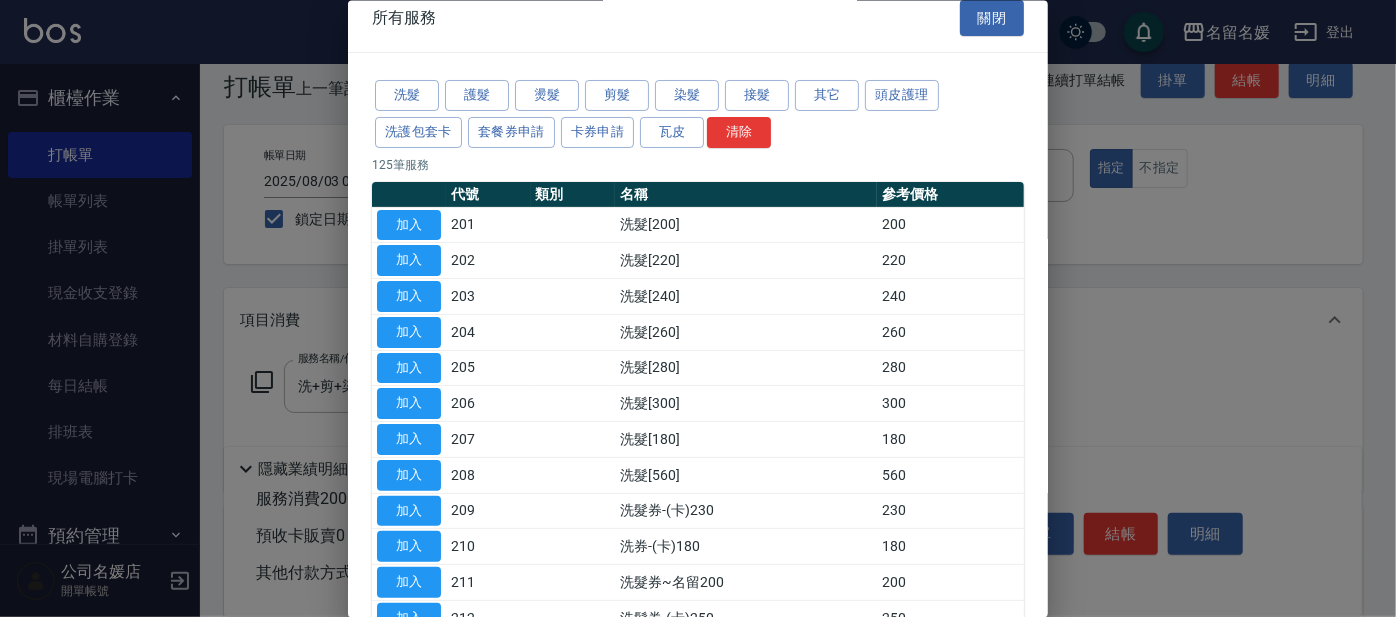 scroll, scrollTop: 0, scrollLeft: 0, axis: both 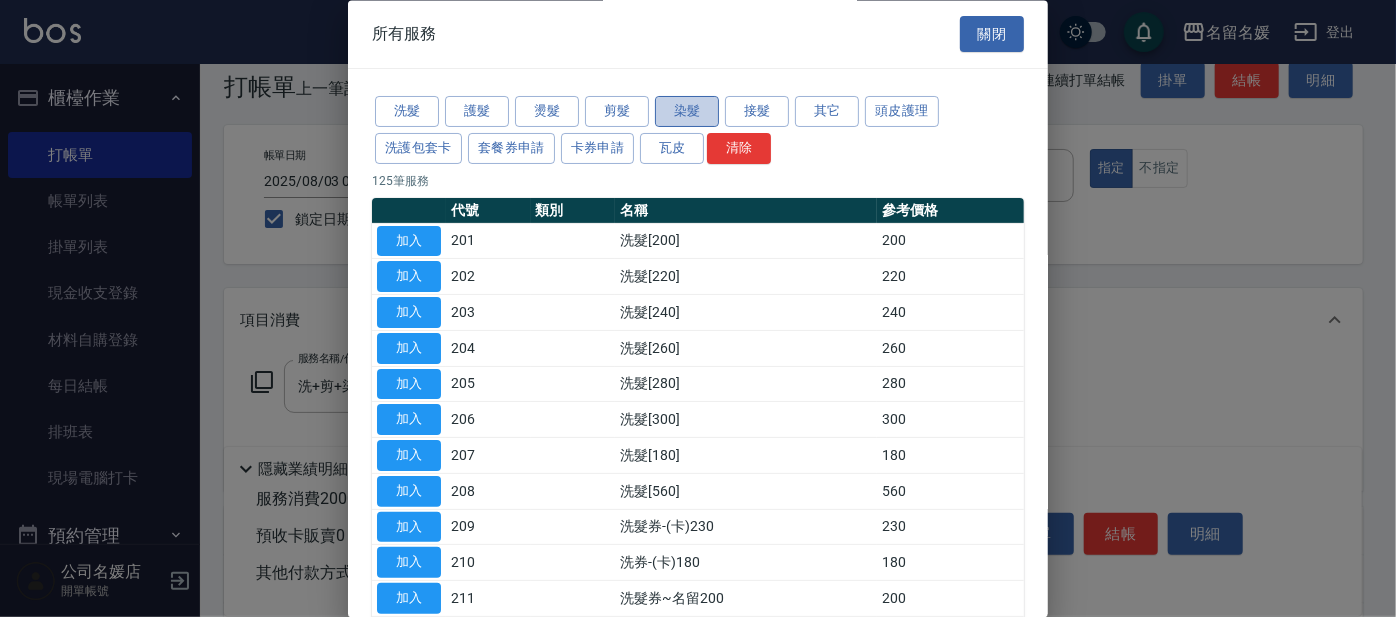 click on "染髮" at bounding box center (687, 112) 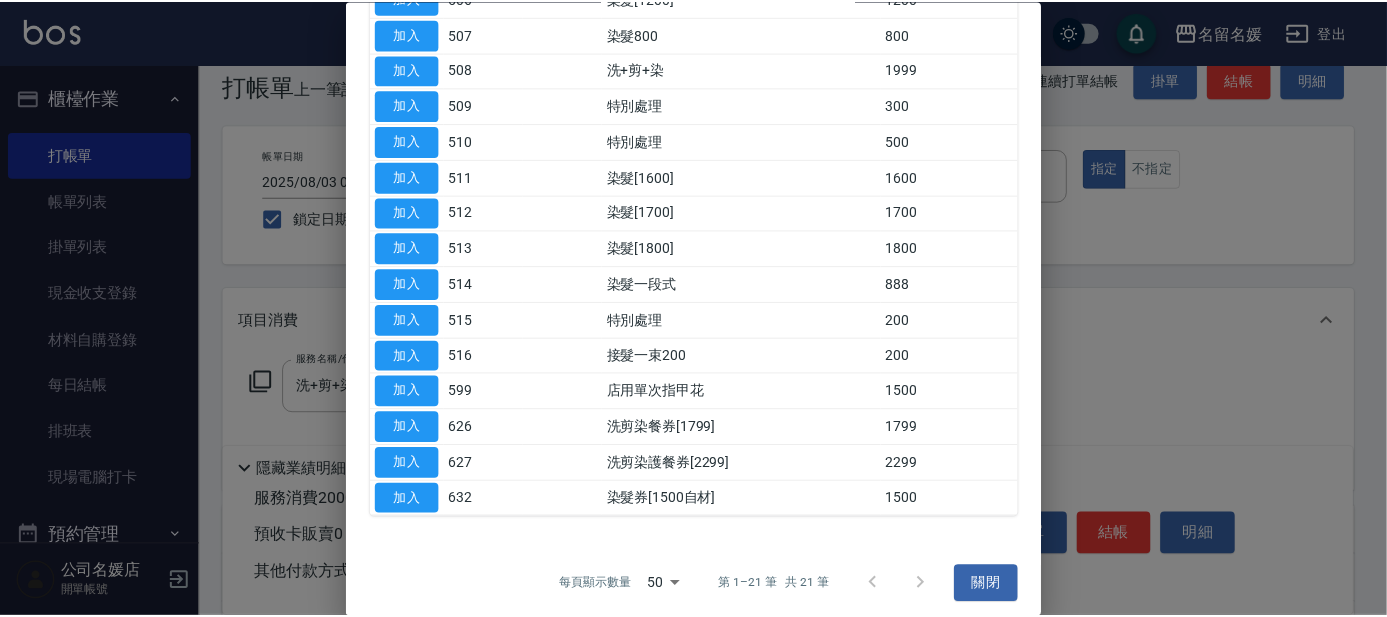 scroll, scrollTop: 461, scrollLeft: 0, axis: vertical 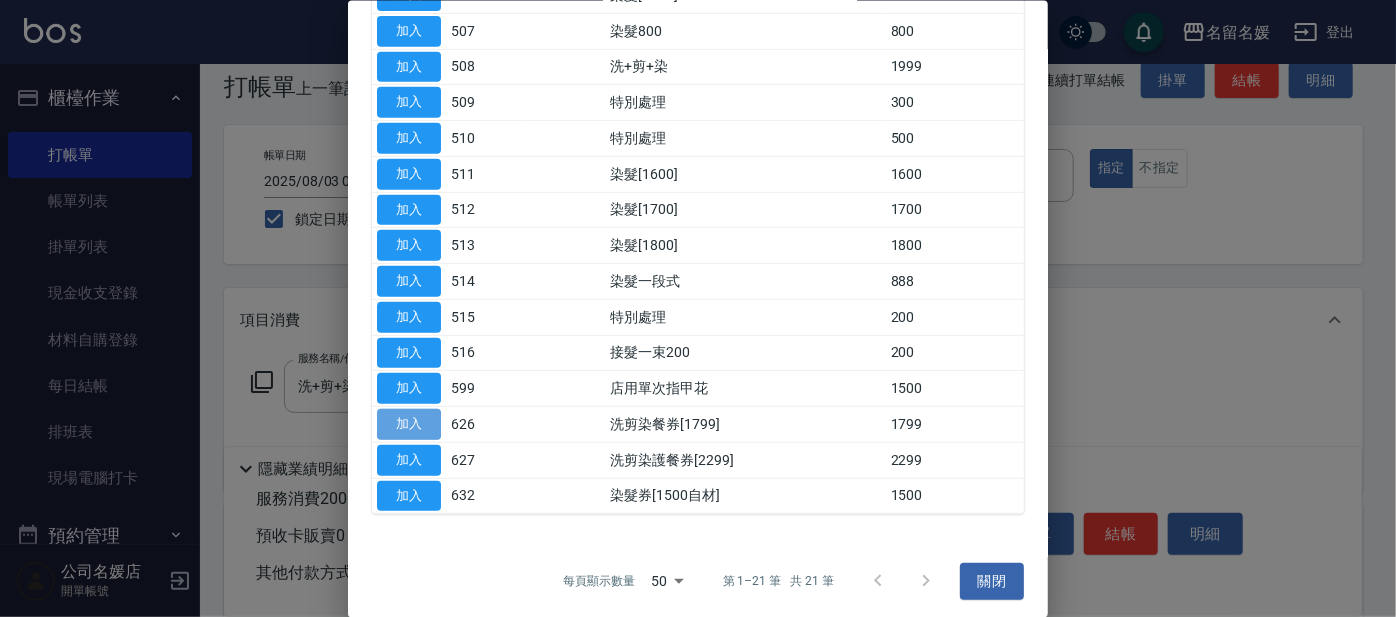 click on "加入" at bounding box center [409, 424] 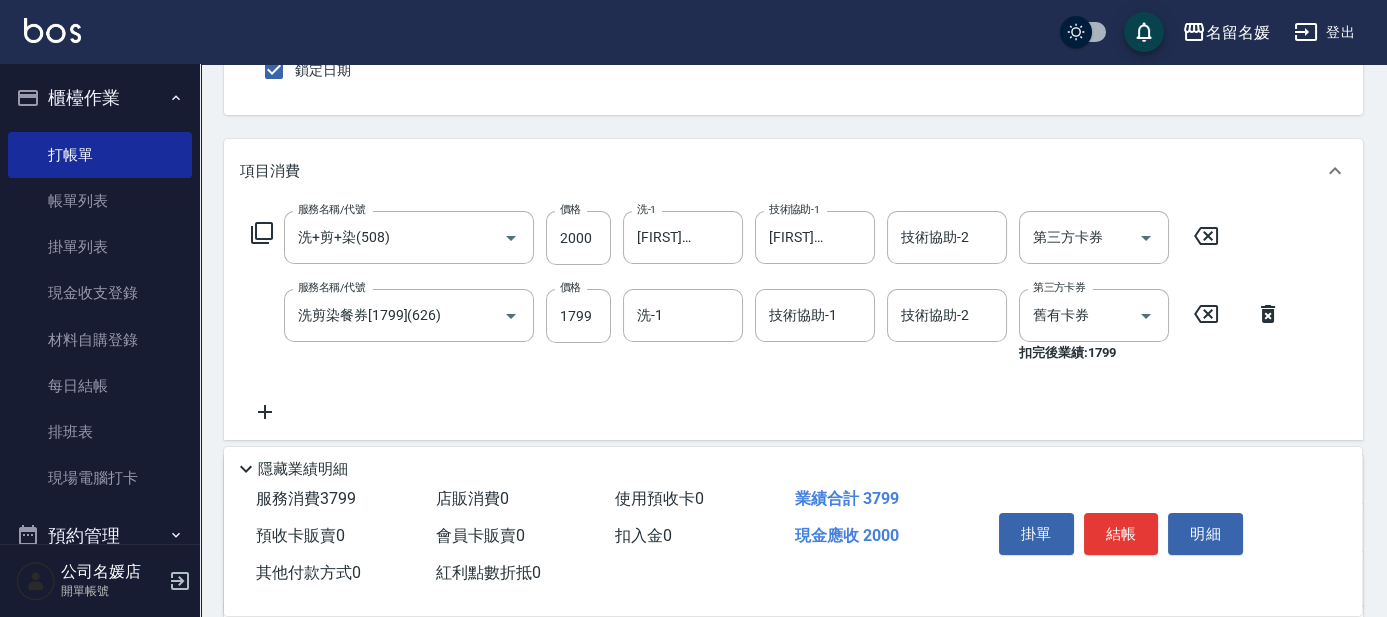 scroll, scrollTop: 218, scrollLeft: 0, axis: vertical 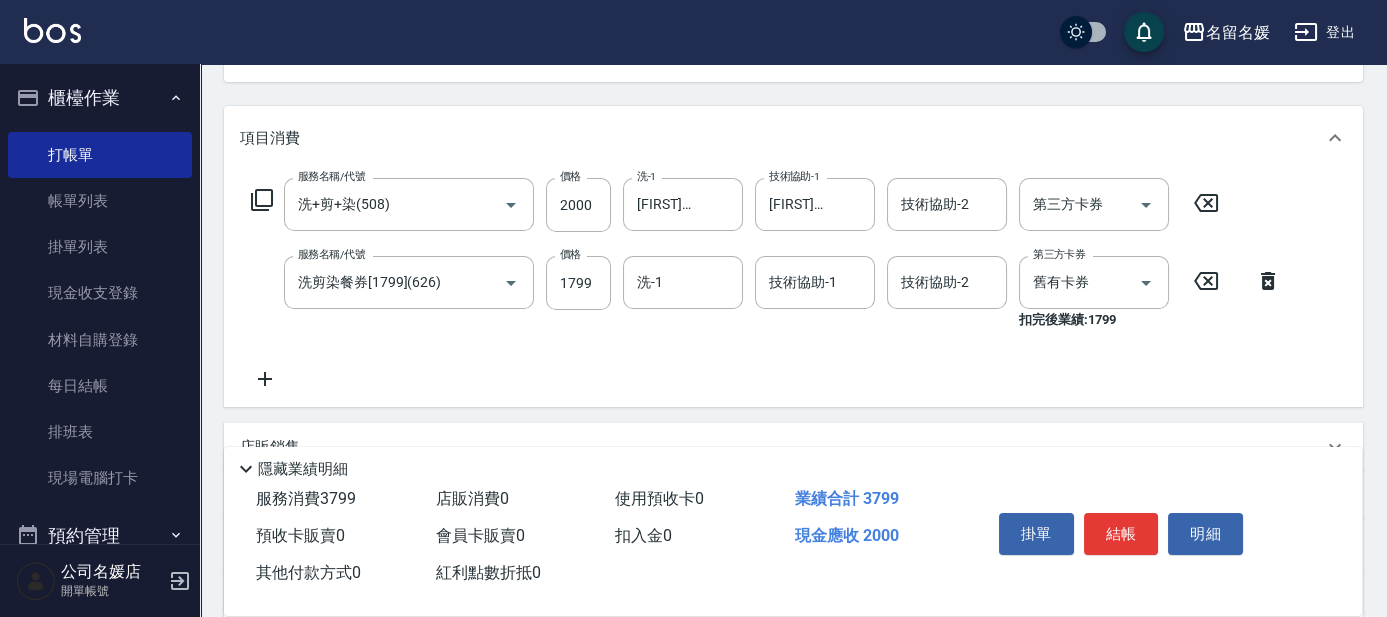 click 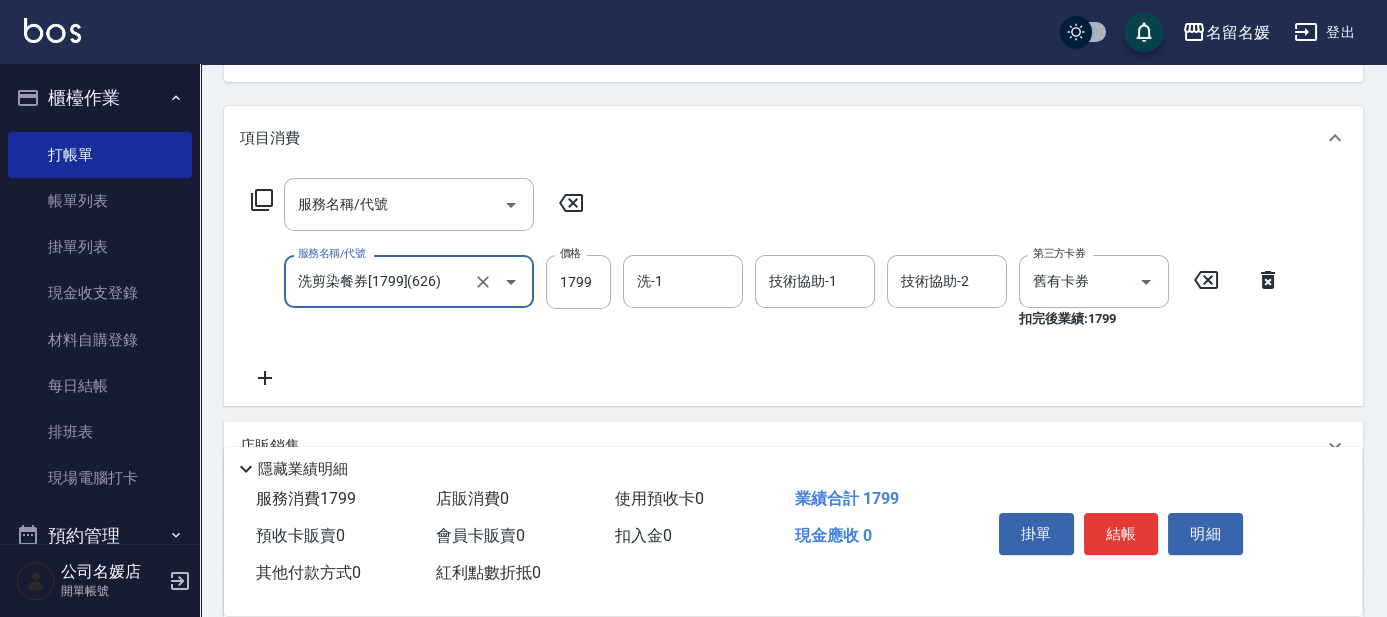 click 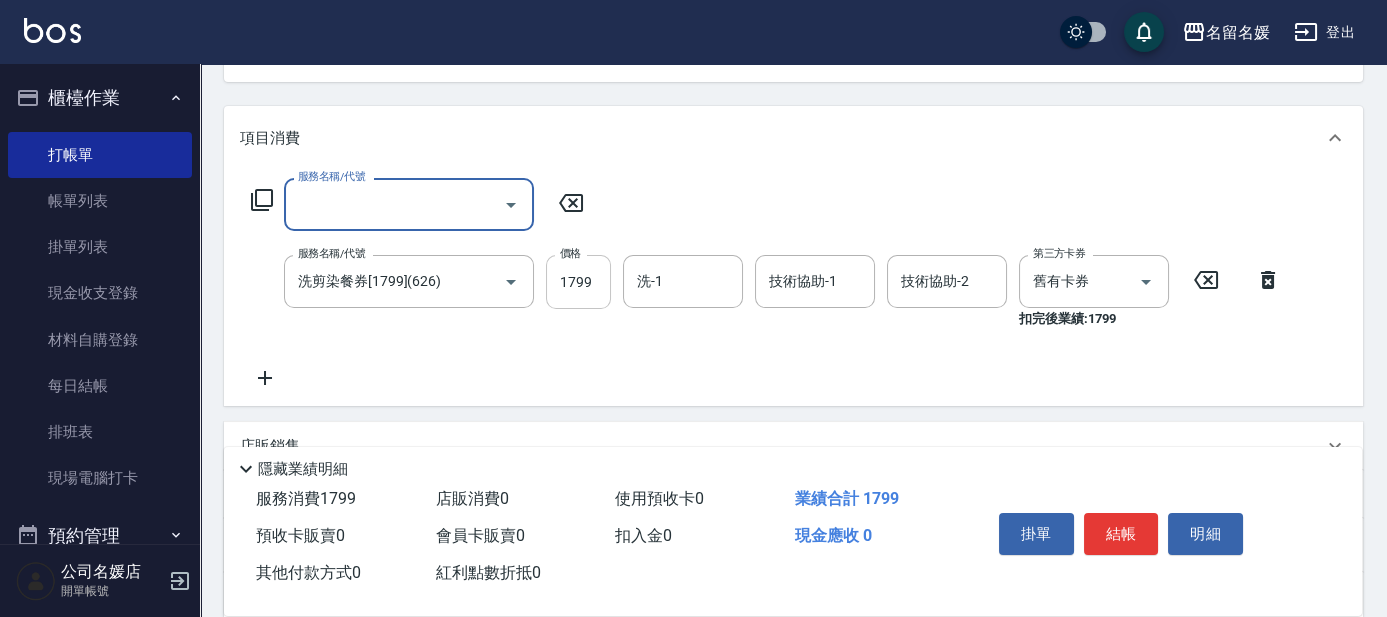 click on "1799" at bounding box center [578, 282] 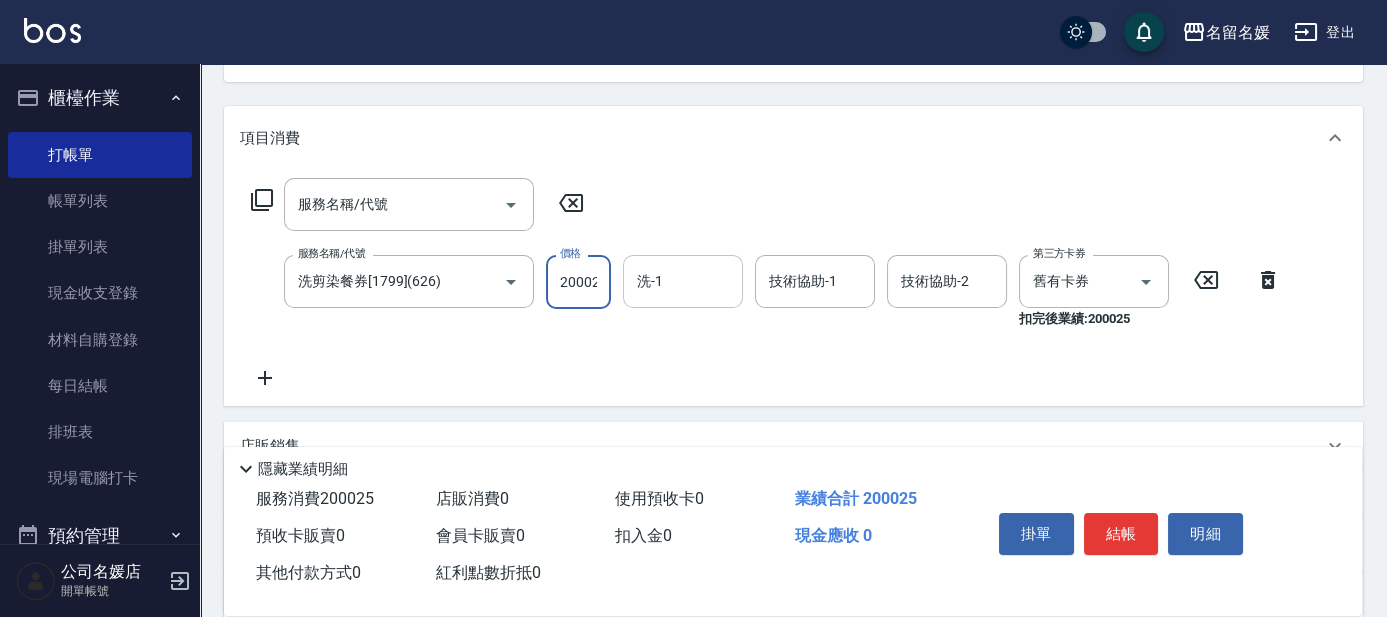 scroll, scrollTop: 0, scrollLeft: 10, axis: horizontal 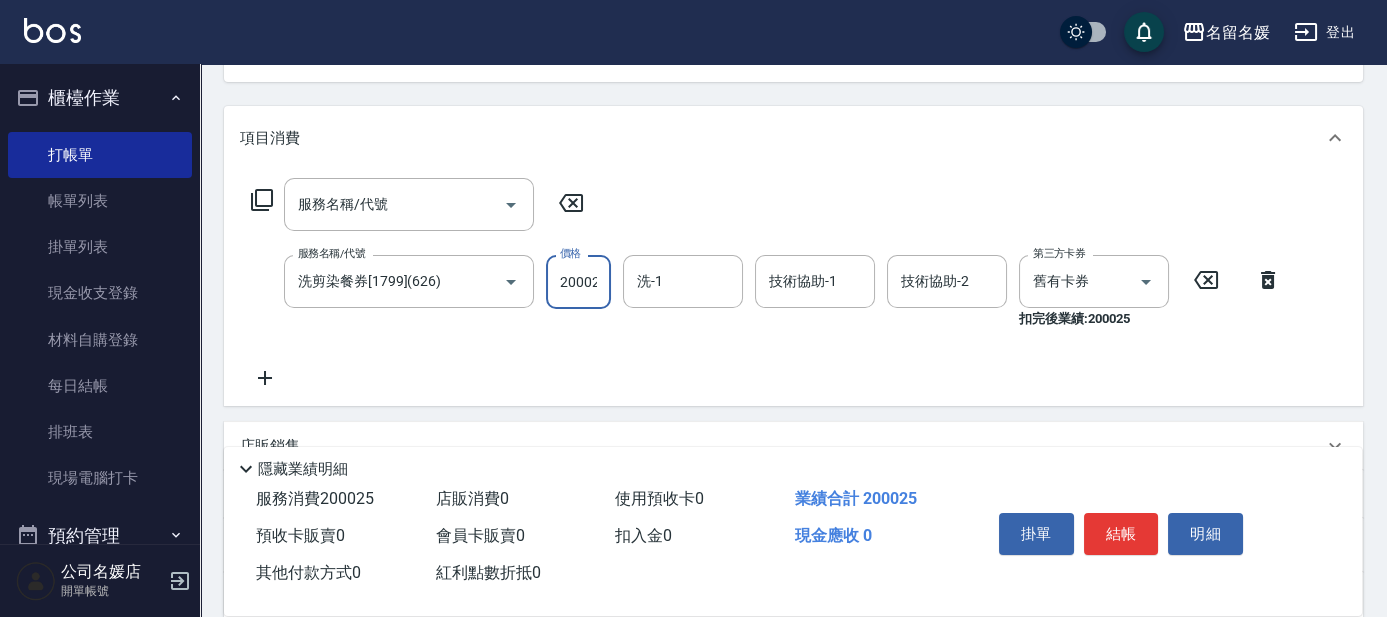 click on "200025" at bounding box center [578, 282] 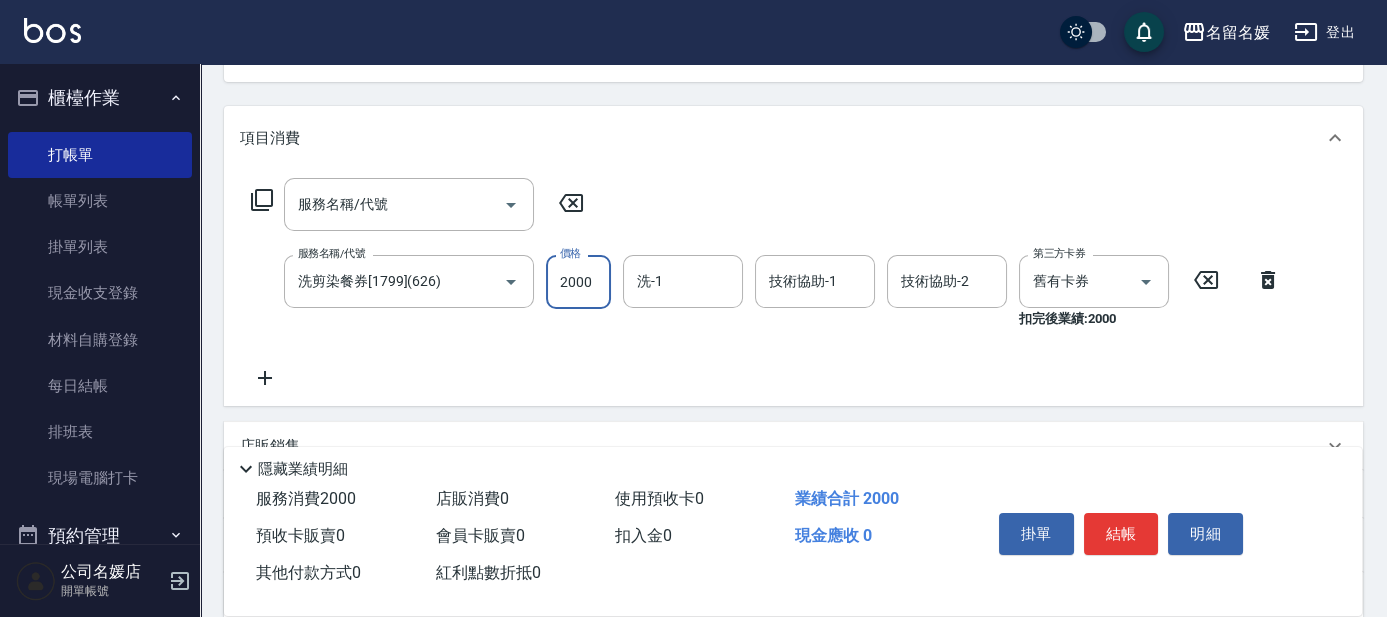 type on "2000" 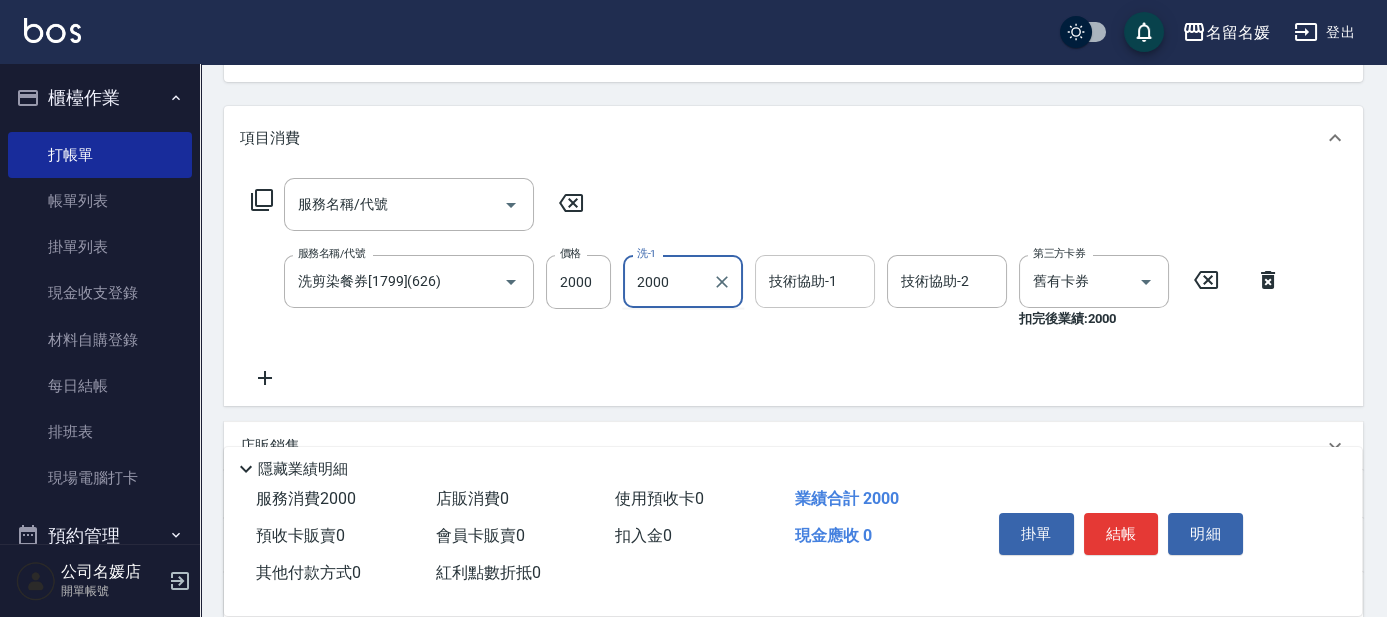 type on "2000" 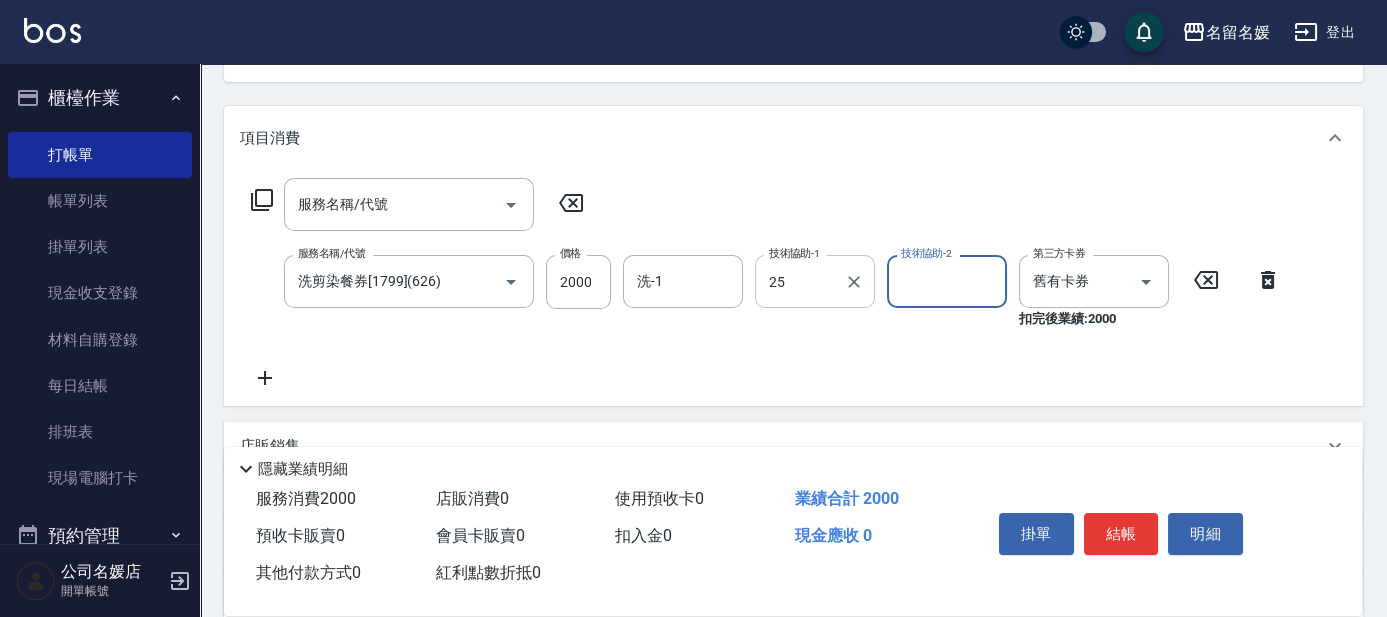 type on "[FIRST]瑋萱-25" 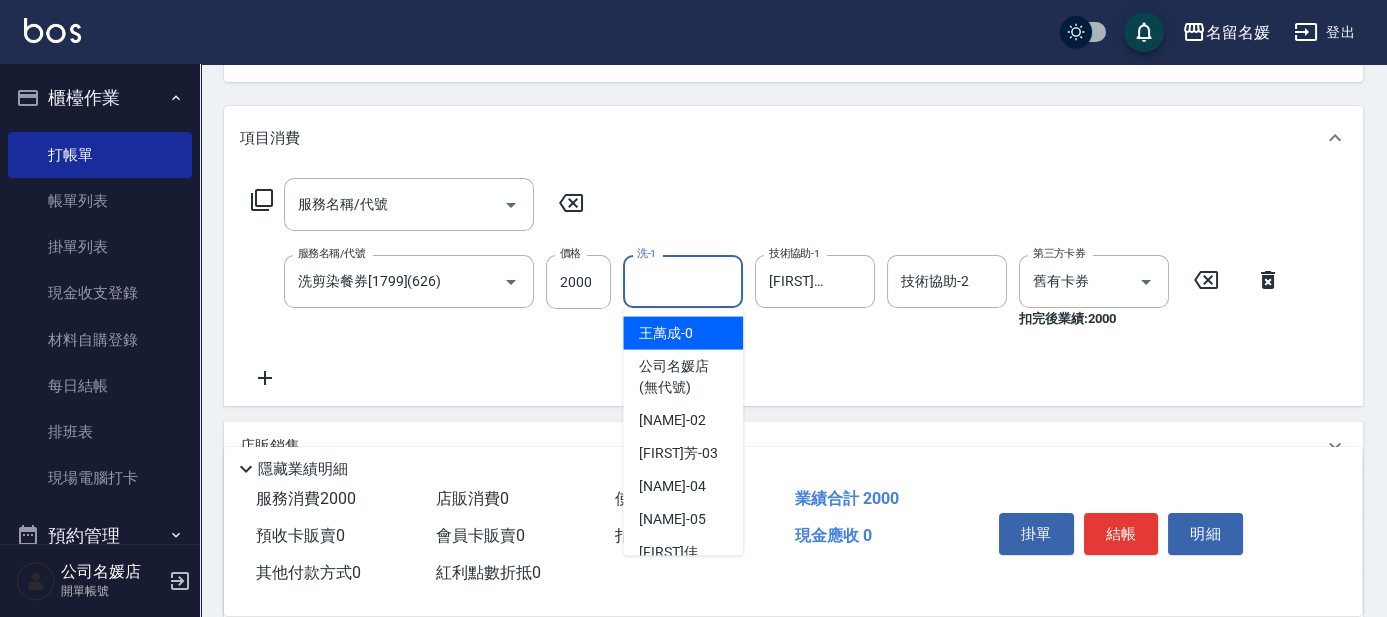 click on "洗-1" at bounding box center (683, 281) 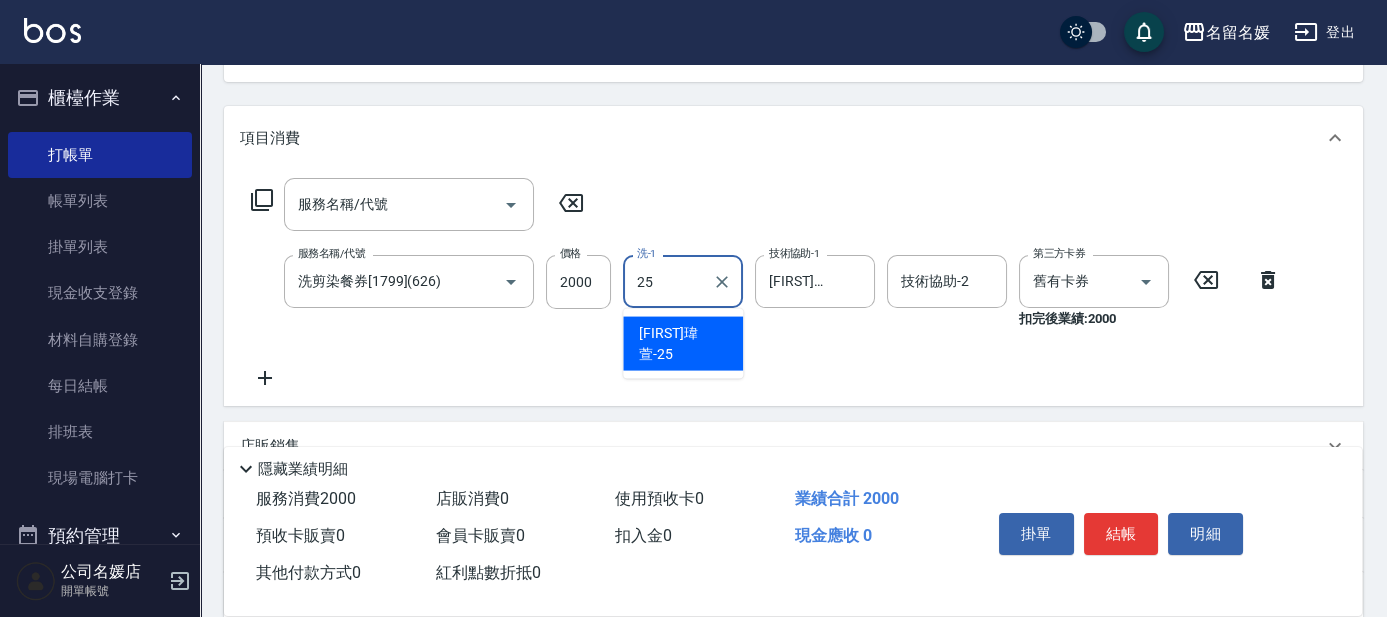 type on "[FIRST]瑋萱-25" 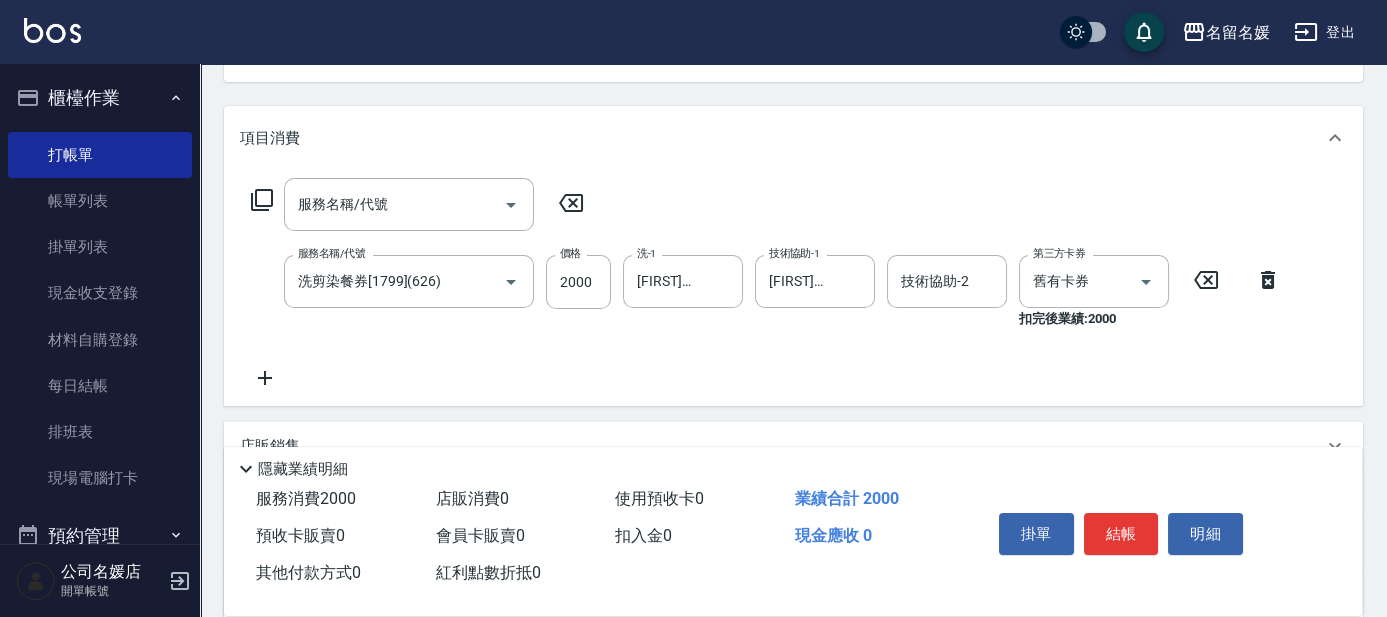 click 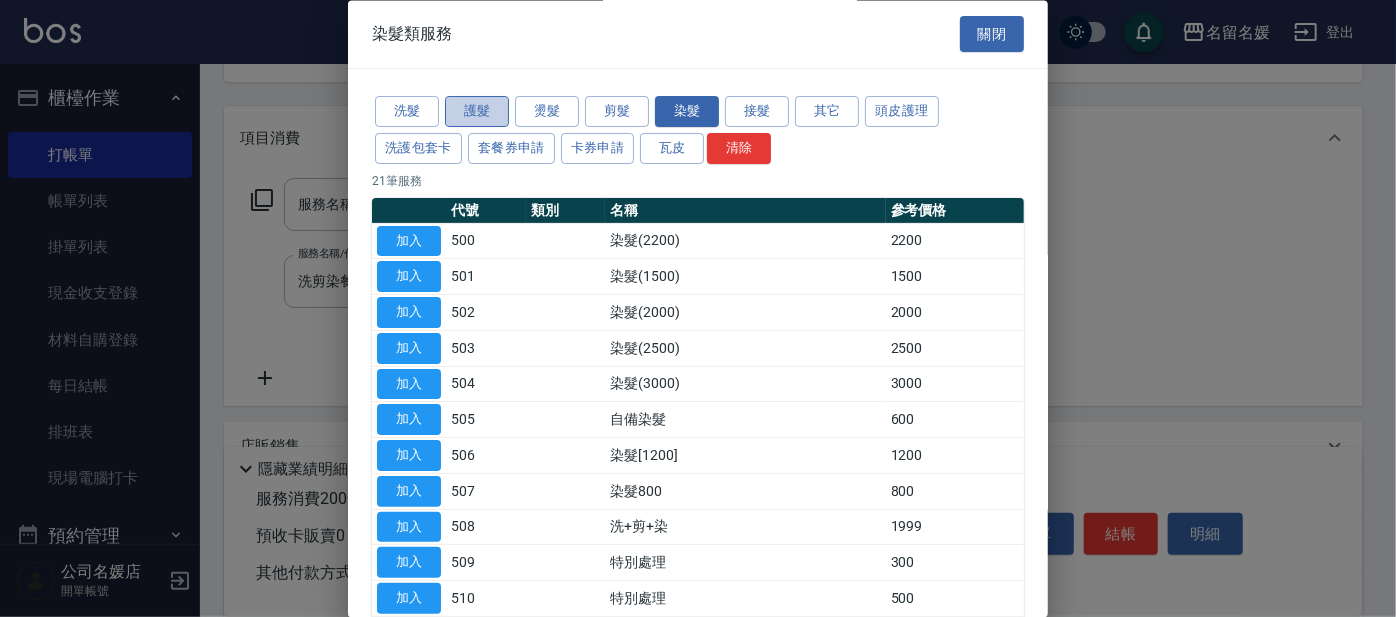 click on "護髮" at bounding box center [477, 112] 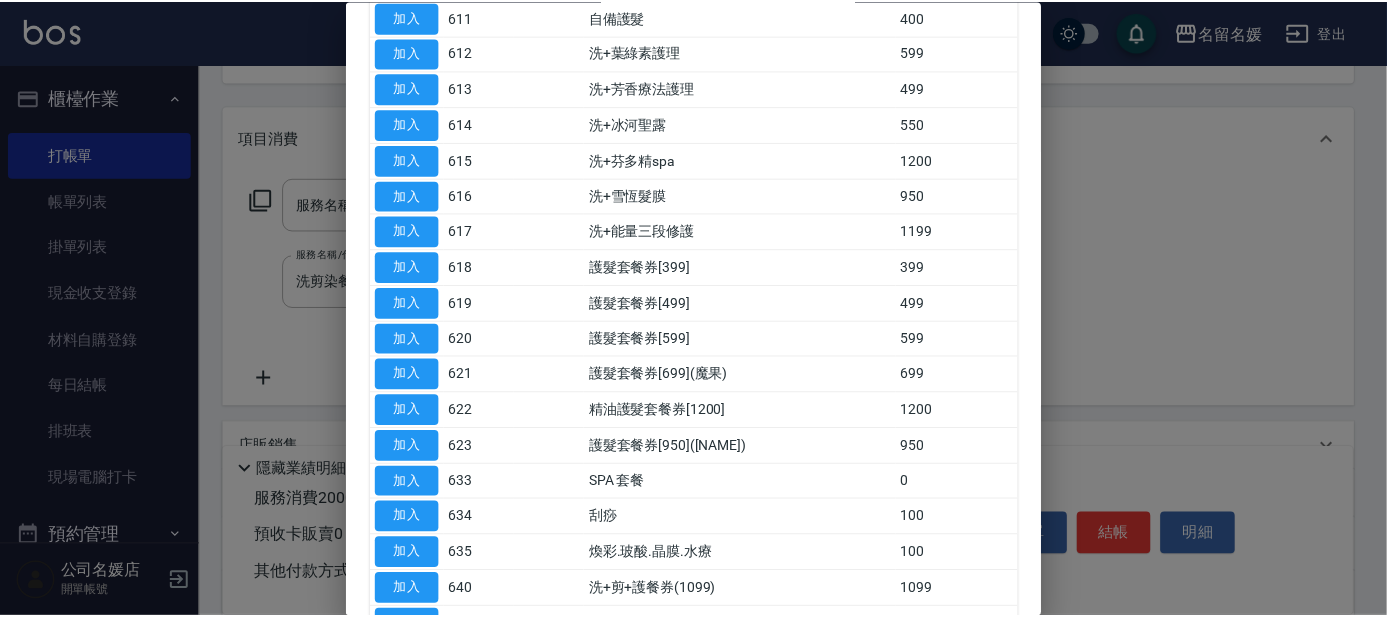 scroll, scrollTop: 727, scrollLeft: 0, axis: vertical 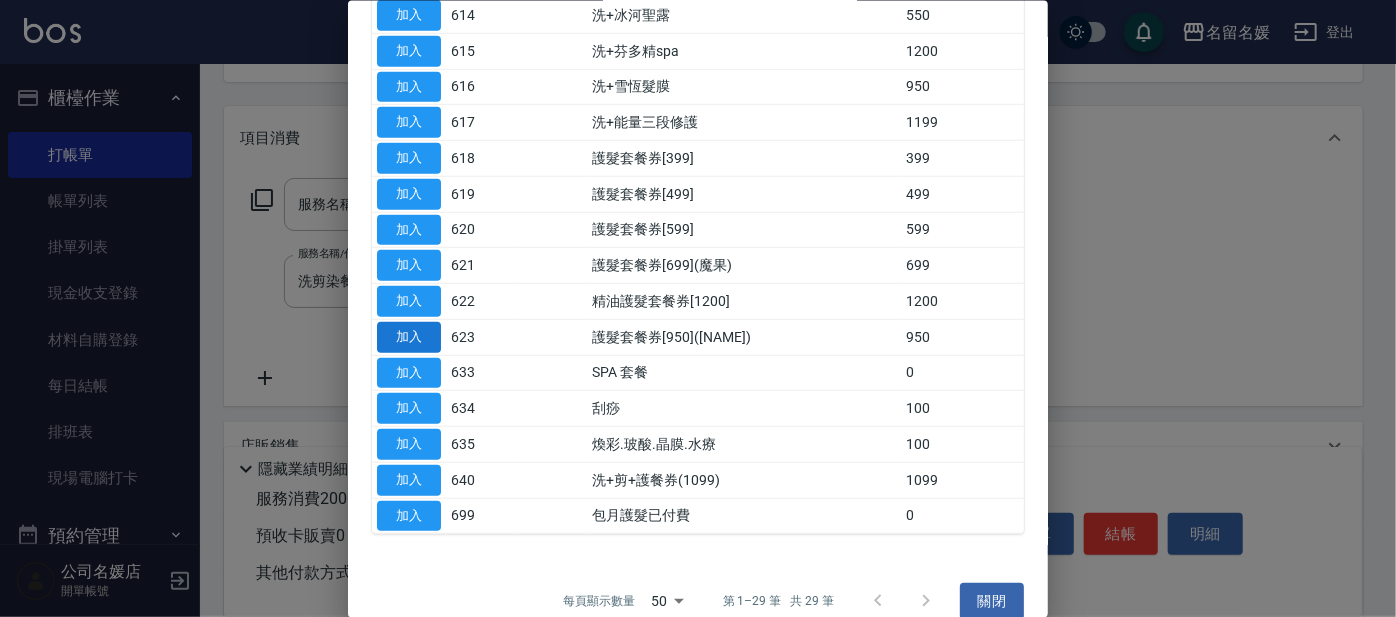 click on "加入" at bounding box center (409, 336) 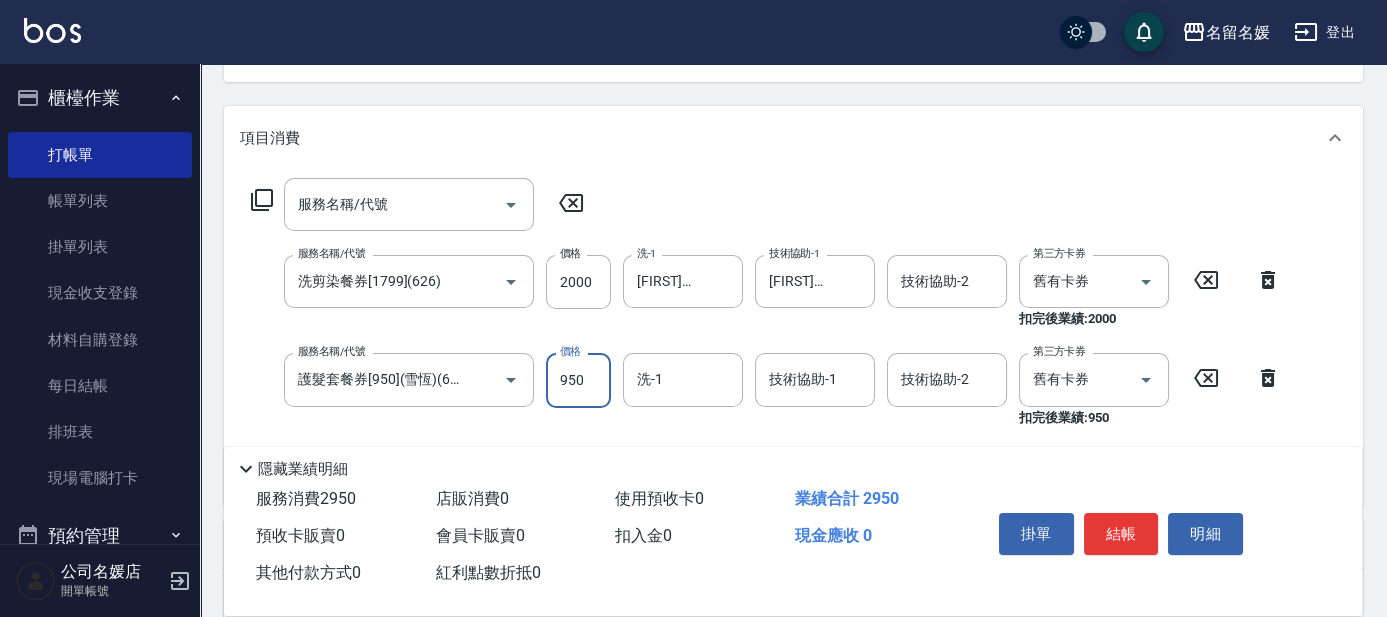 click on "950" at bounding box center (578, 380) 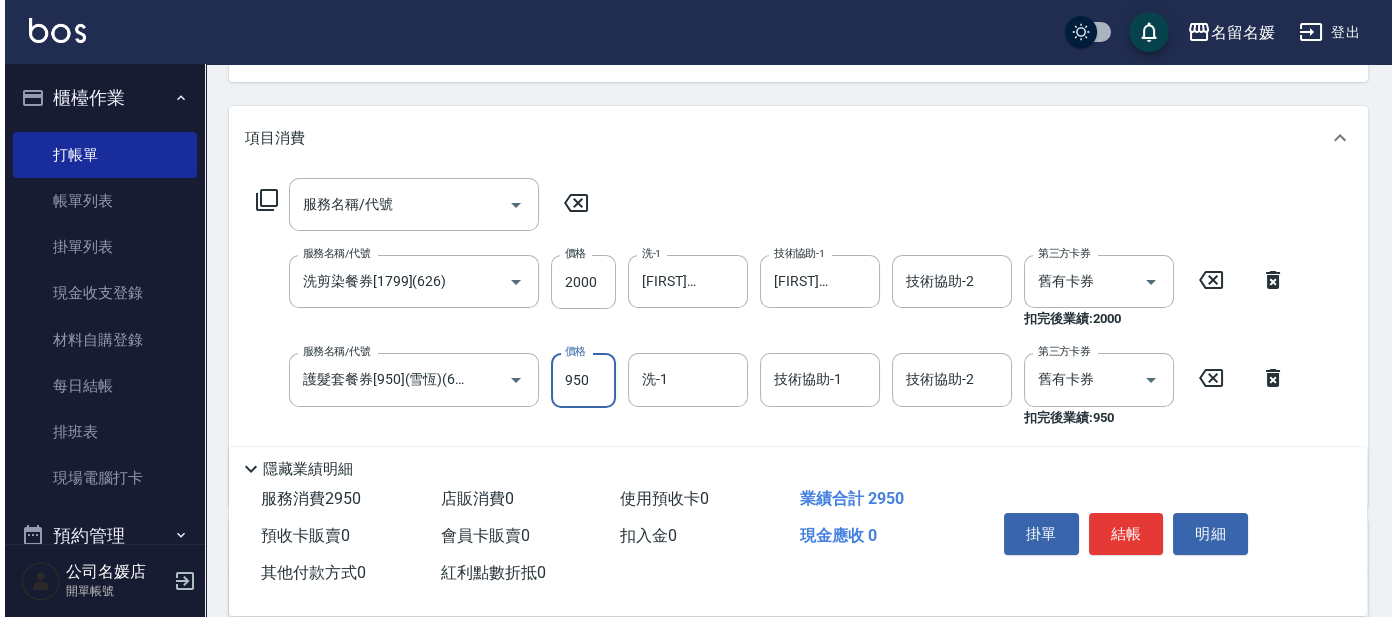scroll, scrollTop: 0, scrollLeft: 0, axis: both 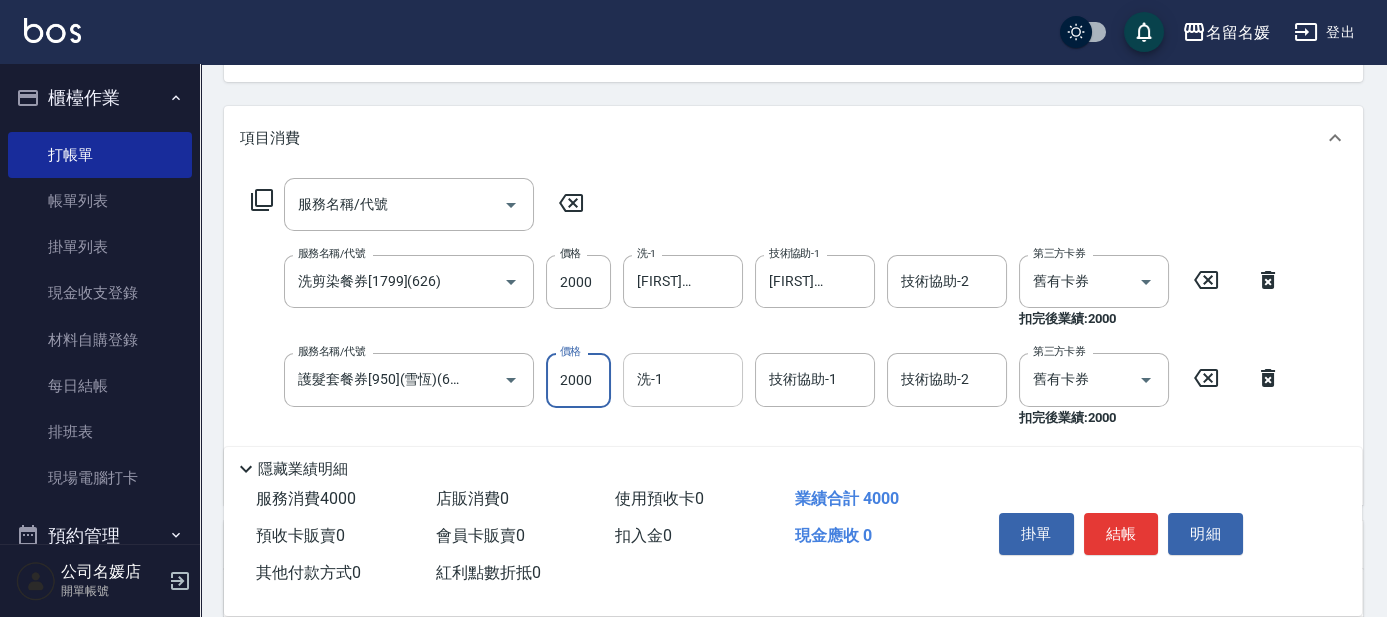 type on "2000" 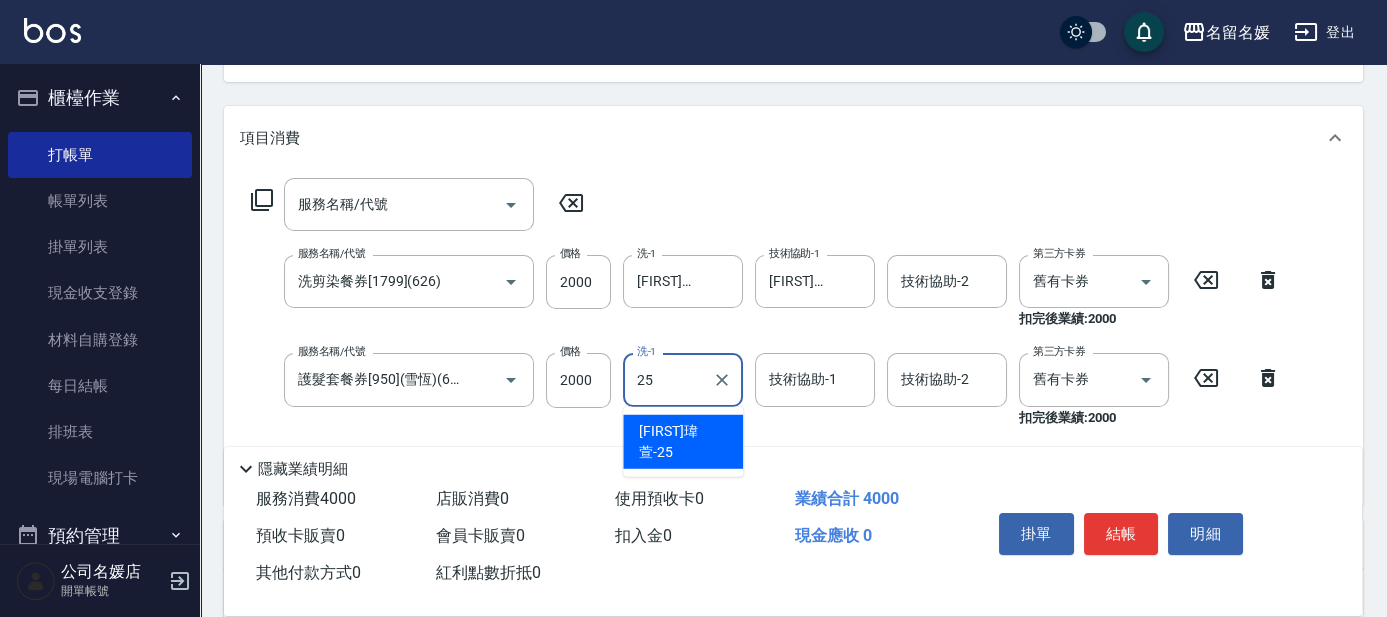 type on "[FIRST]瑋萱-25" 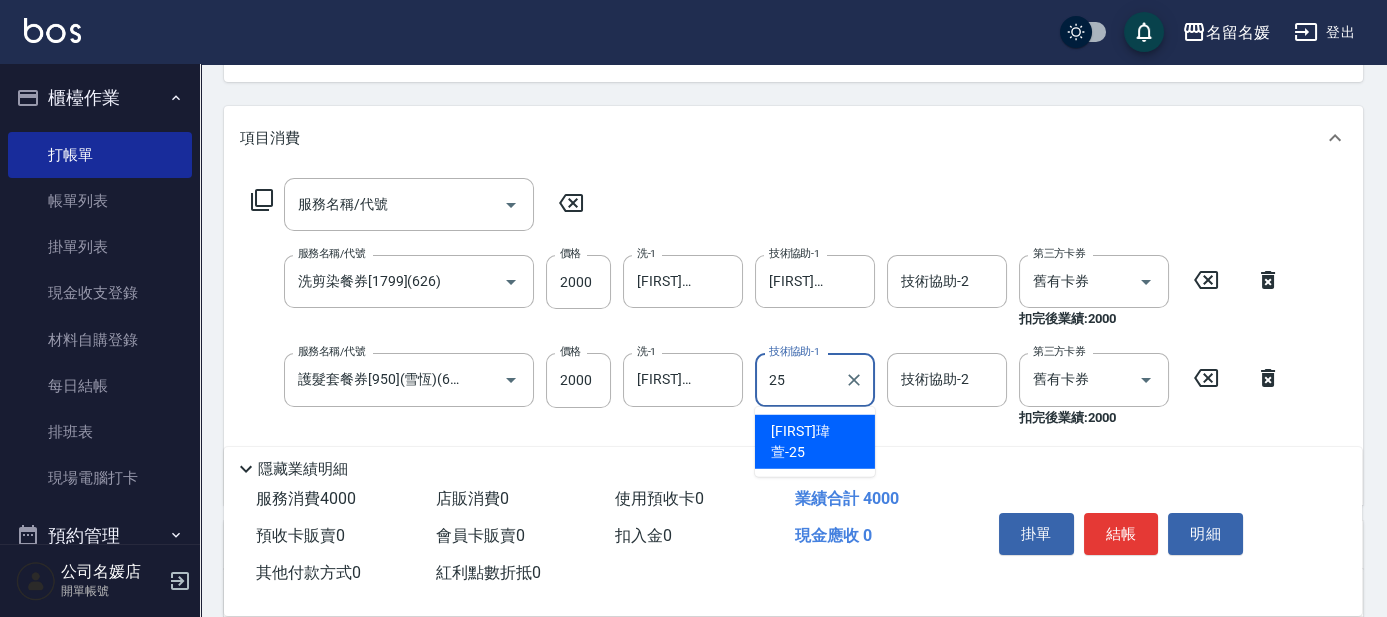type on "[FIRST]瑋萱-25" 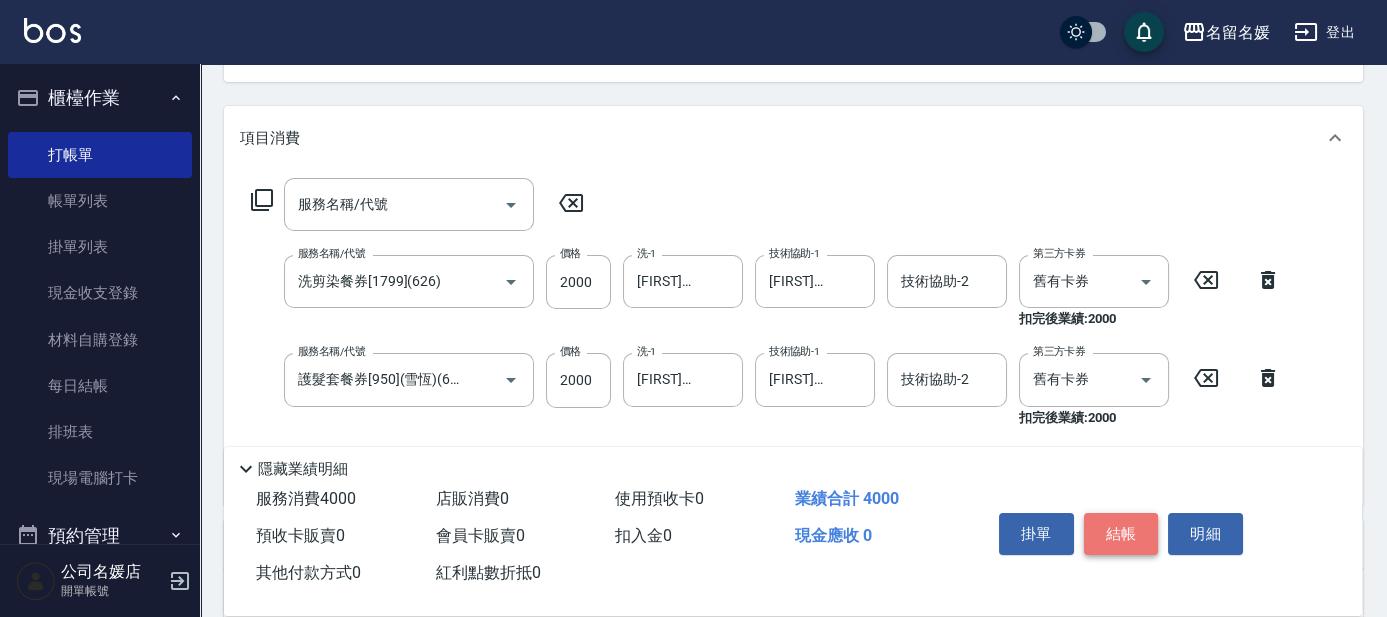 click on "結帳" at bounding box center (1121, 534) 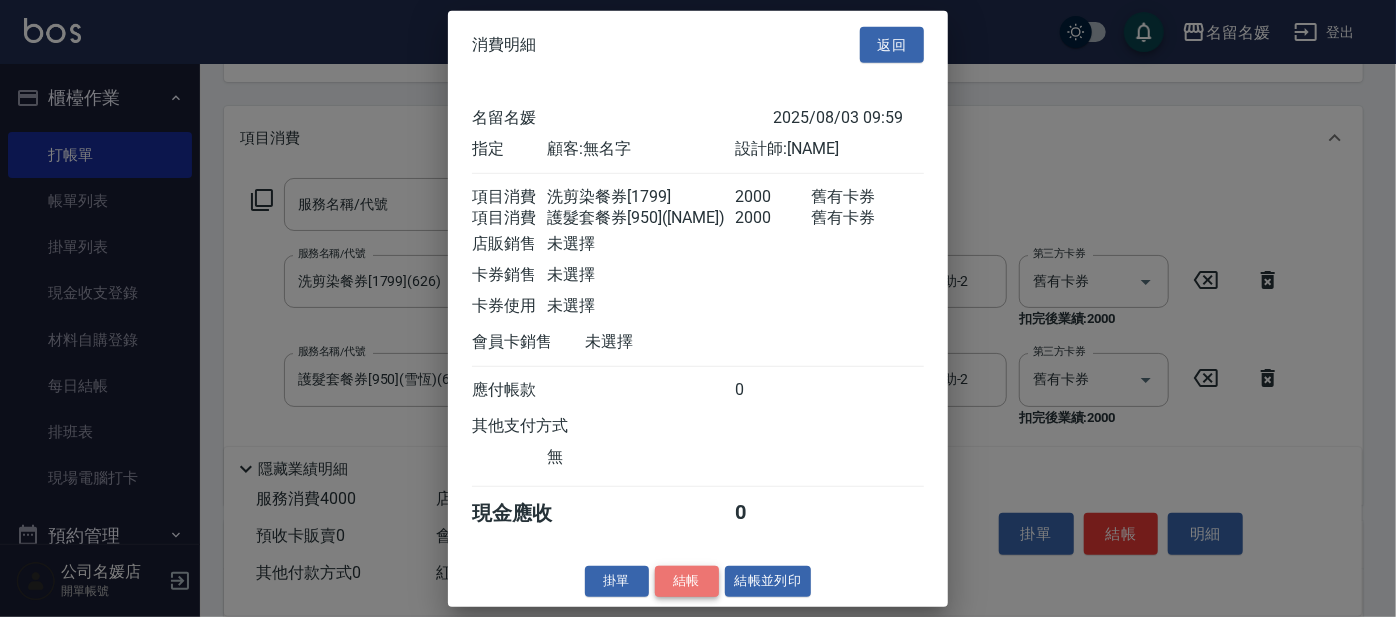 click on "結帳" at bounding box center (687, 581) 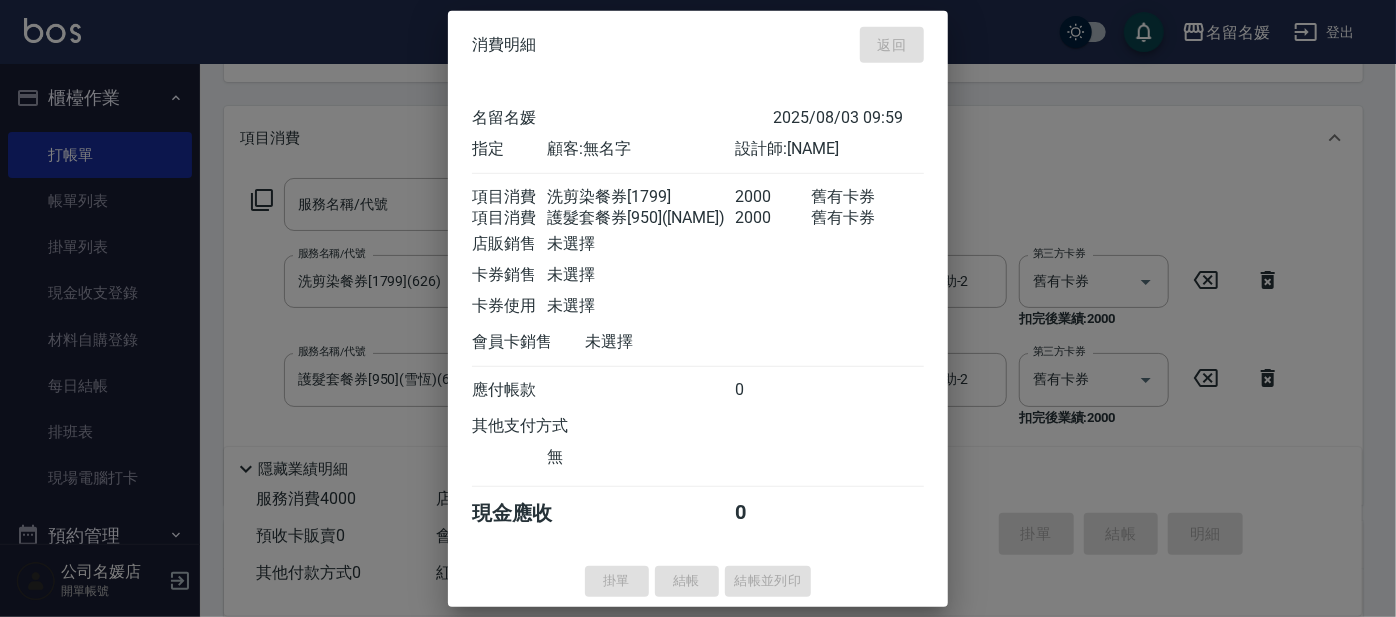 type 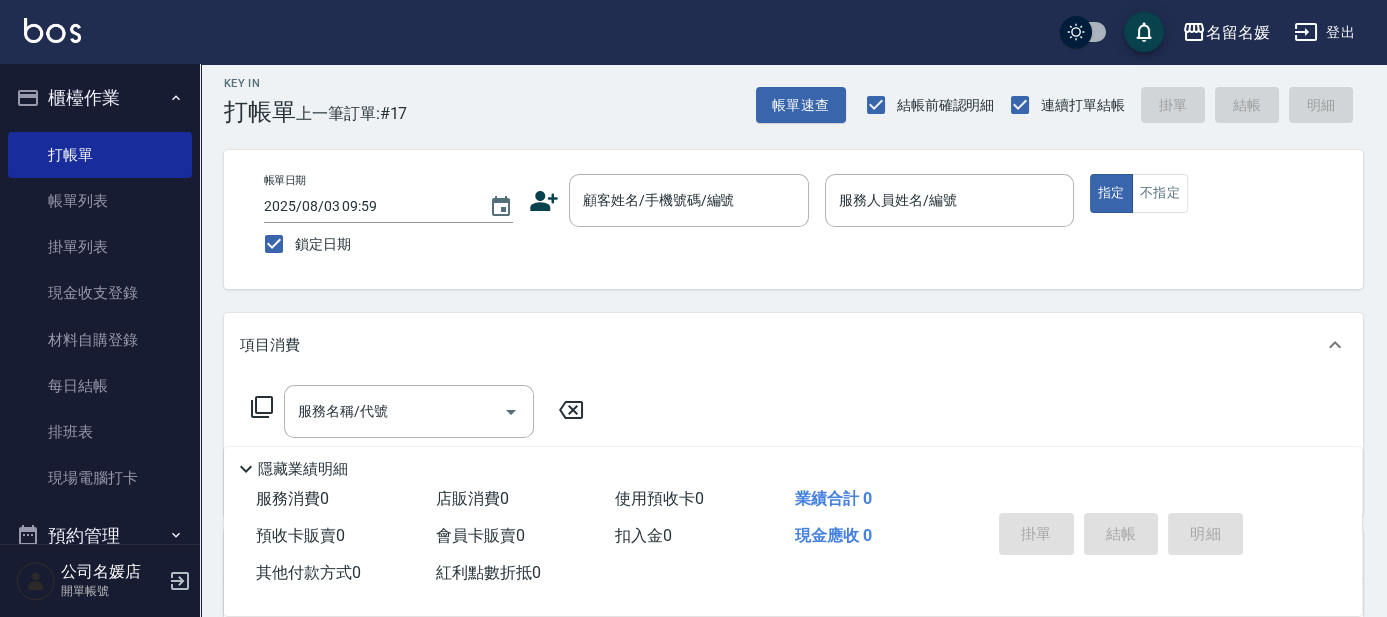 scroll, scrollTop: 0, scrollLeft: 0, axis: both 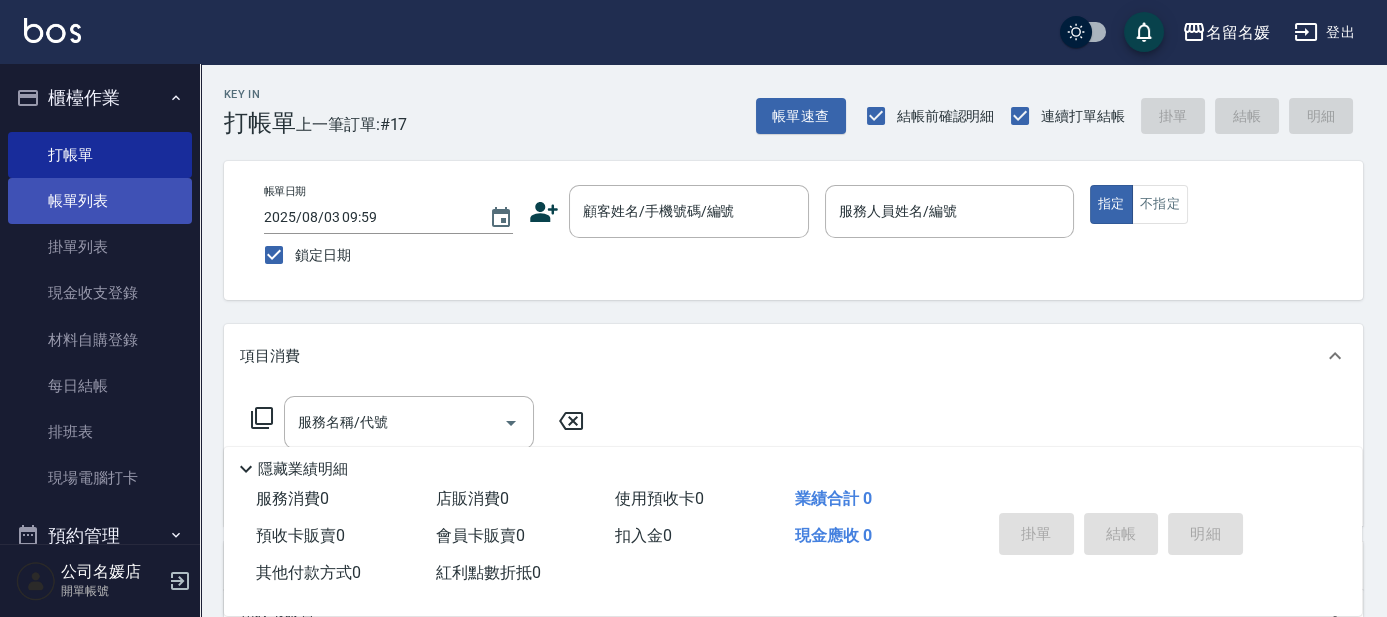 click on "帳單列表" at bounding box center (100, 201) 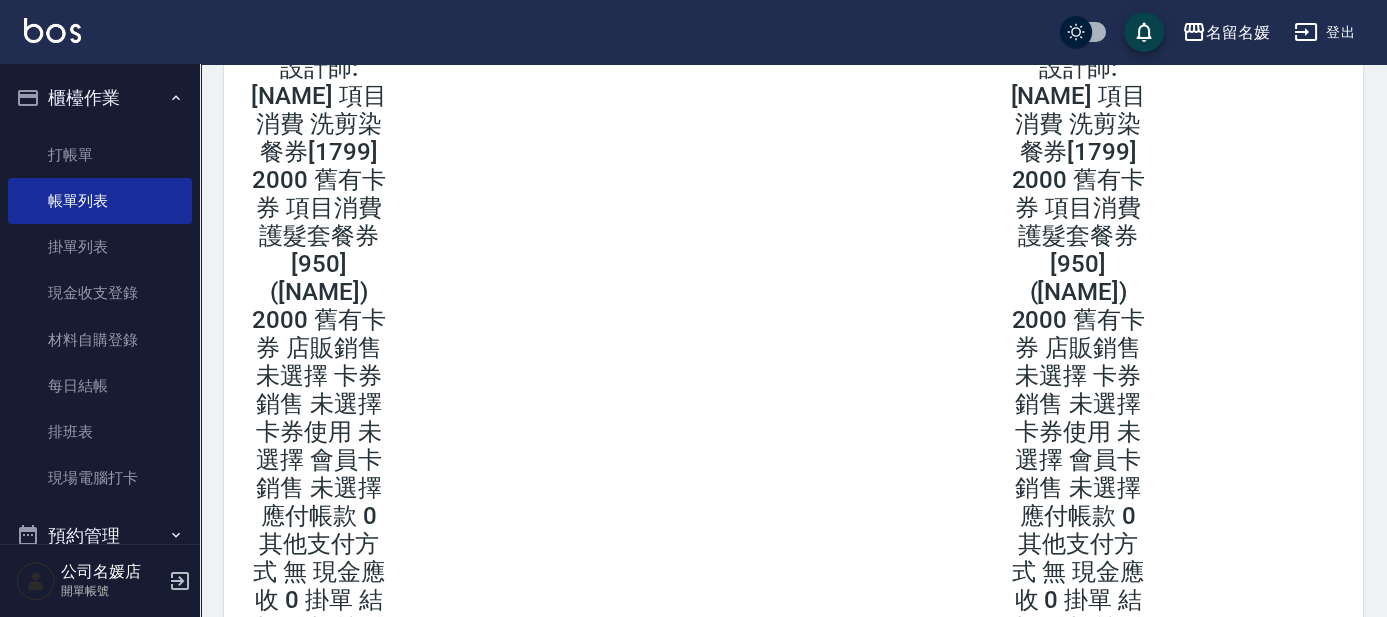 scroll, scrollTop: 454, scrollLeft: 0, axis: vertical 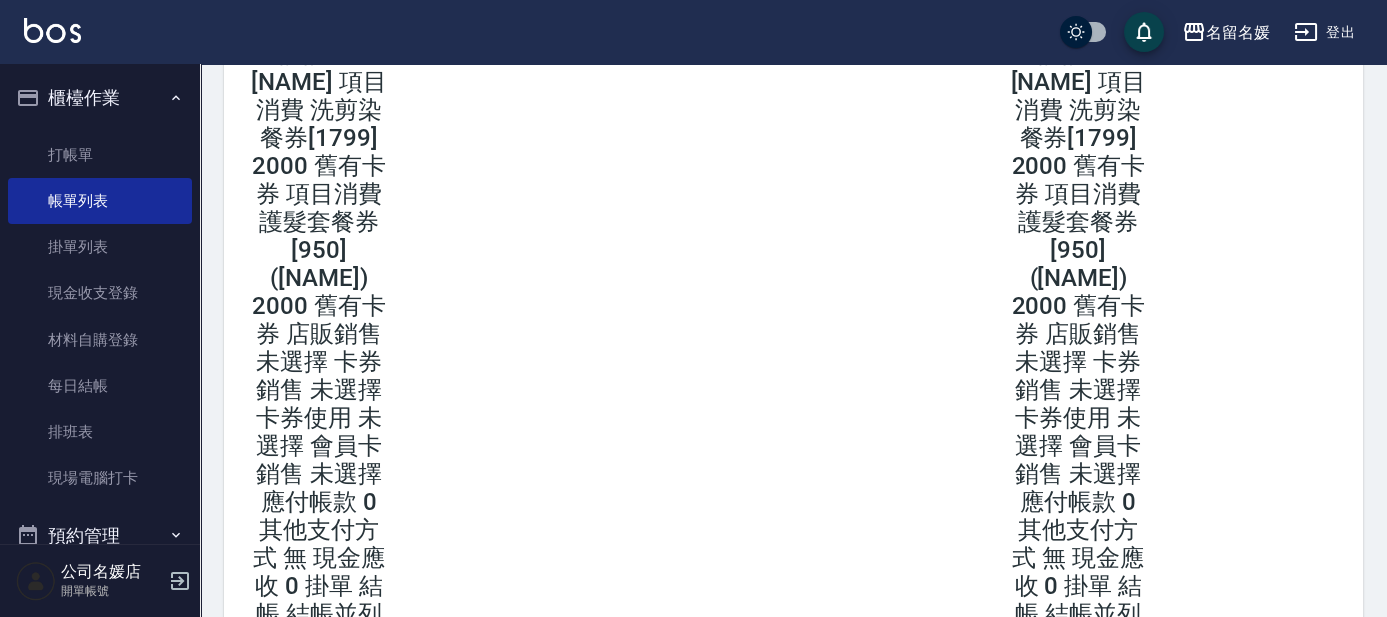 click 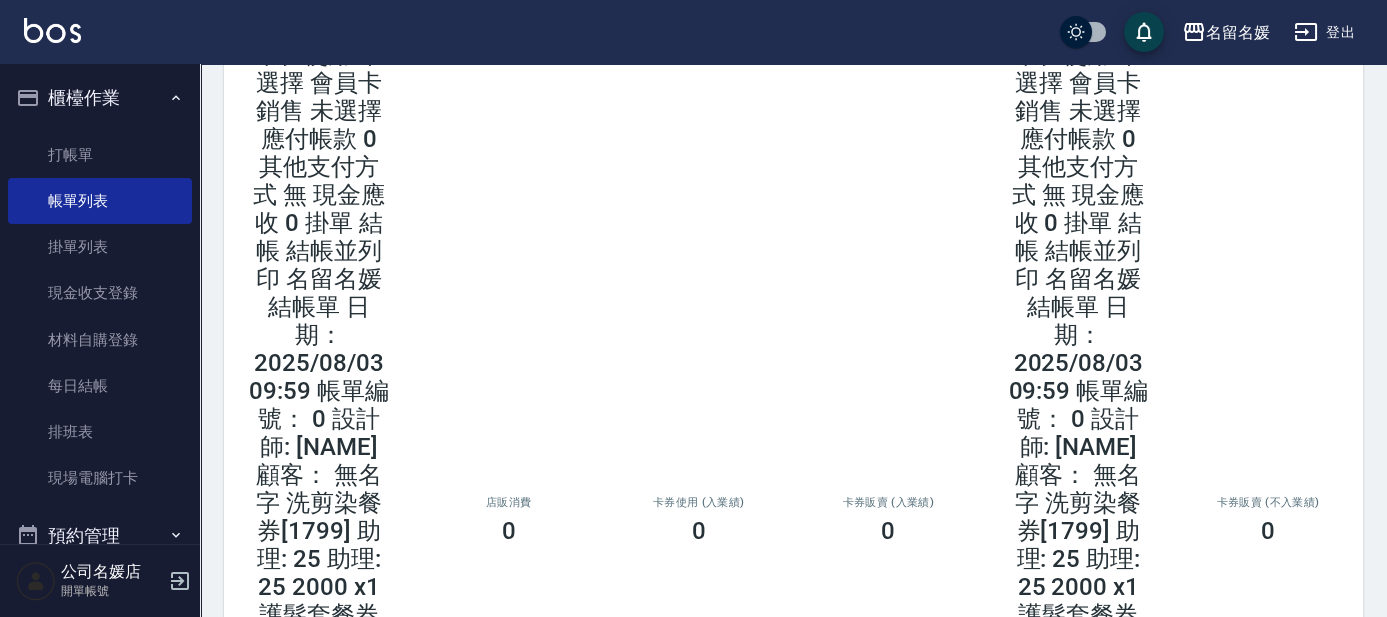scroll, scrollTop: 818, scrollLeft: 0, axis: vertical 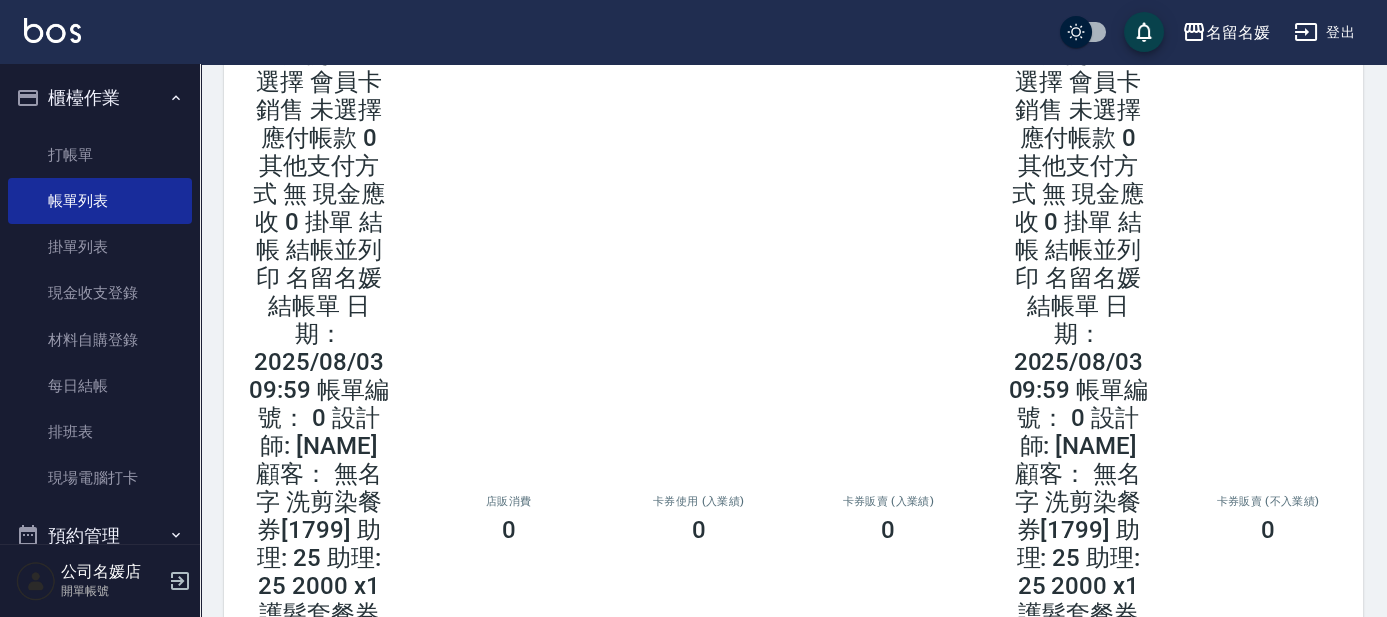 click 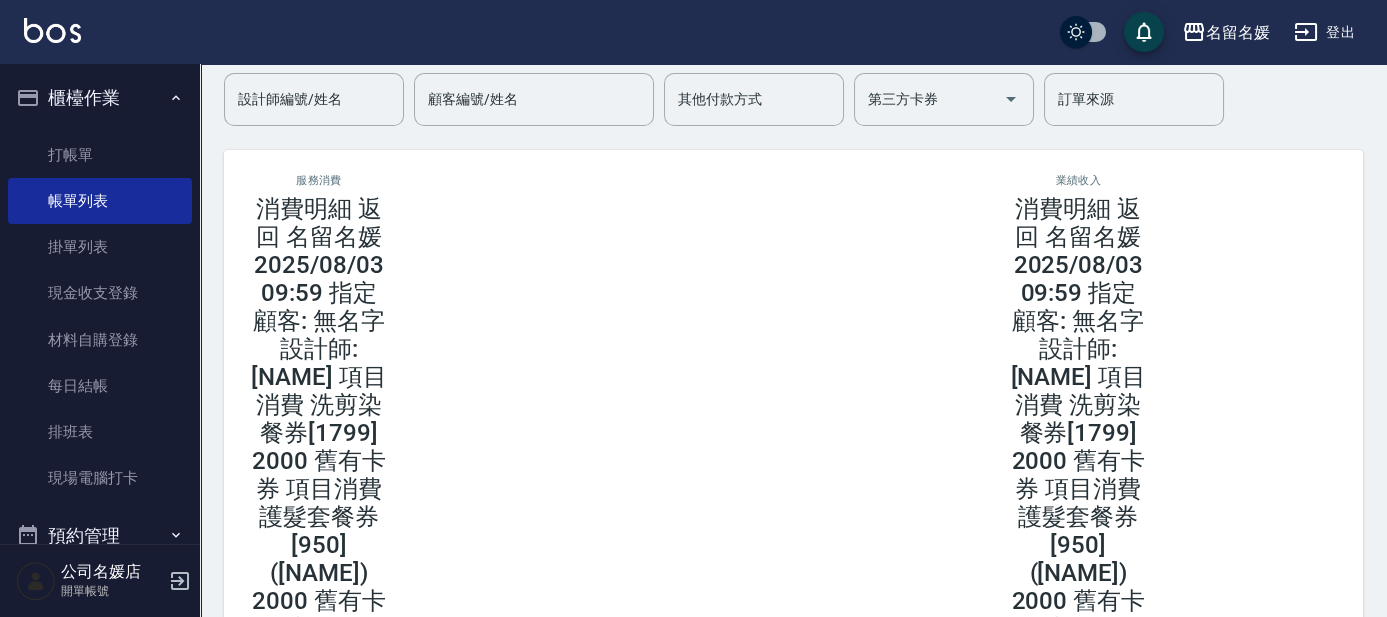 scroll, scrollTop: 90, scrollLeft: 0, axis: vertical 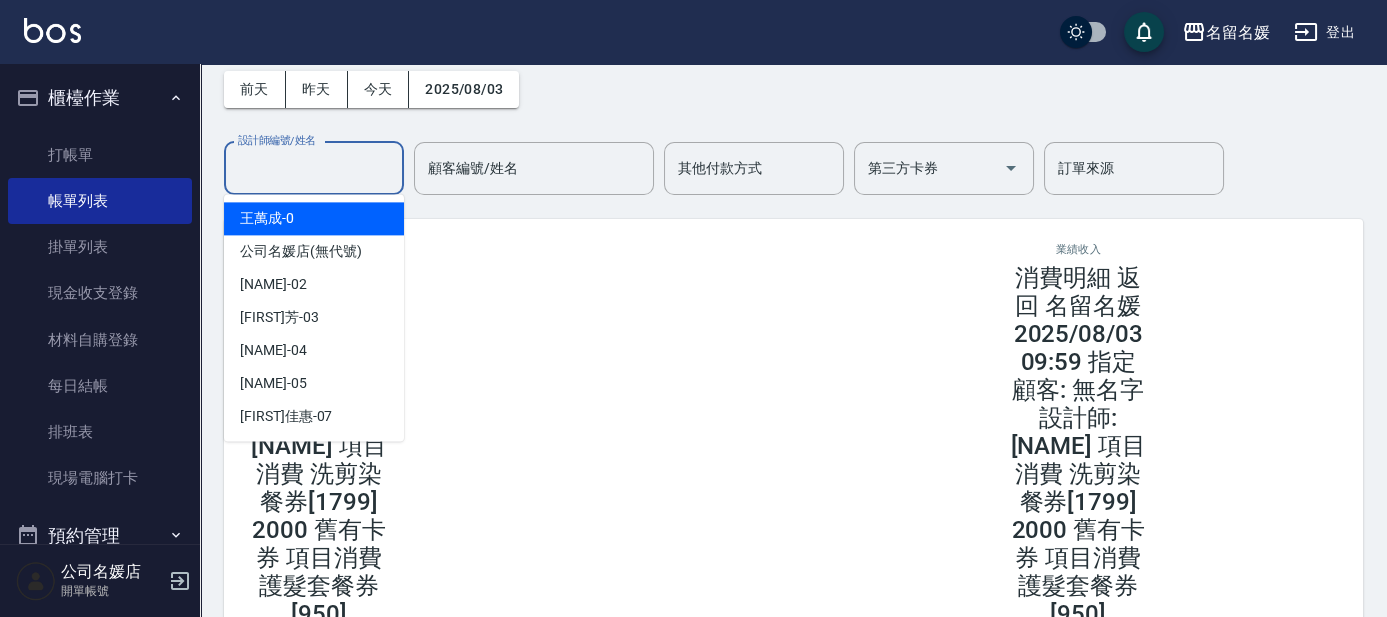 click on "設計師編號/姓名" at bounding box center (314, 168) 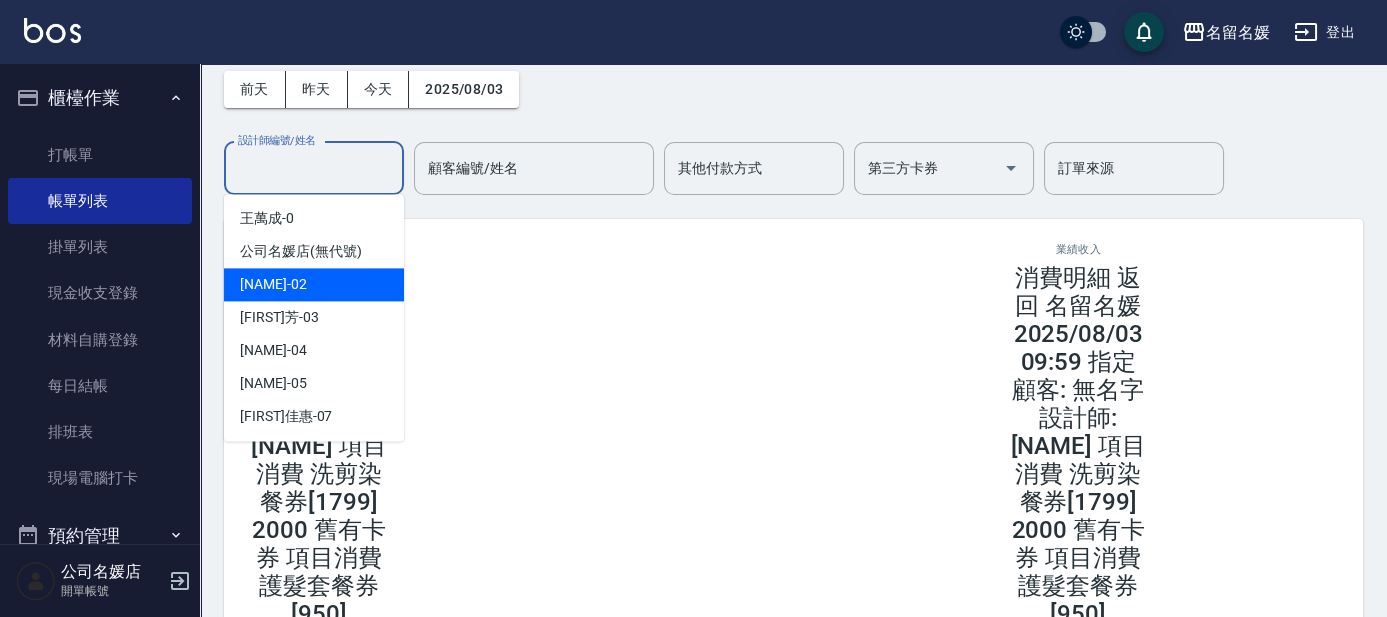 click on "[FIRST]冠伶 -02" at bounding box center [314, 284] 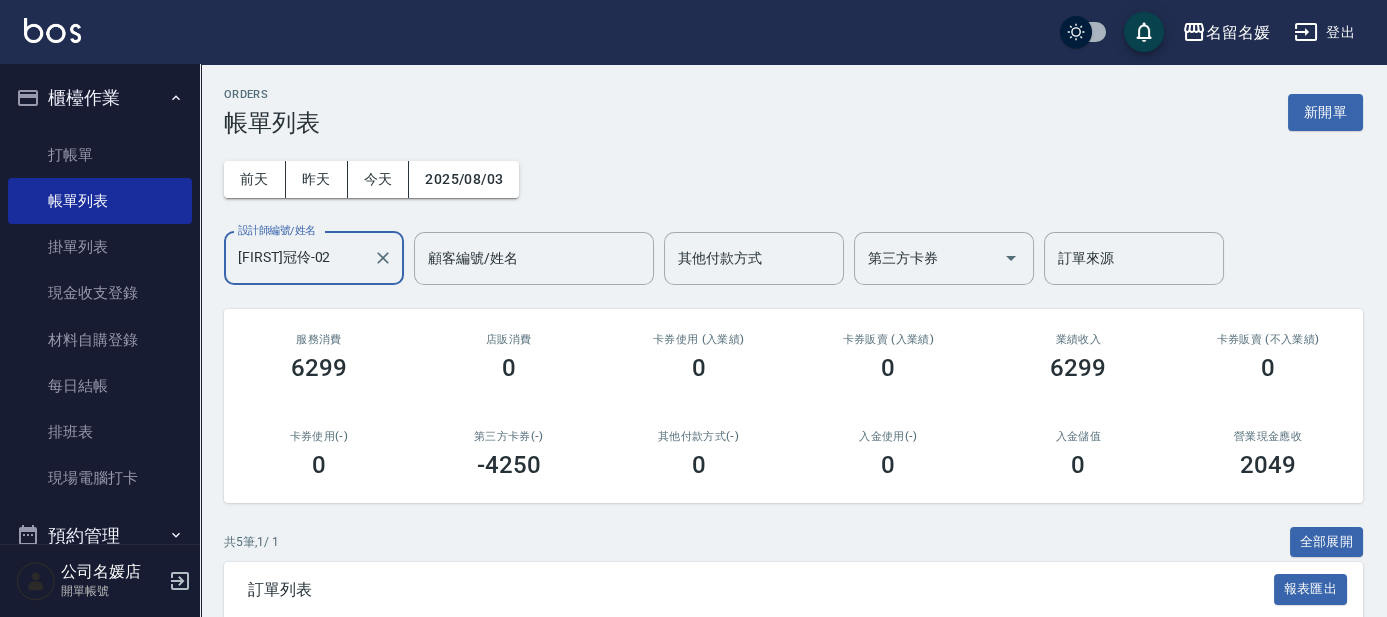 scroll, scrollTop: 378, scrollLeft: 0, axis: vertical 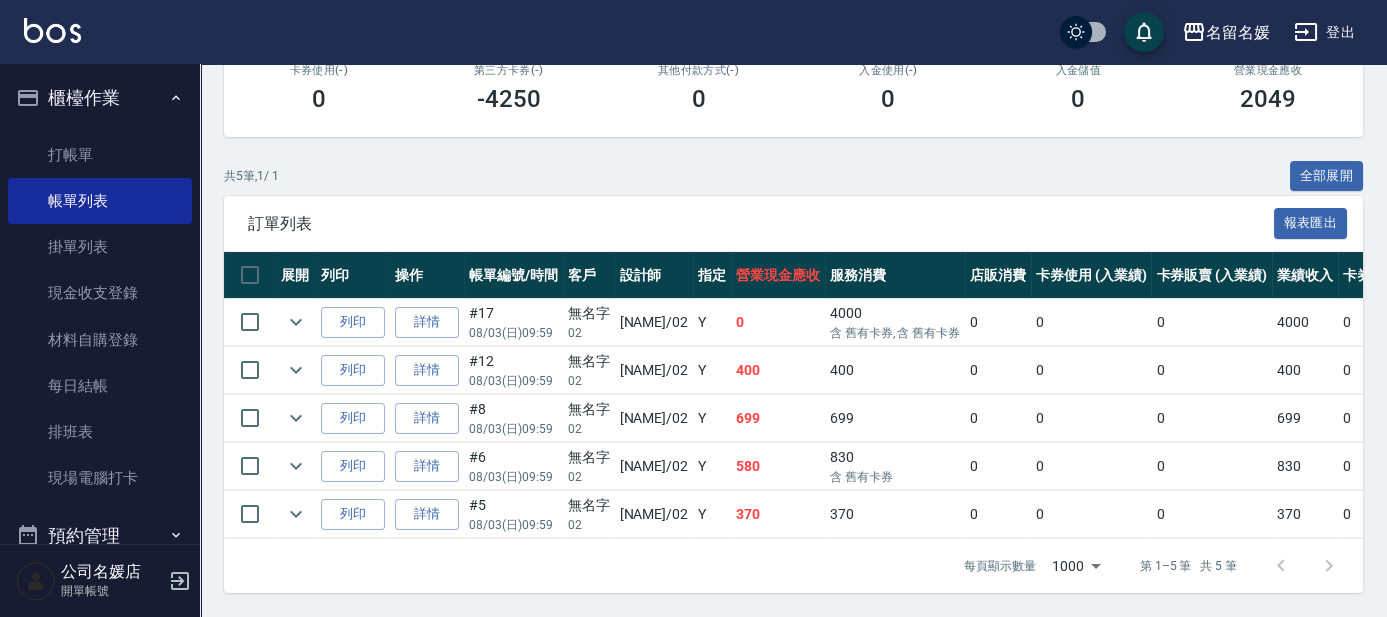 click at bounding box center (296, 322) 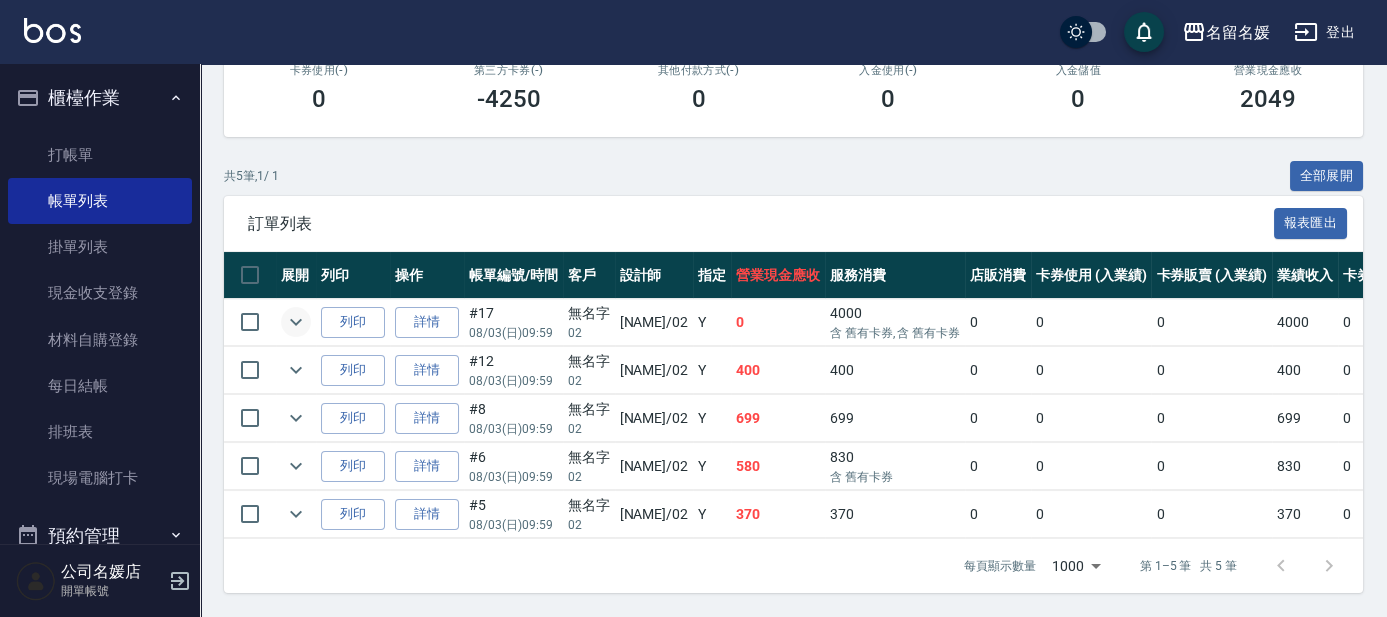 click 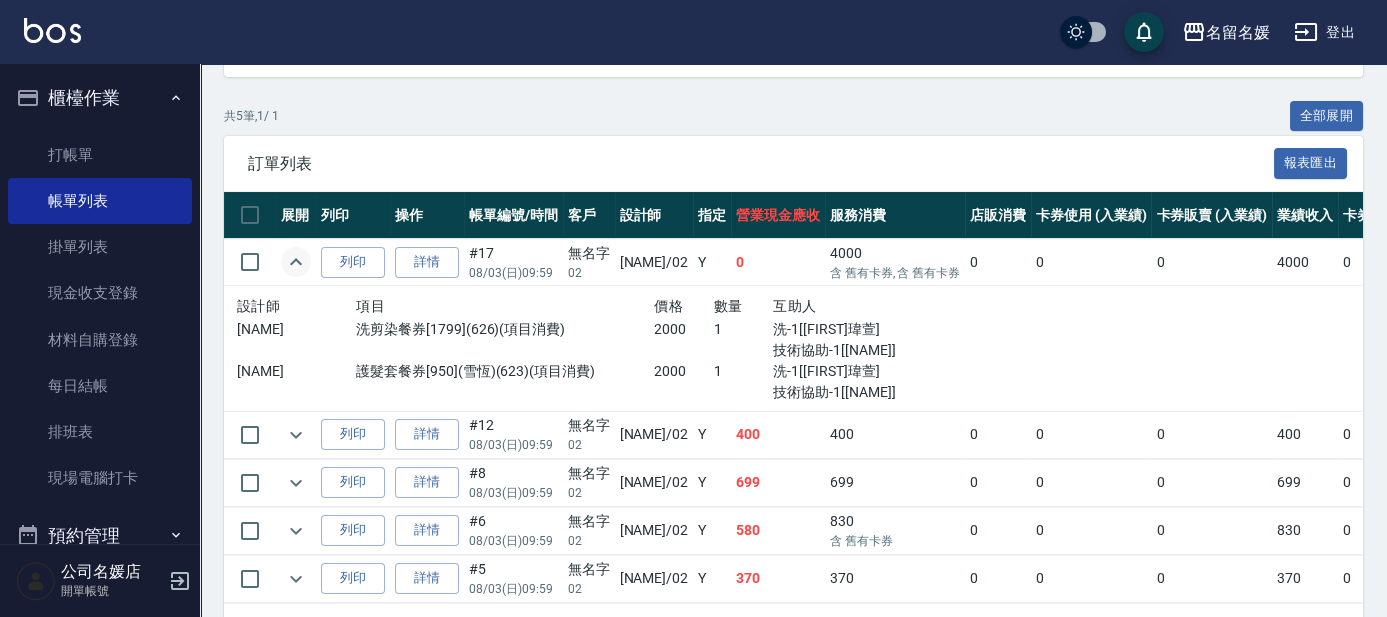scroll, scrollTop: 503, scrollLeft: 0, axis: vertical 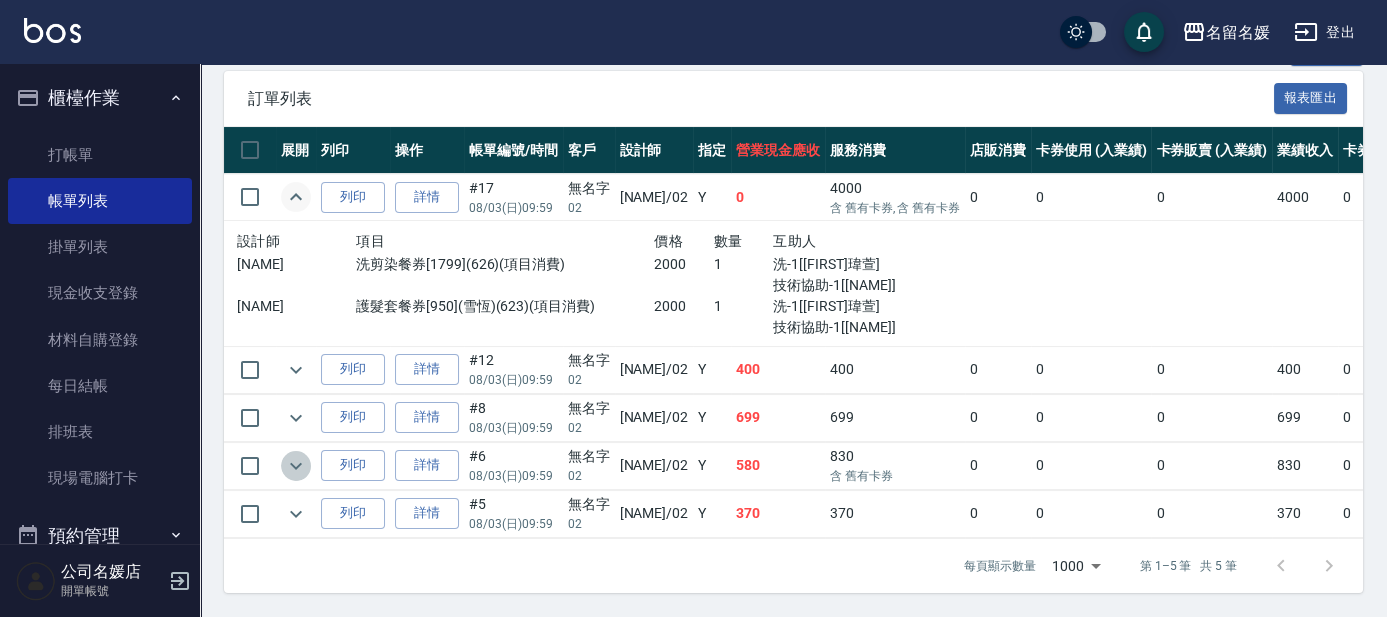 click 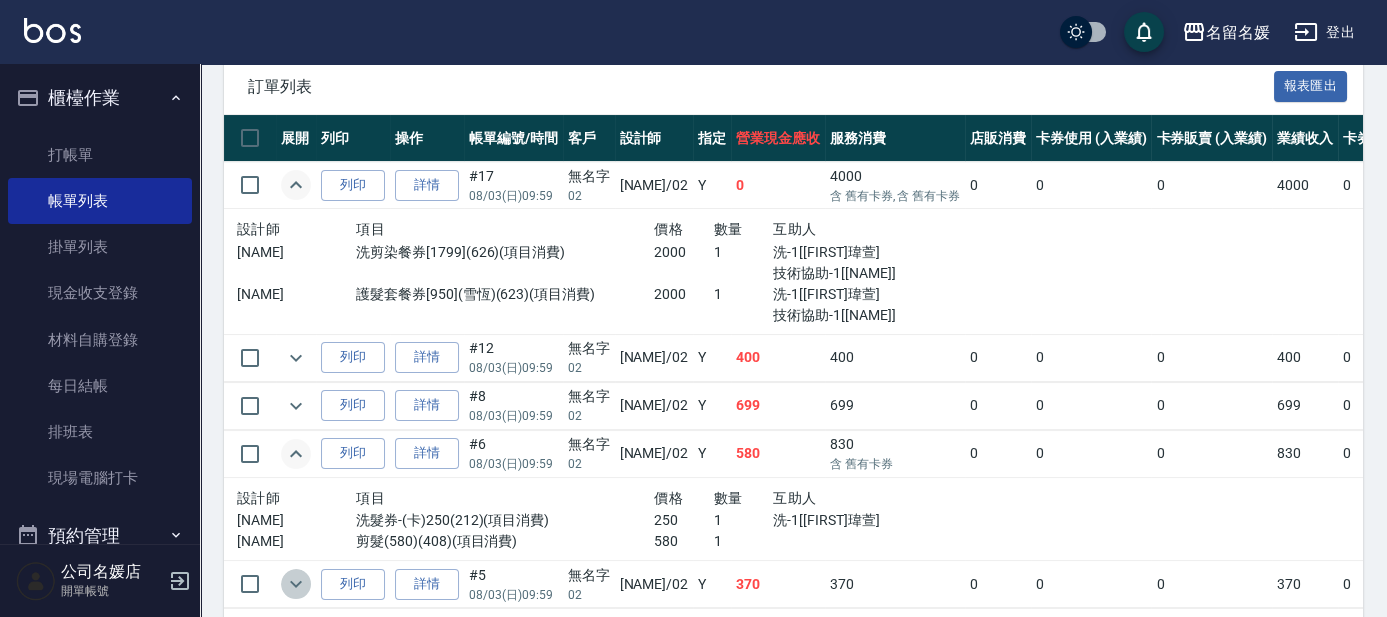 click 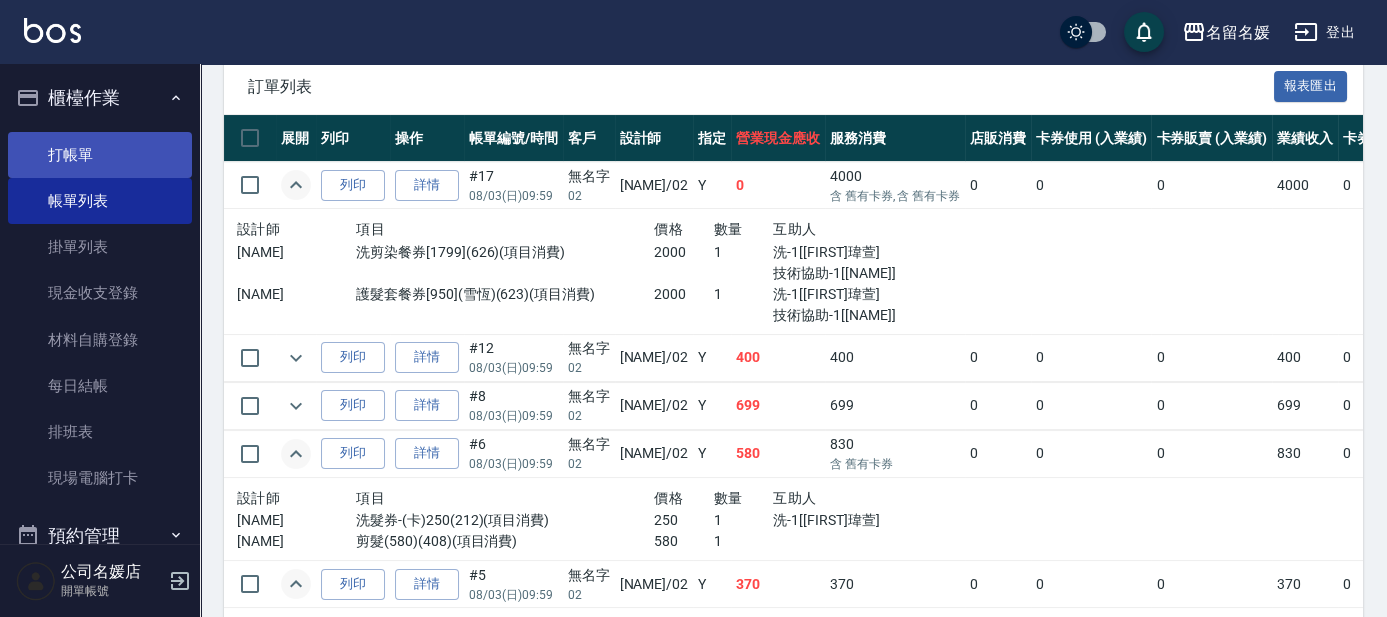 click on "打帳單" at bounding box center [100, 155] 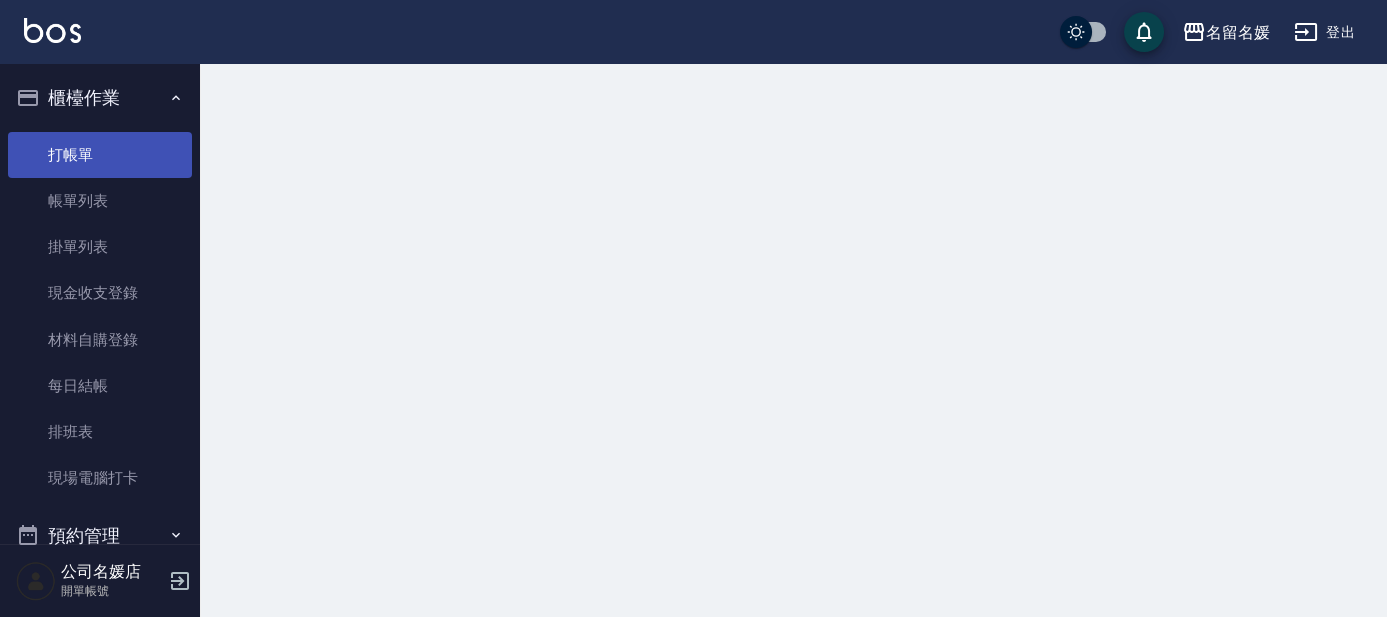 scroll, scrollTop: 0, scrollLeft: 0, axis: both 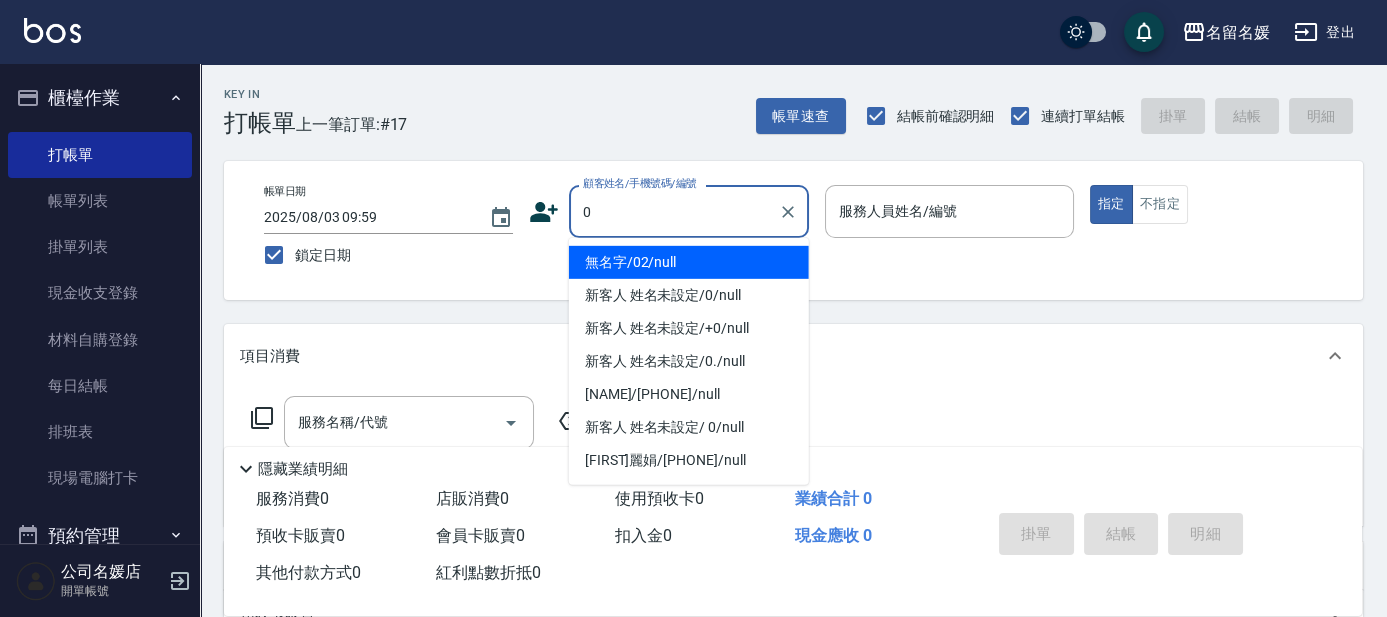 type on "無名字/02/null" 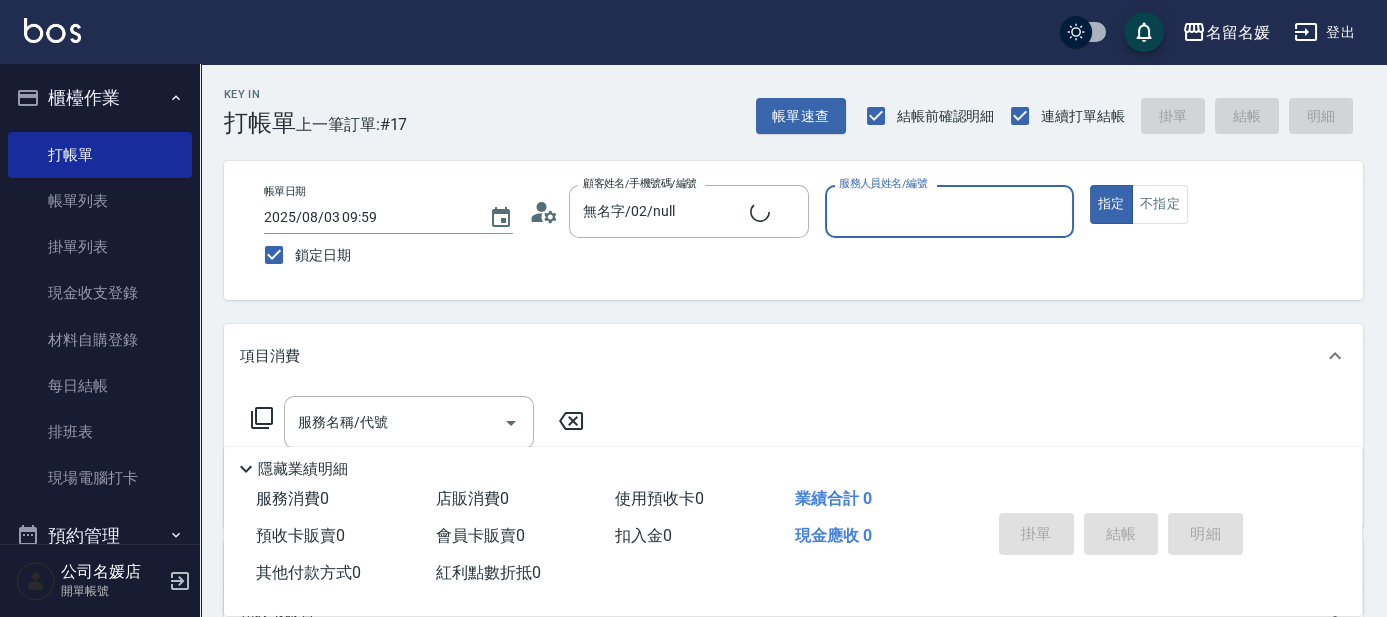 type on "1" 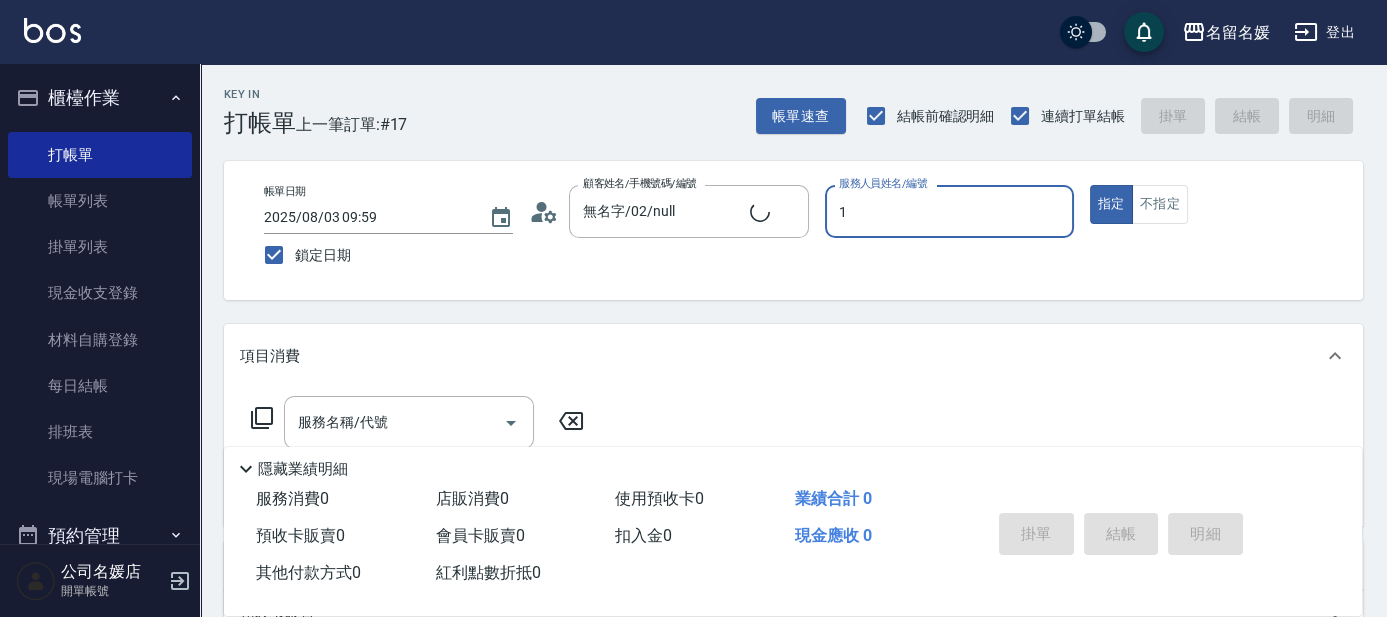 type on "新客人 姓名未設定/0/null" 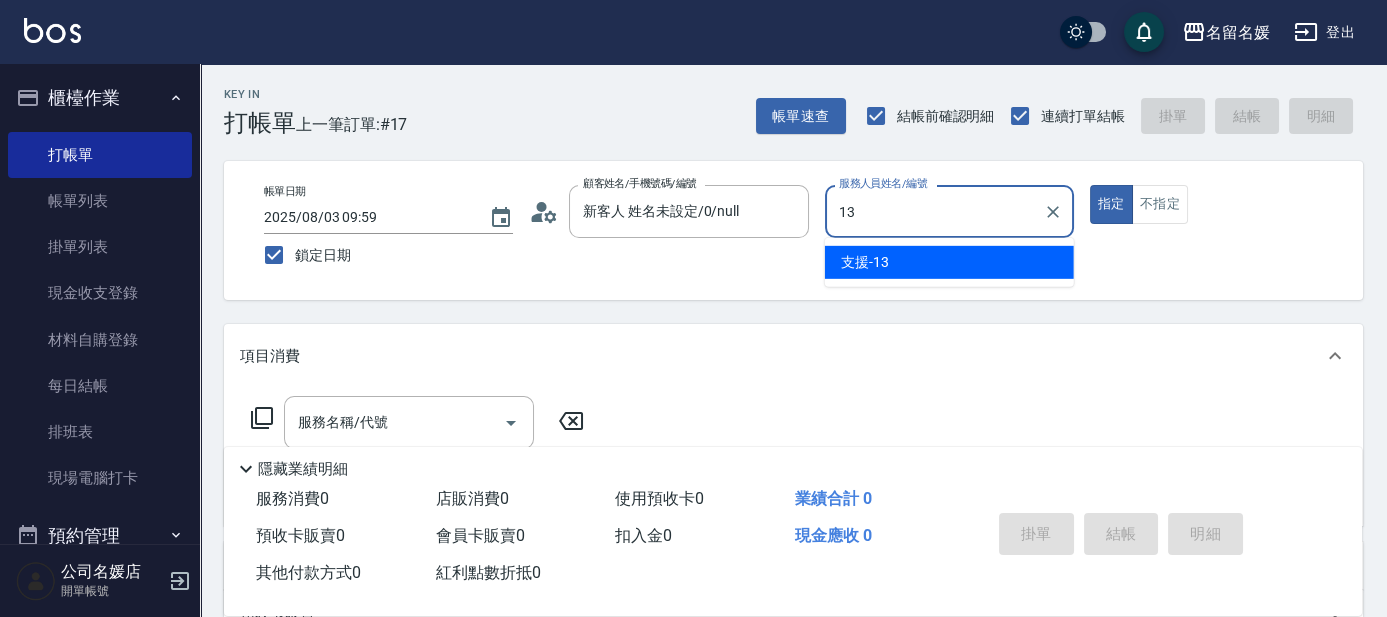 type on "支援-13" 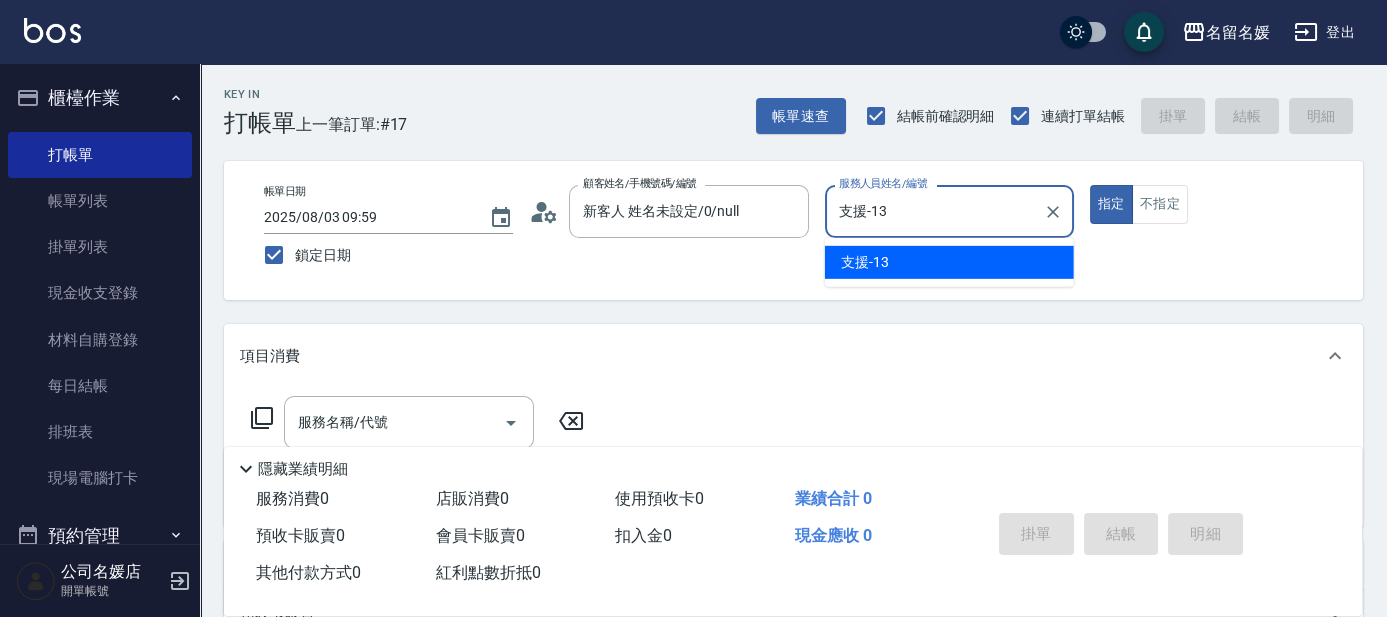 type on "true" 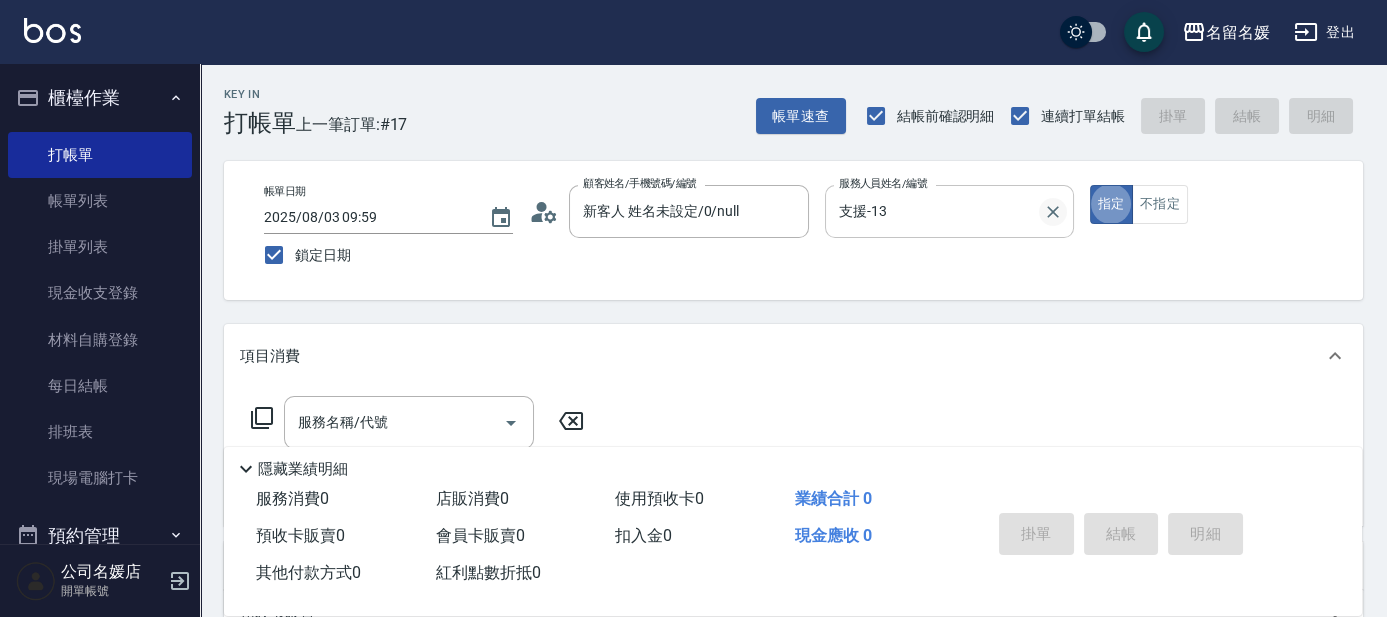 click 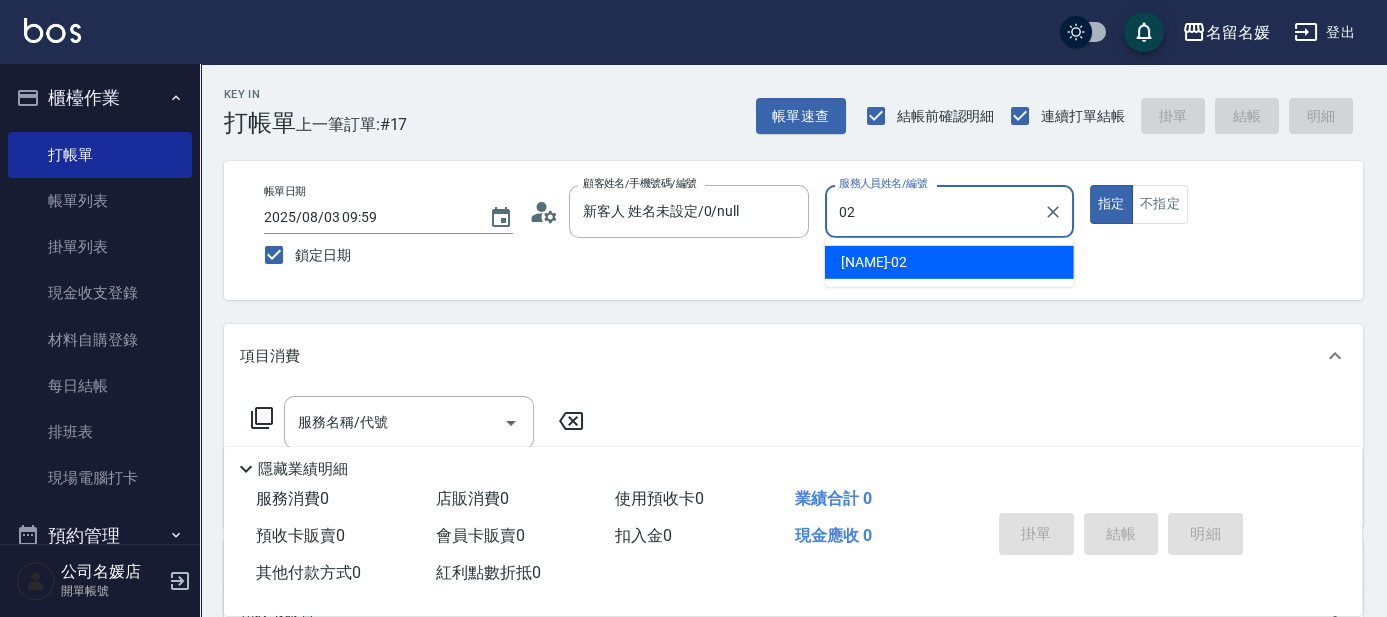 type on "[FIRST]冠伶-02" 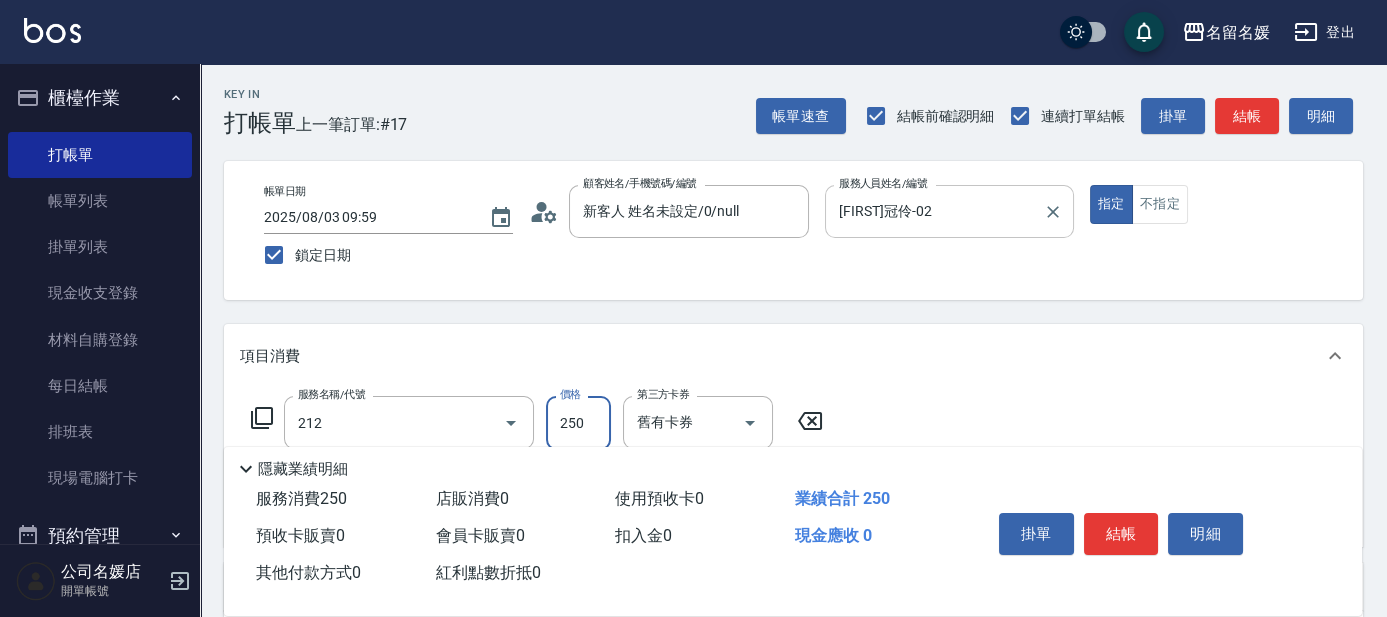 type on "洗髮券-(卡)250(212)" 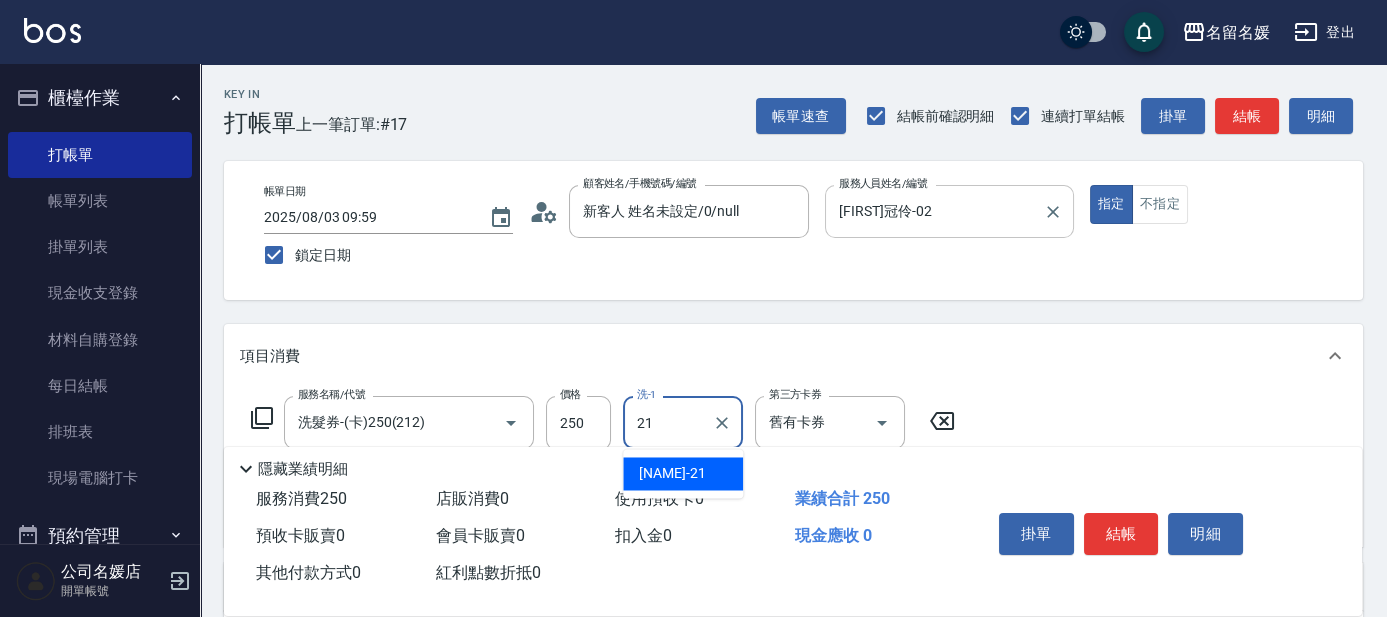 type on "[NAME]-21" 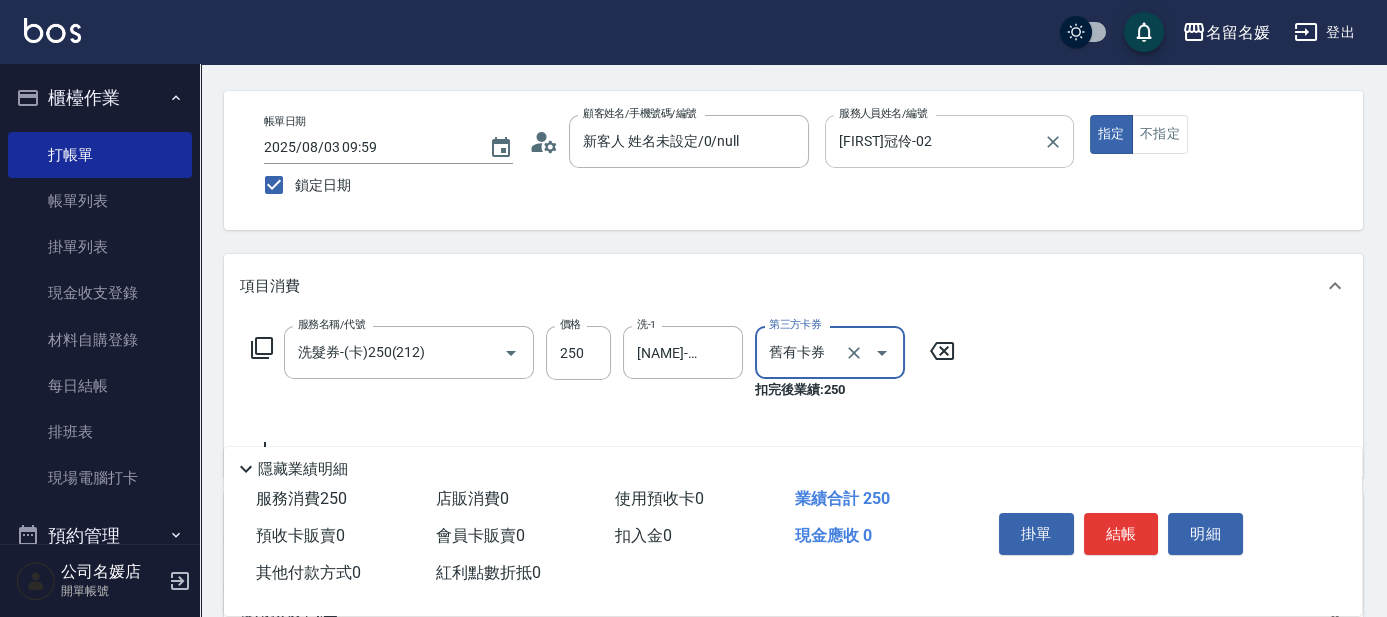 scroll, scrollTop: 90, scrollLeft: 0, axis: vertical 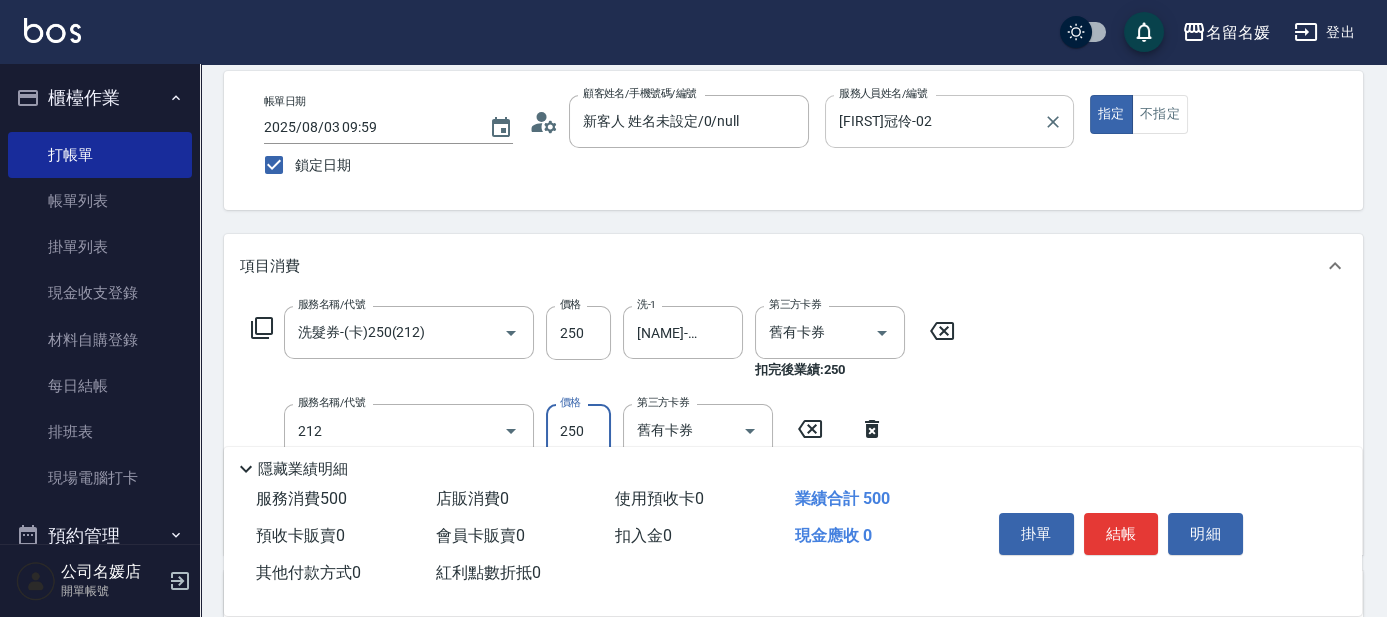 type on "洗髮券-(卡)250(212)" 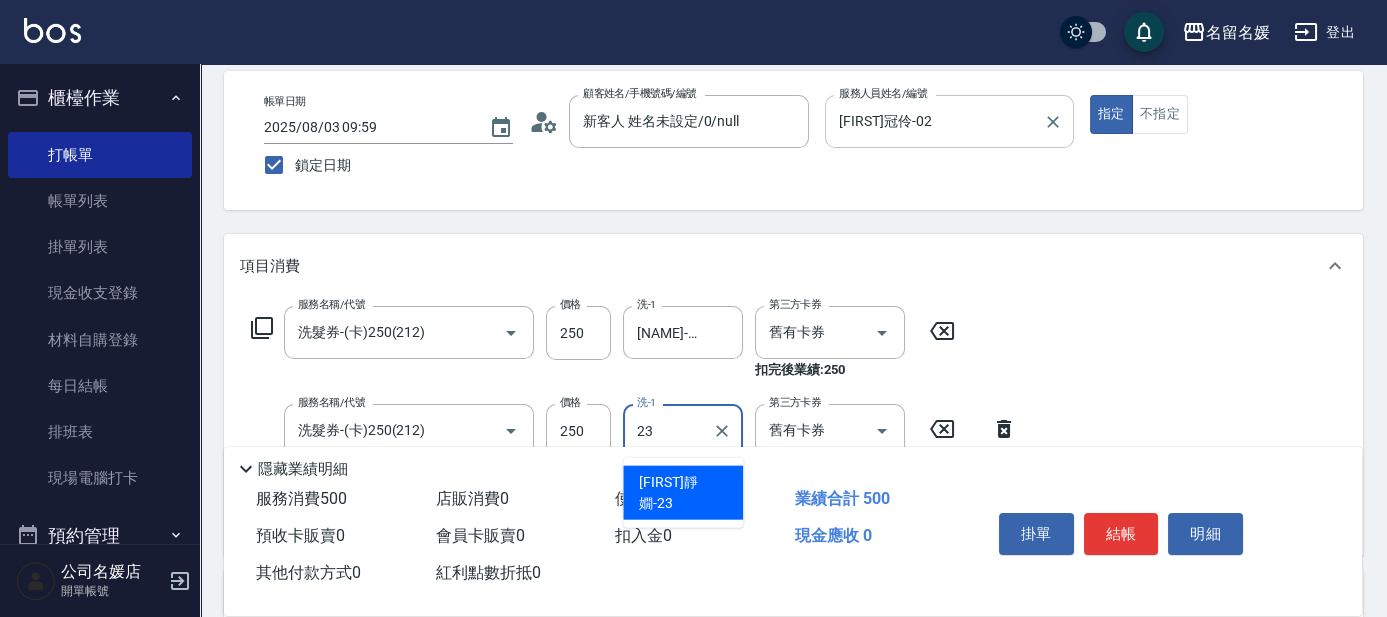 type on "[FIRST]靜嫺-23" 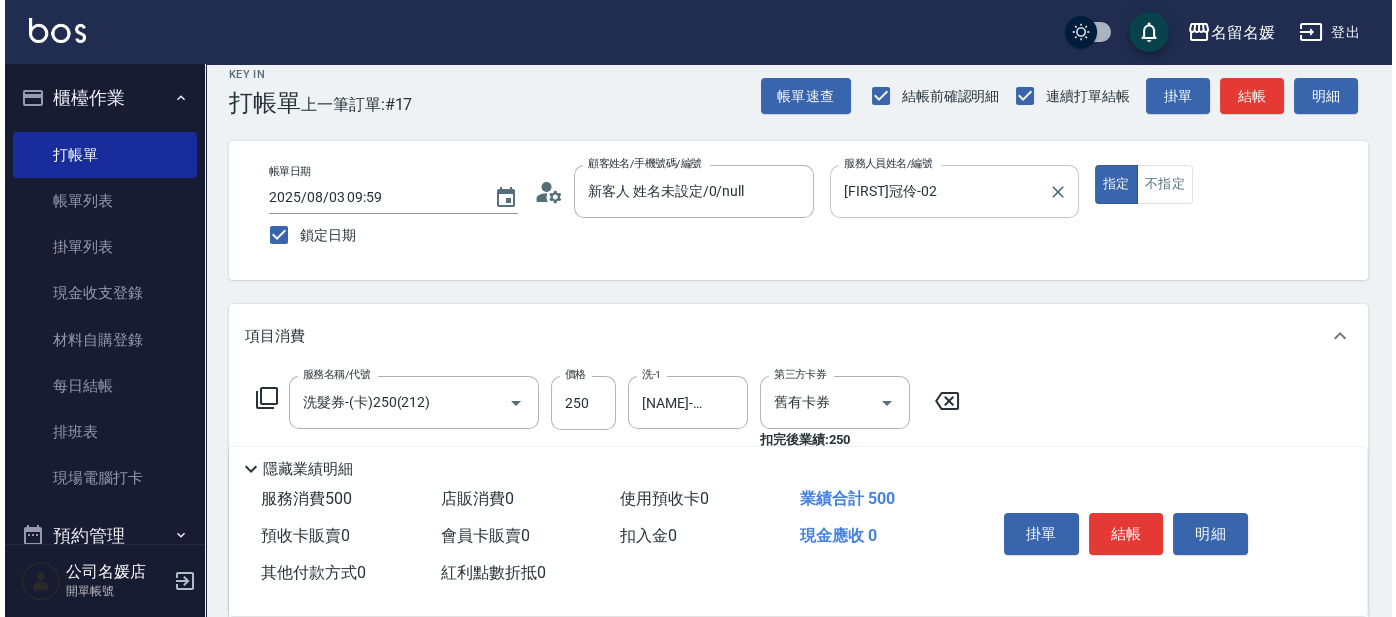 scroll, scrollTop: 0, scrollLeft: 0, axis: both 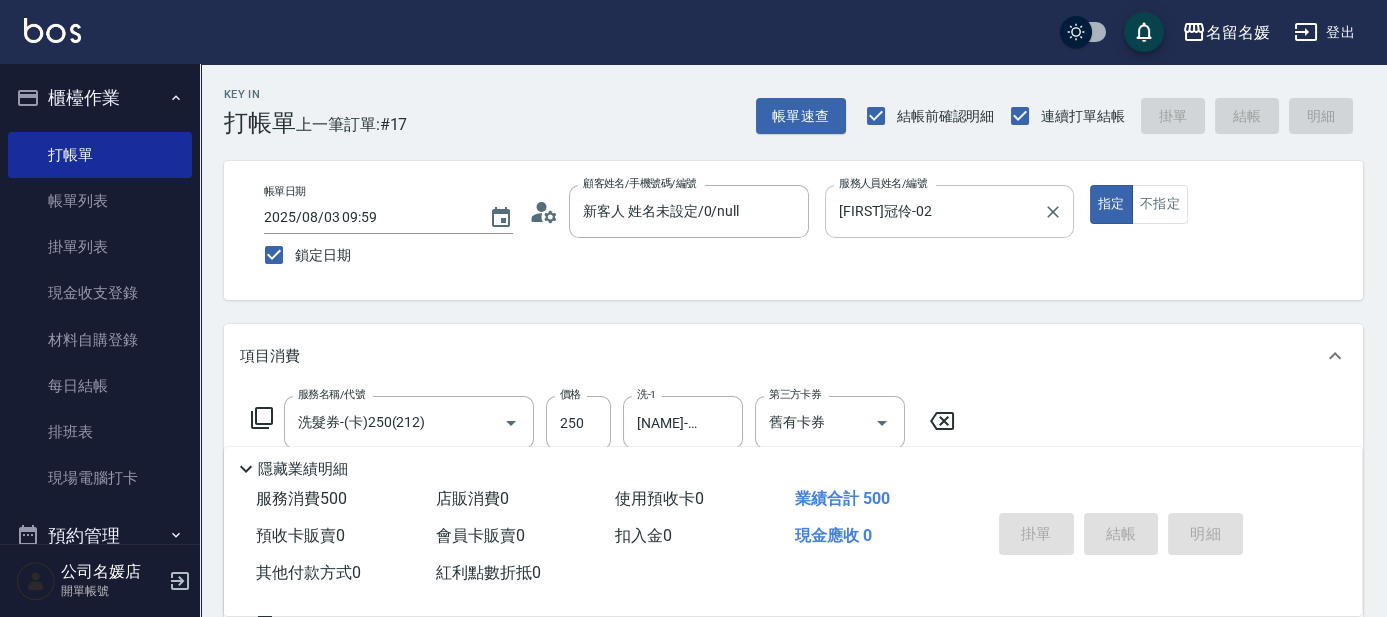 type 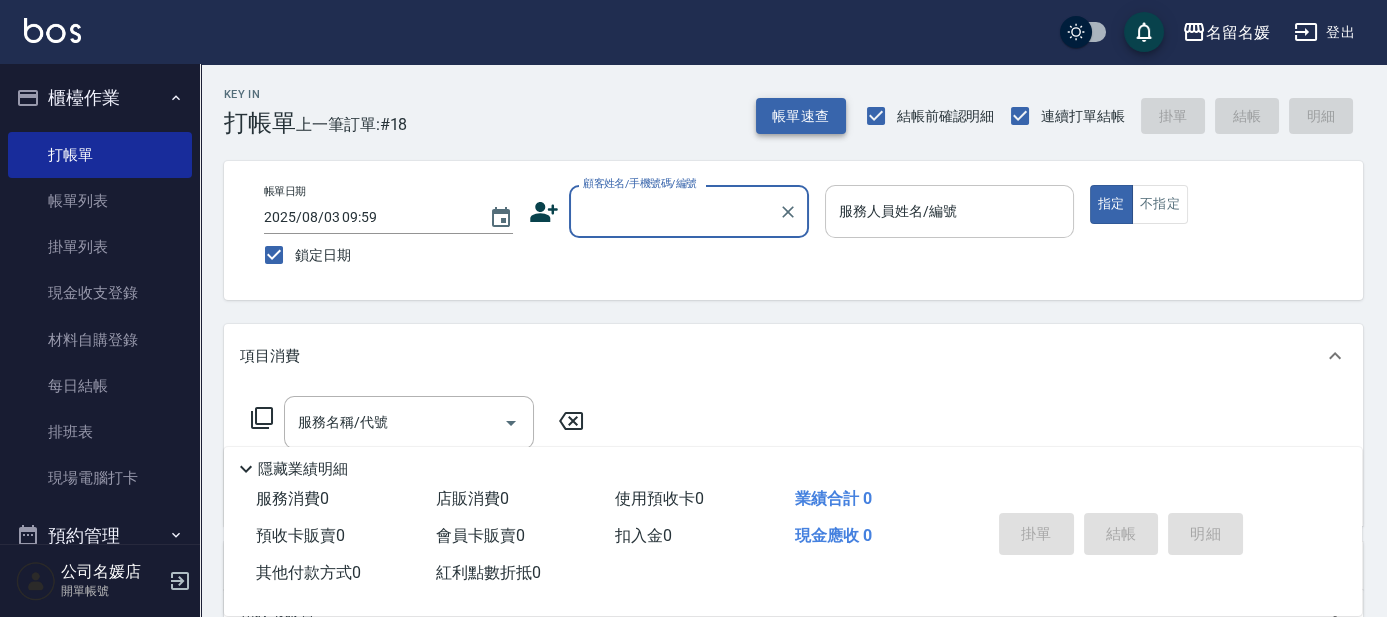 click on "帳單速查" at bounding box center [801, 116] 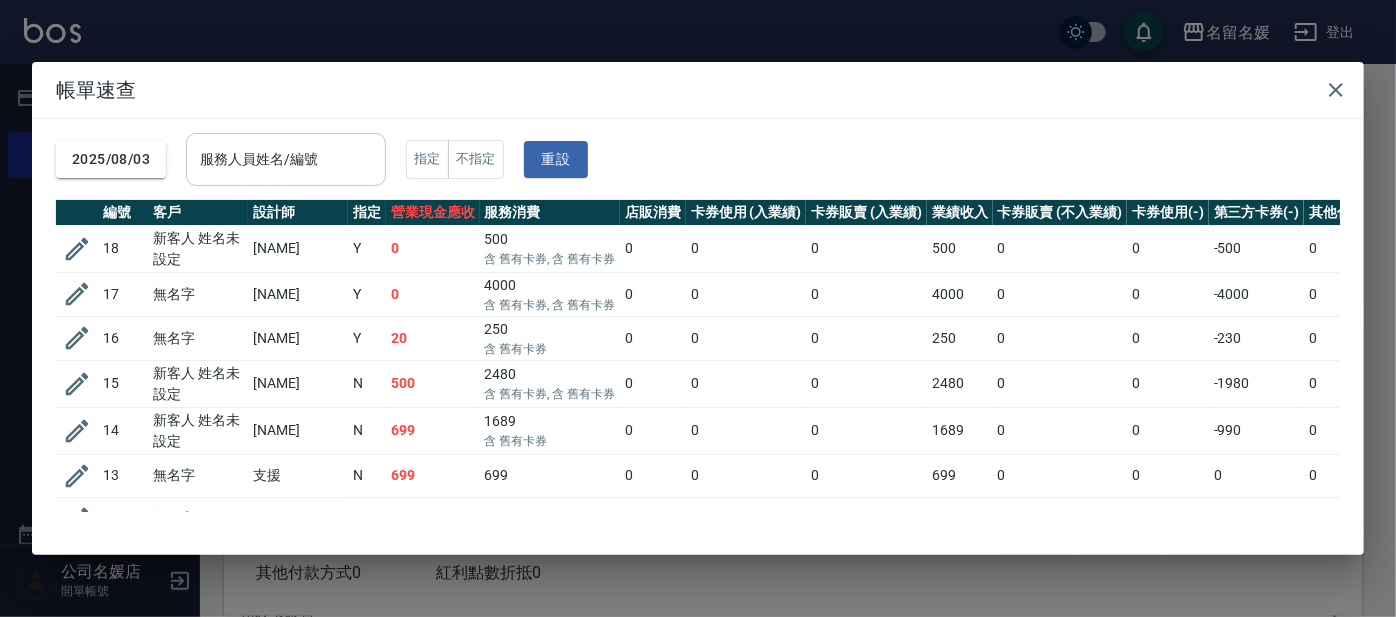 click on "服務人員姓名/編號 服務人員姓名/編號" at bounding box center (286, 159) 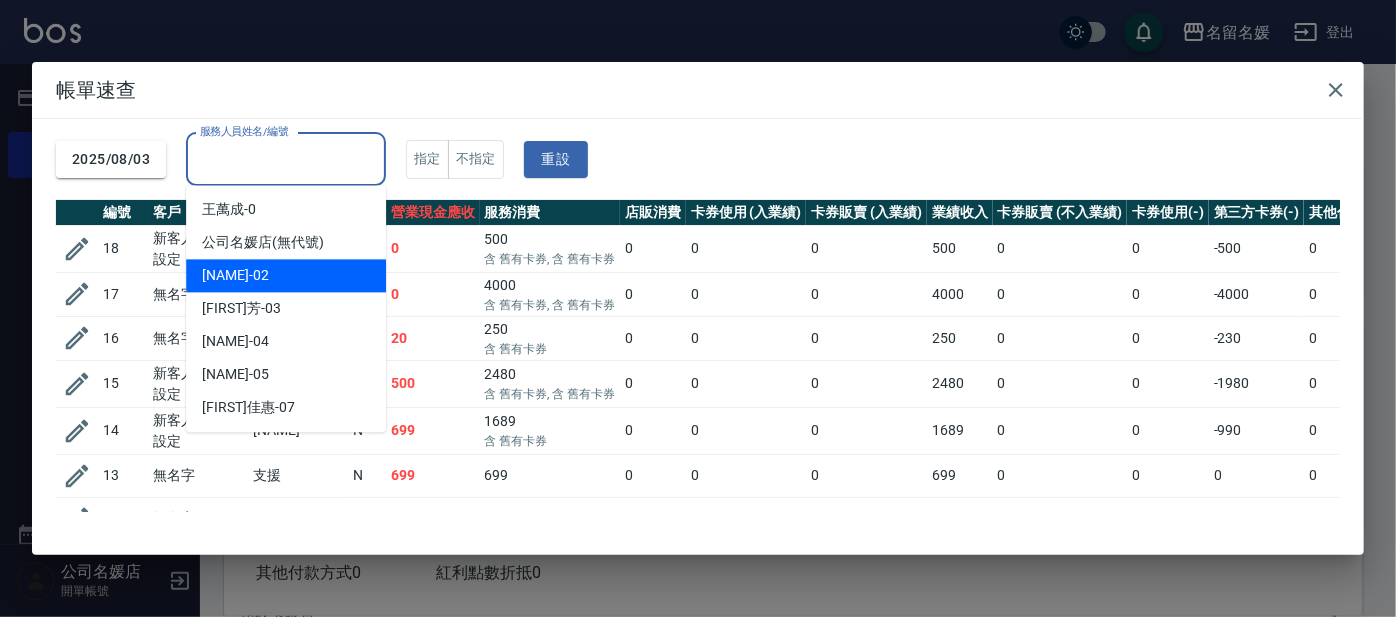 click on "[FIRST]冠伶 -02" at bounding box center (286, 275) 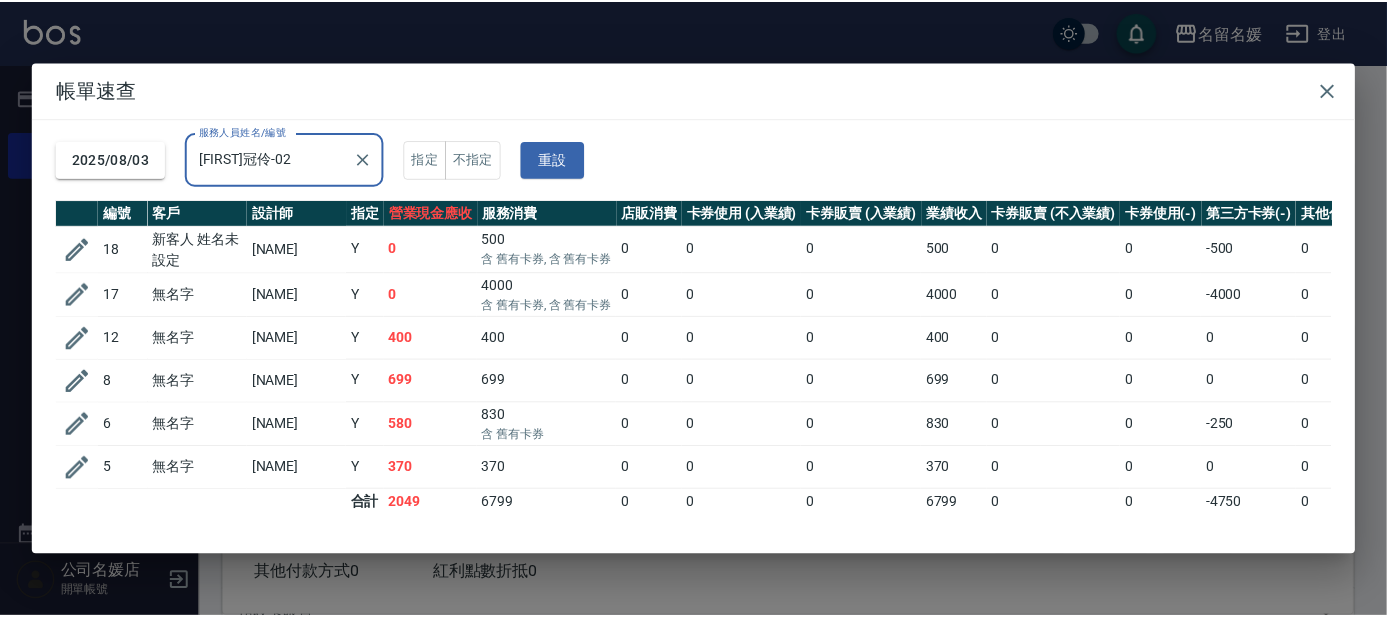 scroll, scrollTop: 16, scrollLeft: 0, axis: vertical 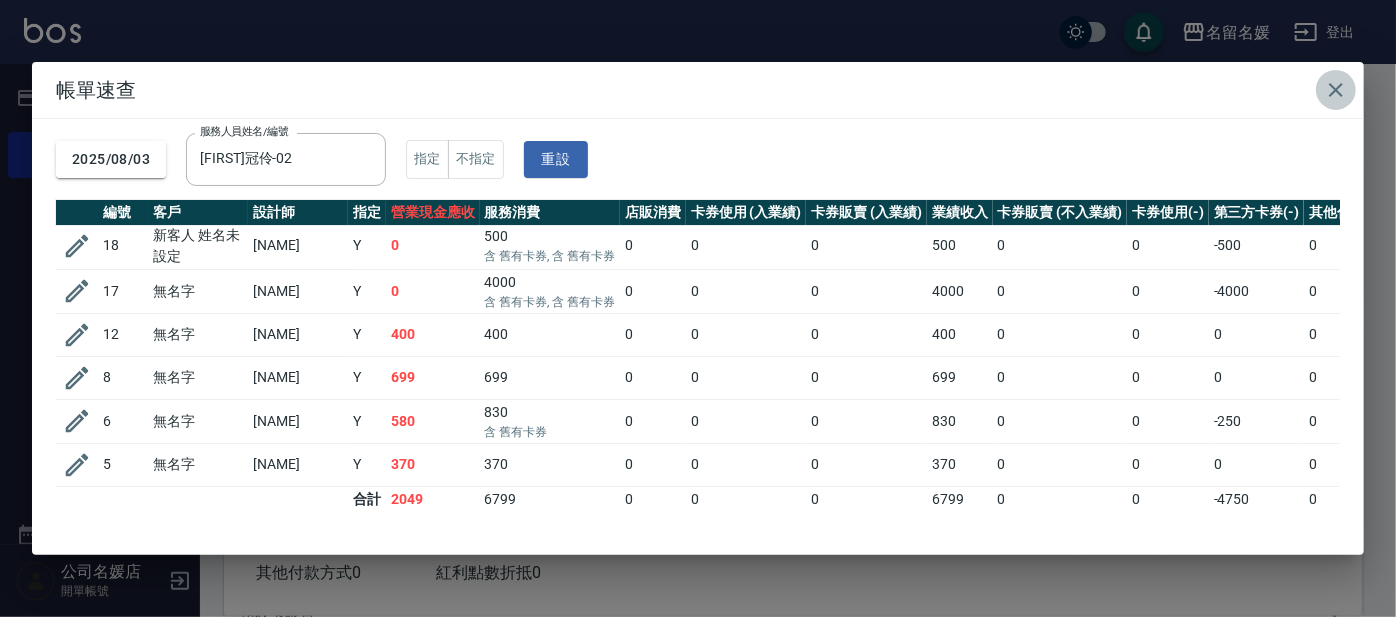 click 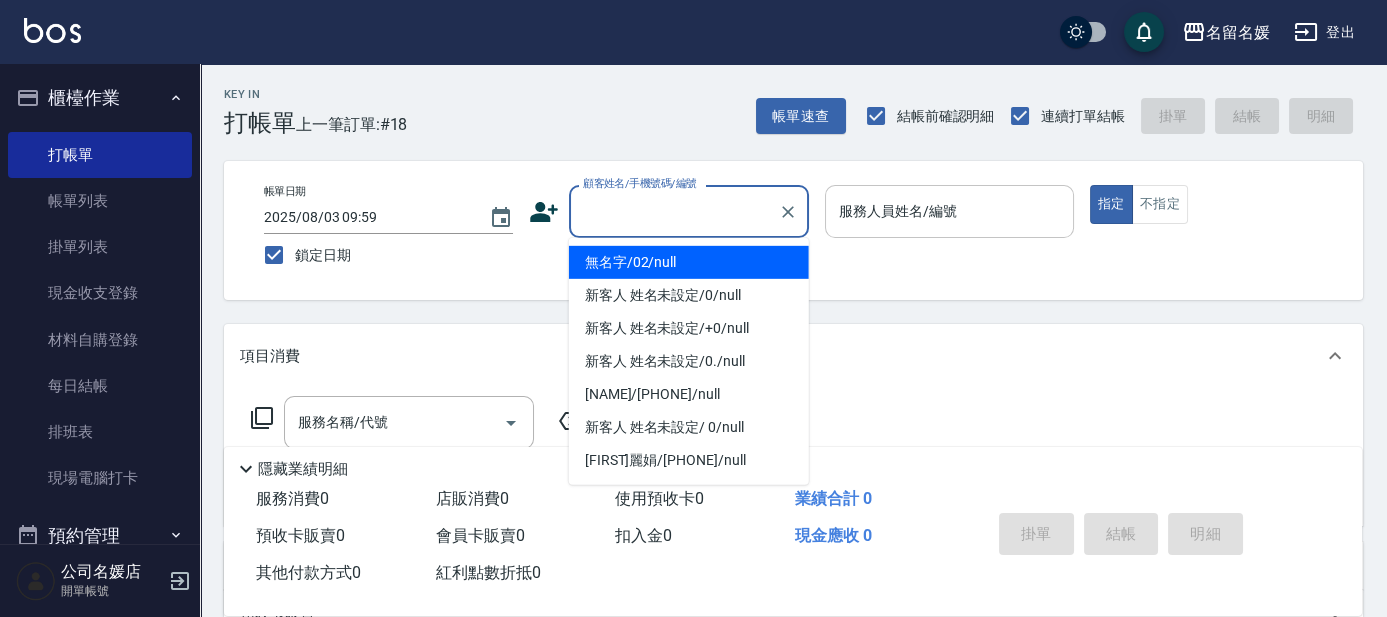 click on "顧客姓名/手機號碼/編號" at bounding box center [674, 211] 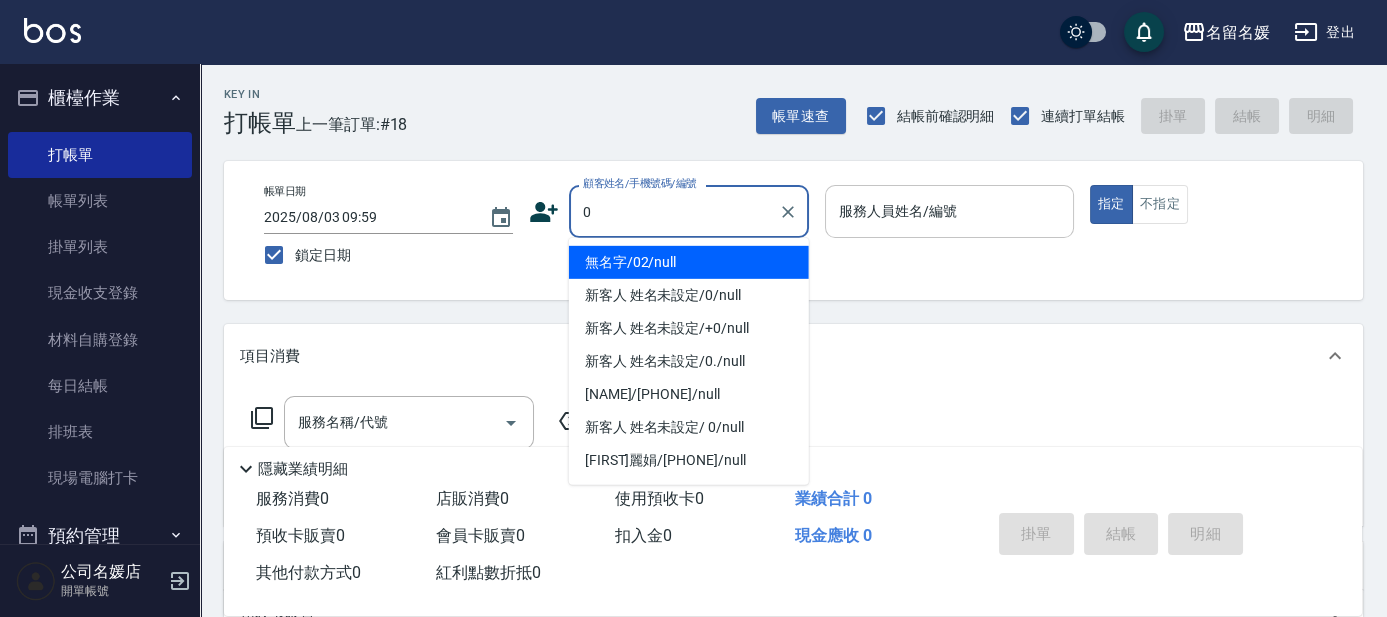 type on "0" 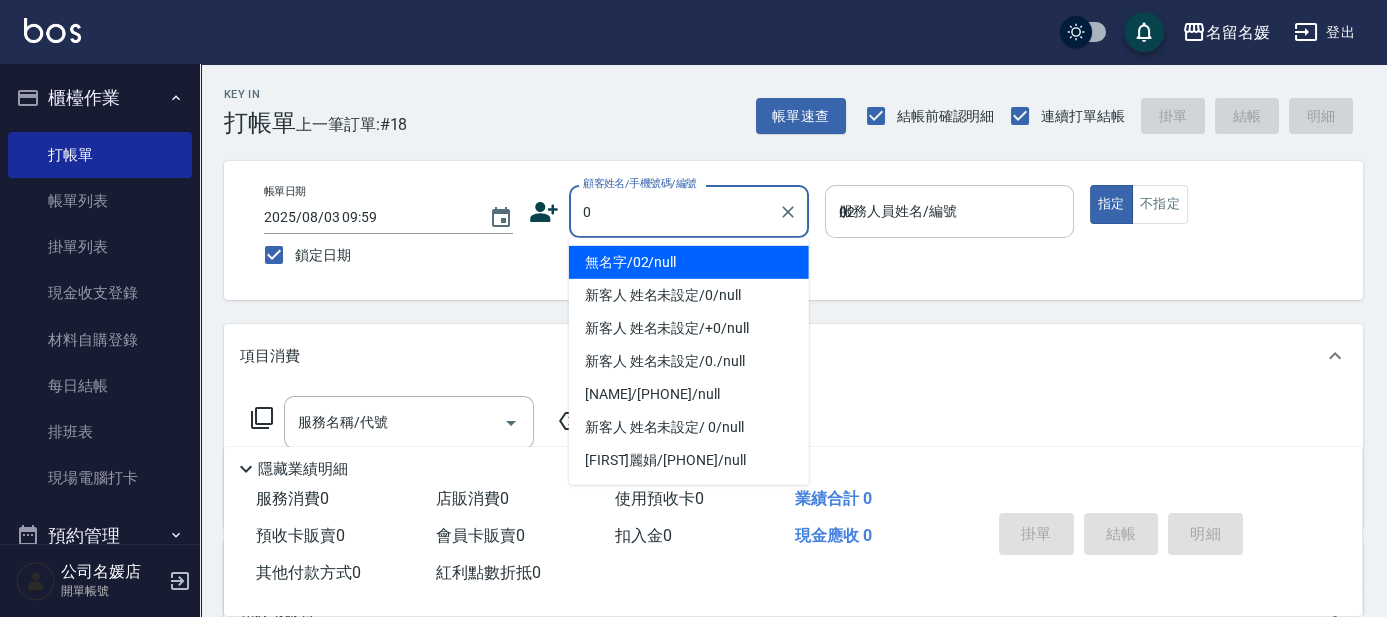 type on "025" 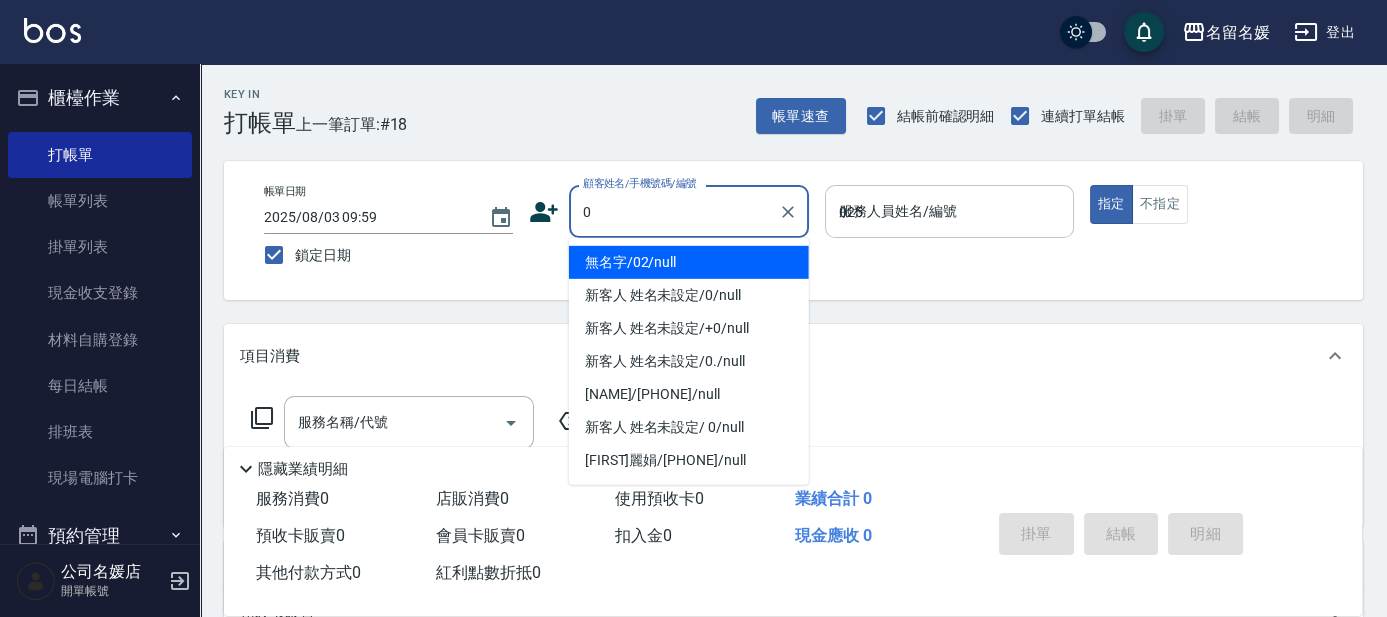 click on "指定" at bounding box center [1111, 204] 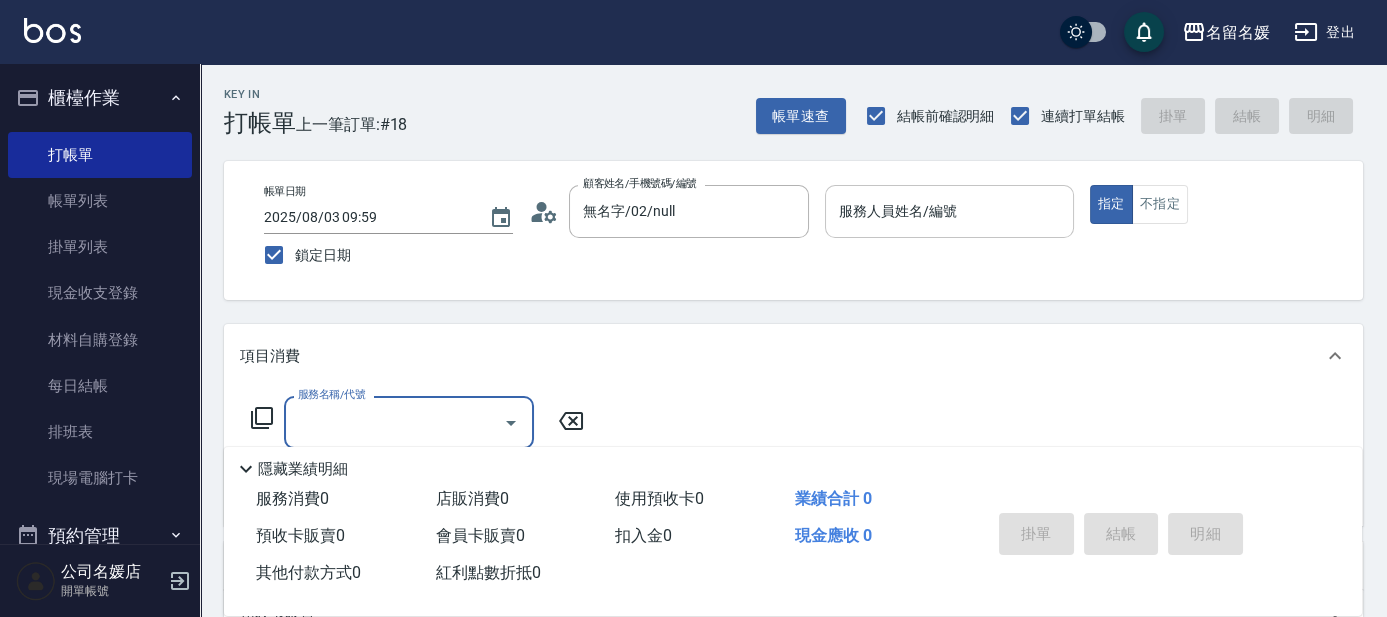 click on "服務人員姓名/編號" at bounding box center [949, 211] 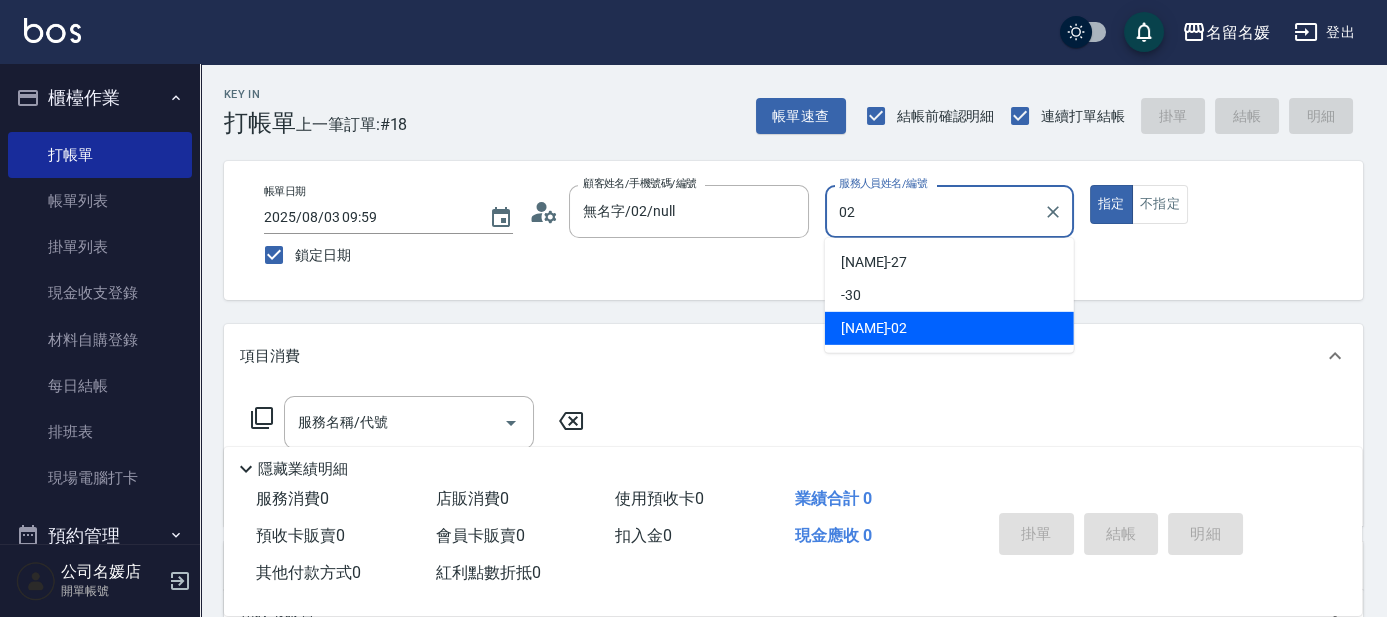 type on "[FIRST]冠伶-02" 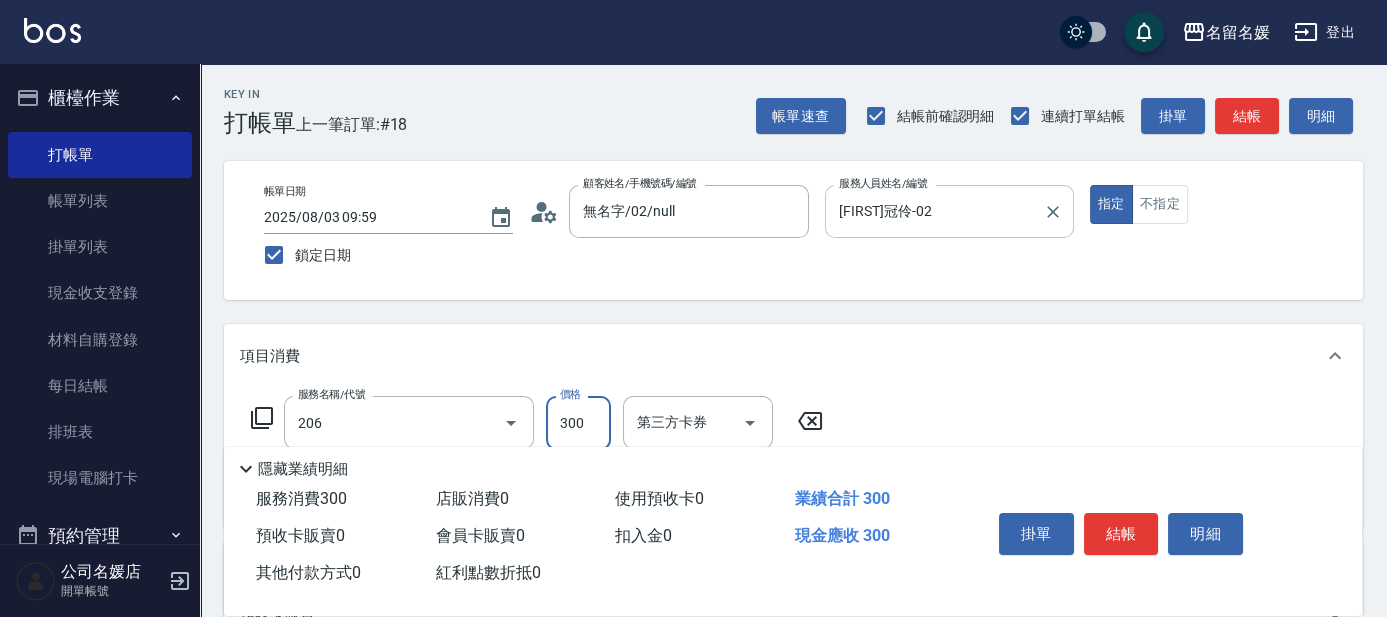 type on "洗髮[300](206)" 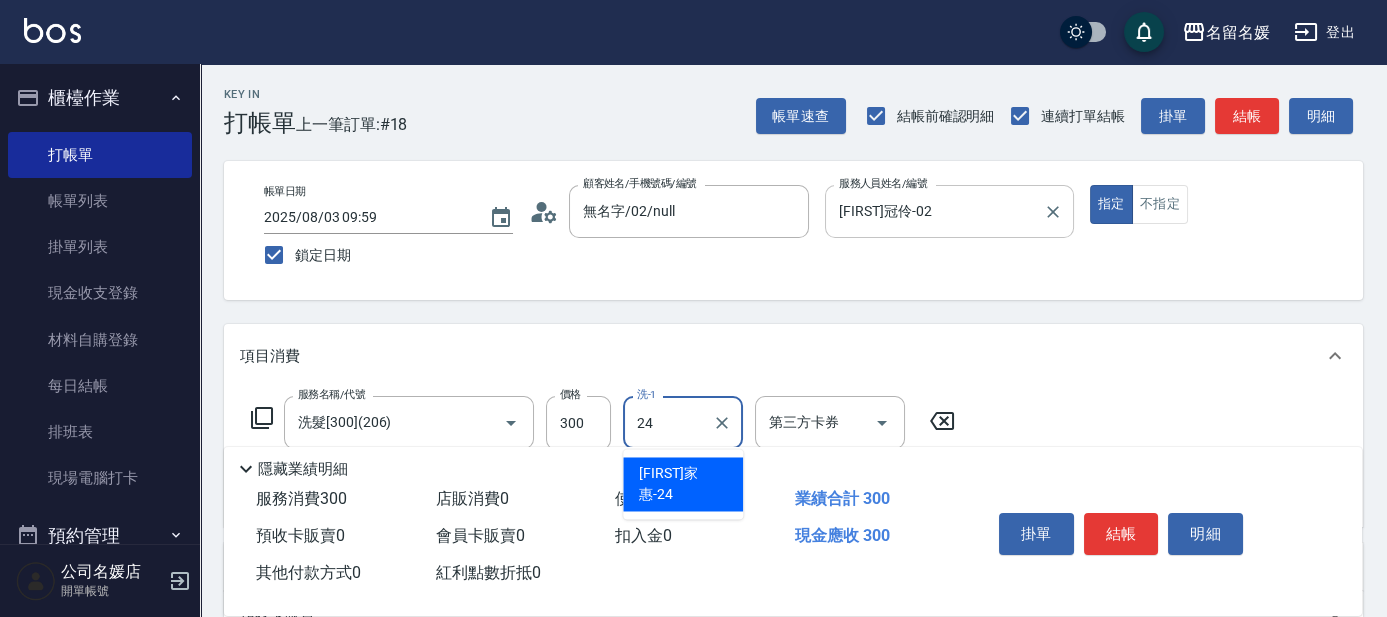 type on "[FIRST]家惠-24" 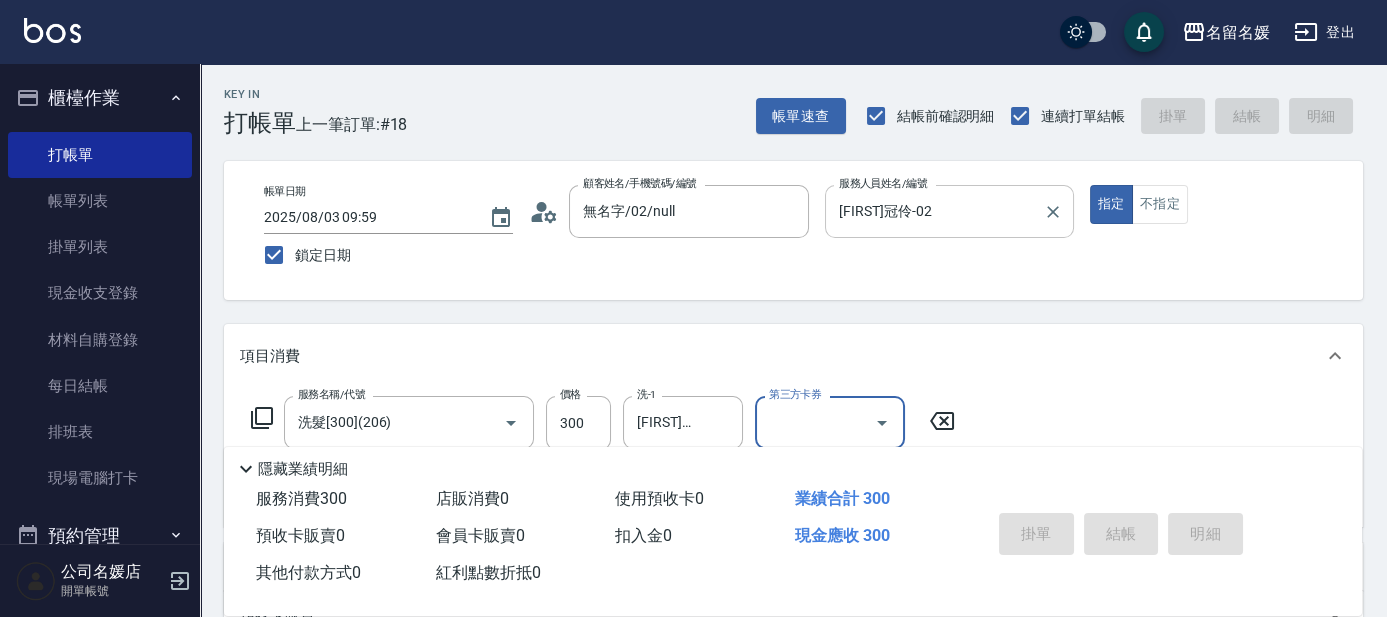 type 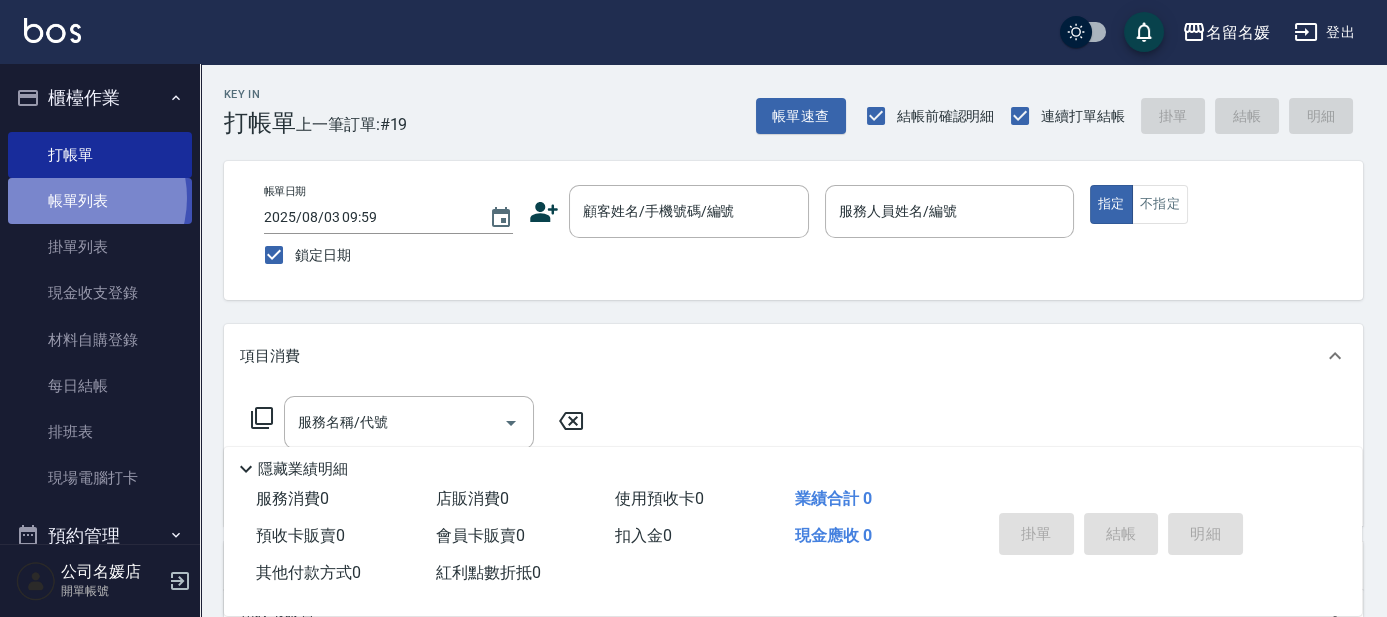 click on "帳單列表" at bounding box center [100, 201] 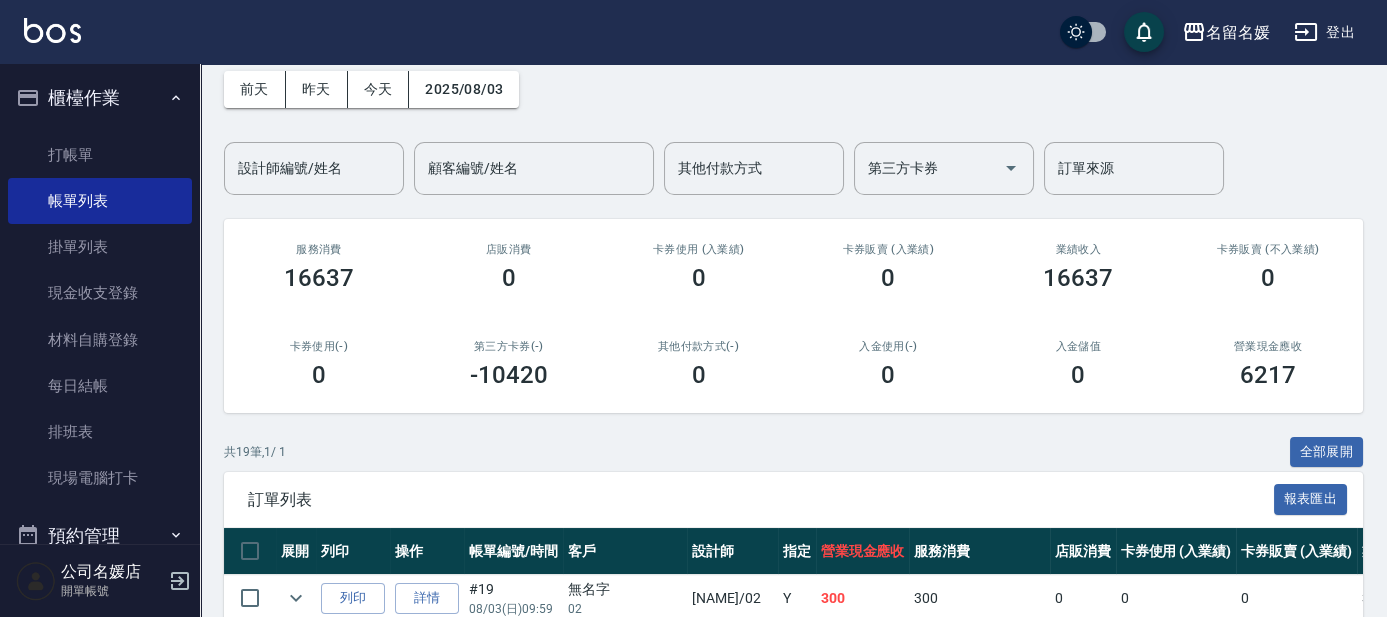 scroll, scrollTop: 181, scrollLeft: 0, axis: vertical 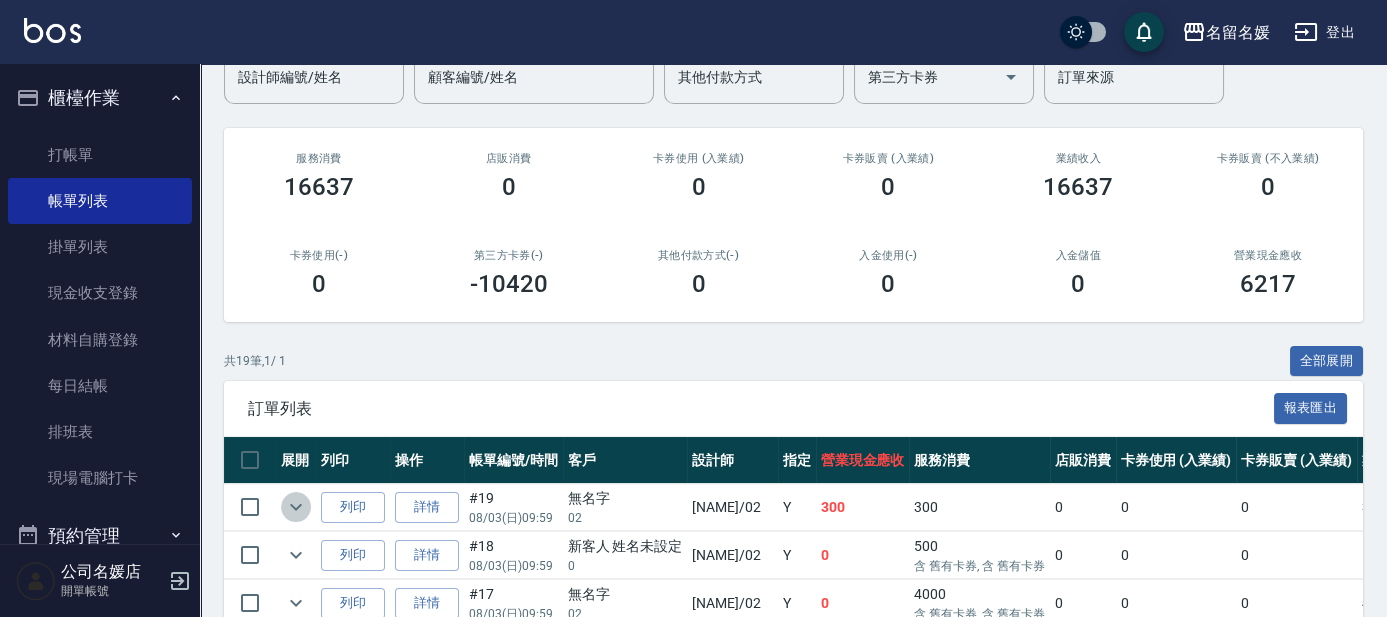 click 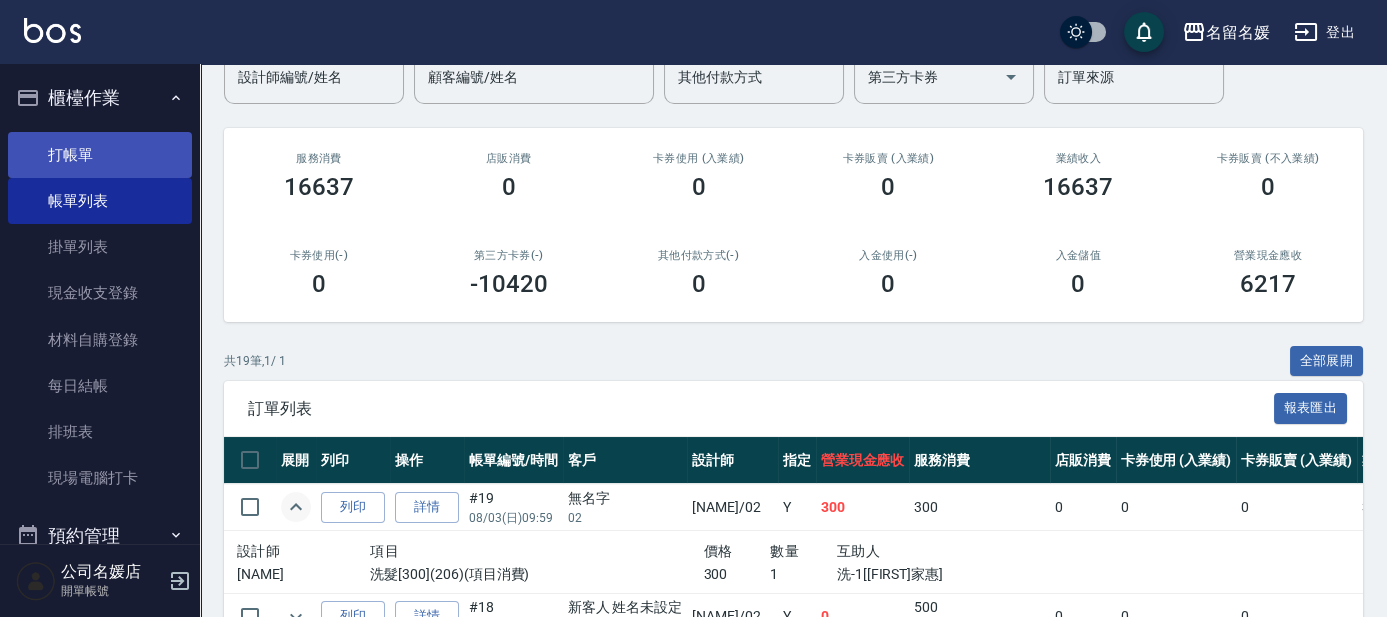 click on "打帳單" at bounding box center (100, 155) 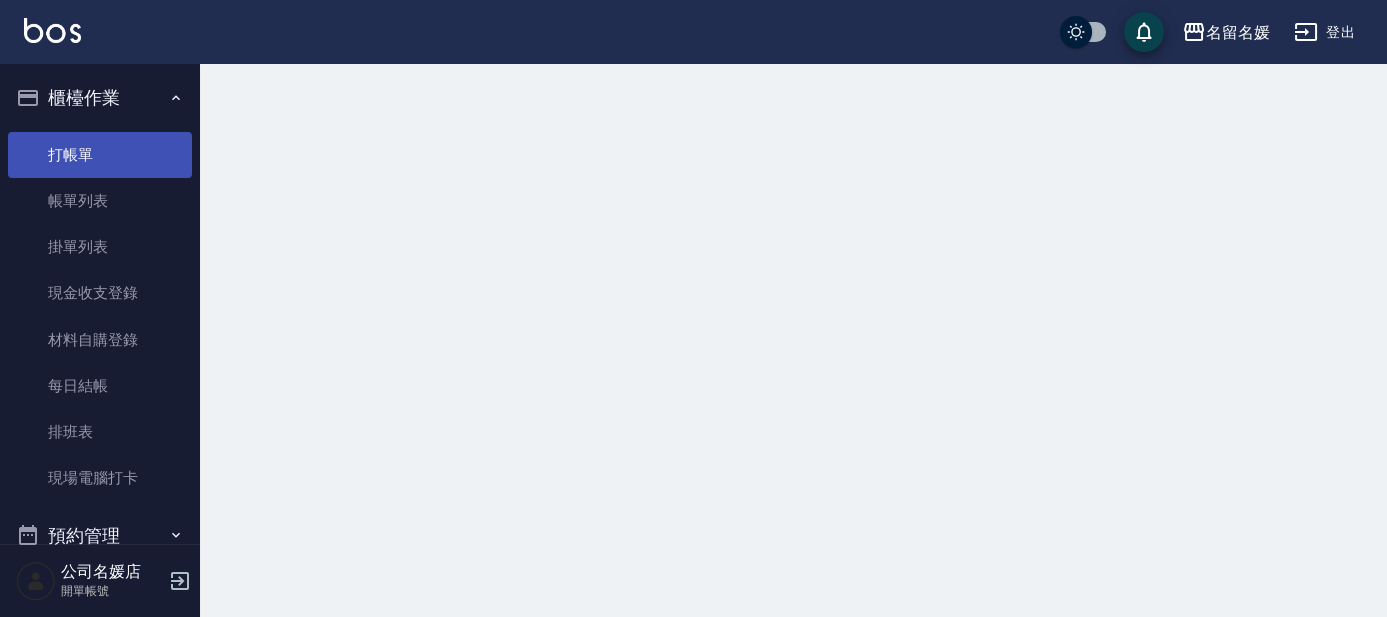scroll, scrollTop: 0, scrollLeft: 0, axis: both 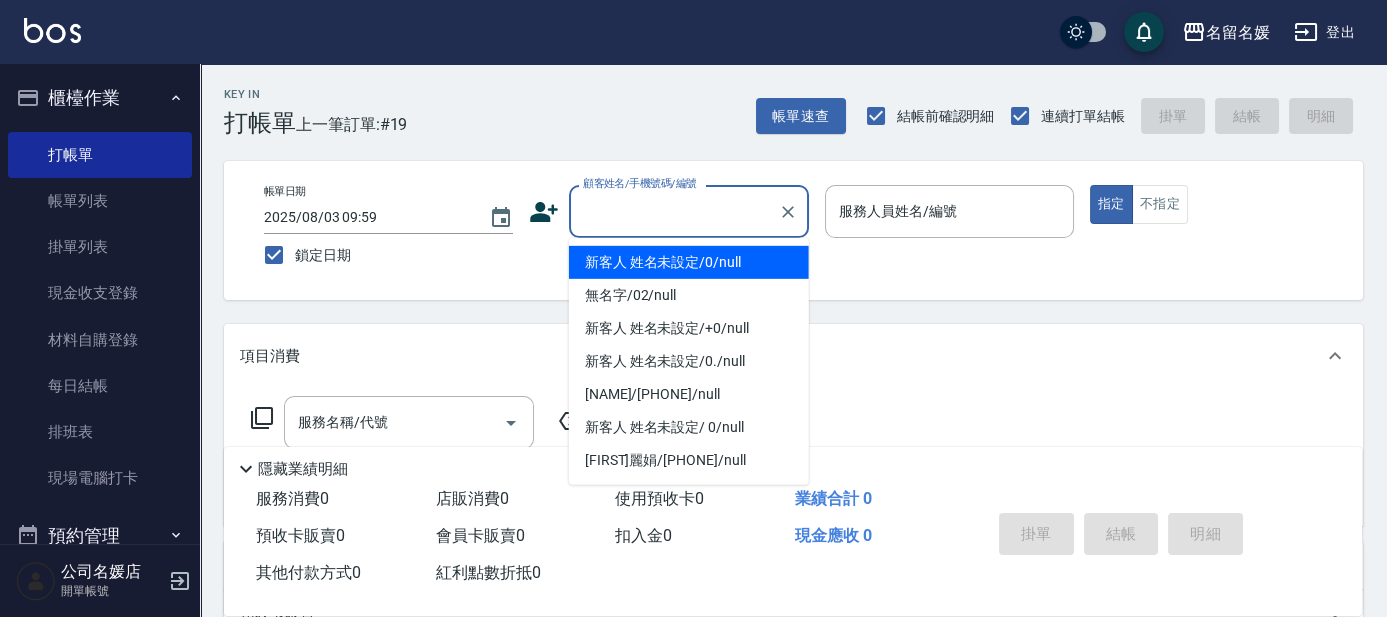 click on "顧客姓名/手機號碼/編號" at bounding box center [674, 211] 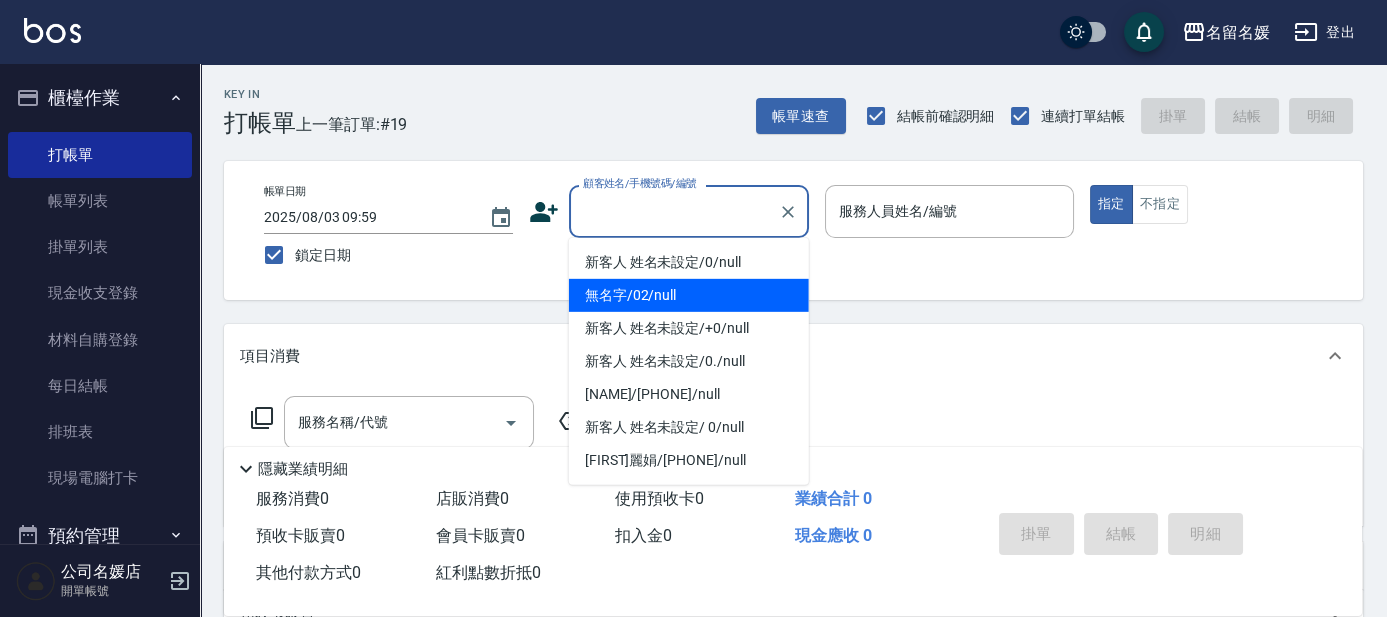 click on "無名字/02/null" at bounding box center (689, 295) 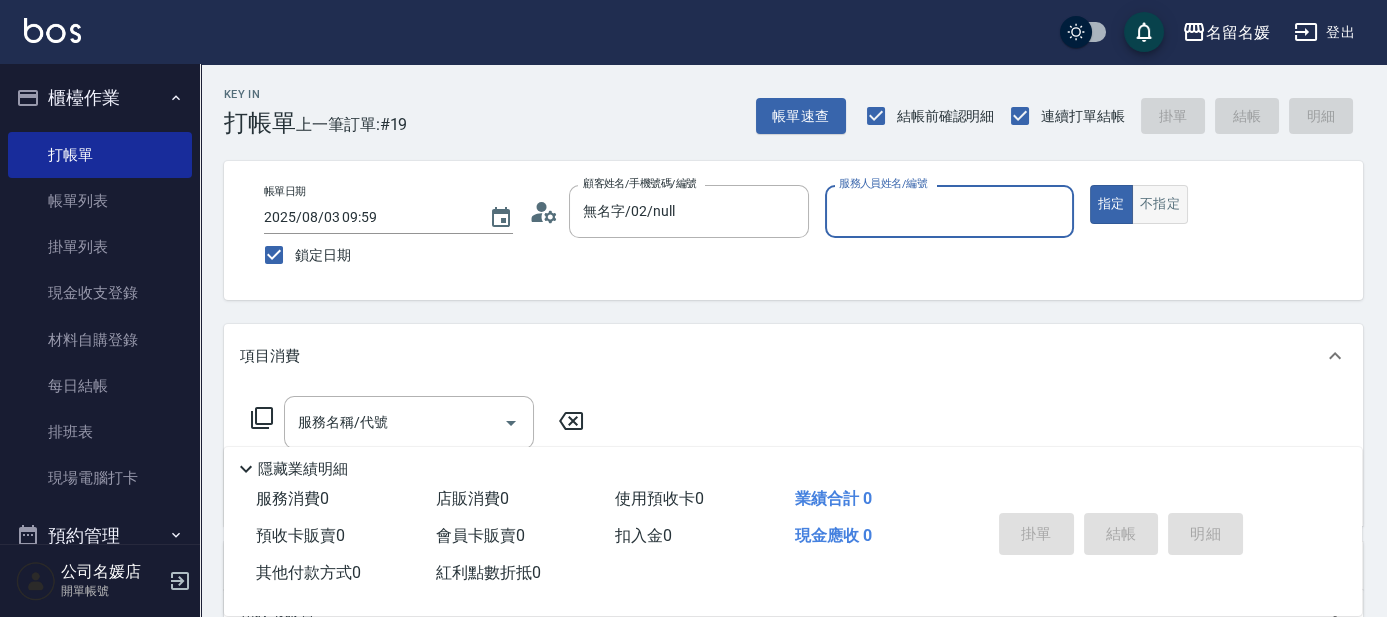 click on "不指定" at bounding box center [1160, 204] 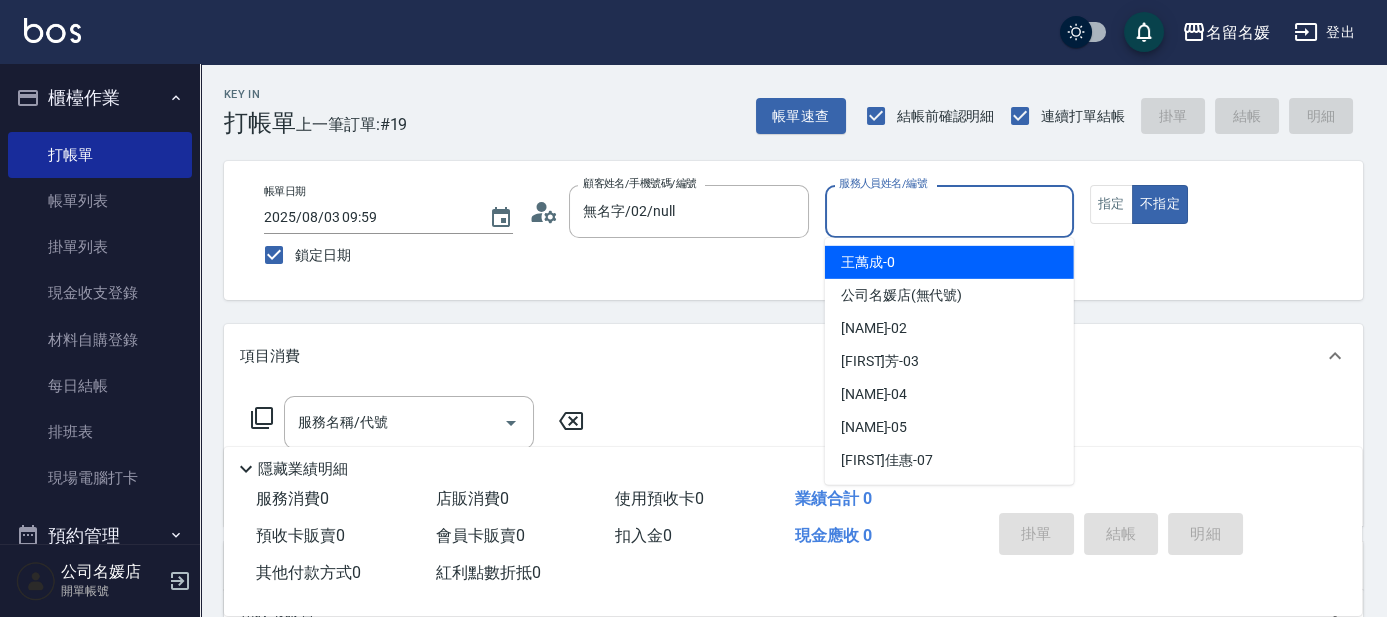 click on "服務人員姓名/編號" at bounding box center (949, 211) 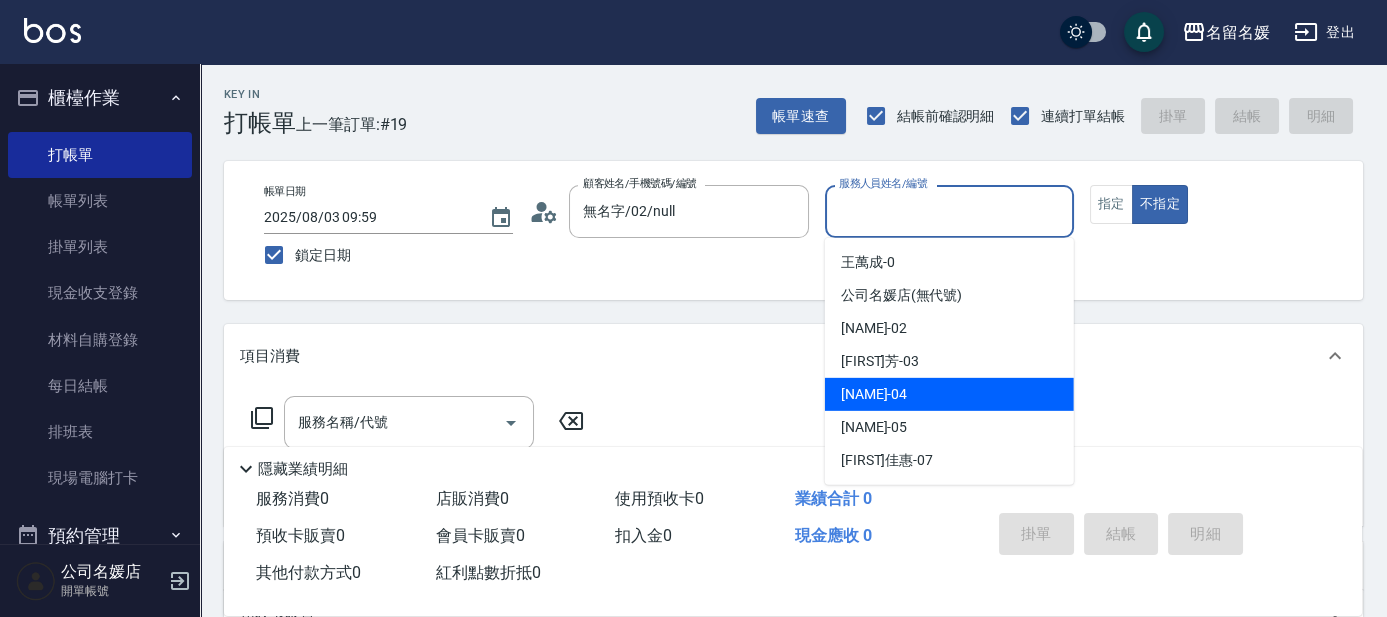 click on "[FIRST]沛琪 -04" at bounding box center (949, 394) 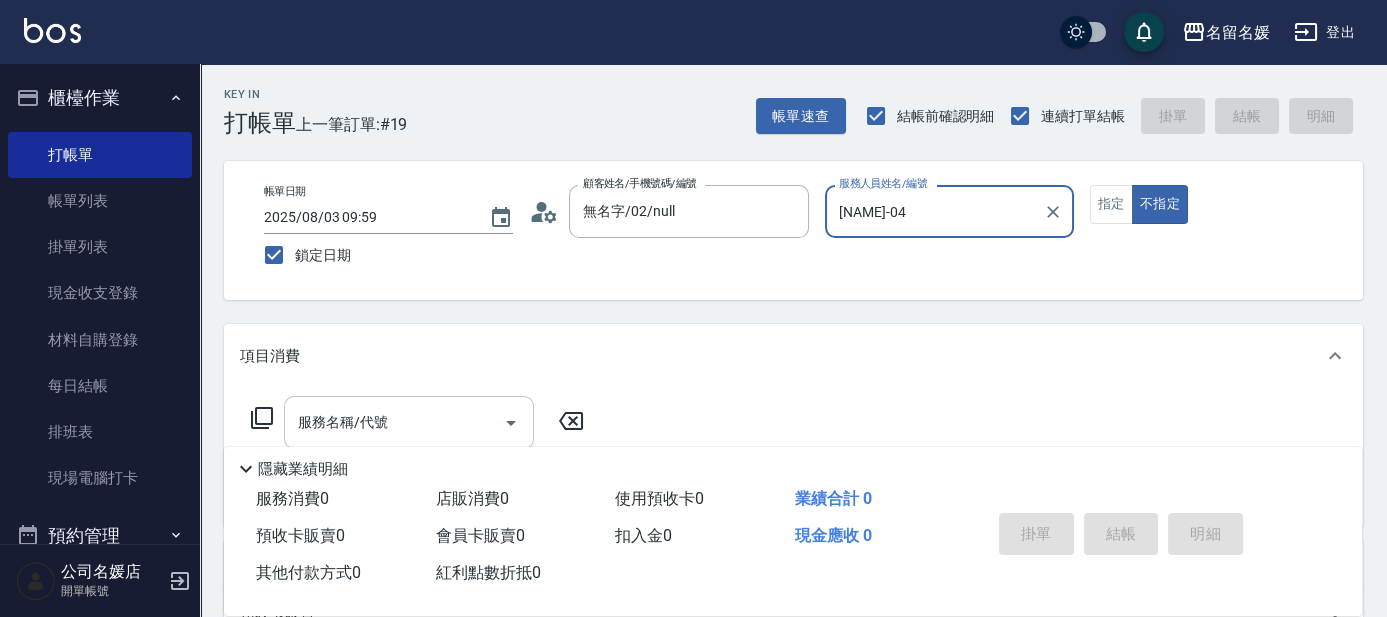 click on "服務名稱/代號" at bounding box center (394, 422) 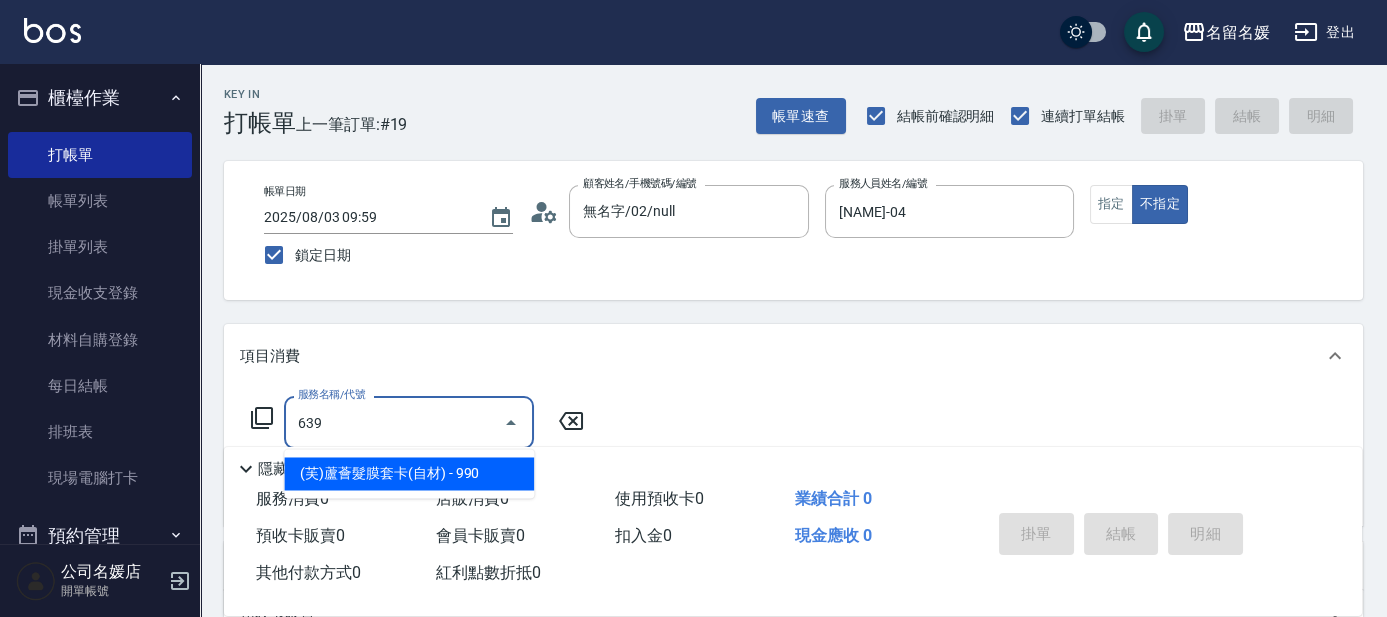 click on "(芙)蘆薈髮膜套卡(自材) - 990" at bounding box center (409, 473) 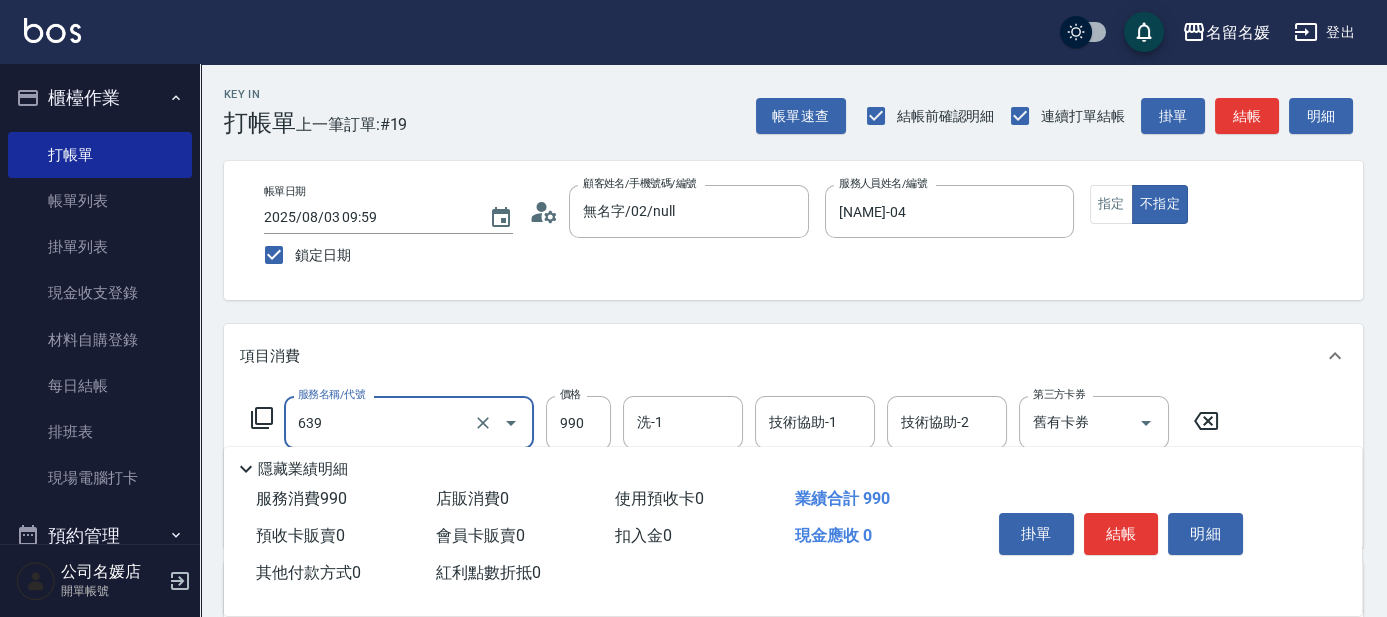 click on "639" at bounding box center (381, 422) 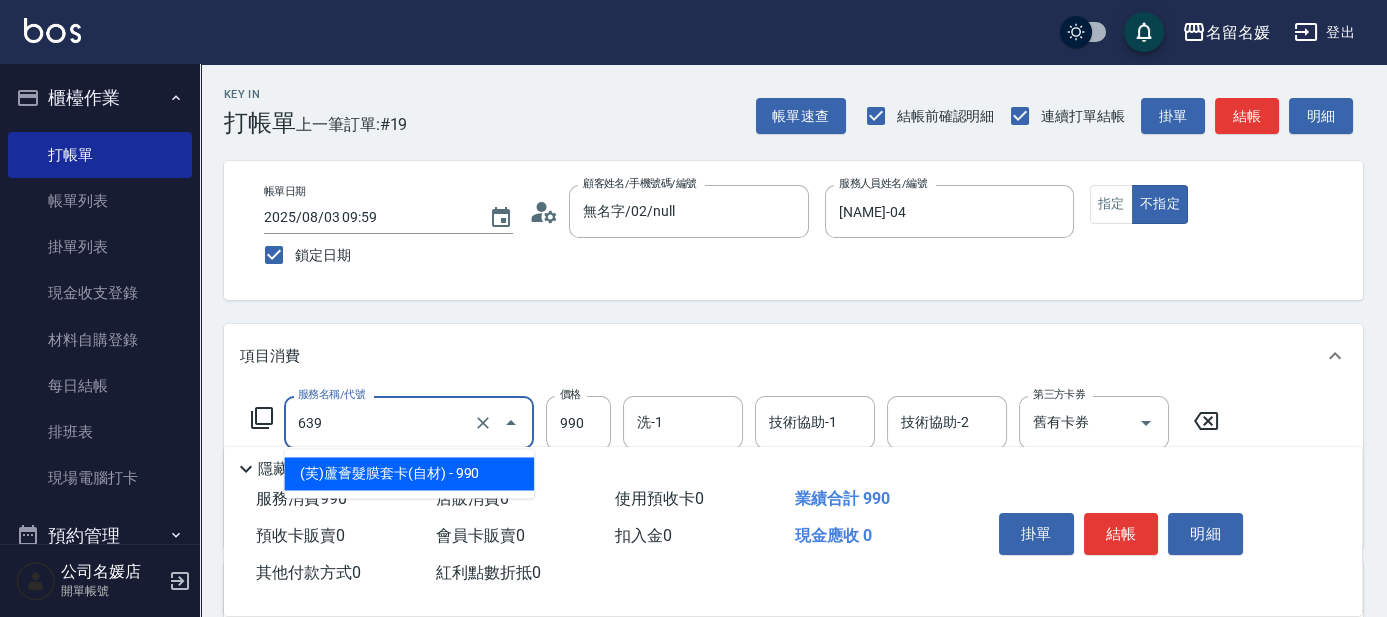 drag, startPoint x: 453, startPoint y: 471, endPoint x: 658, endPoint y: 446, distance: 206.51877 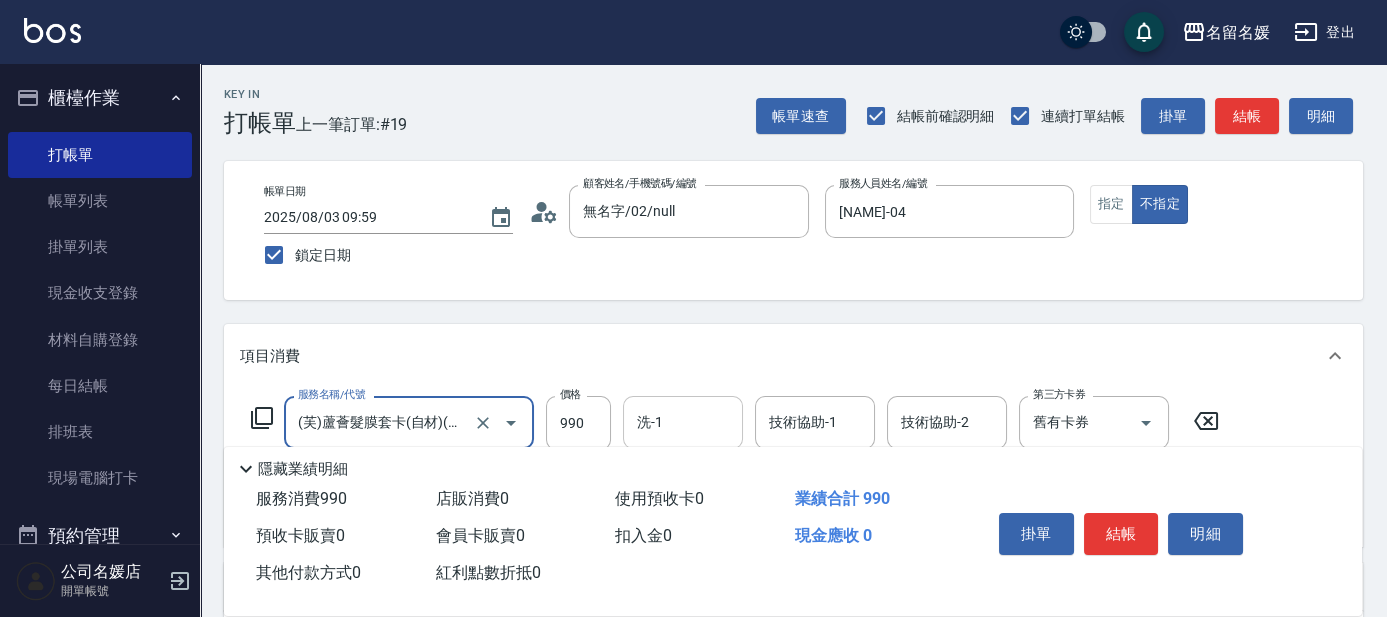 type on "(芙)蘆薈髮膜套卡(自材)(639)" 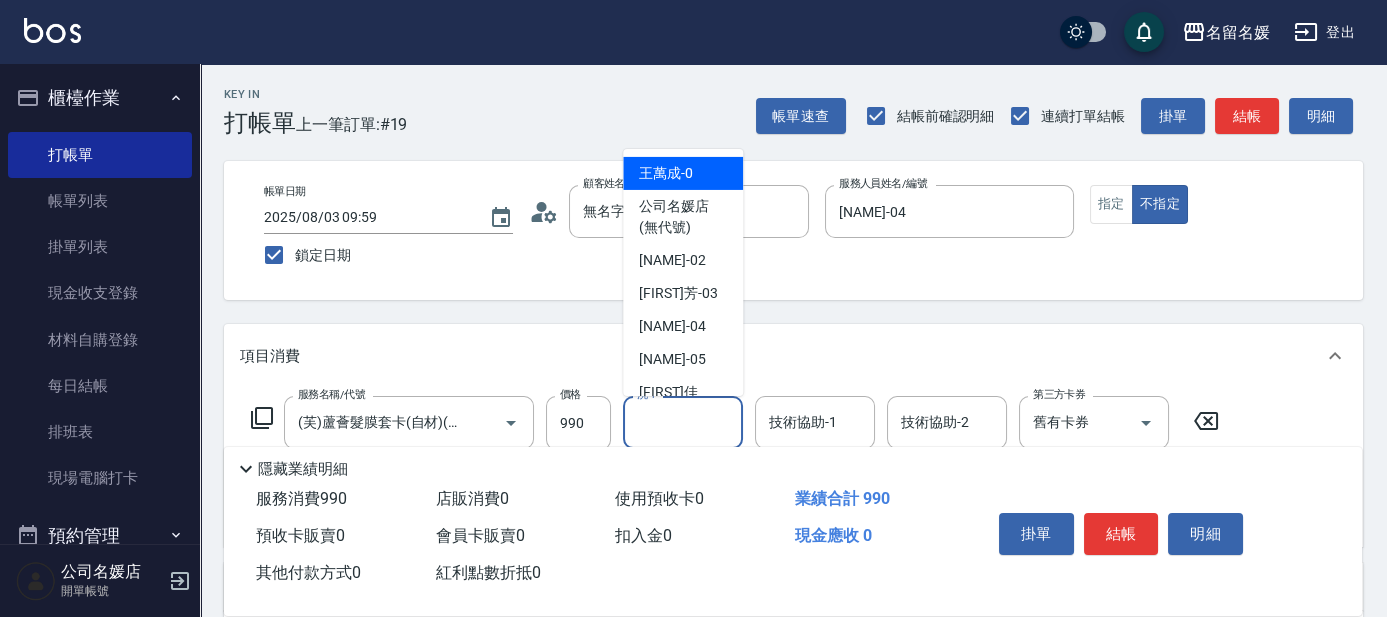 click on "洗-1" at bounding box center (683, 422) 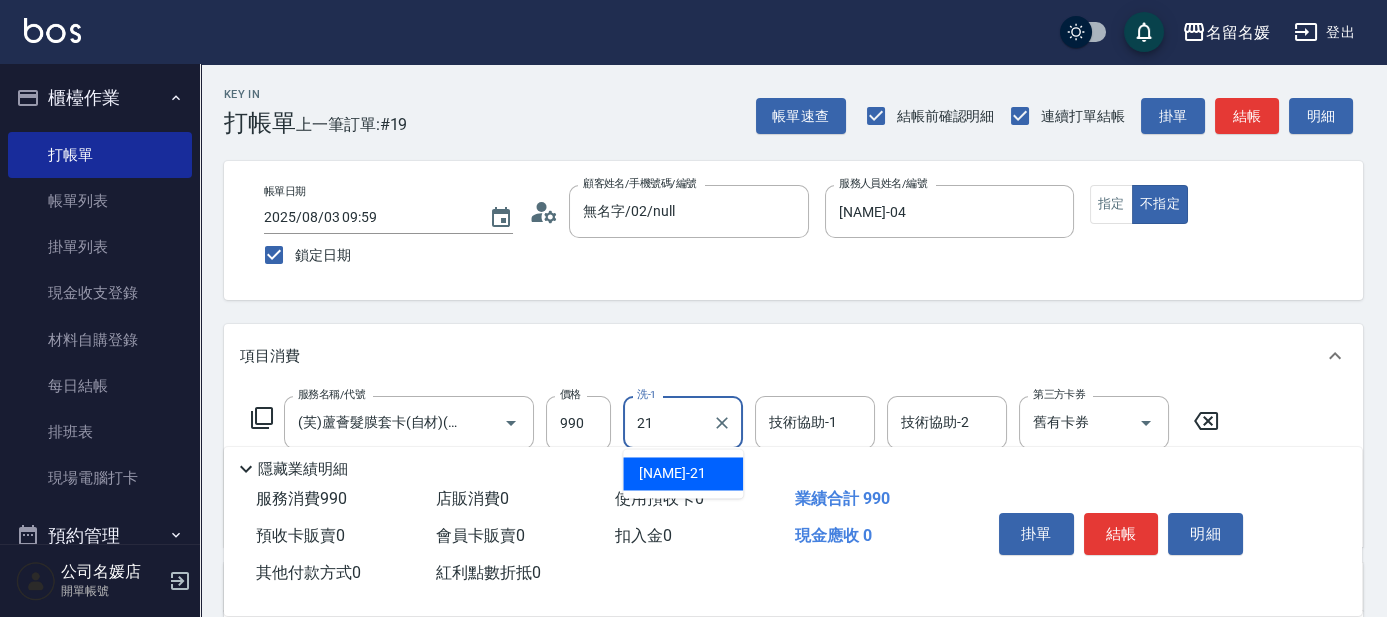 drag, startPoint x: 688, startPoint y: 472, endPoint x: 805, endPoint y: 422, distance: 127.236 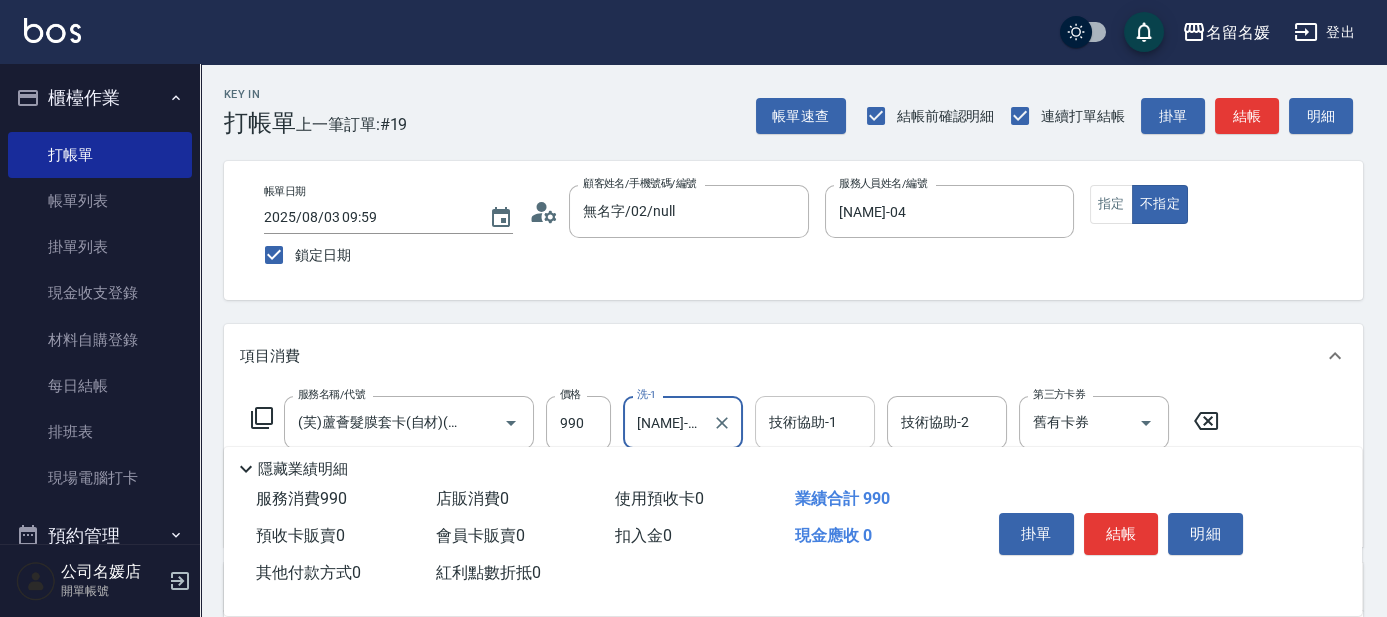 type on "[NAME]-21" 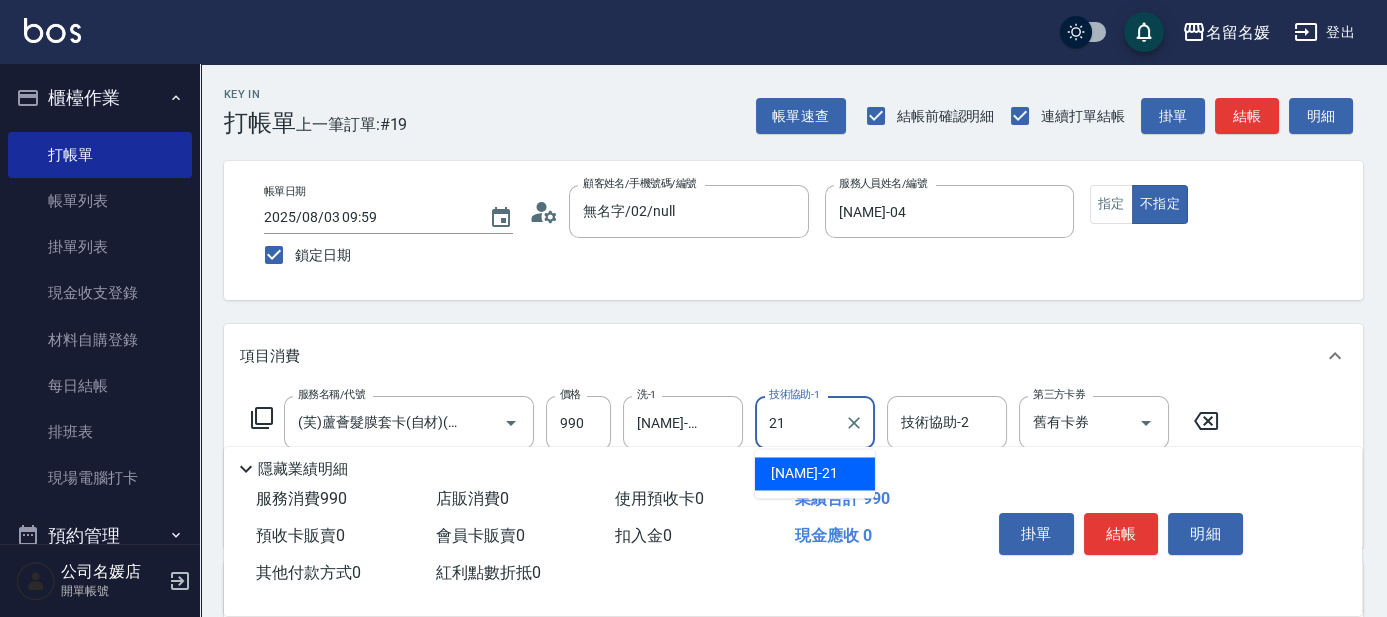 click on "[NAME] -21" at bounding box center (804, 473) 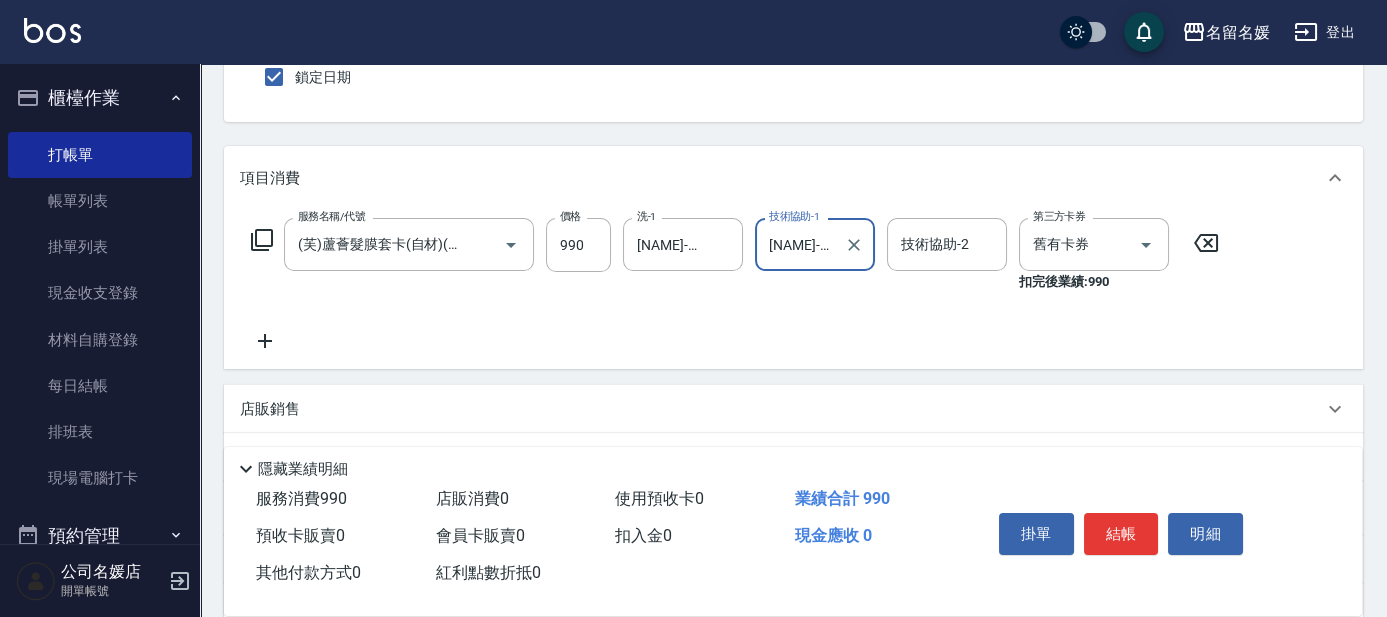 scroll, scrollTop: 181, scrollLeft: 0, axis: vertical 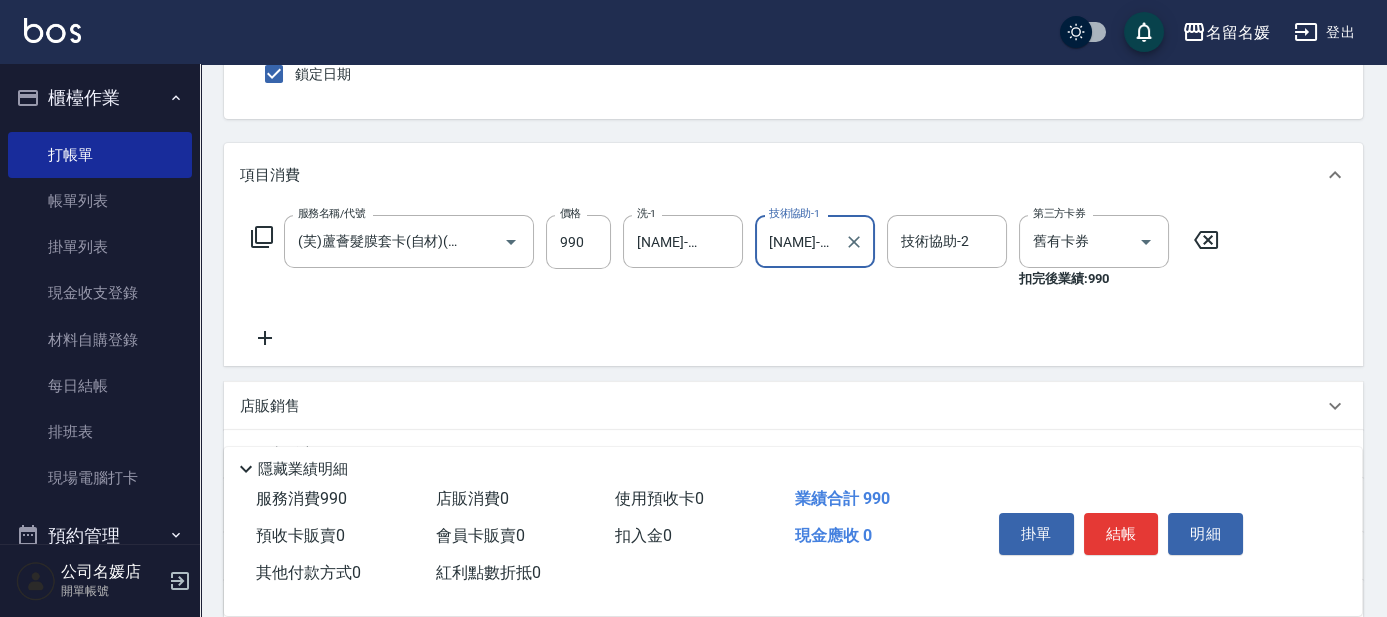 type on "[NAME]-21" 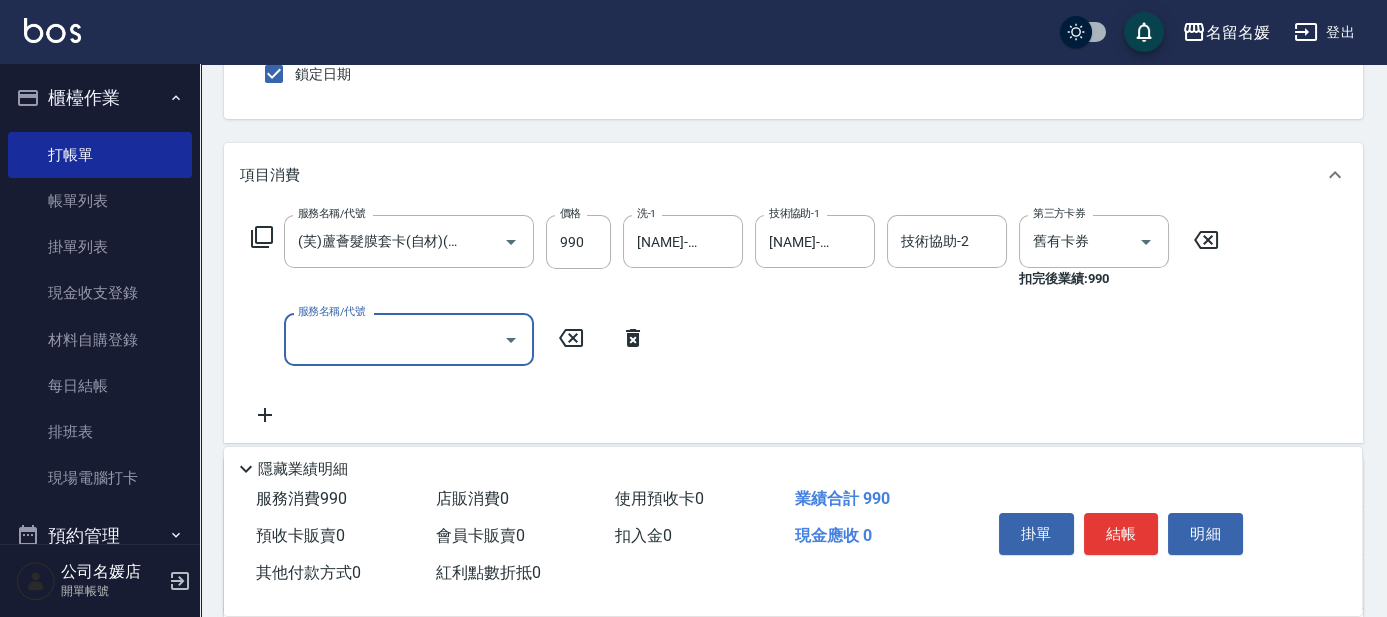 scroll, scrollTop: 0, scrollLeft: 0, axis: both 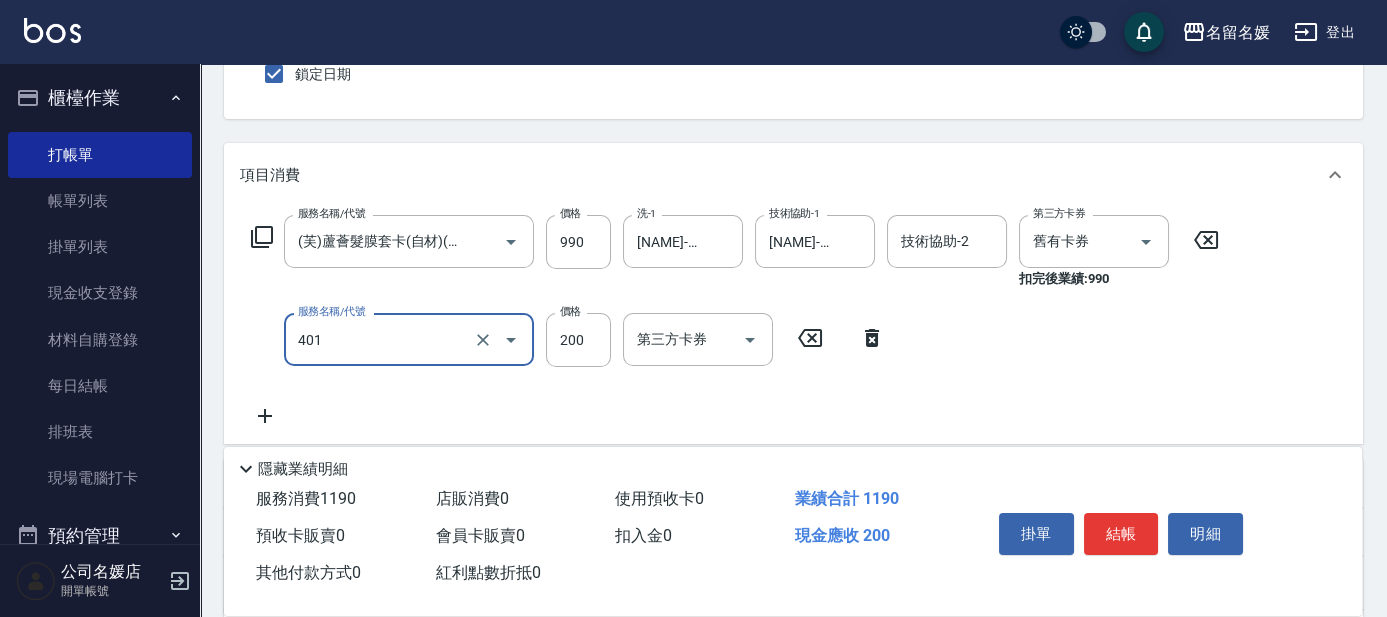 click on "401" at bounding box center [381, 339] 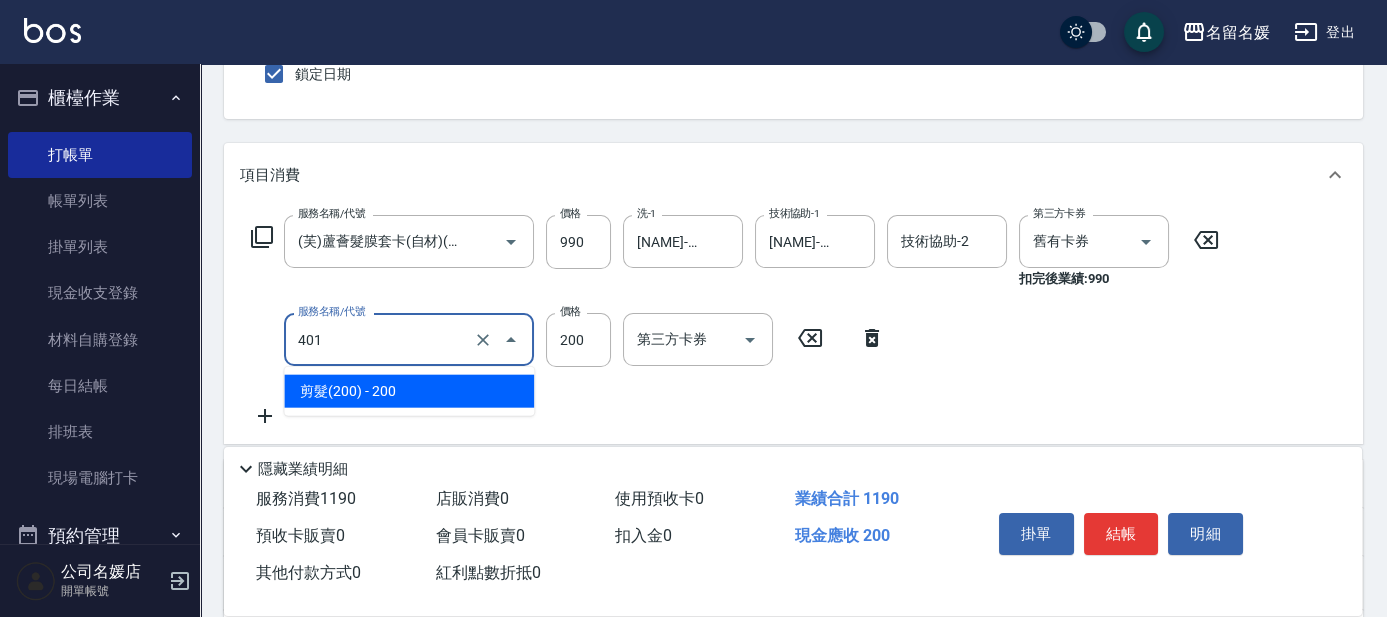 click on "剪髮(200) - 200" at bounding box center (409, 391) 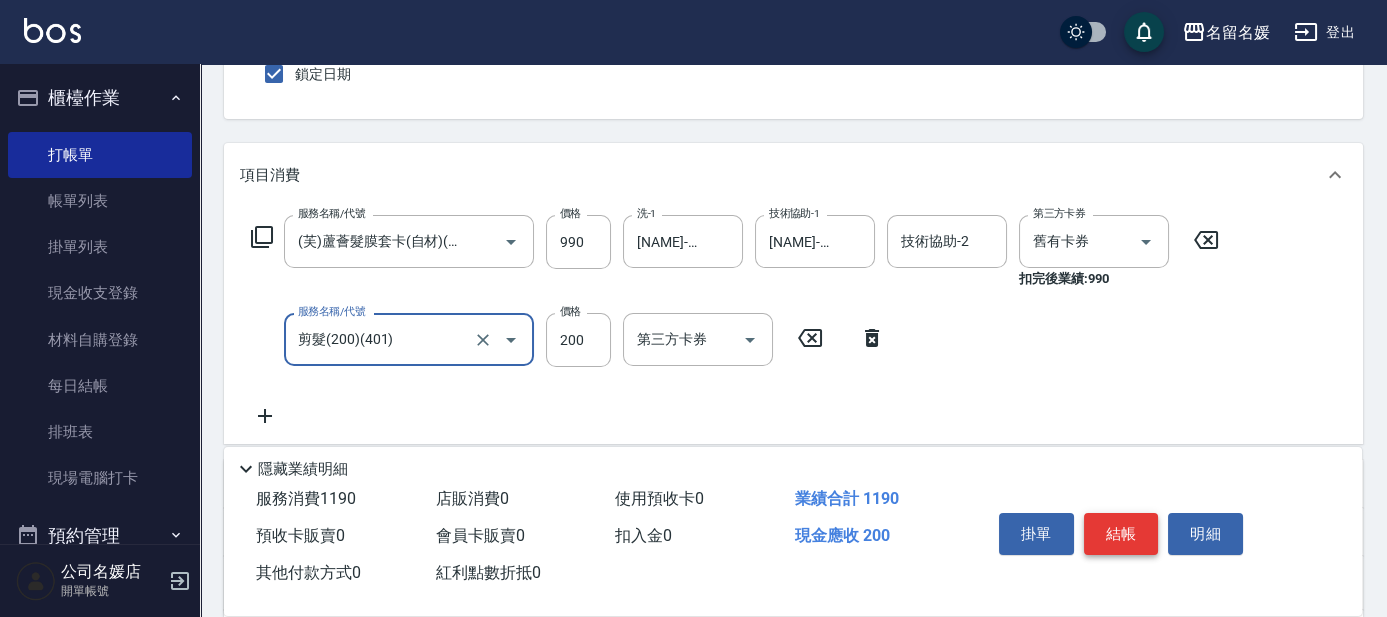 type on "剪髮(200)(401)" 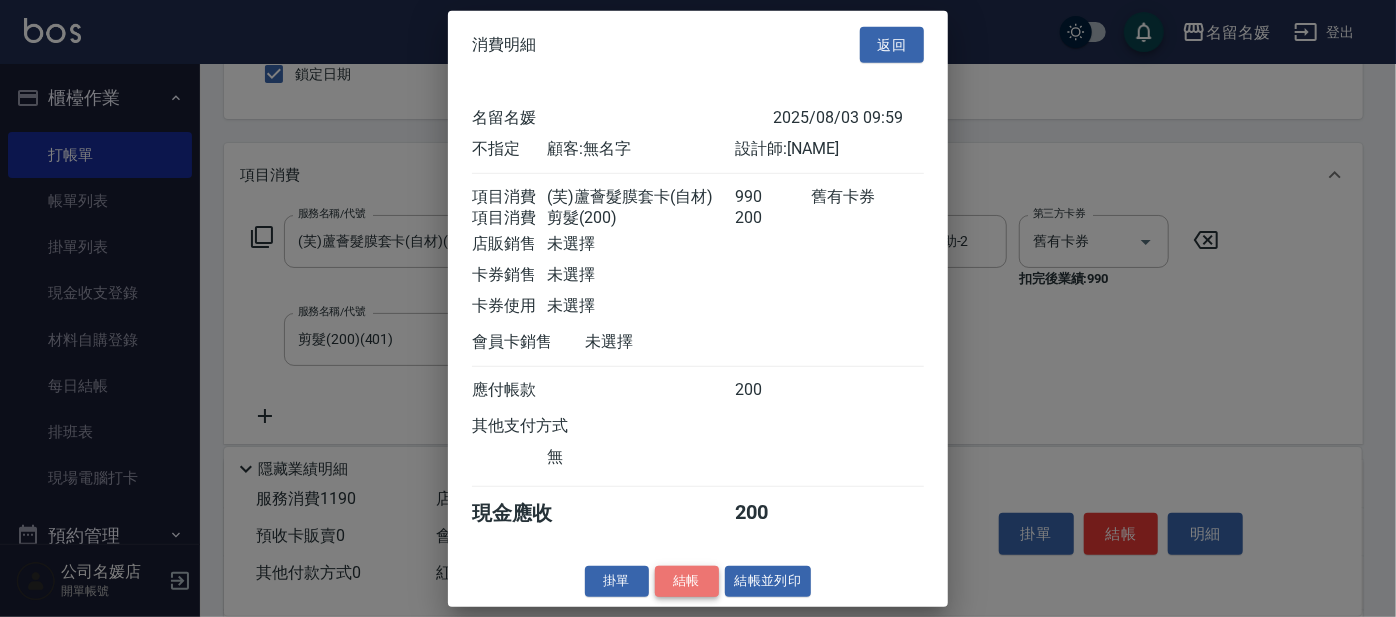 click on "結帳" at bounding box center [687, 581] 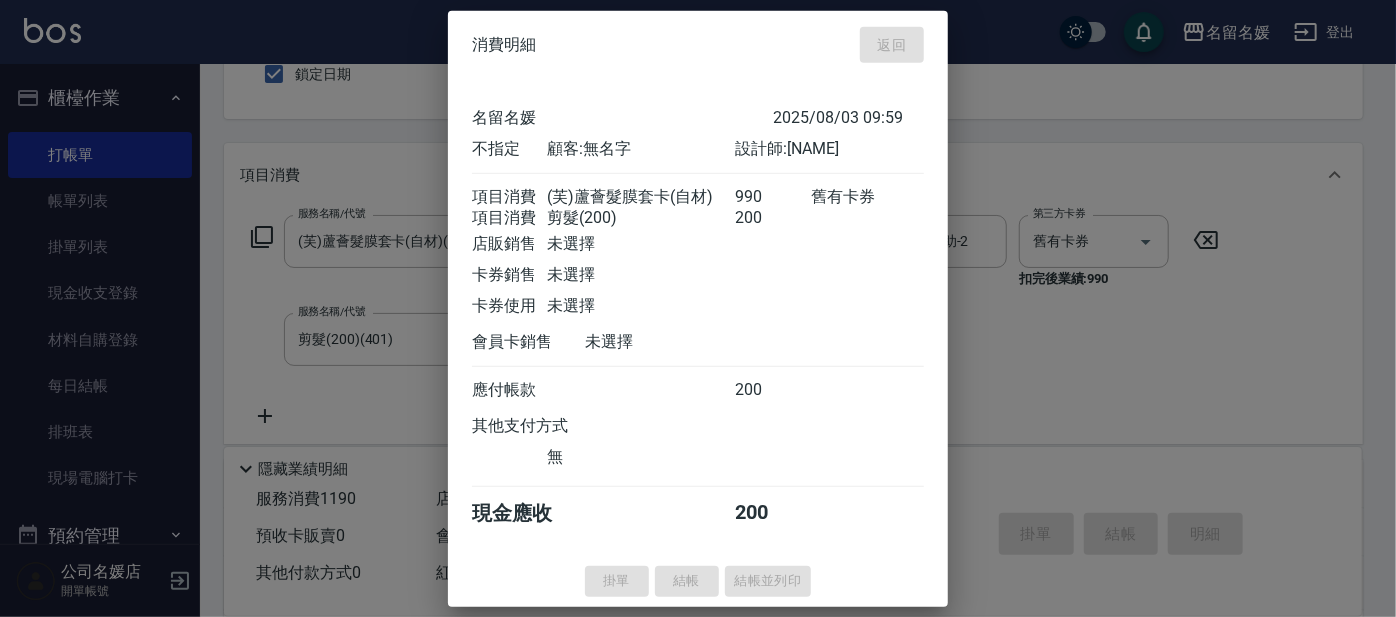 type 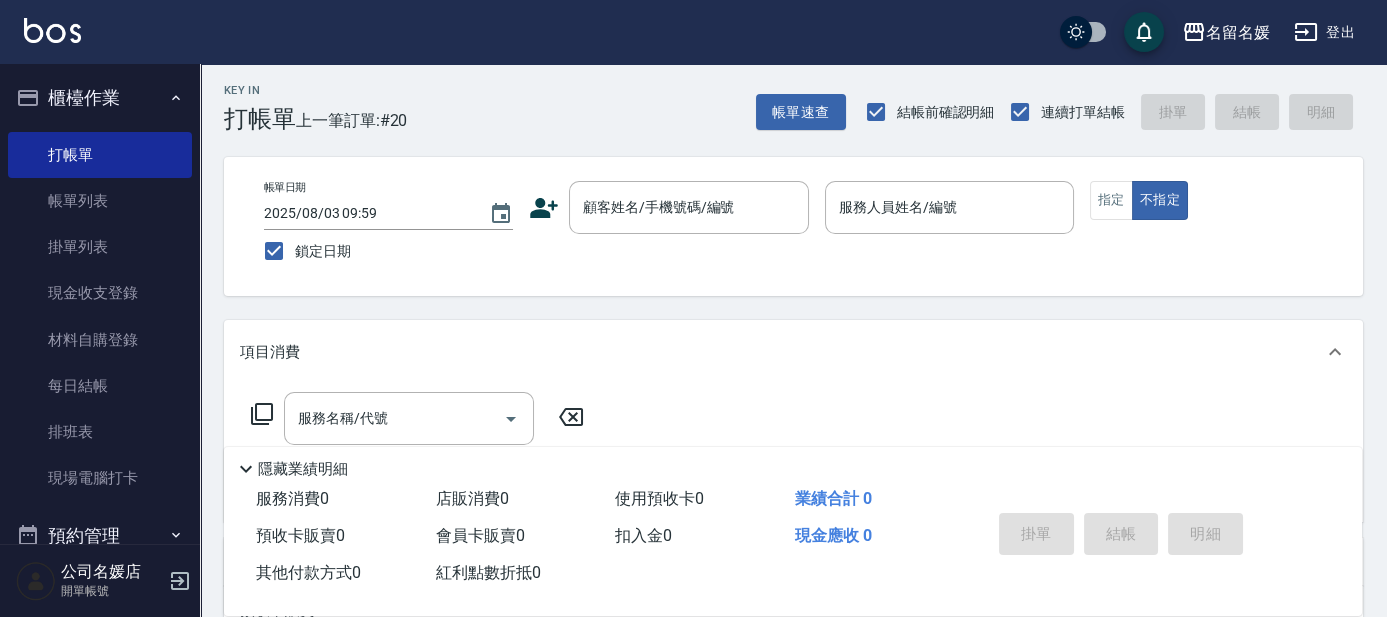 scroll, scrollTop: 0, scrollLeft: 0, axis: both 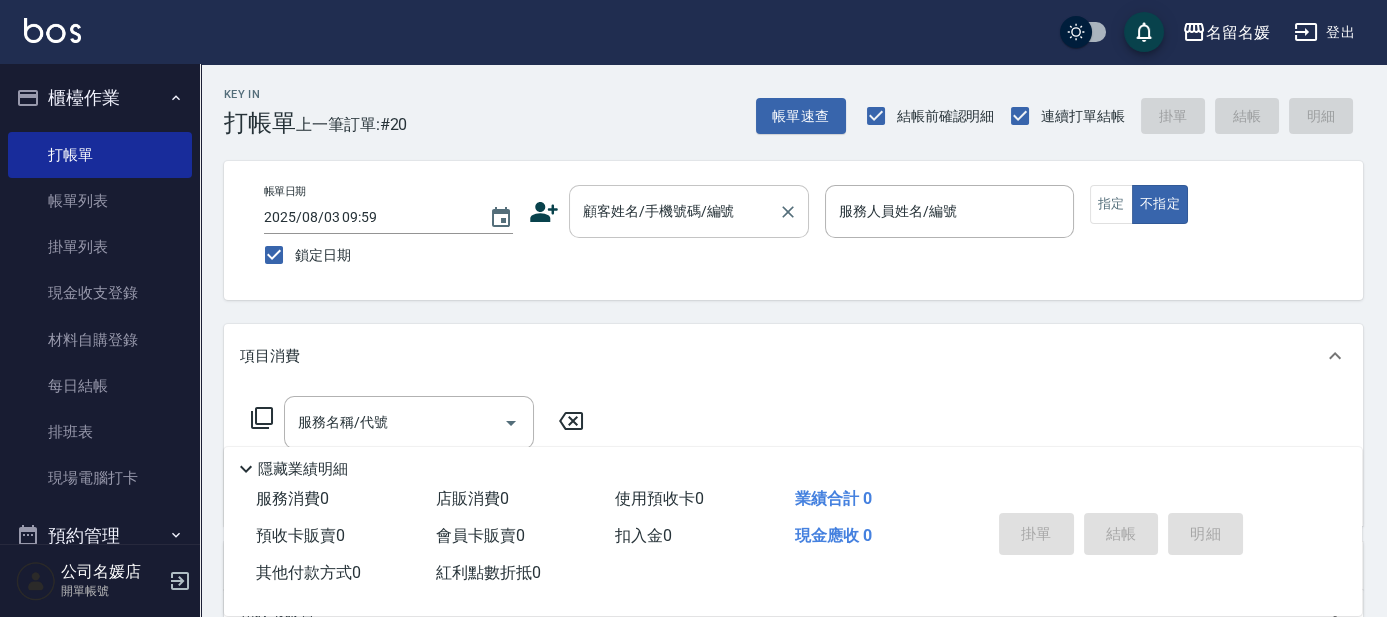 drag, startPoint x: 552, startPoint y: 214, endPoint x: 568, endPoint y: 211, distance: 16.27882 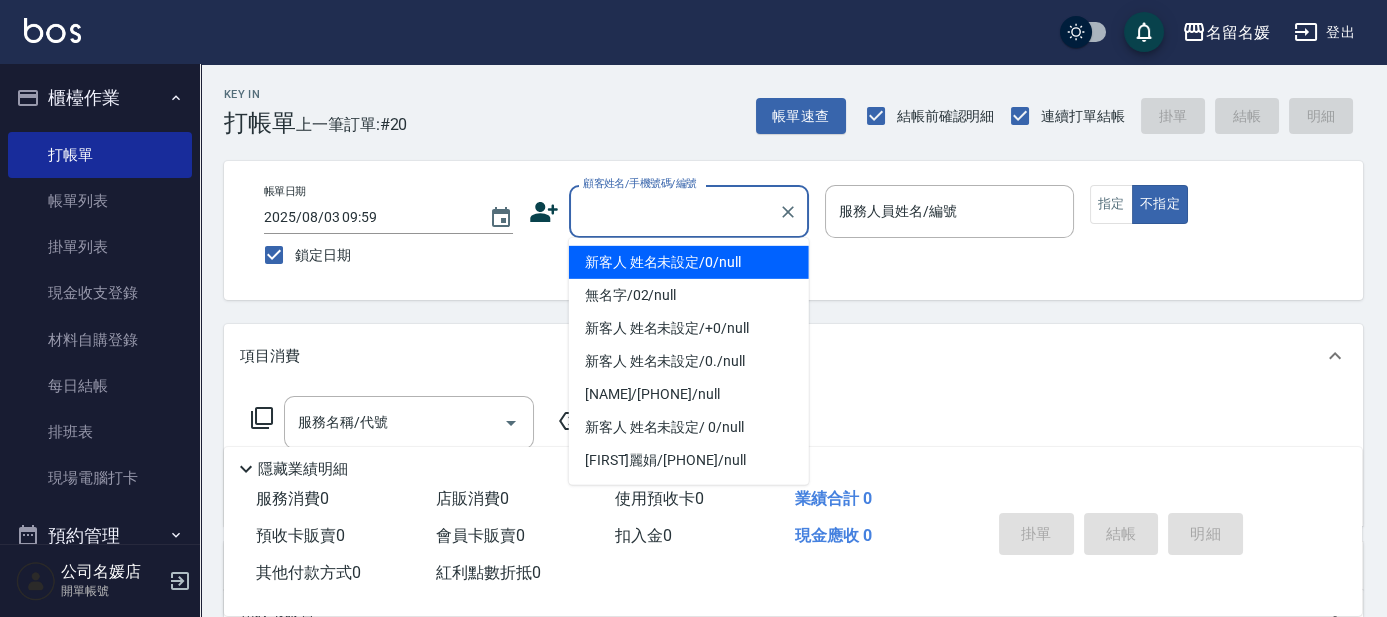 click on "顧客姓名/手機號碼/編號 顧客姓名/手機號碼/編號" at bounding box center (689, 211) 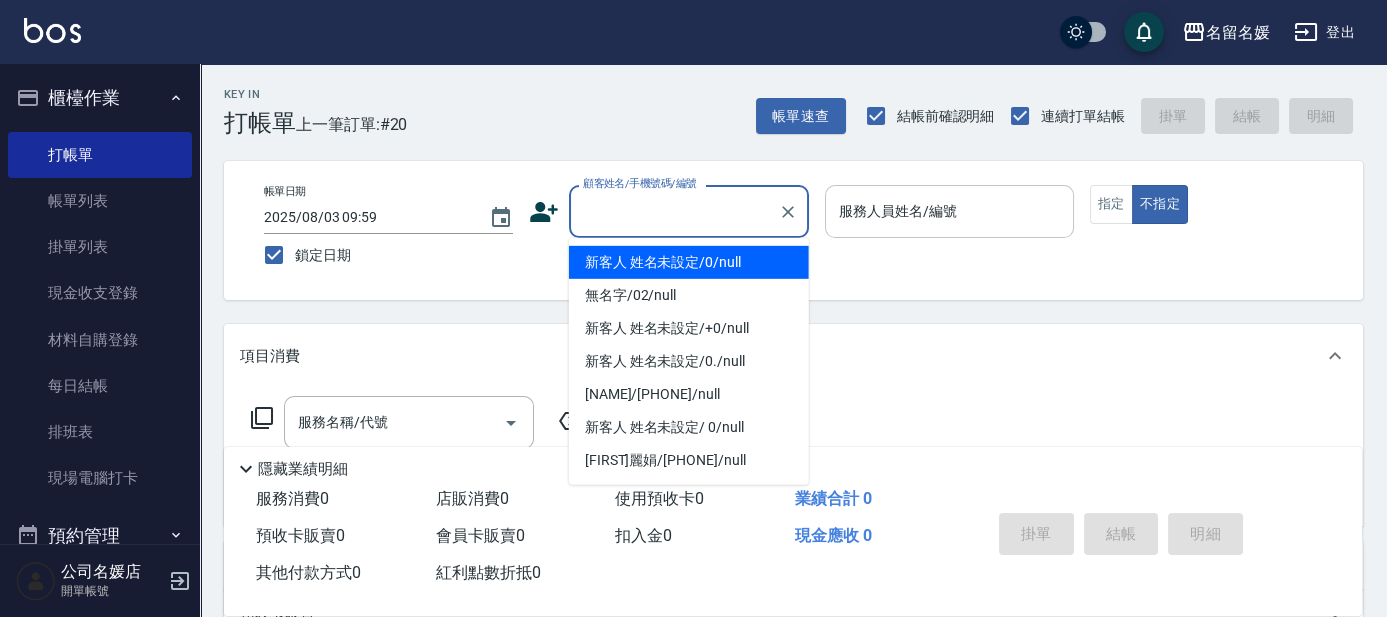 drag, startPoint x: 641, startPoint y: 255, endPoint x: 931, endPoint y: 236, distance: 290.62173 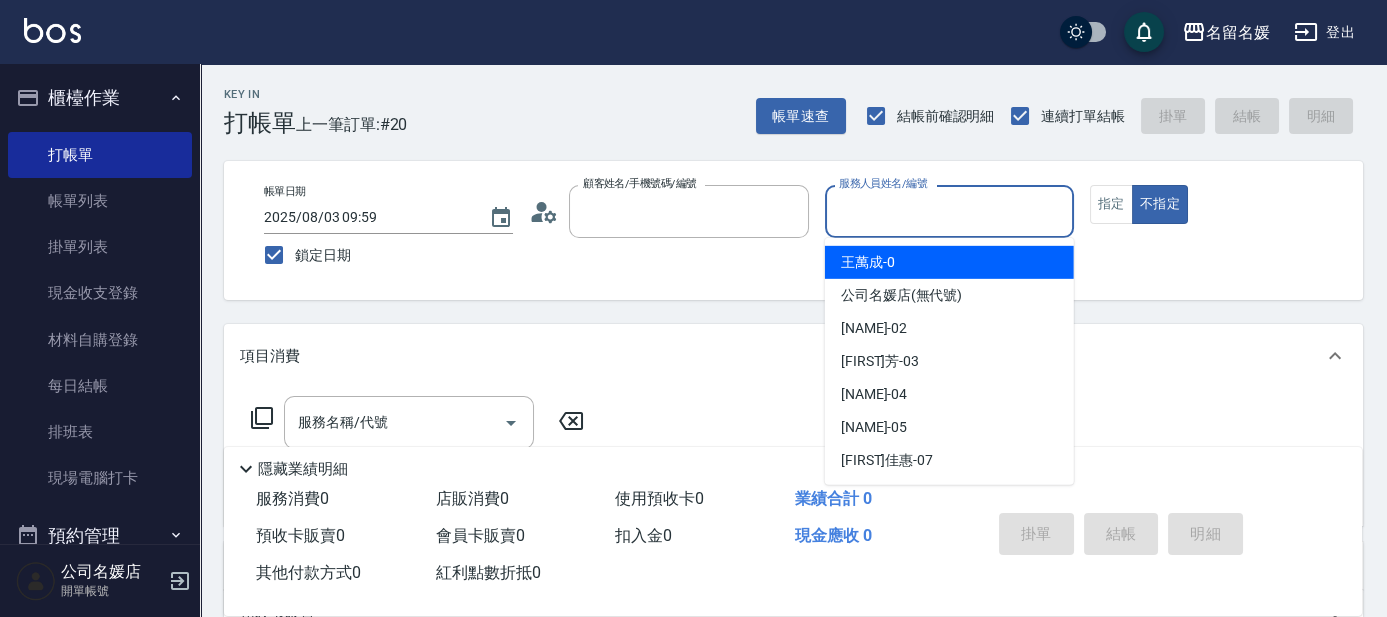 type on "新客人 姓名未設定/0/null" 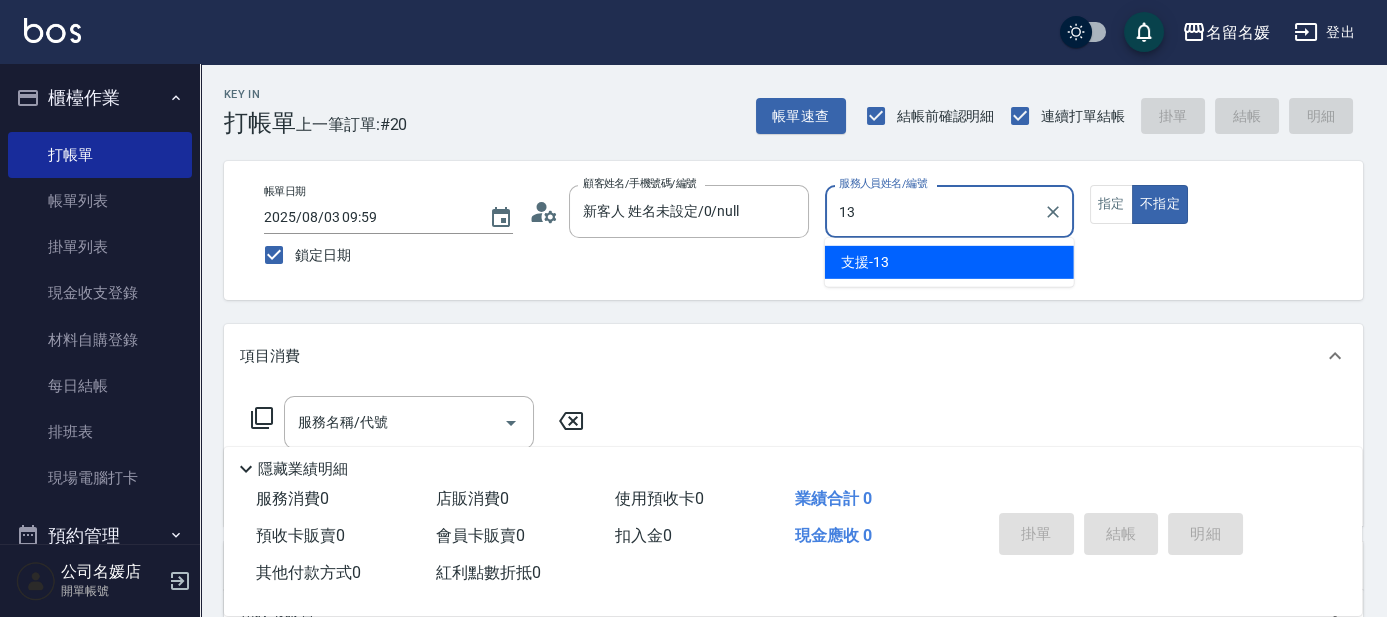 type on "支援-13" 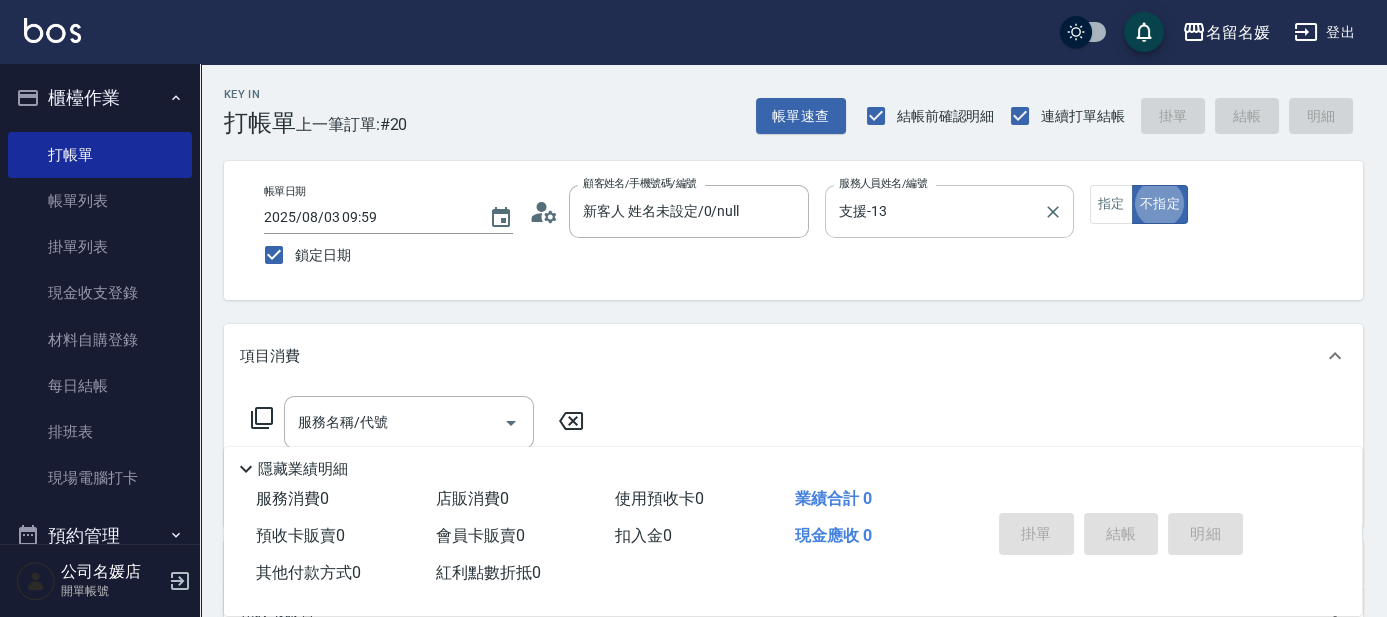 type on "false" 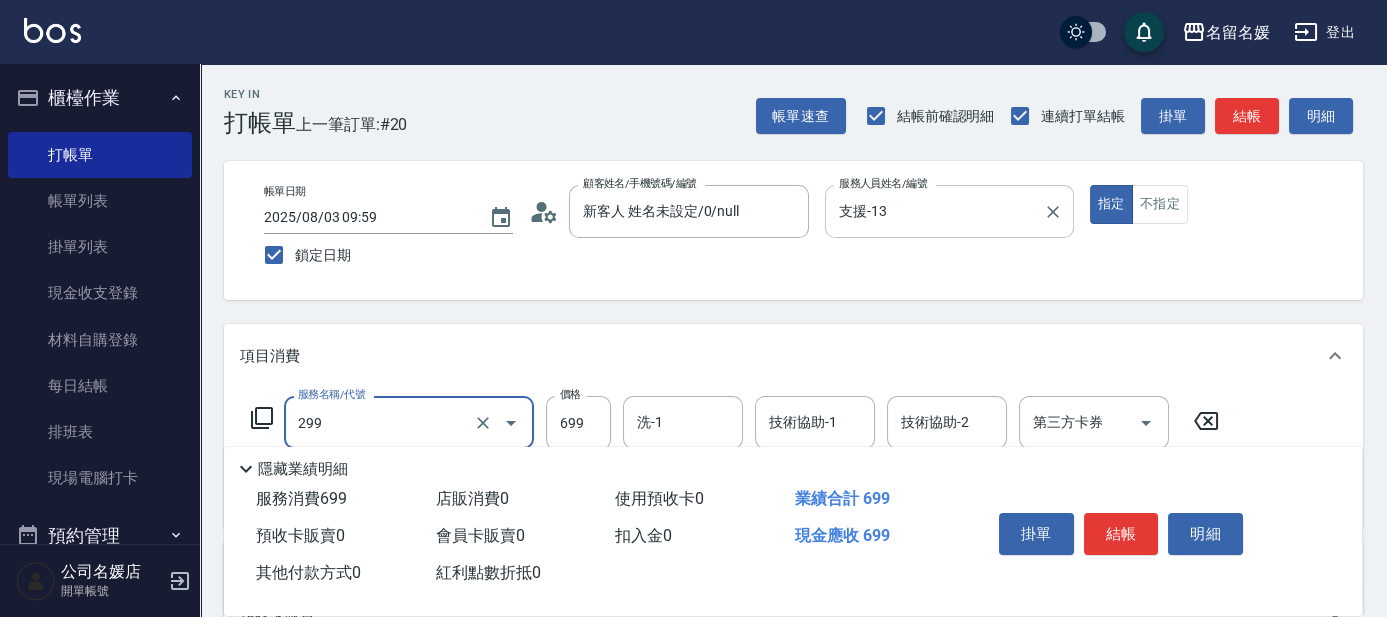 type on "滾珠洗髮699(299)" 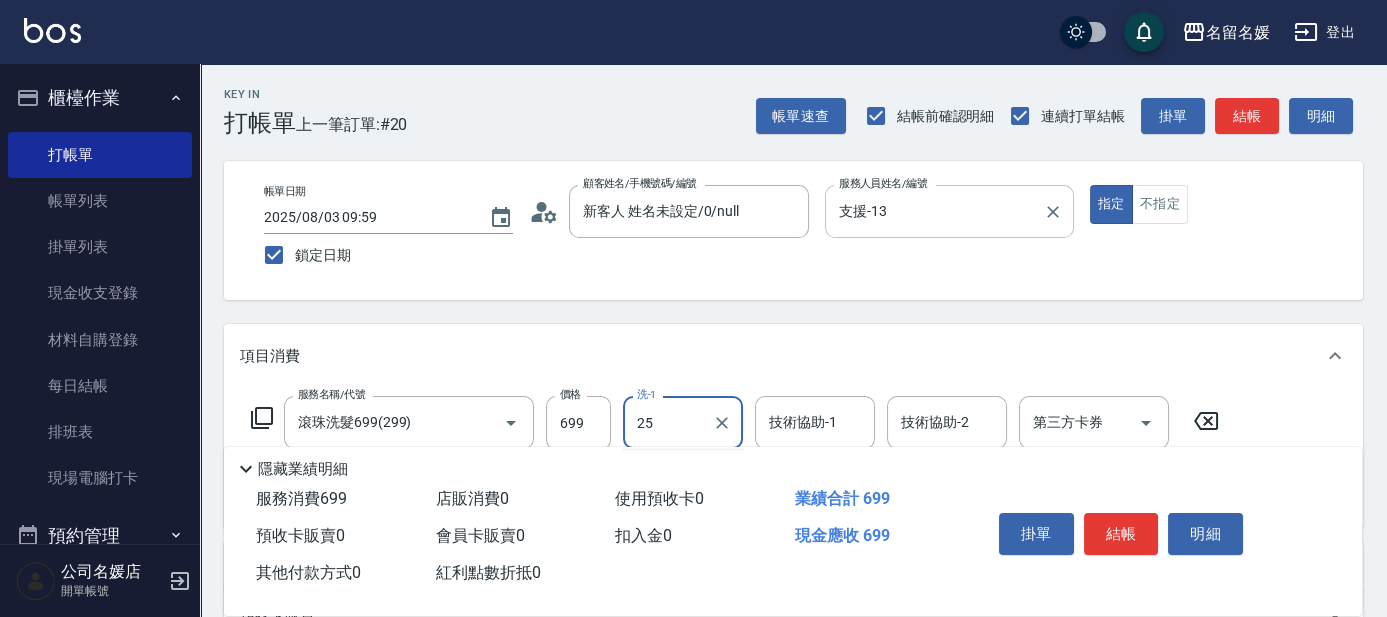 type on "[FIRST]瑋萱-25" 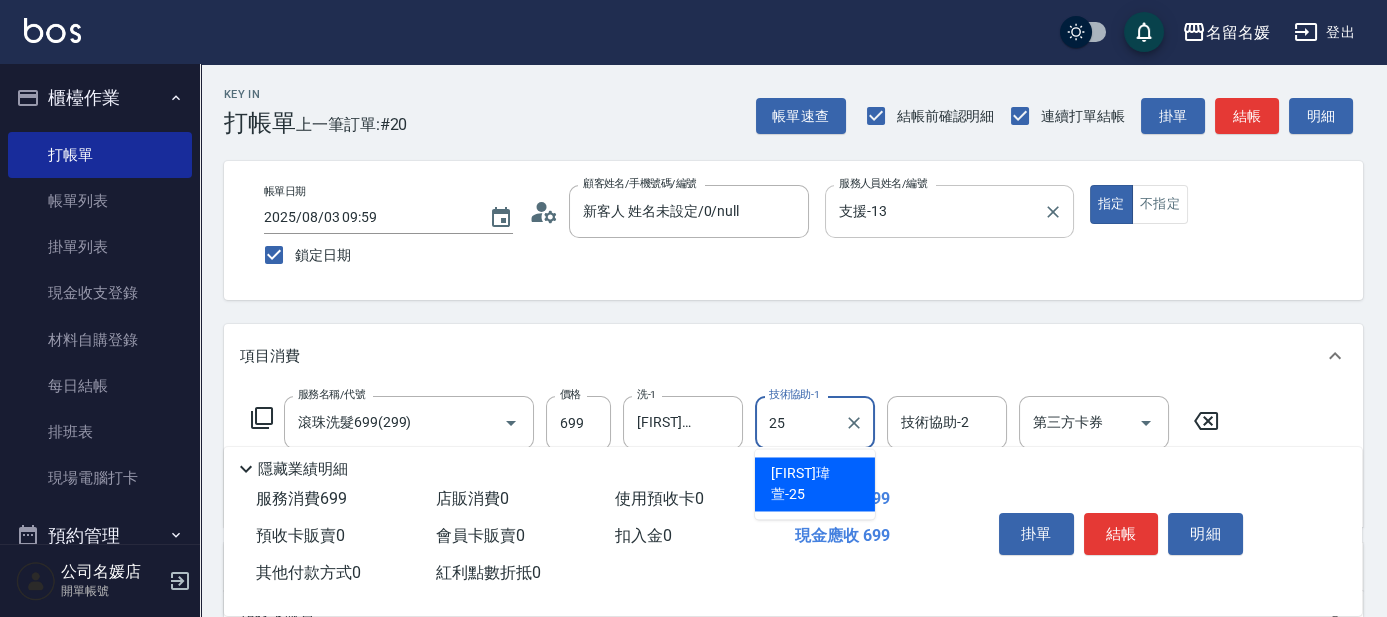 type on "[FIRST]瑋萱-25" 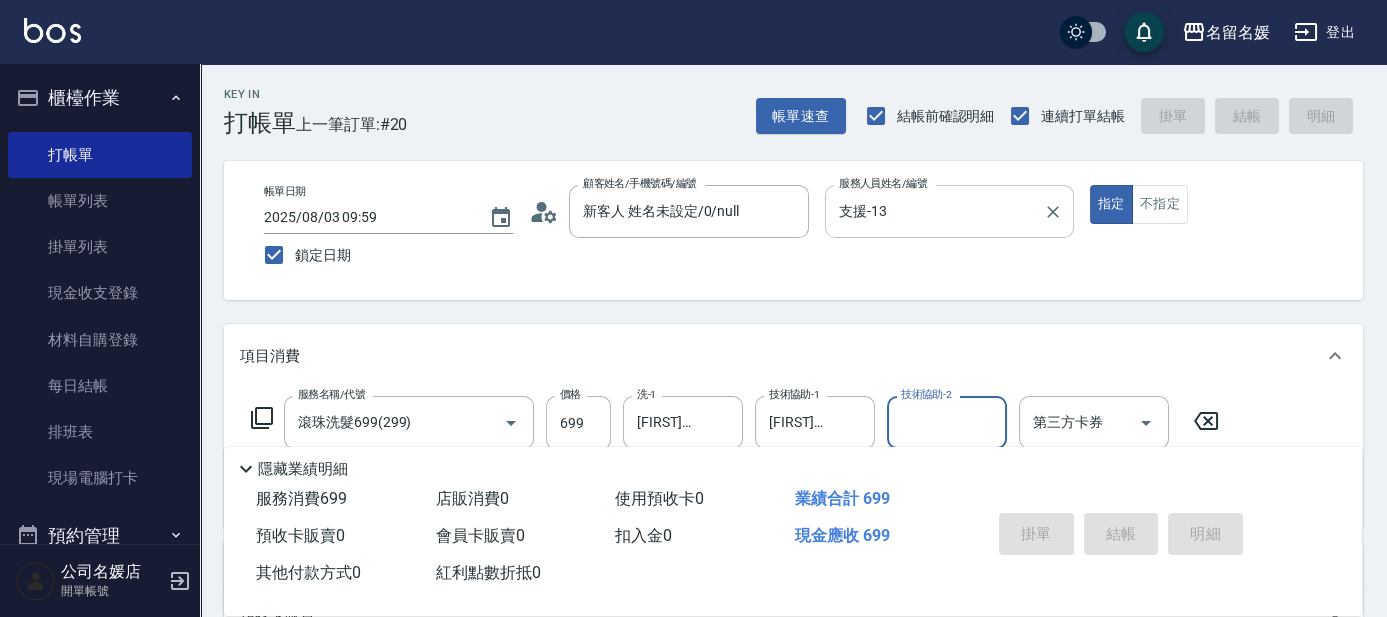 type 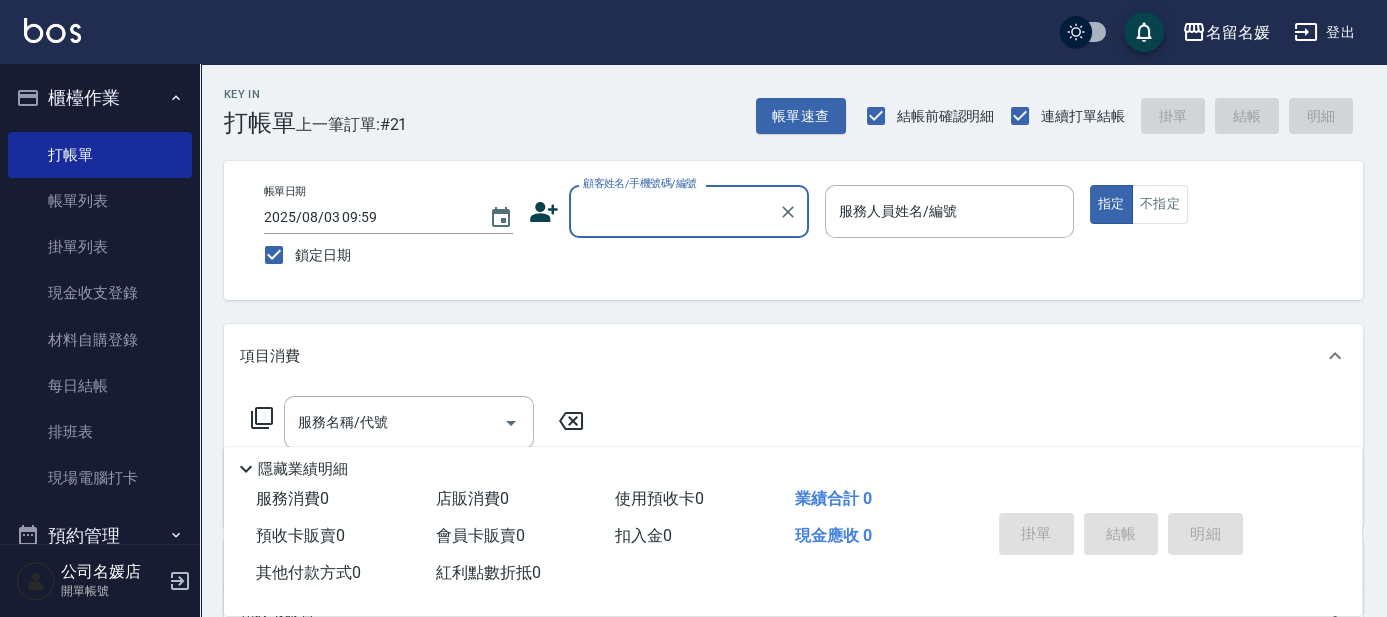 click on "顧客姓名/手機號碼/編號" at bounding box center [674, 211] 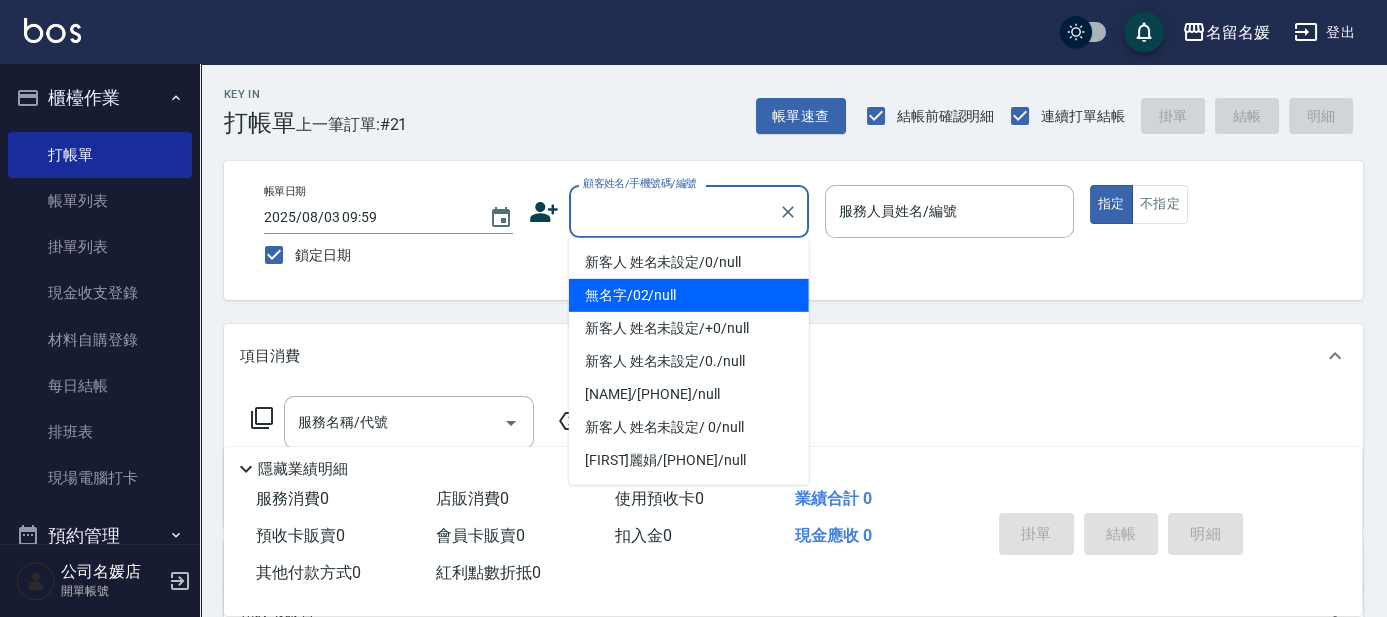 click on "無名字/02/null" at bounding box center [689, 295] 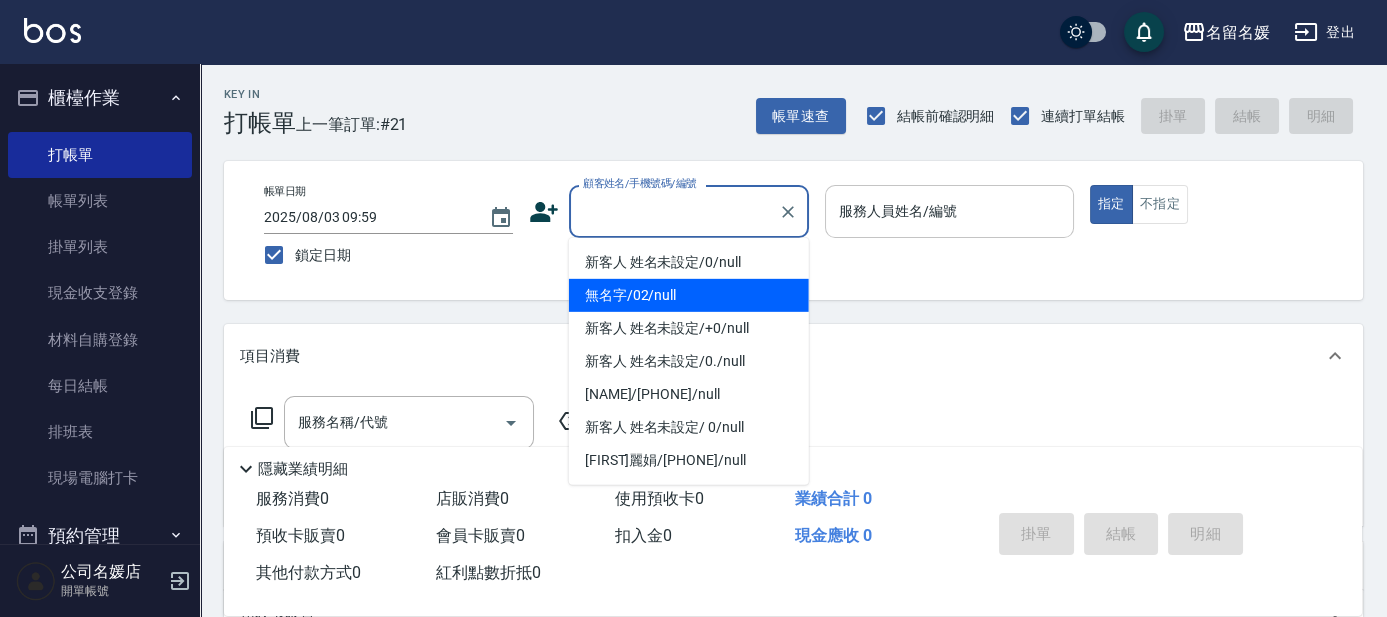 type on "無名字/02/null" 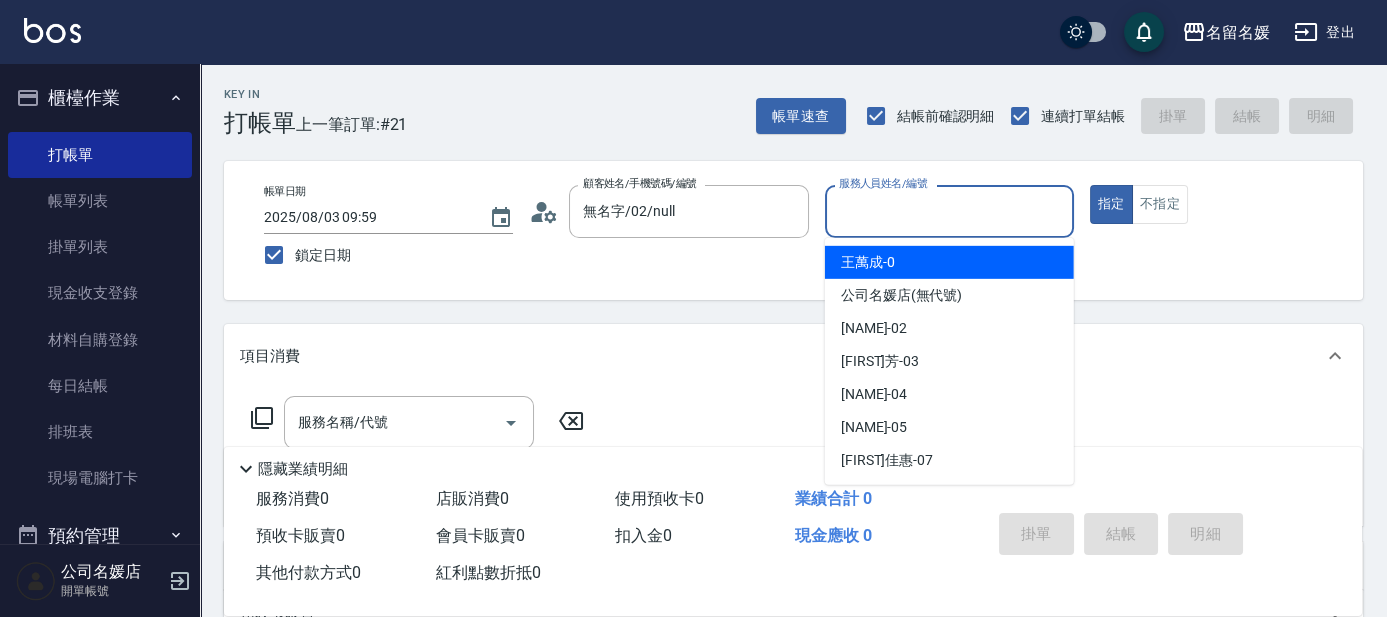 click on "服務人員姓名/編號" at bounding box center (949, 211) 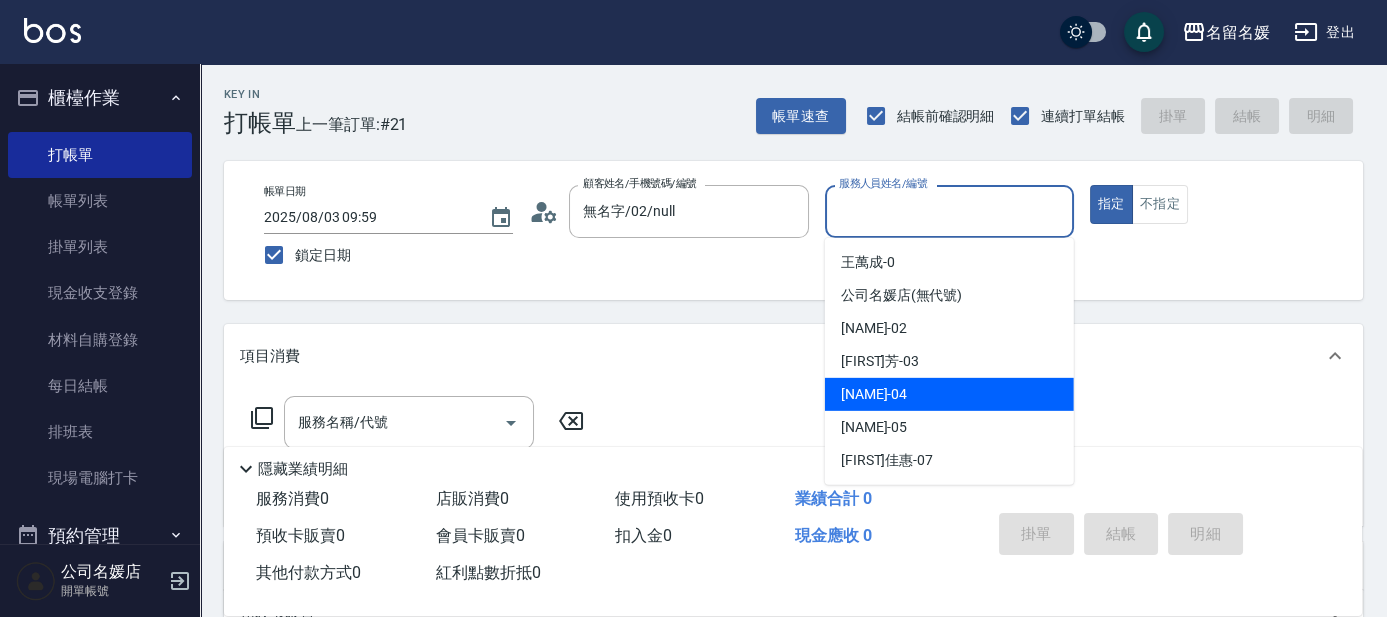 click on "[FIRST]沛琪 -04" at bounding box center [949, 394] 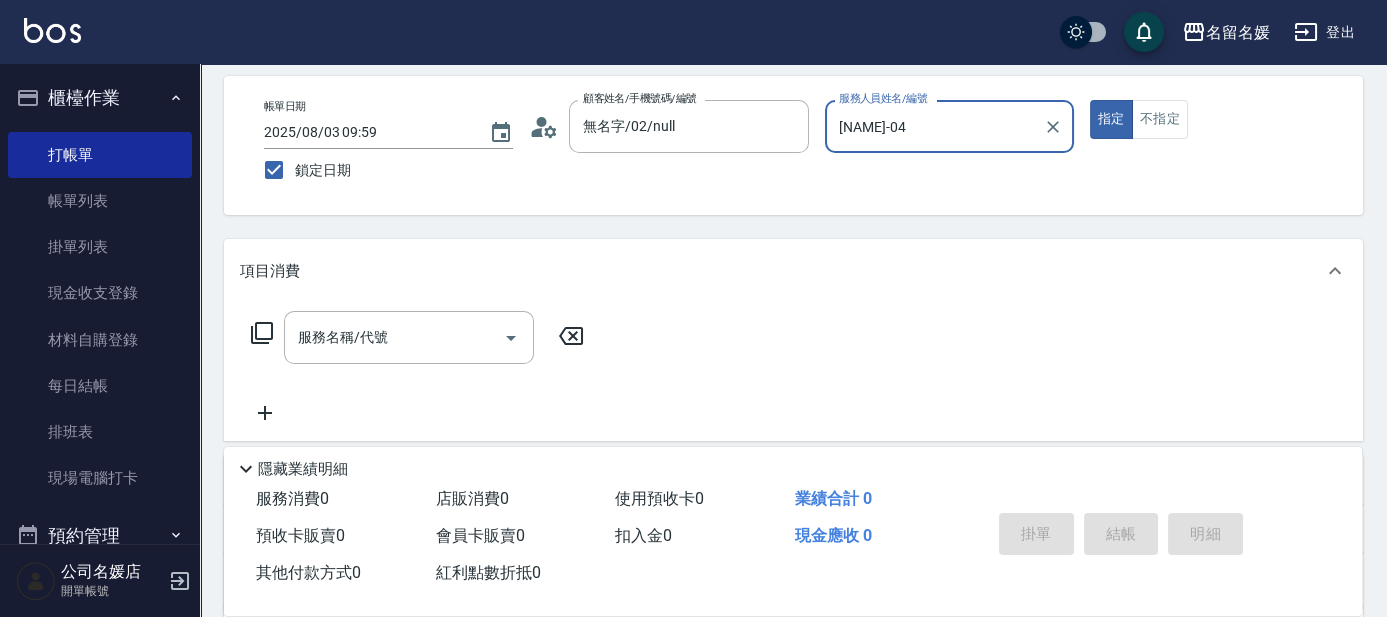scroll, scrollTop: 90, scrollLeft: 0, axis: vertical 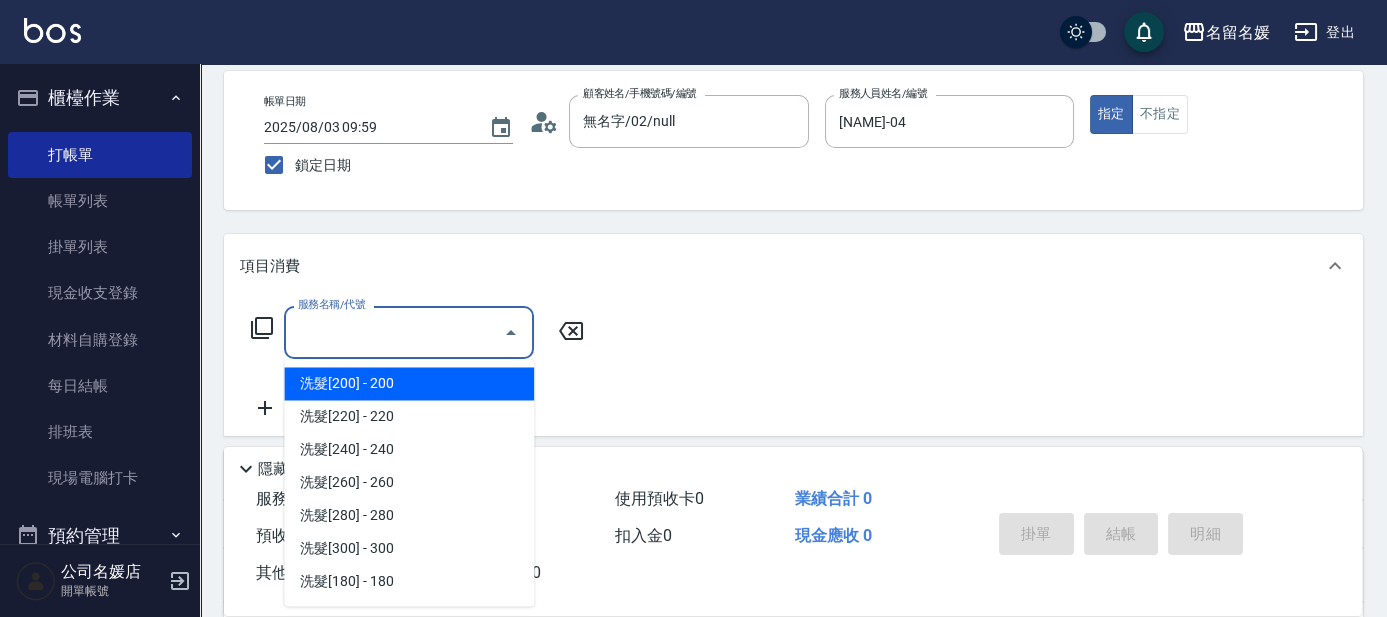 click on "服務名稱/代號 服務名稱/代號" at bounding box center [409, 332] 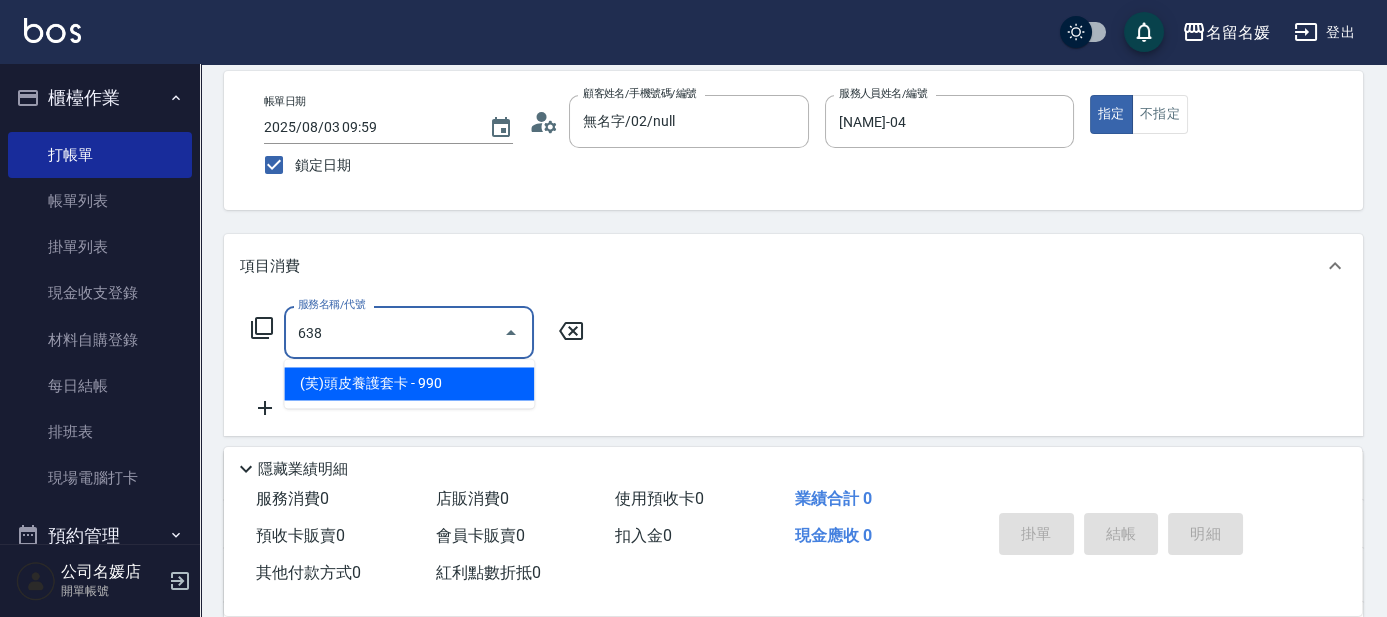 click on "(芙)頭皮養護套卡 - 990" at bounding box center [409, 383] 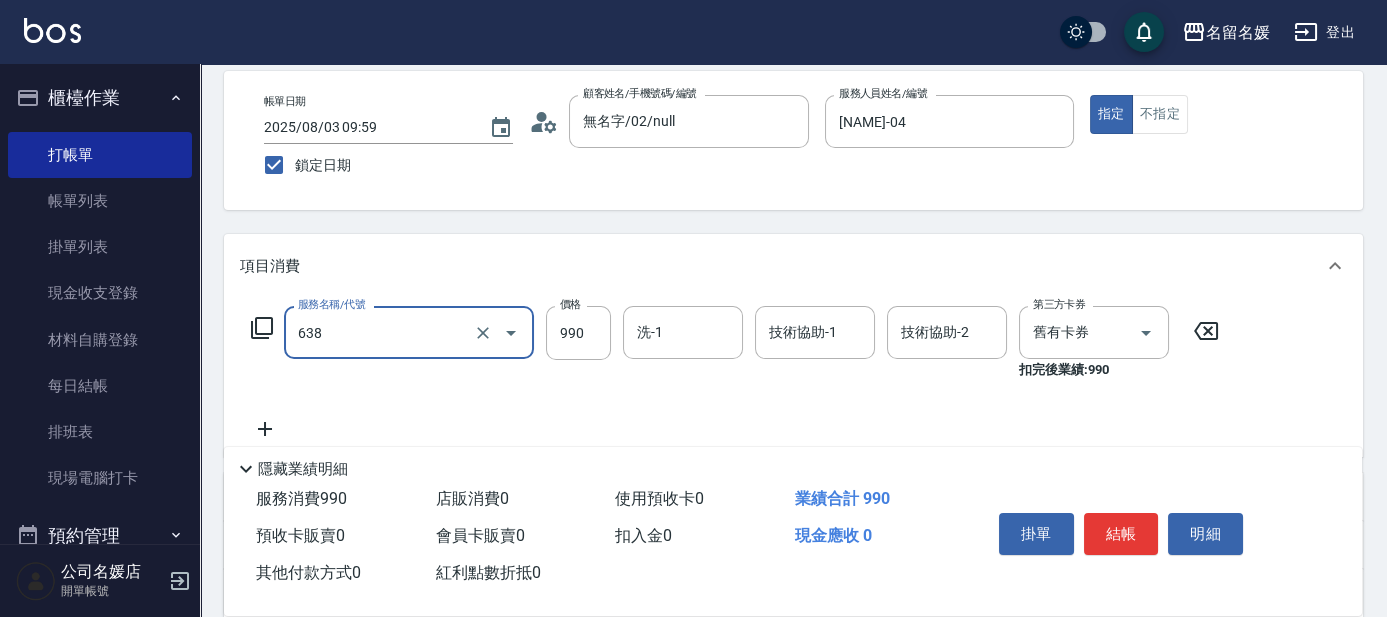 drag, startPoint x: 376, startPoint y: 332, endPoint x: 386, endPoint y: 352, distance: 22.36068 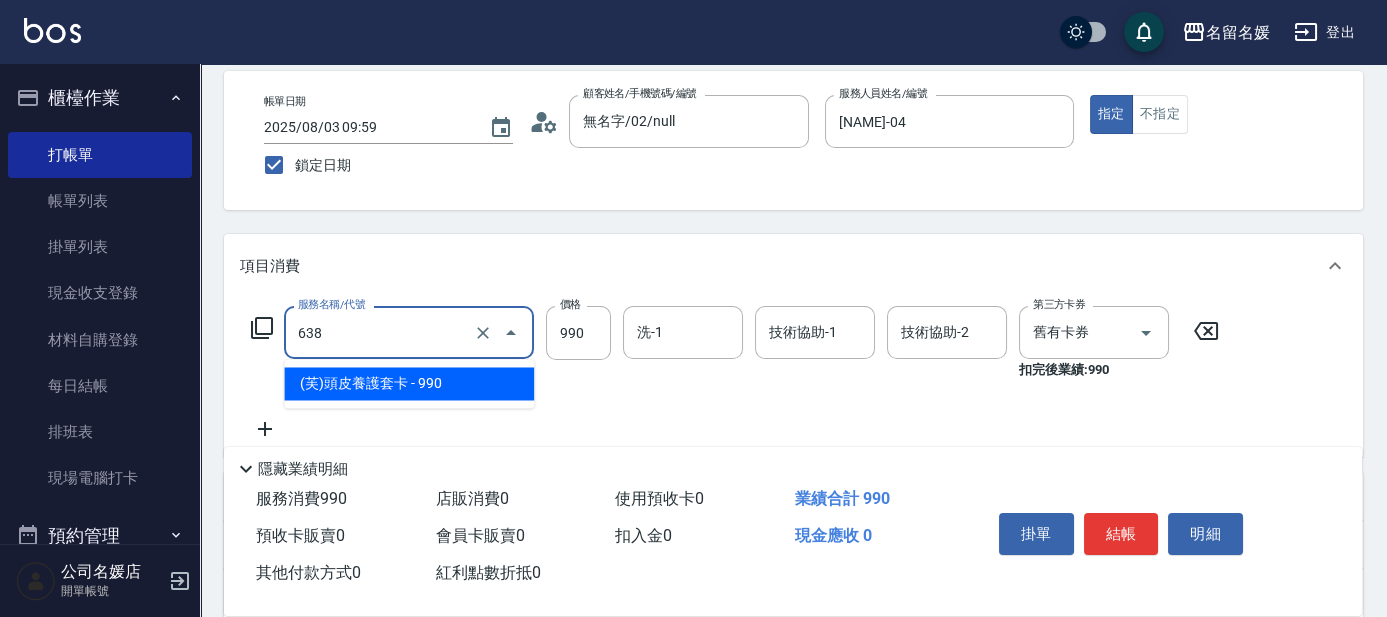 drag, startPoint x: 413, startPoint y: 380, endPoint x: 515, endPoint y: 363, distance: 103.40696 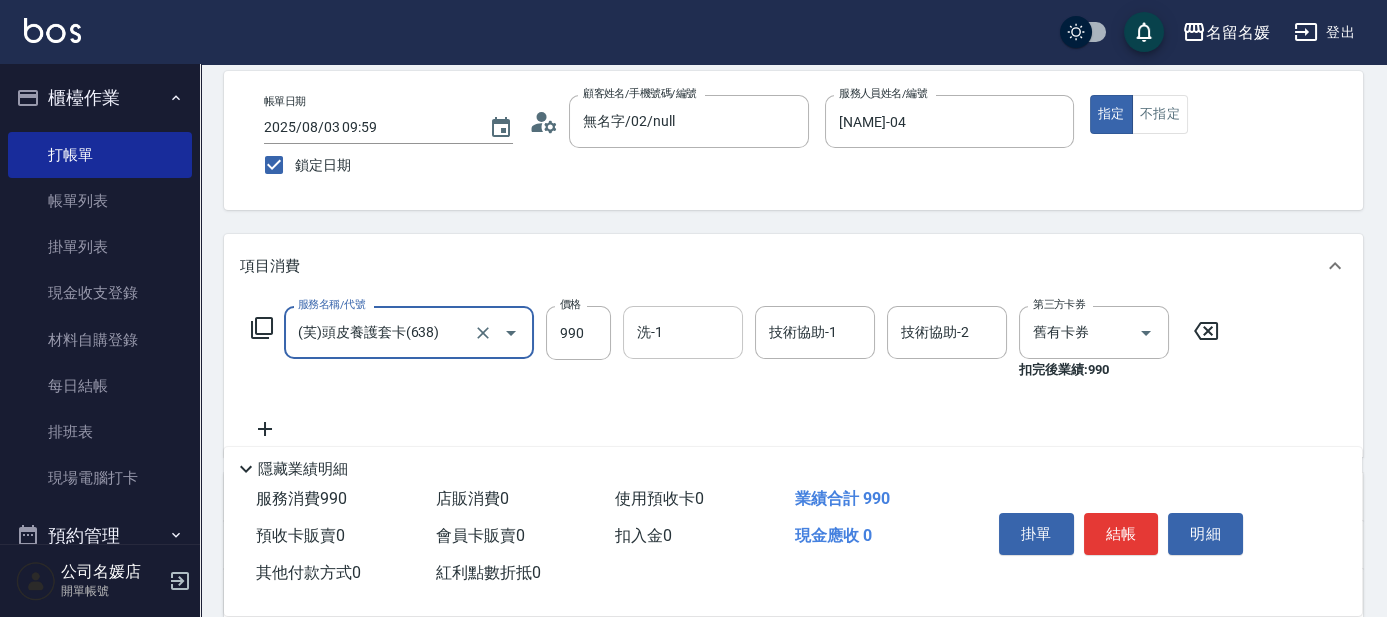 click on "洗-1" at bounding box center [683, 332] 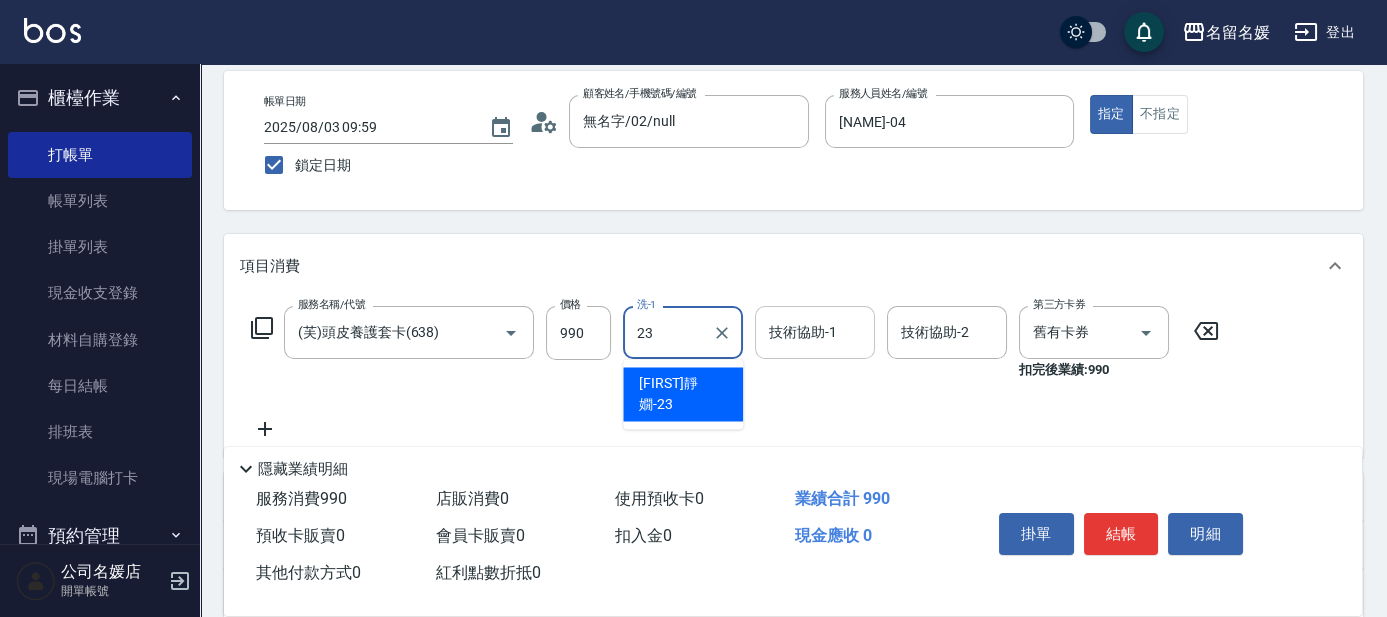 drag, startPoint x: 653, startPoint y: 381, endPoint x: 786, endPoint y: 354, distance: 135.71294 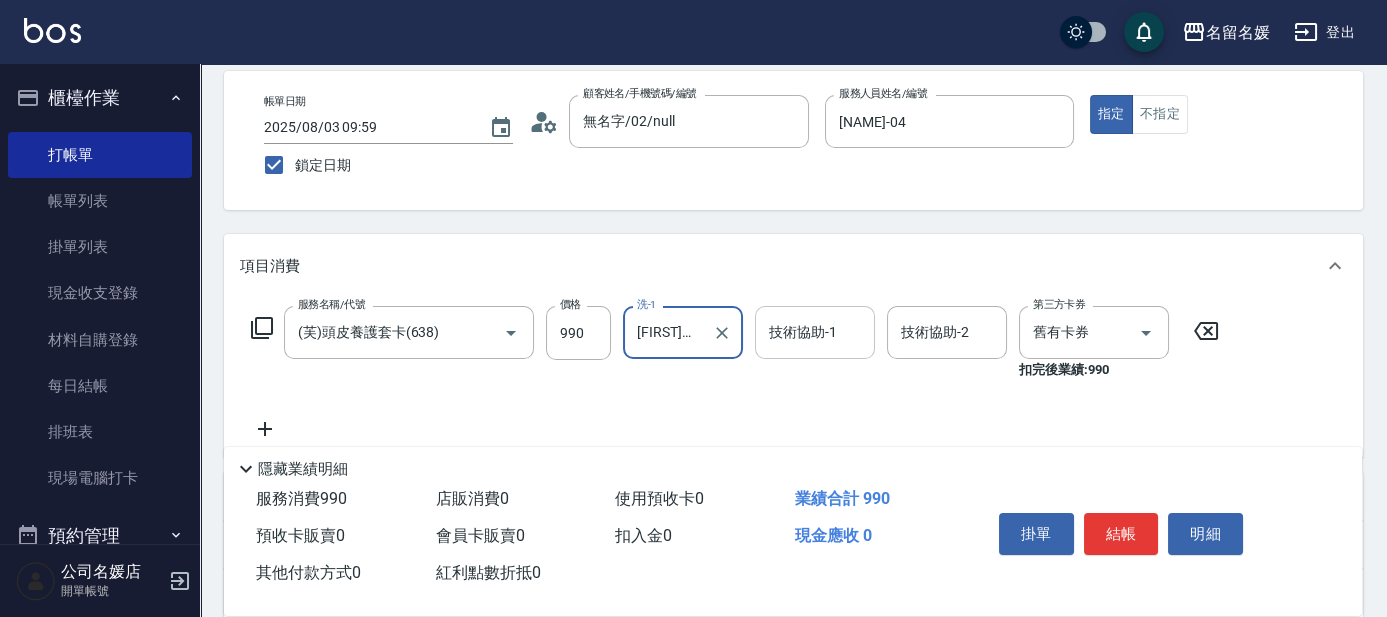 type on "[FIRST]靜嫺-23" 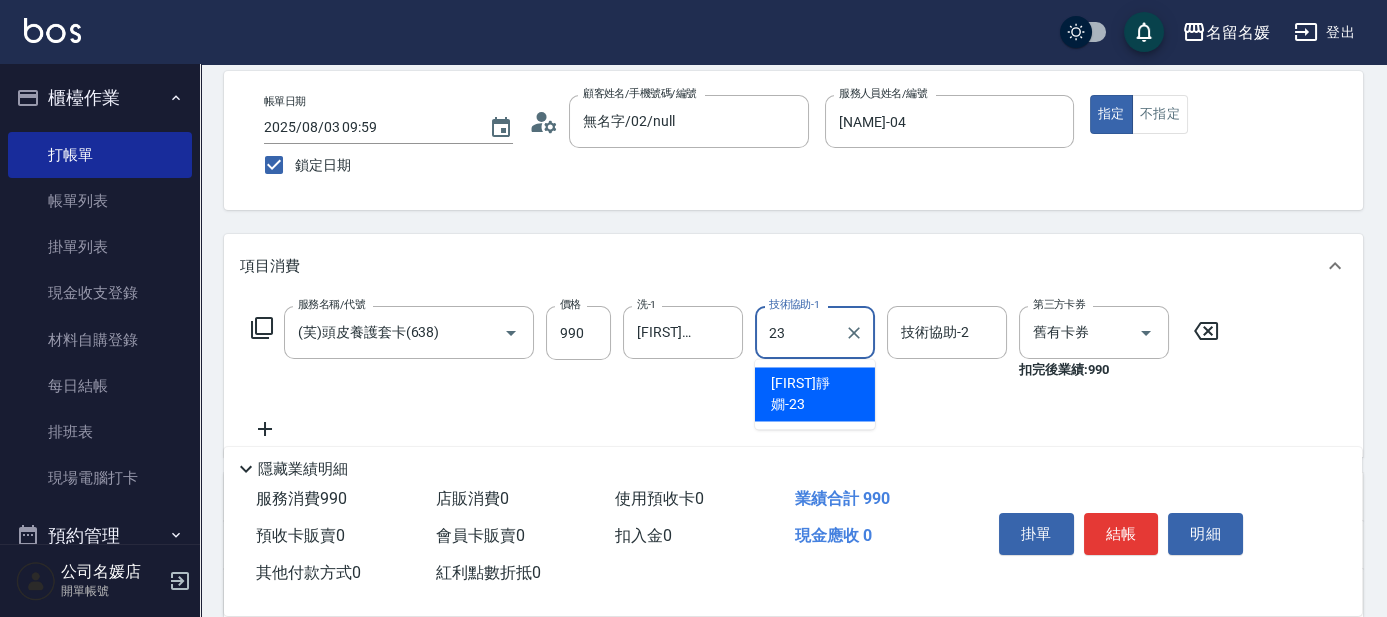 click on "[FIRST]靜嫺 -23" at bounding box center (815, 394) 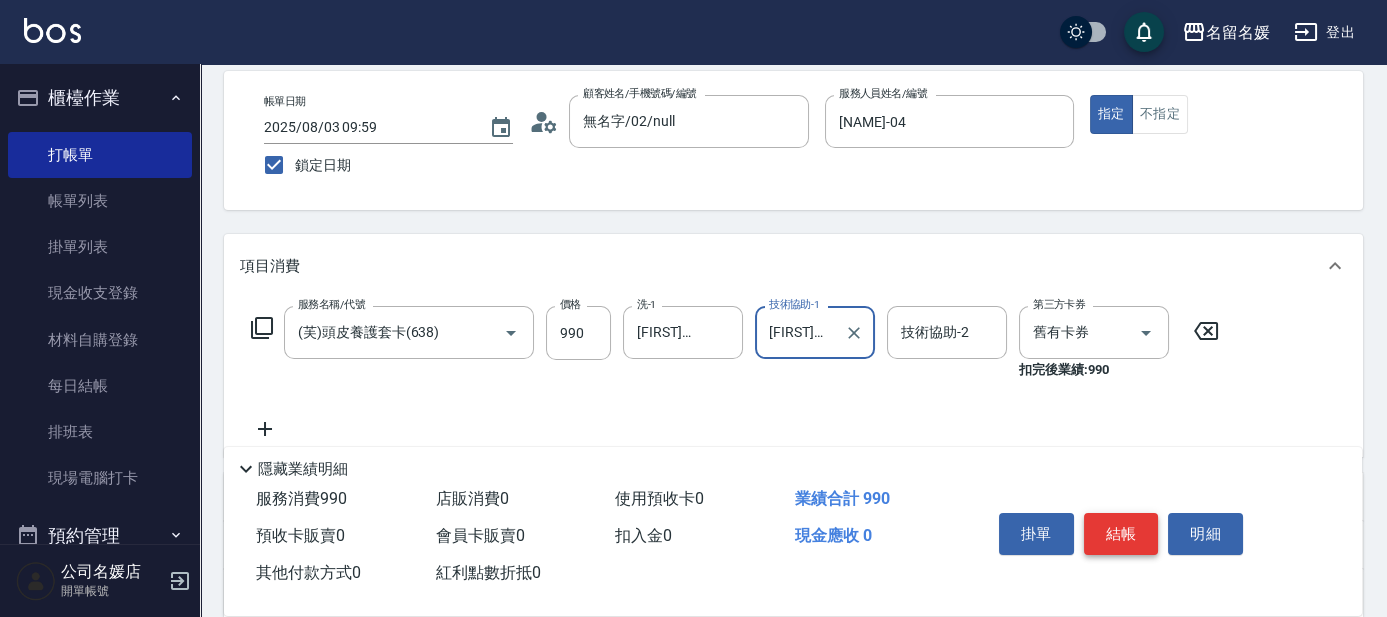 type on "[FIRST]靜嫺-23" 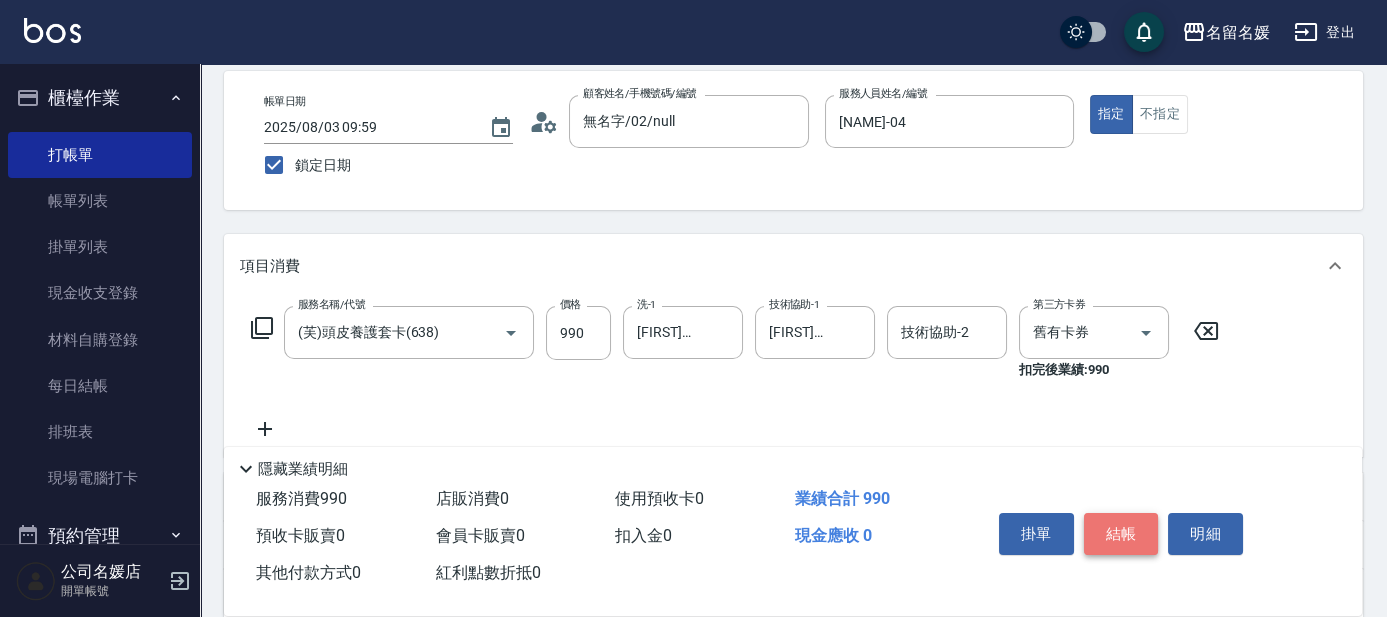 click on "結帳" at bounding box center [1121, 534] 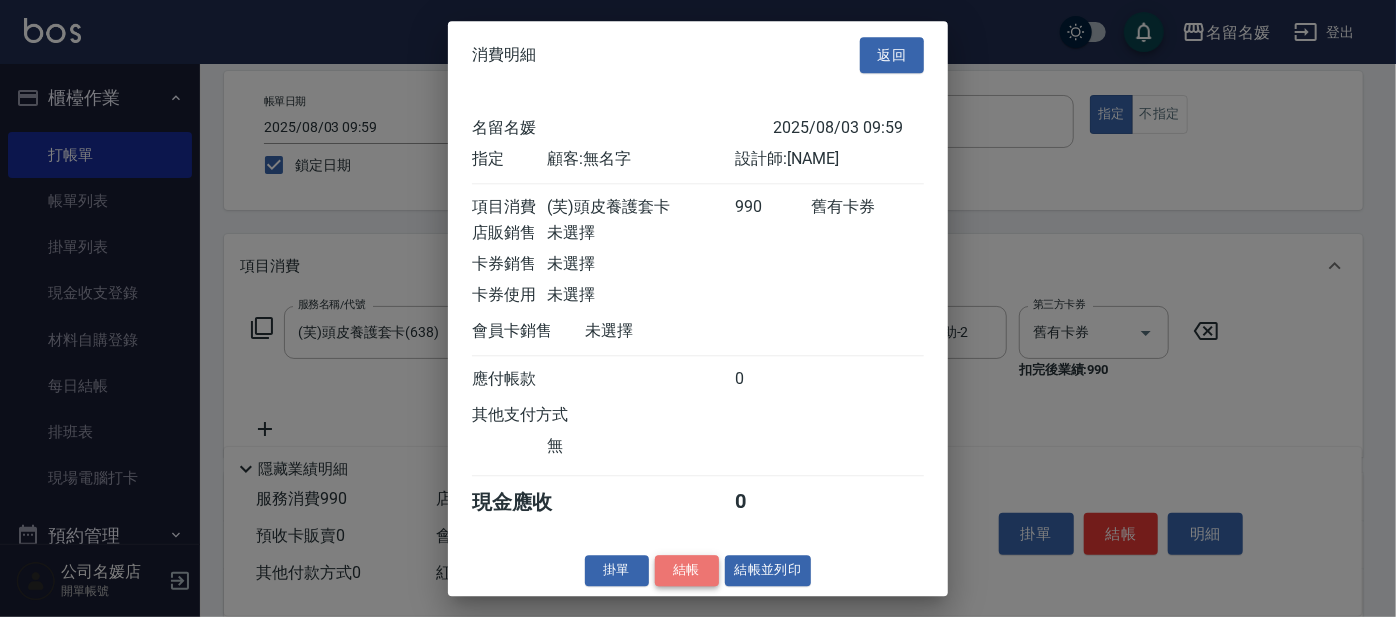 click on "結帳" at bounding box center [687, 570] 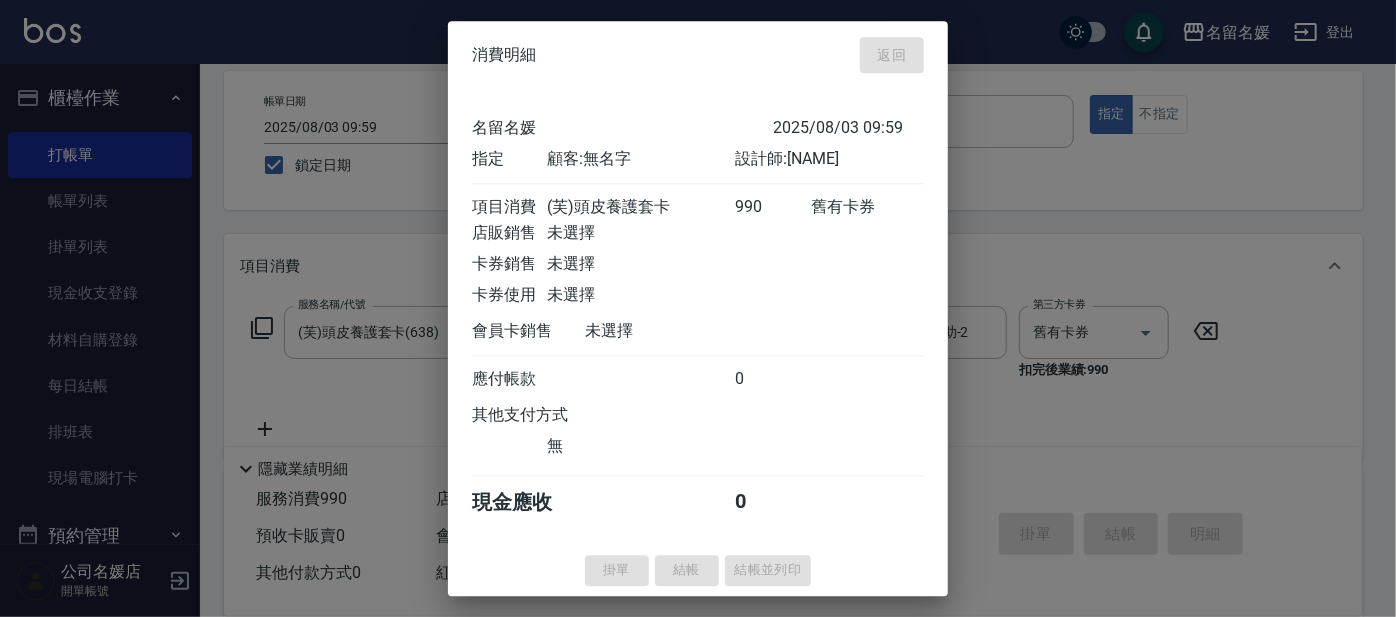 type 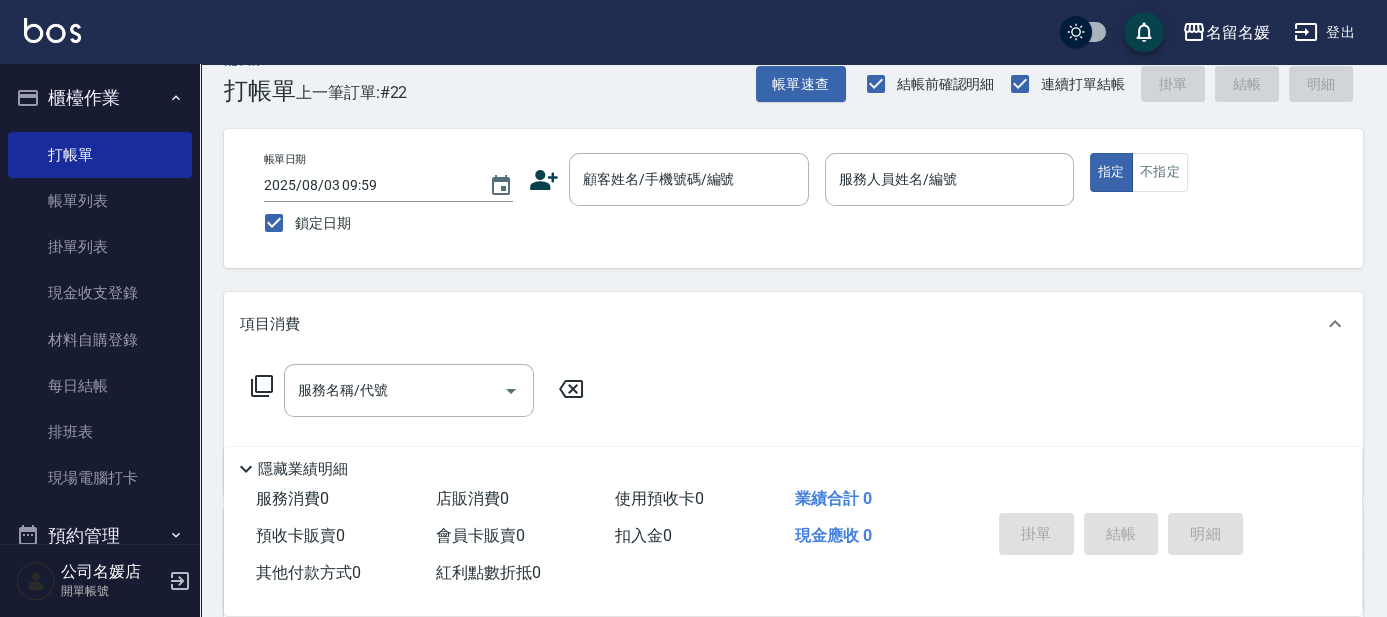 scroll, scrollTop: 0, scrollLeft: 0, axis: both 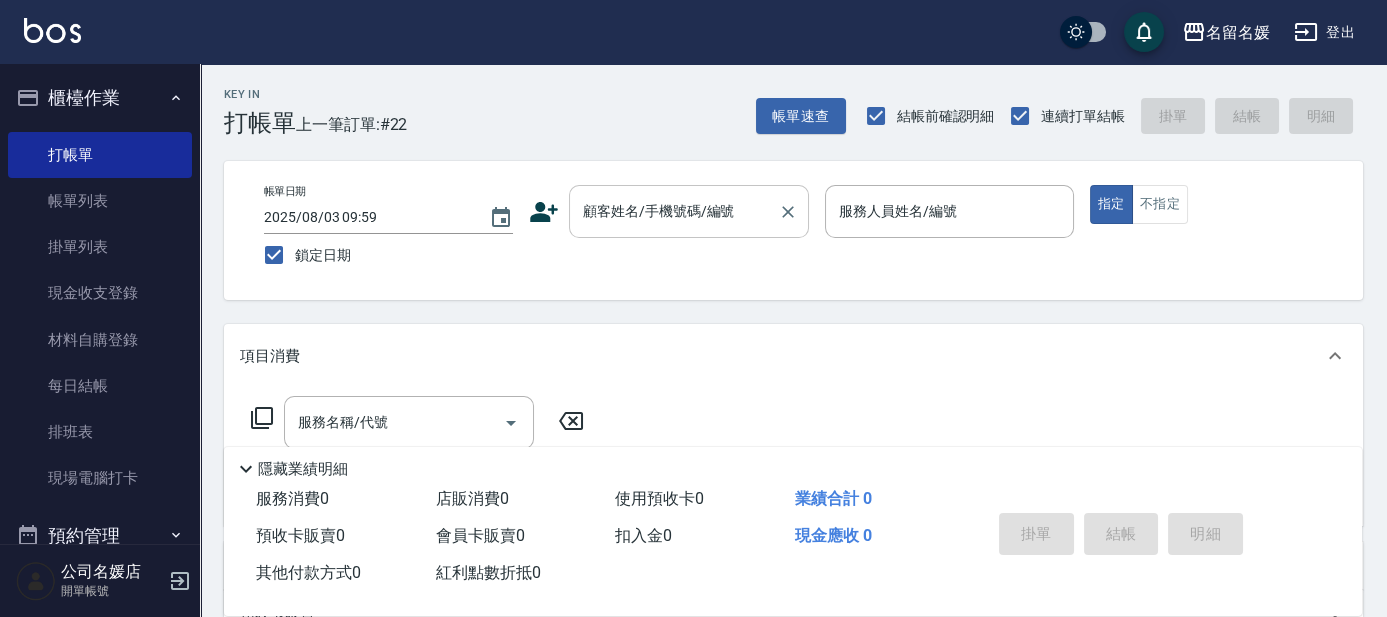 click on "顧客姓名/手機號碼/編號 顧客姓名/手機號碼/編號" at bounding box center (689, 211) 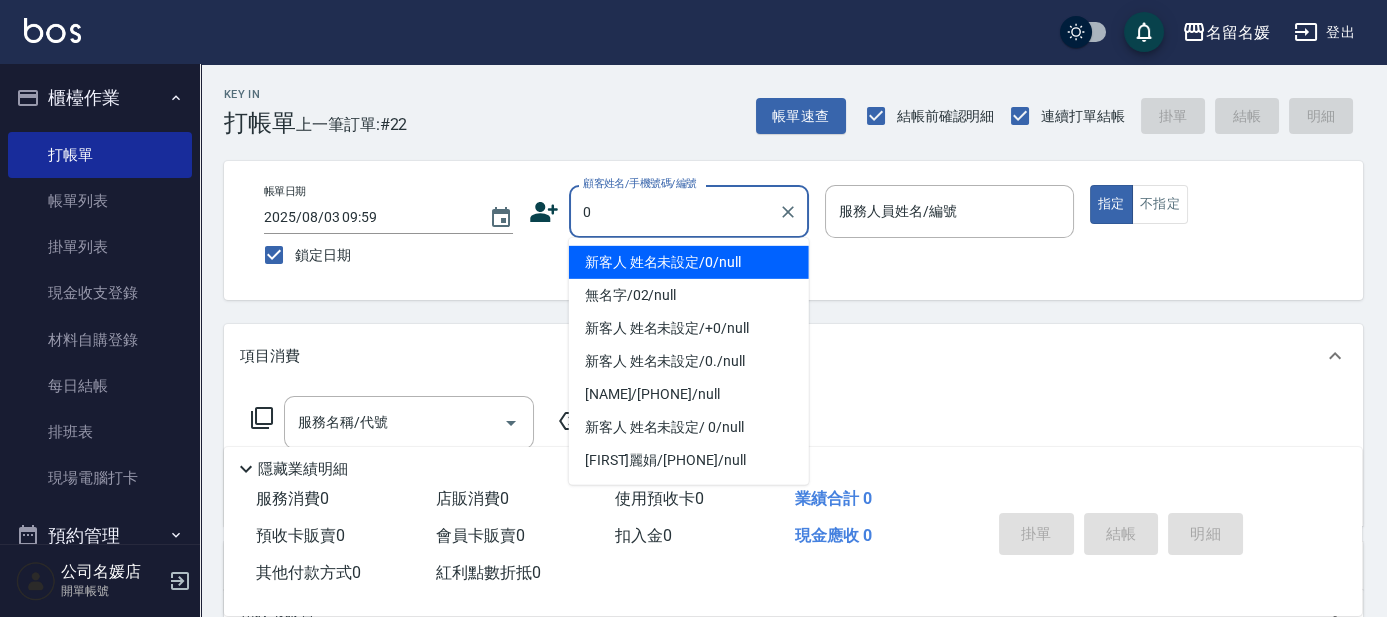 type on "0" 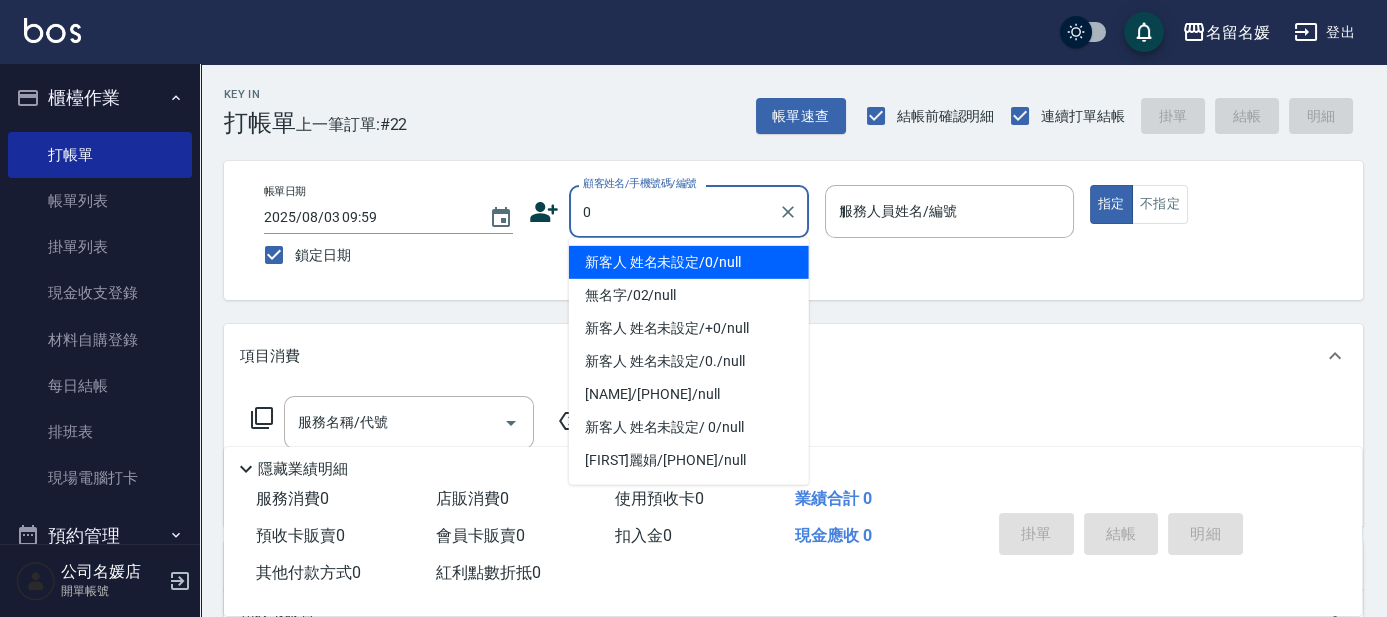 type on "新客人 姓名未設定/0/null" 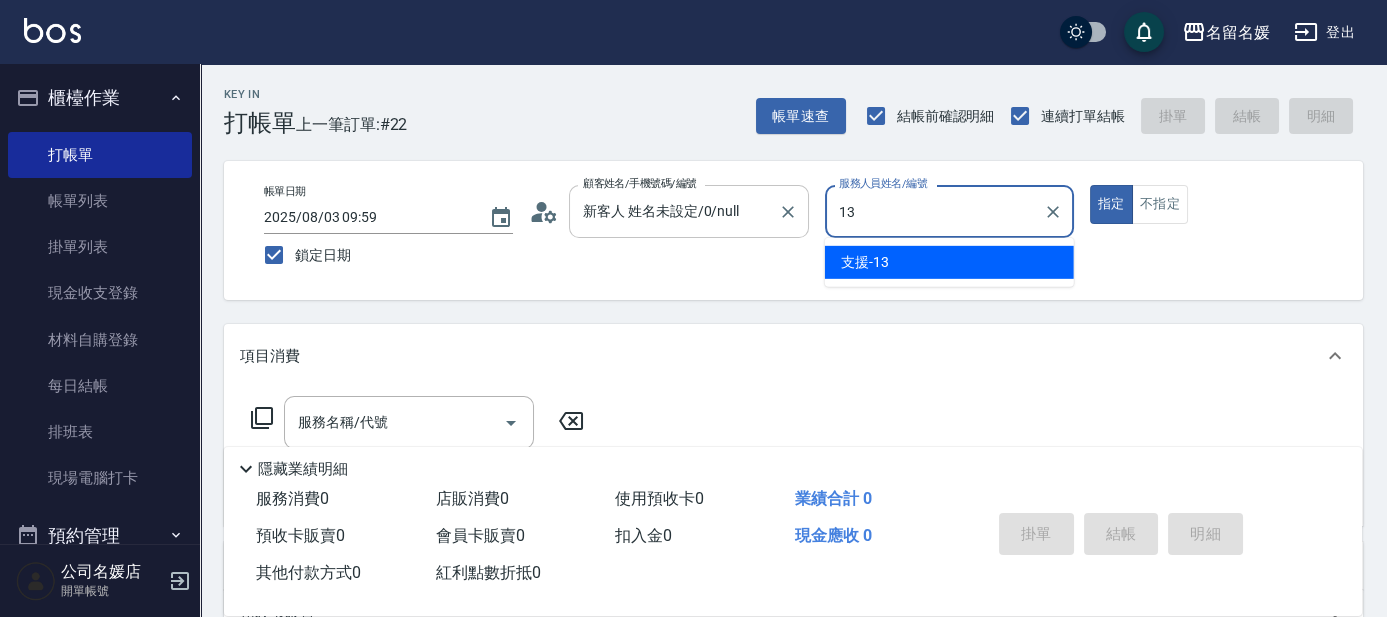 type on "13" 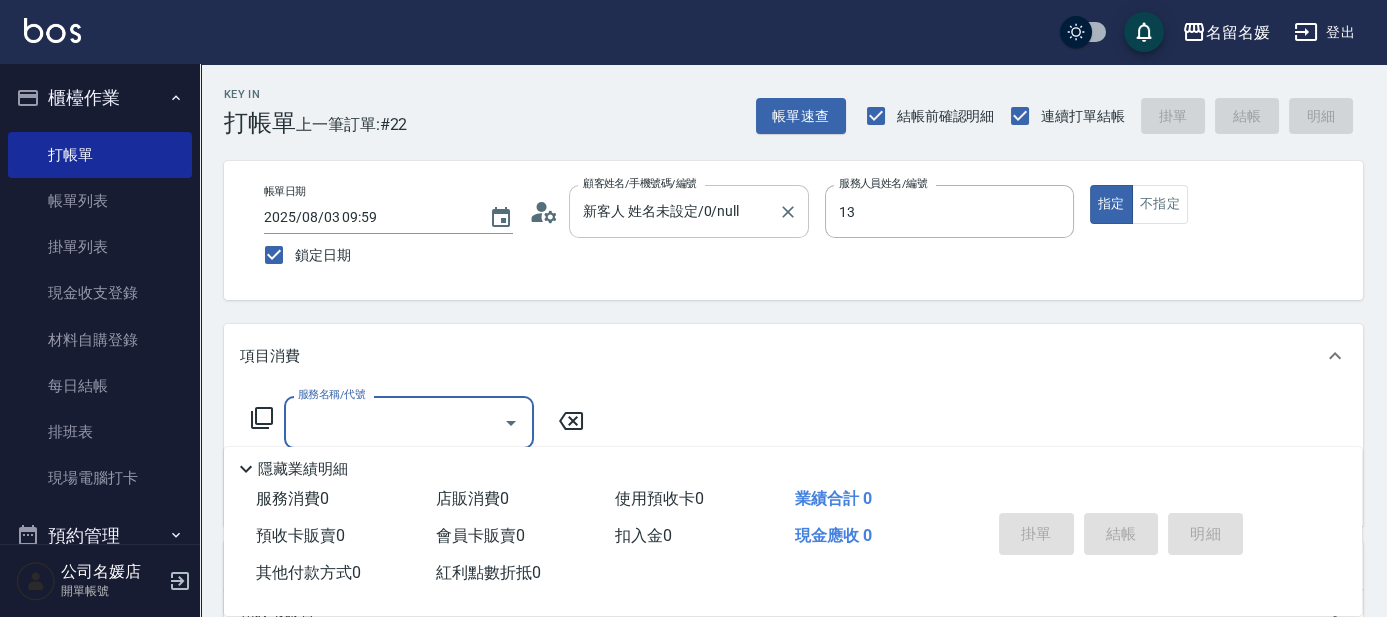 type on "支援-13" 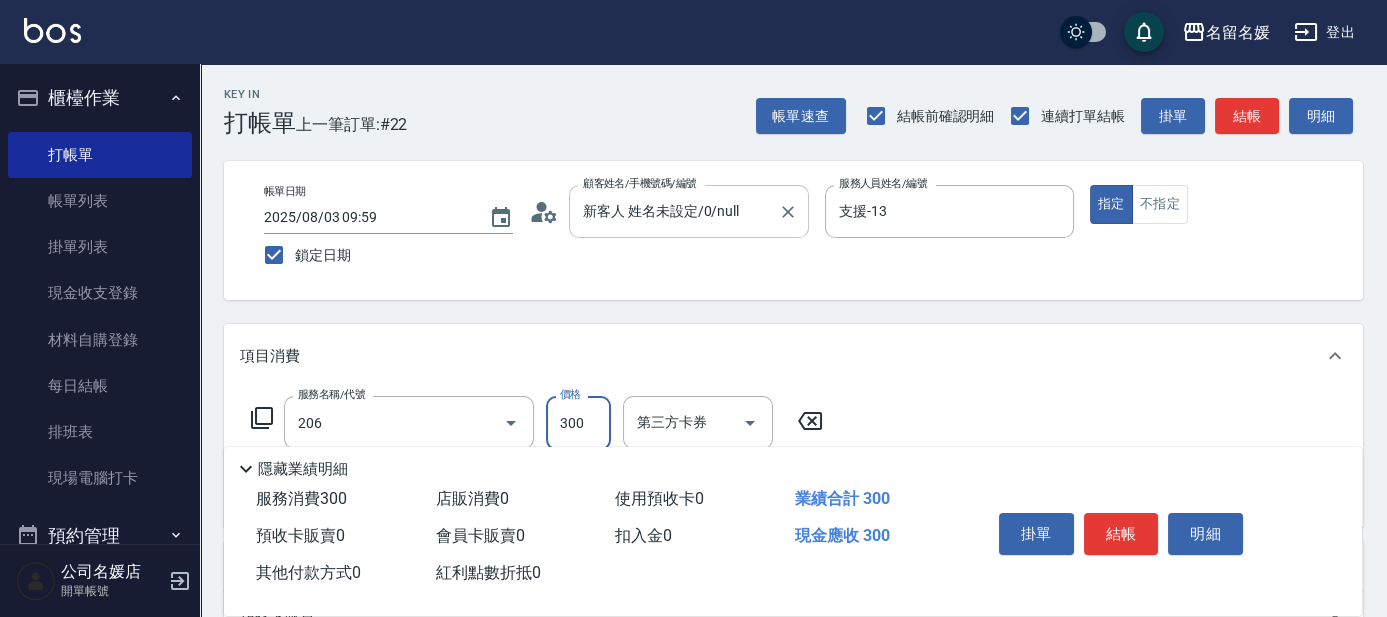 type on "洗髮[300](206)" 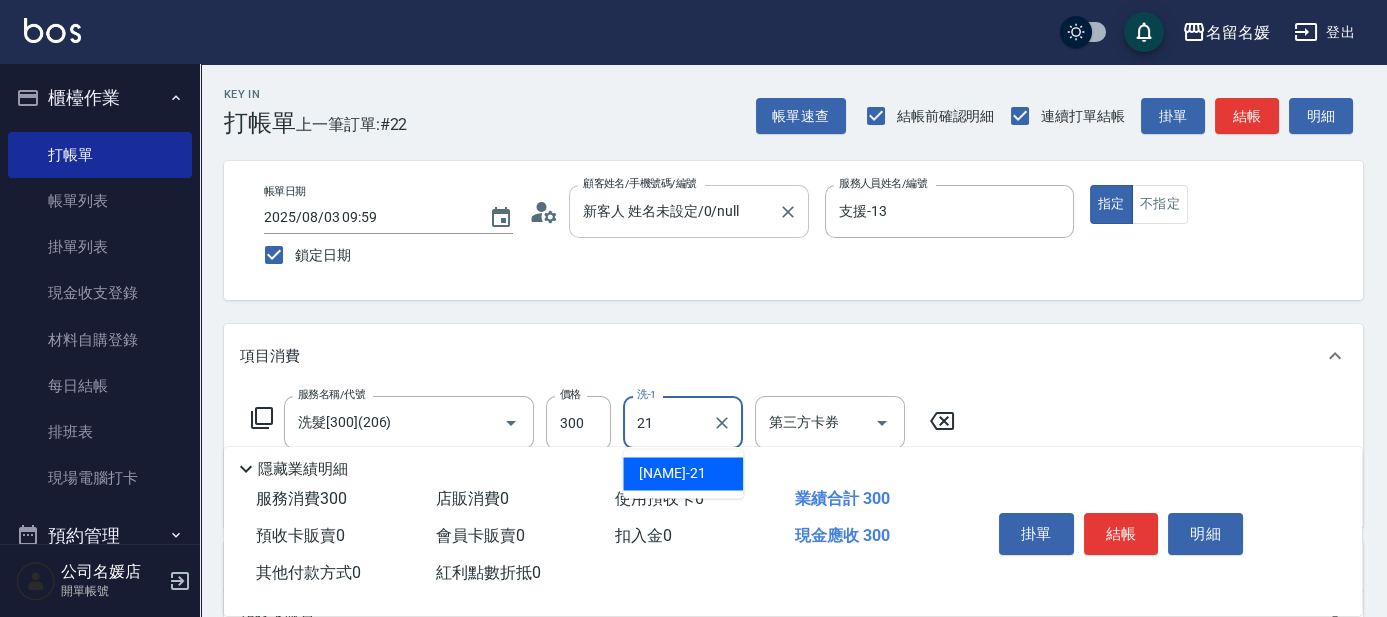 type on "[NAME]-21" 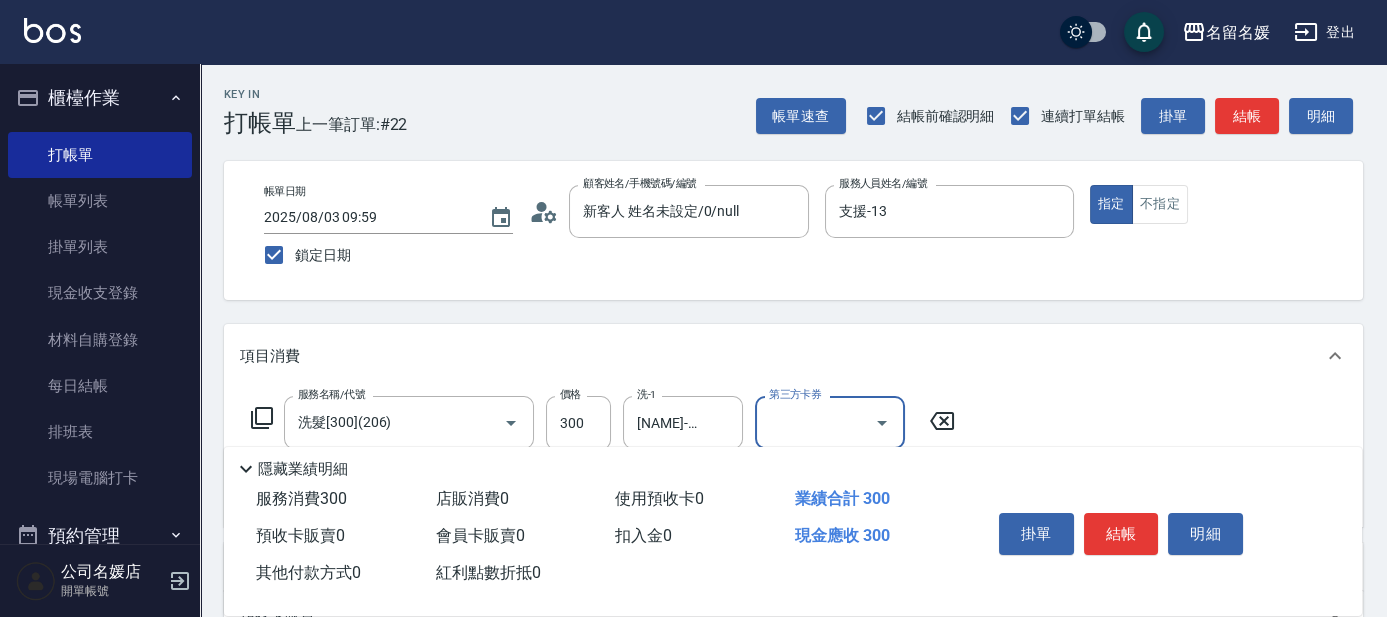 scroll, scrollTop: 90, scrollLeft: 0, axis: vertical 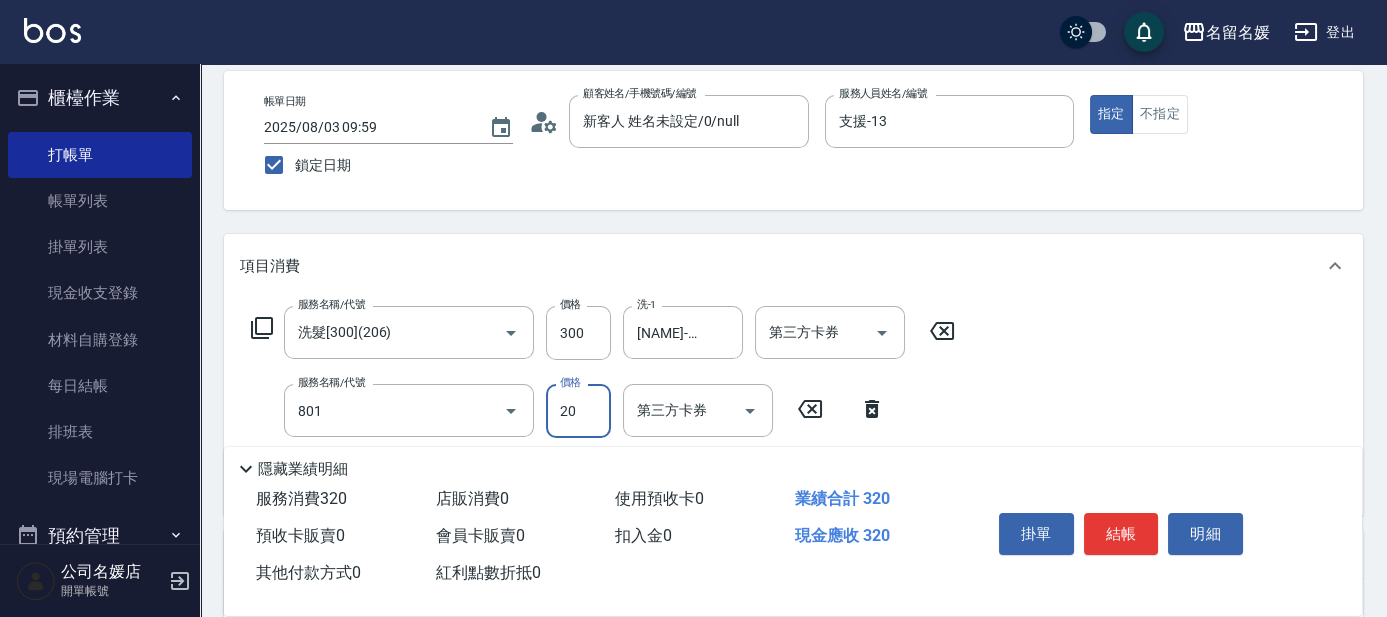 type on "潤絲(801)" 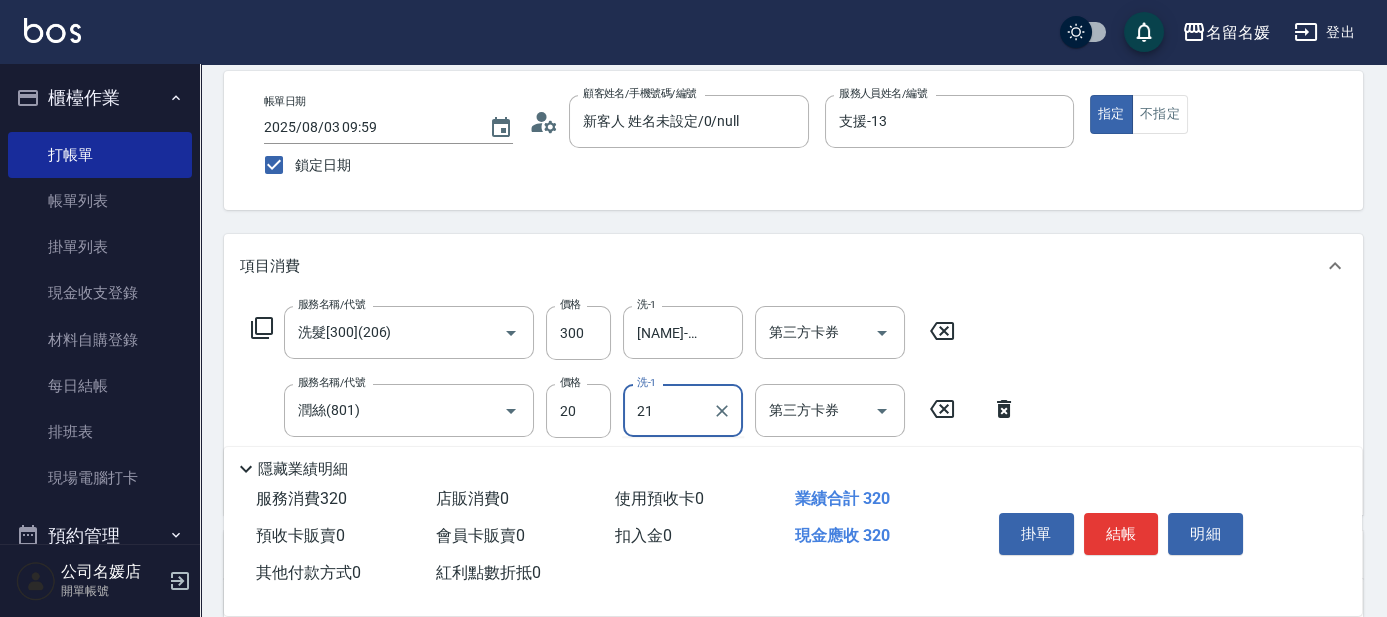 type on "[NAME]-21" 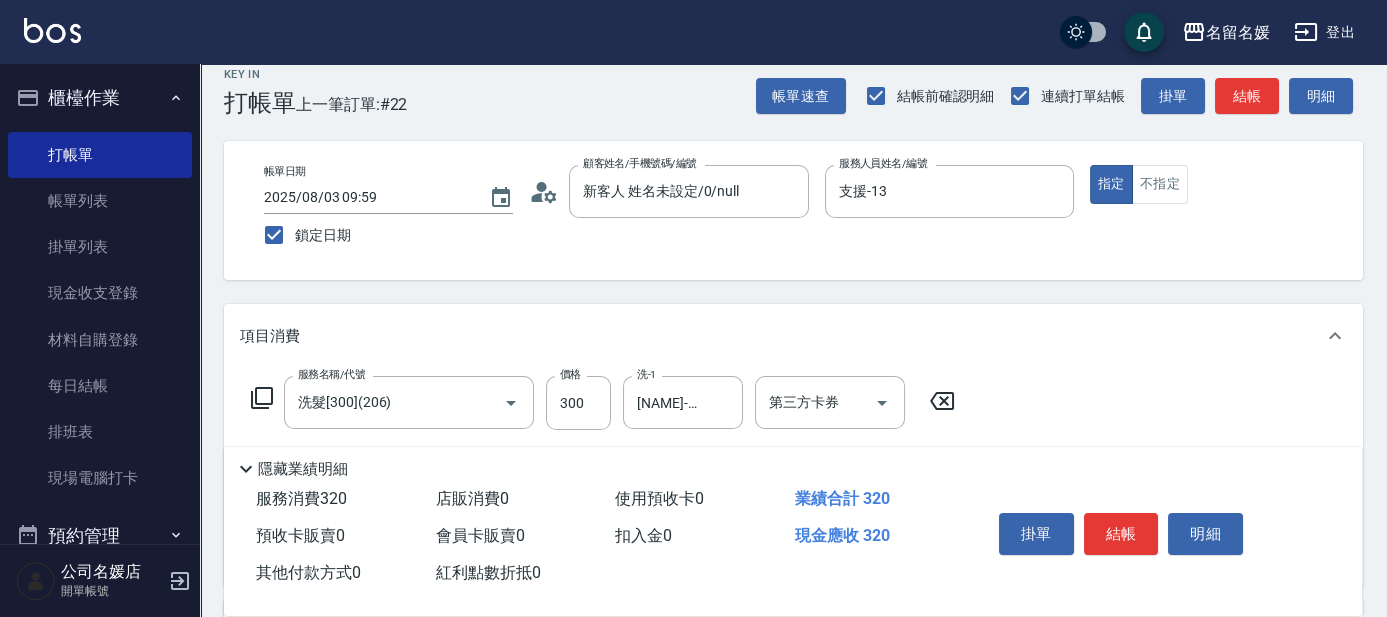 scroll, scrollTop: 0, scrollLeft: 0, axis: both 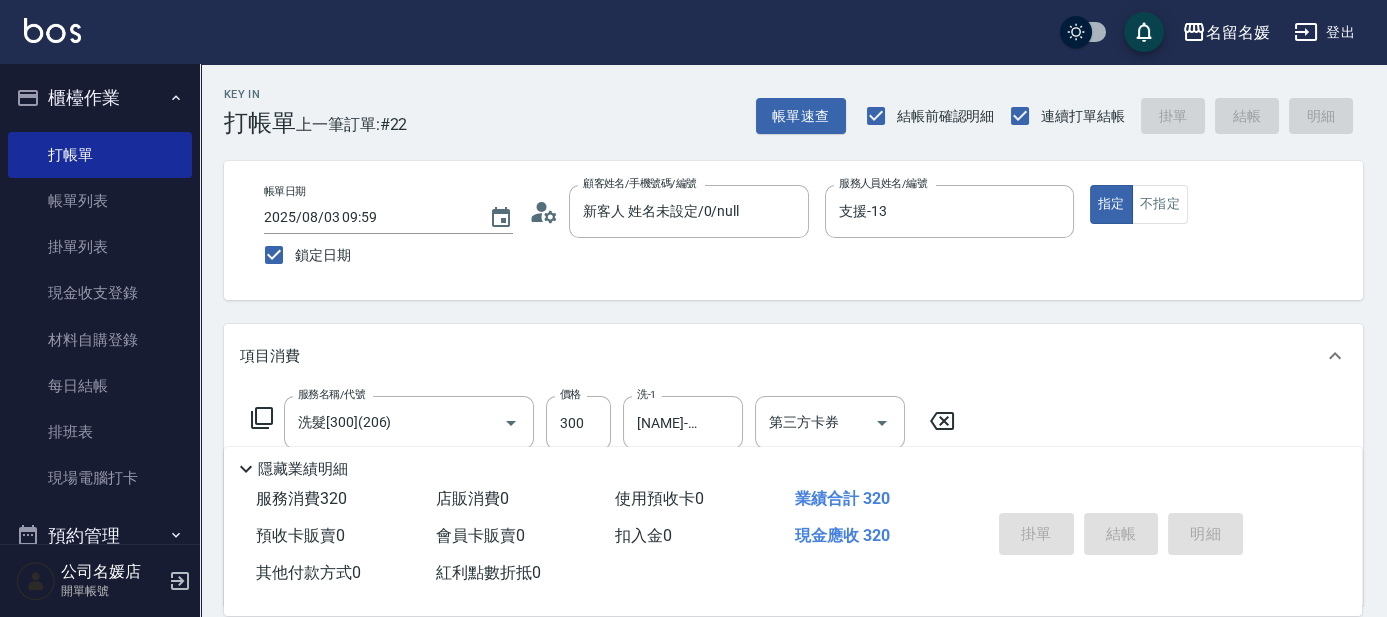 type 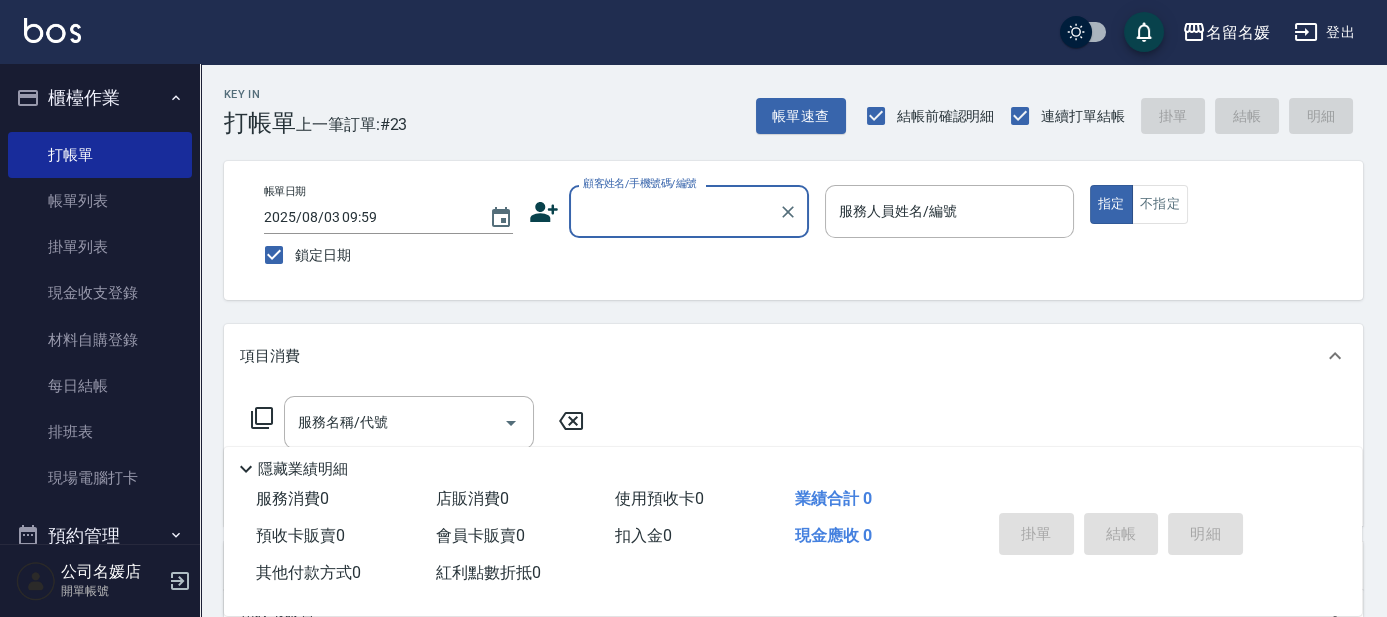 click on "顧客姓名/手機號碼/編號" 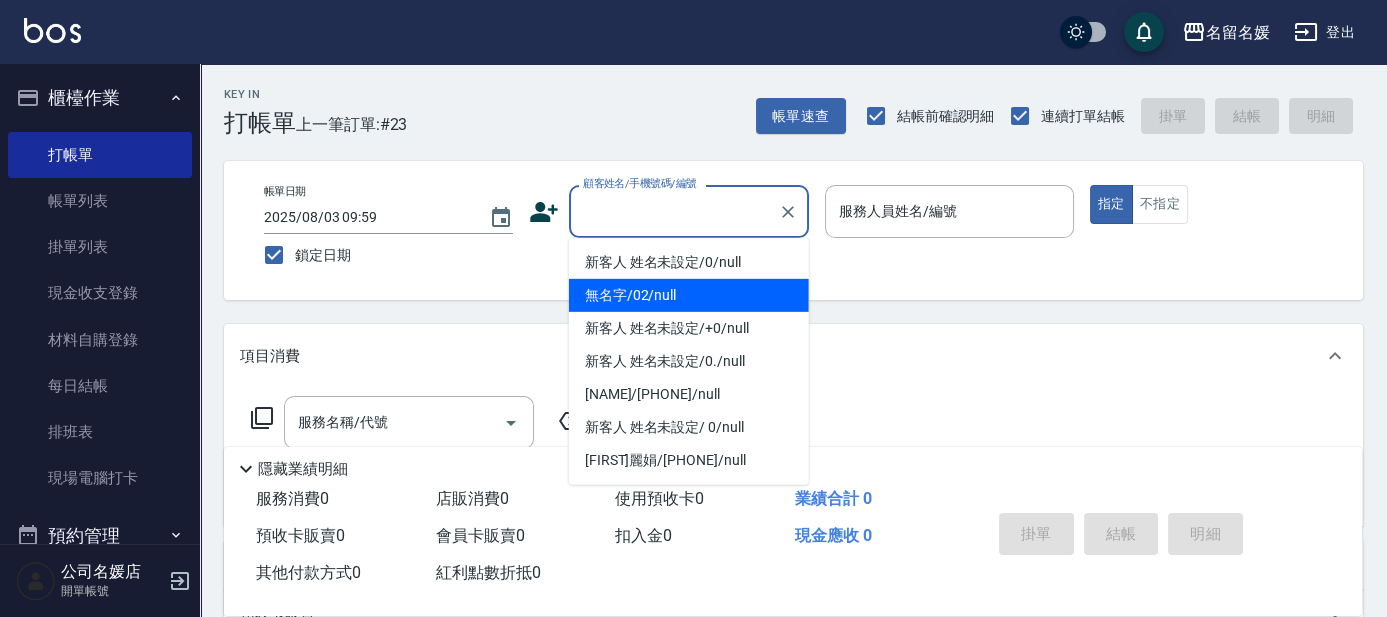 click on "無名字/02/null" at bounding box center [689, 295] 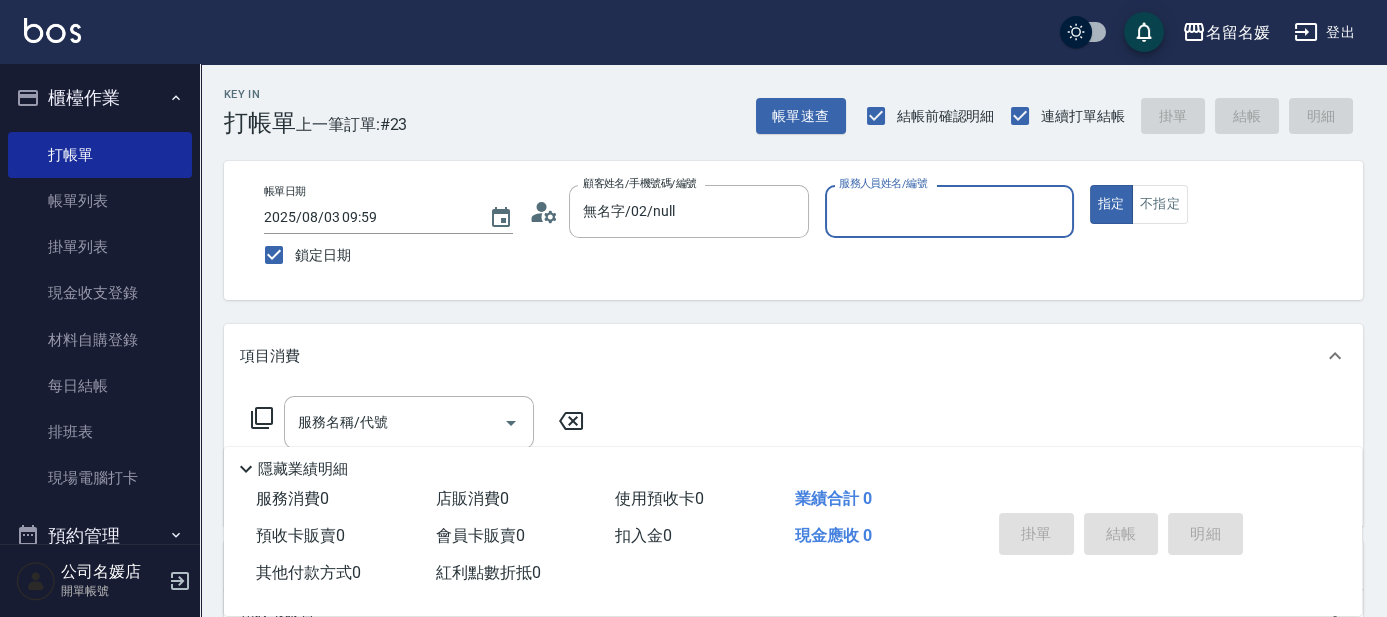 click on "服務人員姓名/編號 服務人員姓名/編號" at bounding box center (949, 211) 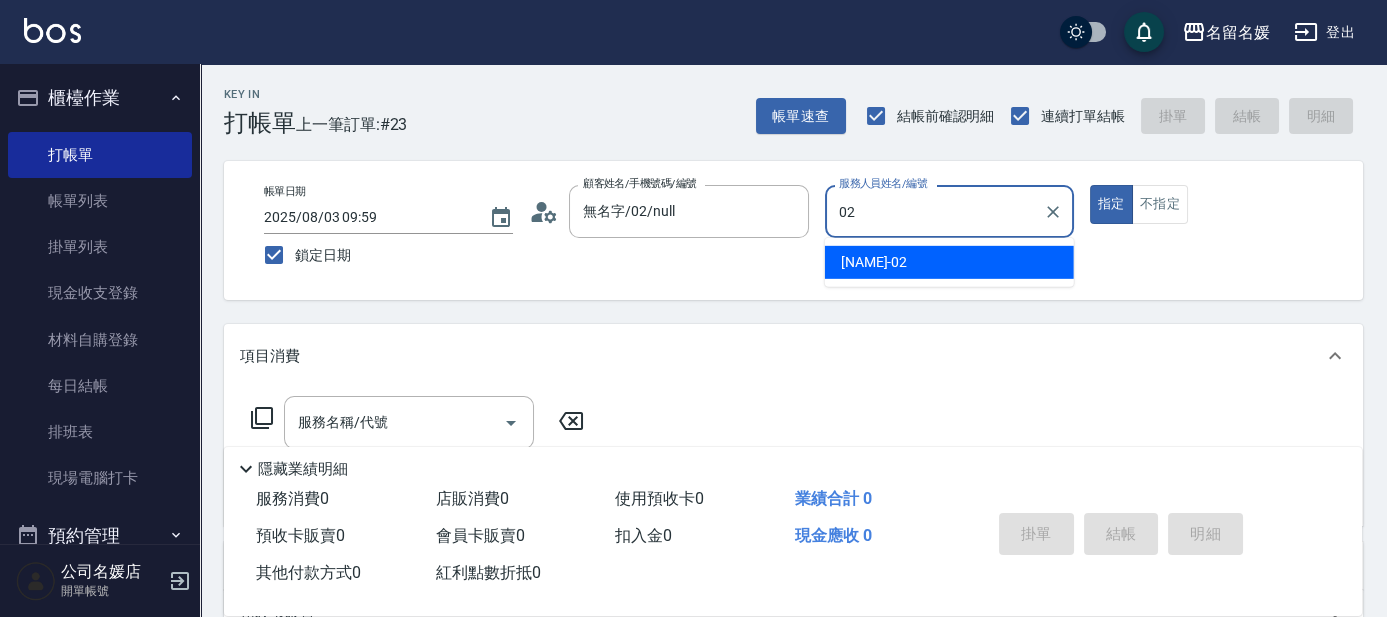 type on "[FIRST]冠伶-02" 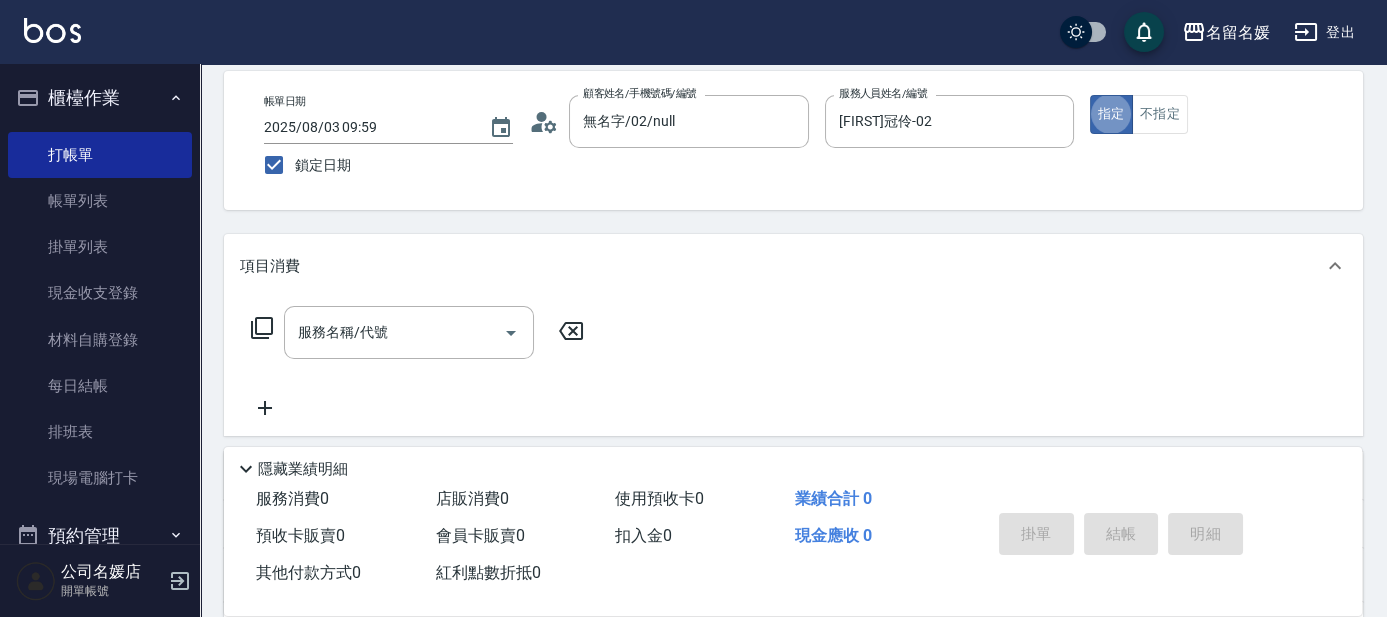 scroll, scrollTop: 90, scrollLeft: 0, axis: vertical 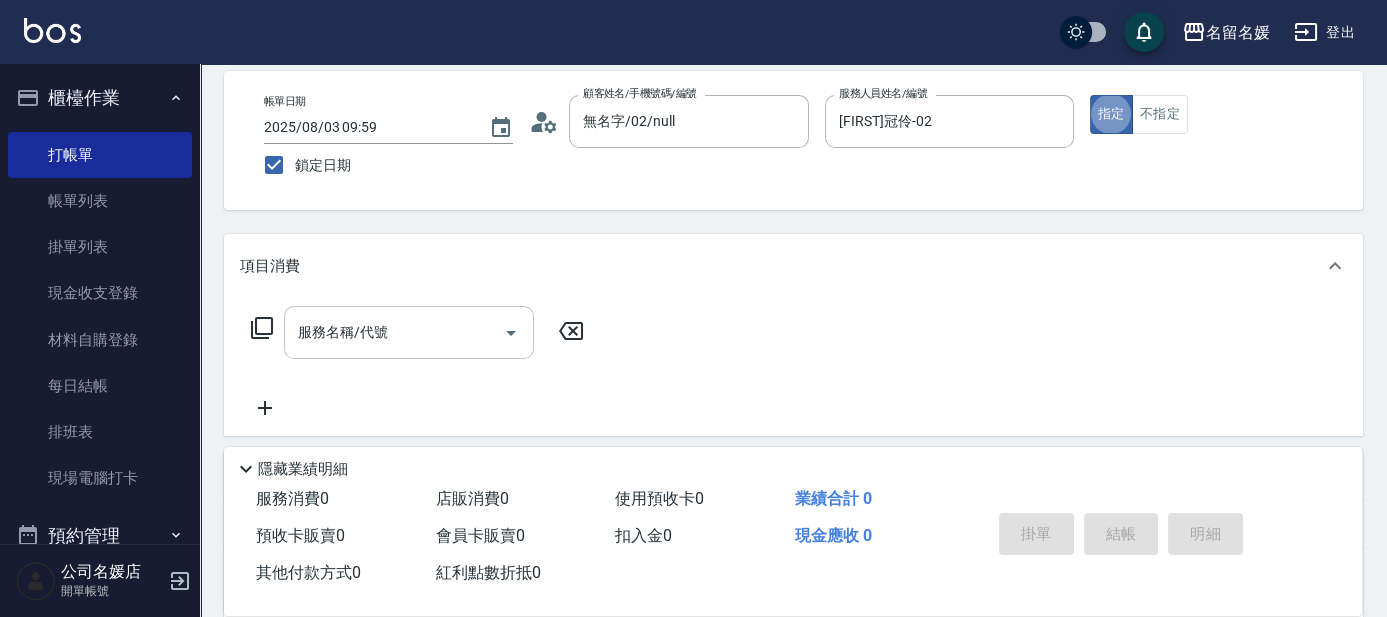 click on "服務名稱/代號" at bounding box center (394, 332) 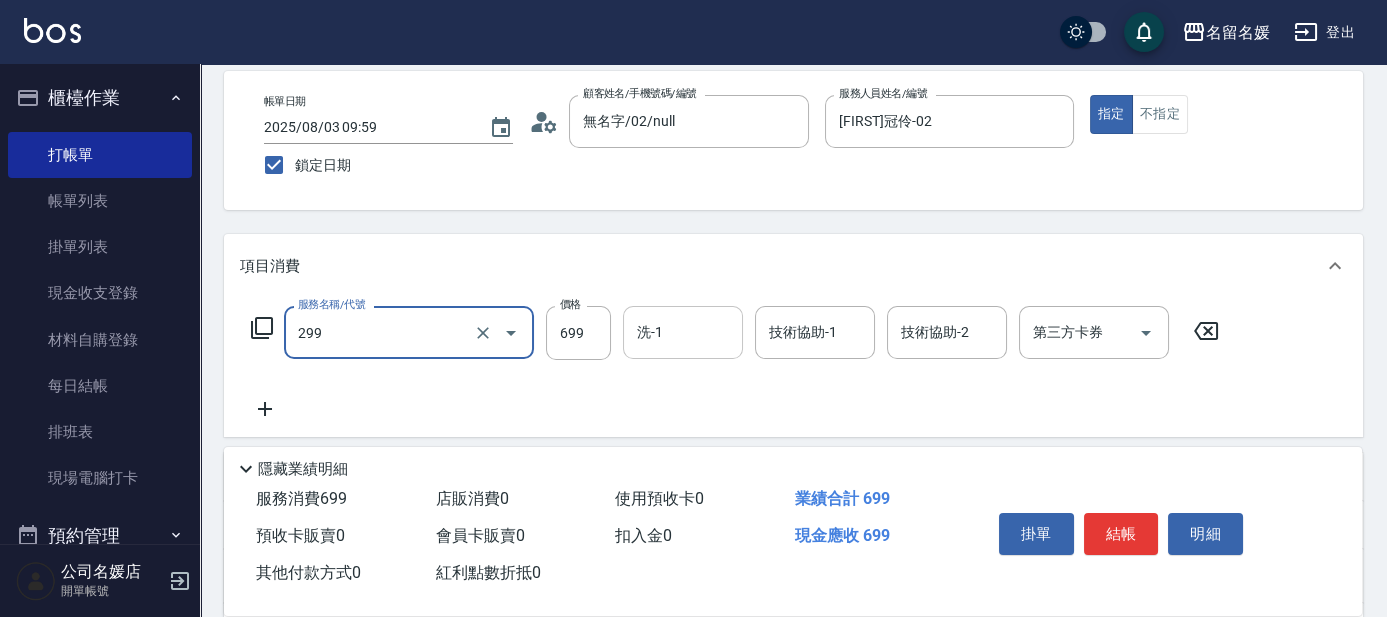 click on "洗-1" at bounding box center [683, 332] 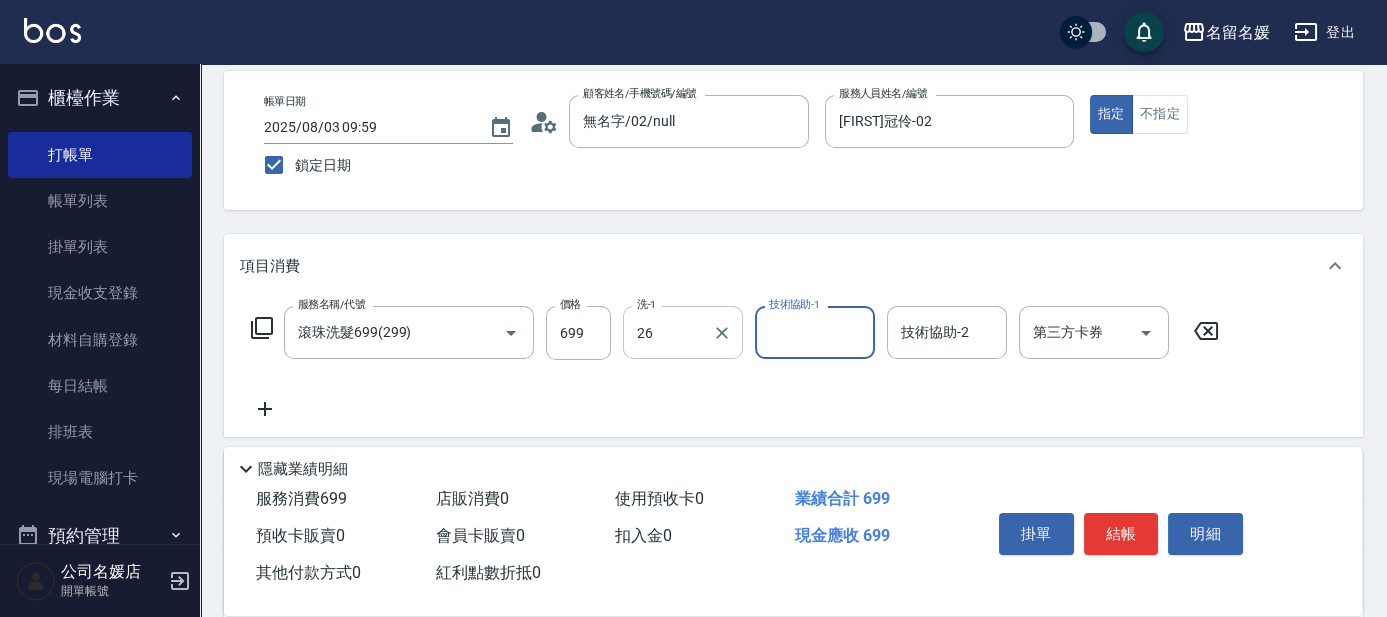 type on "[FIRST]愛陵-26" 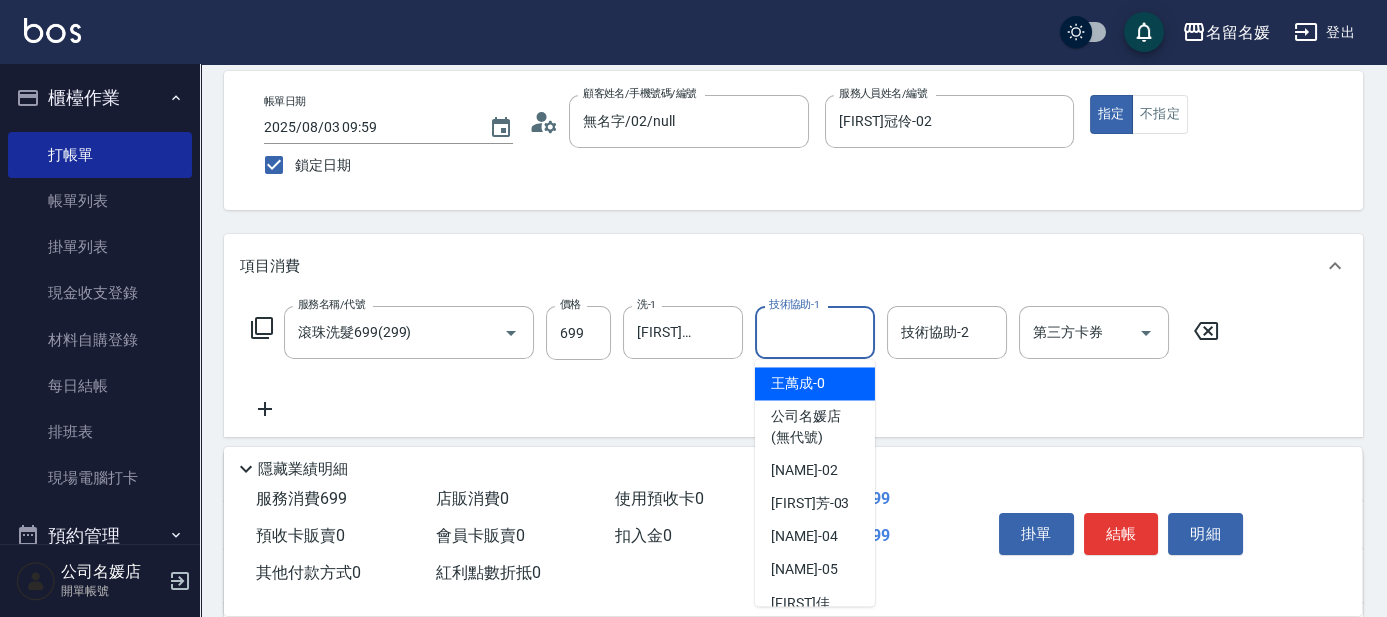 drag, startPoint x: 812, startPoint y: 326, endPoint x: 771, endPoint y: 313, distance: 43.011627 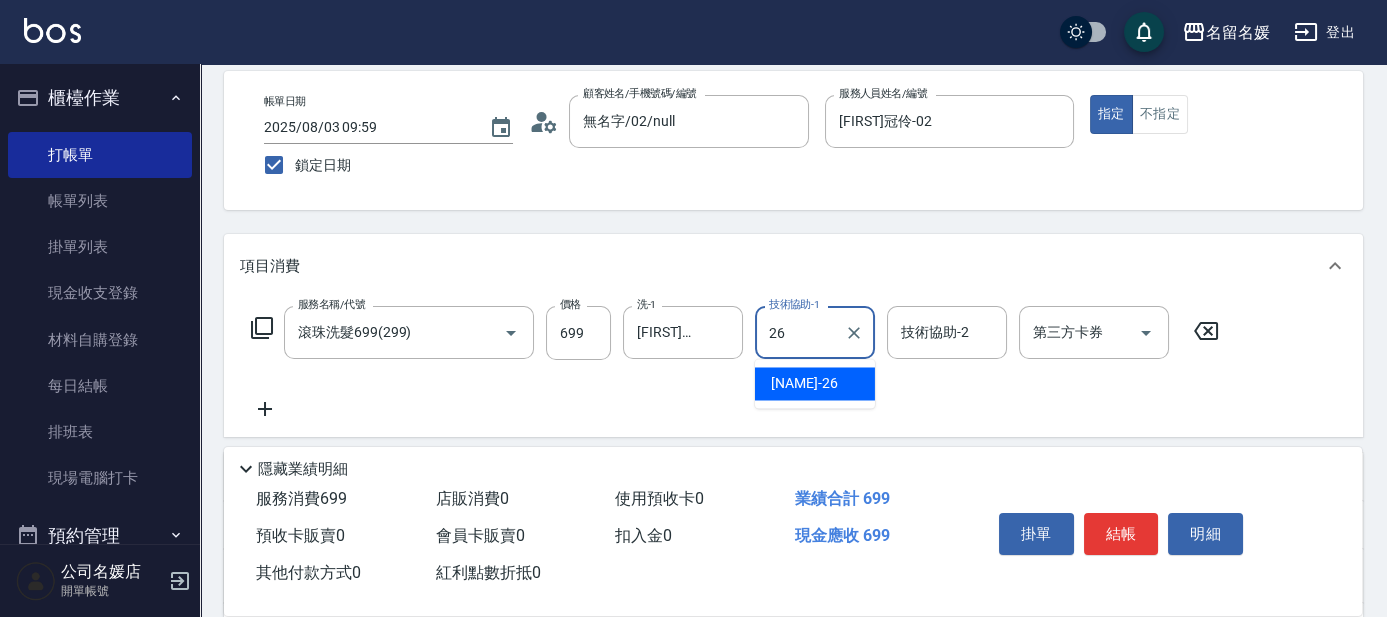 type on "[FIRST]愛陵-26" 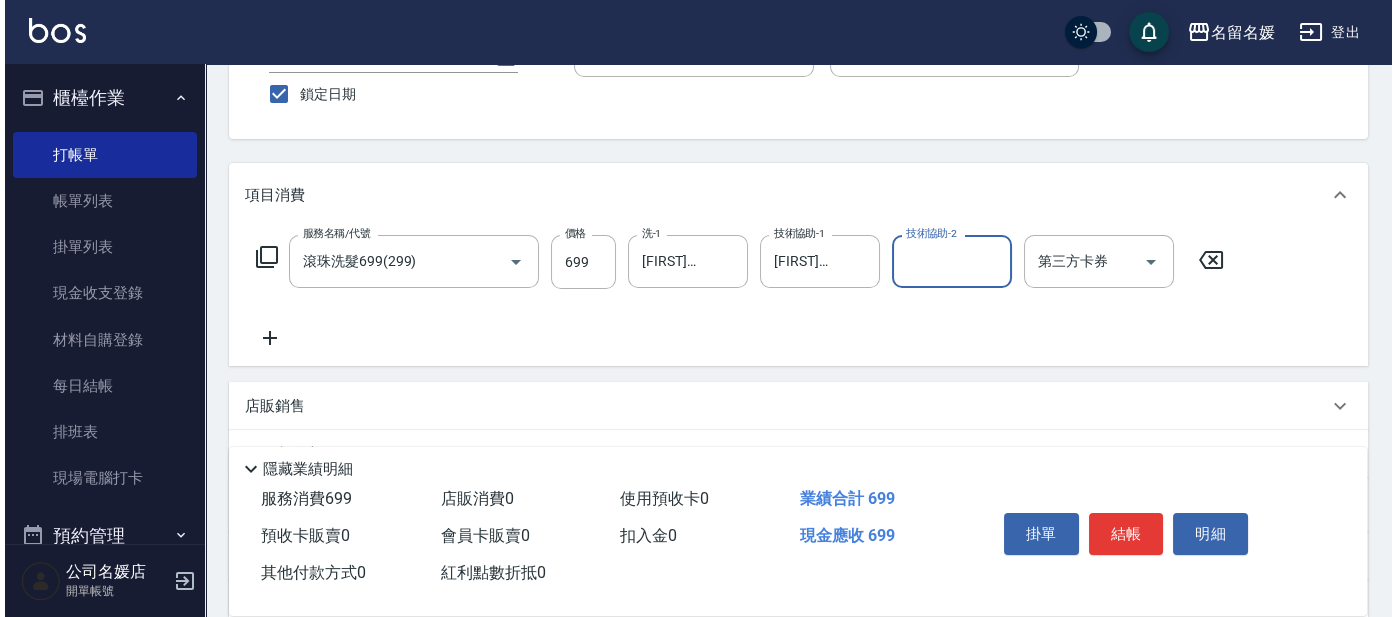 scroll, scrollTop: 181, scrollLeft: 0, axis: vertical 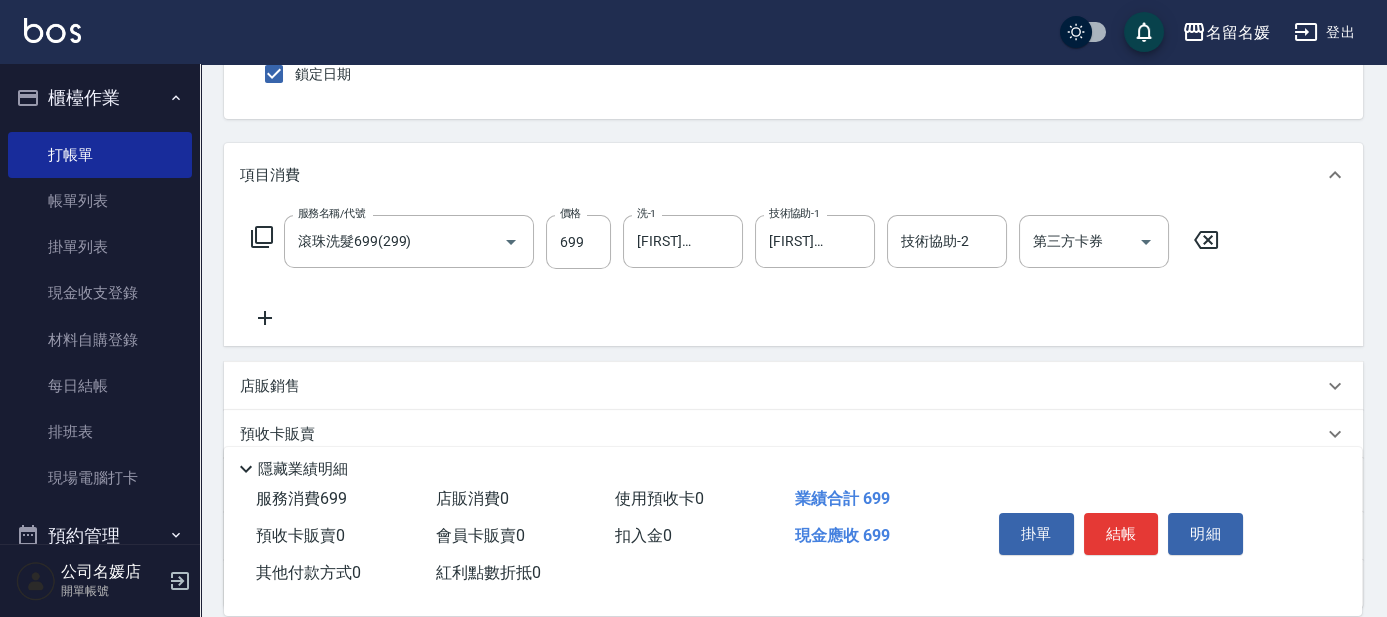click 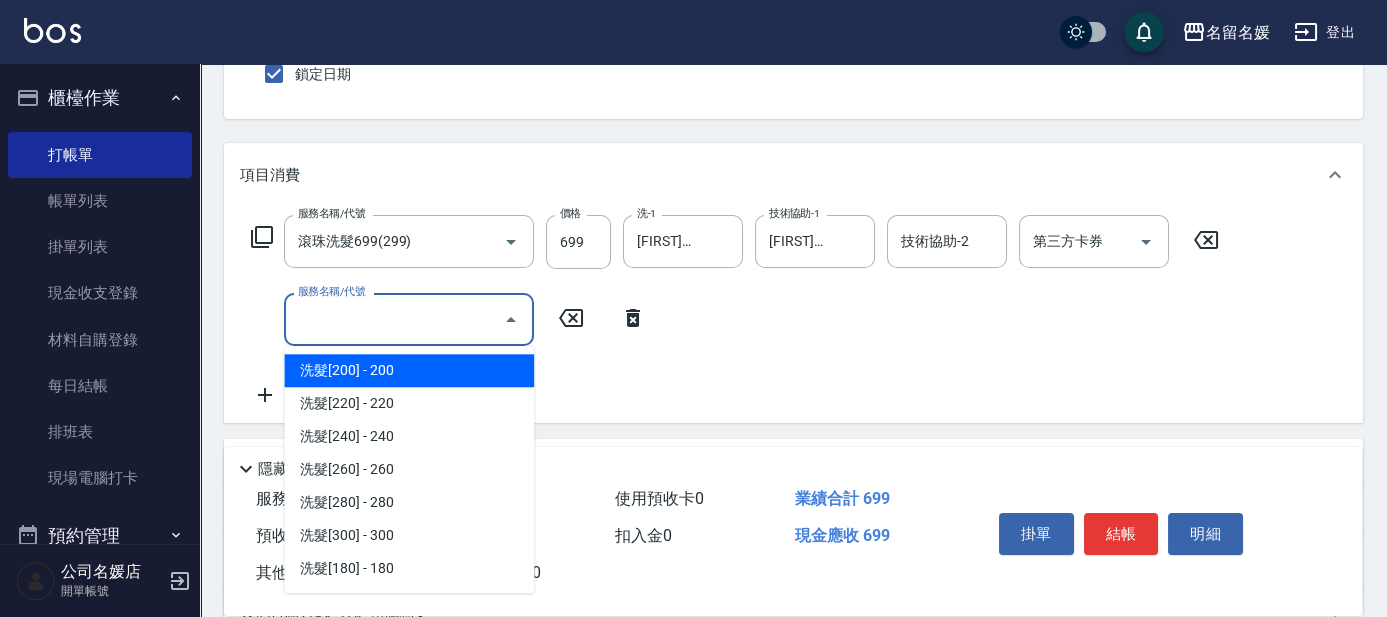 click on "服務名稱/代號" at bounding box center (394, 319) 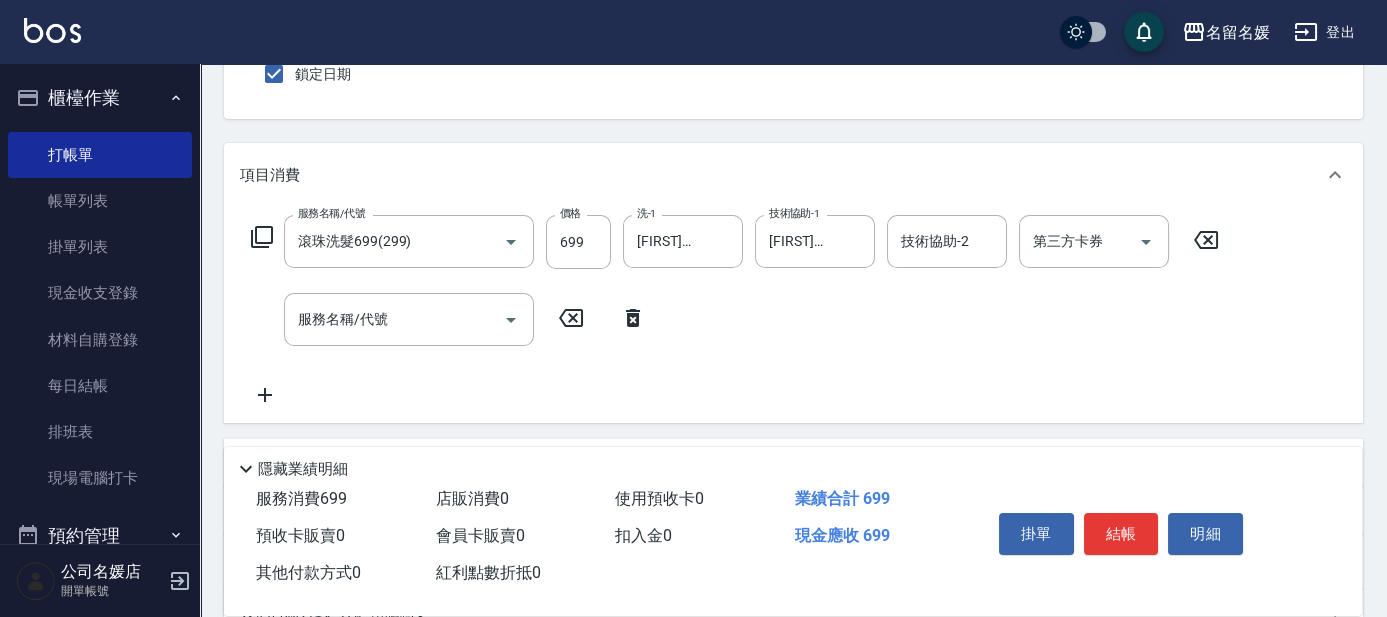 click 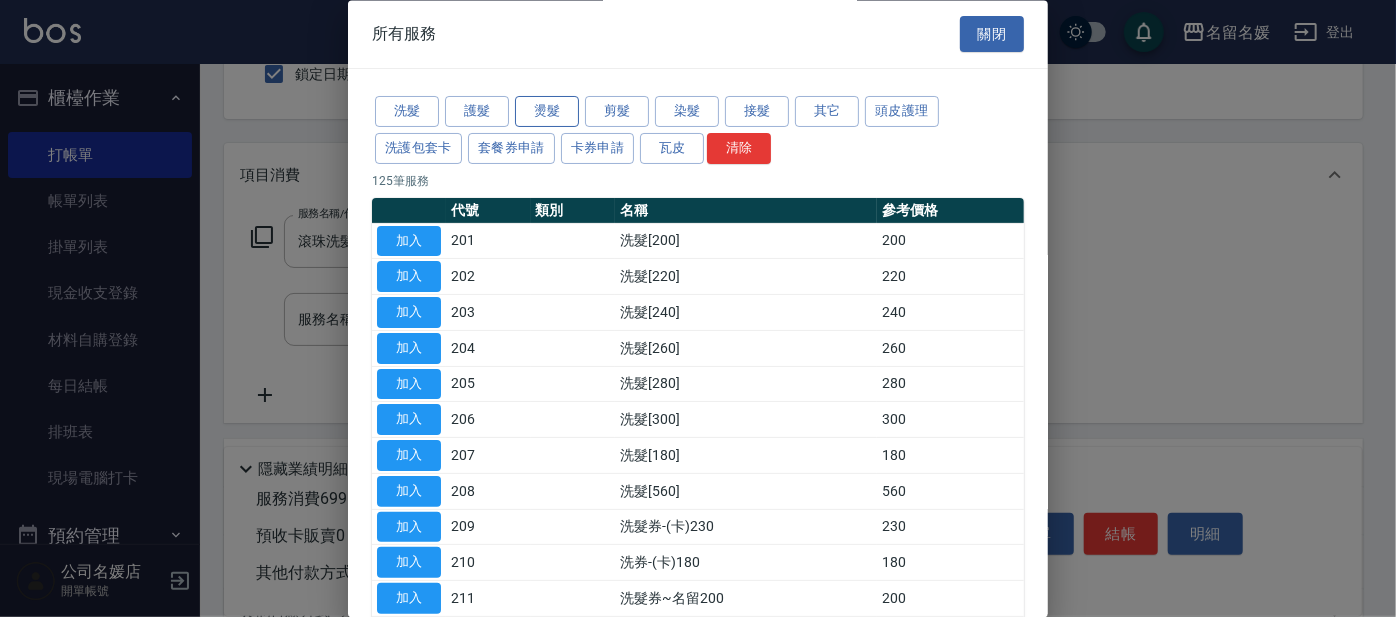 click on "燙髮" at bounding box center (547, 112) 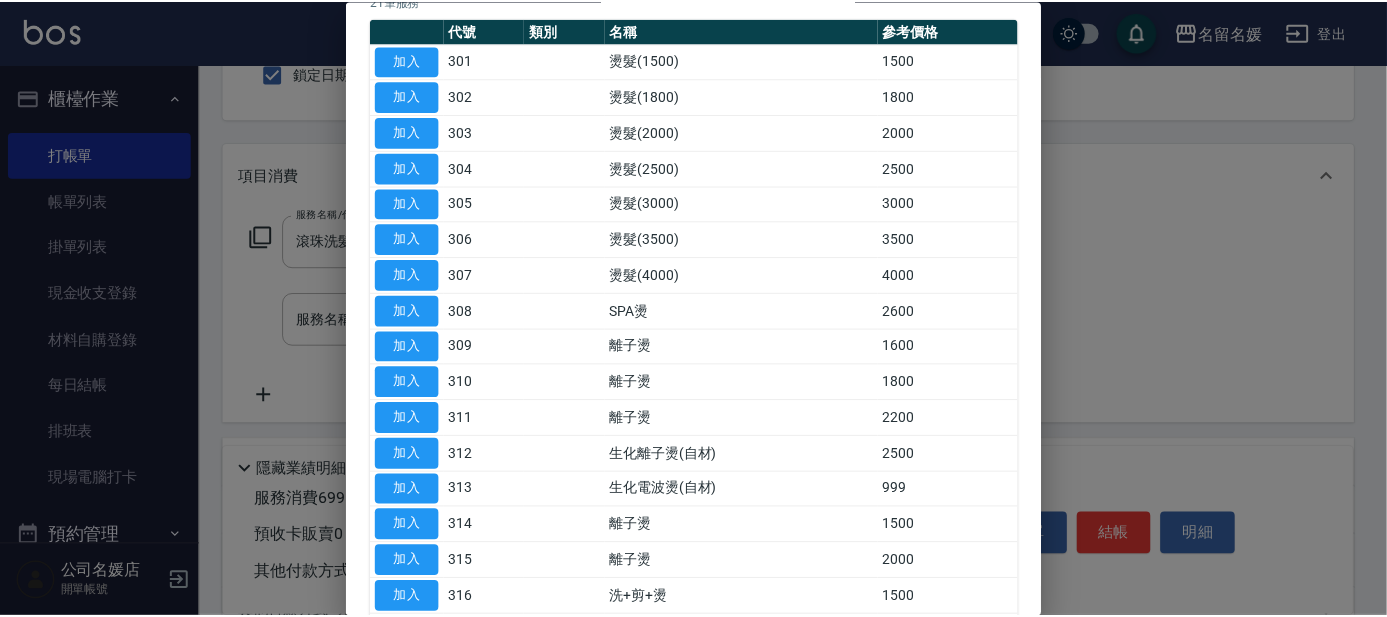scroll, scrollTop: 272, scrollLeft: 0, axis: vertical 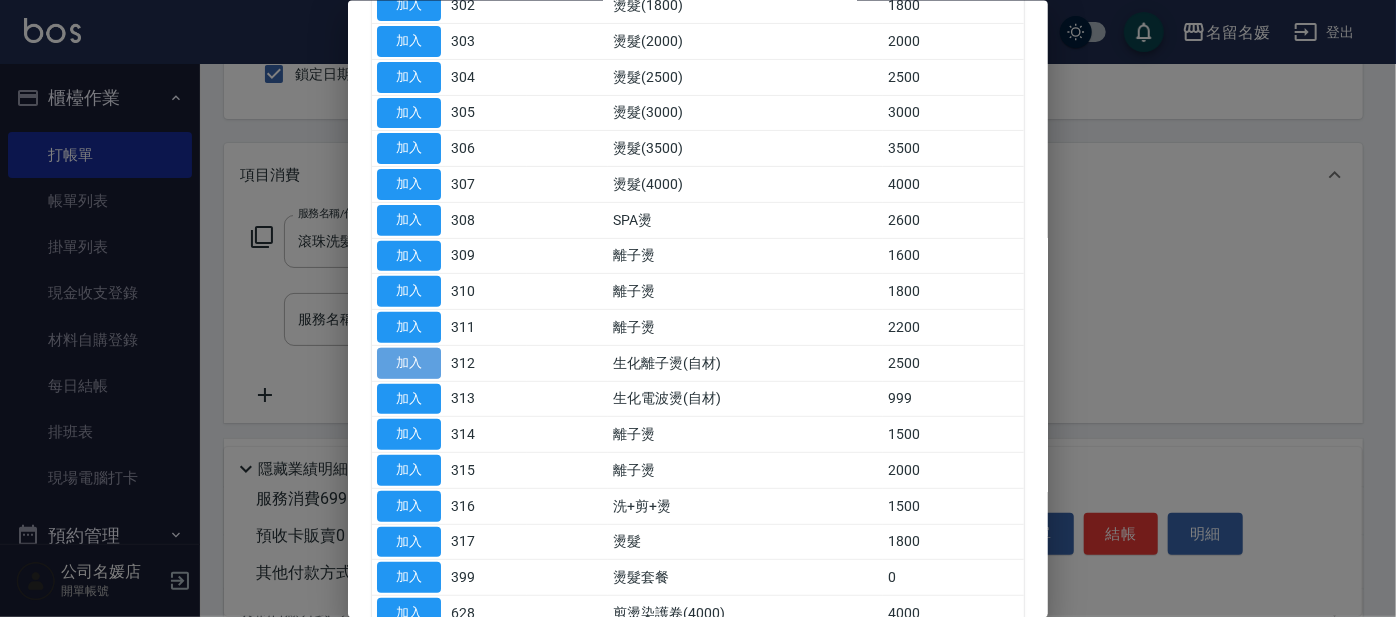 click on "加入" at bounding box center (409, 362) 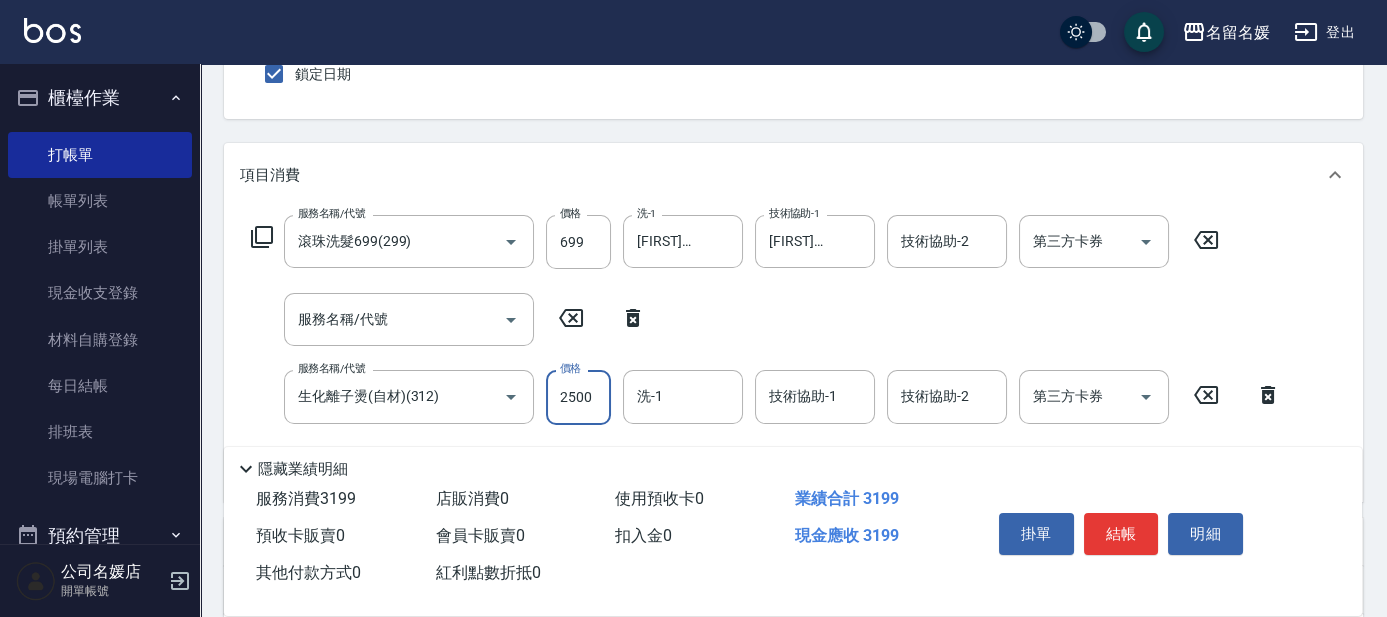 click on "2500" at bounding box center (578, 397) 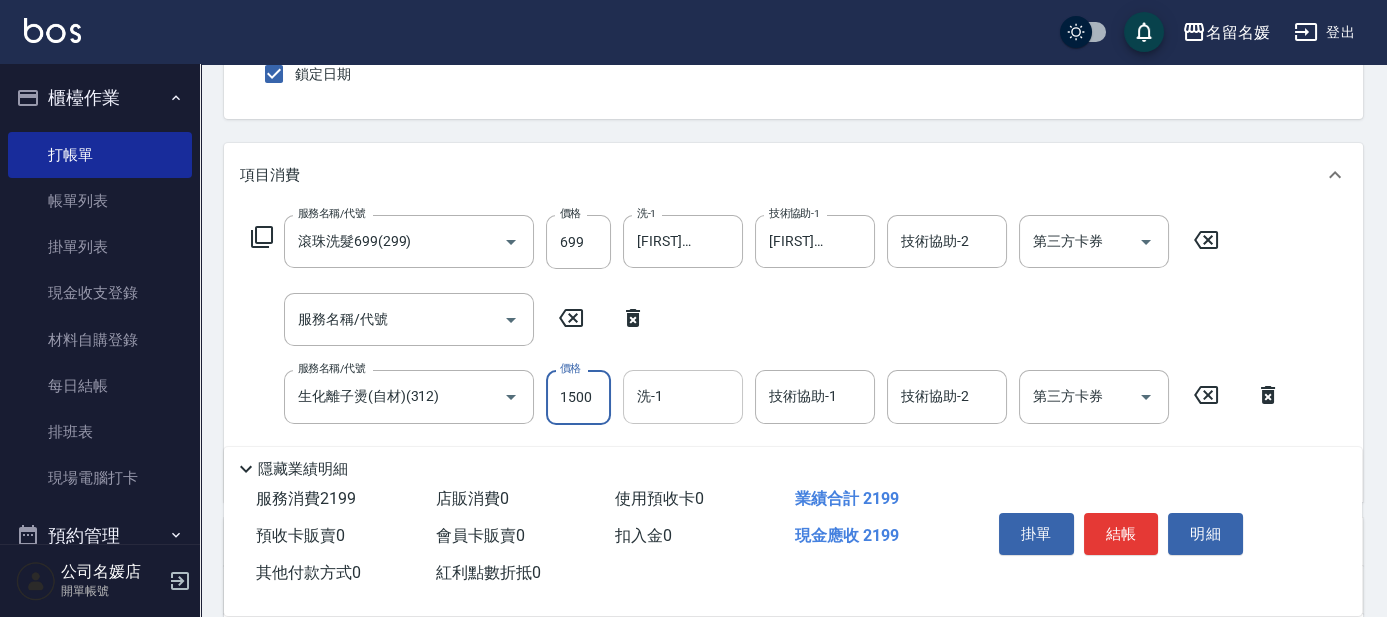 type on "1500" 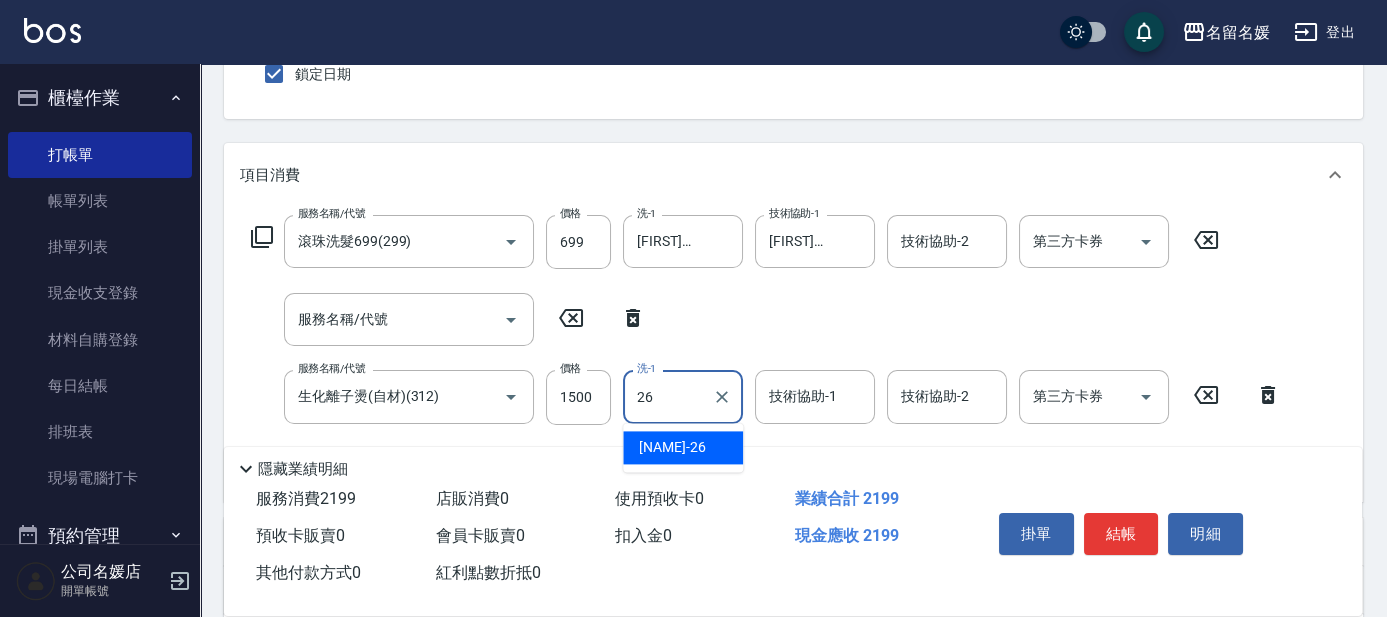 type on "[FIRST]愛陵-26" 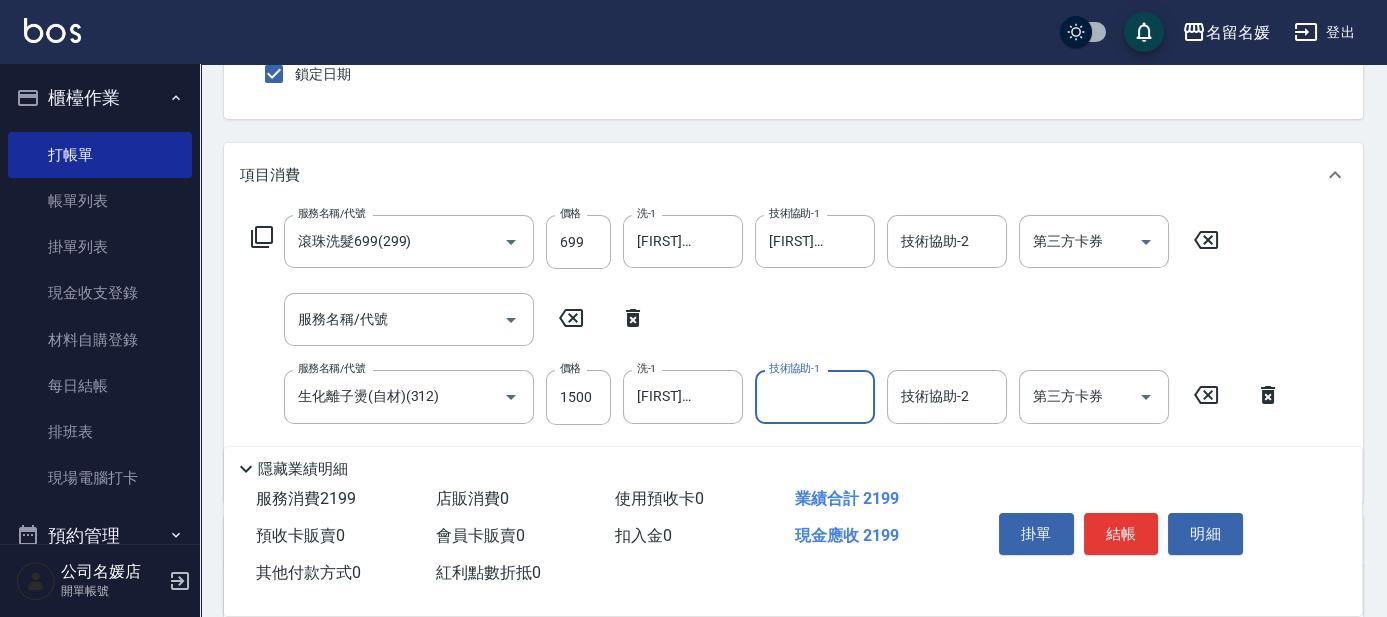 click on "技術協助-1" at bounding box center (815, 396) 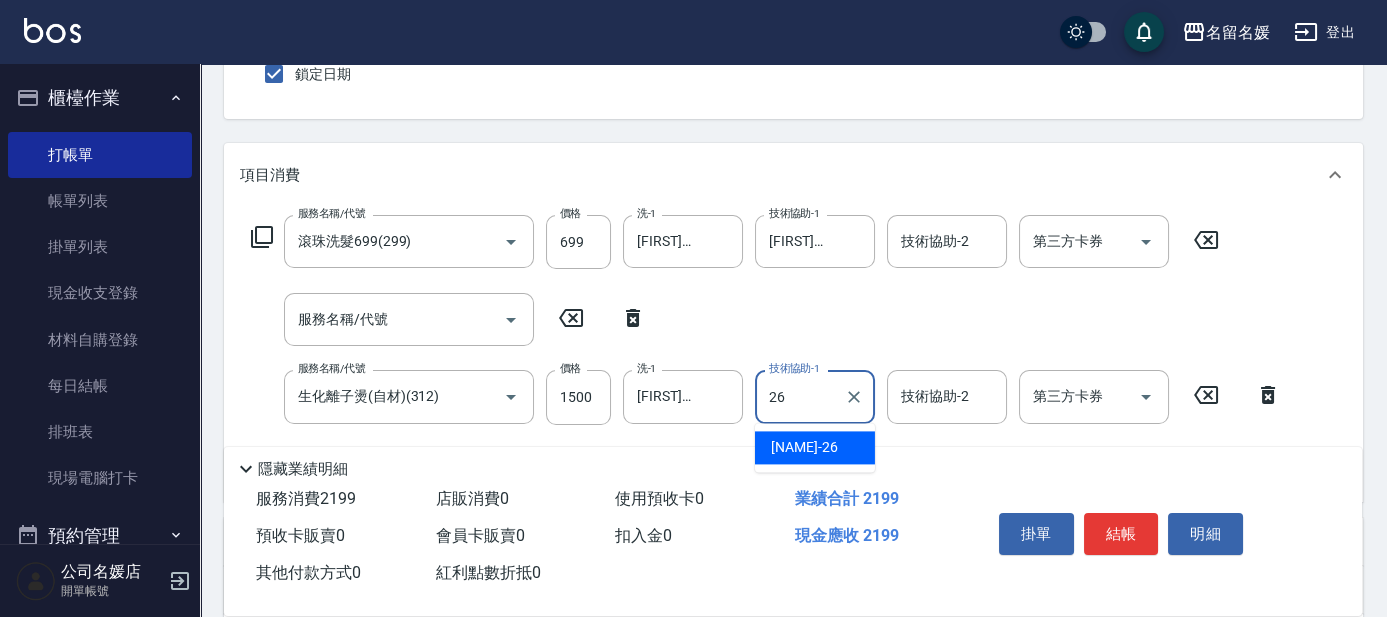 type on "[FIRST]愛陵-26" 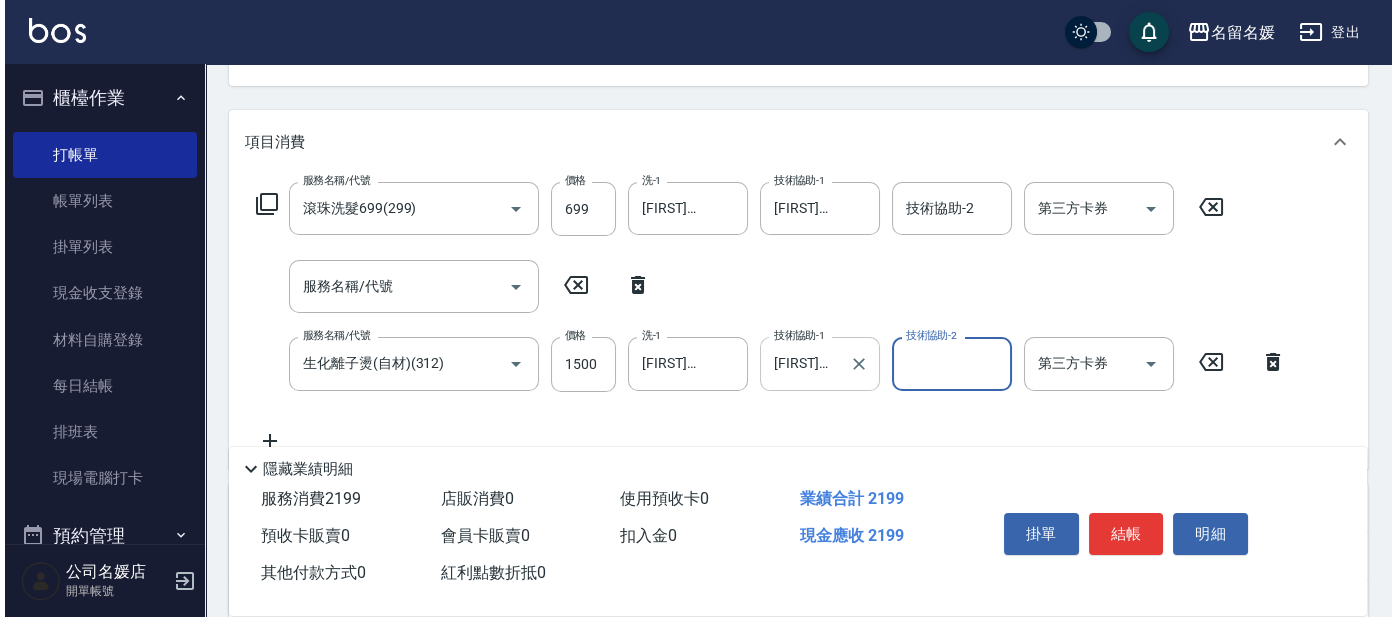 scroll, scrollTop: 272, scrollLeft: 0, axis: vertical 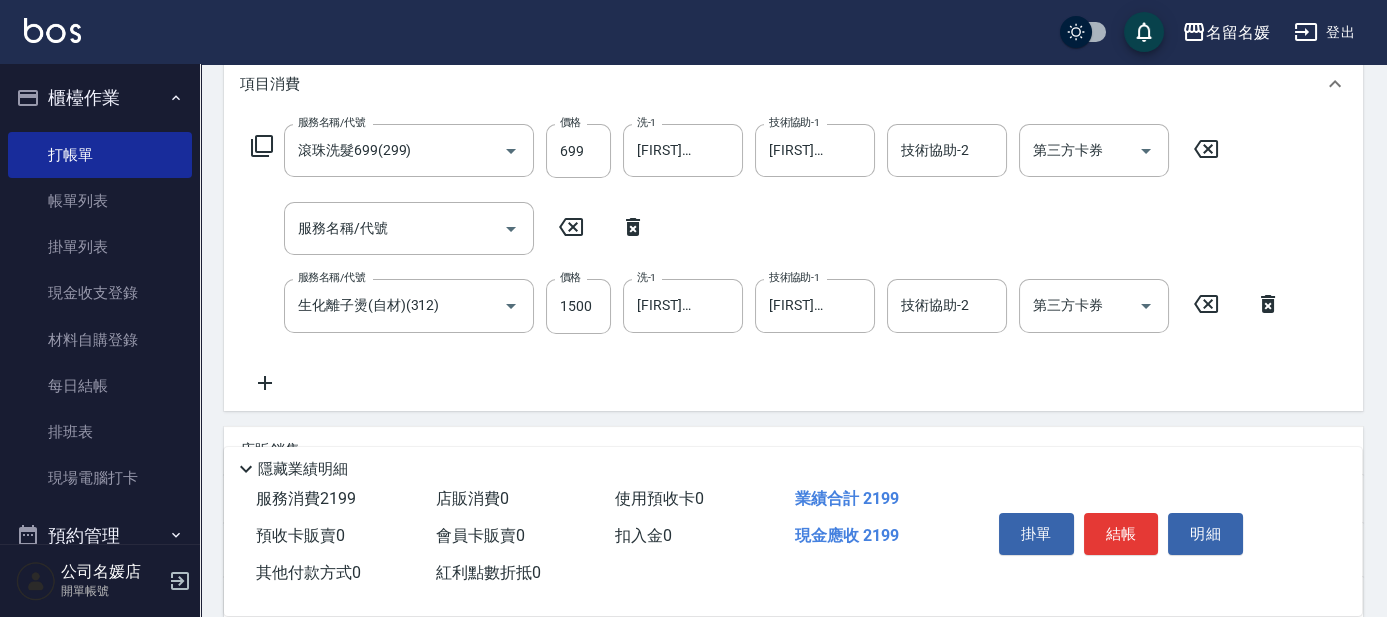 click 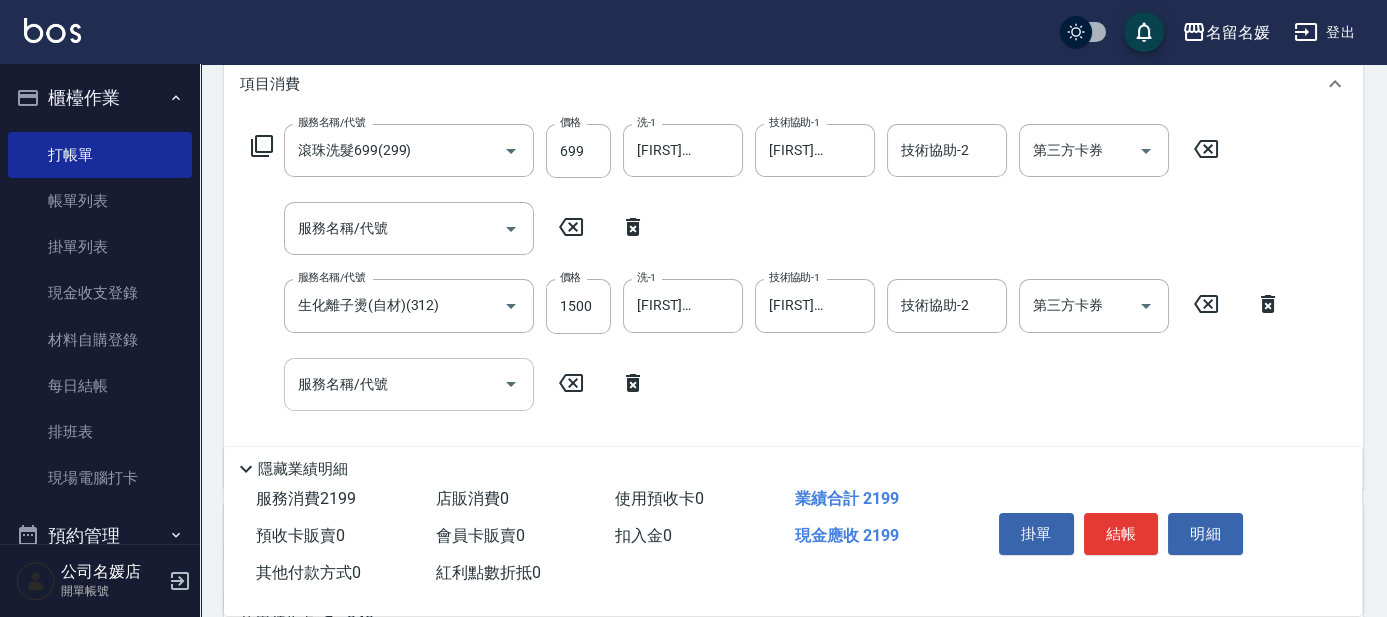 click on "服務名稱/代號" at bounding box center (394, 384) 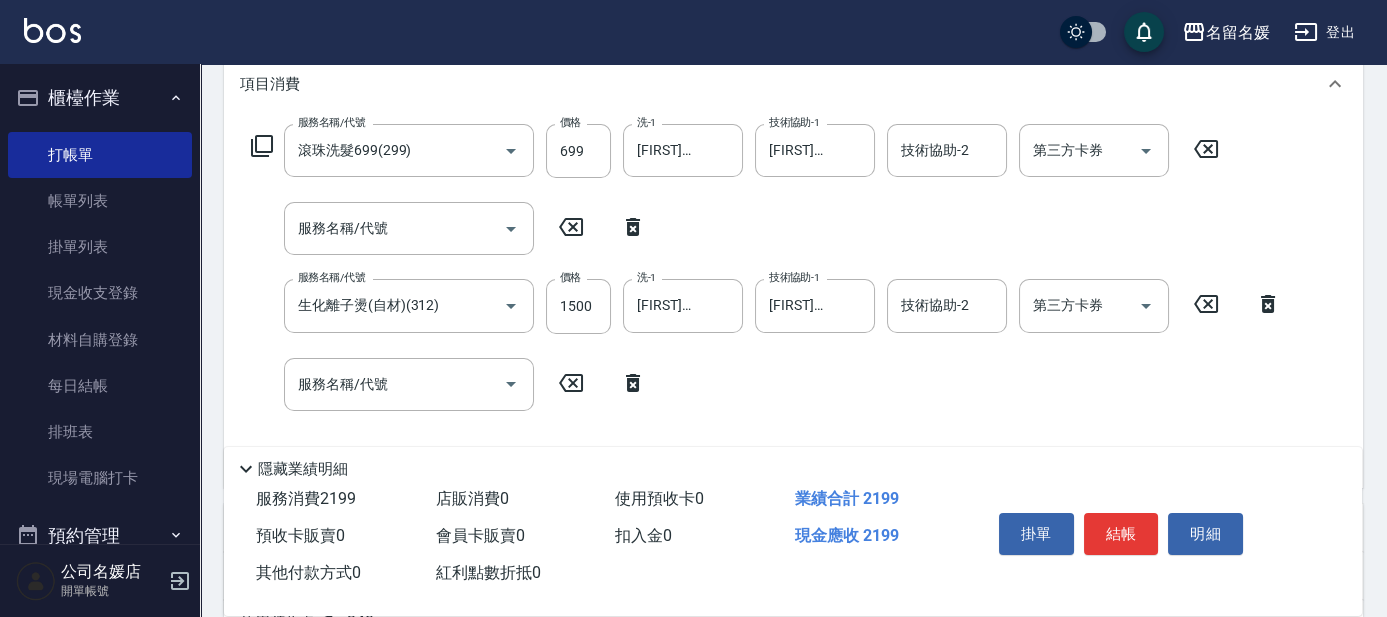 click 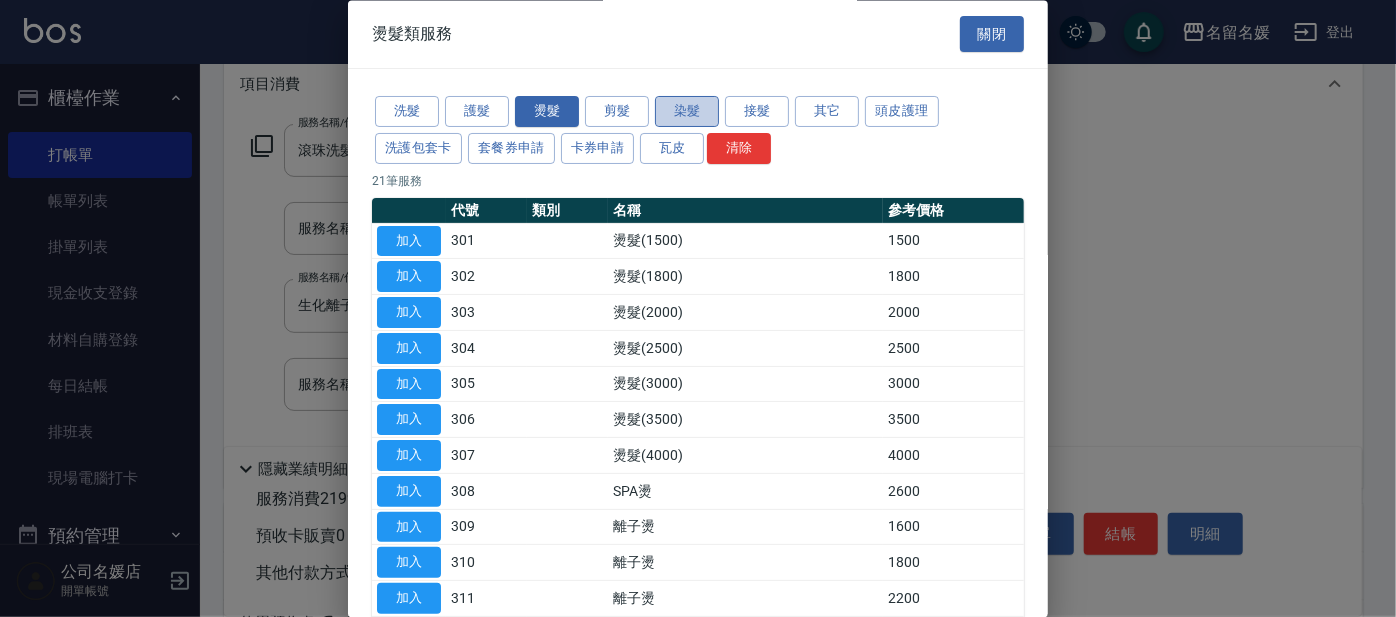 click on "染髮" at bounding box center (687, 112) 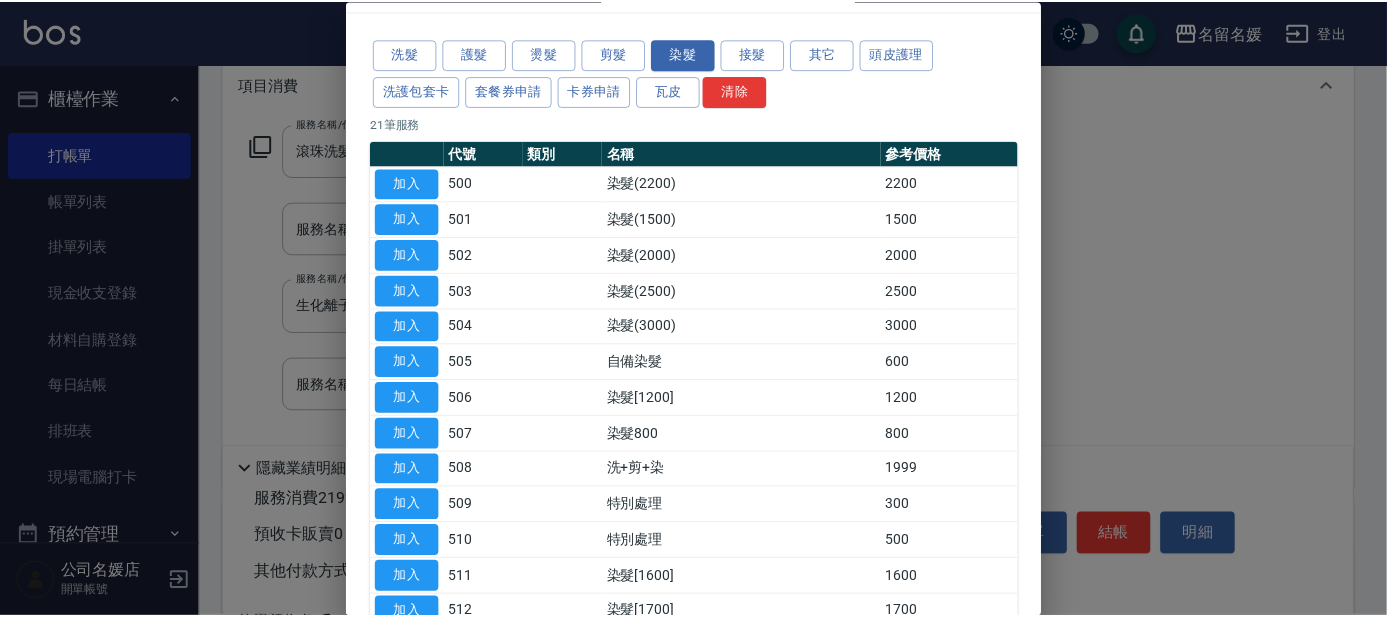 scroll, scrollTop: 90, scrollLeft: 0, axis: vertical 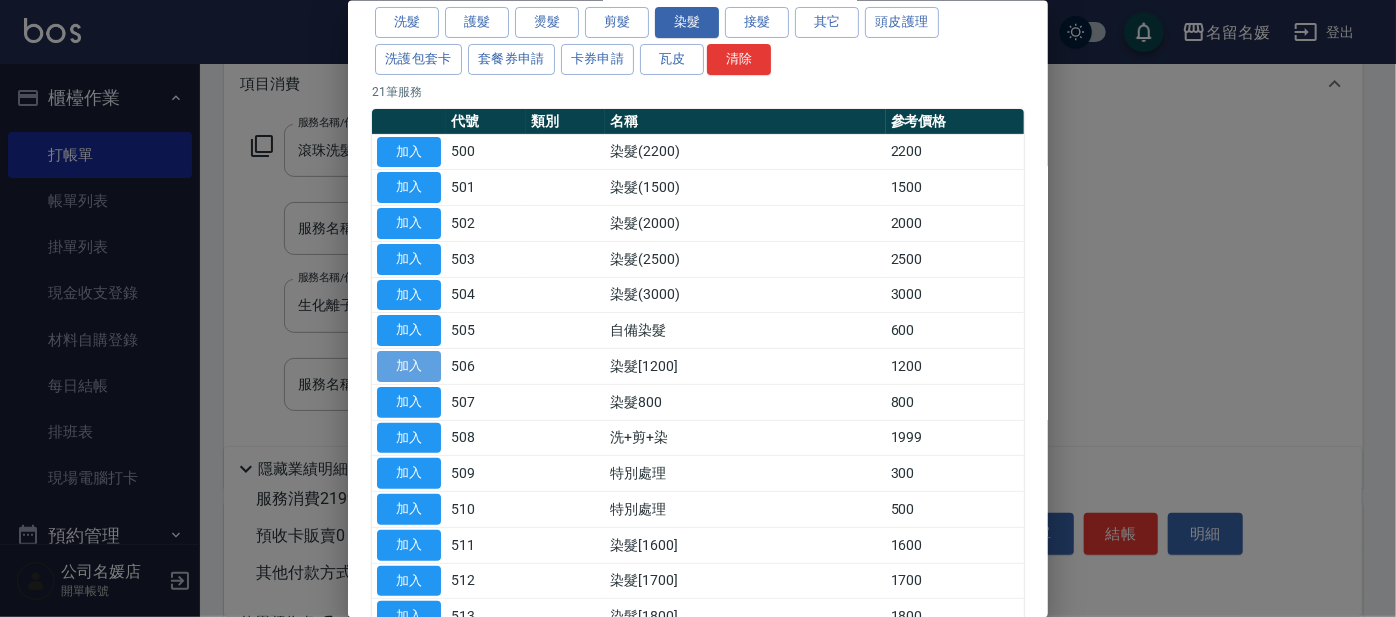 click on "加入" at bounding box center [409, 366] 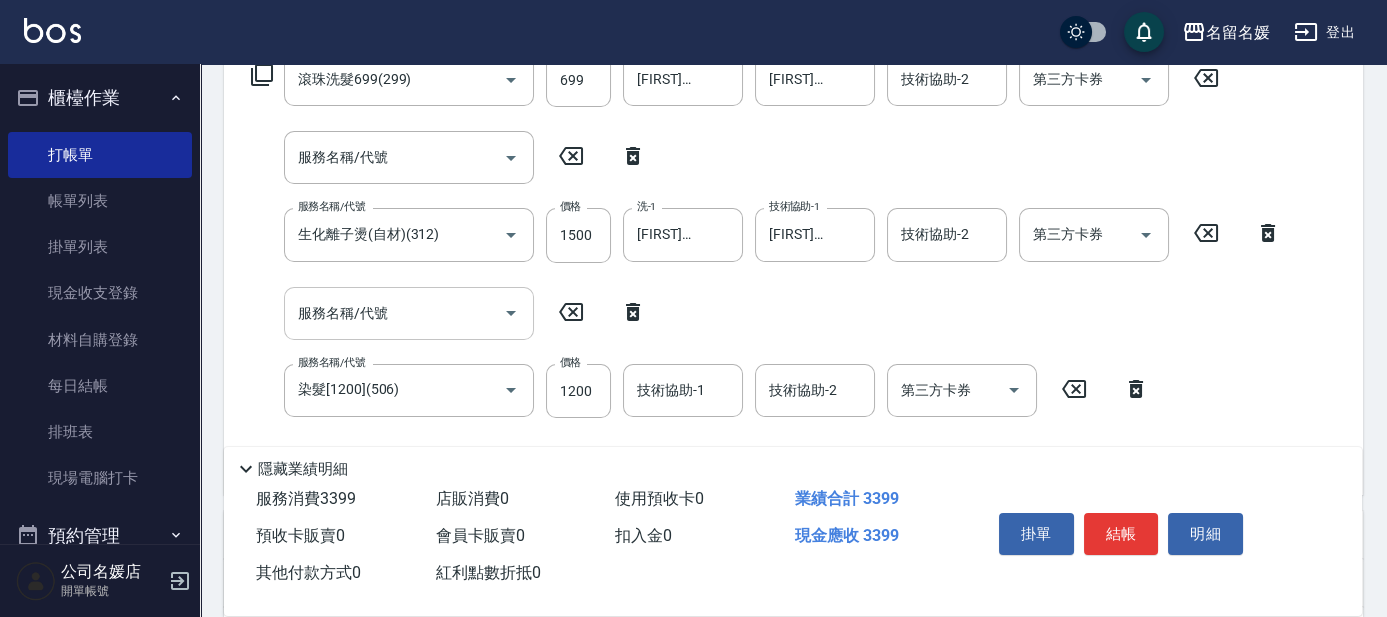 scroll, scrollTop: 363, scrollLeft: 0, axis: vertical 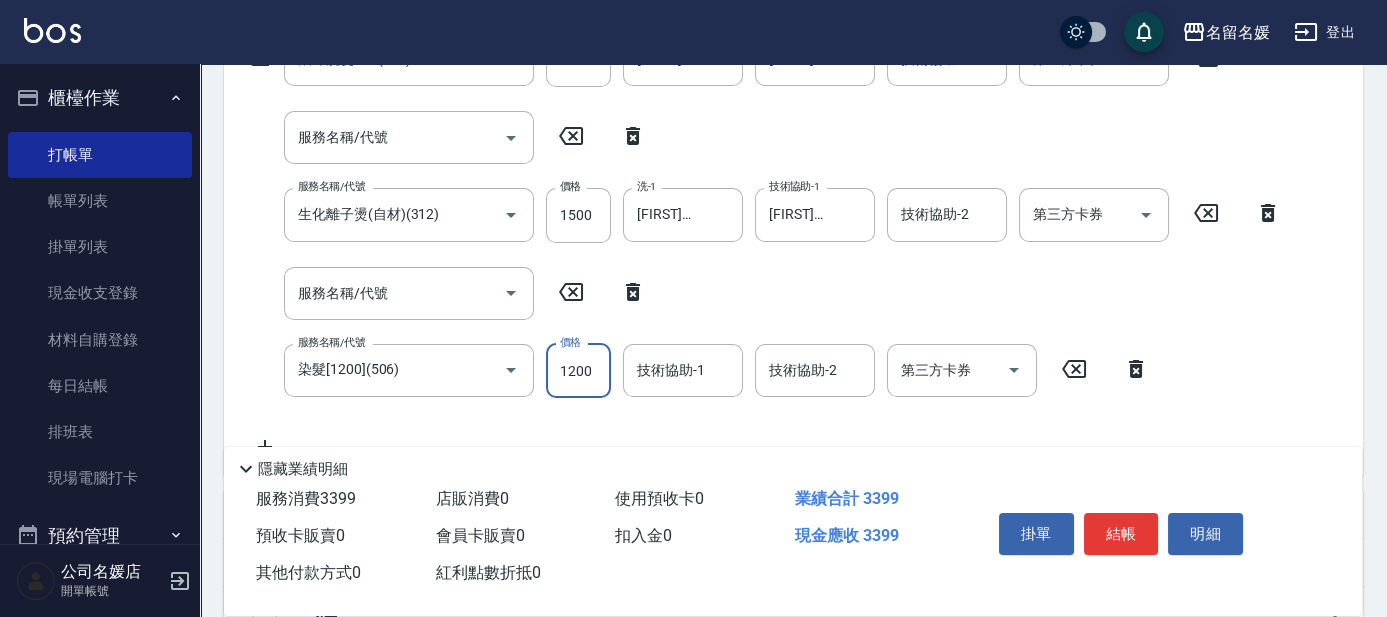 click on "1200" at bounding box center (578, 371) 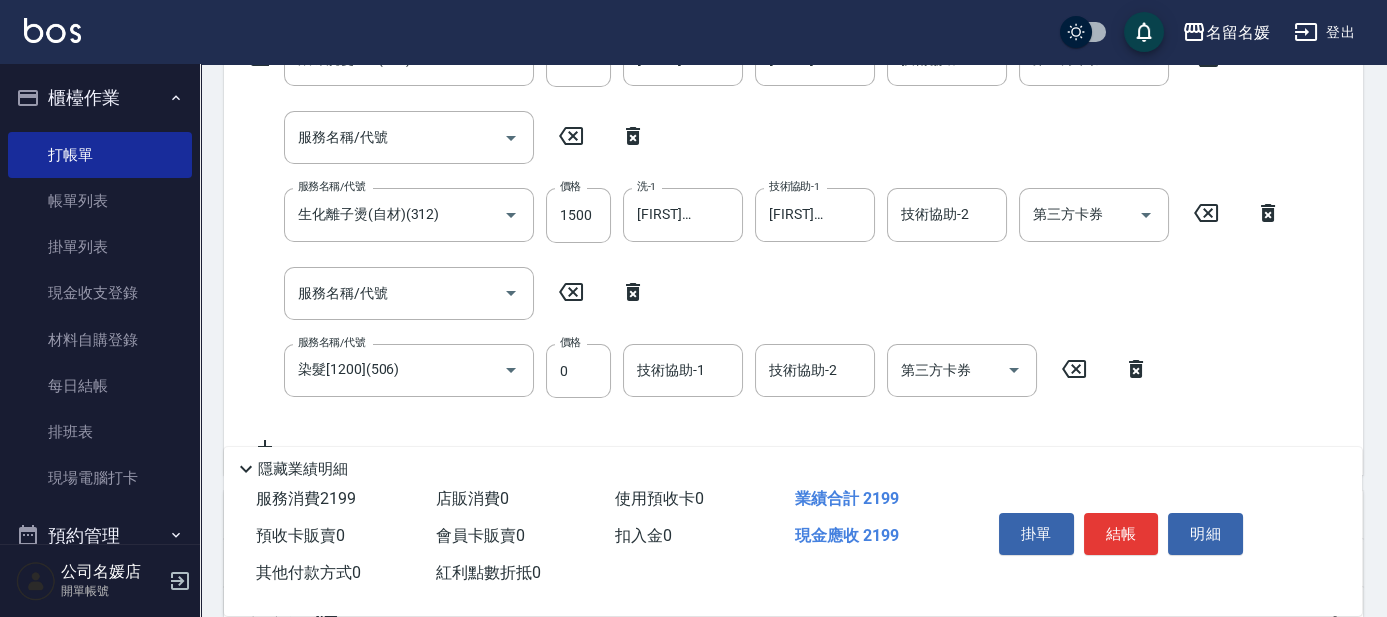 click on "服務名稱/代號 滾珠洗髮699(299) 服務名稱/代號 價格 699 價格 洗-1 [FIRST]愛陵-26 洗-1 技術協助-1 [FIRST]愛陵-26 技術協助-1 技術協助-2 技術協助-2 第三方卡券 第三方卡券 服務名稱/代號 服務名稱/代號 服務名稱/代號 生化離子燙(自材)(312) 服務名稱/代號 價格 1500 價格 洗-1 [FIRST]愛陵-26 洗-1 技術協助-1 [FIRST]愛陵-26 技術協助-1 技術協助-2 技術協助-2 第三方卡券 第三方卡券 服務名稱/代號 服務名稱/代號 服務名稱/代號 染髮[1200](506) 服務名稱/代號 價格 0 價格 技術協助-1 技術協助-1 技術協助-2 技術協助-2 第三方卡券 第三方卡券" at bounding box center [766, 246] 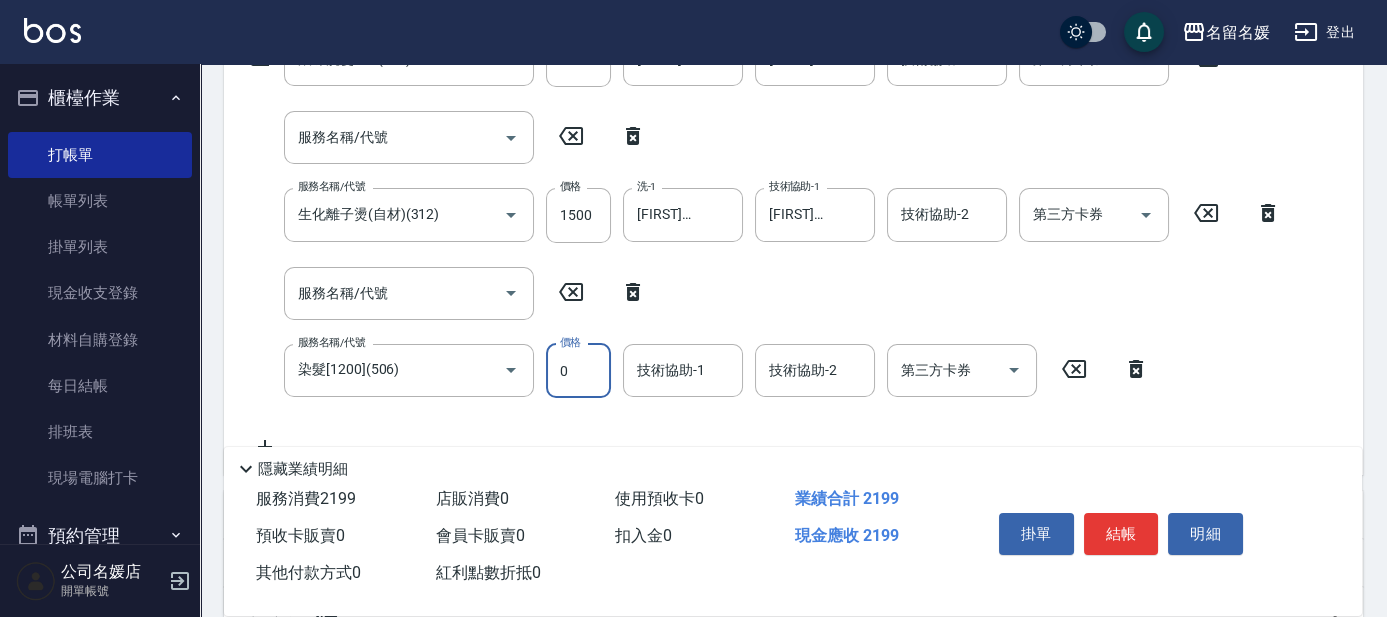 click on "0" at bounding box center [578, 371] 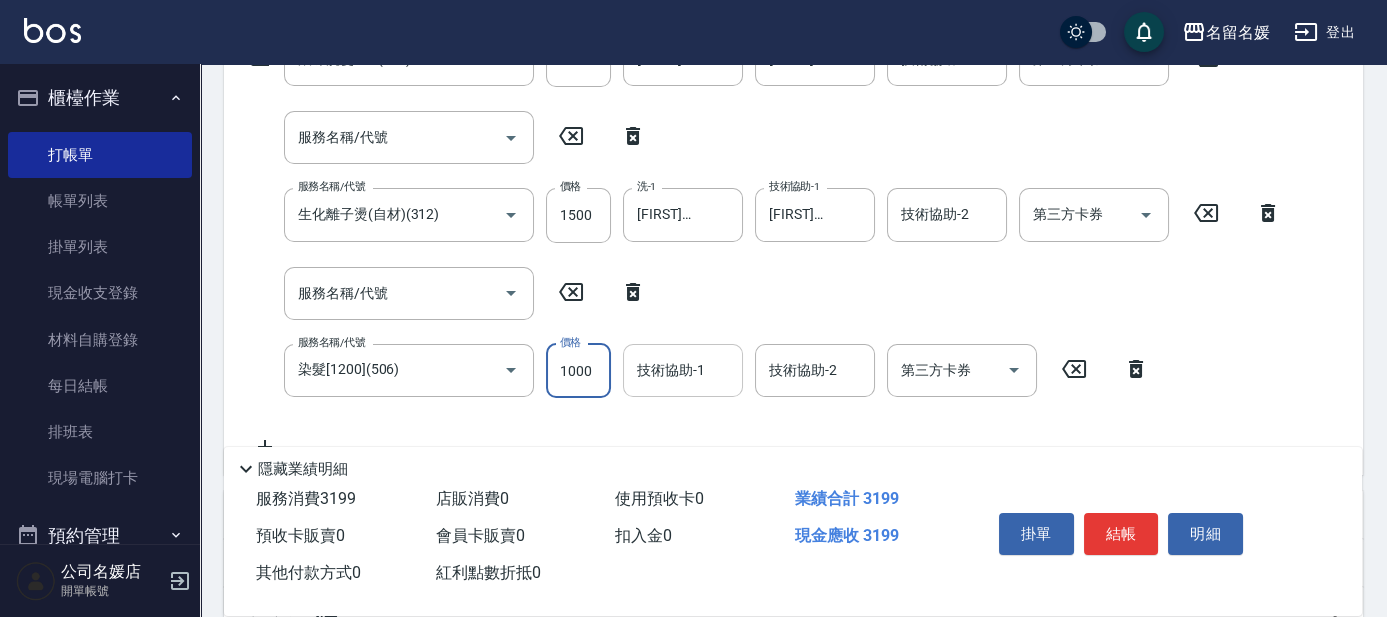 type on "1000" 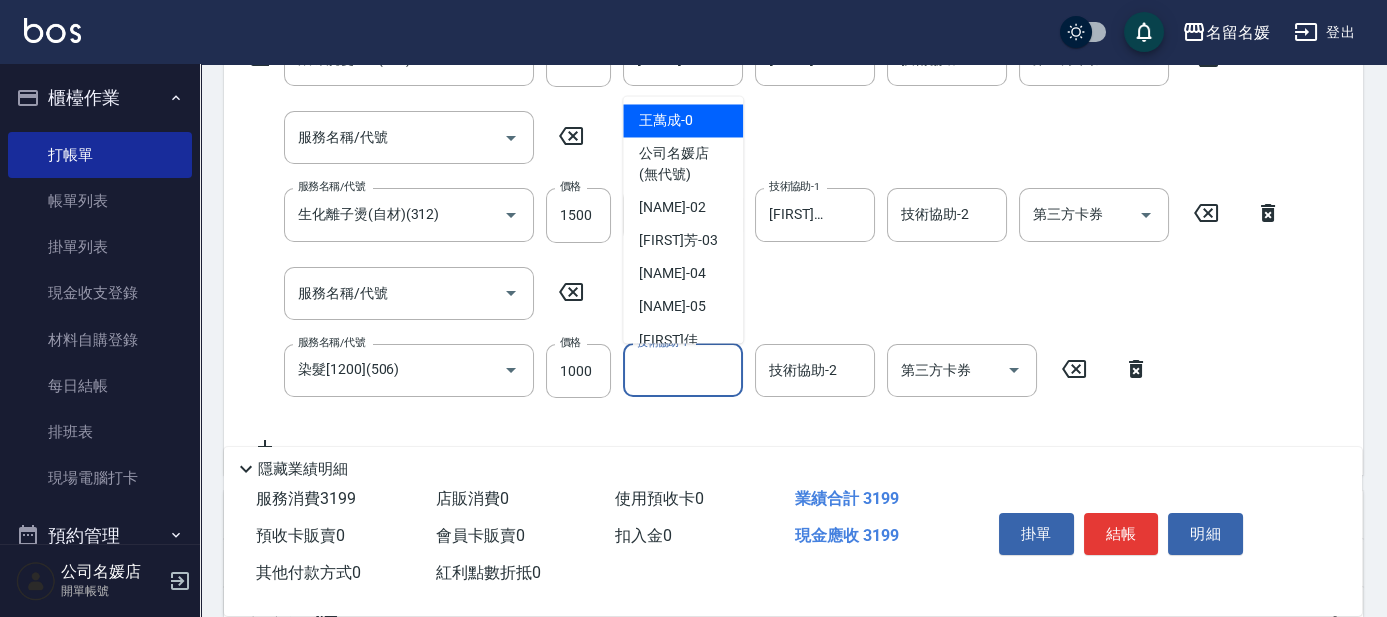 click on "技術協助-1 技術協助-1" at bounding box center [683, 370] 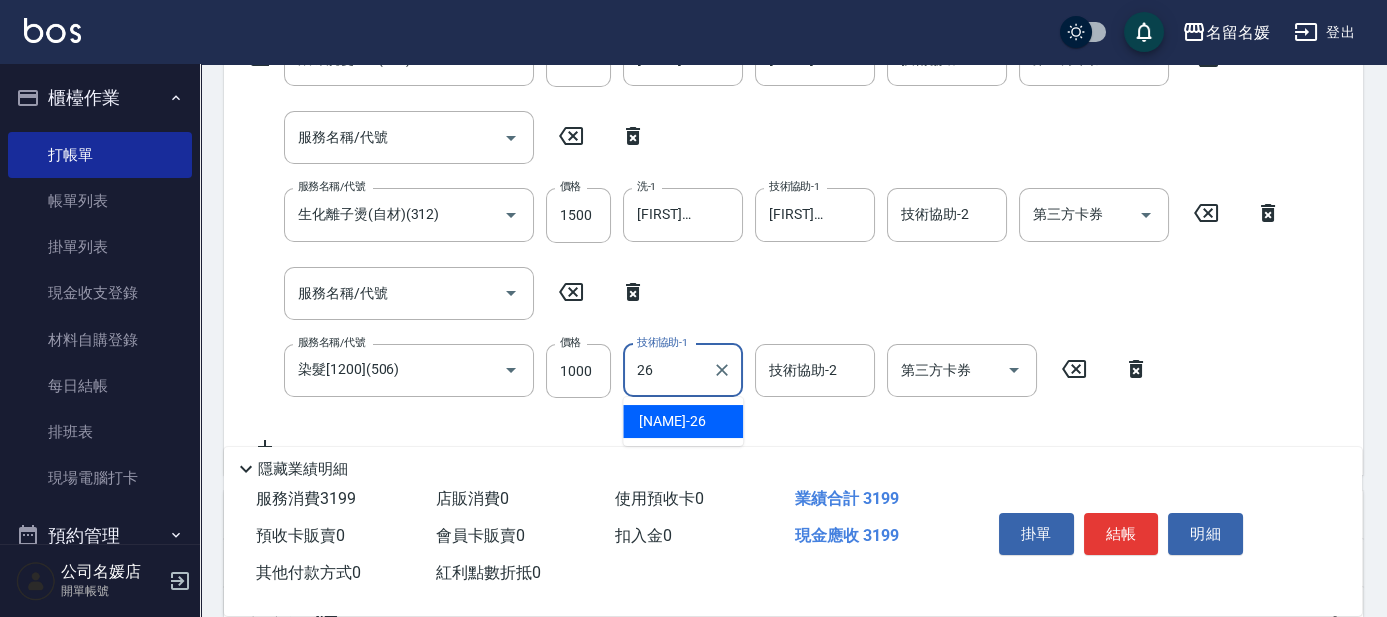 type on "[FIRST]愛陵-26" 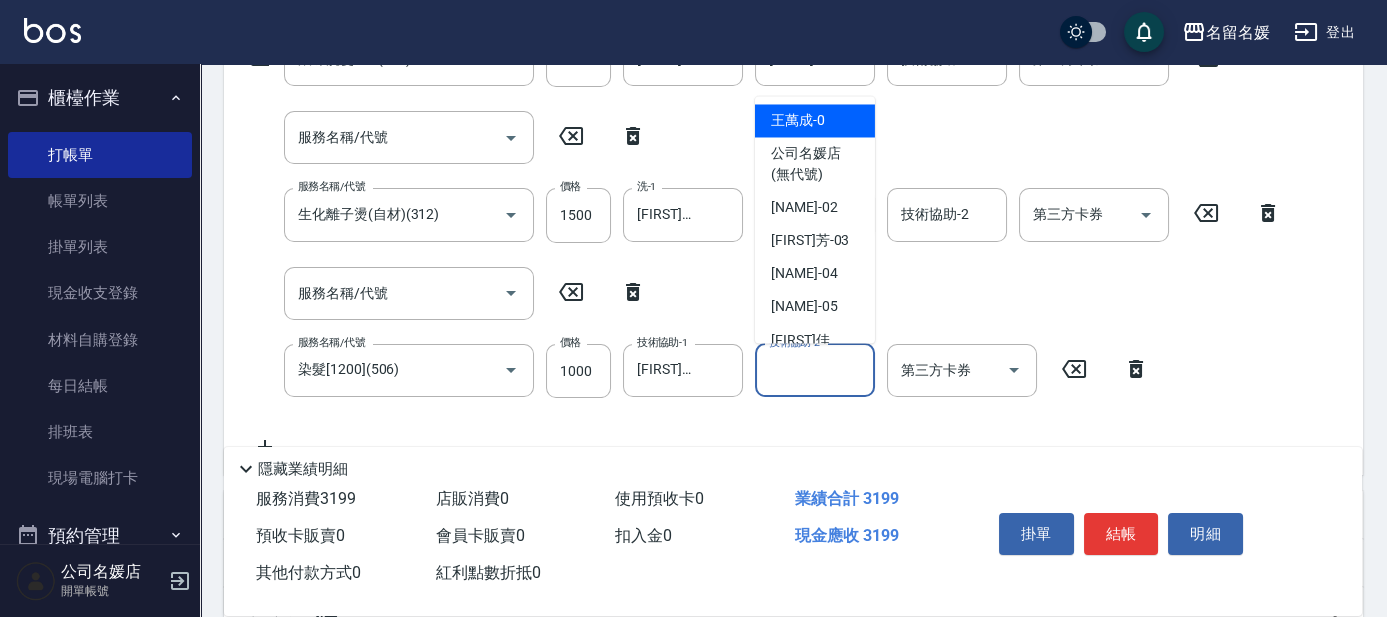 click on "技術協助-2" at bounding box center [815, 370] 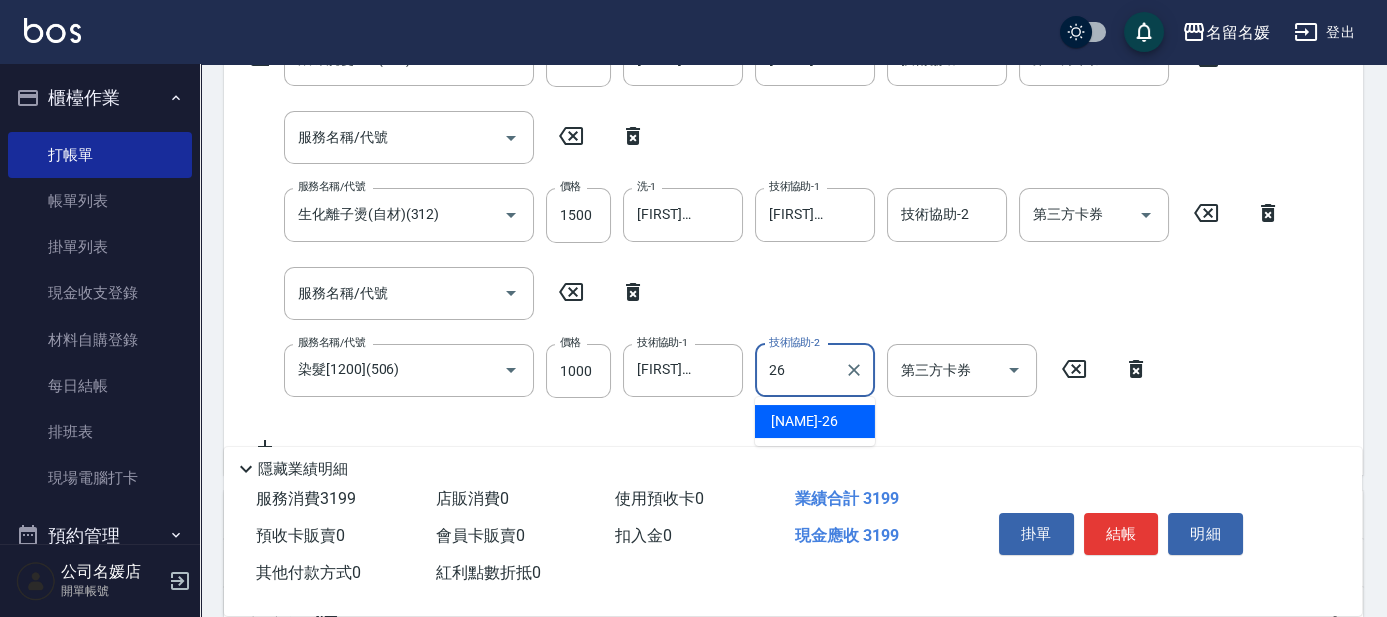 type on "[FIRST]愛陵-26" 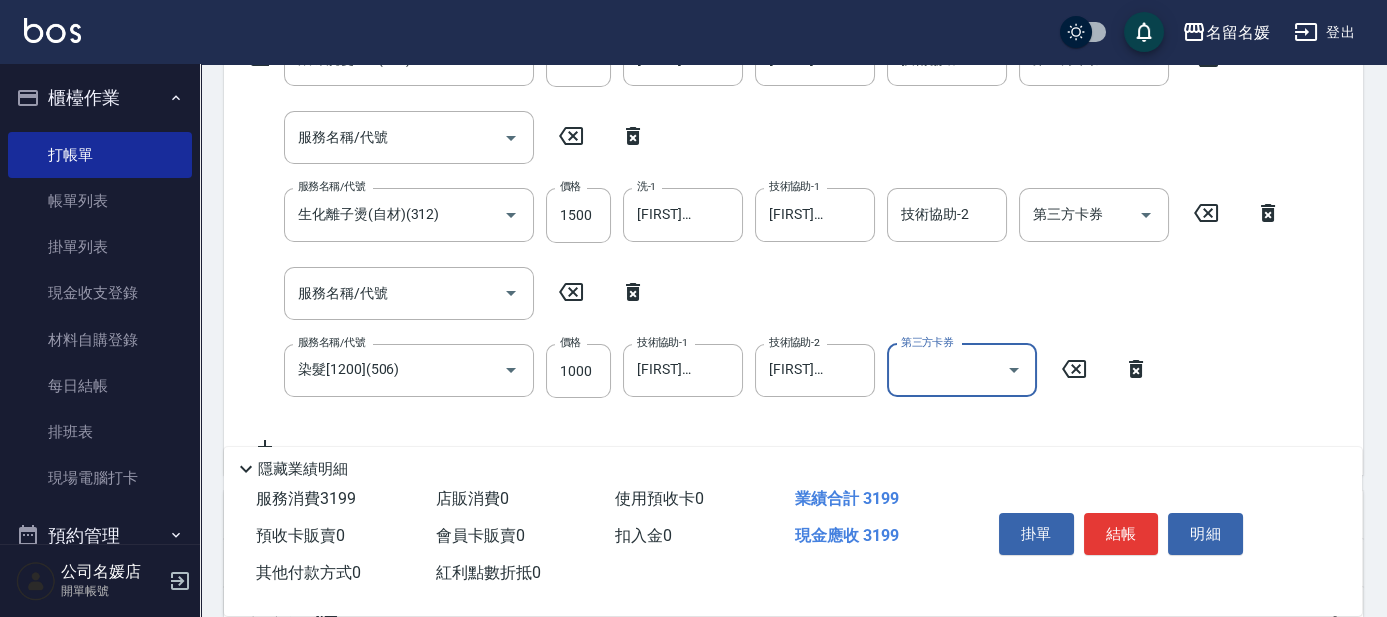 scroll, scrollTop: 272, scrollLeft: 0, axis: vertical 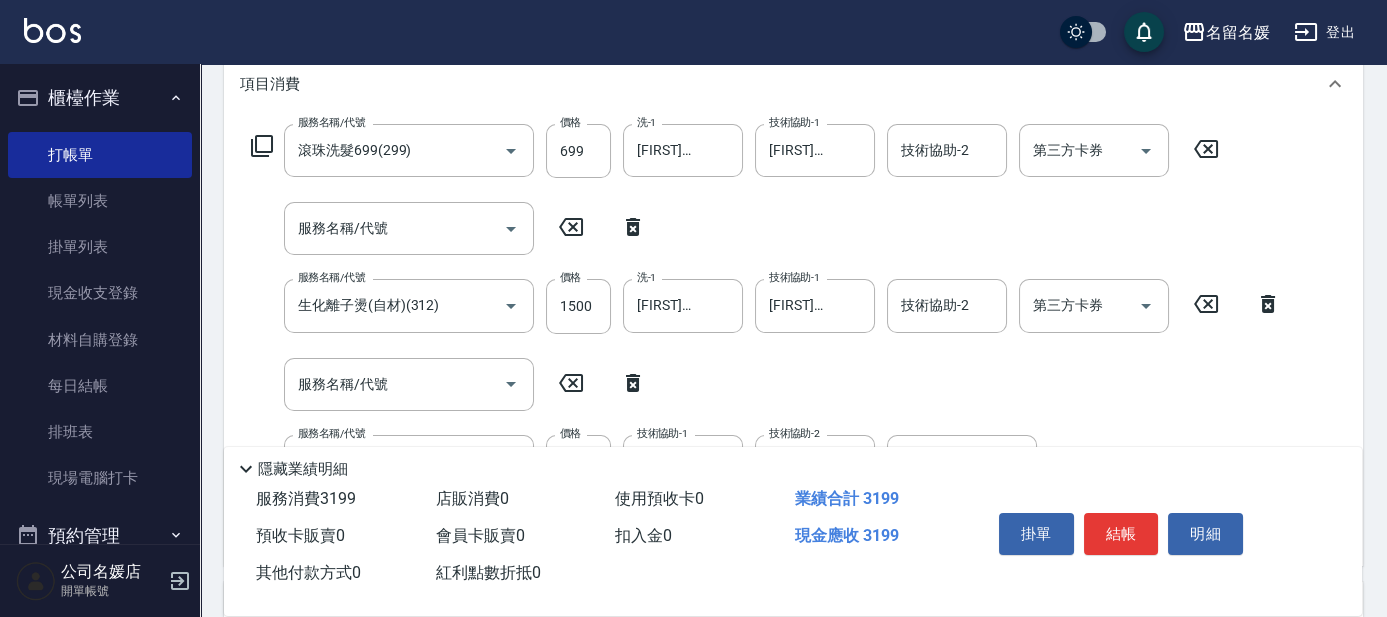 click 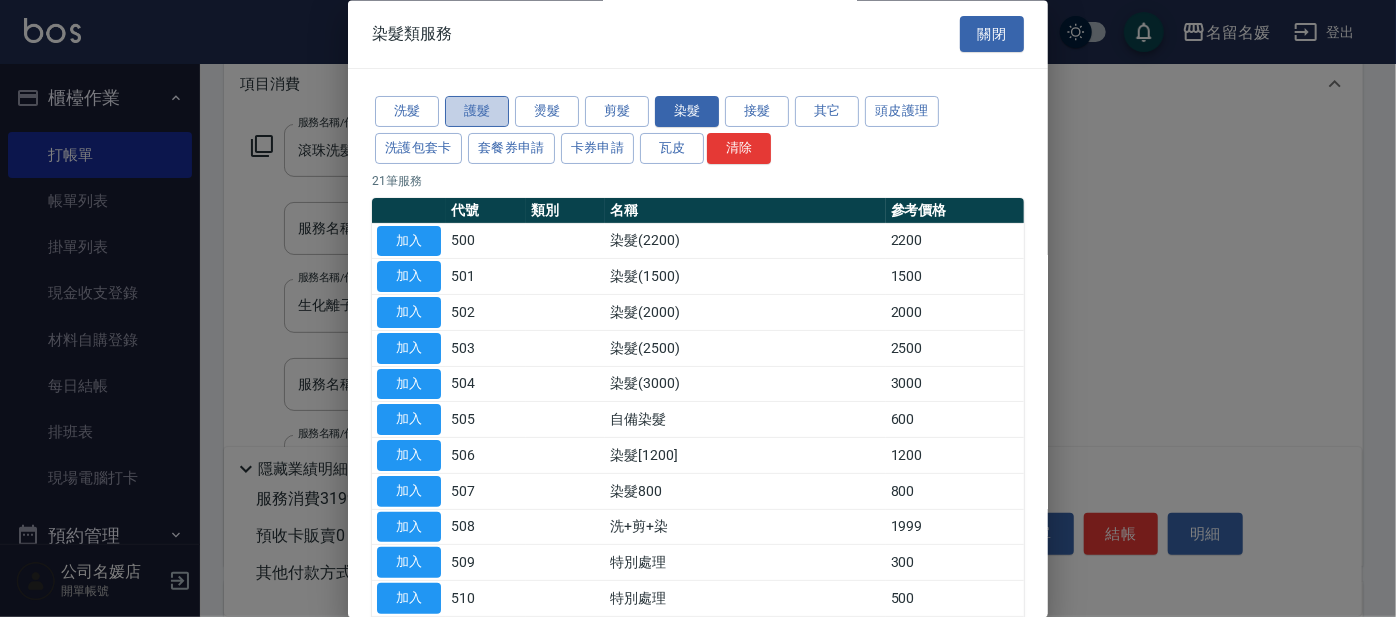 click on "護髮" at bounding box center [477, 112] 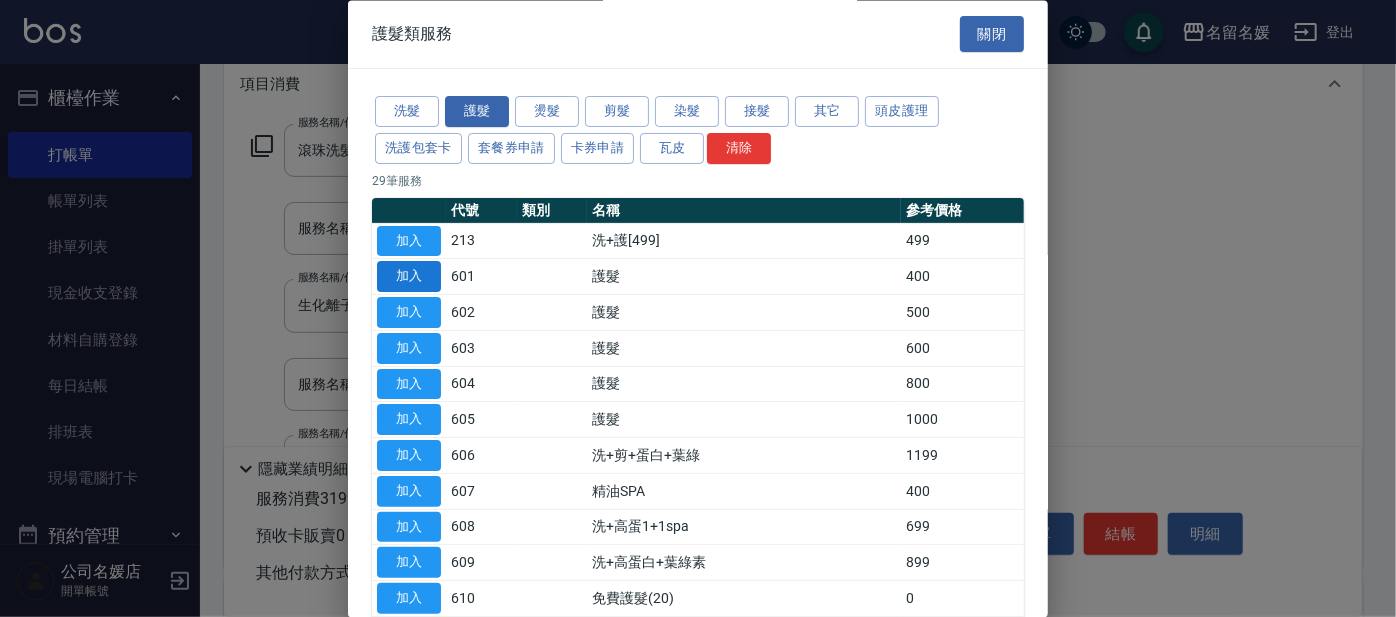 click on "加入" at bounding box center (409, 277) 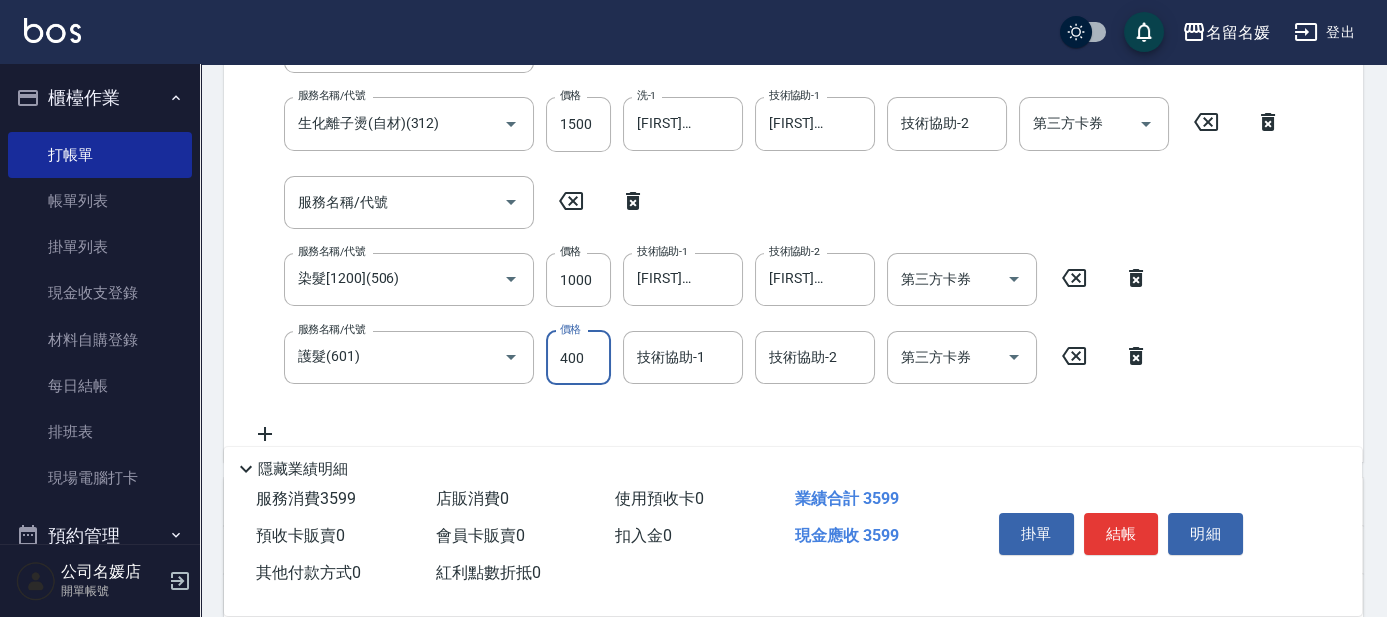 click on "服務名稱/代號 滾珠洗髮699(299) 服務名稱/代號 價格 699 價格 洗-1 [FIRST]愛陵-26 洗-1 技術協助-1 [FIRST]愛陵-26 技術協助-1 技術協助-2 技術協助-2 第三方卡券 第三方卡券 服務名稱/代號 服務名稱/代號 服務名稱/代號 生化離子燙(自材)(312) 服務名稱/代號 價格 1500 價格 洗-1 [FIRST]愛陵-26 洗-1 技術協助-1 [FIRST]愛陵-26 技術協助-1 技術協助-2 技術協助-2 第三方卡券 第三方卡券 服務名稱/代號 服務名稱/代號 服務名稱/代號 染髮[1200](506) 服務名稱/代號 價格 1000 價格 技術協助-1 [FIRST]愛陵-26 技術協助-1 技術協助-2 蔡愛陵-26 技術協助-2 第三方卡券 第三方卡券 服務名稱/代號 護髮(601) 服務名稱/代號 價格 400 價格 技術協助-1 技術協助-1 技術協助-2 技術協助-2 第三方卡券 第三方卡券" at bounding box center [766, 194] 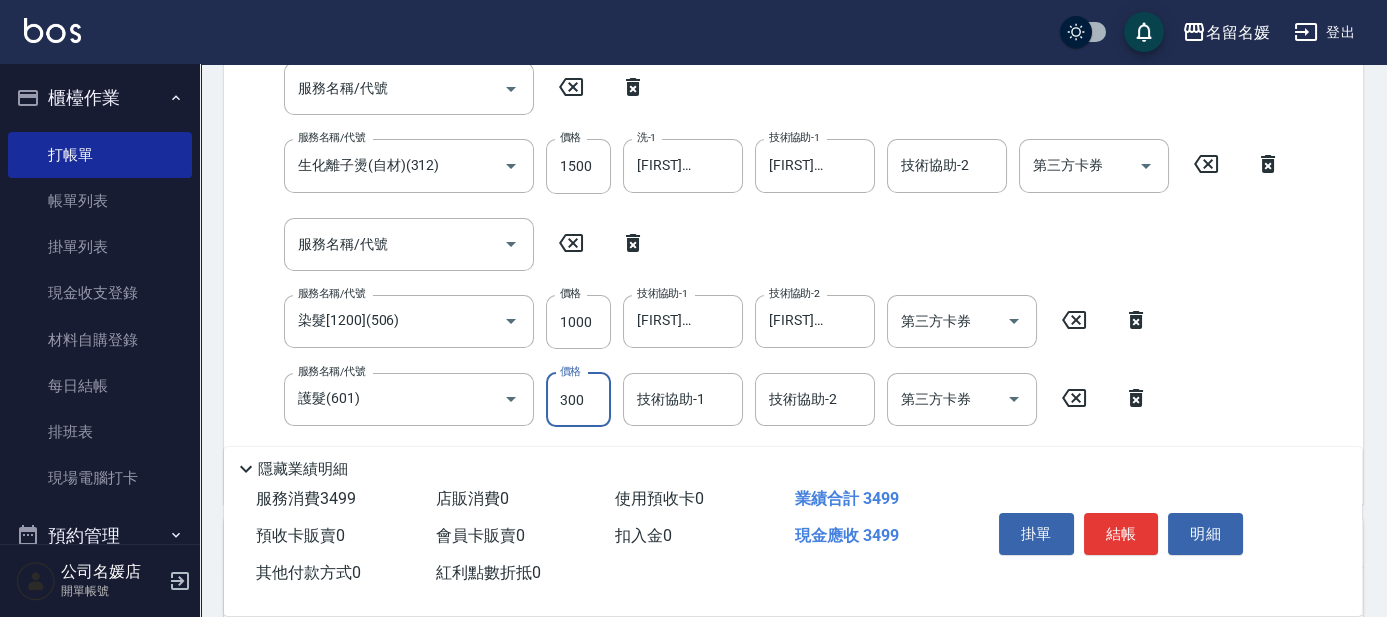 scroll, scrollTop: 503, scrollLeft: 0, axis: vertical 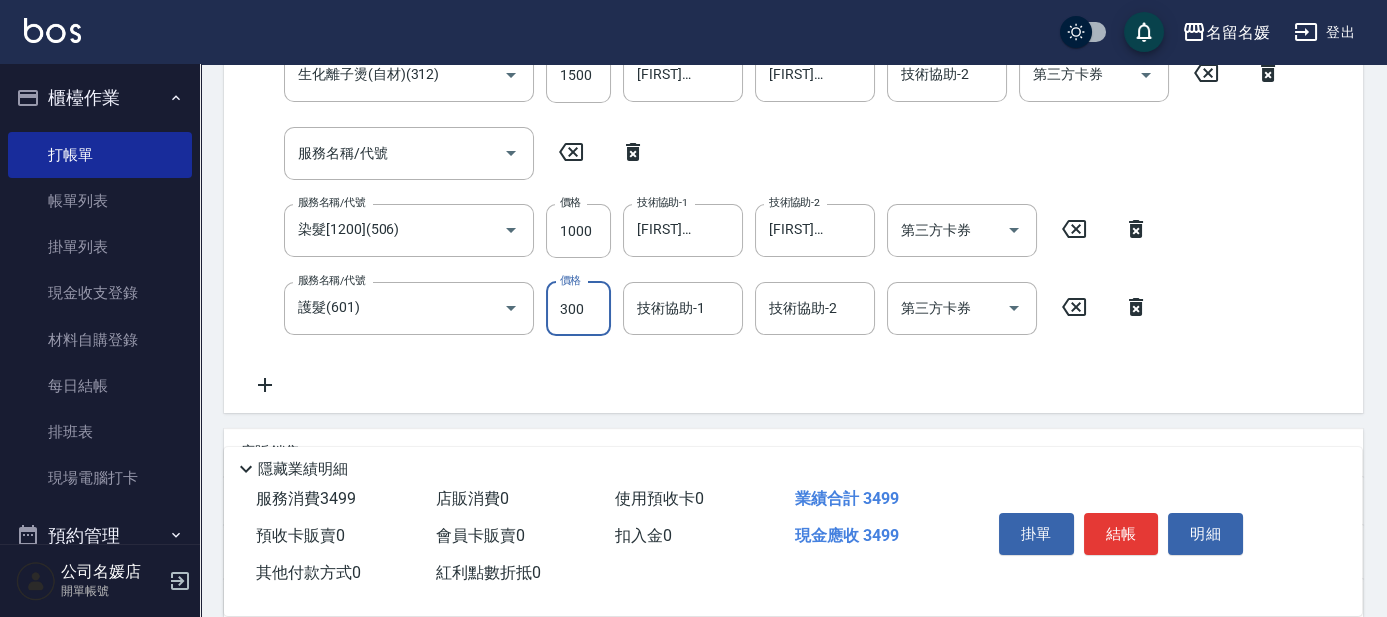 type on "300" 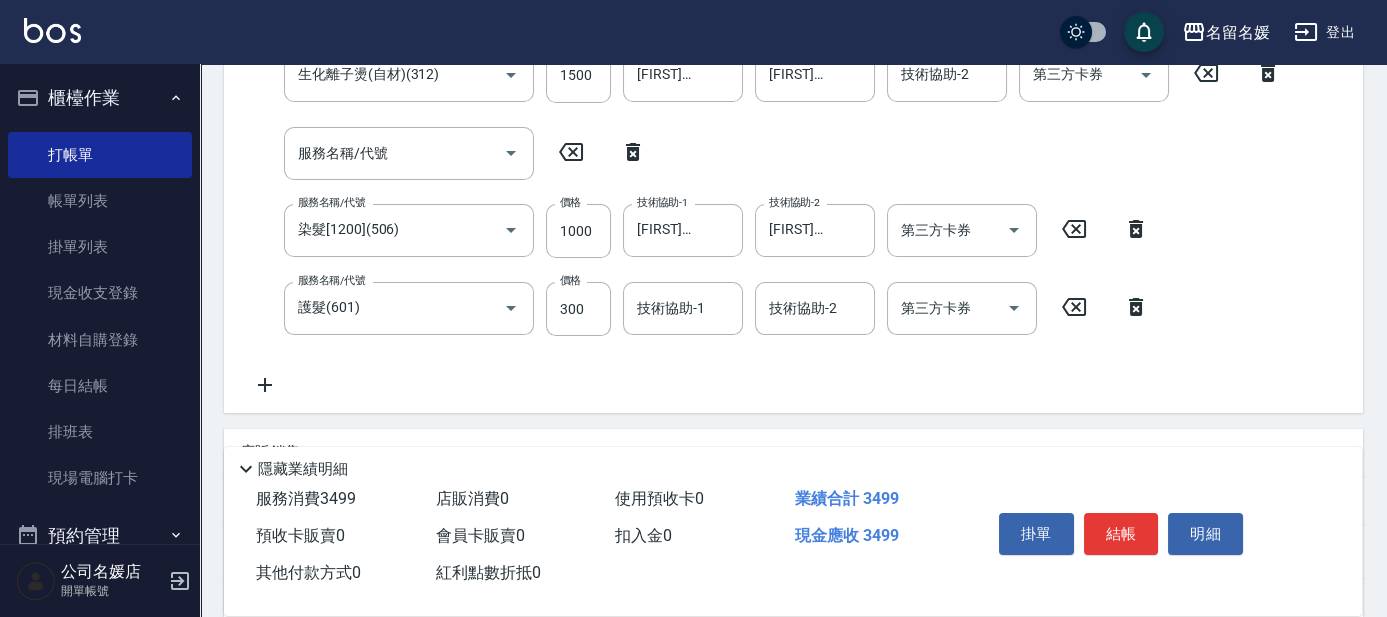 click 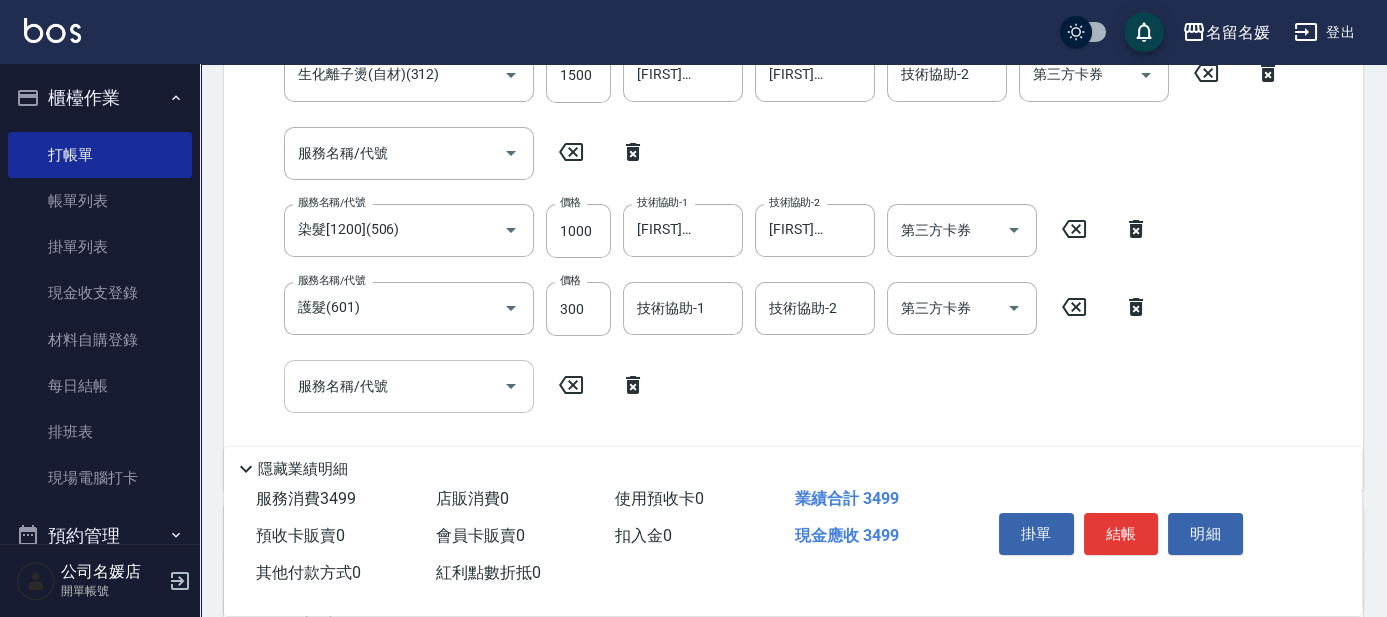 click on "服務名稱/代號 服務名稱/代號" at bounding box center (409, 386) 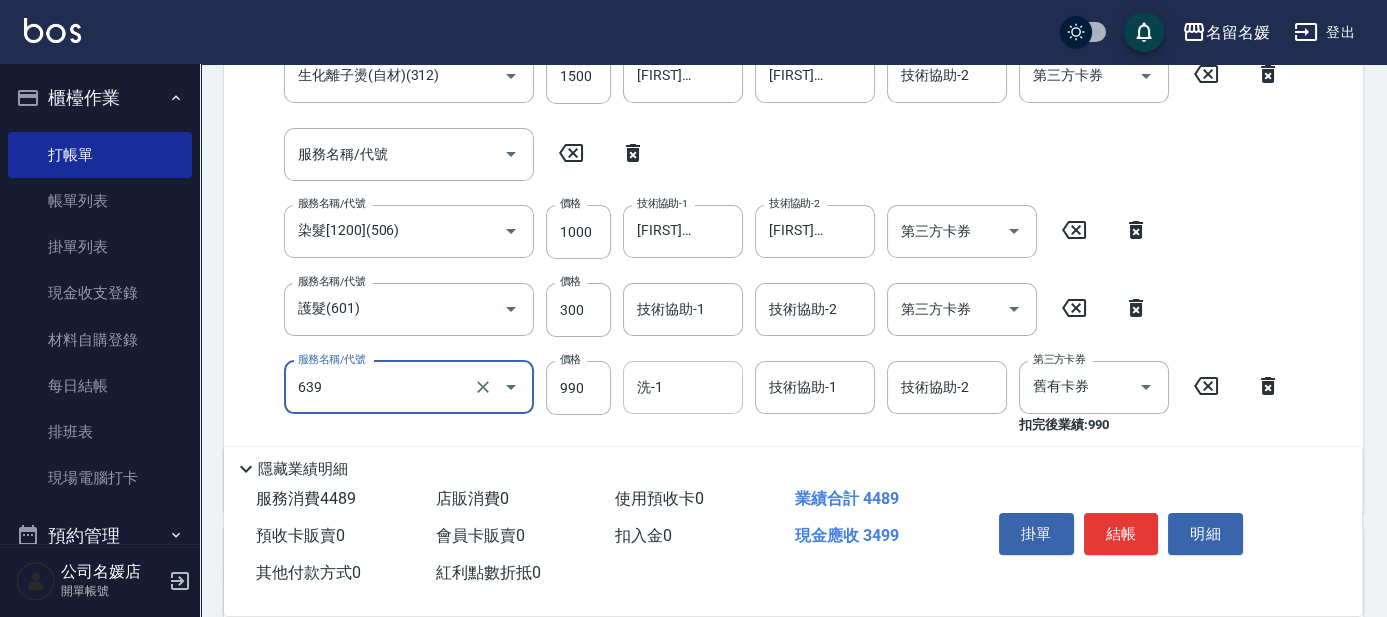 click on "洗-1" at bounding box center [683, 387] 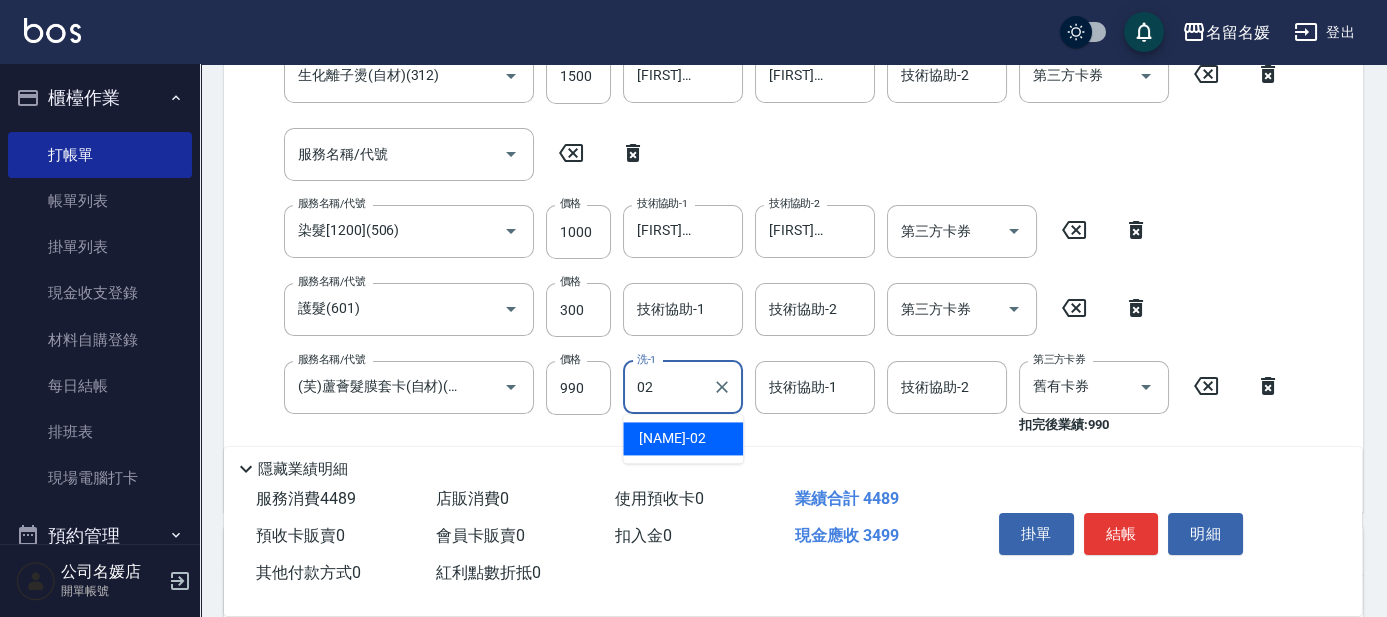 type on "[FIRST]冠伶-02" 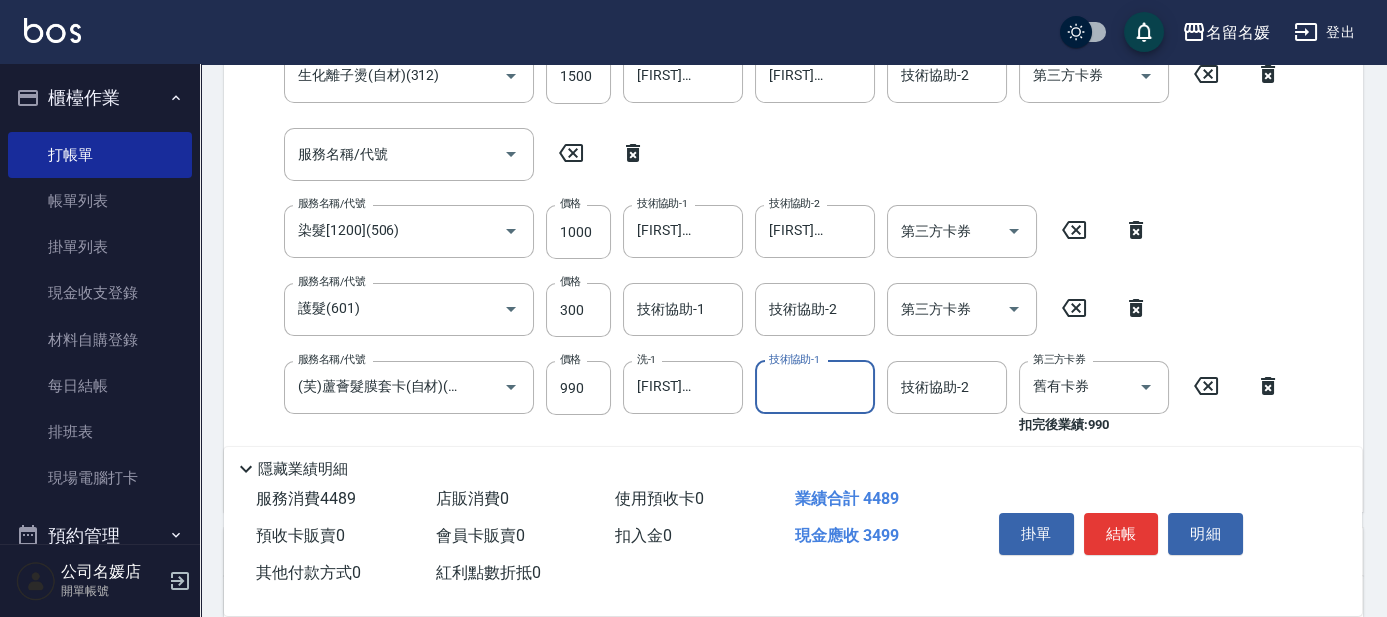 click on "技術協助-1" at bounding box center (815, 387) 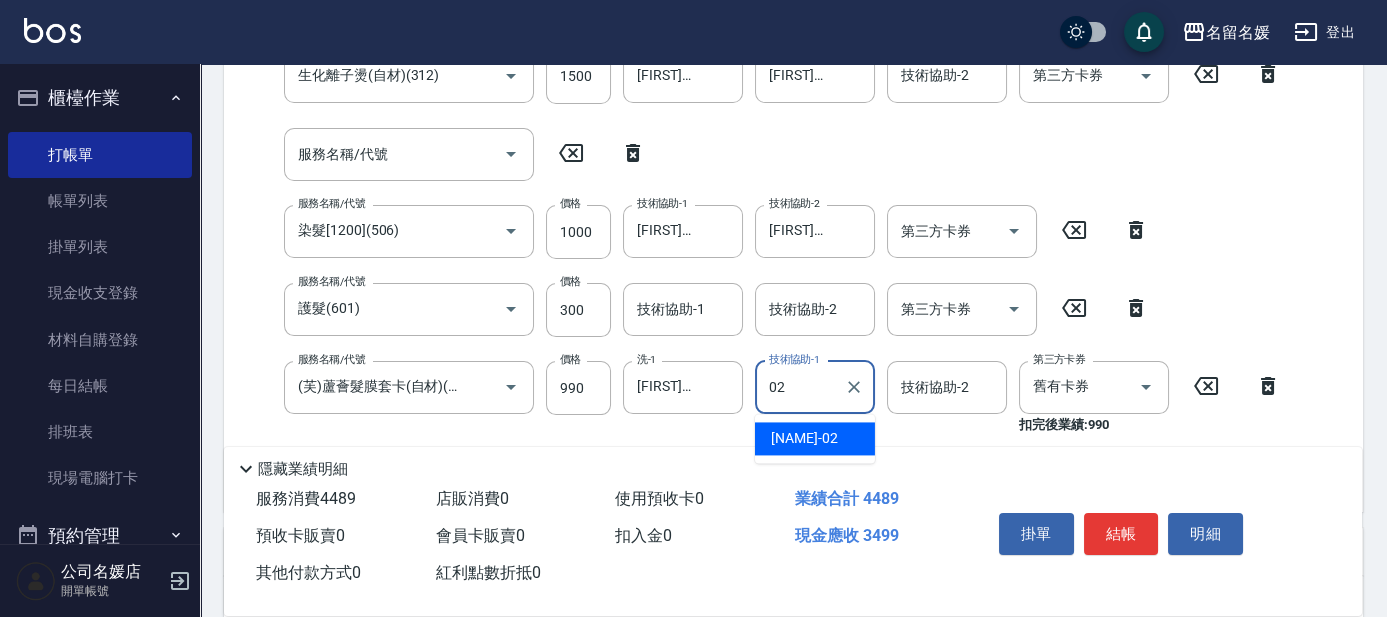 type on "[FIRST]冠伶-02" 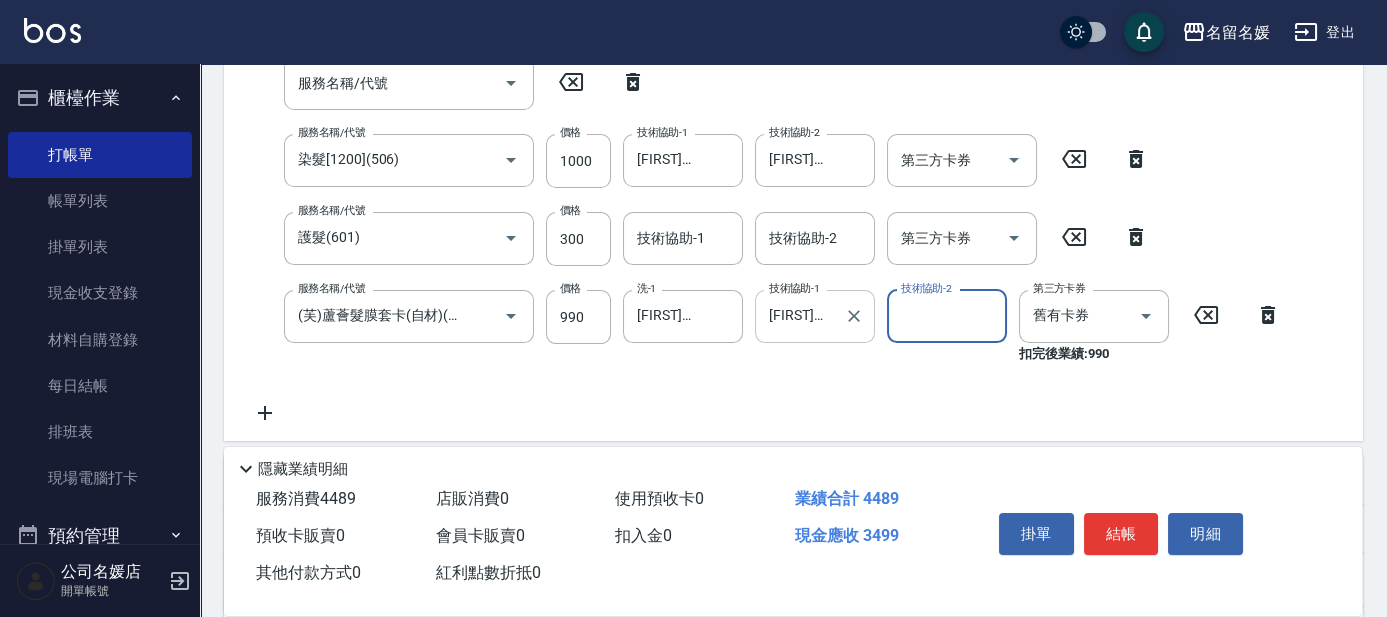 scroll, scrollTop: 593, scrollLeft: 0, axis: vertical 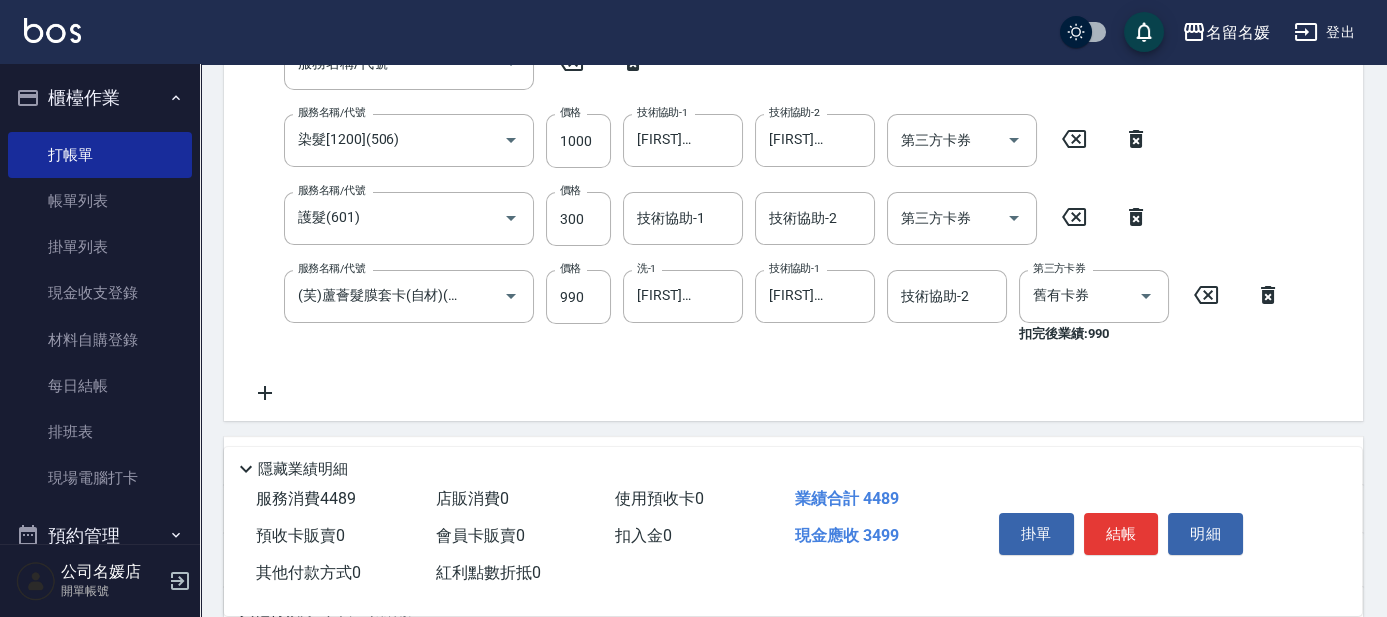 click 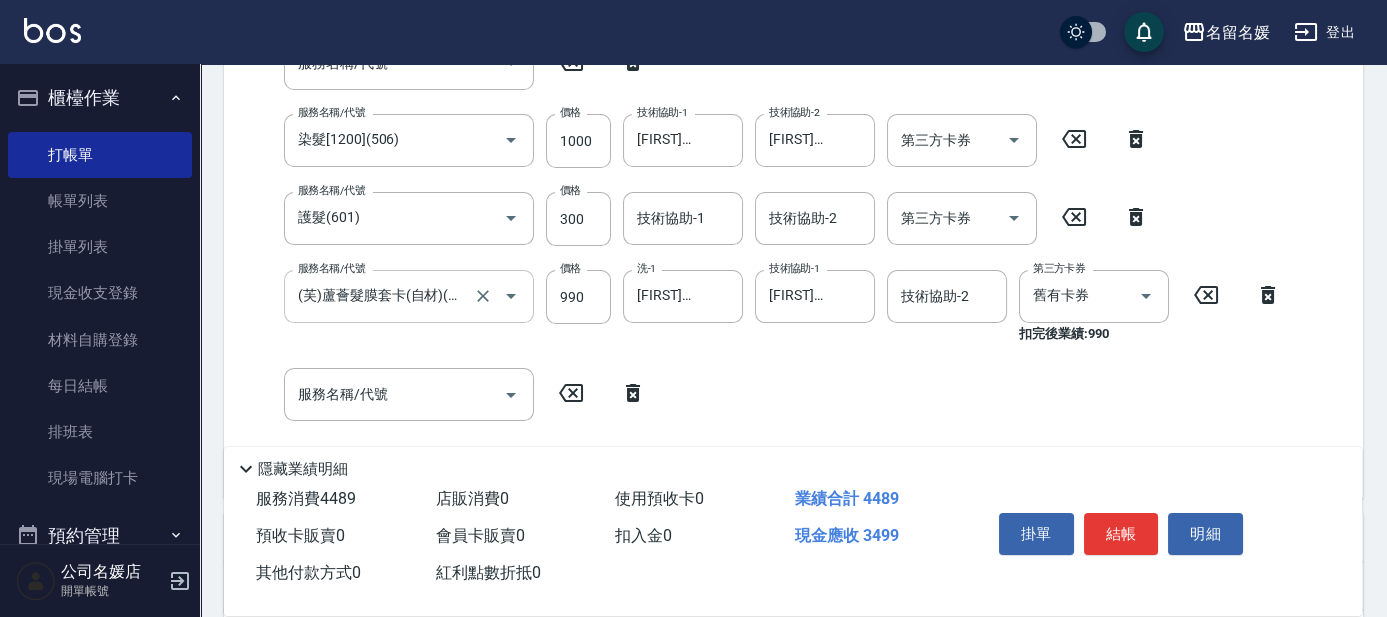 drag, startPoint x: 381, startPoint y: 395, endPoint x: 348, endPoint y: 384, distance: 34.785053 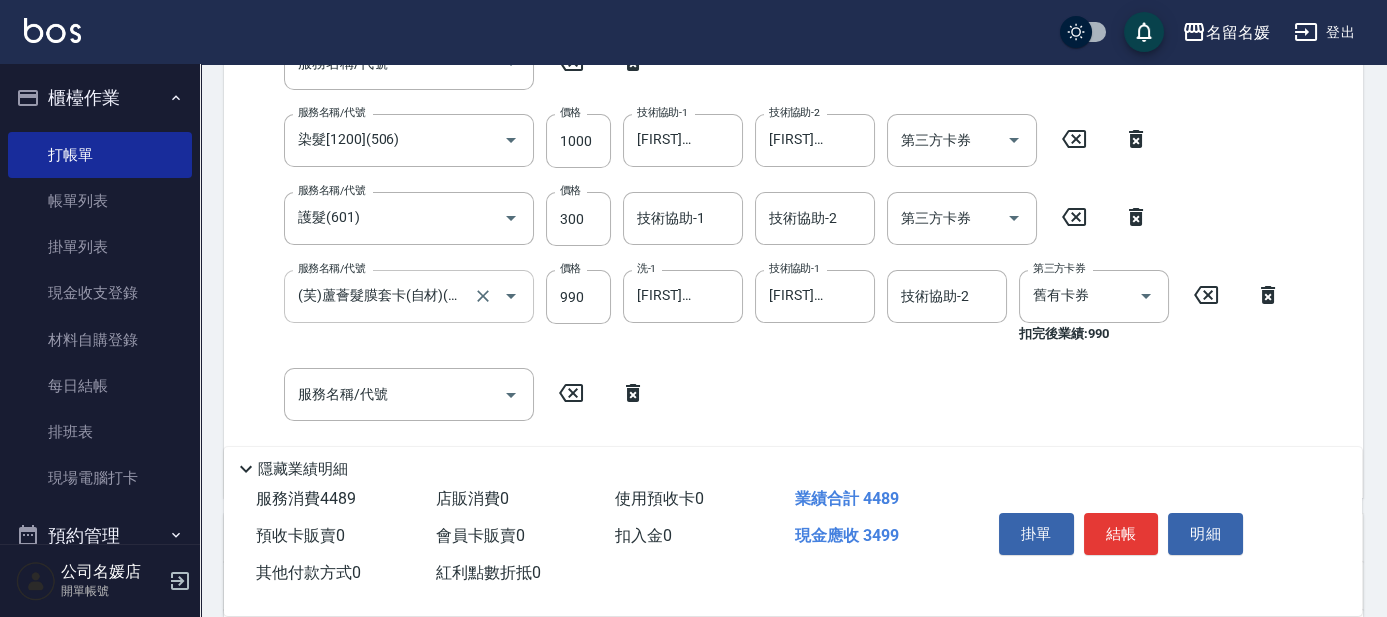 click on "服務名稱/代號 滾珠洗髮699(299) 服務名稱/代號 價格 699 價格 洗-1 [NAME]-26 洗-1 技術協助-1 [NAME]-26 技術協助-1 技術協助-2 技術協助-2 第三方卡券 第三方卡券 服務名稱/代號 服務名稱/代號 服務名稱/代號 生化離子燙(自材)(312) 服務名稱/代號 價格 1500 價格 洗-1 [NAME]-26 洗-1 技術協助-1 [NAME]-26 技術協助-1 技術協助-2 技術協助-2 第三方卡券 第三方卡券 服務名稱/代號 服務名稱/代號 服務名稱/代號 染髮[1200](506) 服務名稱/代號 價格 1000 價格 技術協助-1 [NAME]-26 技術協助-1 技術協助-2 [NAME]-26 技術協助-2 第三方卡券 第三方卡券 服務名稱/代號 護髮(601) 服務名稱/代號 價格 300 價格 技術協助-1 技術協助-1 技術協助-2 技術協助-2 第三方卡券 第三方卡券 服務名稱/代號 (芙)蘆薈髮膜套卡(自材)(639) 服務名稱/代號 價格 990 價格 洗-1 [NAME]-02 洗-1 技術協助-1 [NAME]-02 舊有卡券" at bounding box center (766, 142) 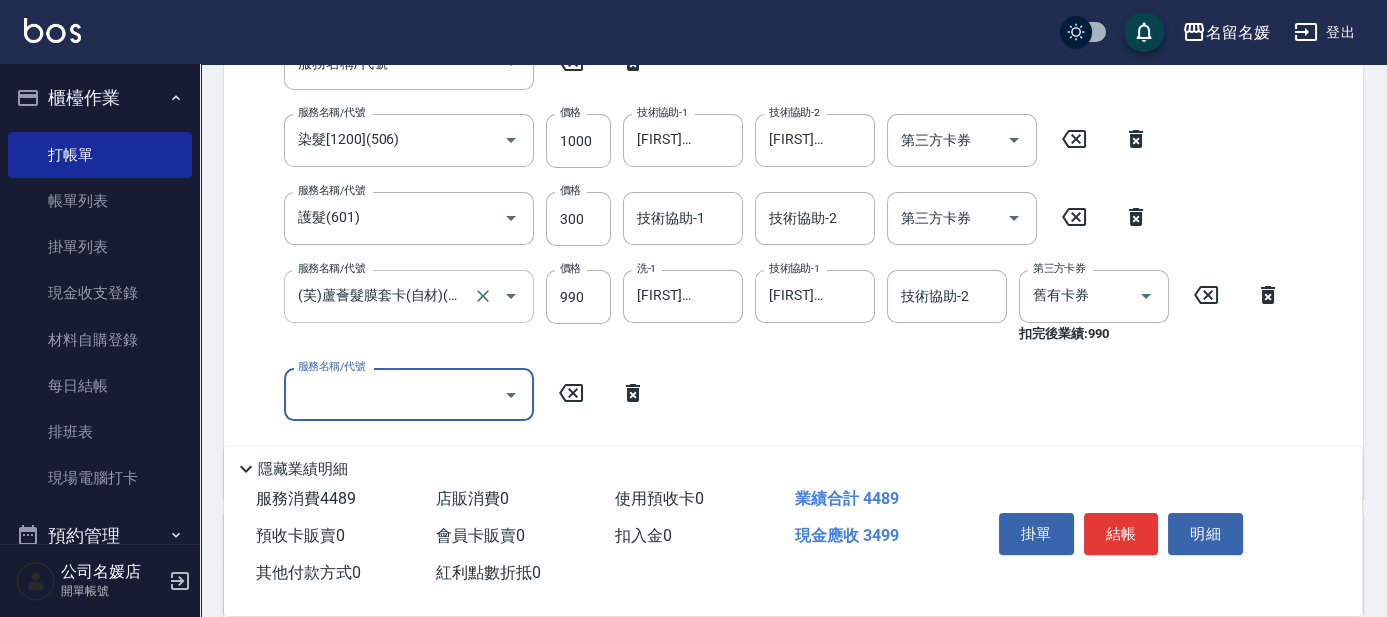 scroll, scrollTop: 502, scrollLeft: 0, axis: vertical 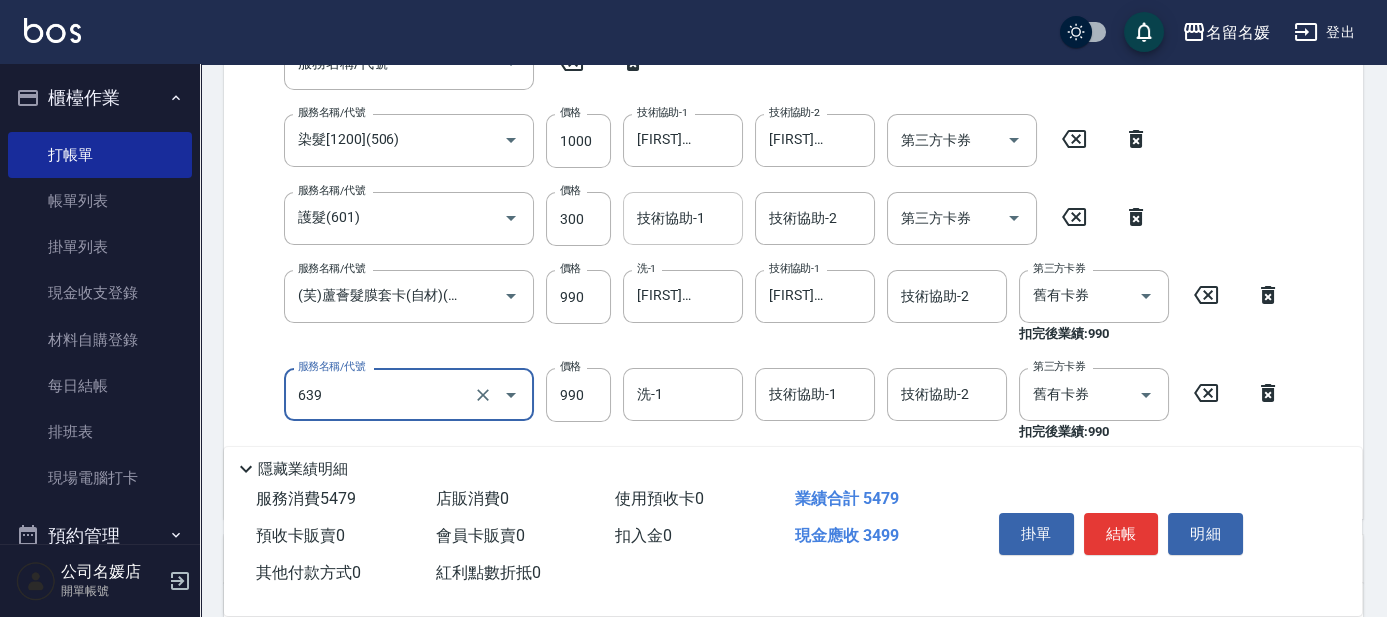 click on "技術協助-1 技術協助-1" at bounding box center (683, 218) 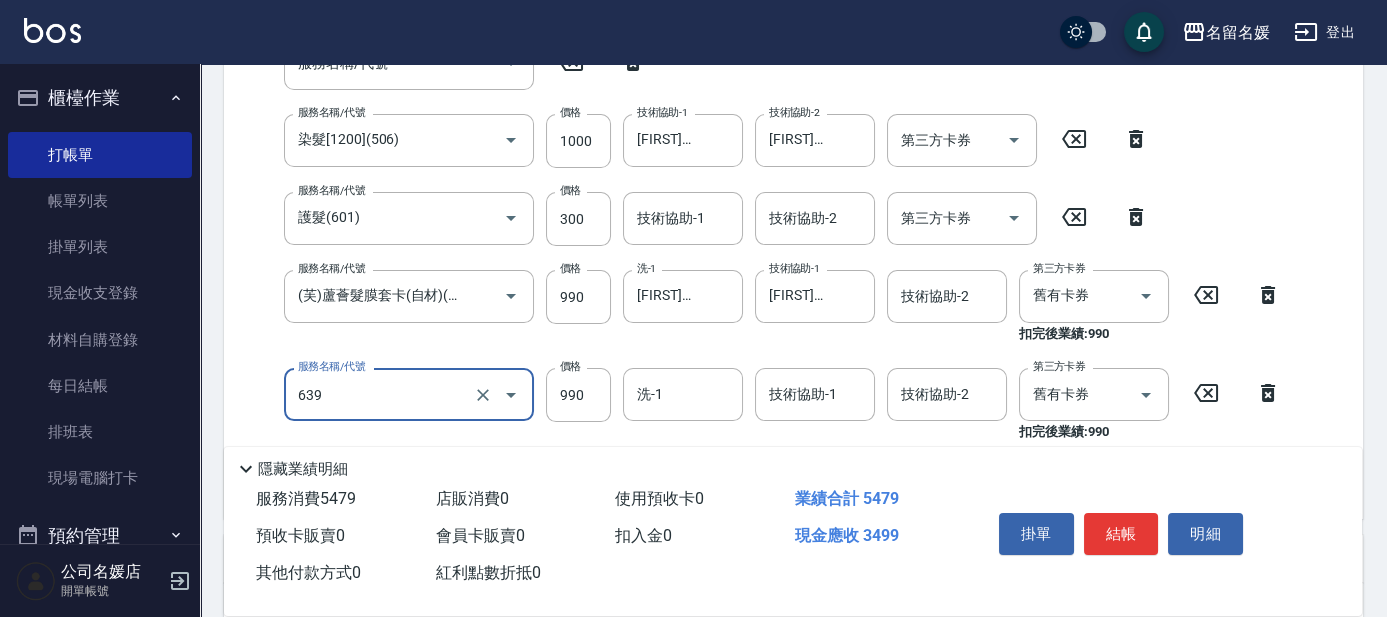 type on "(芙)蘆薈髮膜套卡(自材)(639)" 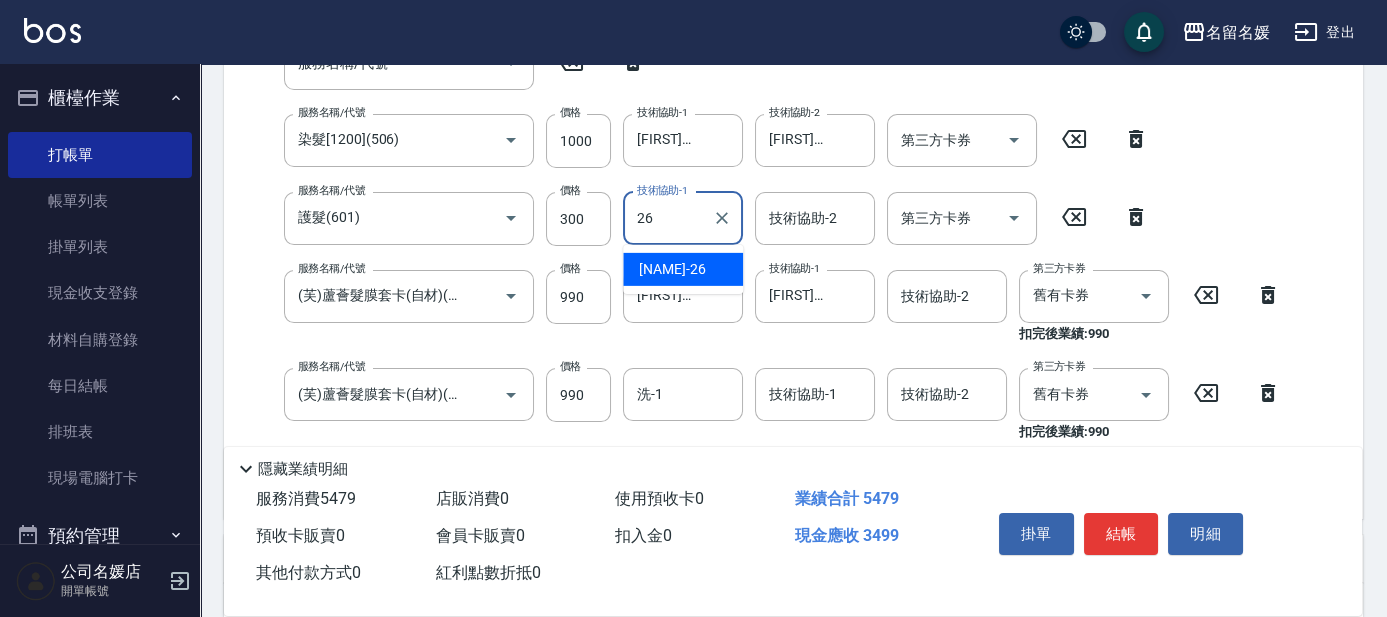 type on "[FIRST]愛陵-26" 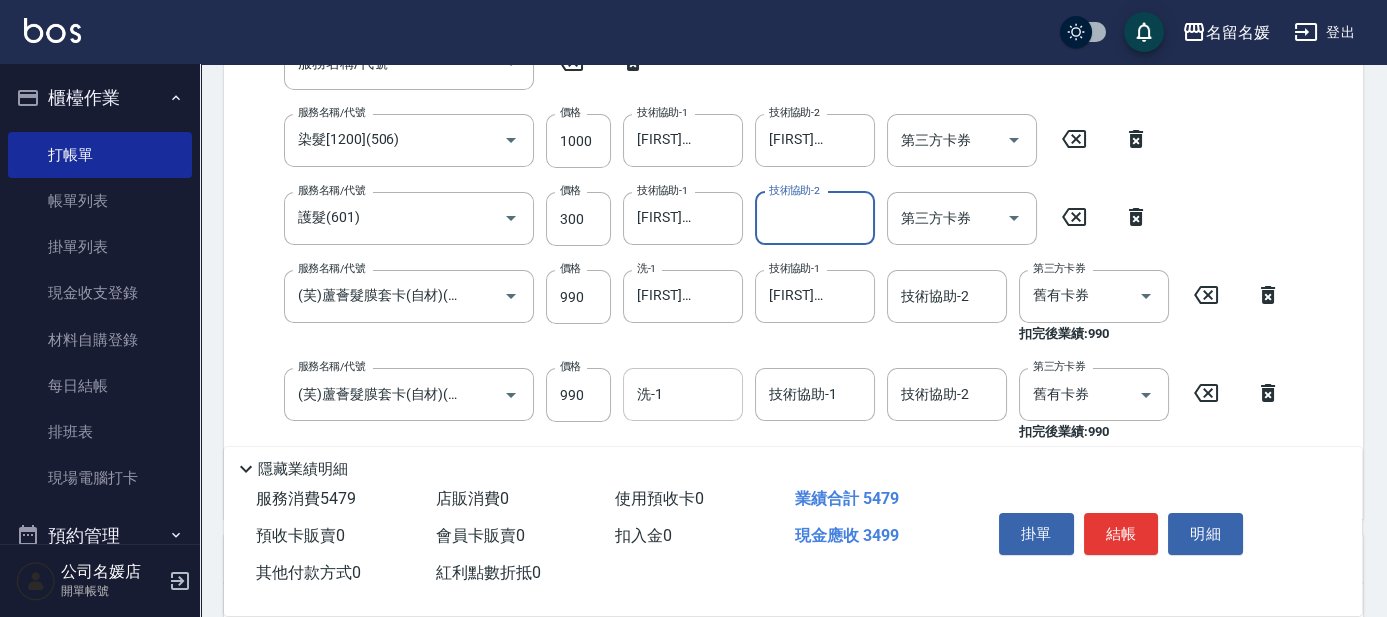 click on "洗-1" at bounding box center (683, 394) 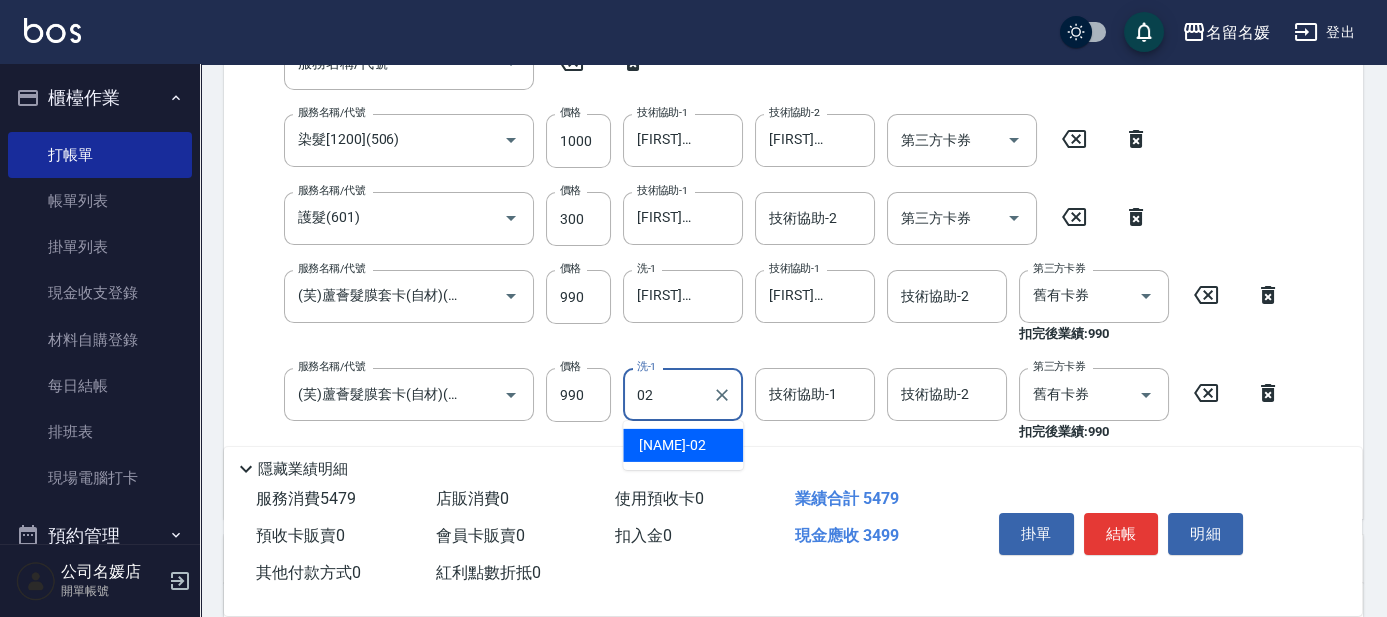 type on "[FIRST]冠伶-02" 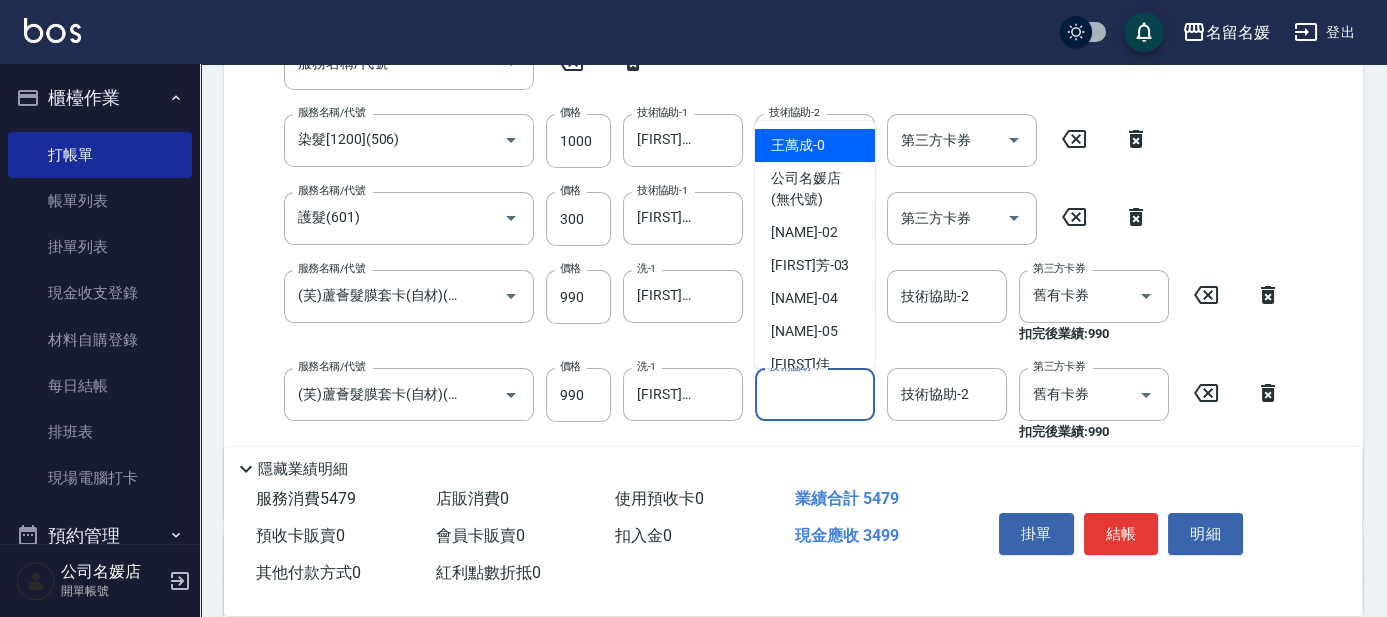 click on "技術協助-1" at bounding box center [815, 394] 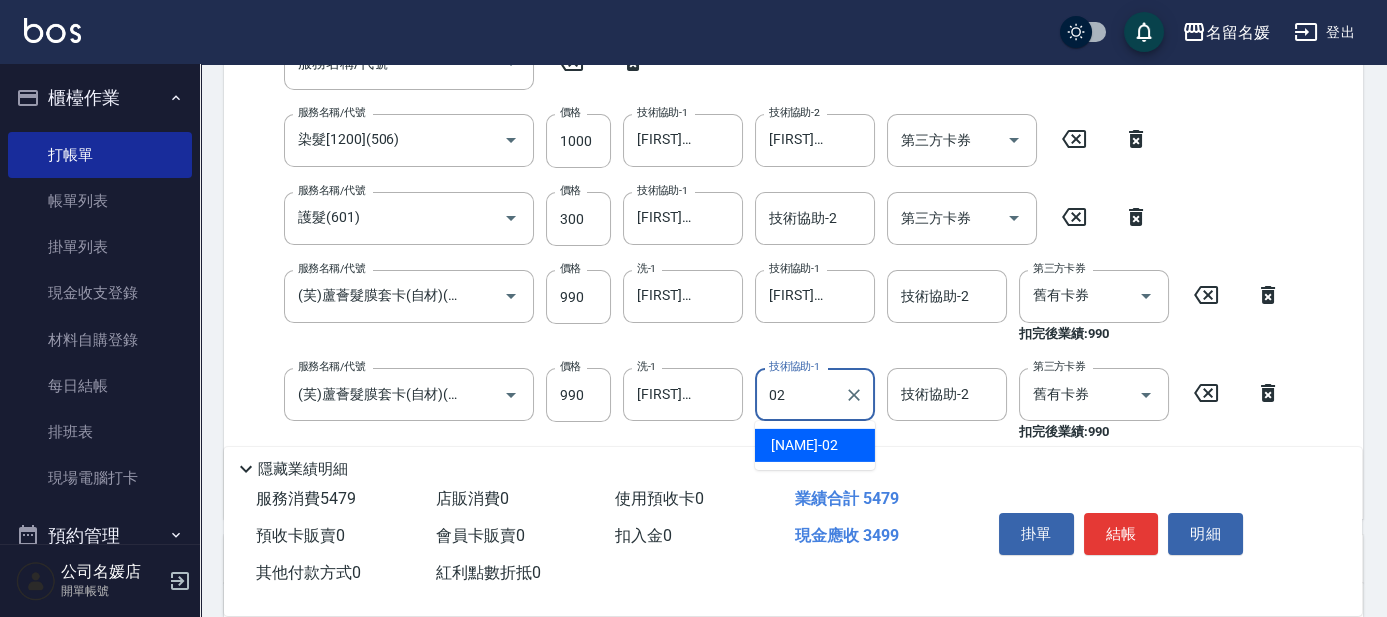 type on "[FIRST]冠伶-02" 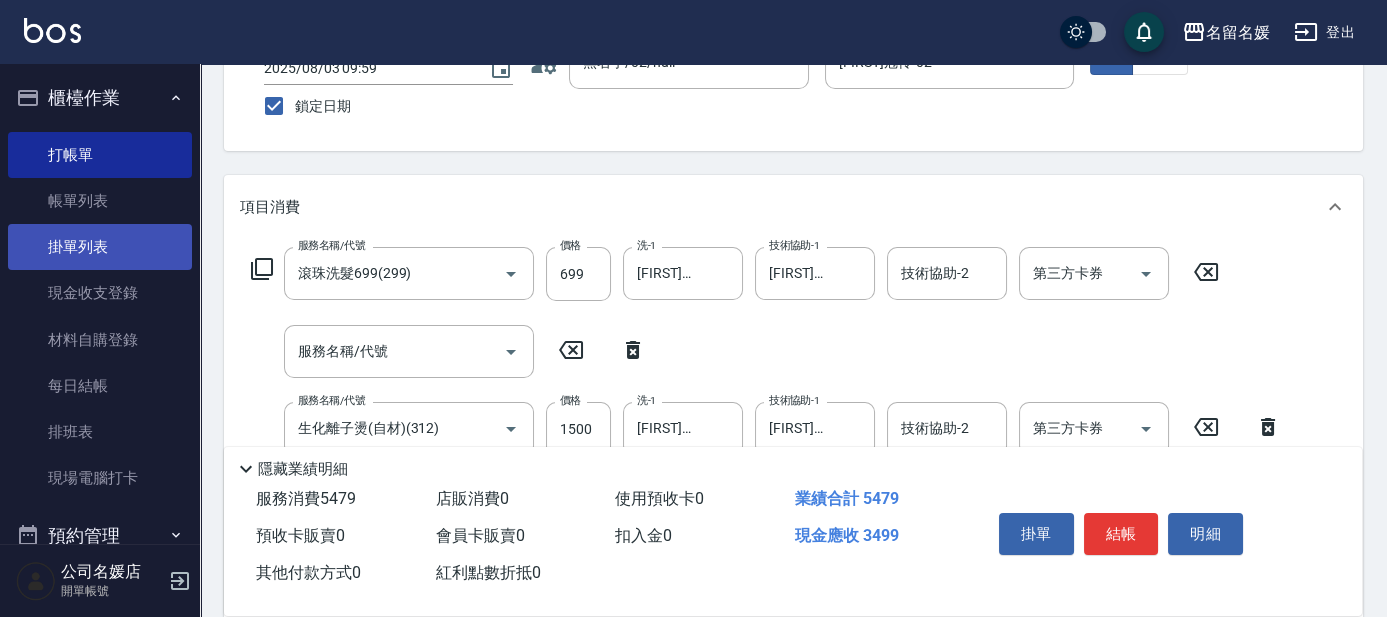 scroll, scrollTop: 138, scrollLeft: 0, axis: vertical 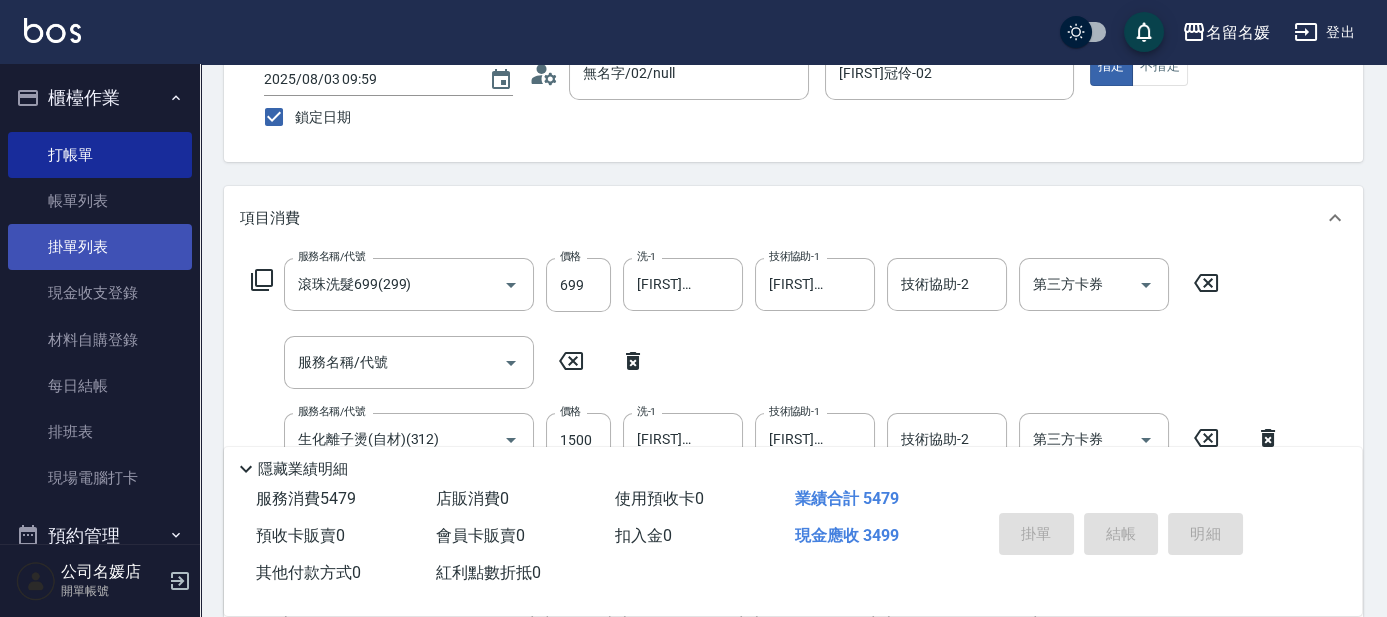 type 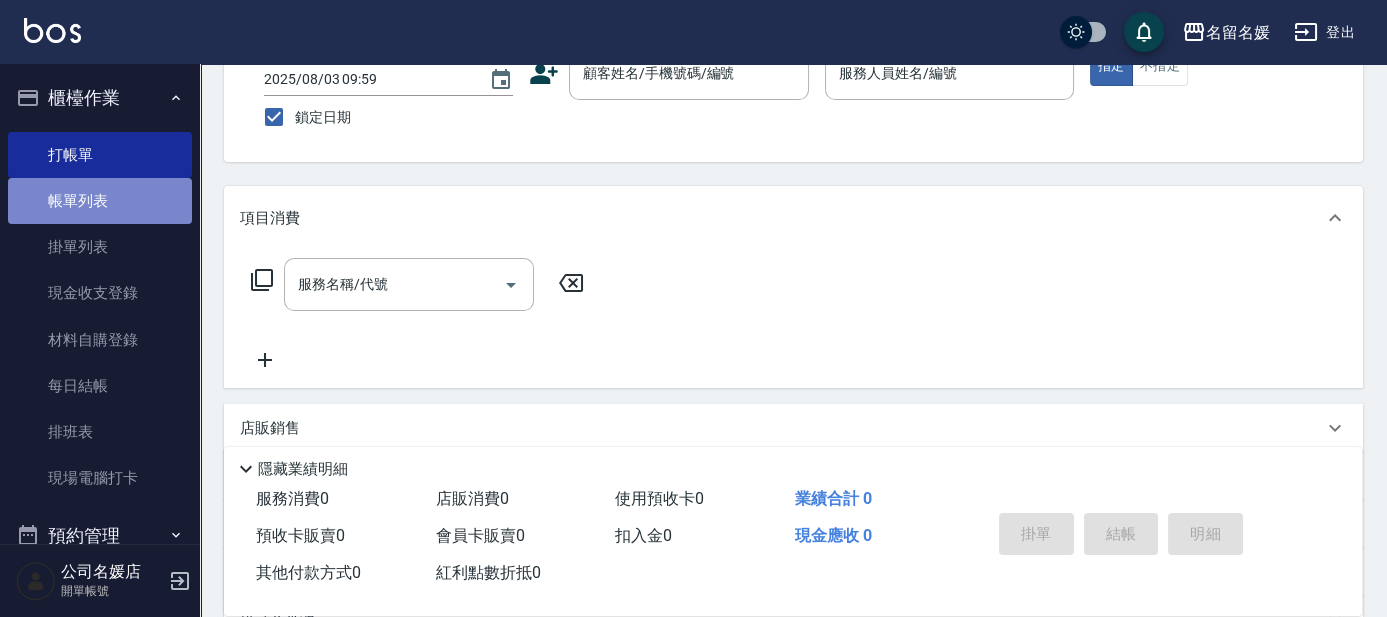 click on "帳單列表" at bounding box center (100, 201) 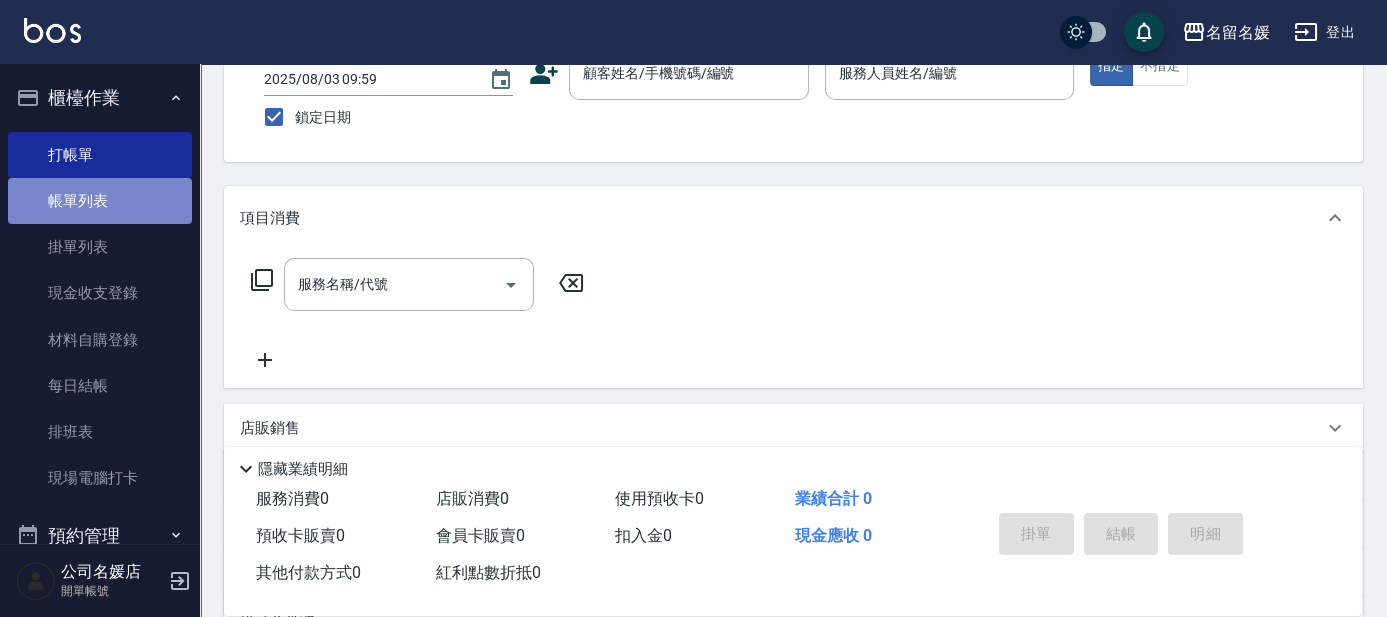 click on "帳單列表" at bounding box center (100, 201) 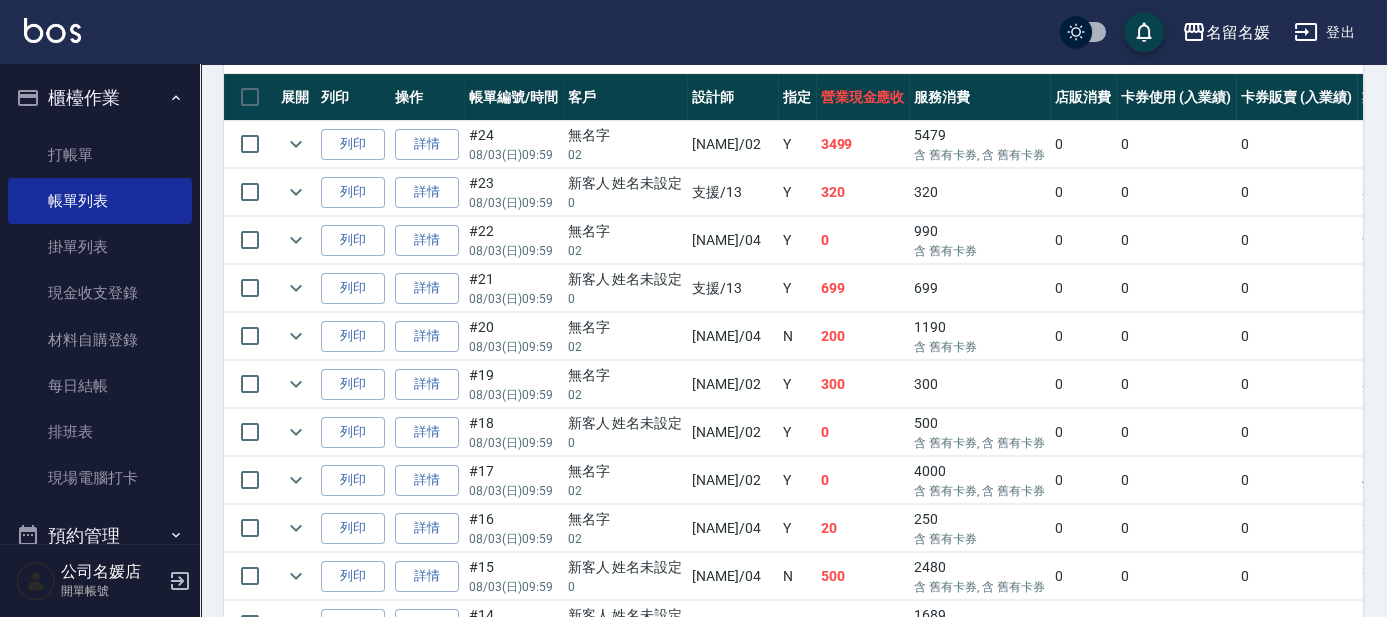 scroll, scrollTop: 545, scrollLeft: 0, axis: vertical 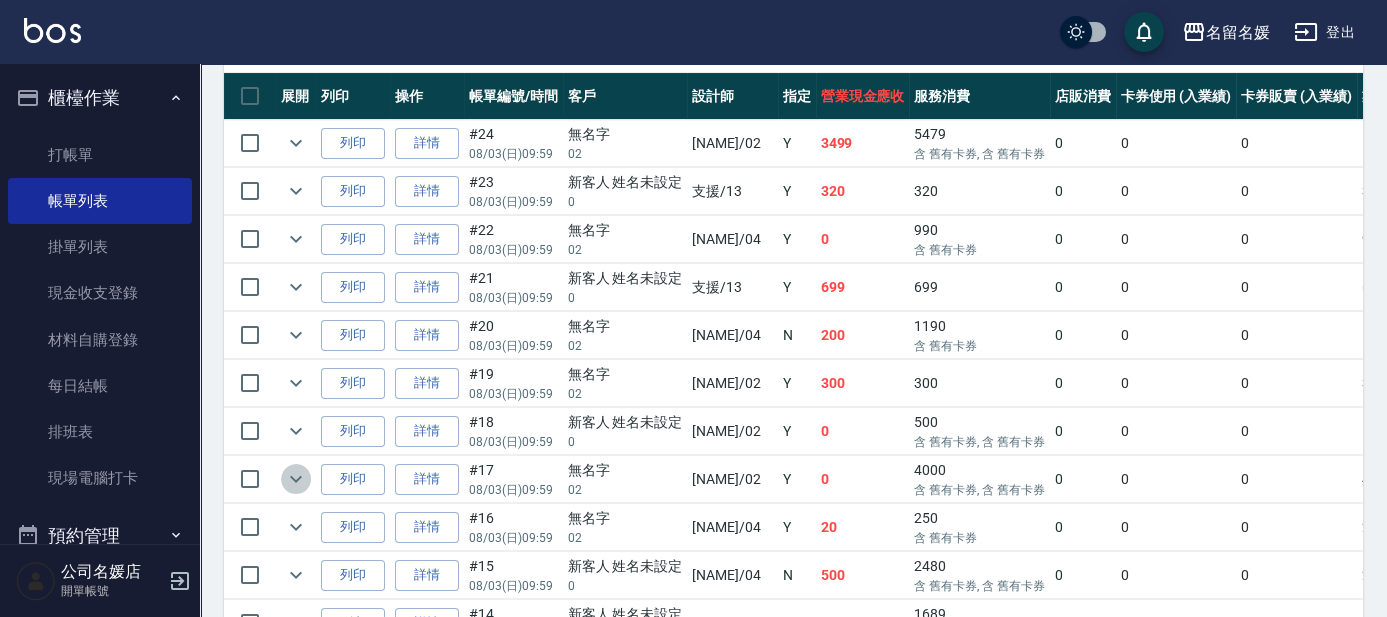 click 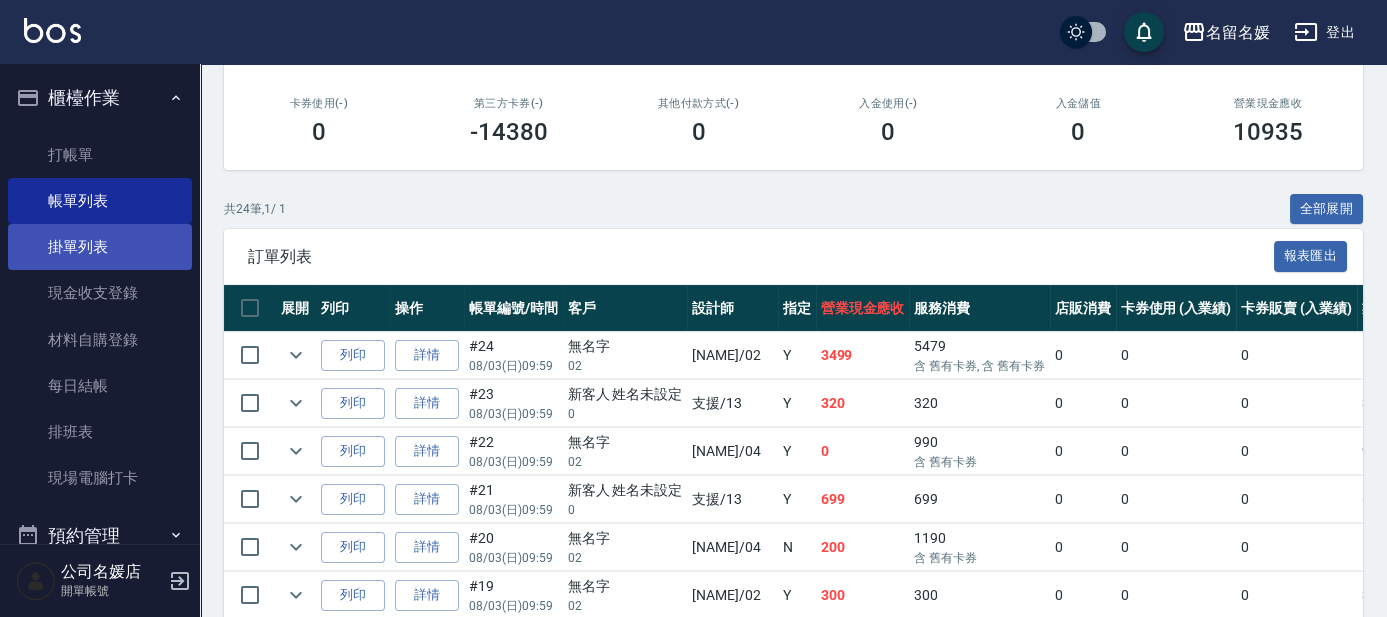scroll, scrollTop: 272, scrollLeft: 0, axis: vertical 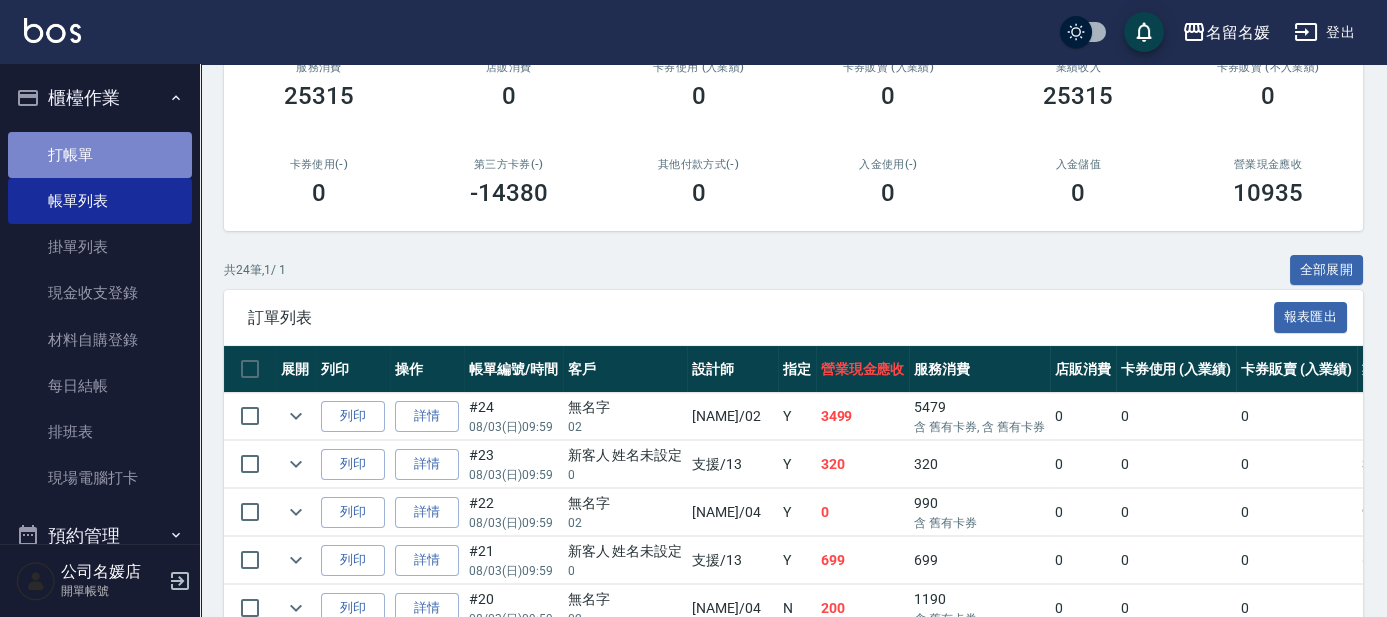 click on "打帳單" at bounding box center (100, 155) 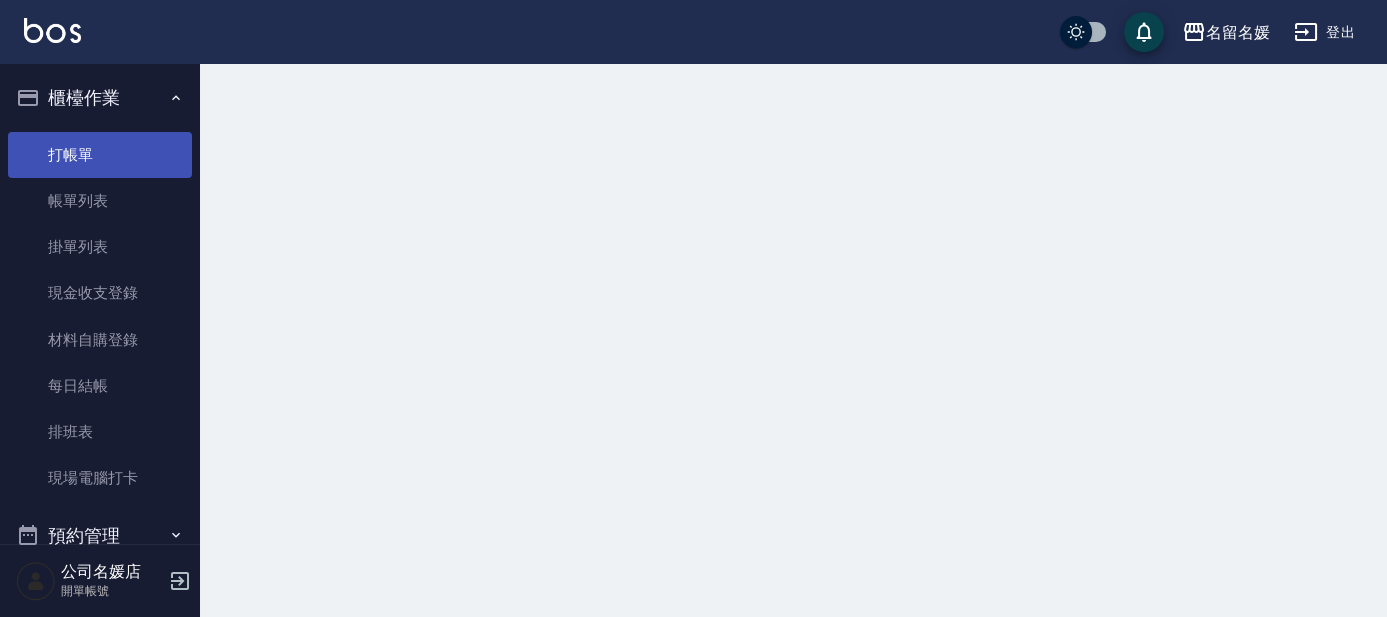 scroll, scrollTop: 0, scrollLeft: 0, axis: both 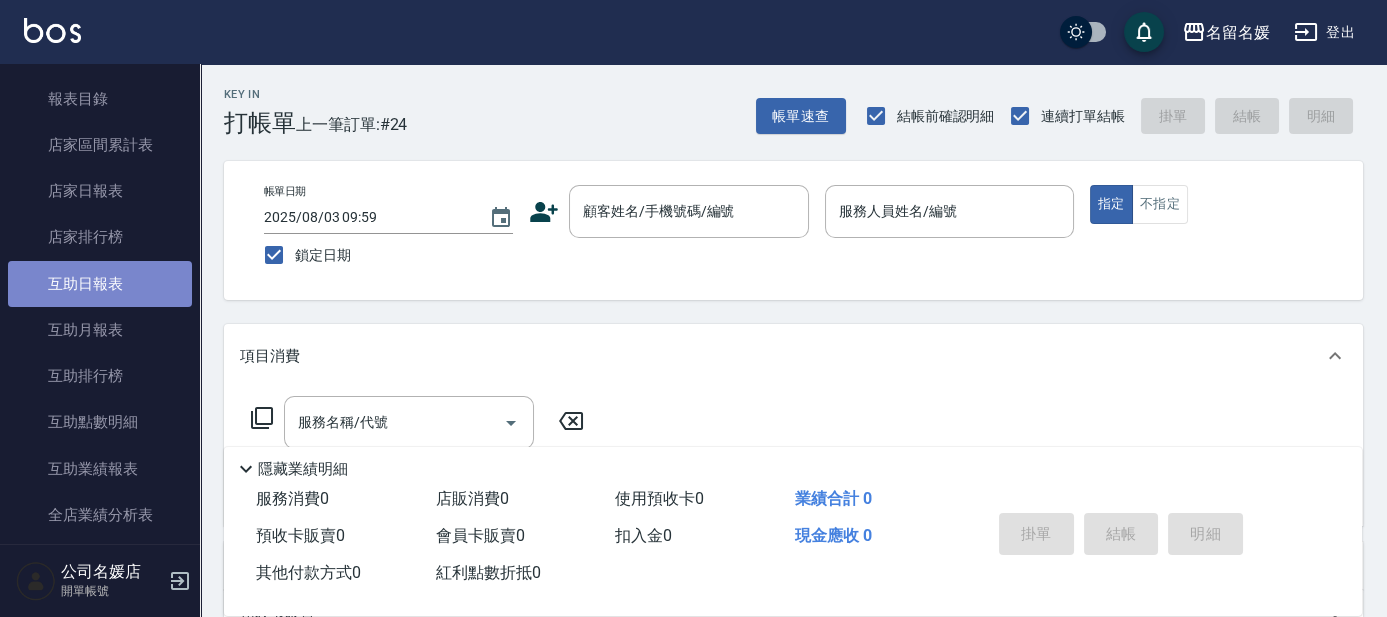 click on "互助日報表" at bounding box center [100, 284] 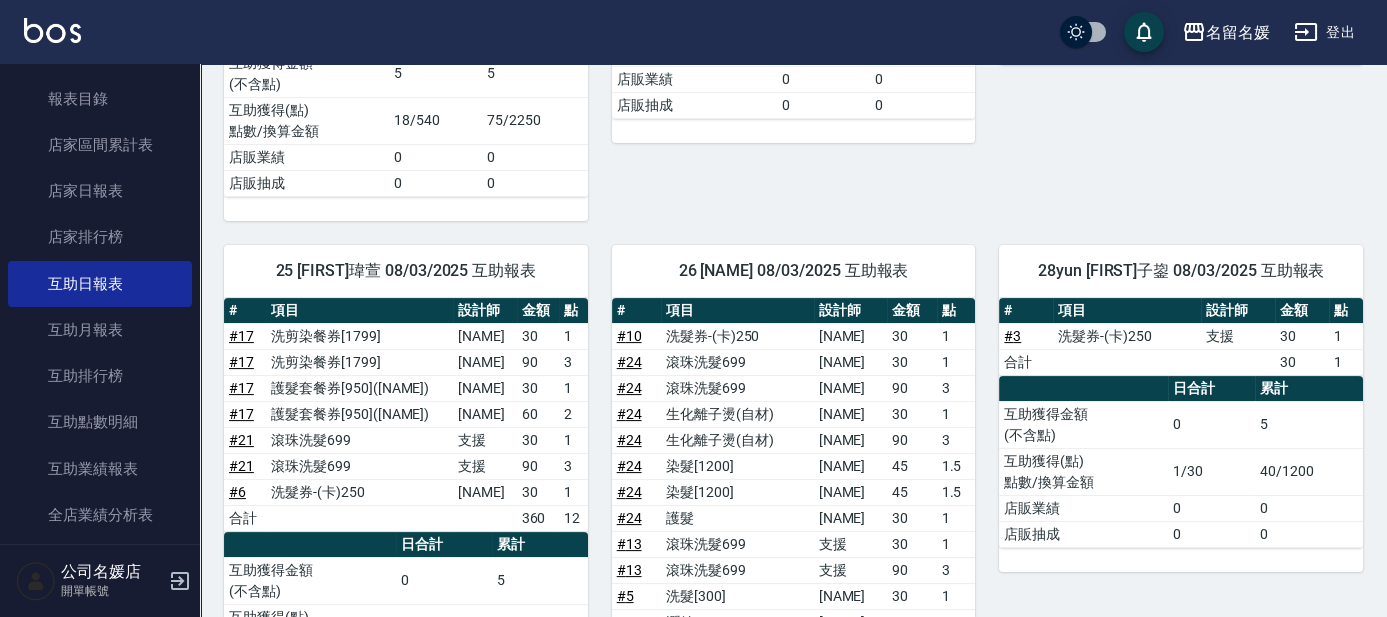 scroll, scrollTop: 1181, scrollLeft: 0, axis: vertical 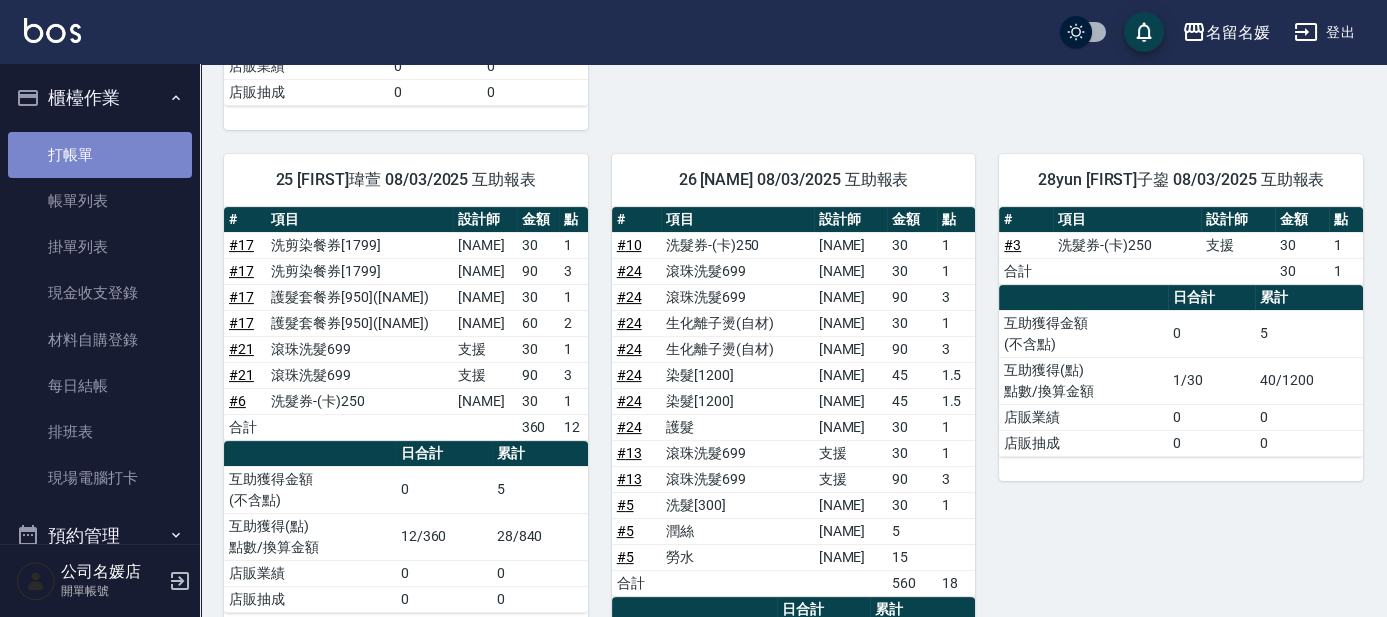 click on "打帳單" at bounding box center (100, 155) 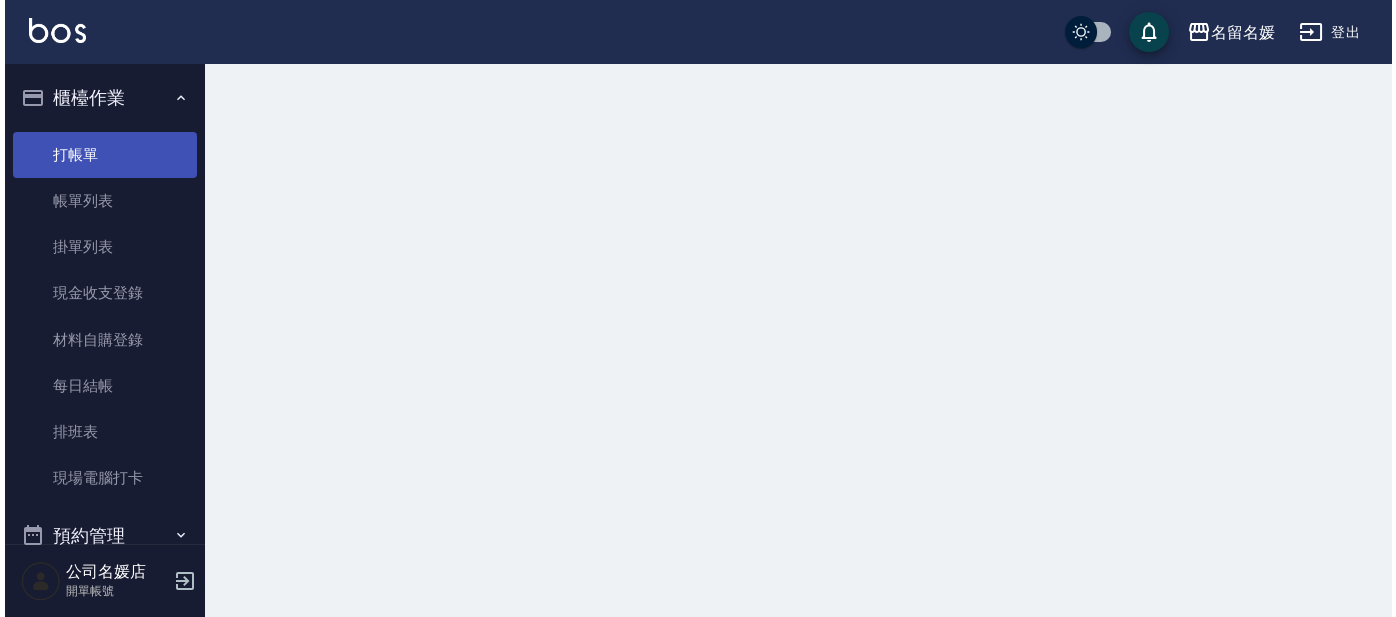 scroll, scrollTop: 0, scrollLeft: 0, axis: both 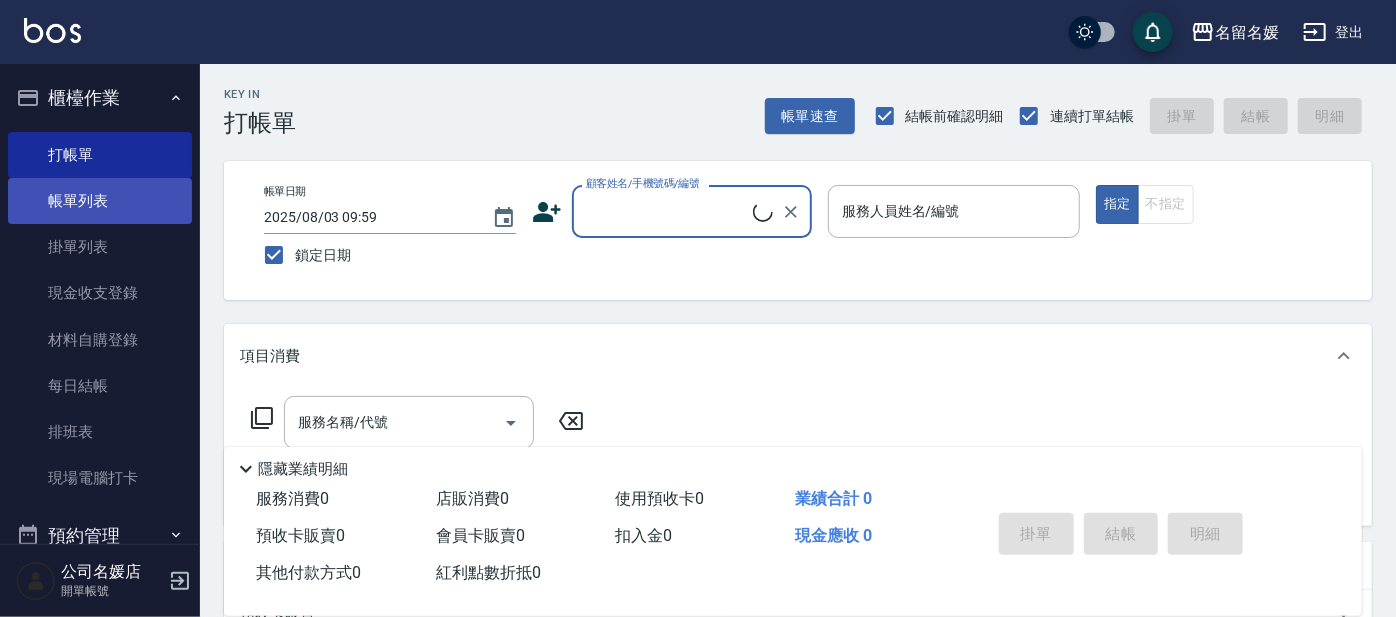 click on "帳單列表" at bounding box center (100, 201) 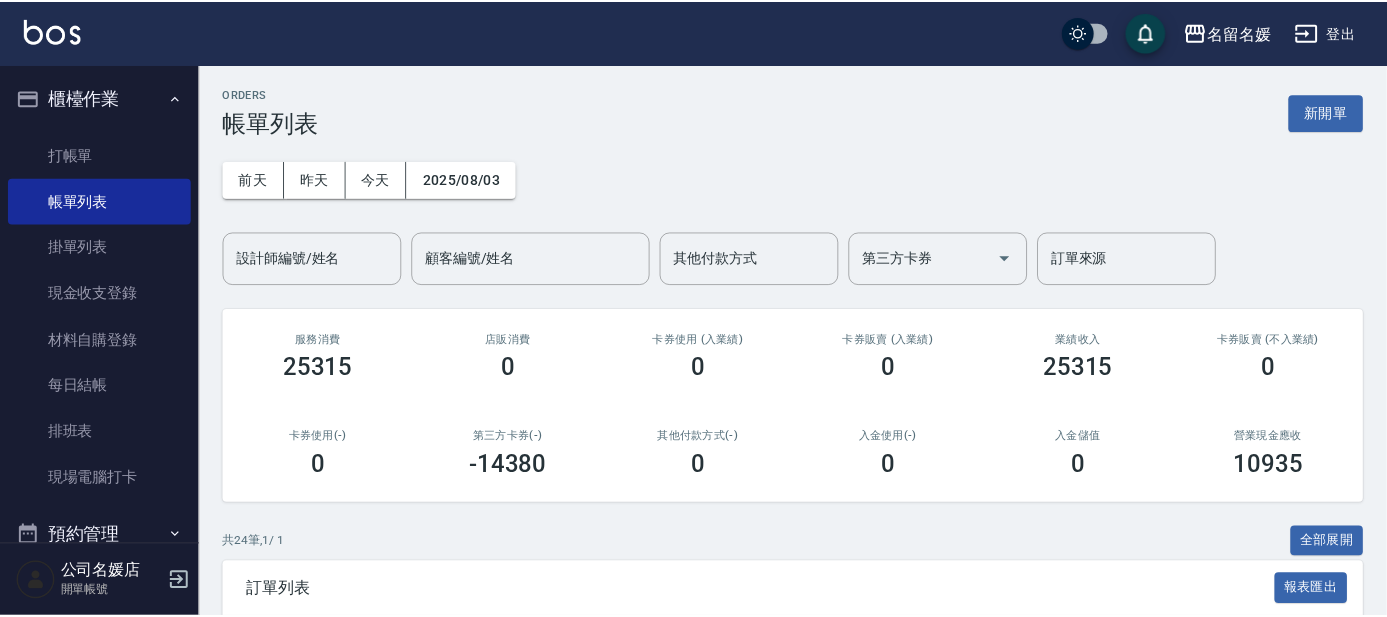 scroll, scrollTop: 545, scrollLeft: 0, axis: vertical 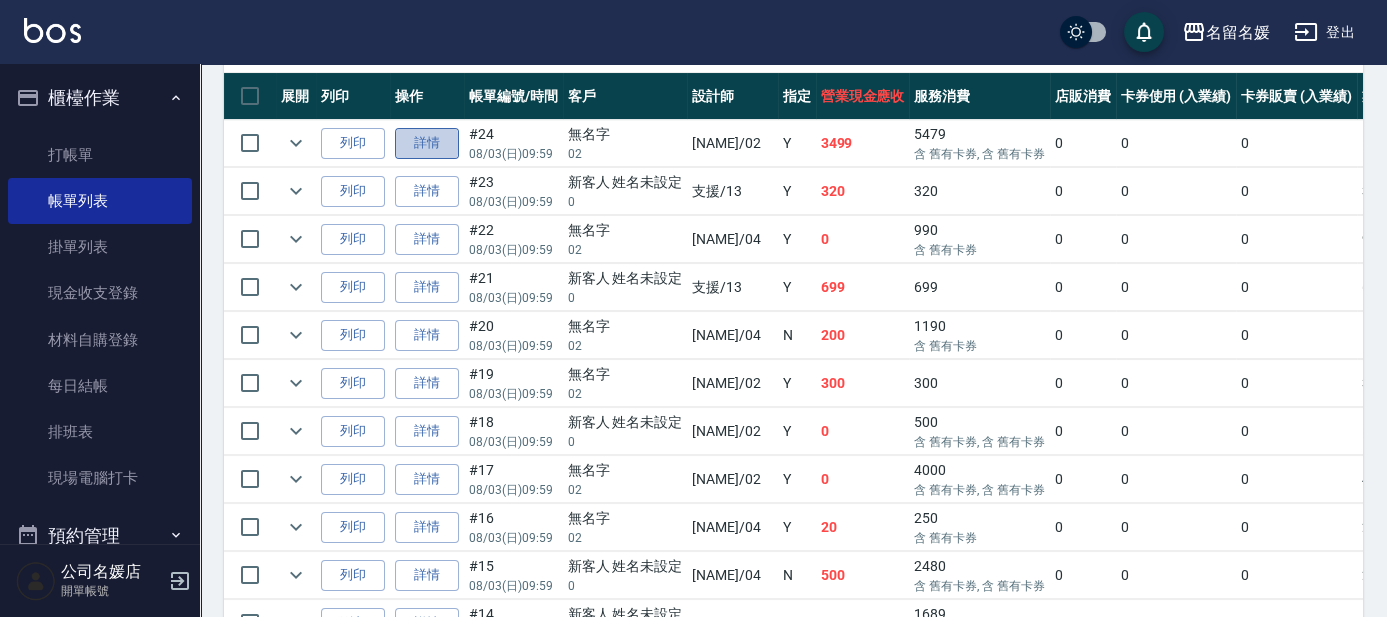 click on "詳情" at bounding box center [427, 143] 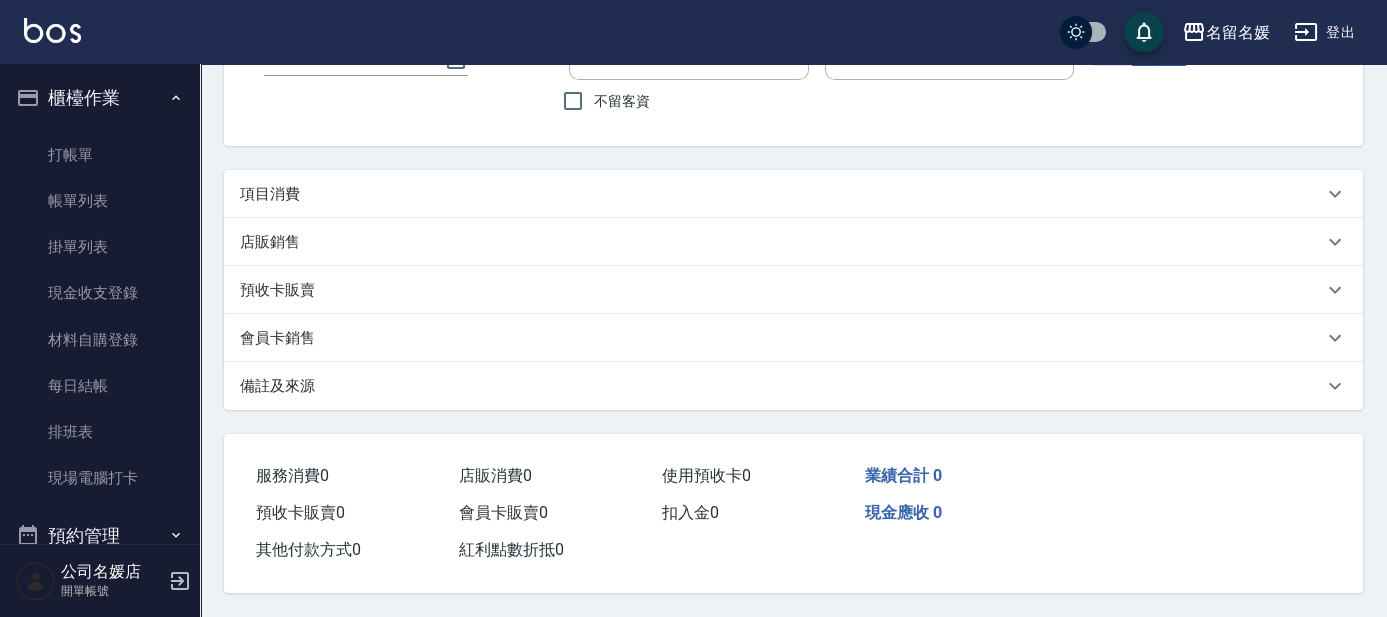 scroll, scrollTop: 0, scrollLeft: 0, axis: both 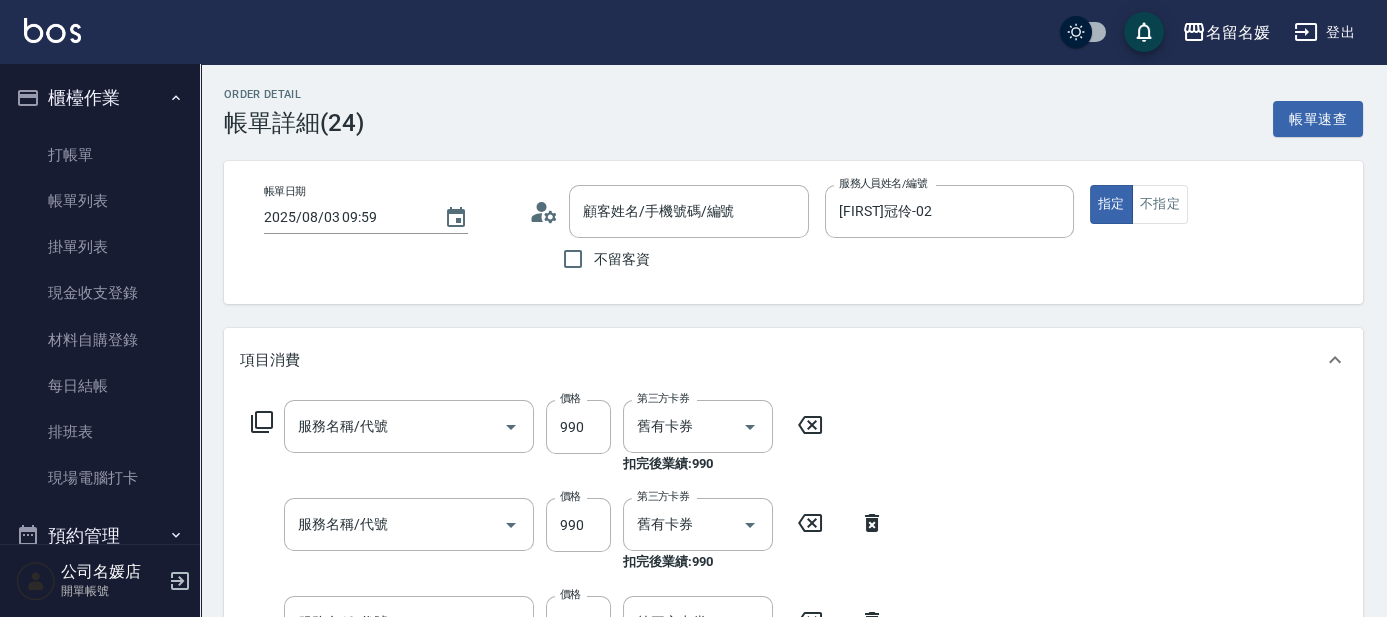type on "2025/08/03 09:59" 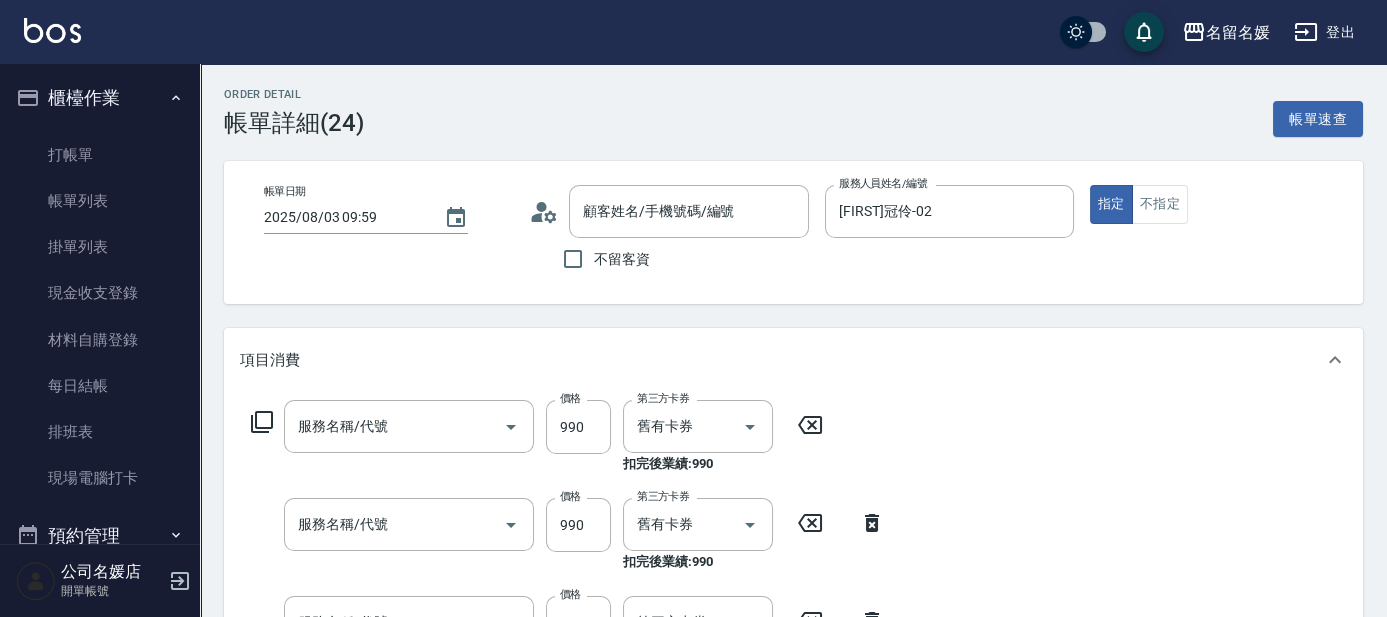 type on "[FIRST]冠伶-02" 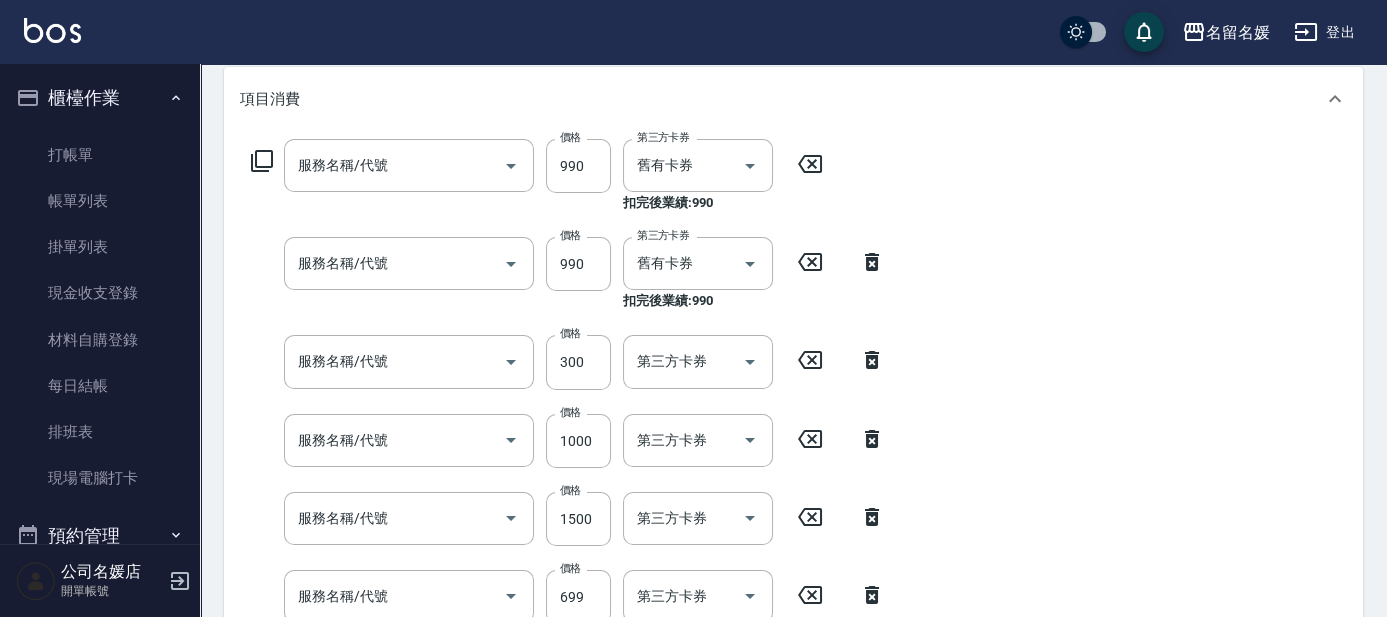 type on "無名字/02/null" 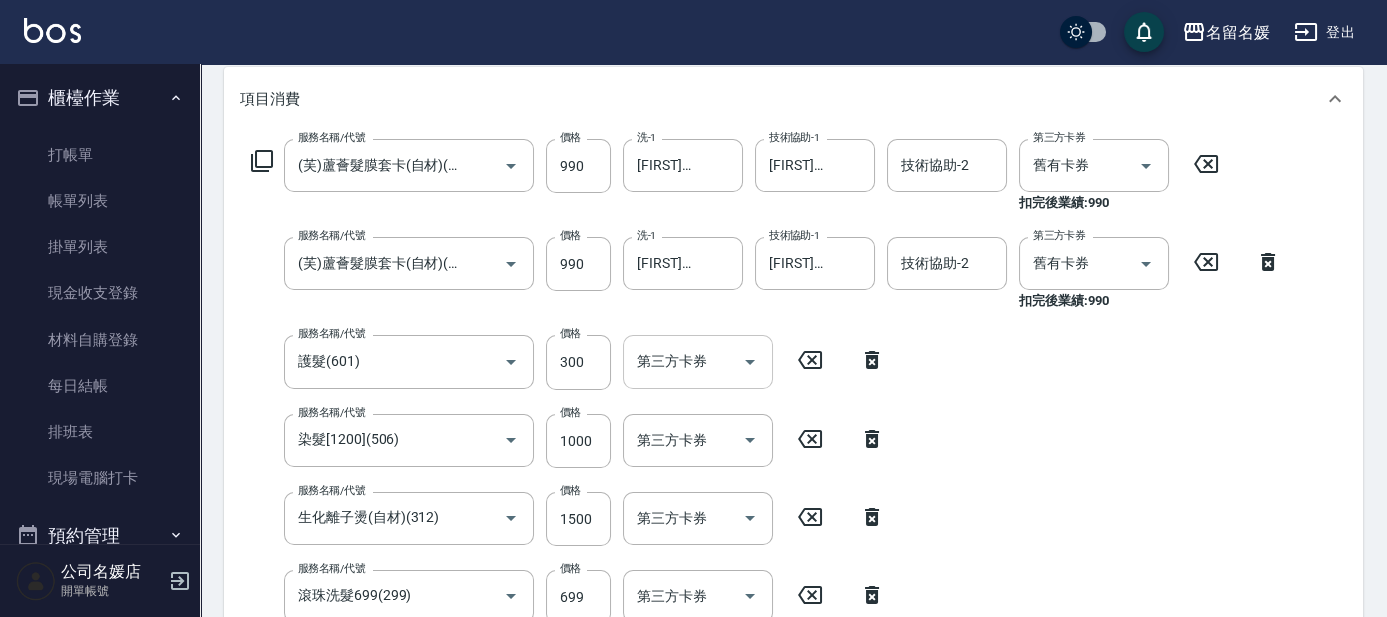 type on "(芙)蘆薈髮膜套卡(自材)(639)" 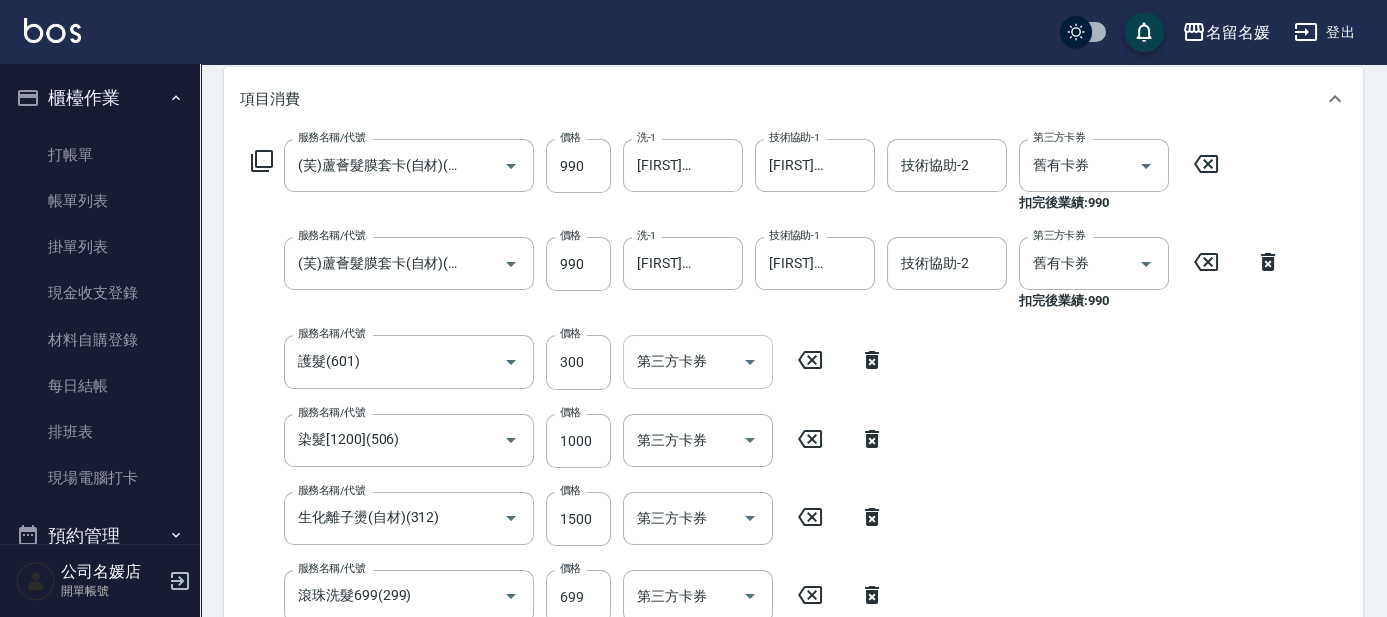 type on "(芙)蘆薈髮膜套卡(自材)(639)" 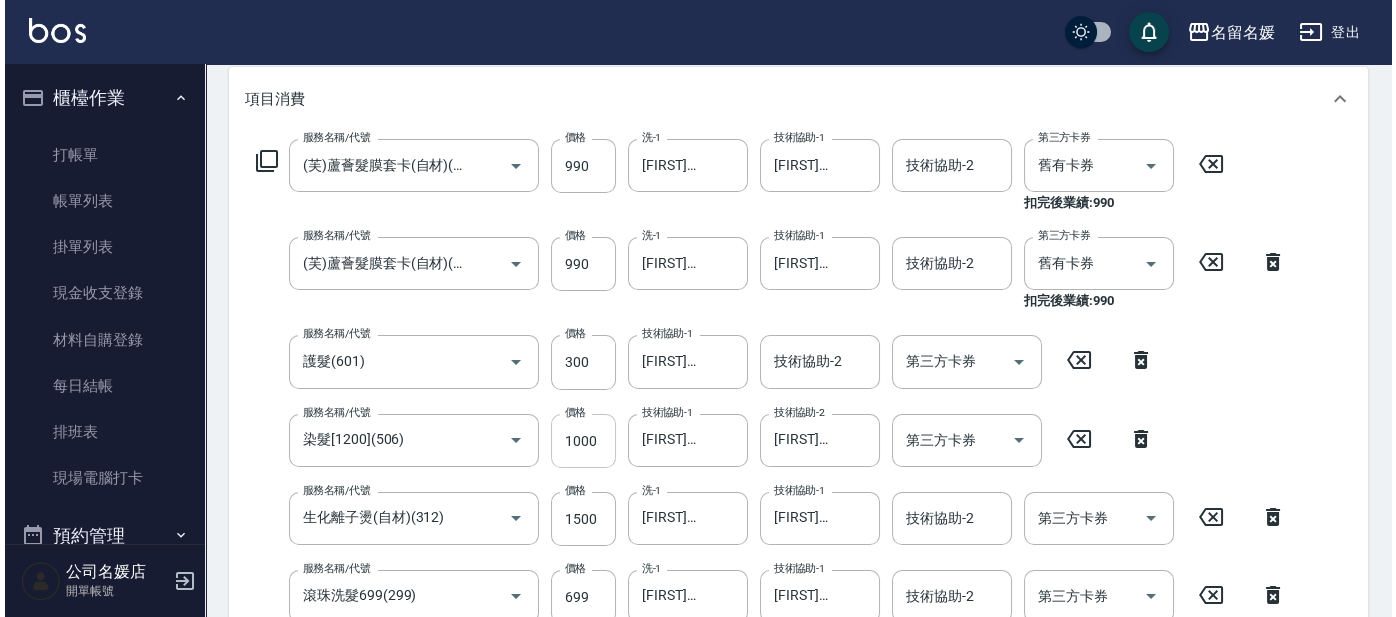 scroll, scrollTop: 352, scrollLeft: 0, axis: vertical 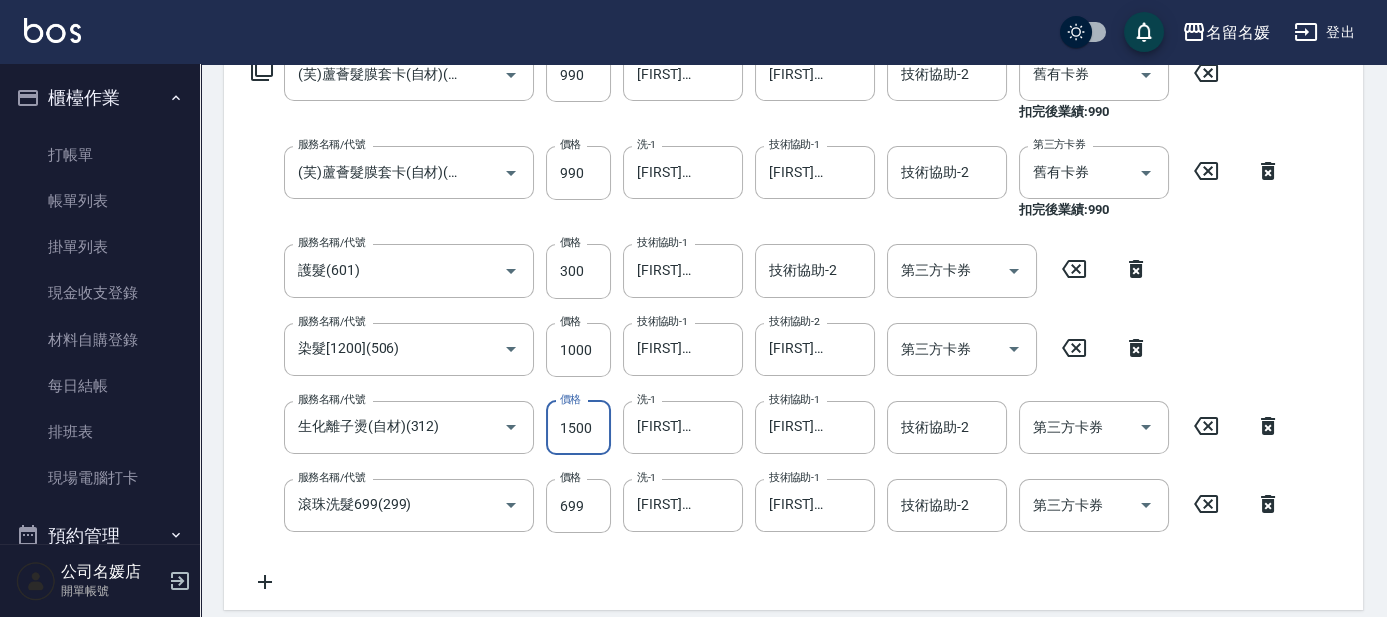 click on "1500" at bounding box center (578, 428) 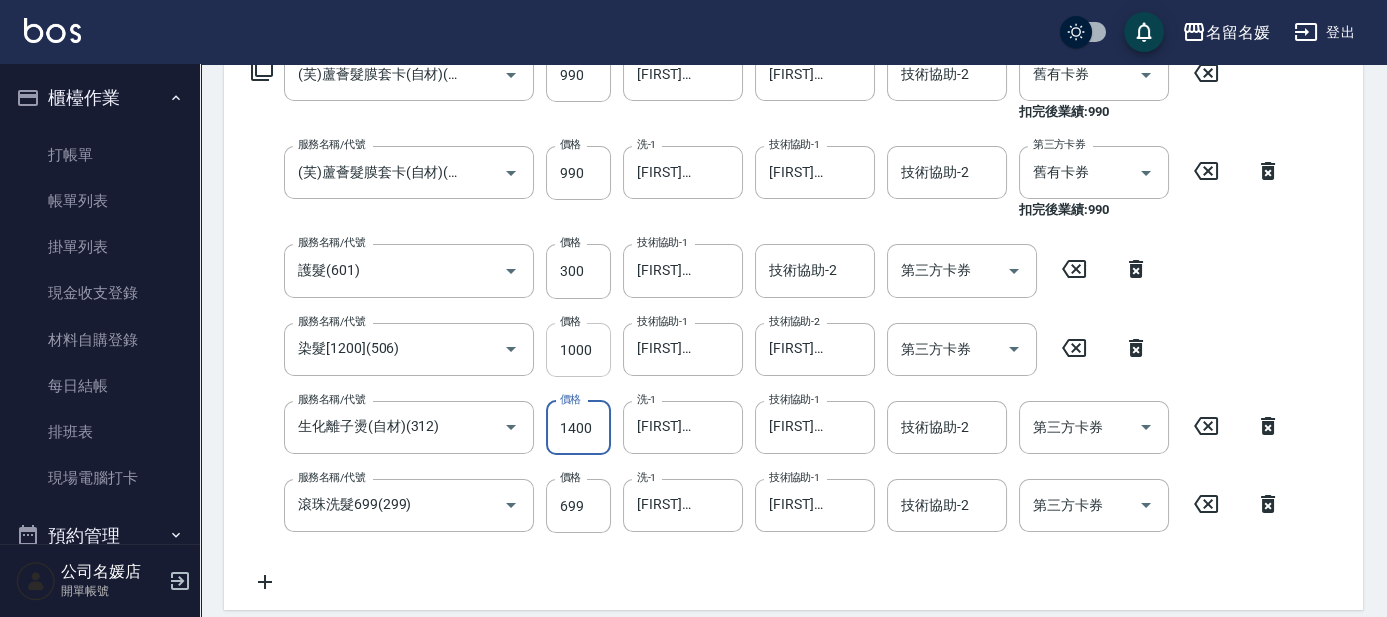 type on "1400" 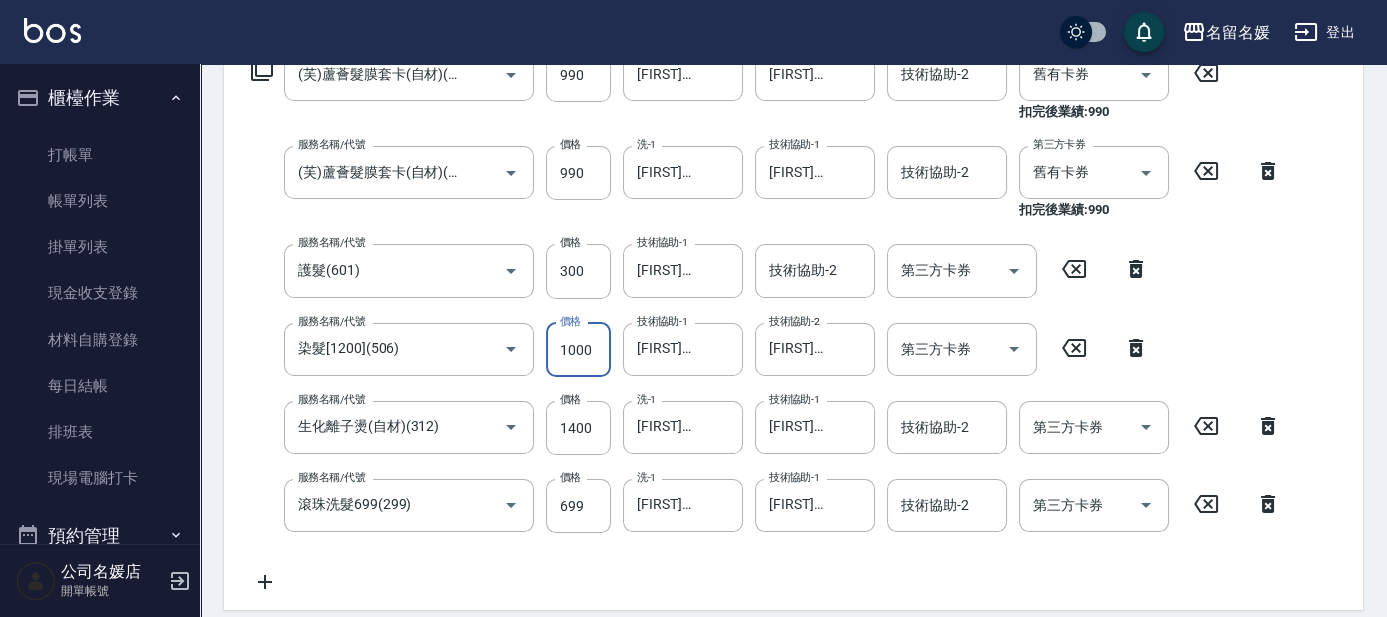 click on "1000" at bounding box center (578, 350) 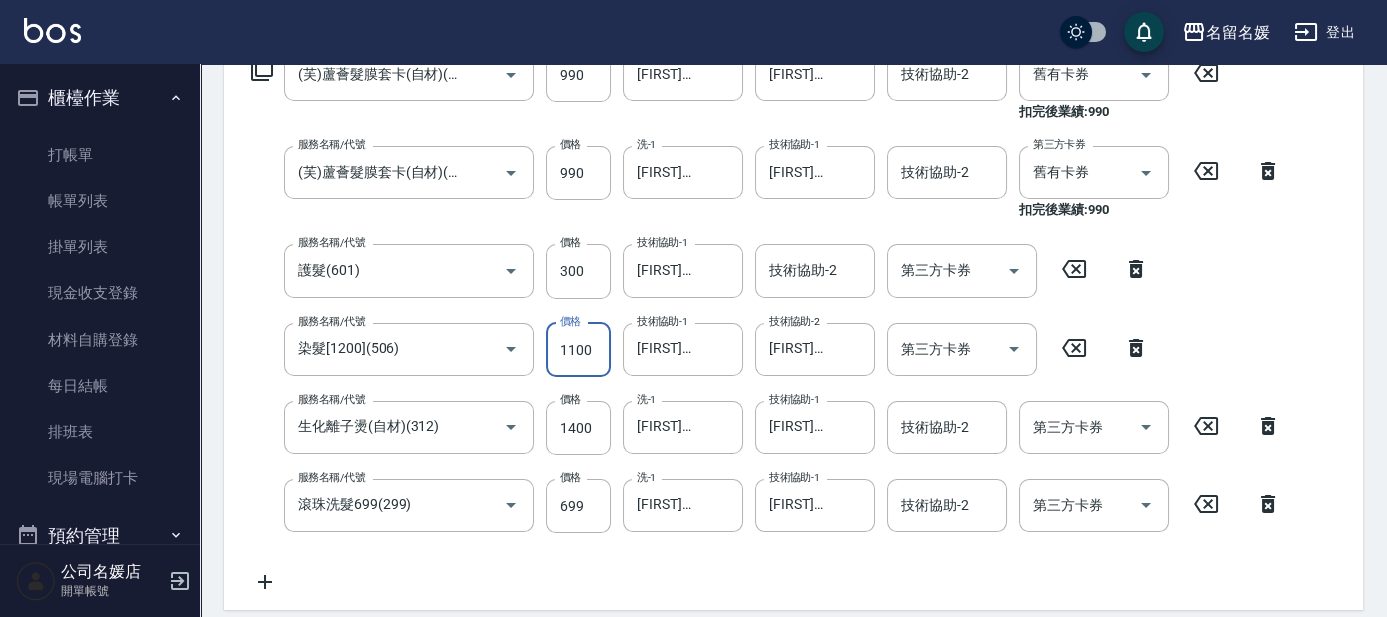 type on "1100" 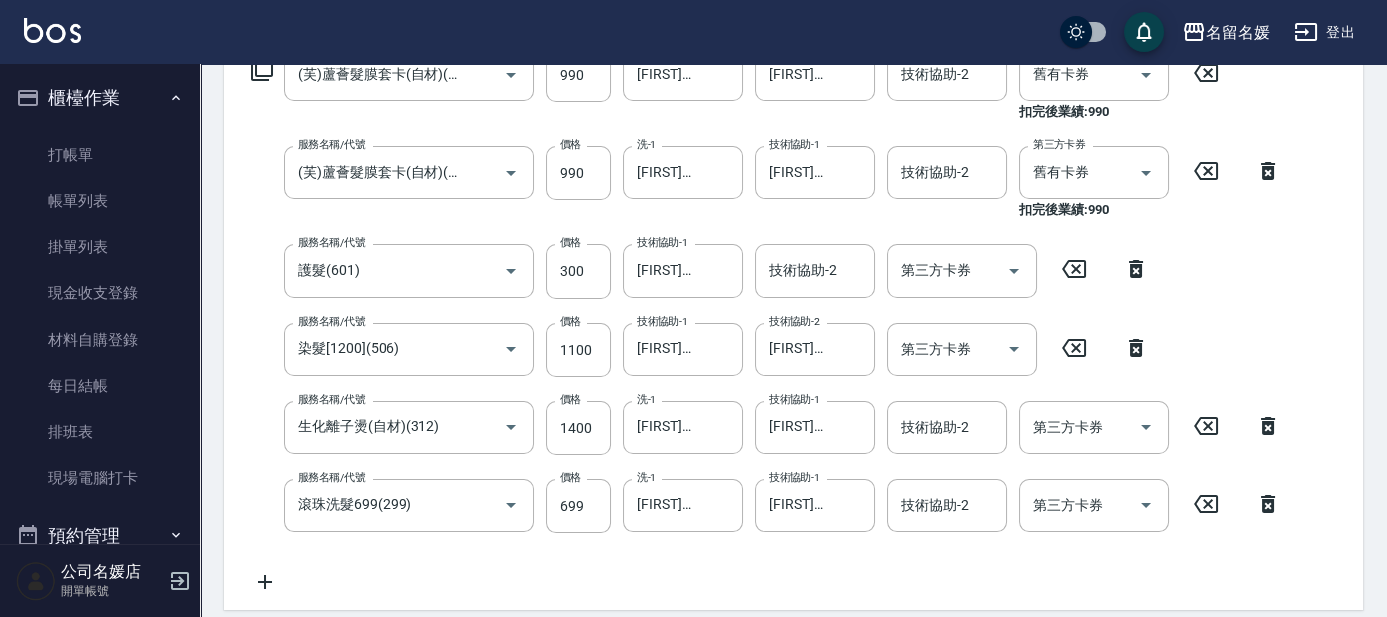 click 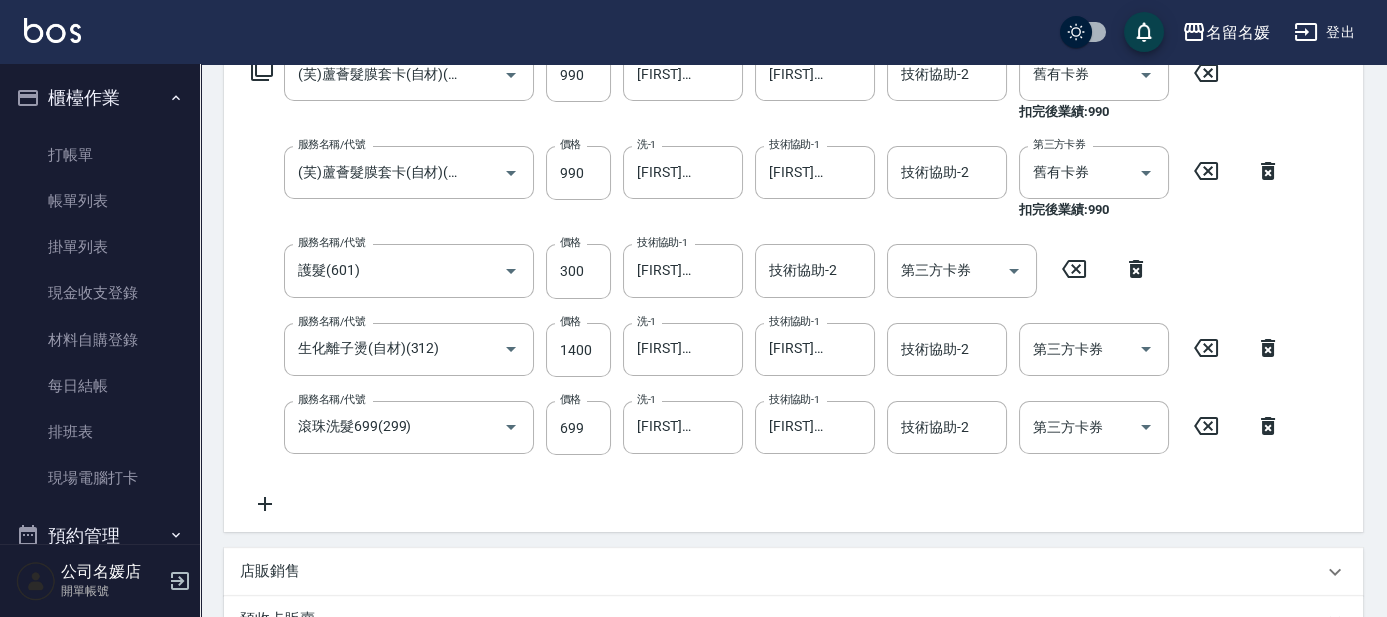 click 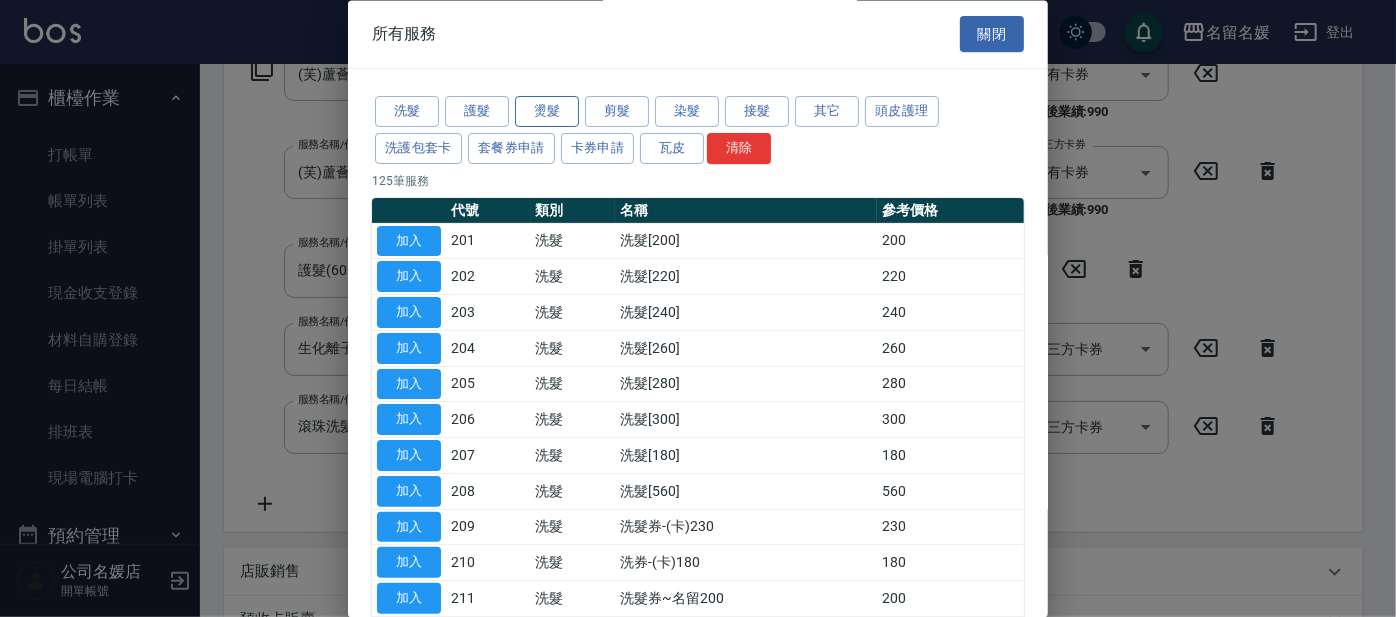 click on "燙髮" at bounding box center [547, 112] 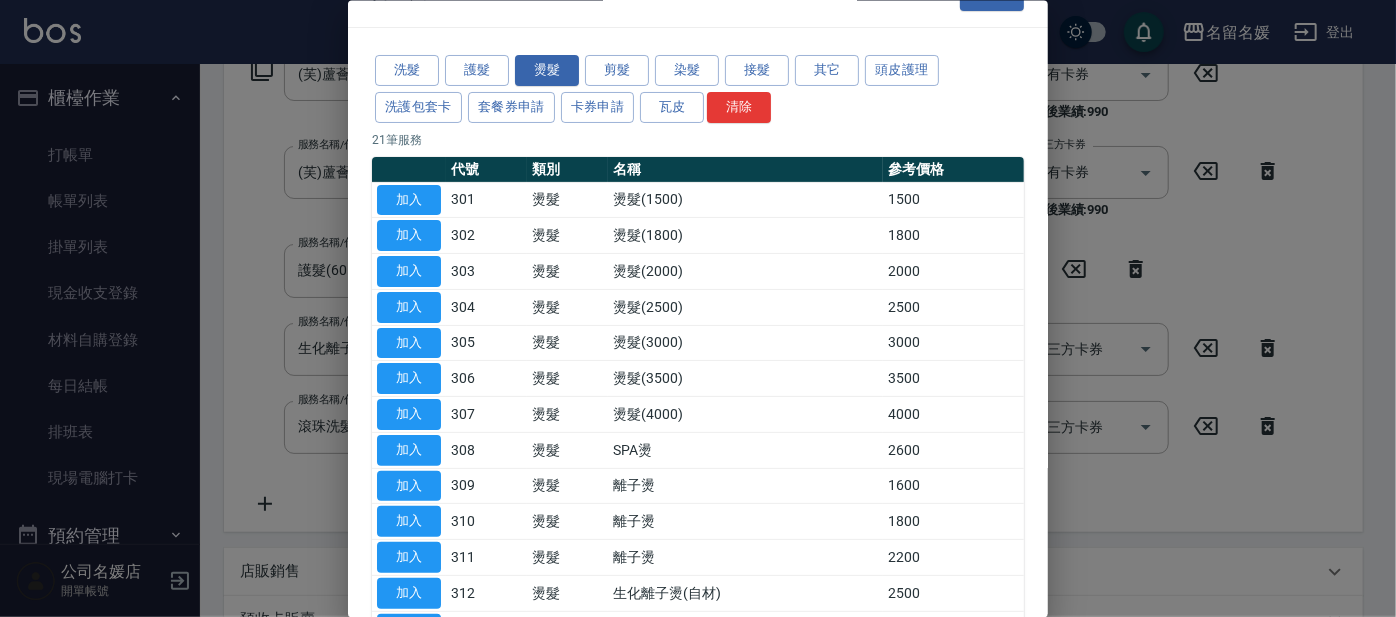 scroll, scrollTop: 0, scrollLeft: 0, axis: both 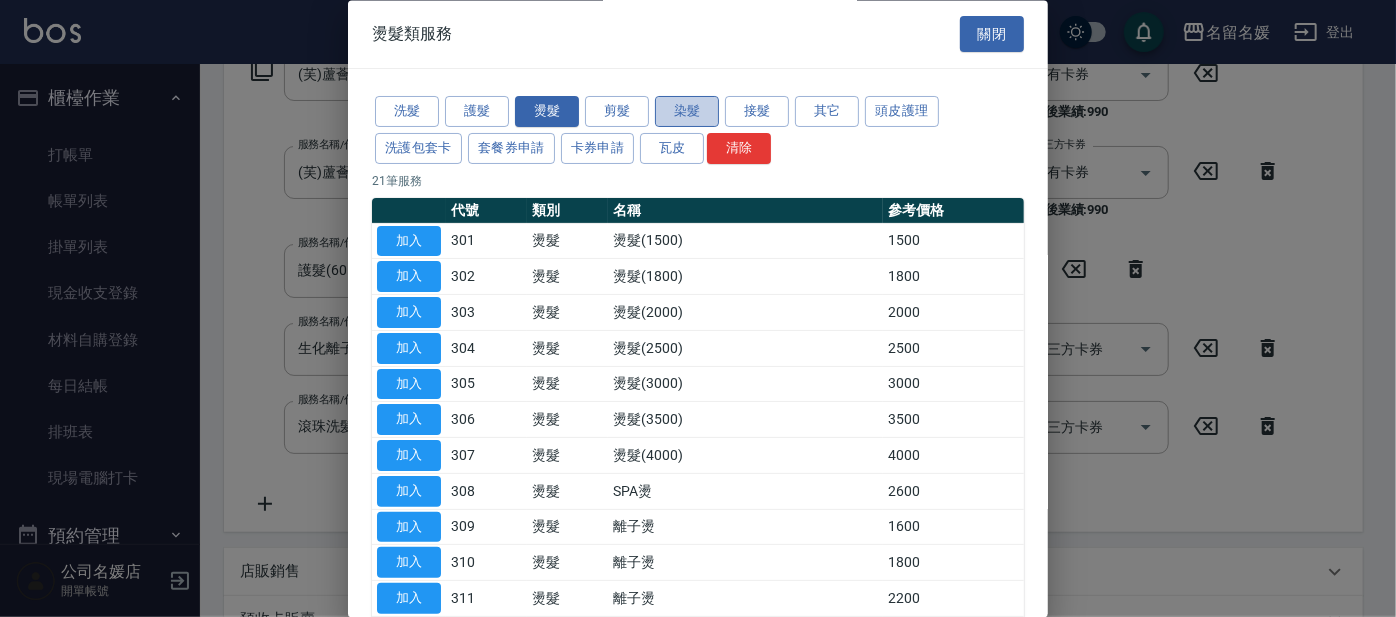 click on "染髮" at bounding box center [687, 112] 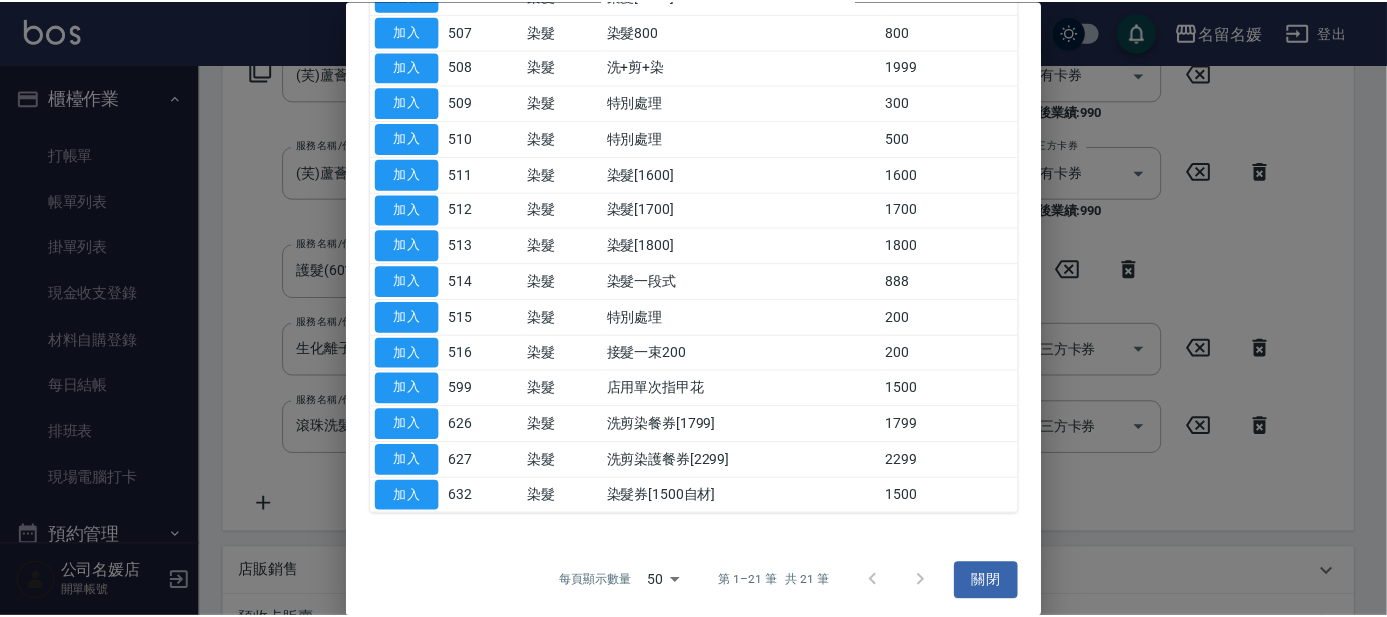 scroll, scrollTop: 370, scrollLeft: 0, axis: vertical 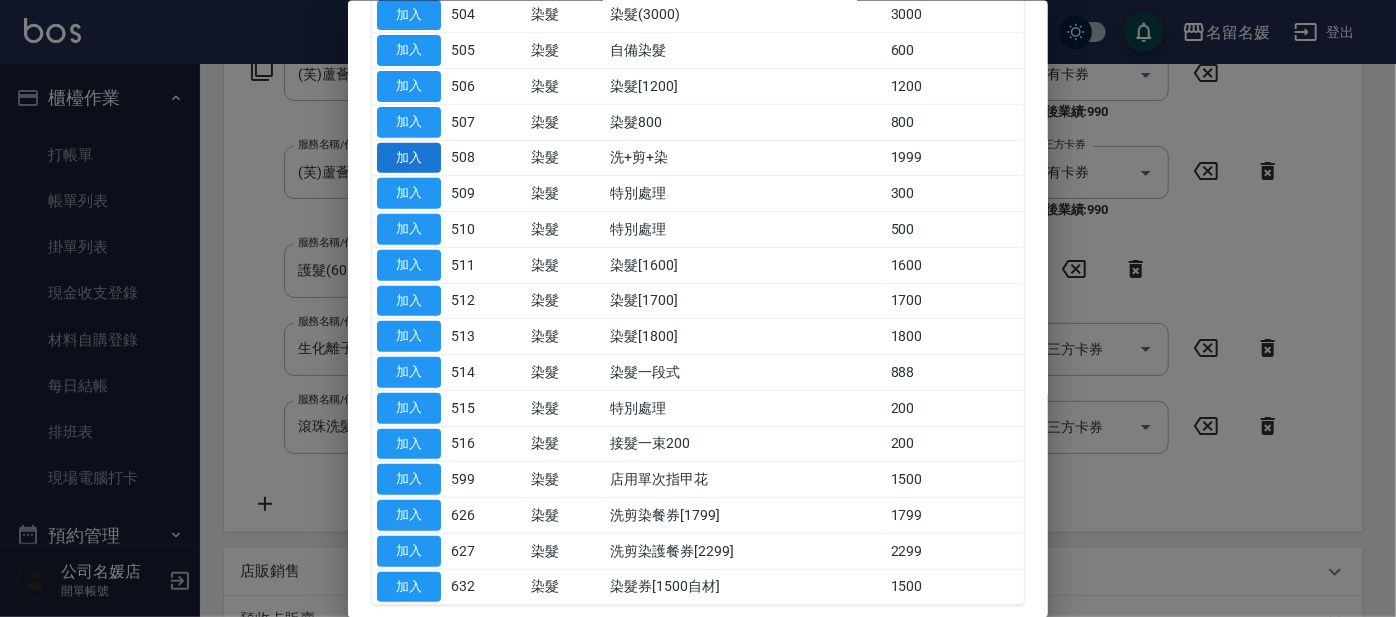 click on "加入" at bounding box center (409, 157) 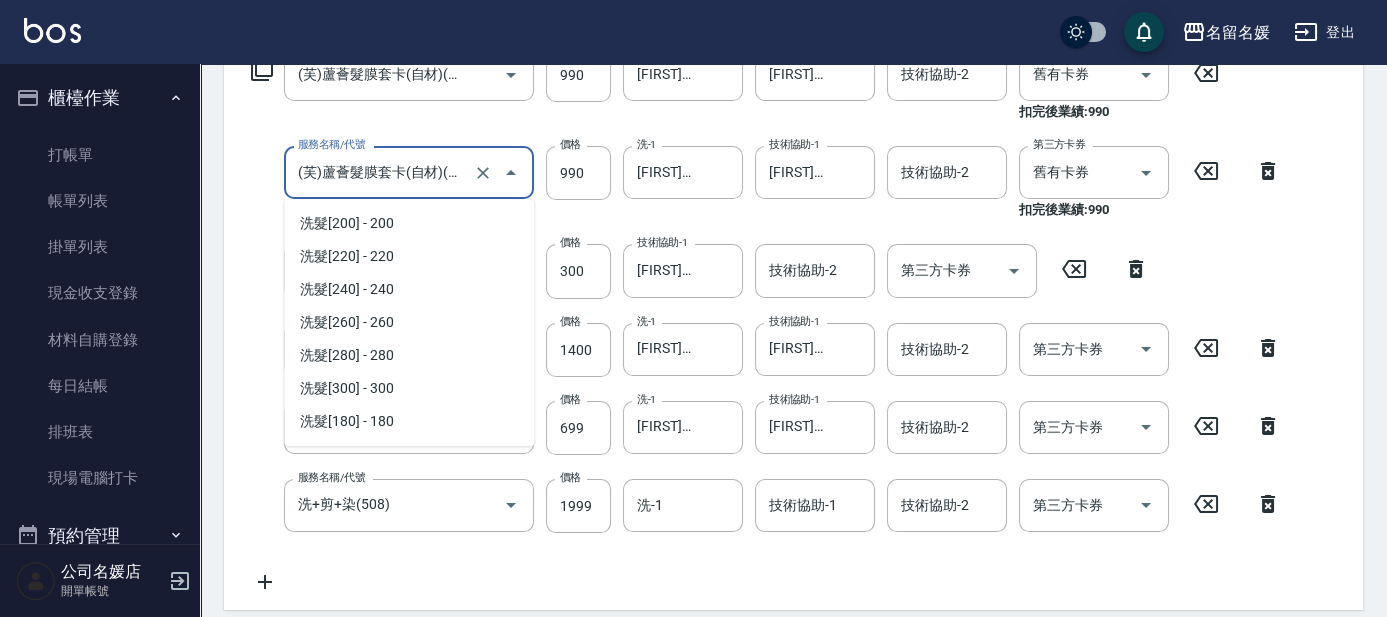 scroll, scrollTop: 3147, scrollLeft: 0, axis: vertical 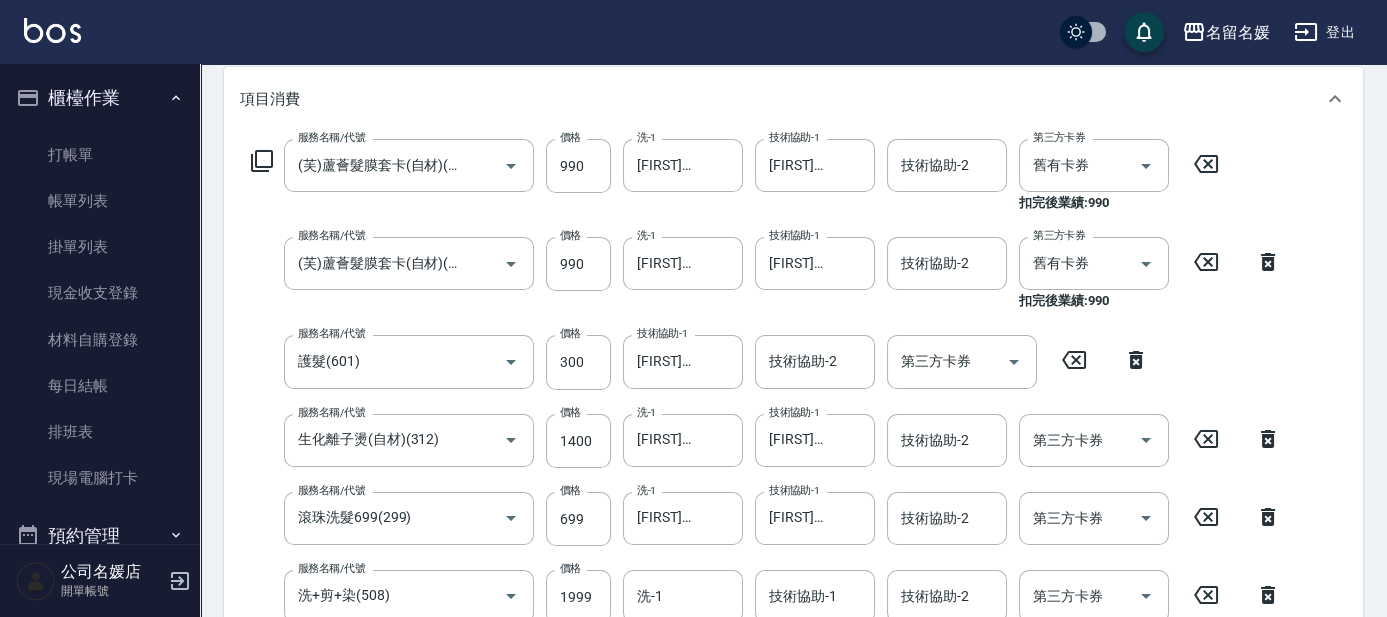 click on "服務名稱/代號 (芙)蘆薈髮膜套卡(自材)(639) 服務名稱/代號 價格 990 價格 洗-1 [FIRST]冠伶-02 洗-1 技術協助-1 [FIRST]冠伶-02 技術協助-1 技術協助-2 技術協助-2 第三方卡券 舊有卡券 第三方卡券 扣完後業績: 990 服務名稱/代號 (芙)蘆薈髮膜套卡(自材)(639) 服務名稱/代號 價格 990 價格 洗-1 [FIRST]冠伶-02 洗-1 技術協助-1 [FIRST]冠伶-02 技術協助-1 技術協助-2 技術協助-2 第三方卡券 舊有卡券 第三方卡券 扣完後業績: 990 服務名稱/代號 護髮(601) 服務名稱/代號 價格 300 價格 技術協助-1 [FIRST]愛陵-26 技術協助-1 技術協助-2 技術協助-2 第三方卡券 第三方卡券 服務名稱/代號 生化離子燙(自材)(312) 服務名稱/代號 價格 1400 價格 洗-1 [FIRST]愛陵-26 洗-1 技術協助-1 [FIRST]愛陵-26 技術協助-1 技術協助-2 技術協助-2 第三方卡券 第三方卡券 服務名稱/代號 滾珠洗髮699(299) 服務名稱/代號 價格 699 價格 洗-1 [FIRST]愛陵-26 洗-1 價格" at bounding box center (766, 412) 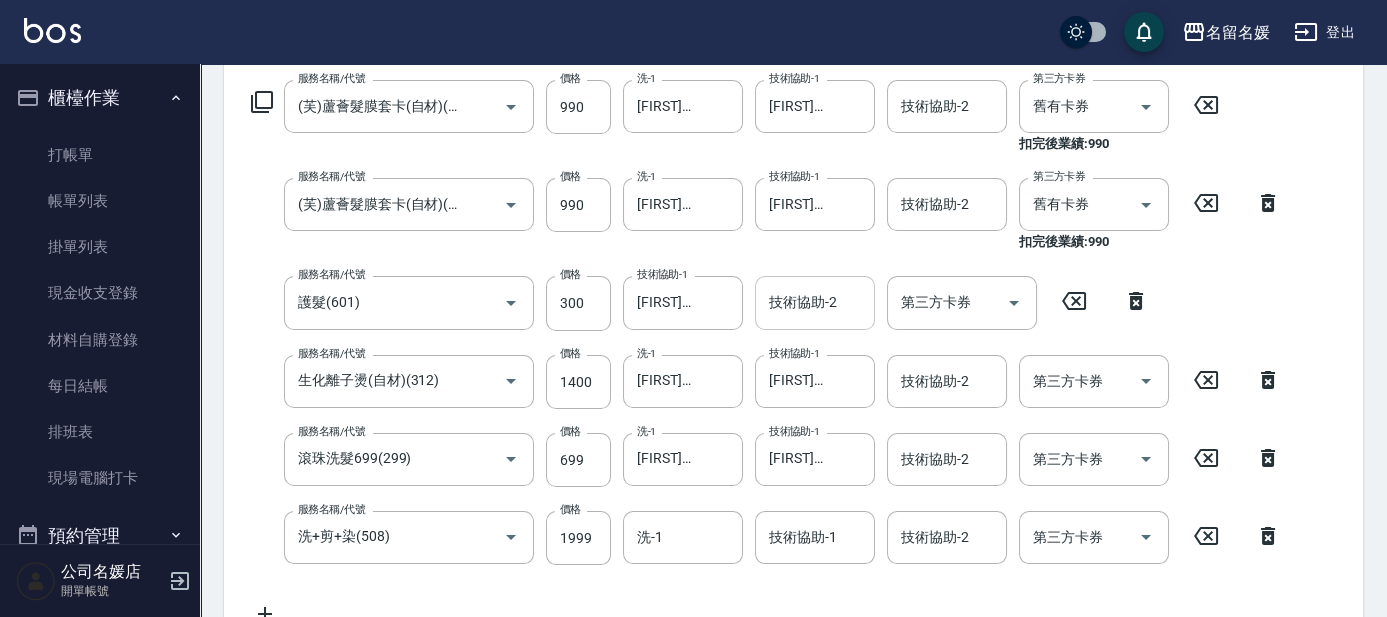 scroll, scrollTop: 352, scrollLeft: 0, axis: vertical 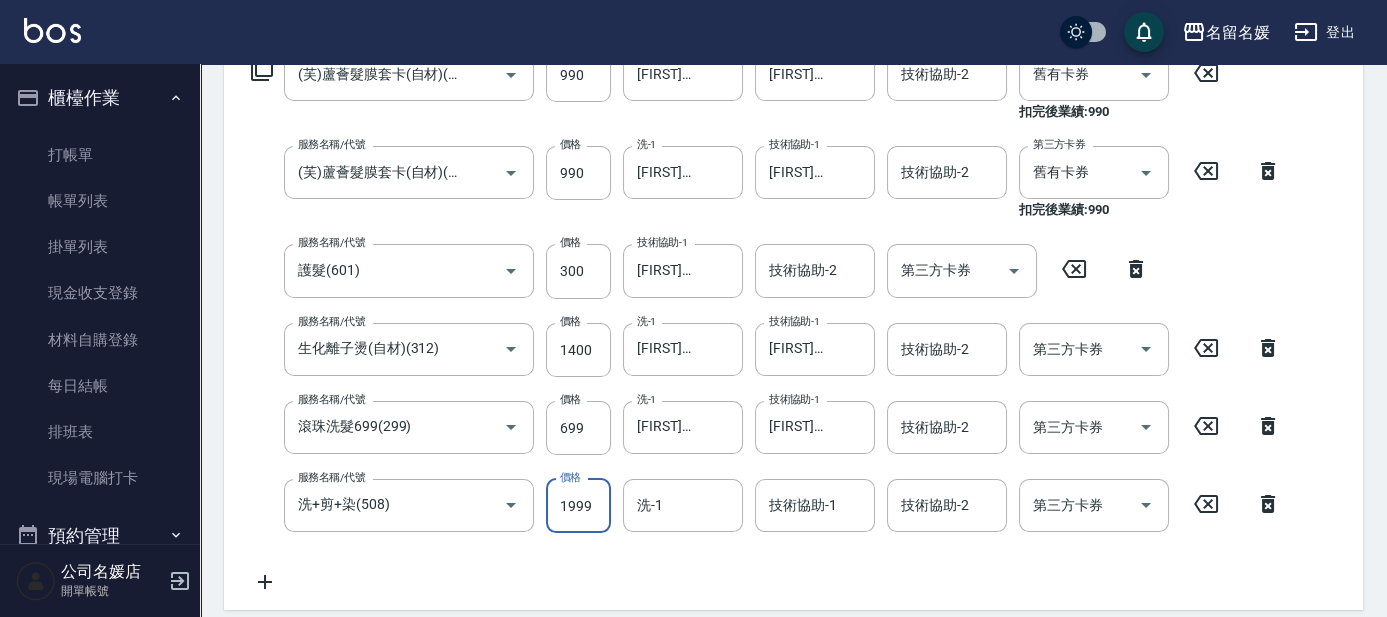 click on "1999" at bounding box center [578, 506] 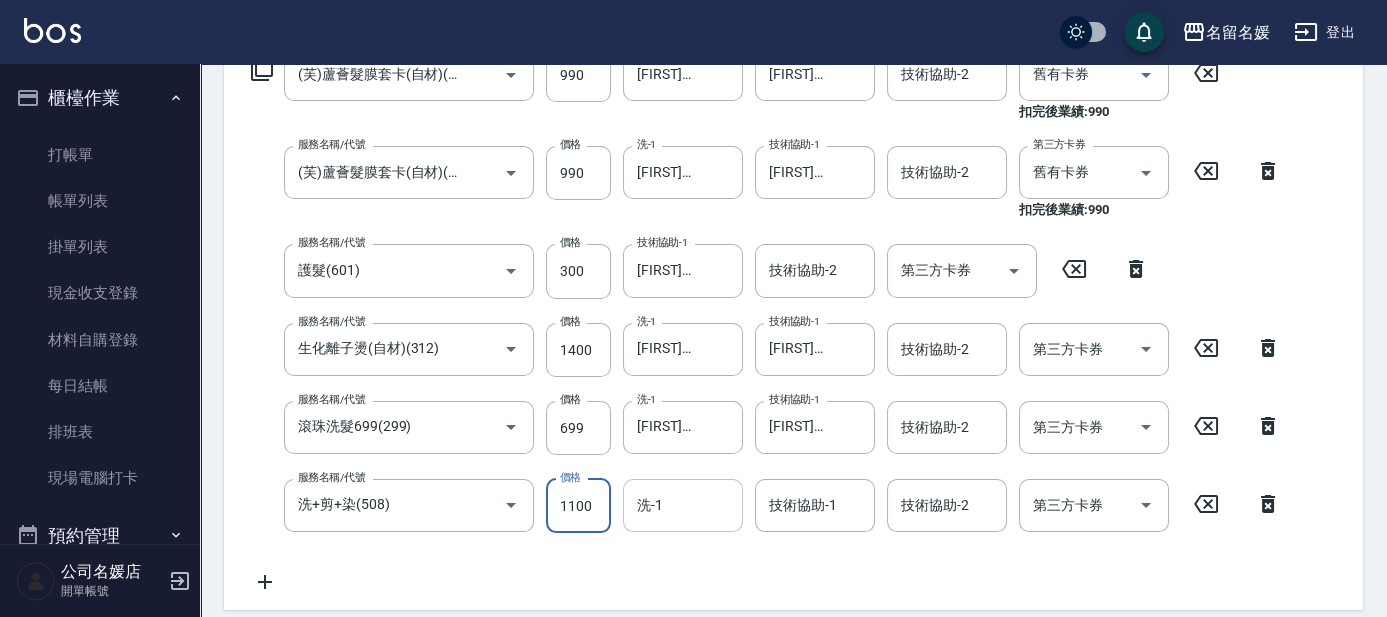 type on "1100" 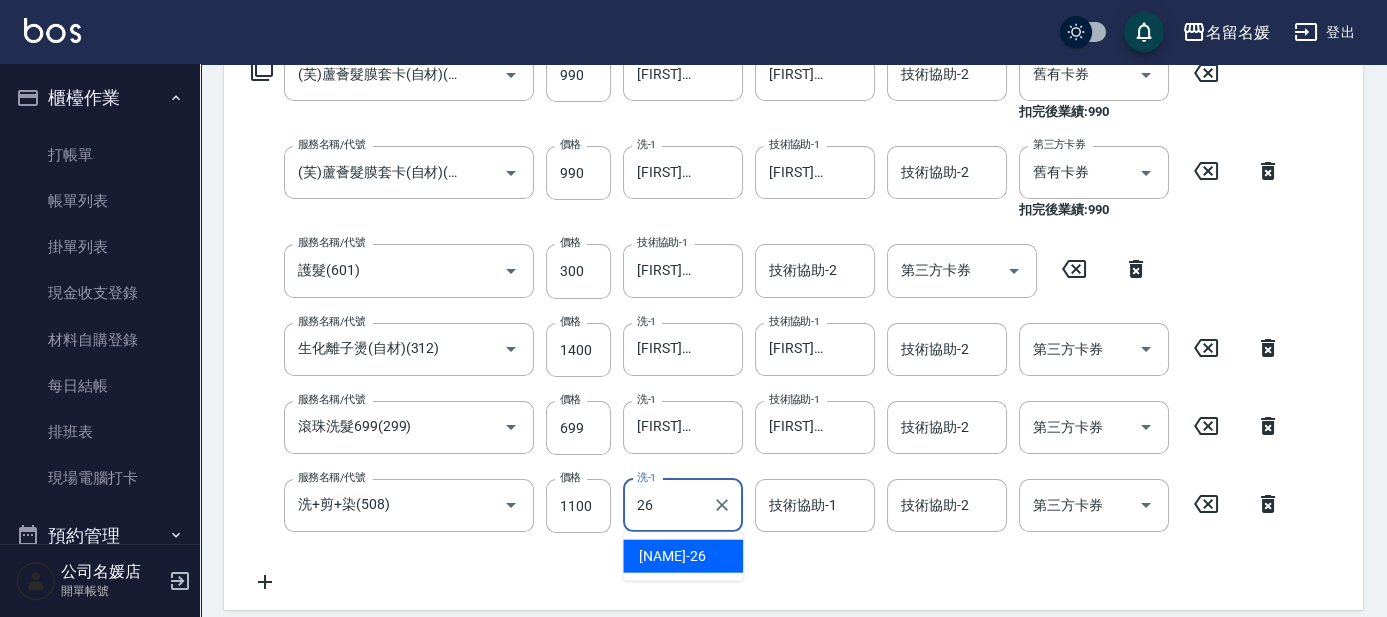 type on "[FIRST]愛陵-26" 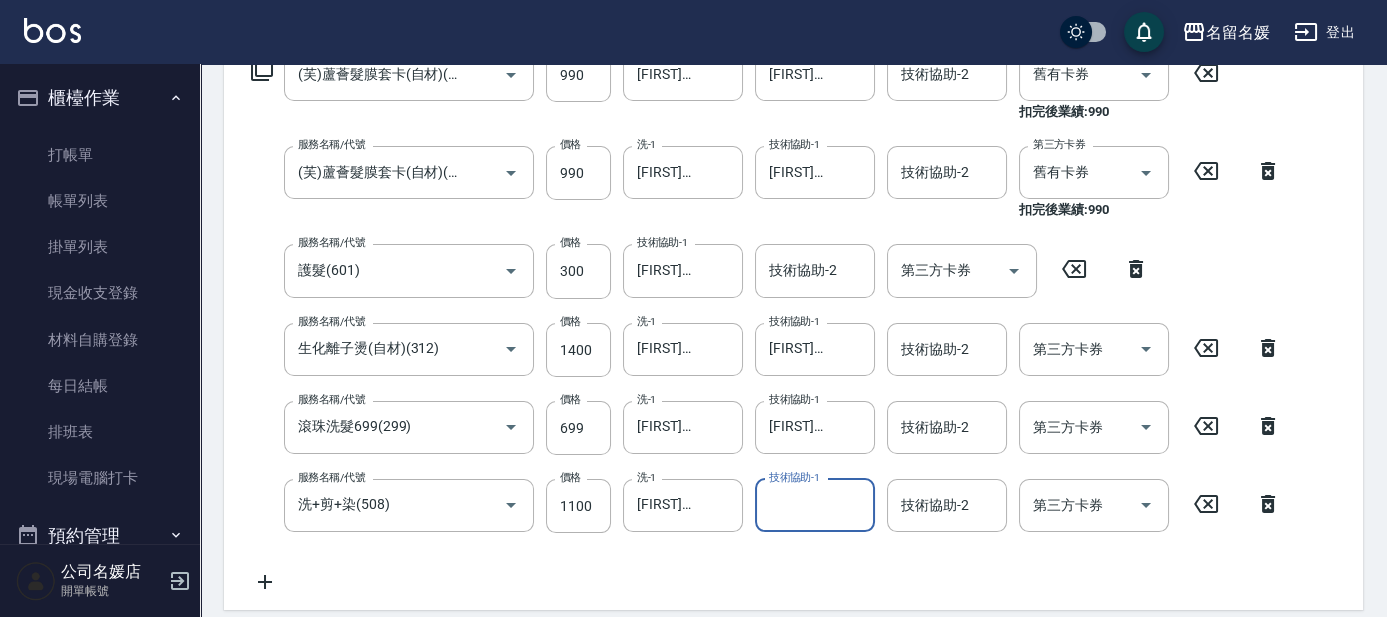 click on "技術協助-1" at bounding box center [815, 505] 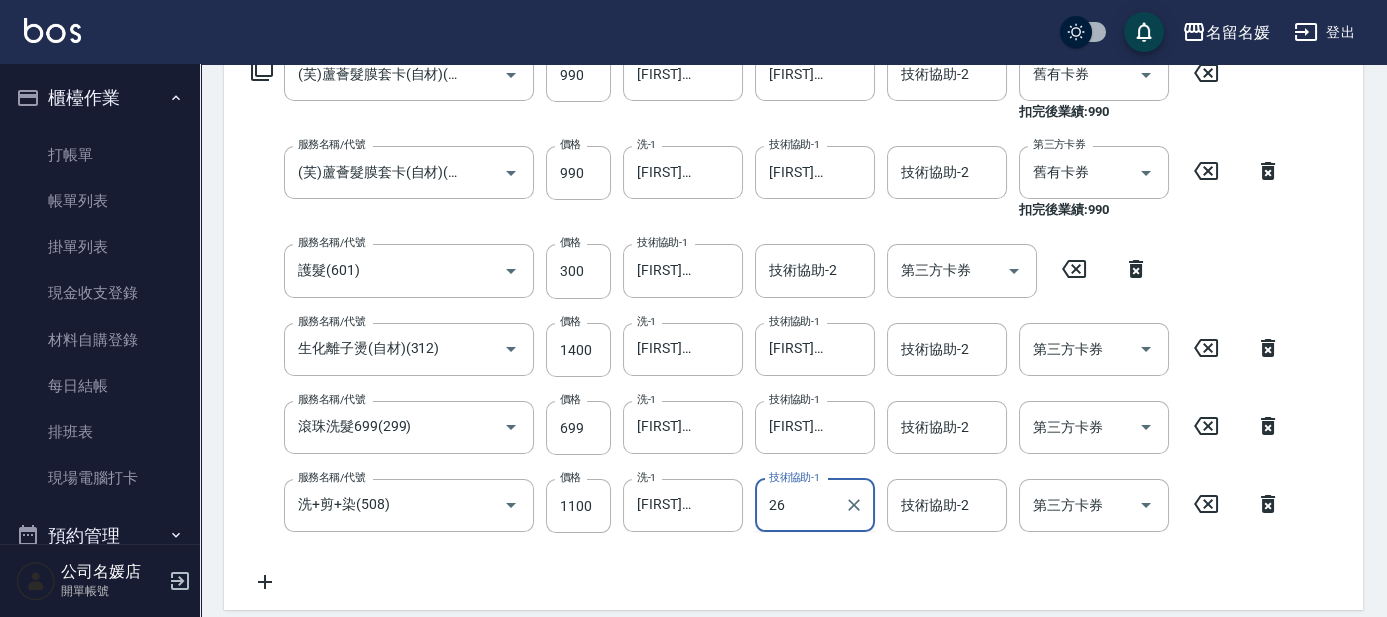 type on "[FIRST]愛陵-26" 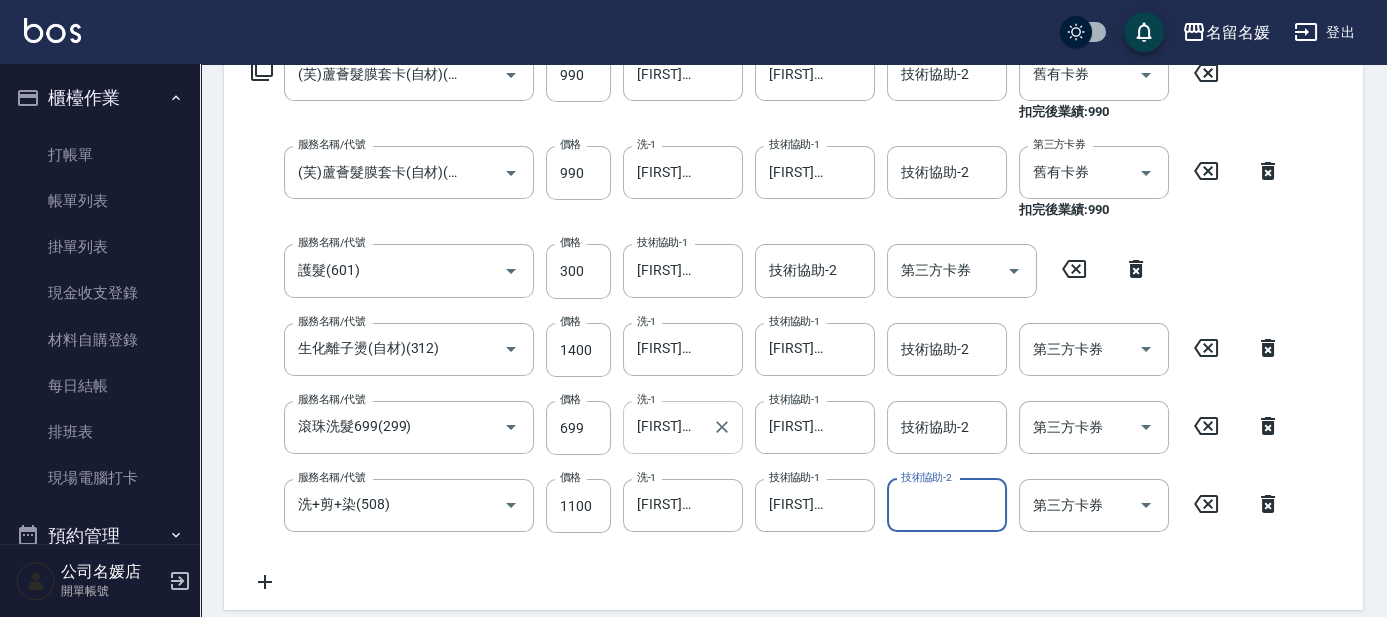 scroll, scrollTop: 442, scrollLeft: 0, axis: vertical 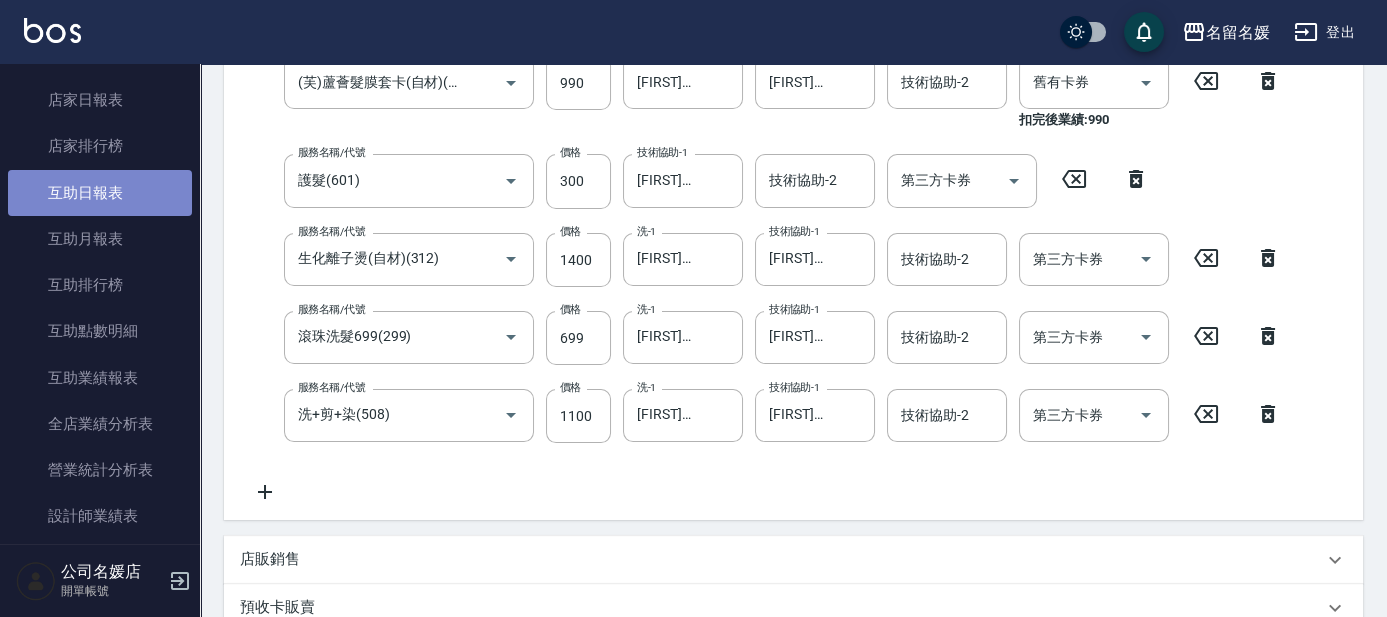 click on "互助日報表" at bounding box center (100, 193) 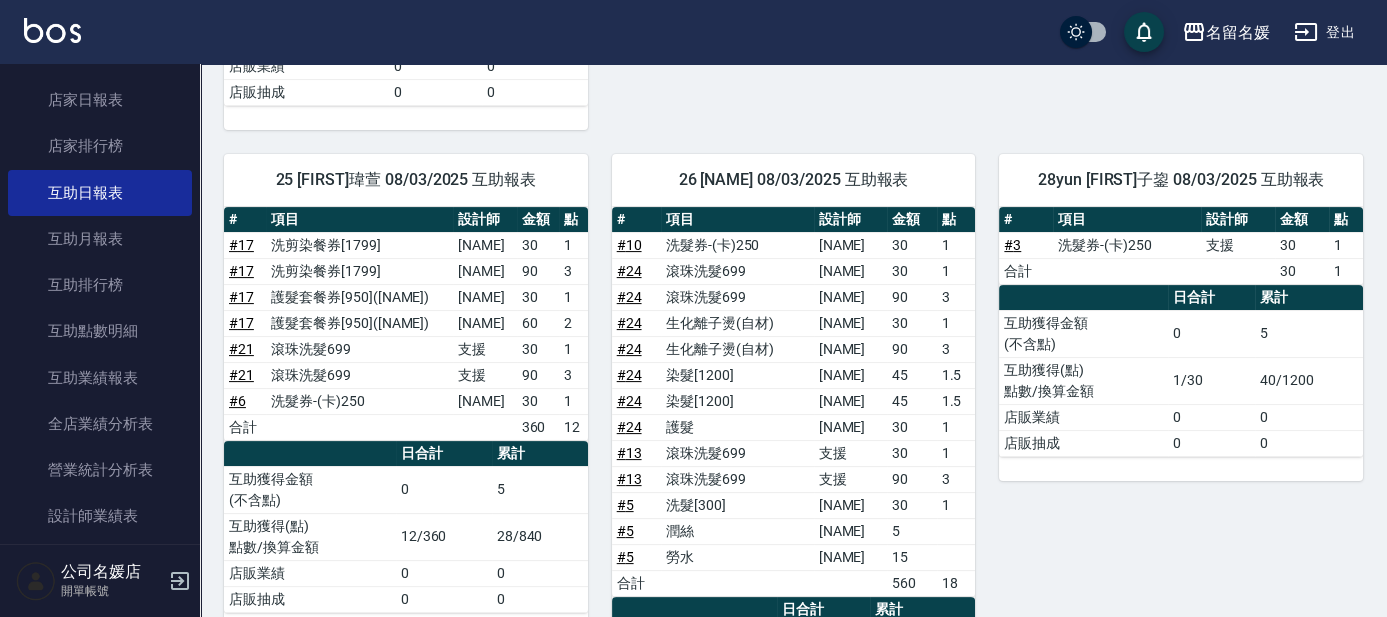 scroll, scrollTop: 1272, scrollLeft: 0, axis: vertical 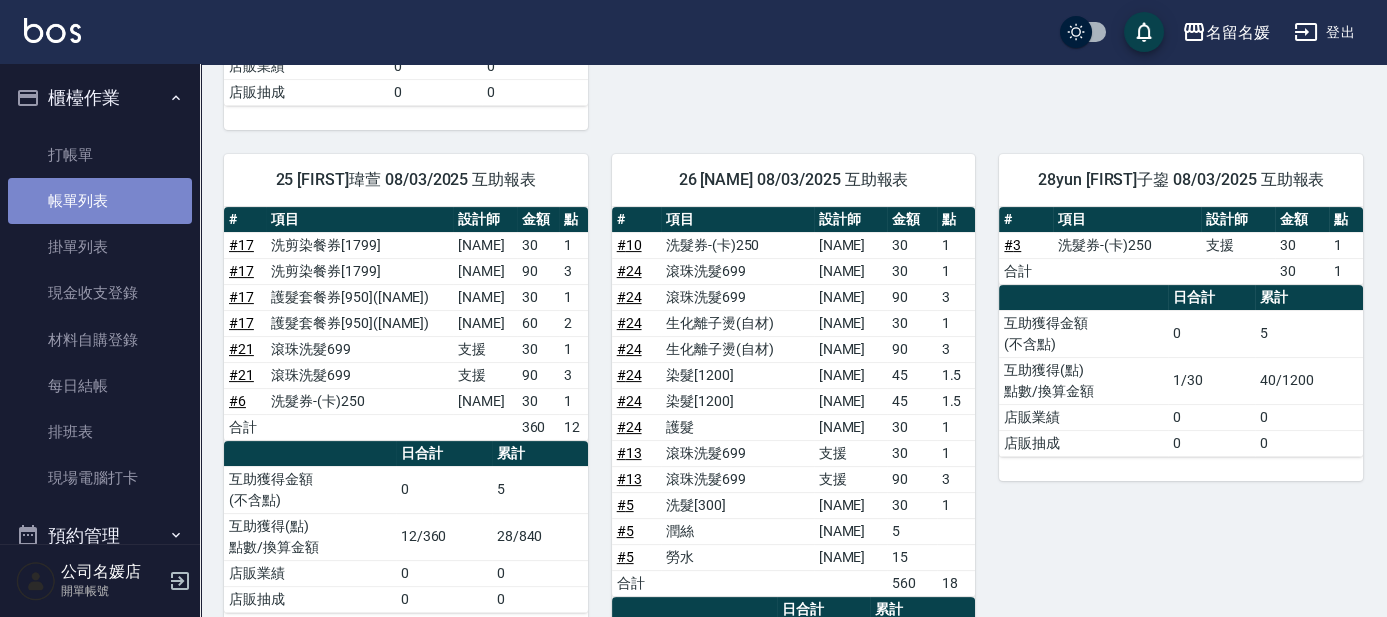 click on "帳單列表" at bounding box center (100, 201) 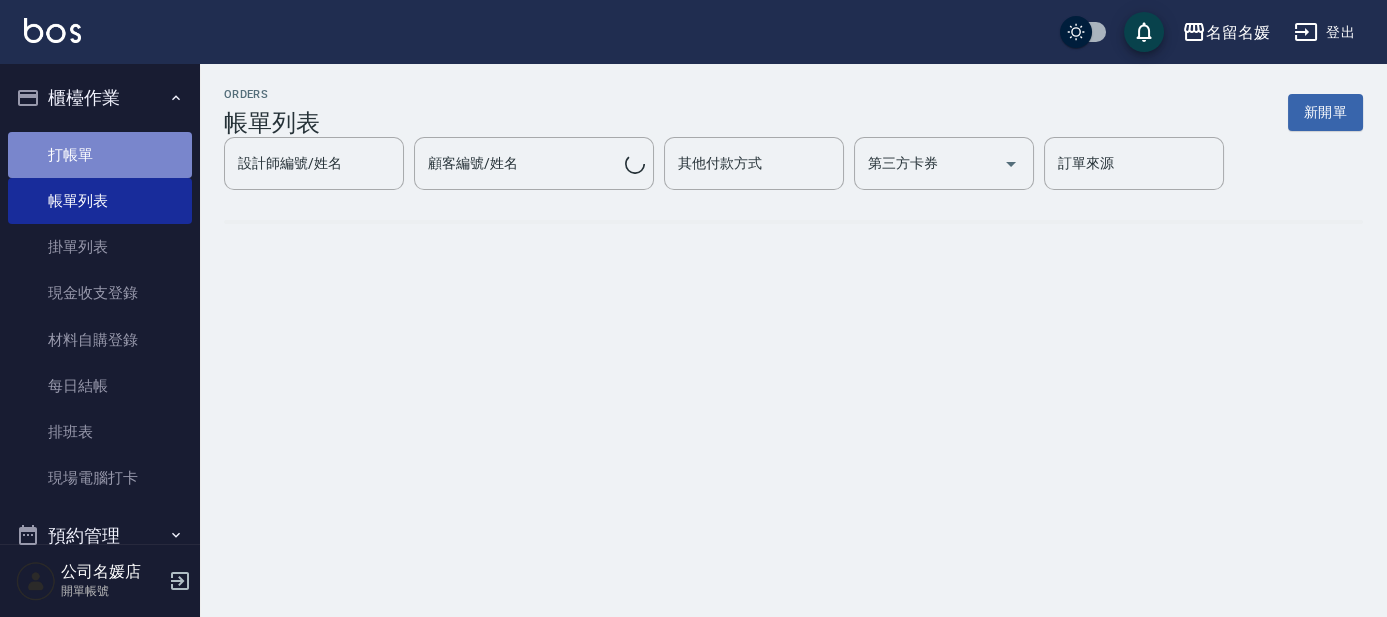 drag, startPoint x: 115, startPoint y: 154, endPoint x: 121, endPoint y: 172, distance: 18.973665 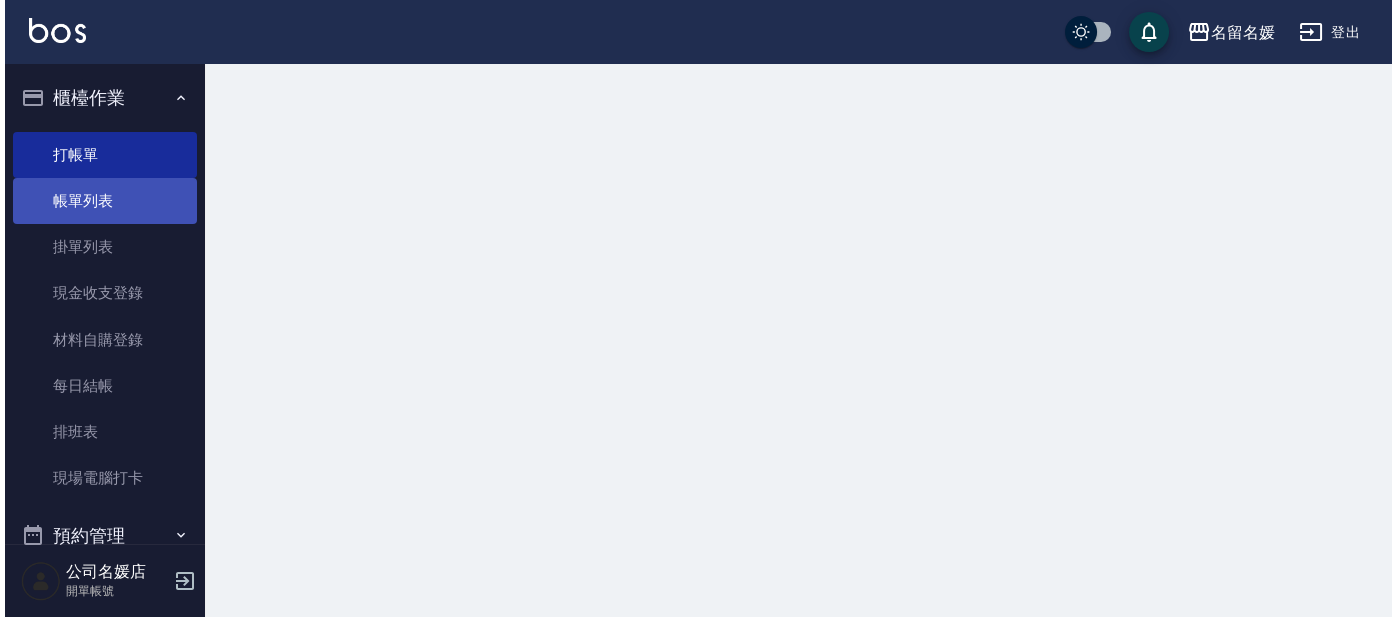 scroll, scrollTop: 0, scrollLeft: 0, axis: both 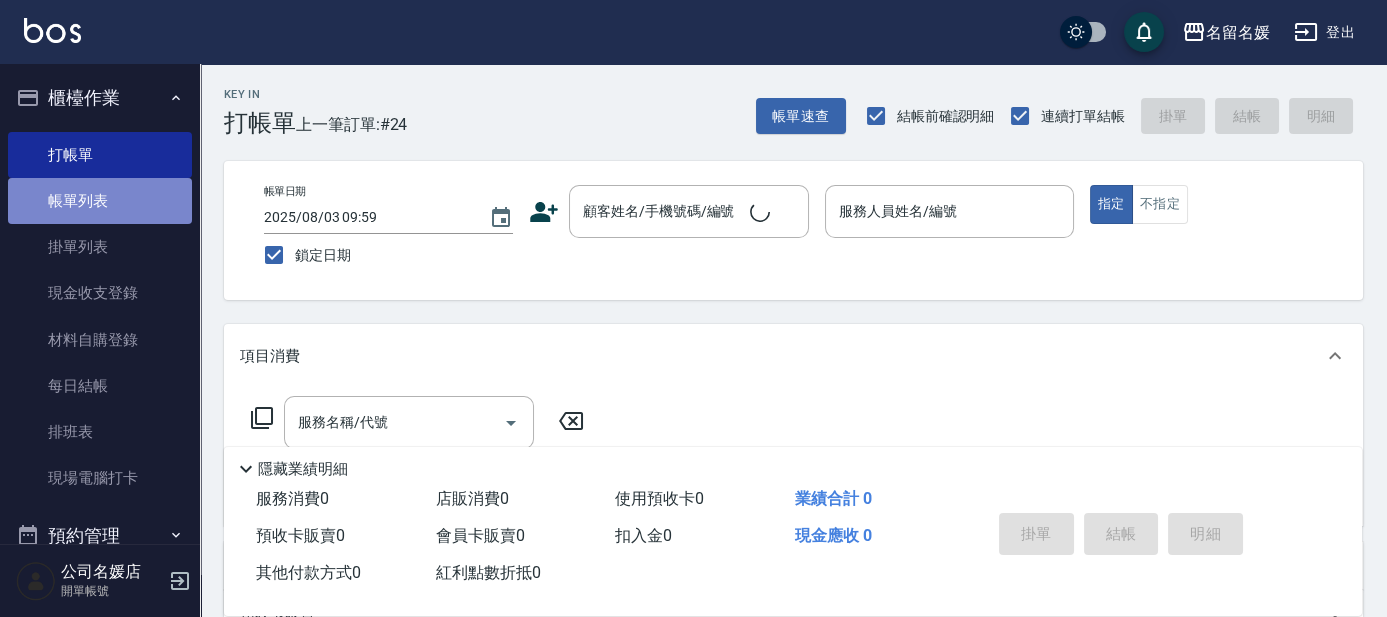 click on "帳單列表" at bounding box center [100, 201] 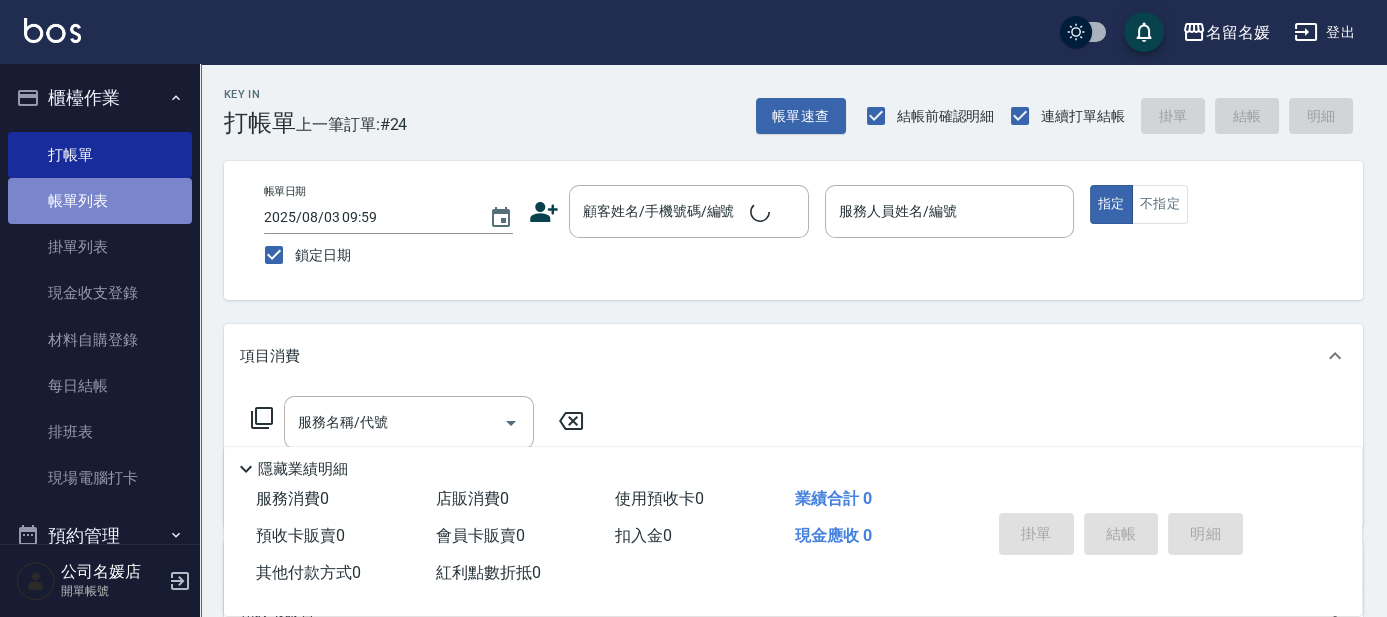 click on "帳單列表" at bounding box center [100, 201] 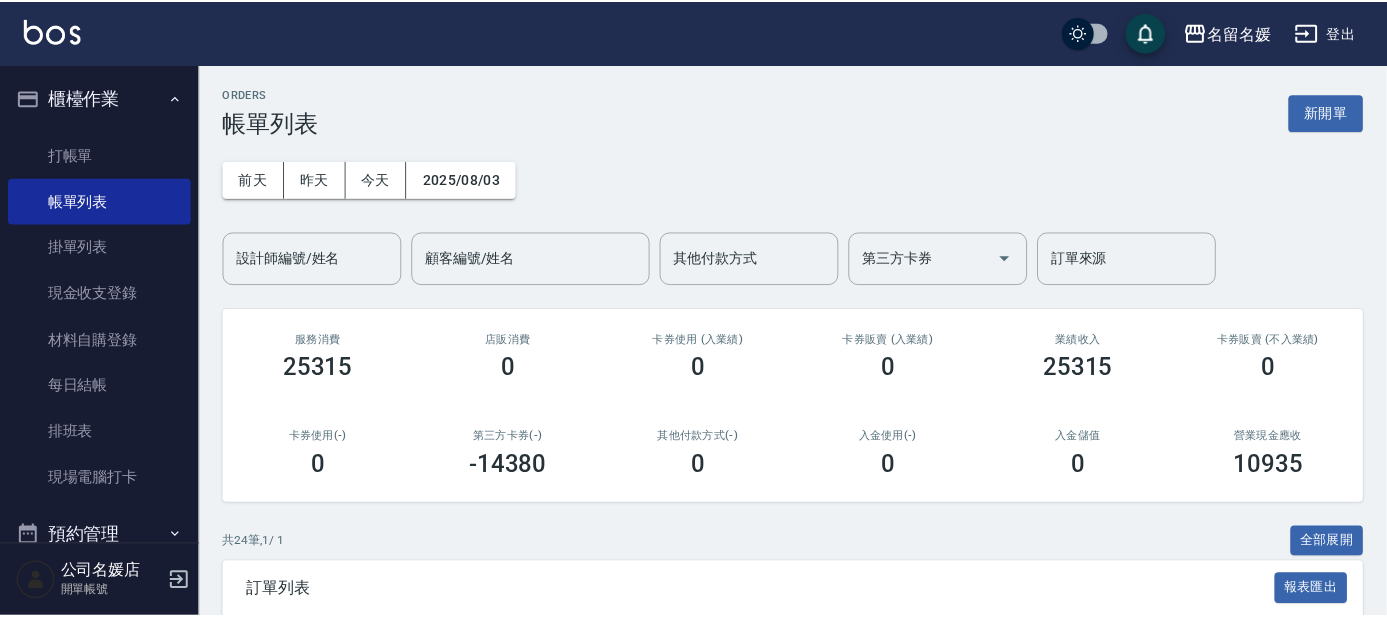 scroll, scrollTop: 545, scrollLeft: 0, axis: vertical 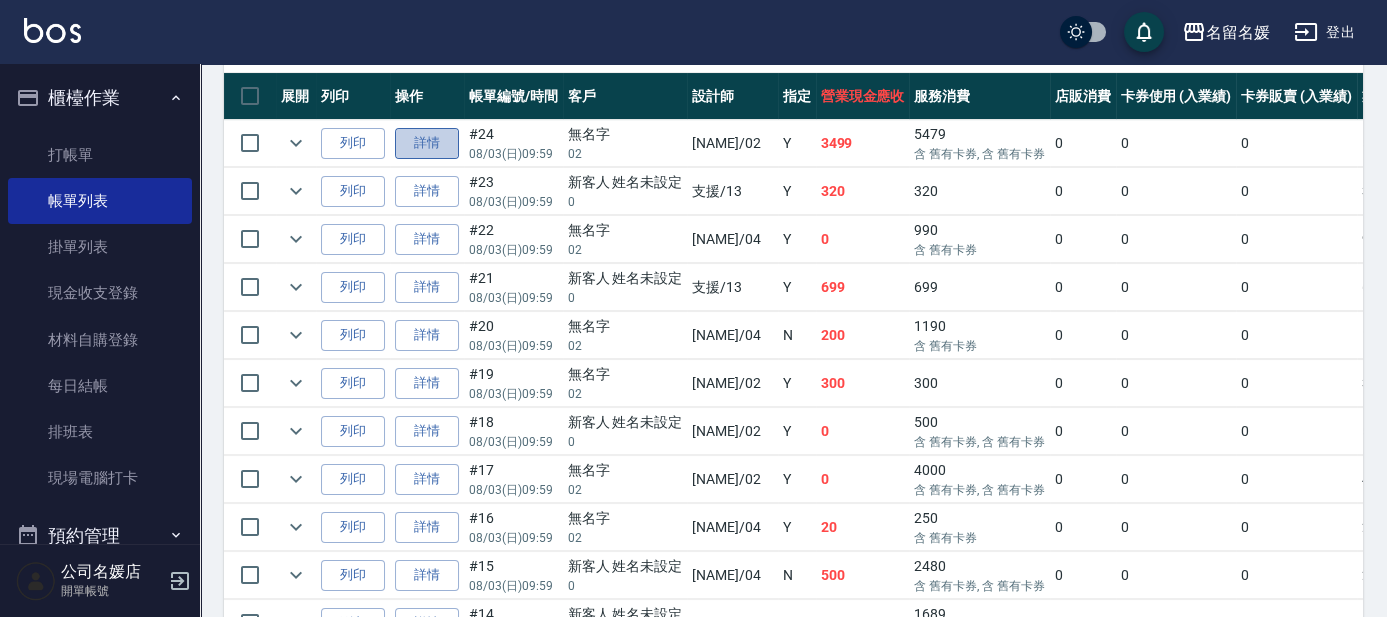 click on "詳情" at bounding box center (427, 143) 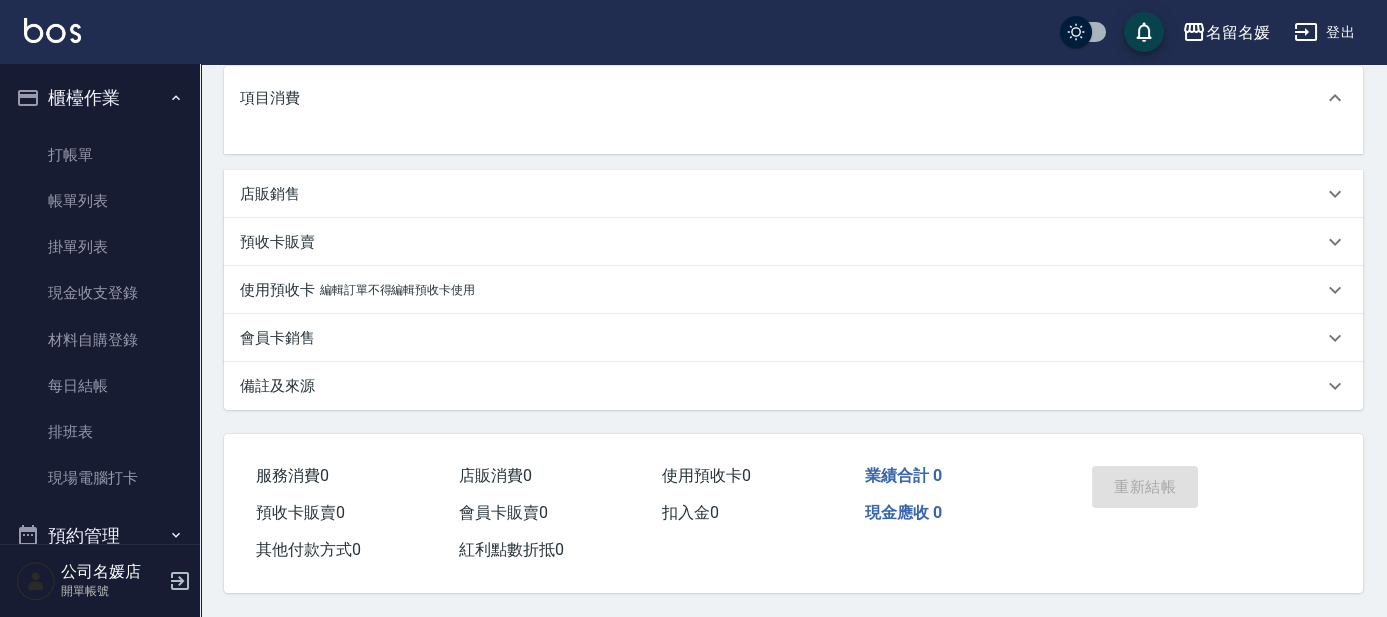 scroll, scrollTop: 0, scrollLeft: 0, axis: both 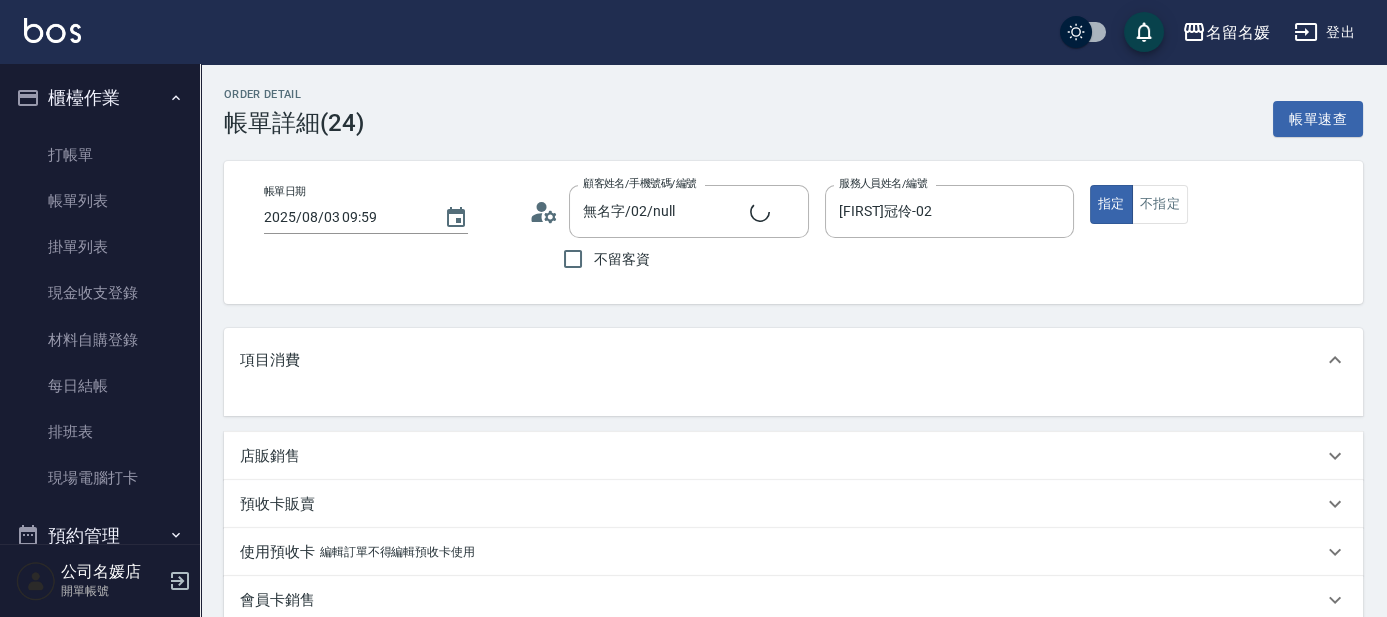 type on "無名字/02/null" 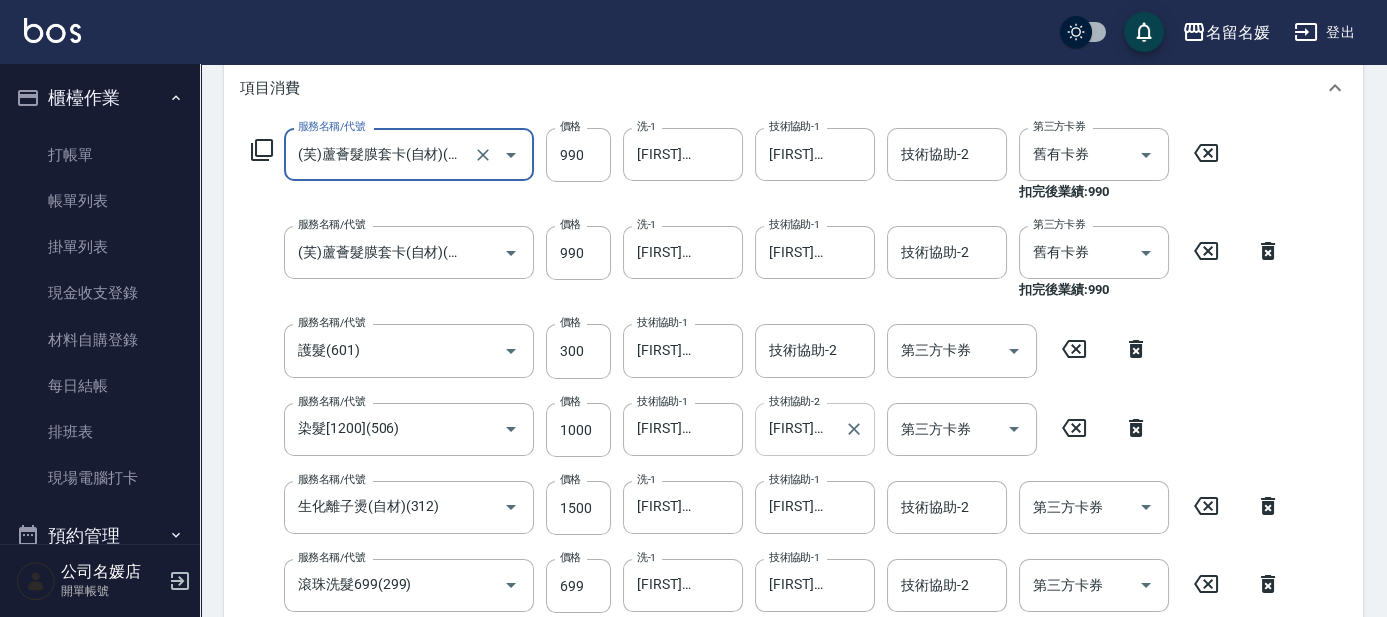 scroll, scrollTop: 363, scrollLeft: 0, axis: vertical 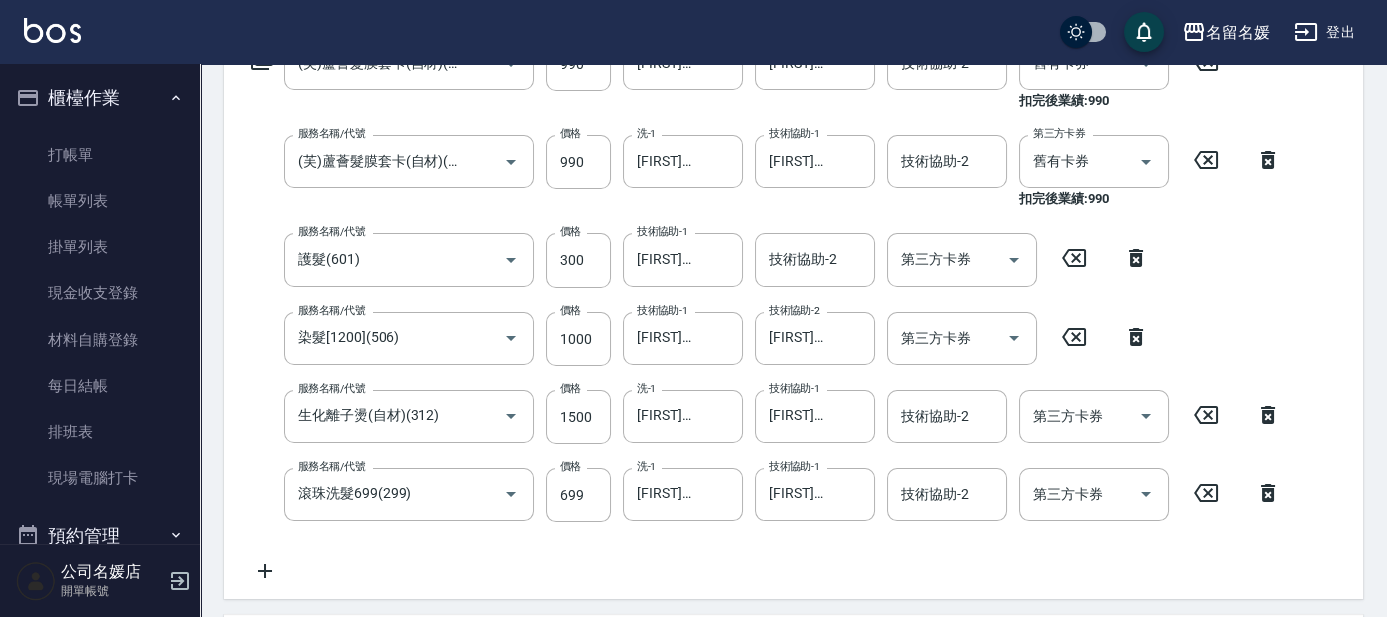 click 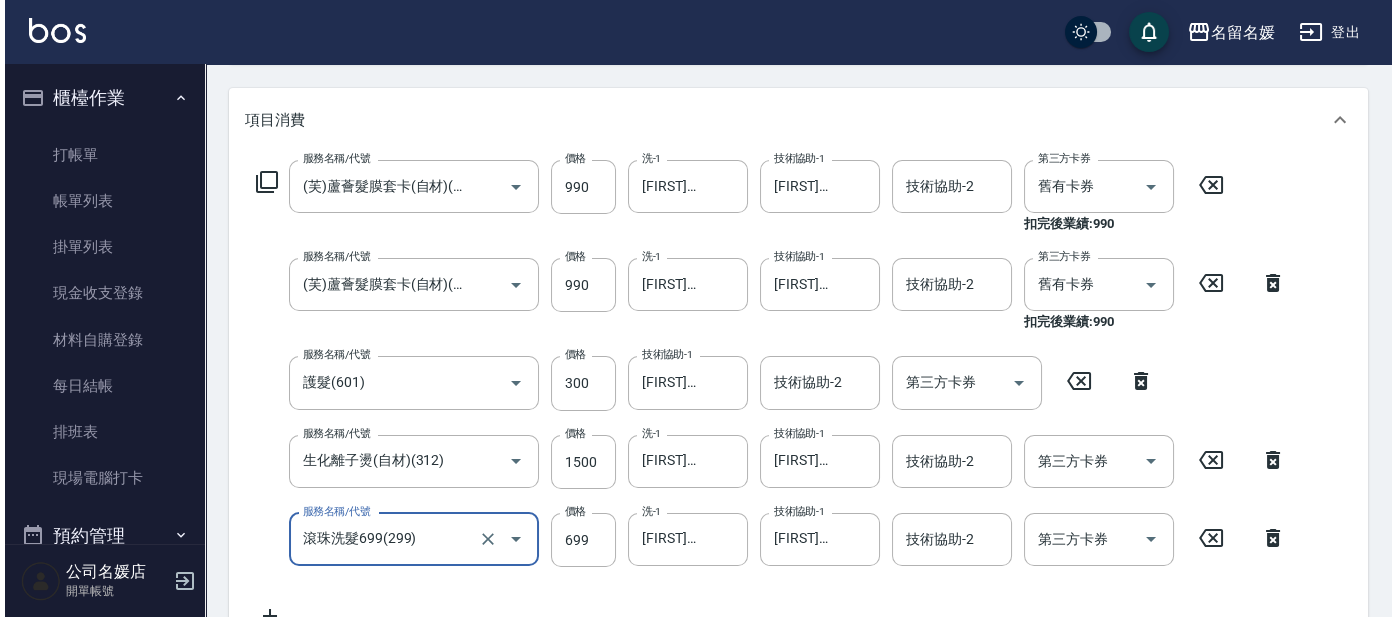 scroll, scrollTop: 272, scrollLeft: 0, axis: vertical 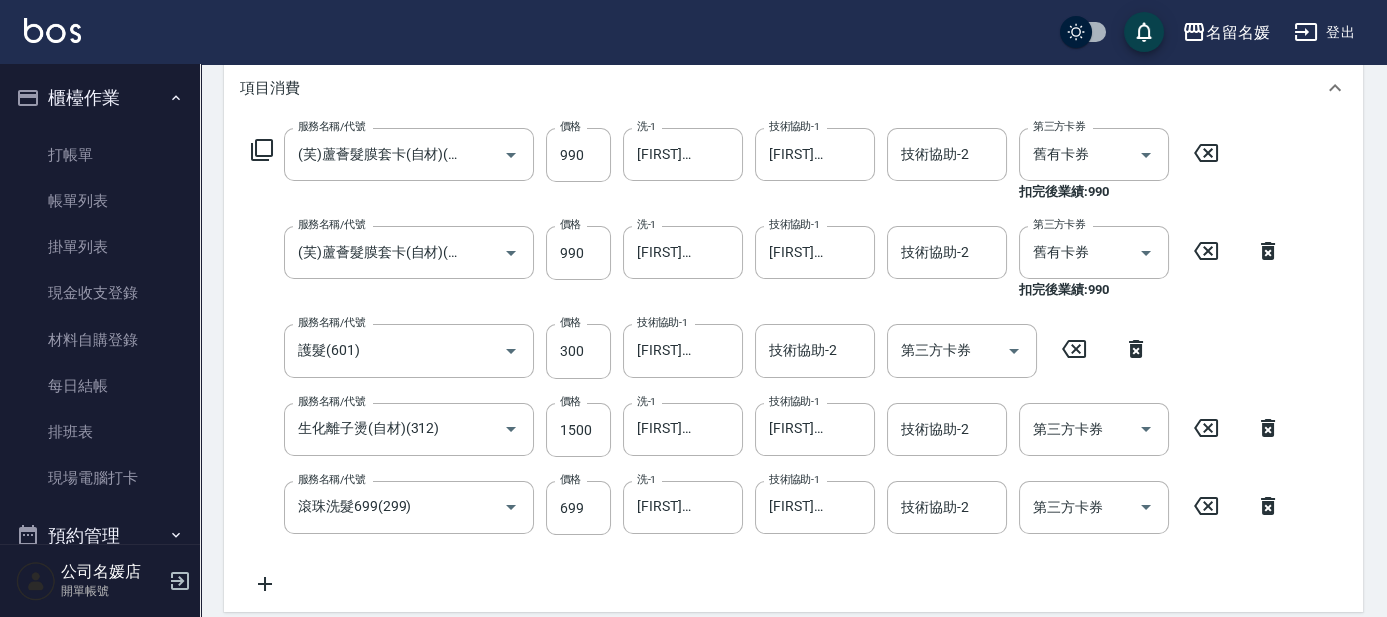 click 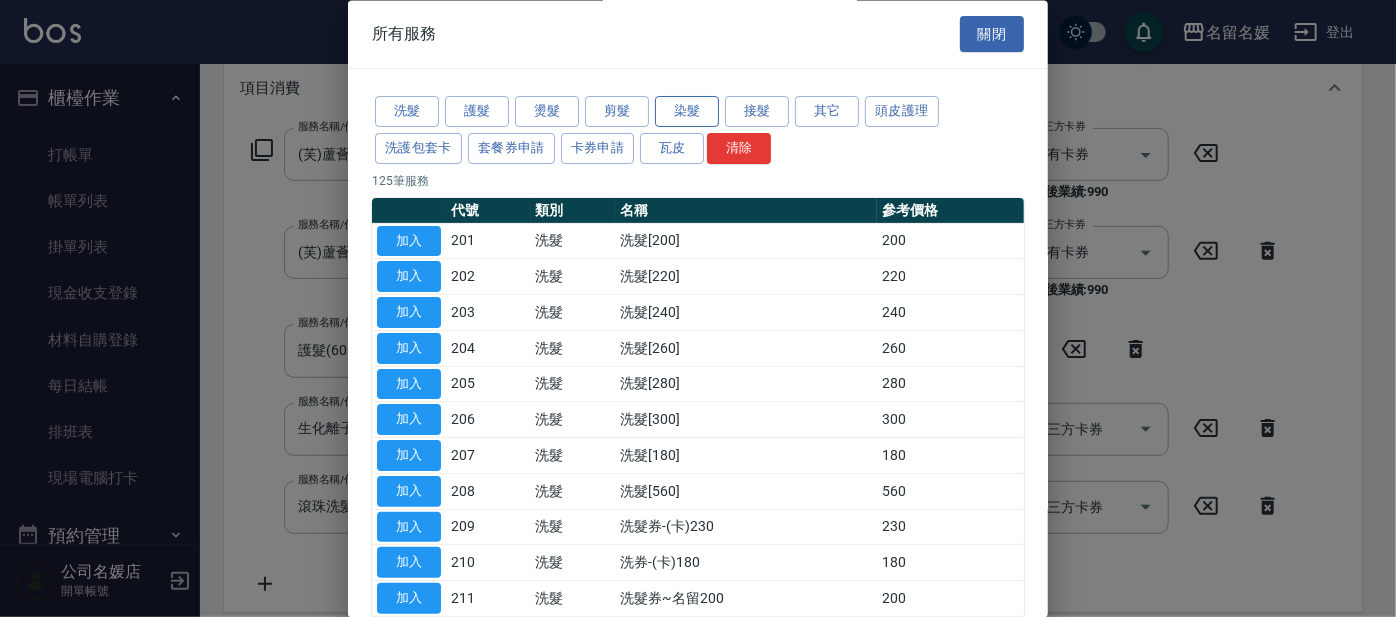click on "染髮" at bounding box center [687, 112] 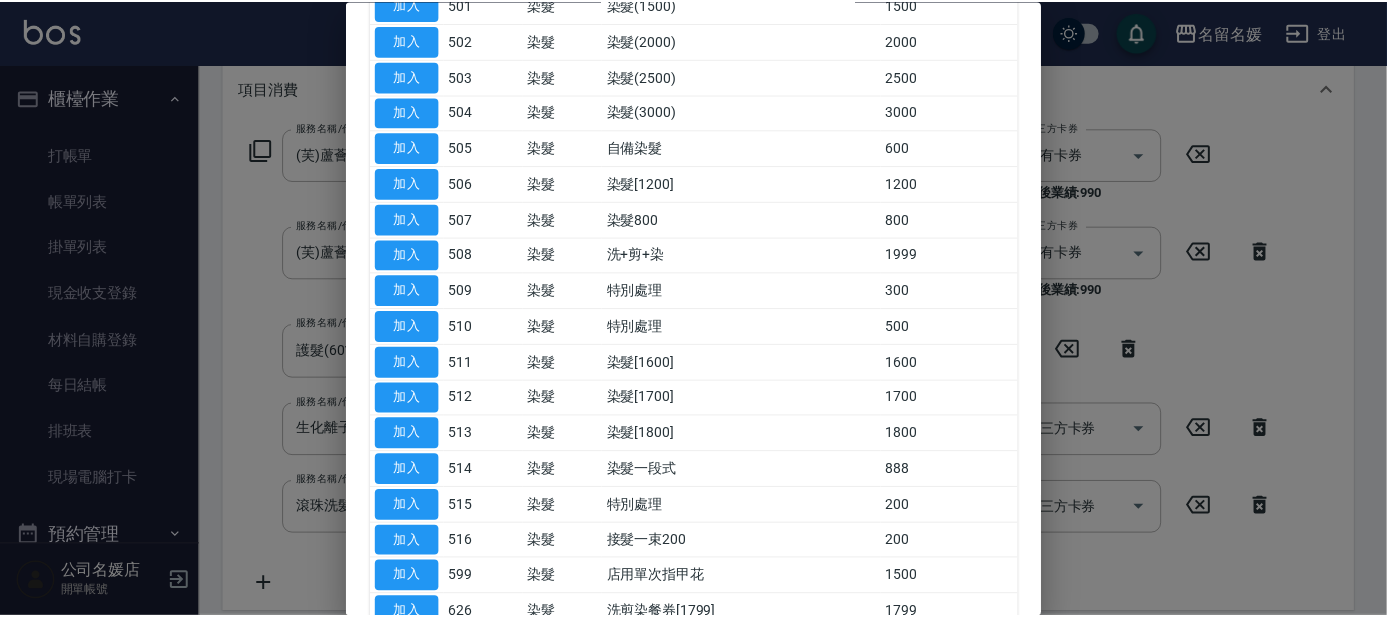 scroll, scrollTop: 272, scrollLeft: 0, axis: vertical 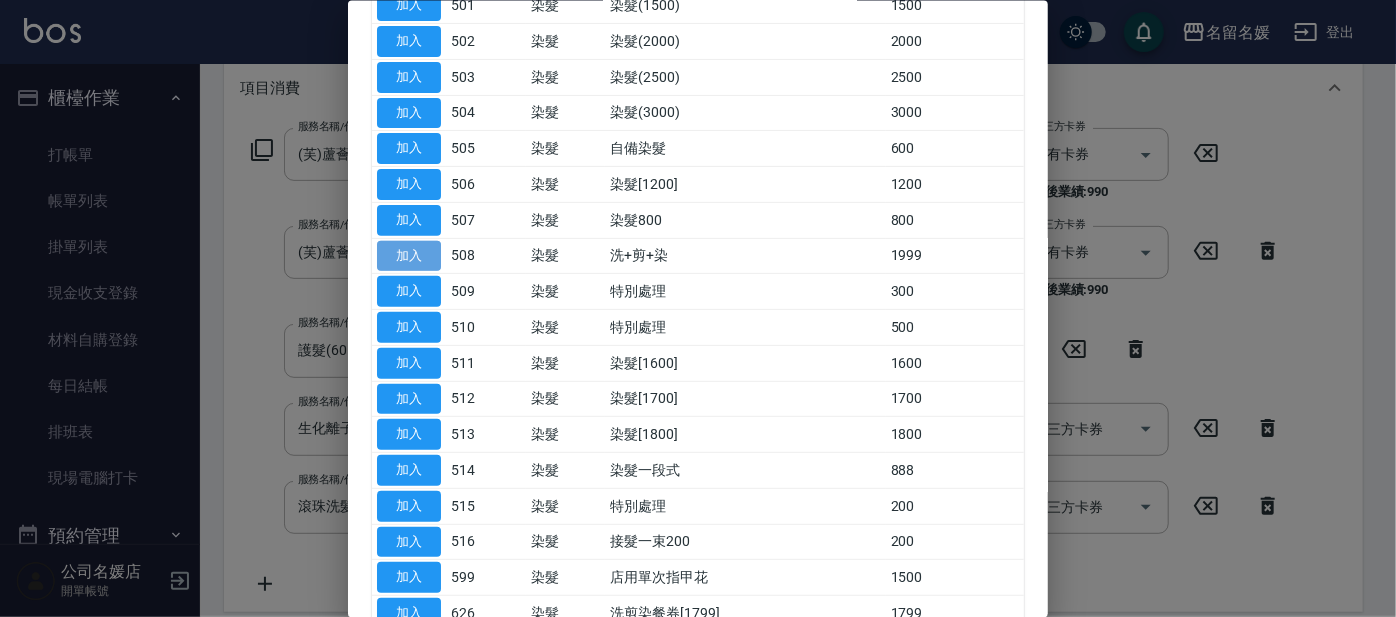 click on "加入" at bounding box center [409, 255] 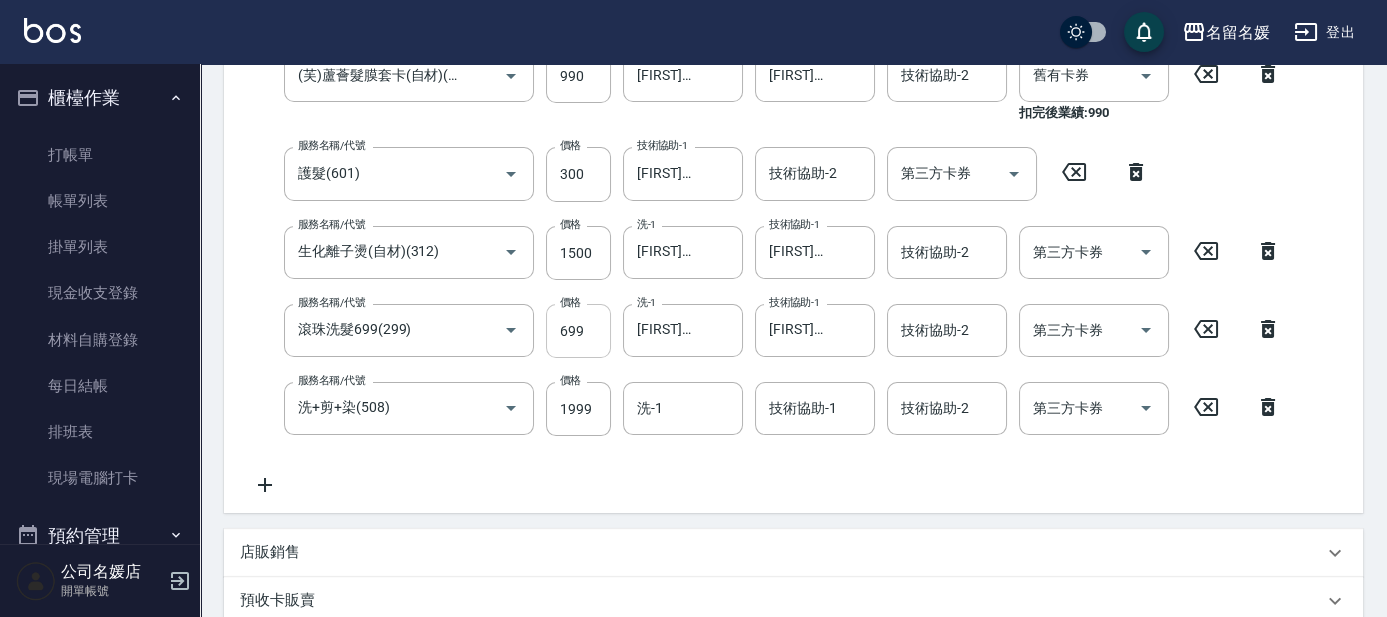 scroll, scrollTop: 454, scrollLeft: 0, axis: vertical 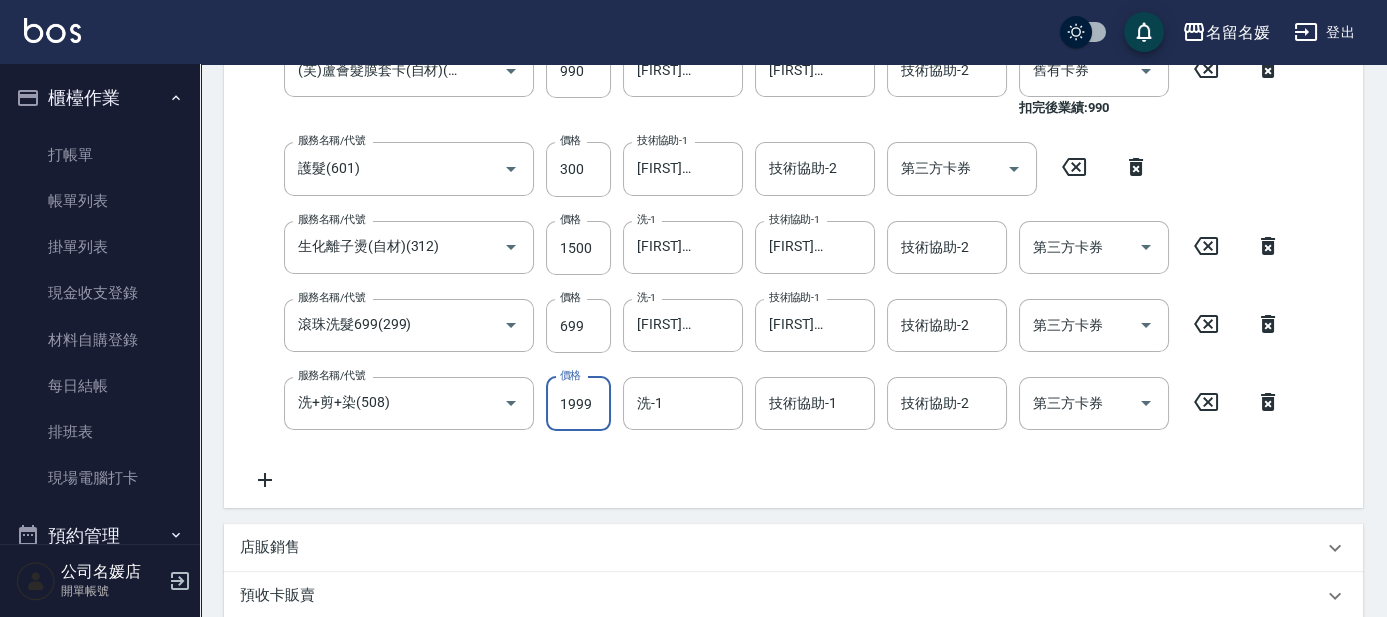click on "1999" at bounding box center [578, 404] 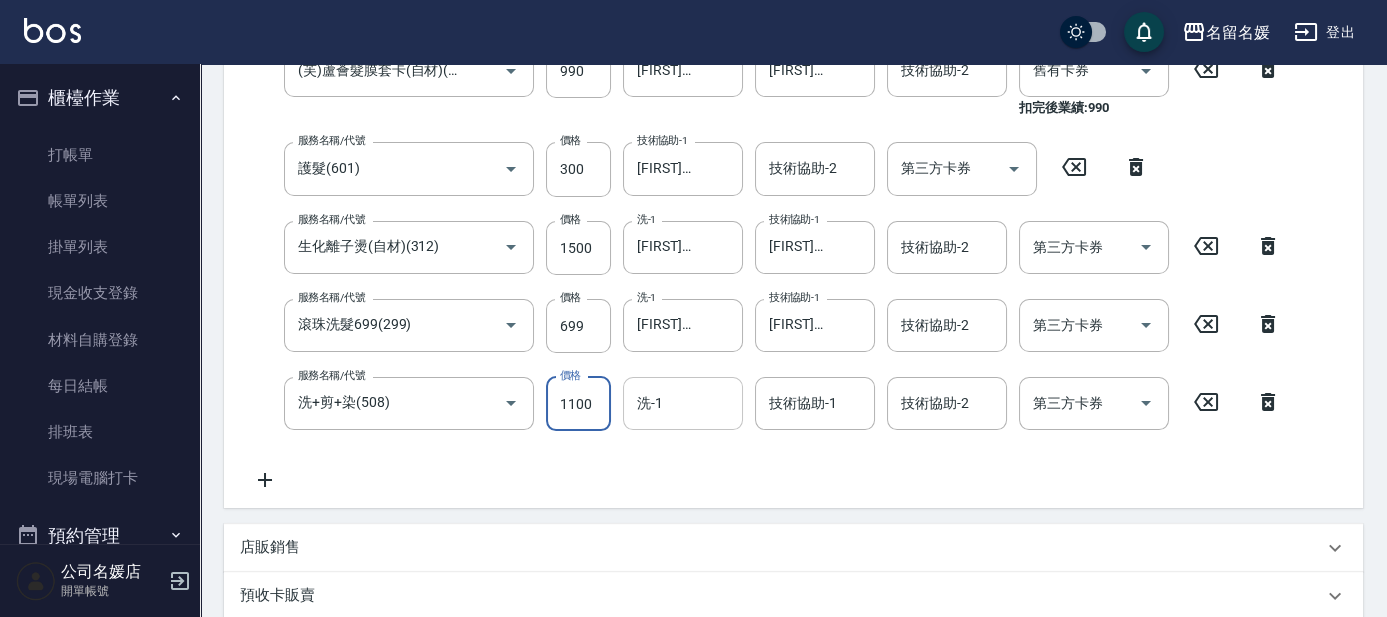 type on "1100" 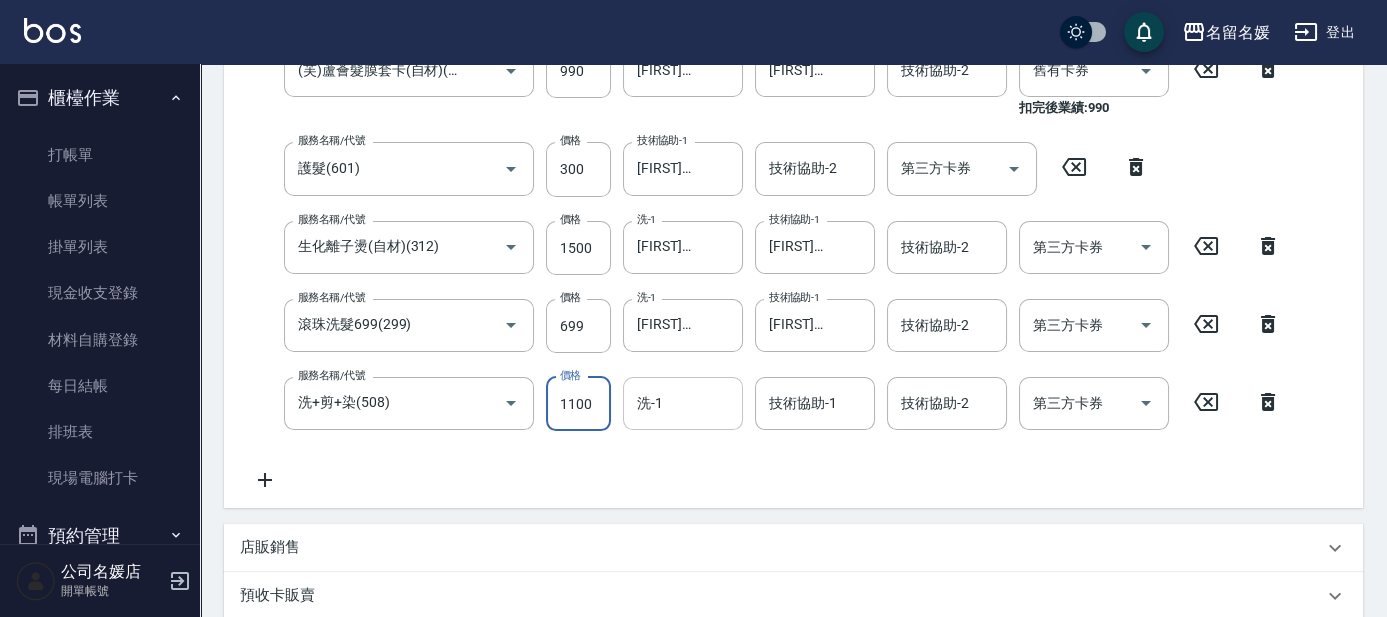click on "洗-1" at bounding box center (683, 403) 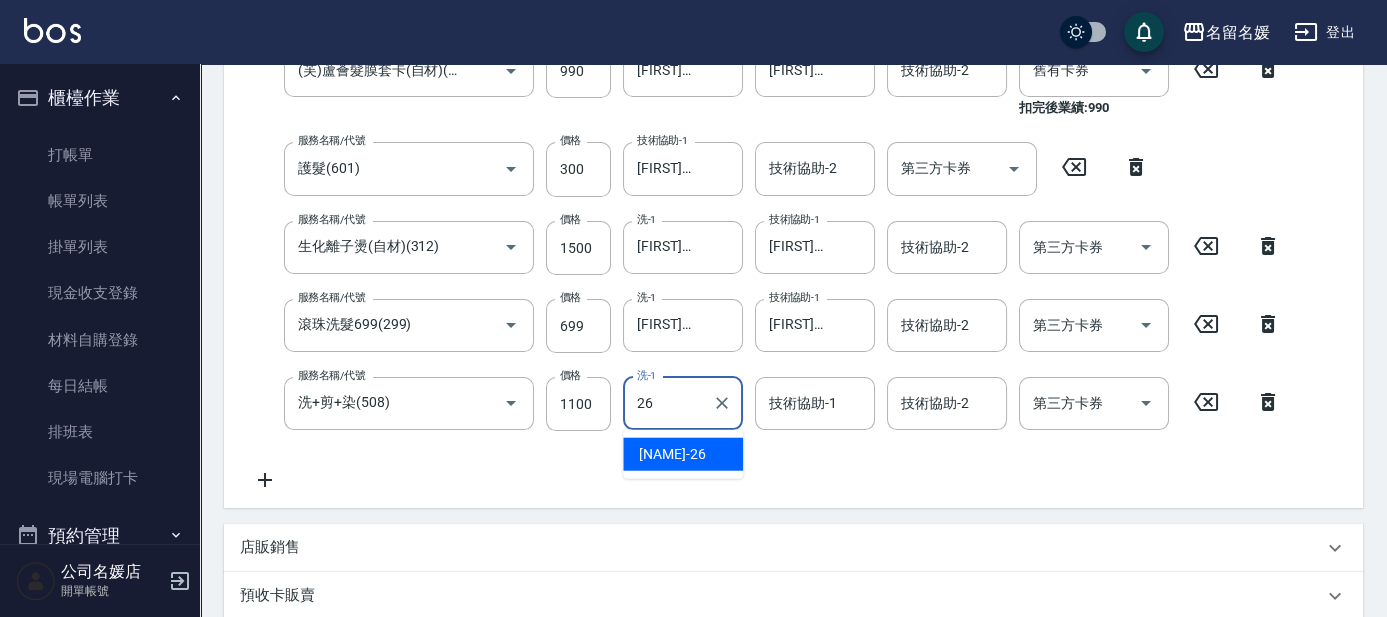 type on "[FIRST]愛陵-26" 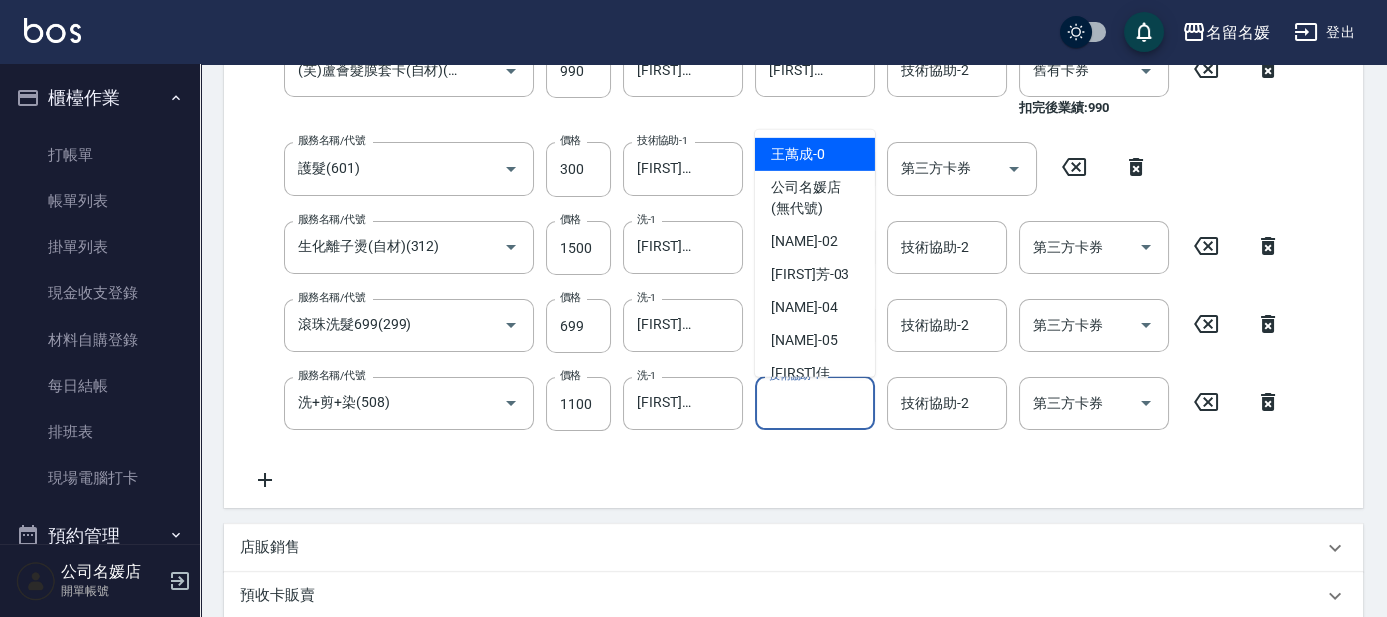 click on "技術協助-1" at bounding box center [815, 403] 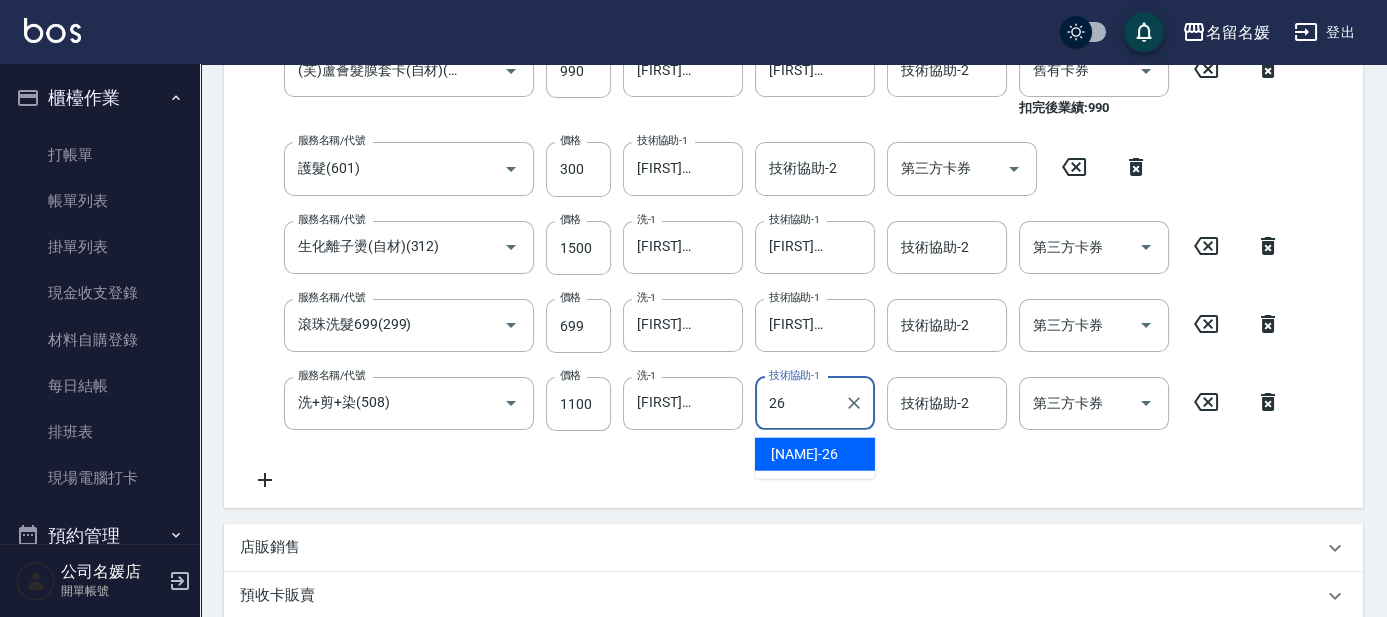 type on "[FIRST]愛陵-26" 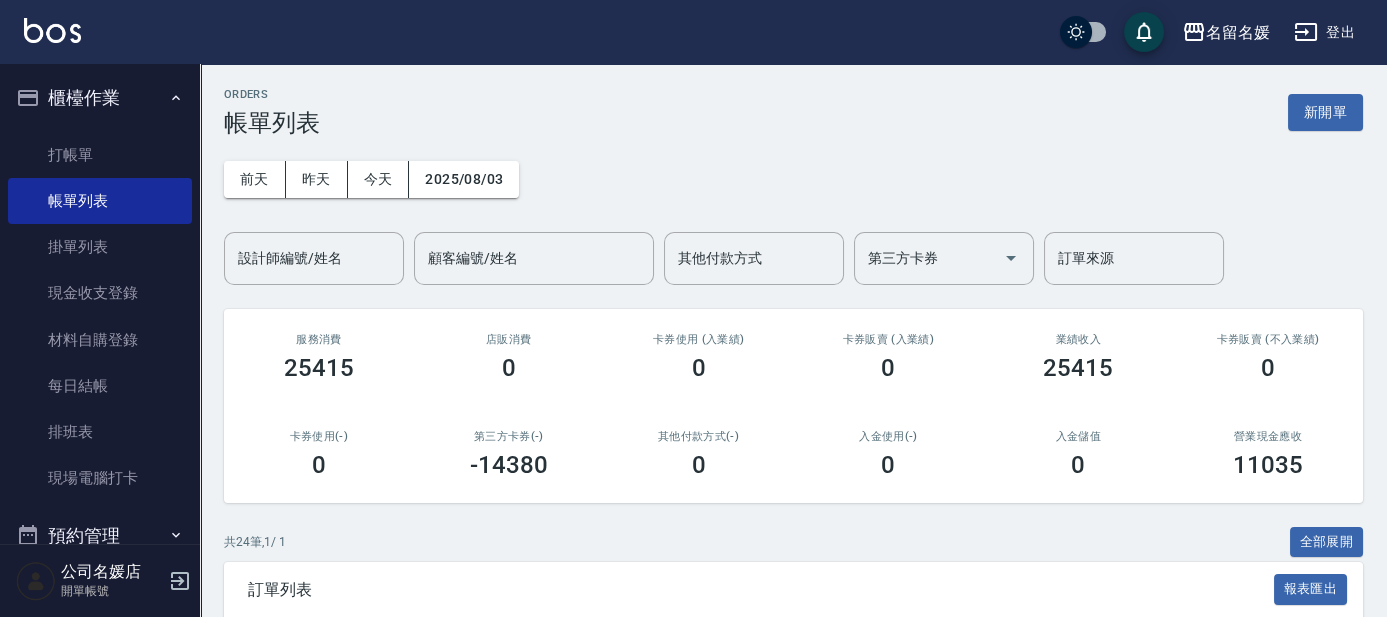 scroll, scrollTop: 272, scrollLeft: 0, axis: vertical 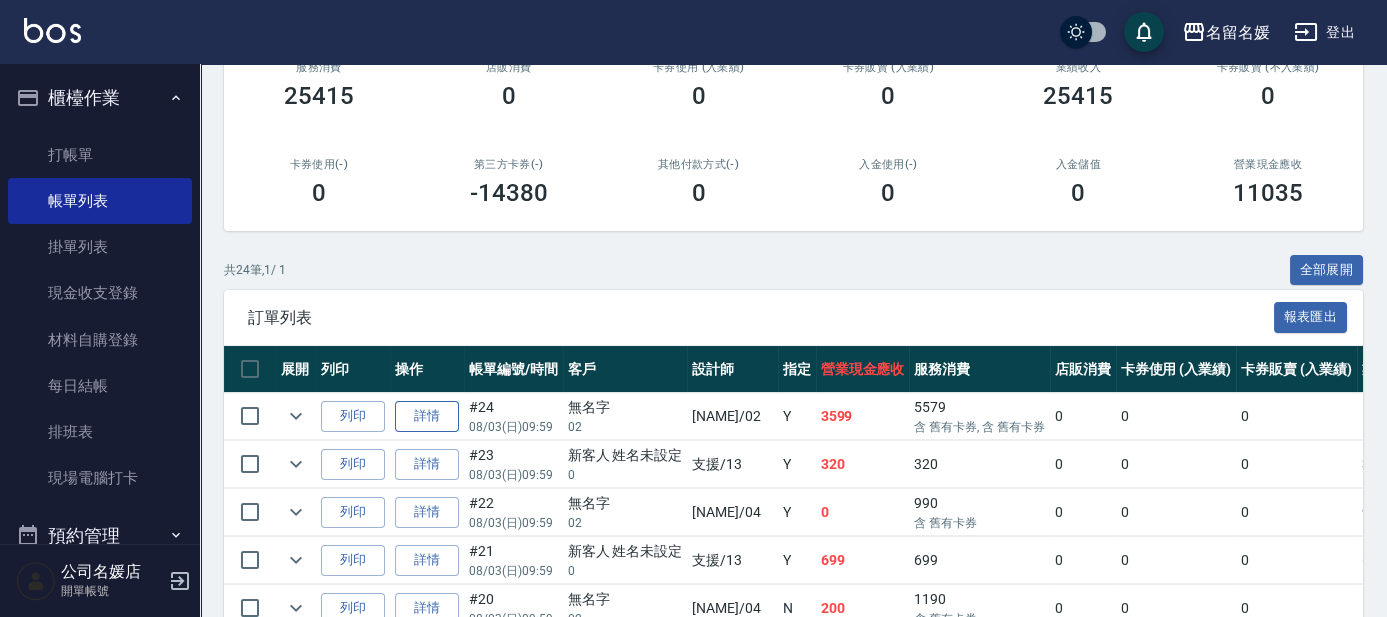 click on "詳情" at bounding box center (427, 416) 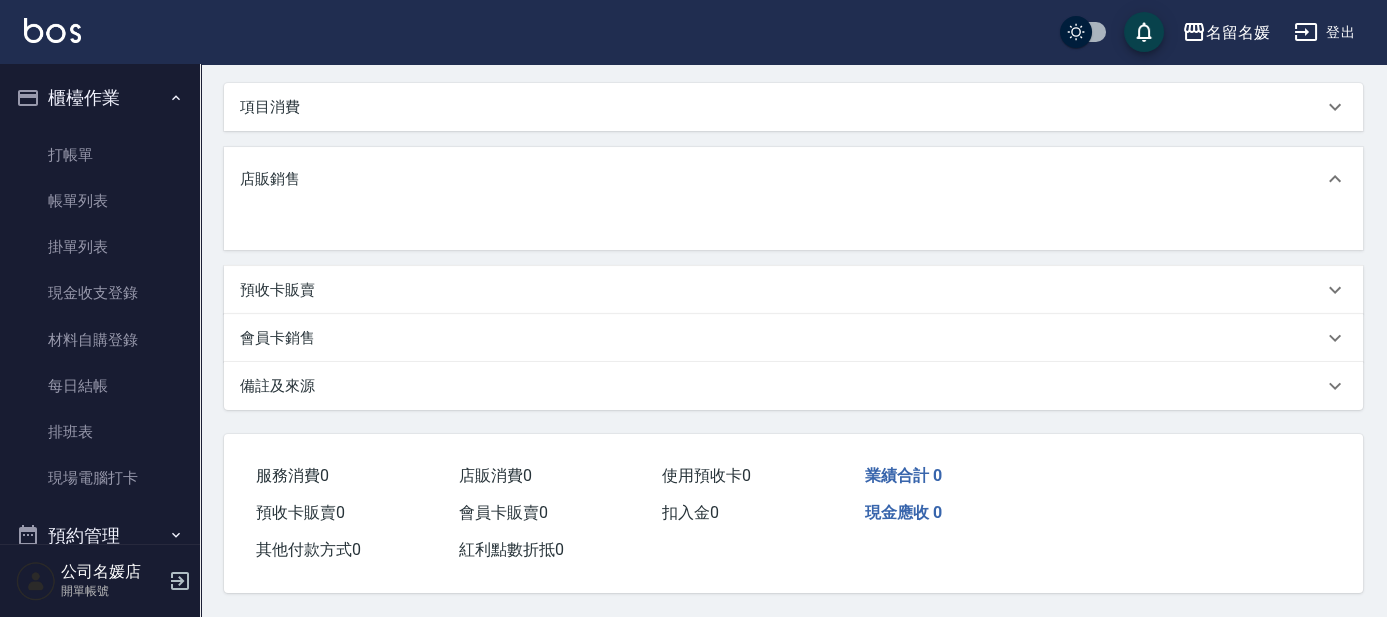 click on "店販銷售" at bounding box center [793, 179] 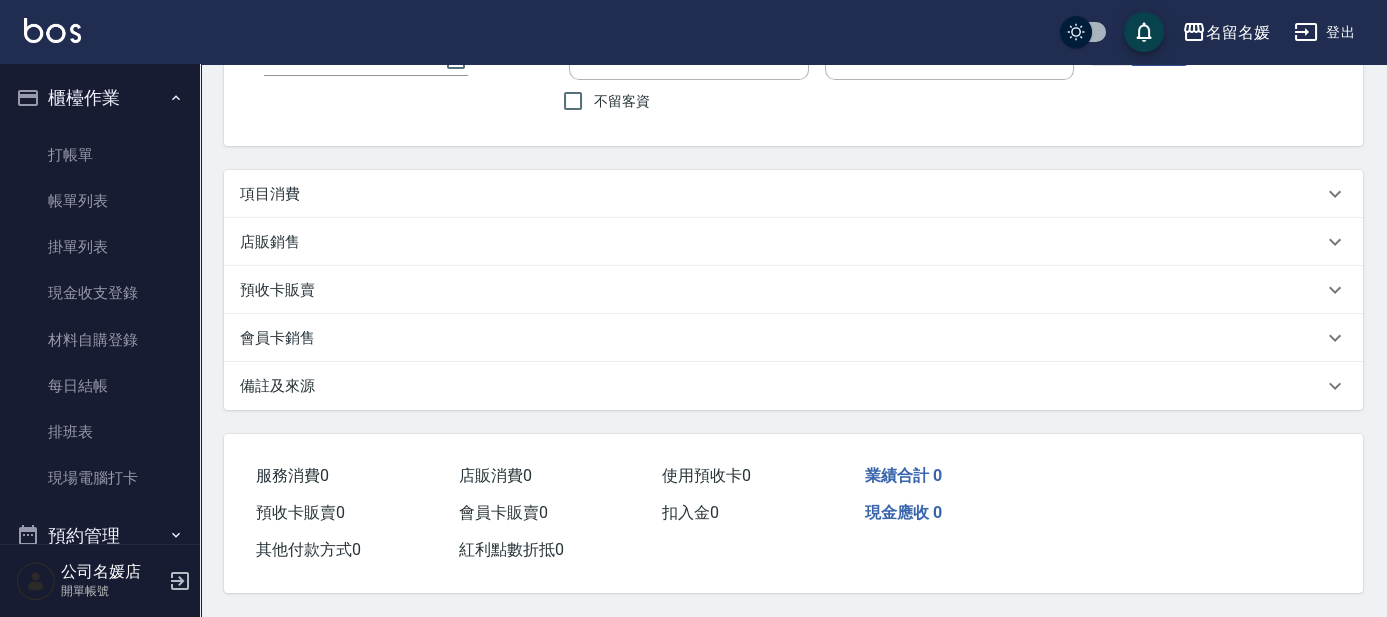 scroll, scrollTop: 0, scrollLeft: 0, axis: both 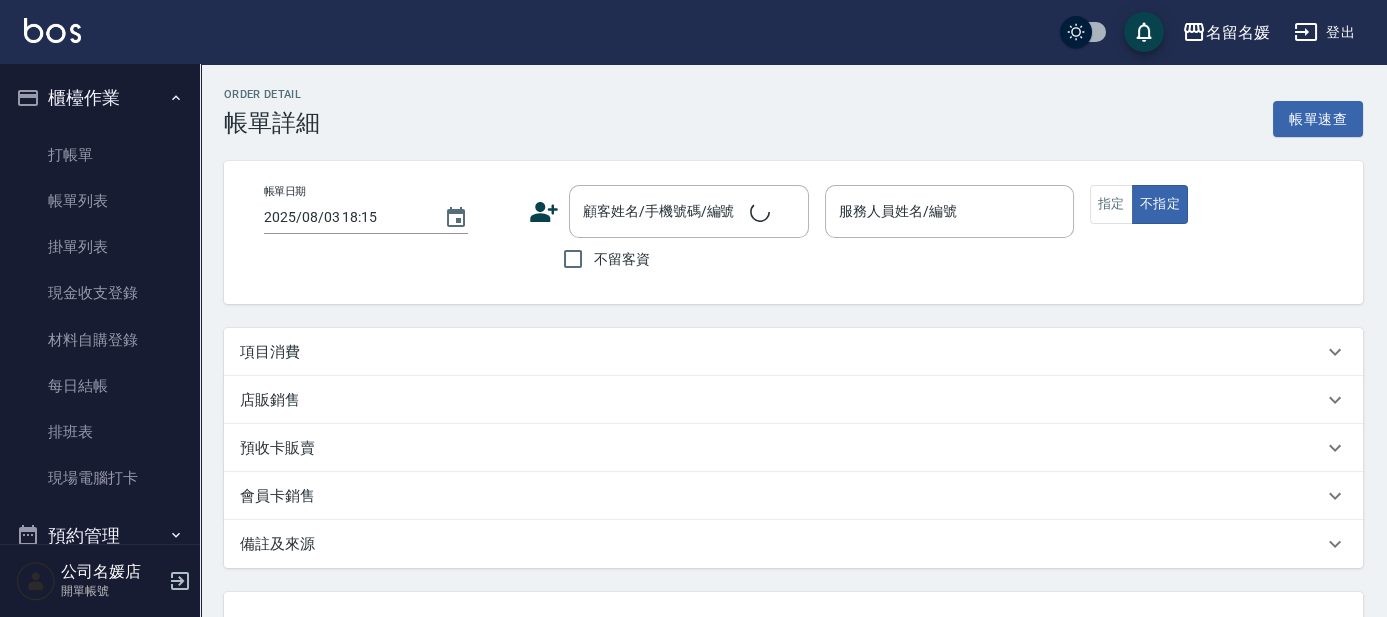 click on "店販銷售" at bounding box center [793, 400] 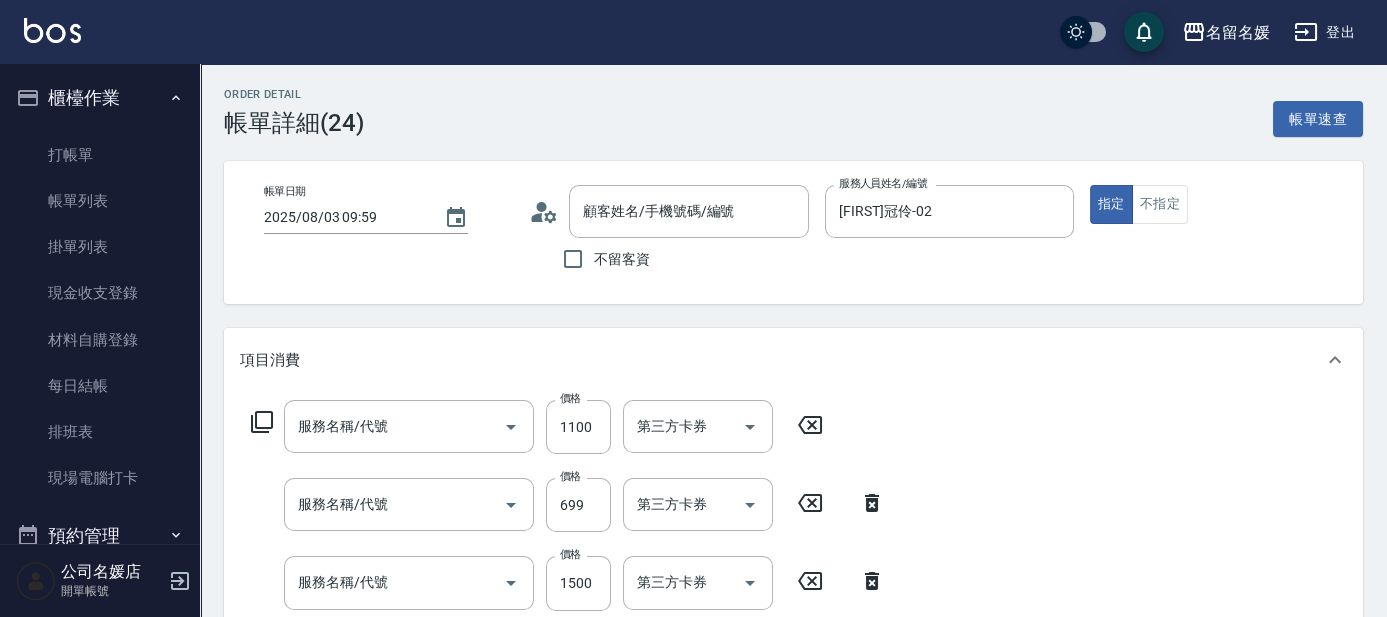 type on "2025/08/03 09:59" 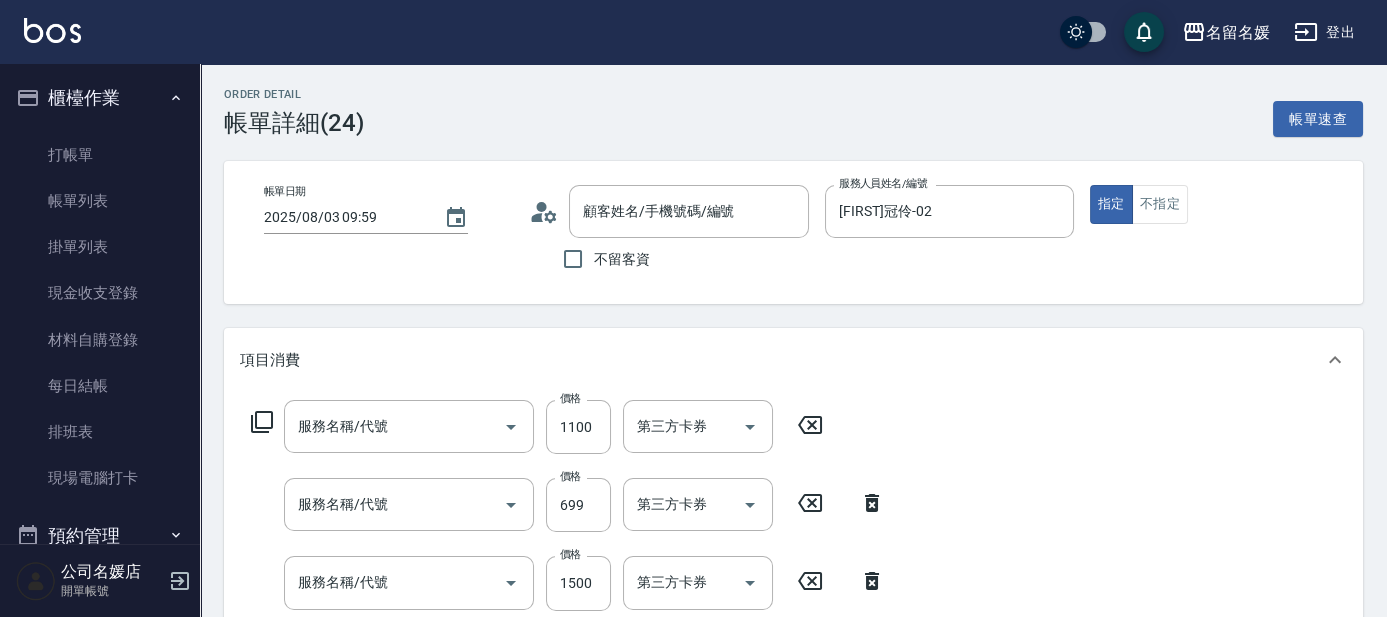 type on "[FIRST]冠伶-02" 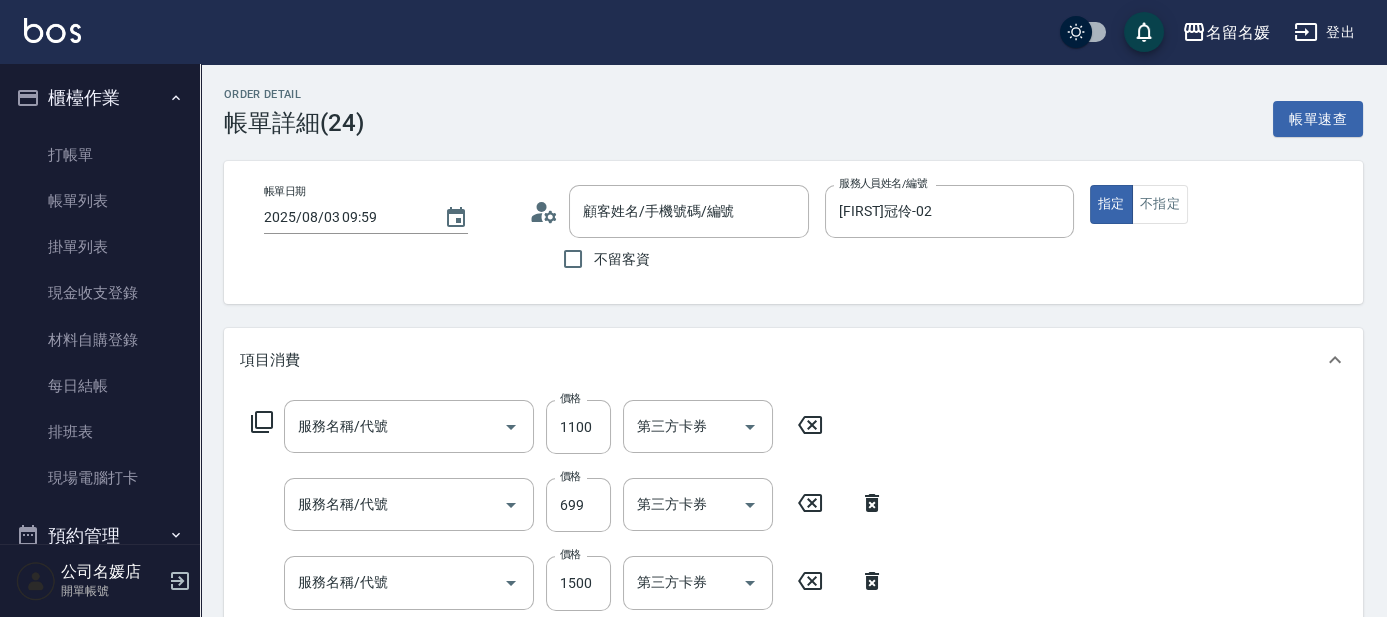 scroll, scrollTop: 96, scrollLeft: 0, axis: vertical 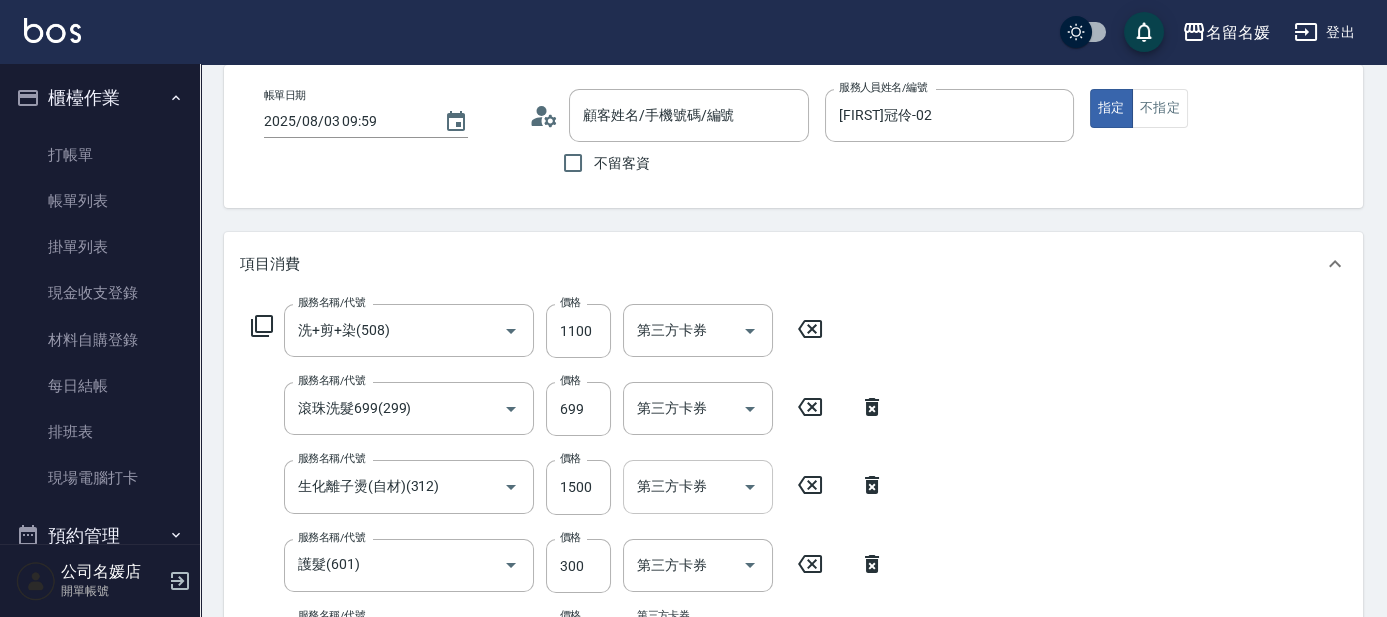 type on "洗+剪+染(508)" 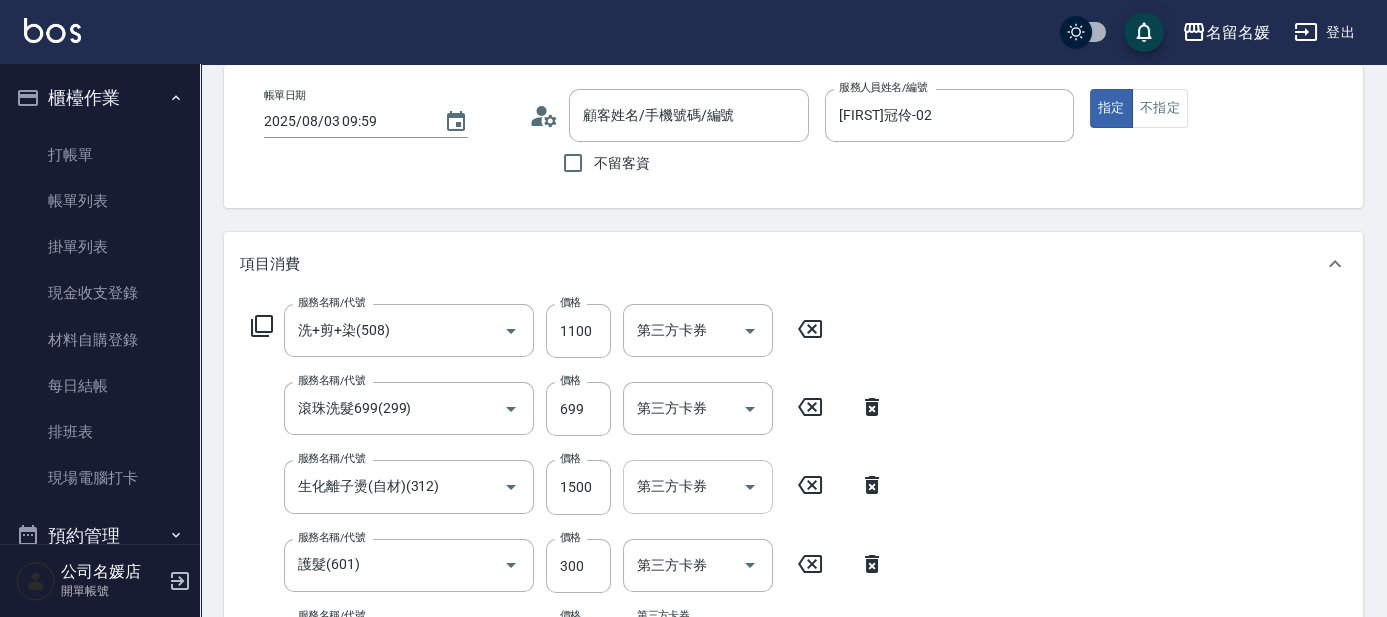 type on "滾珠洗髮699(299)" 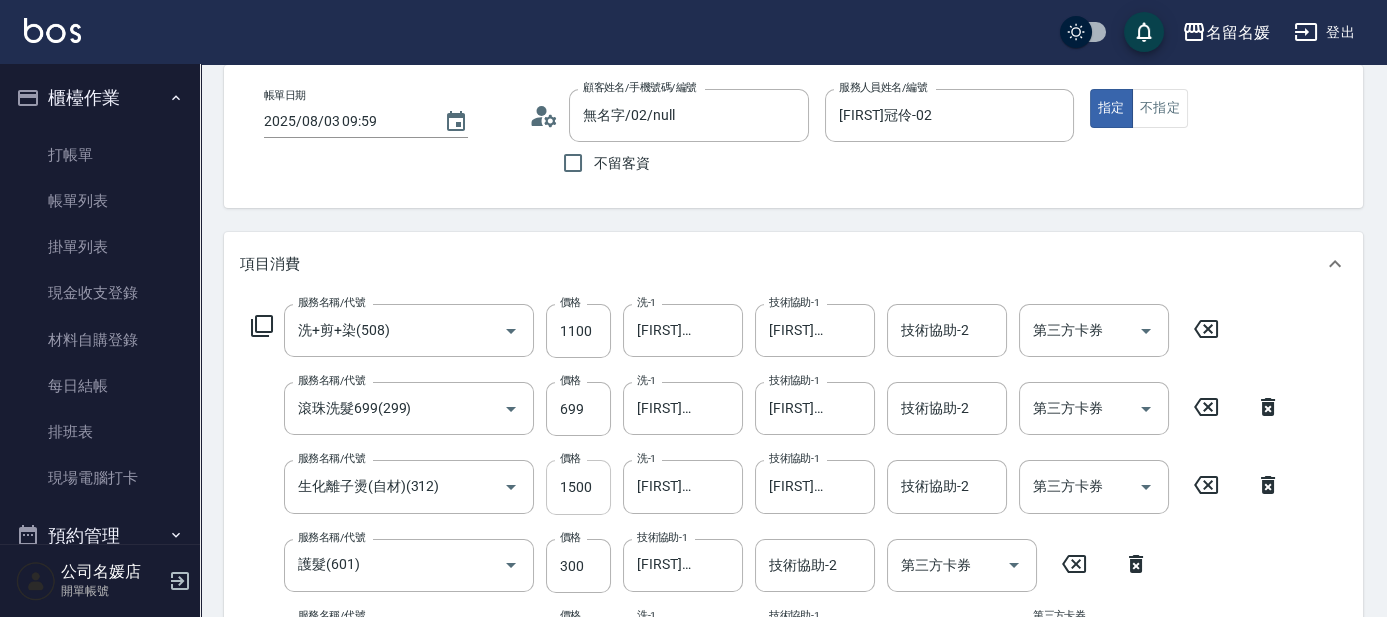 type on "無名字/02/null" 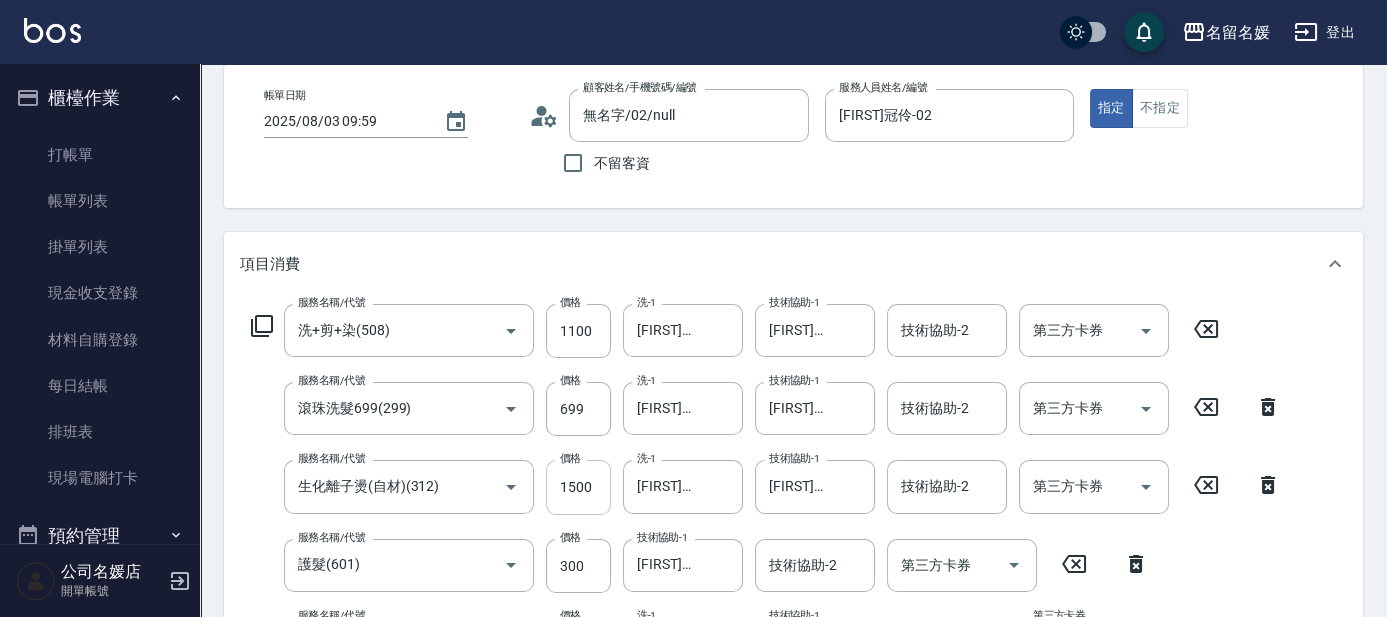 scroll, scrollTop: 363, scrollLeft: 0, axis: vertical 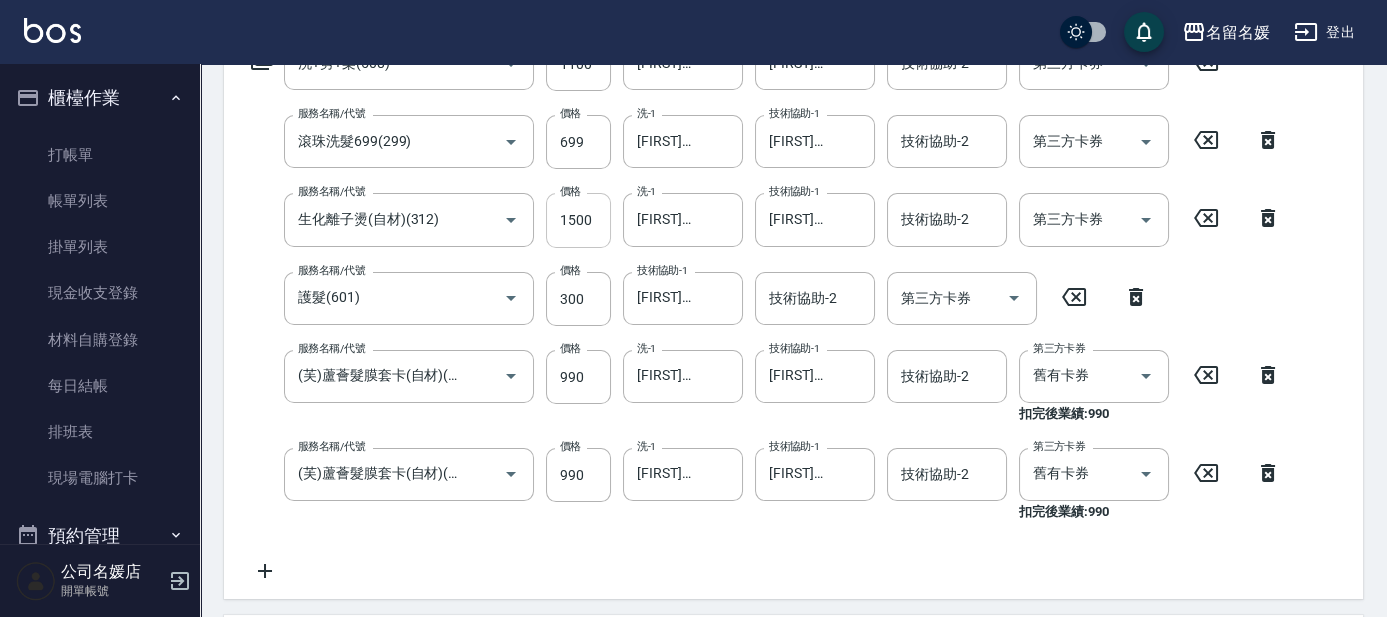 click on "1500" at bounding box center [578, 220] 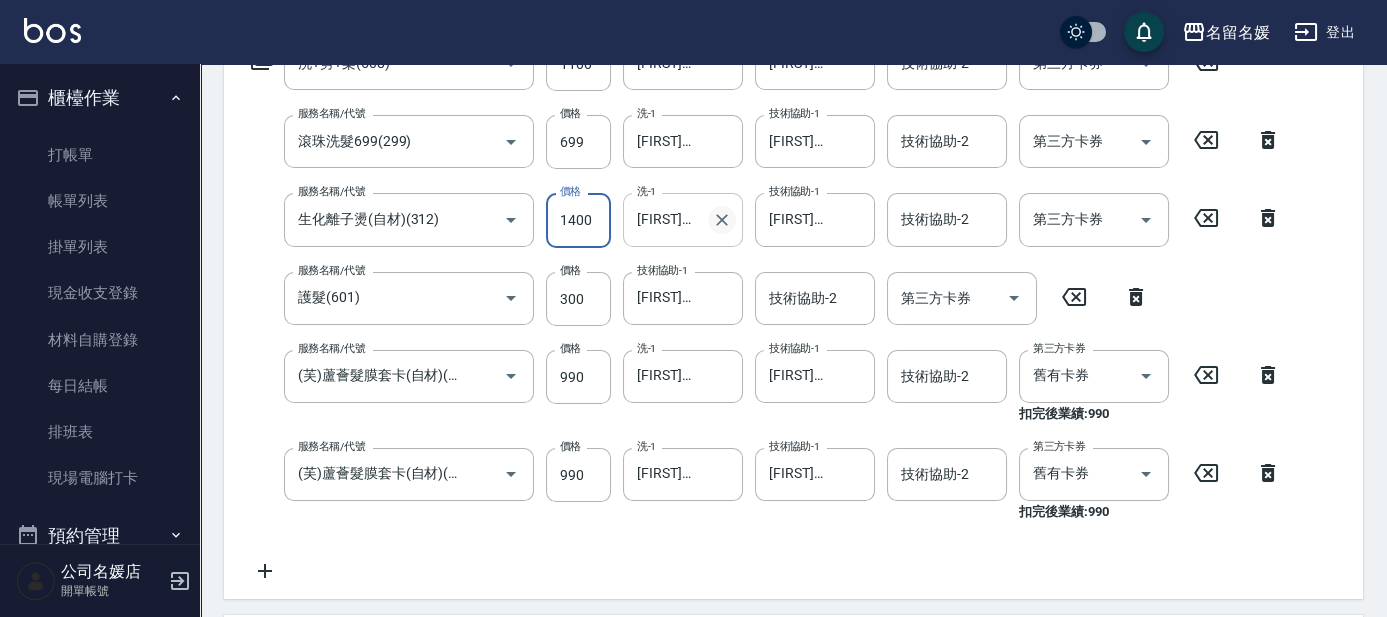 click 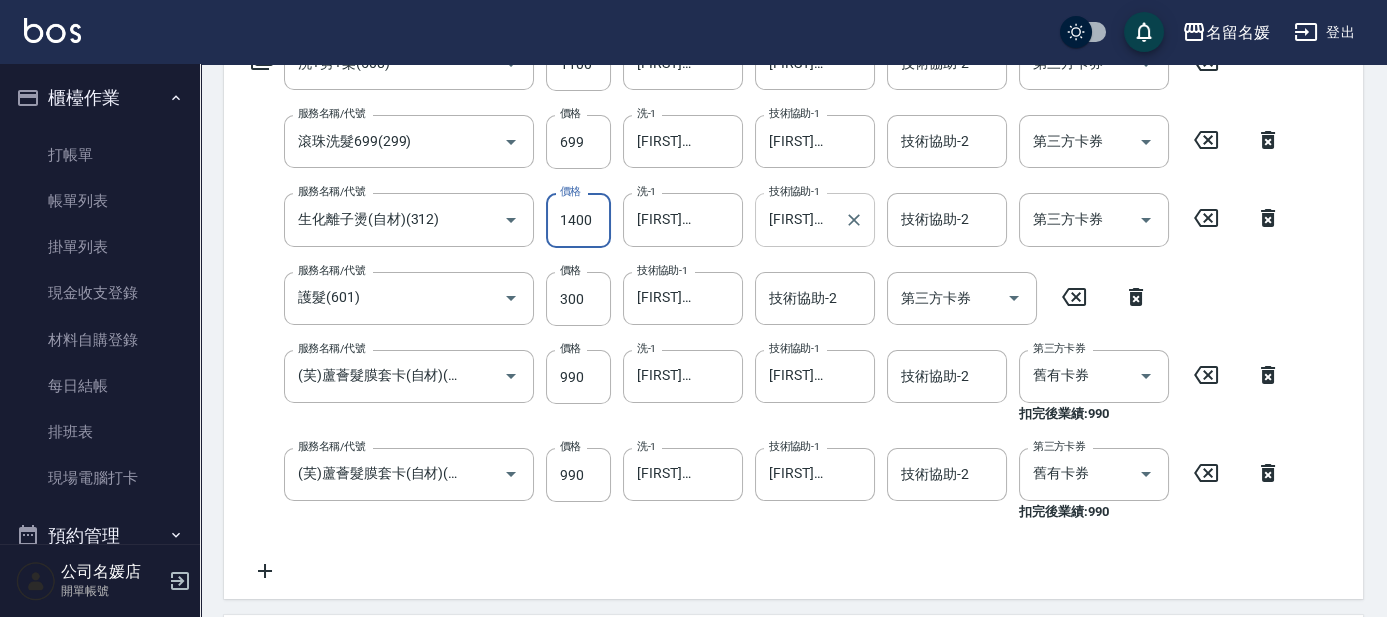 type 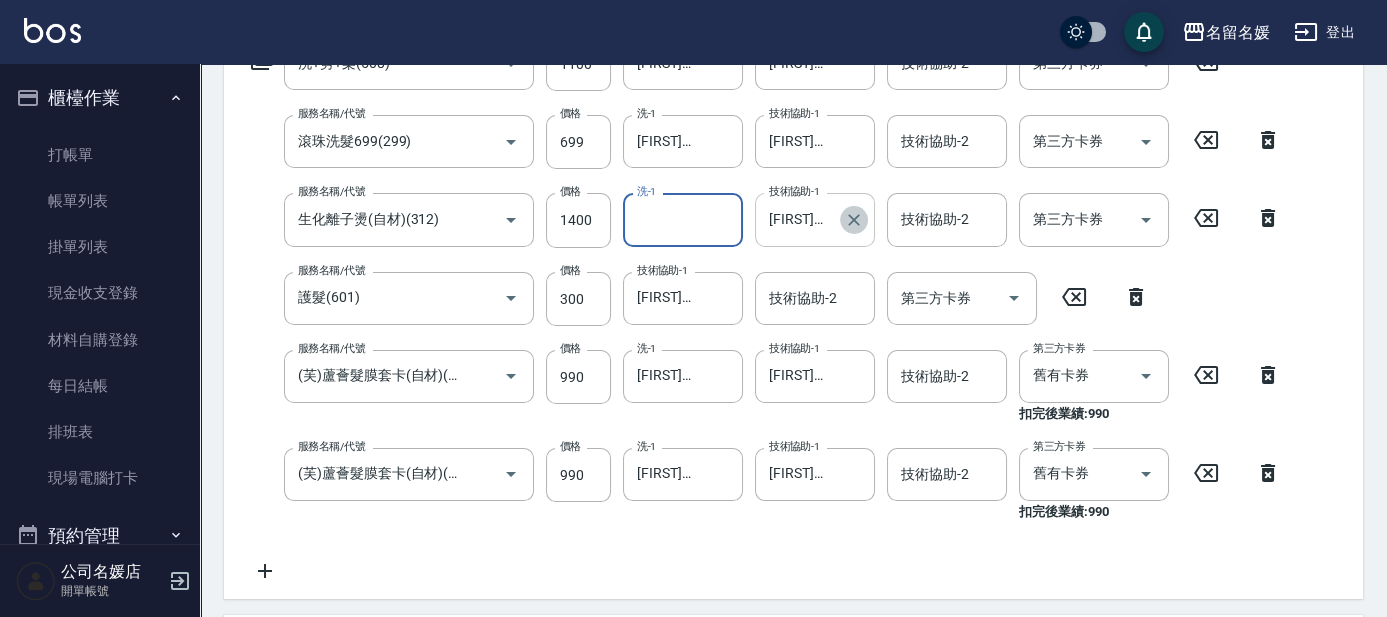 click at bounding box center (854, 220) 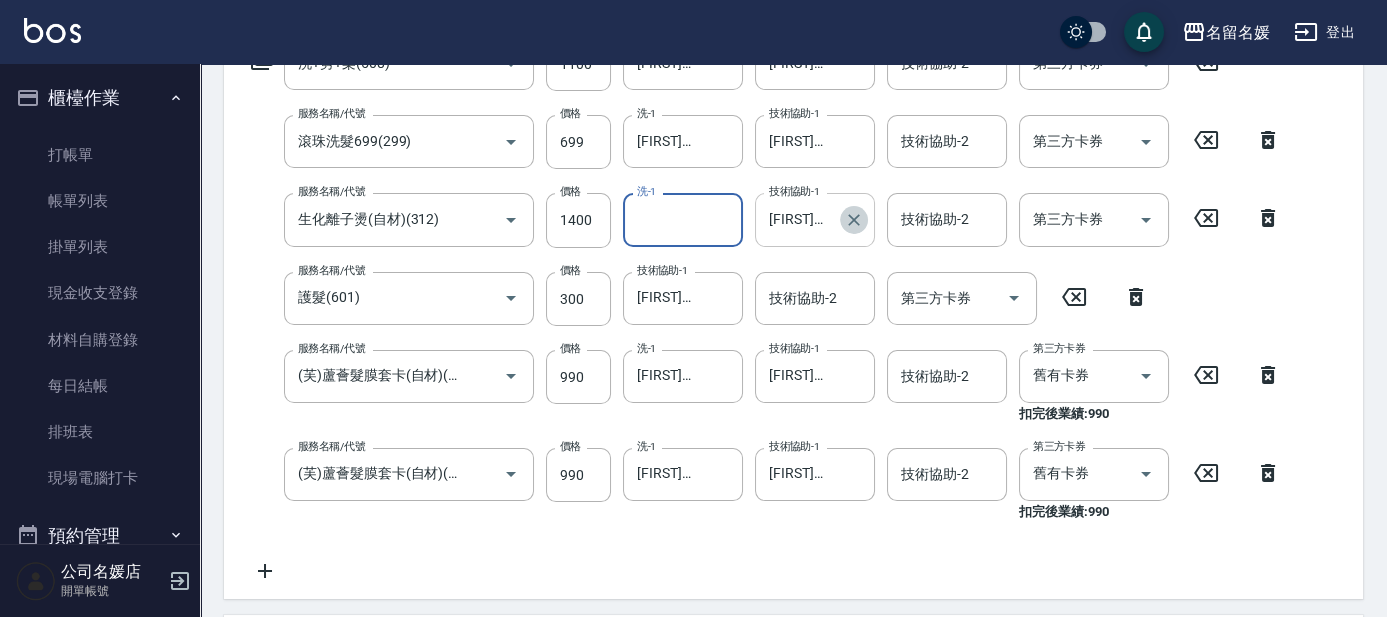type 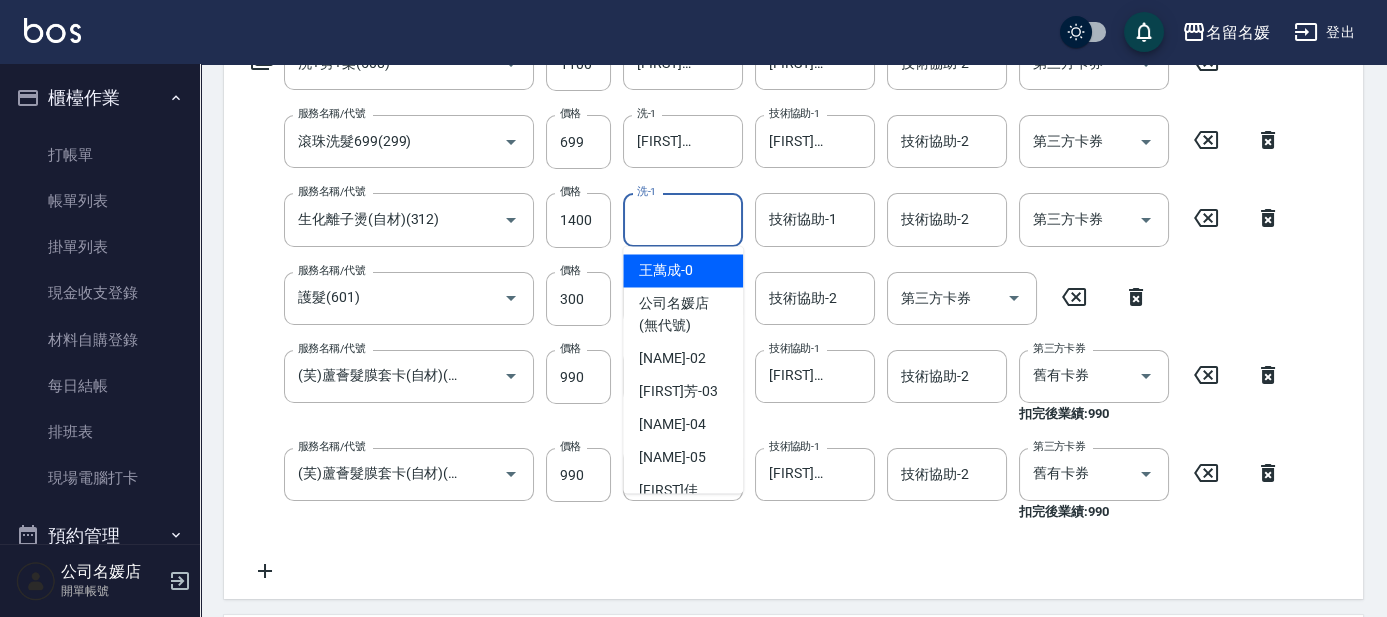 click on "洗-1" at bounding box center [683, 219] 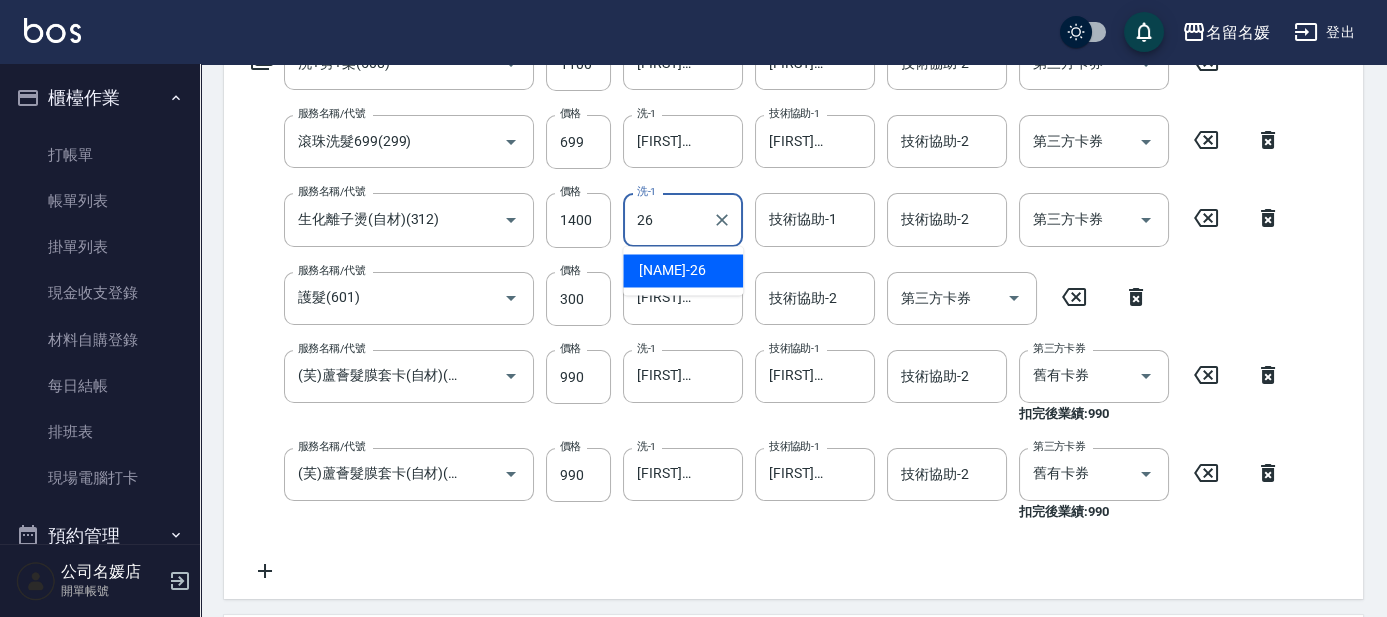 type on "[FIRST]愛陵-26" 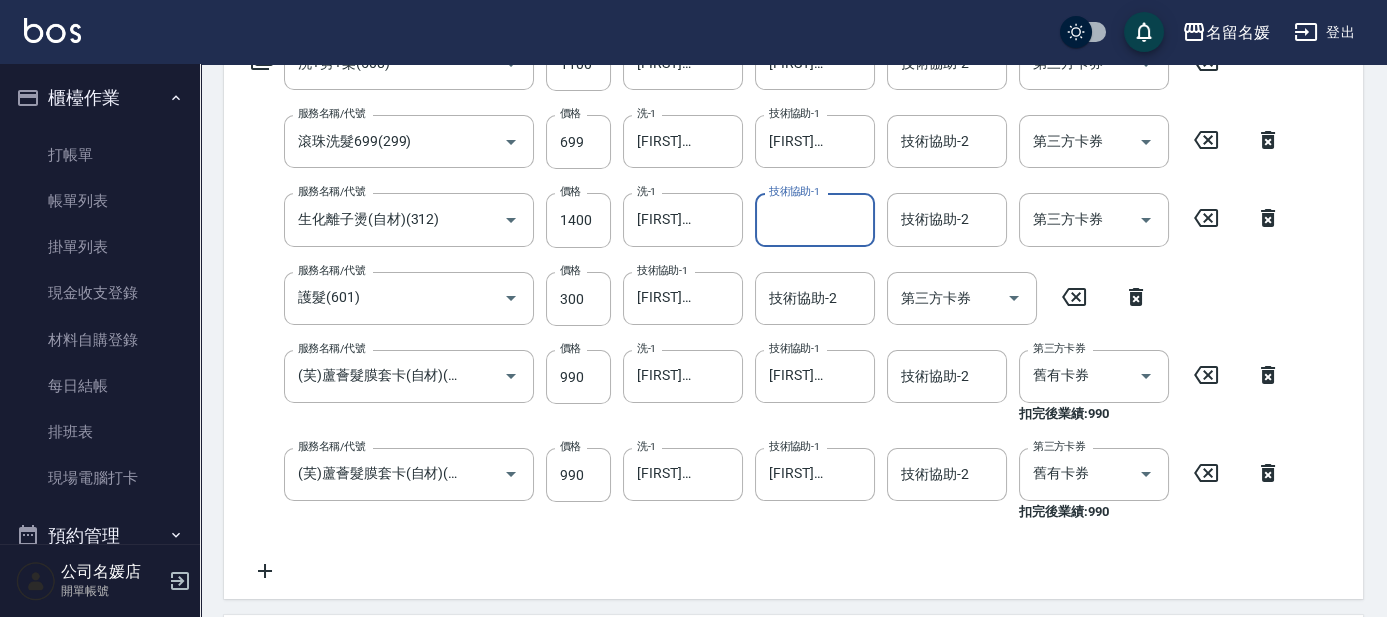 click on "技術協助-1" at bounding box center [815, 219] 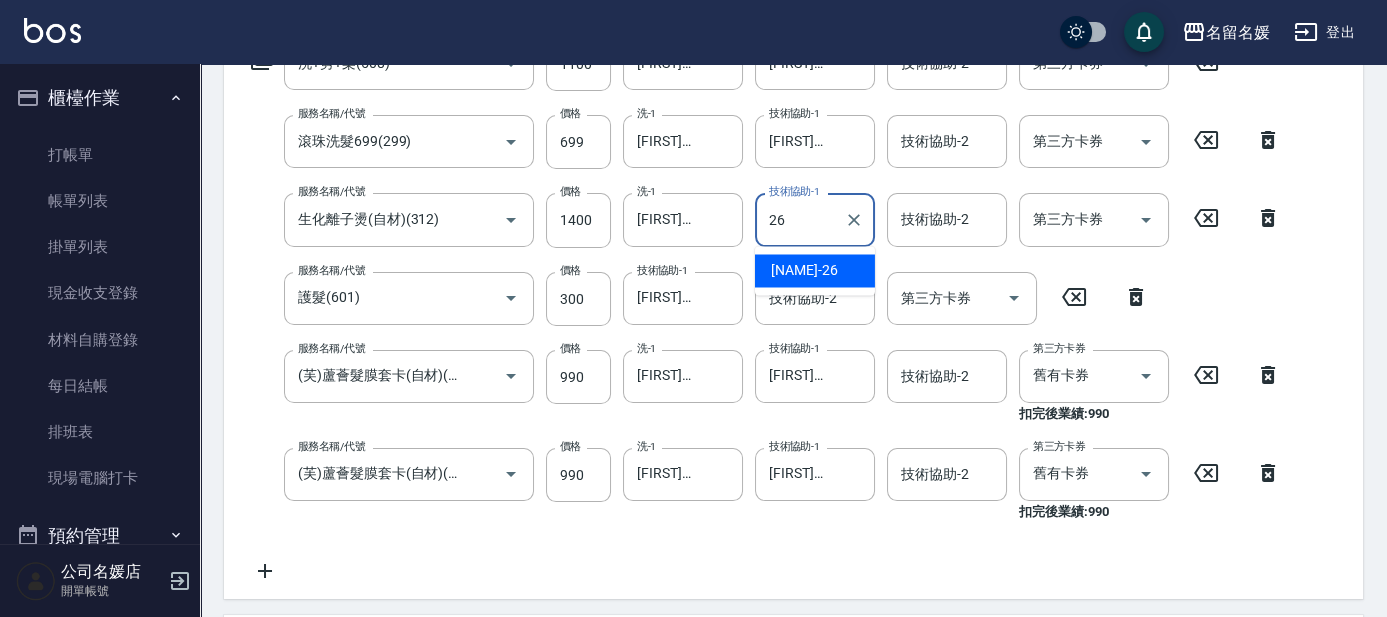type on "[FIRST]愛陵-26" 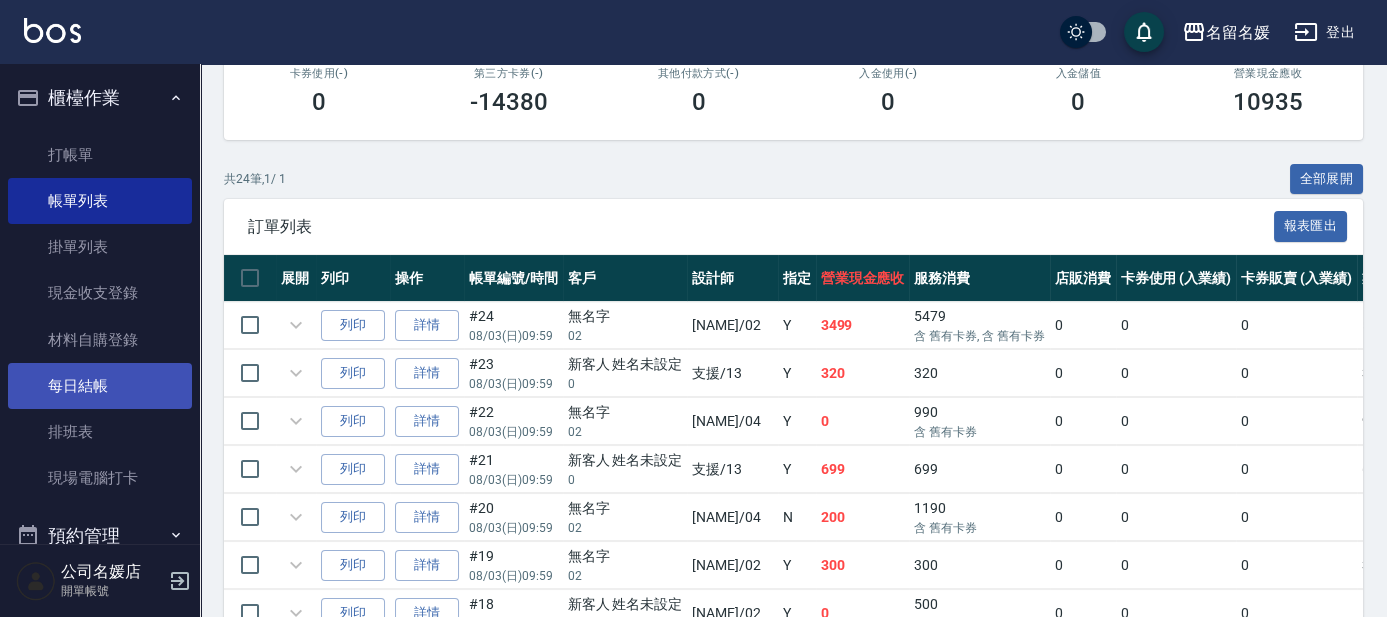 scroll, scrollTop: 0, scrollLeft: 0, axis: both 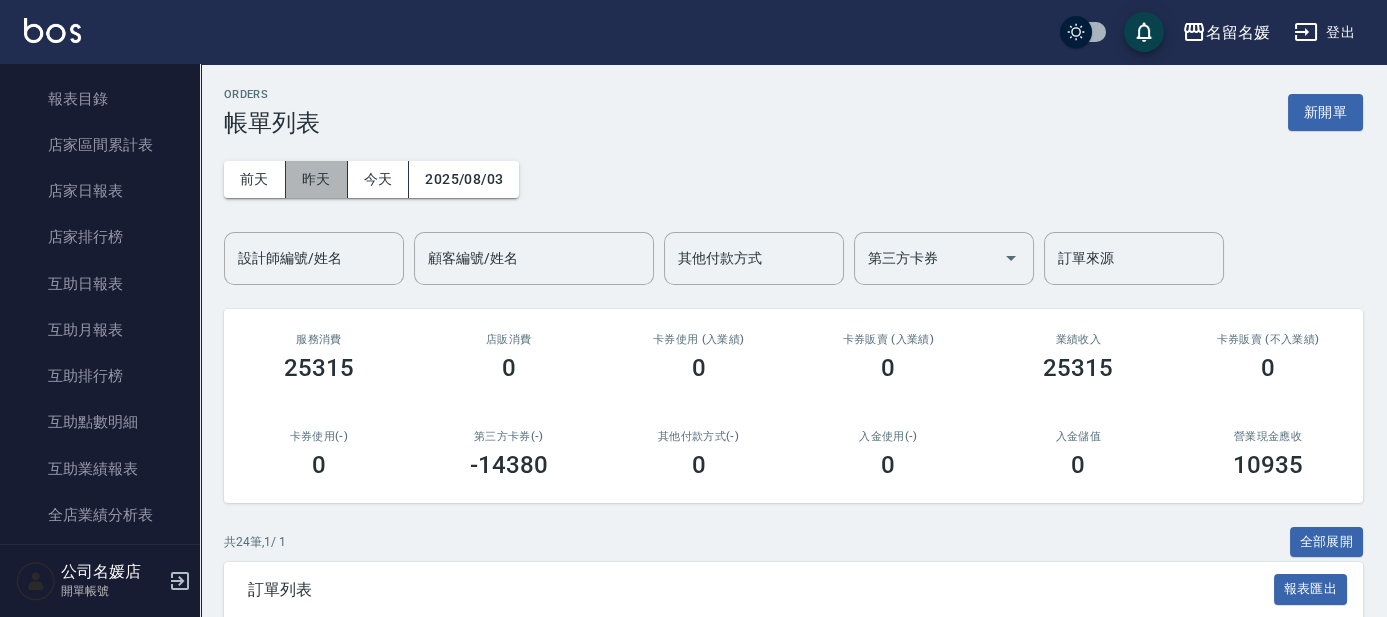 click on "昨天" at bounding box center [317, 179] 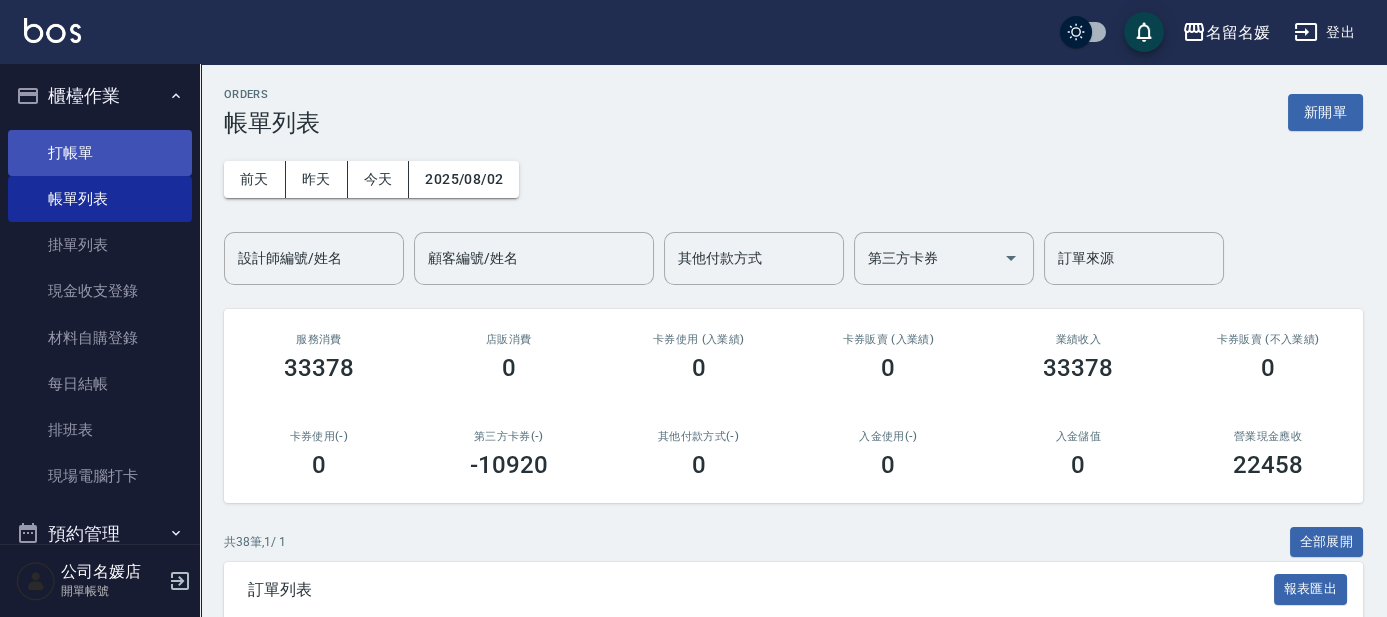 scroll, scrollTop: 0, scrollLeft: 0, axis: both 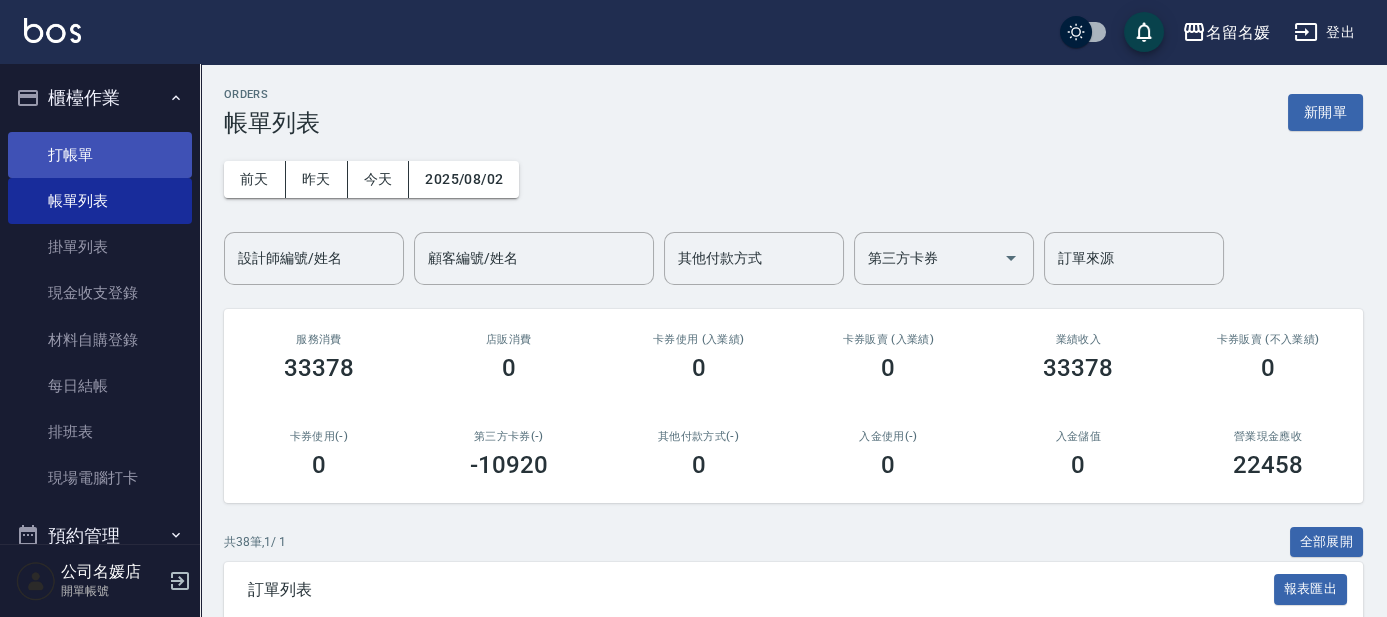click on "打帳單" at bounding box center (100, 155) 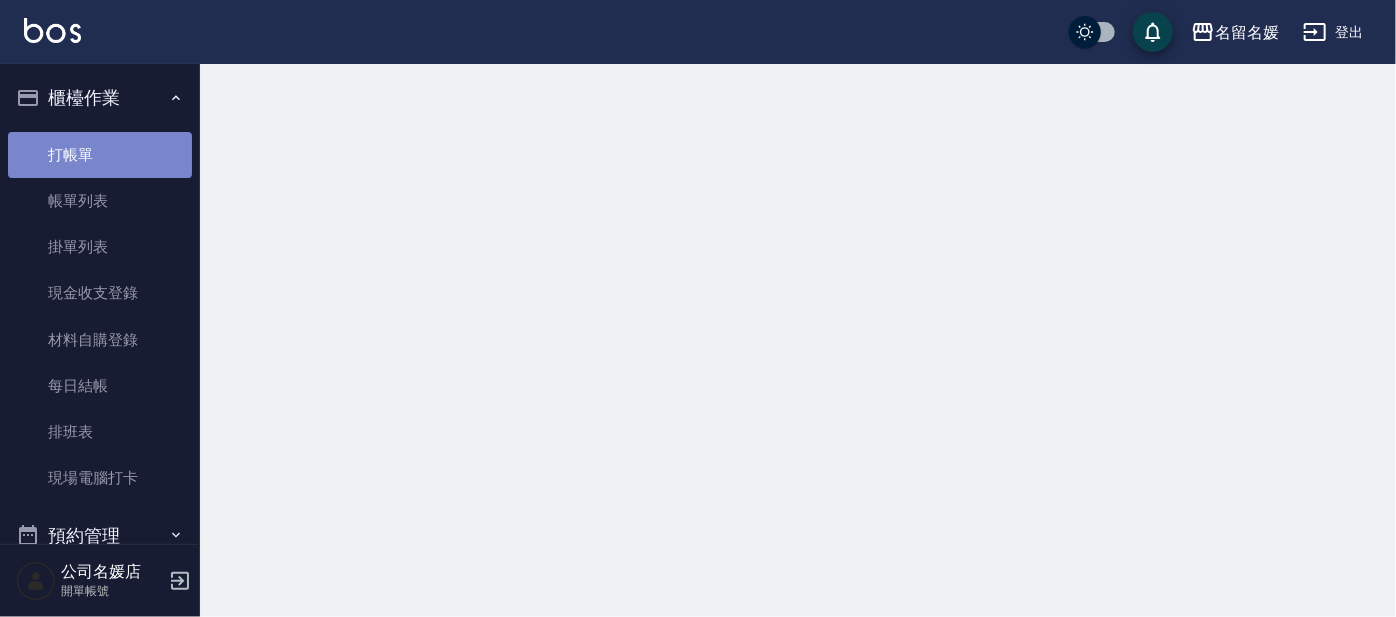 click on "打帳單" at bounding box center [100, 155] 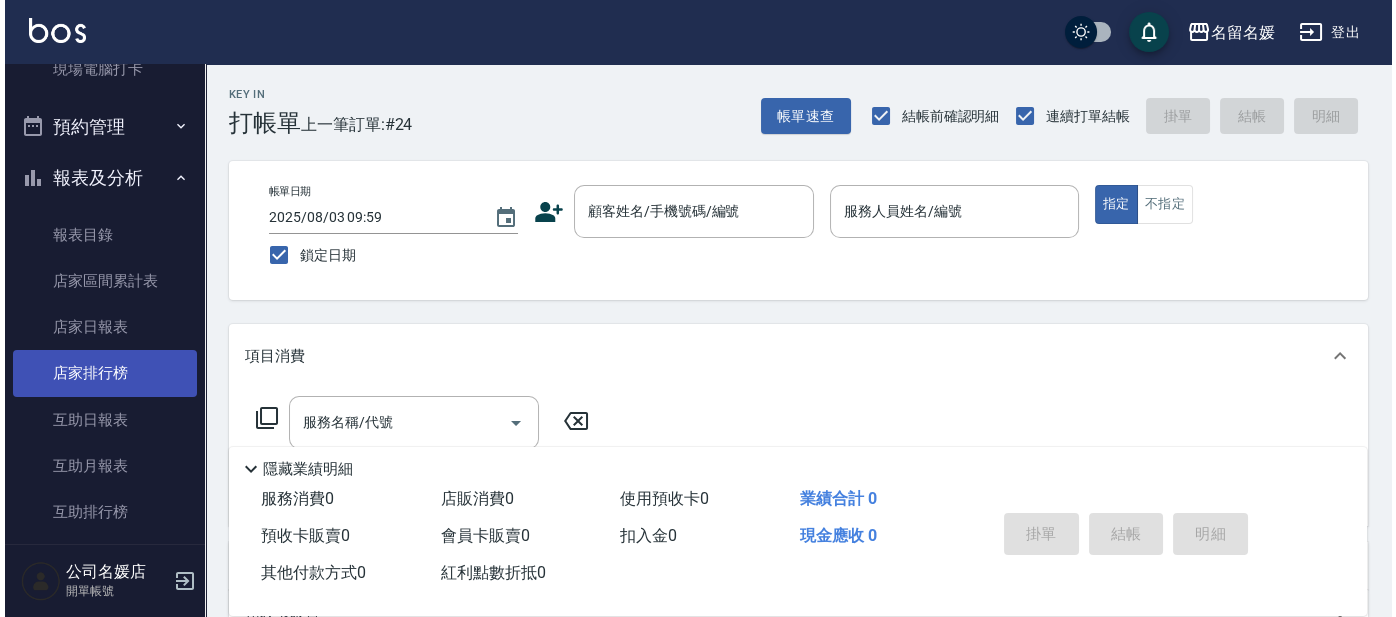 scroll, scrollTop: 545, scrollLeft: 0, axis: vertical 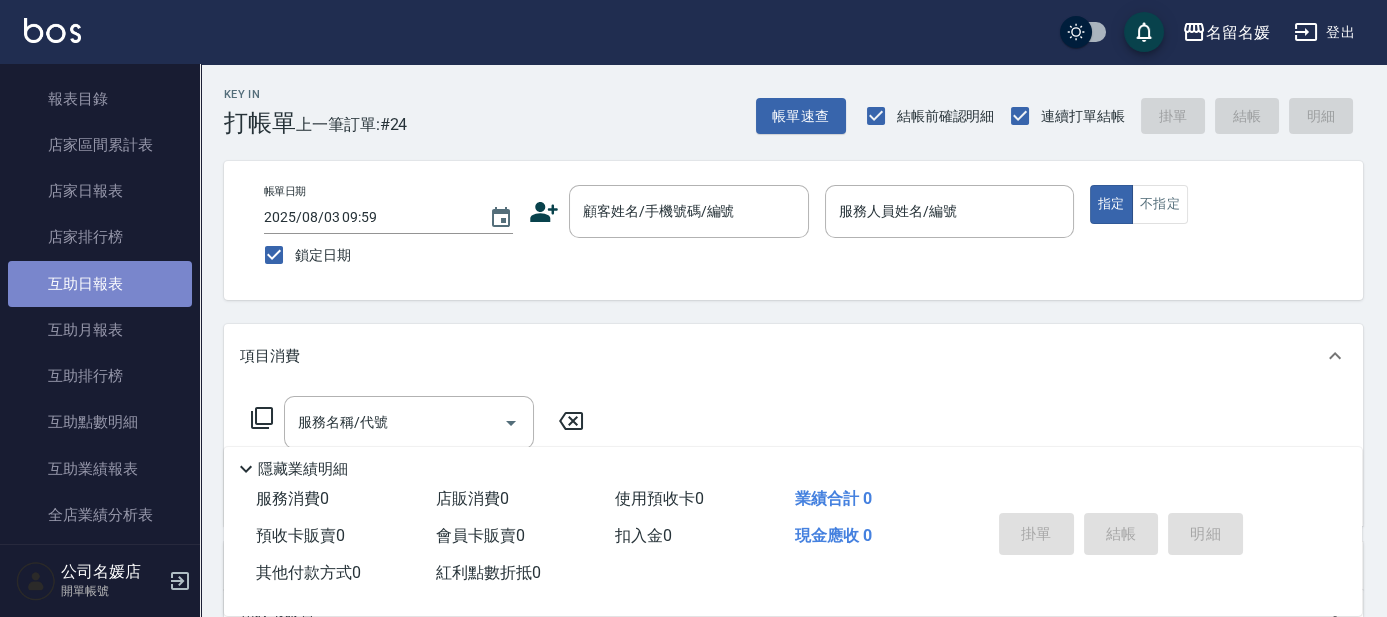 click on "互助日報表" at bounding box center [100, 284] 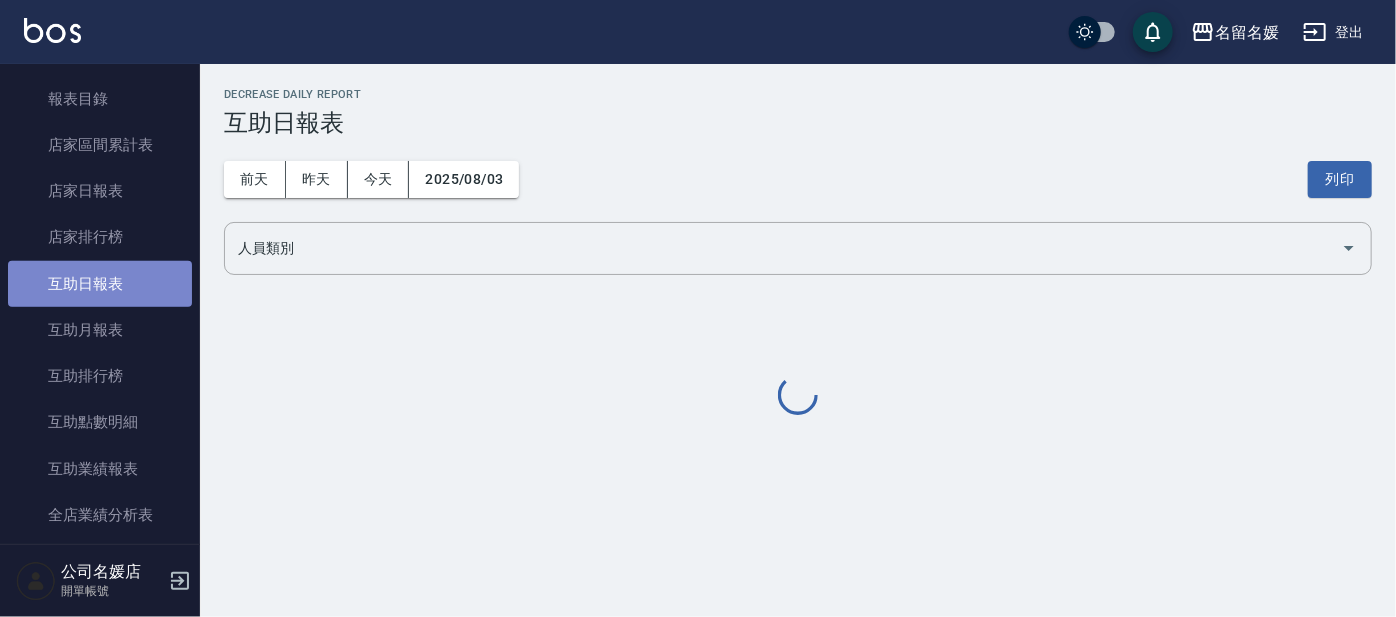 click on "互助日報表" at bounding box center [100, 284] 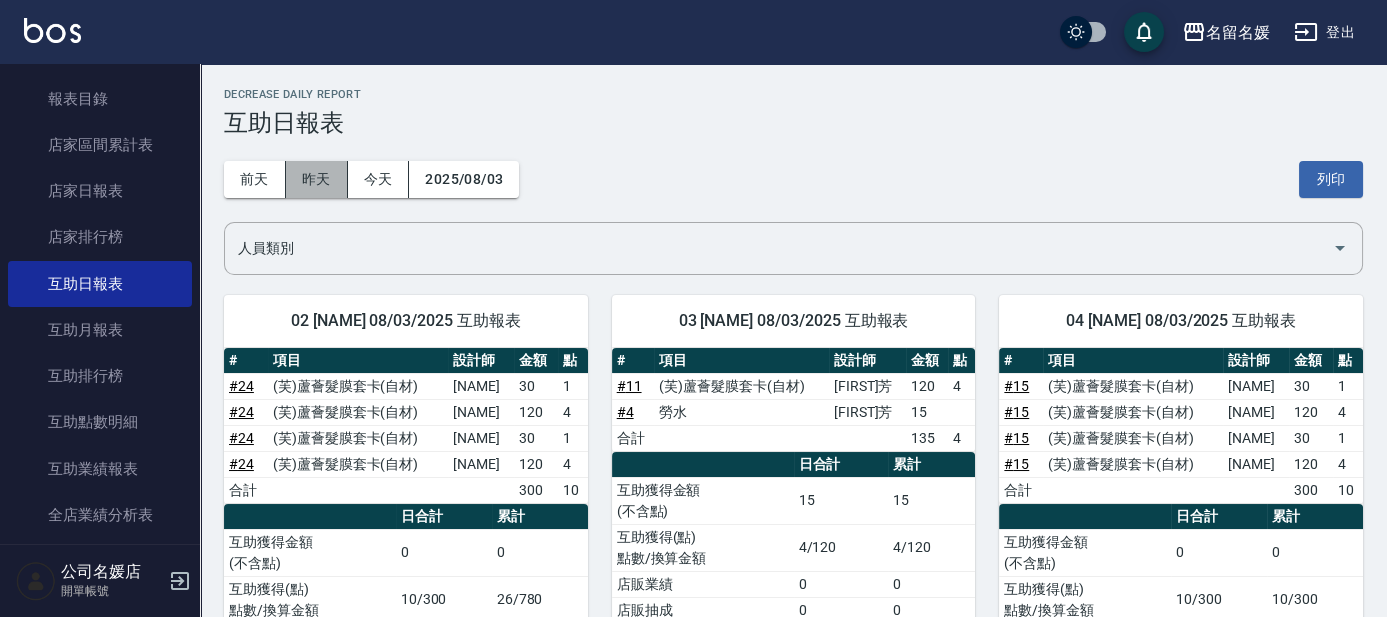 click on "昨天" at bounding box center [317, 179] 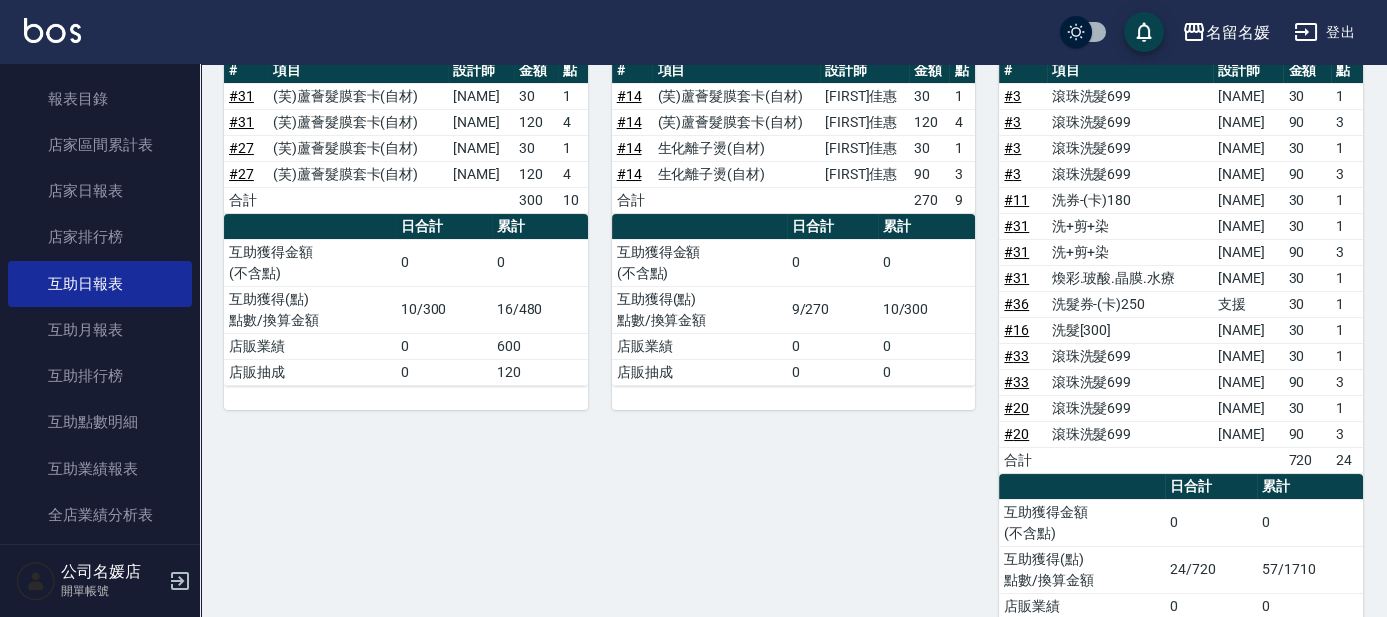 scroll, scrollTop: 363, scrollLeft: 0, axis: vertical 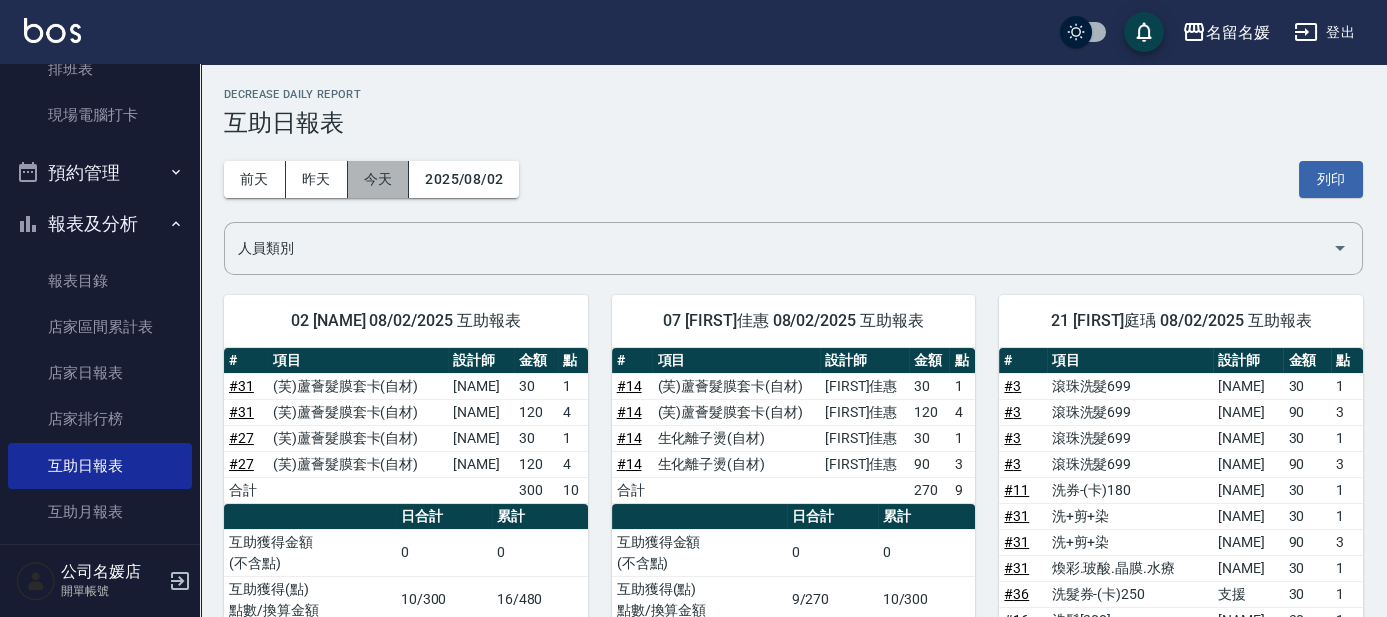 click on "今天" at bounding box center [379, 179] 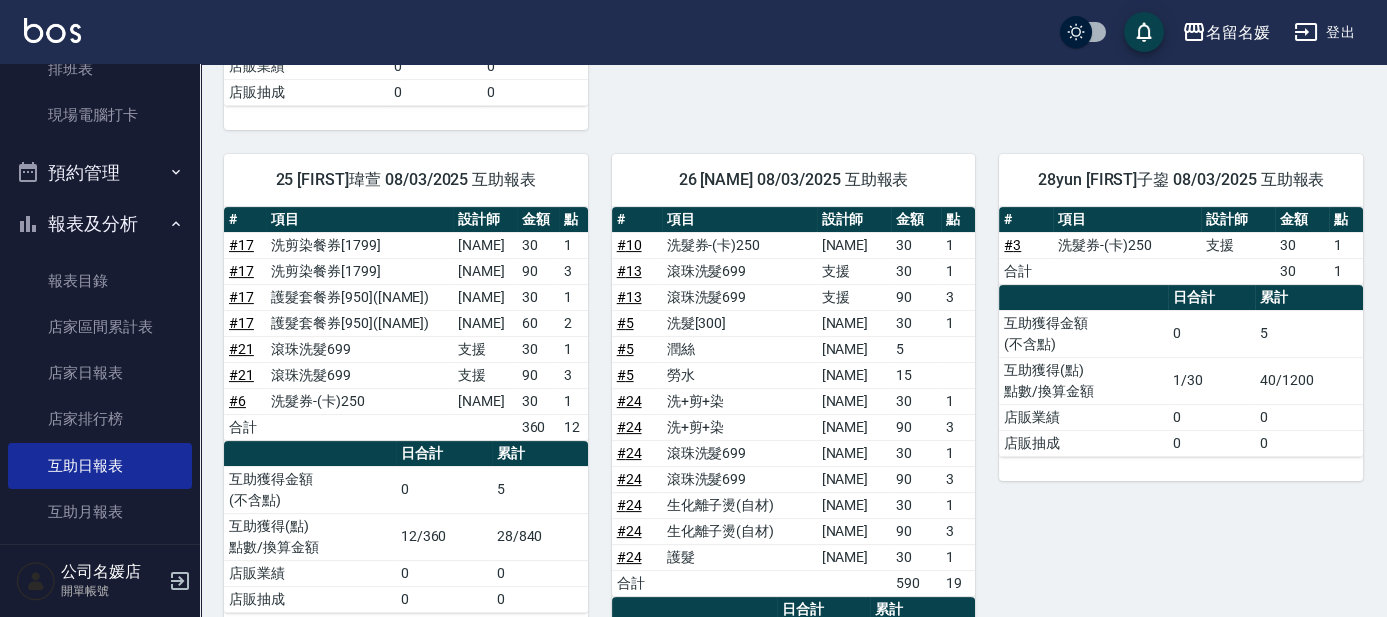 scroll, scrollTop: 1272, scrollLeft: 0, axis: vertical 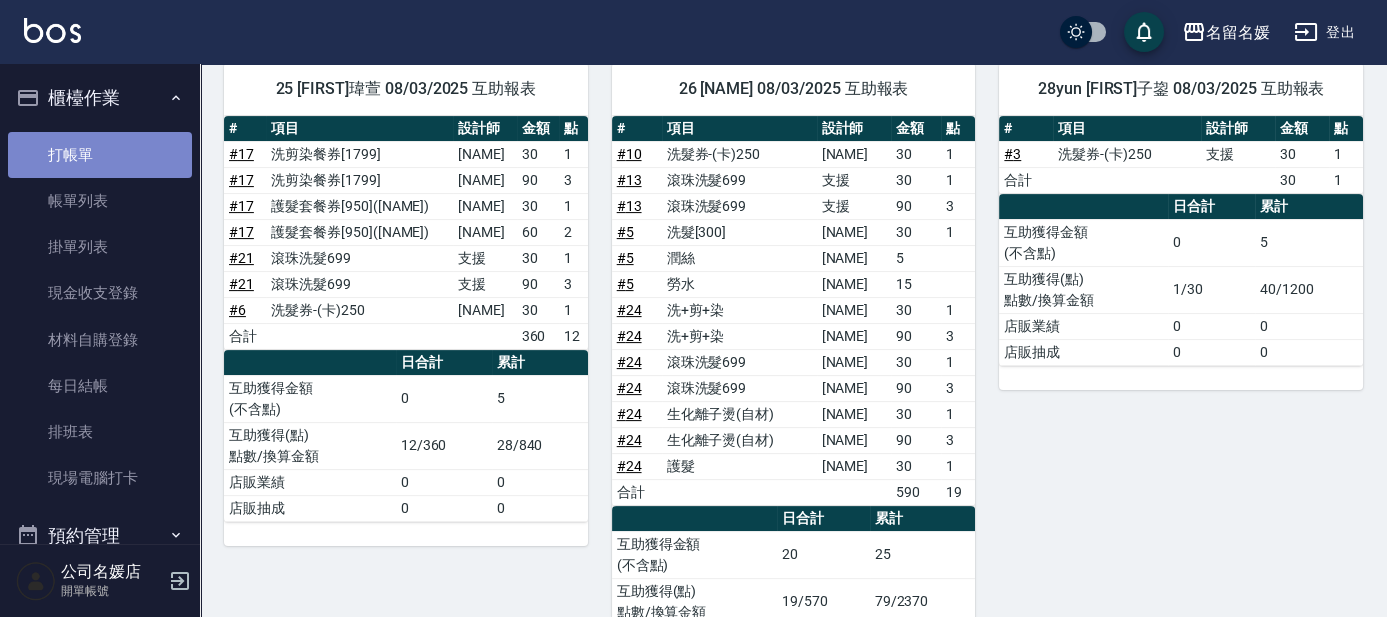 click on "打帳單" at bounding box center [100, 155] 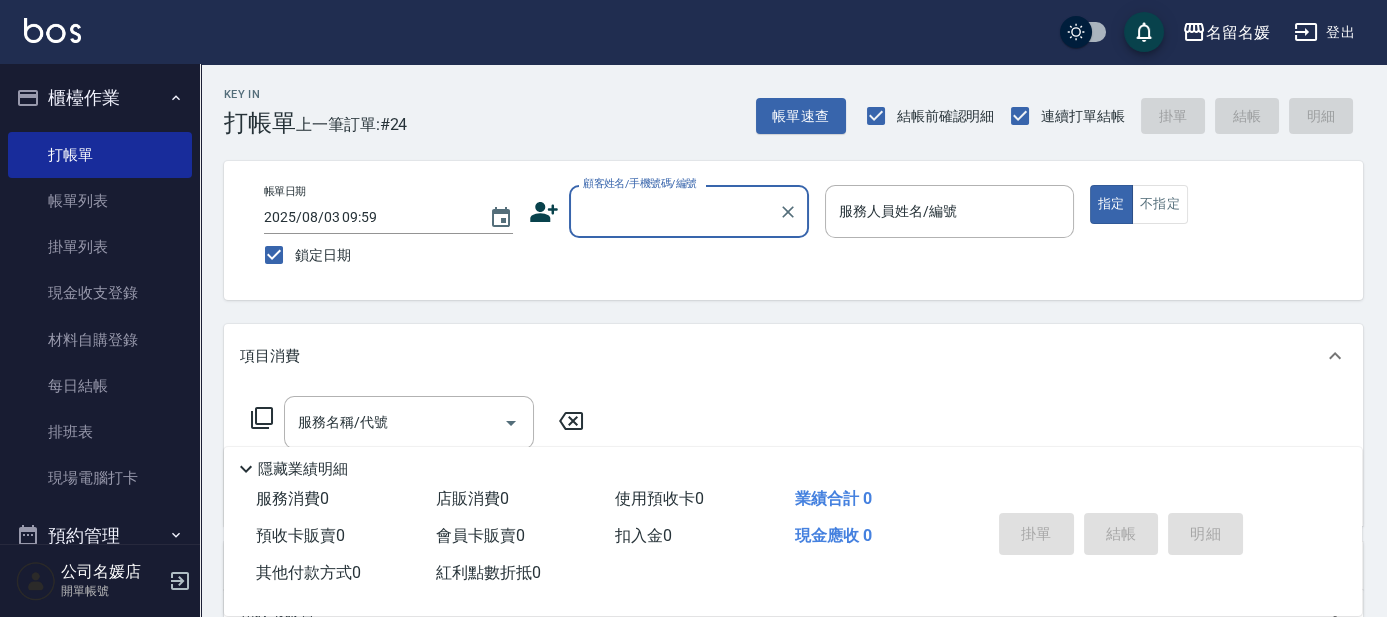 click on "顧客姓名/手機號碼/編號" at bounding box center [674, 211] 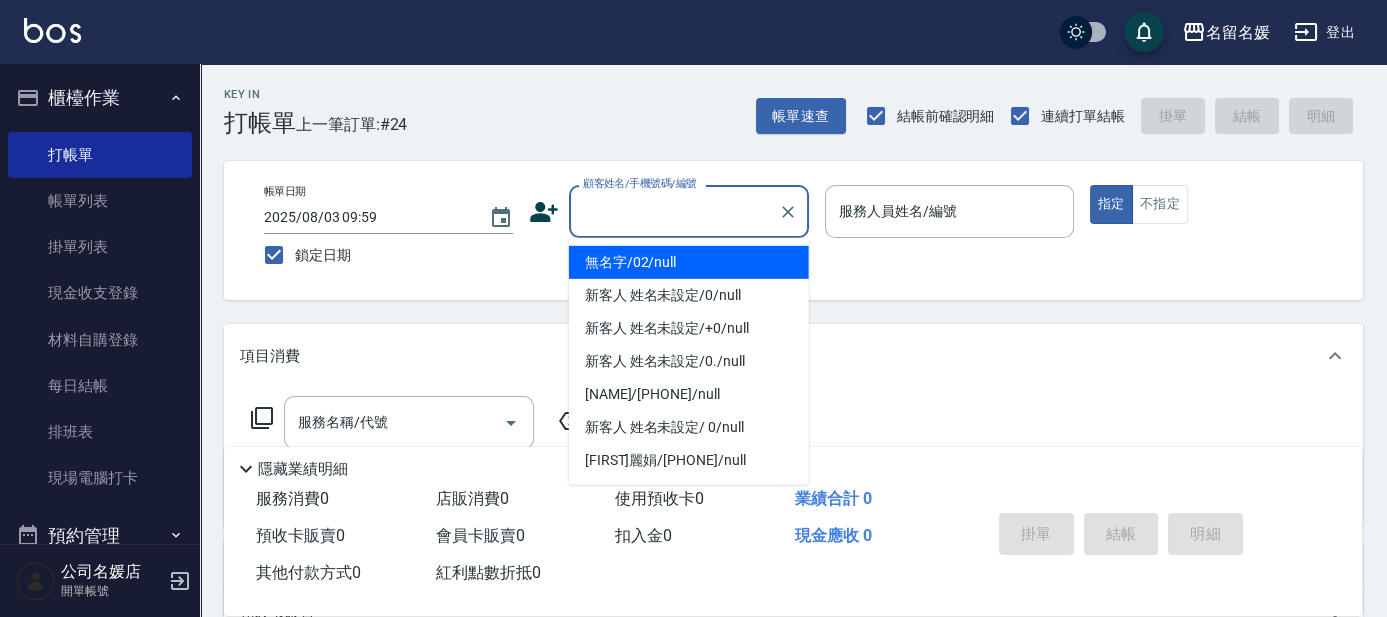 drag, startPoint x: 677, startPoint y: 260, endPoint x: 941, endPoint y: 226, distance: 266.1804 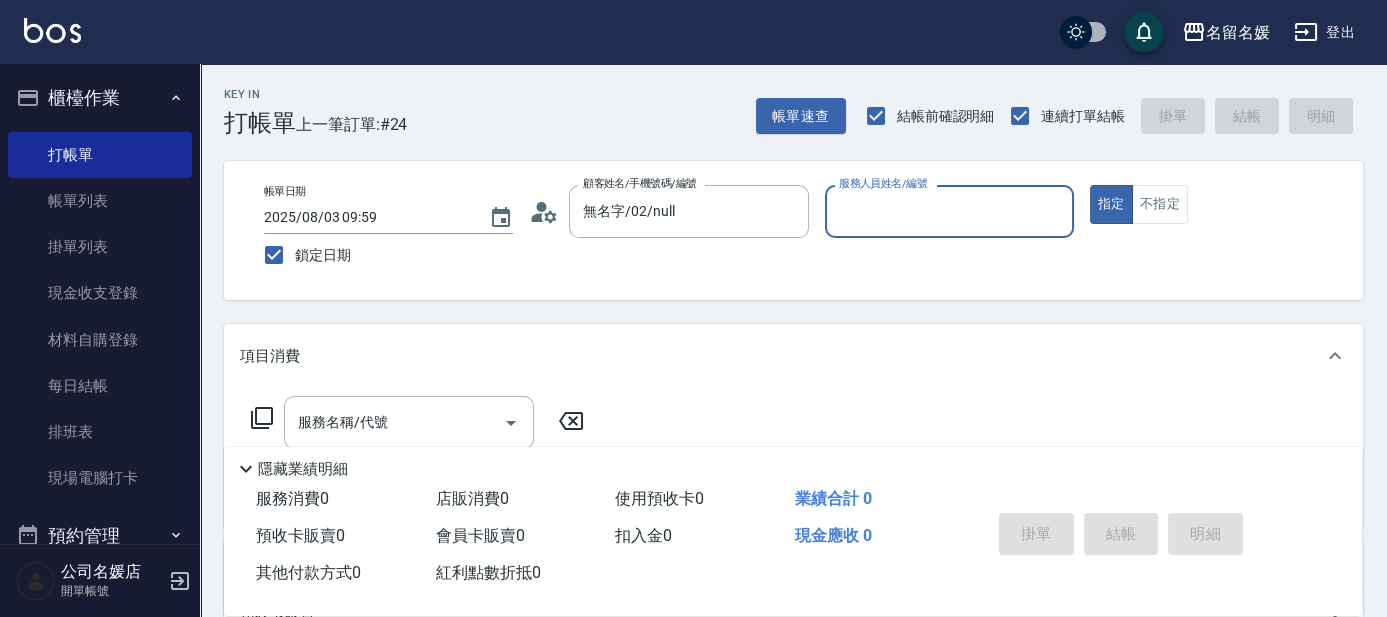 type on "無名字/02/null" 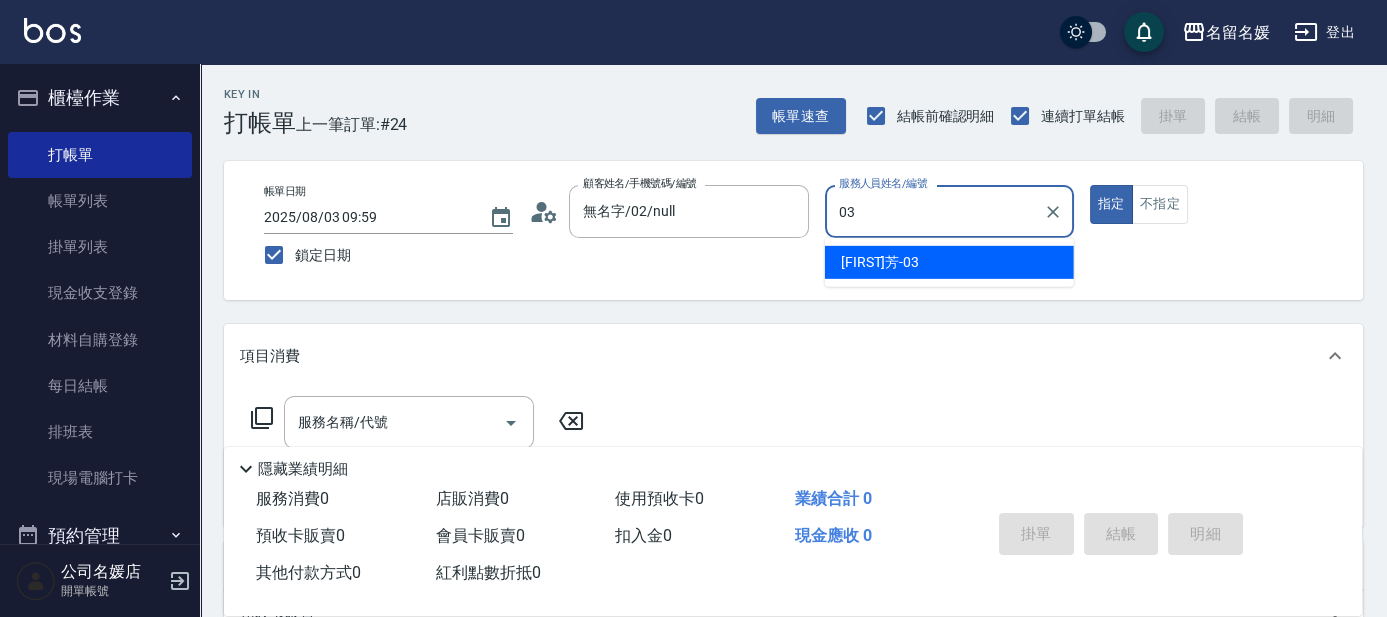 type on "03" 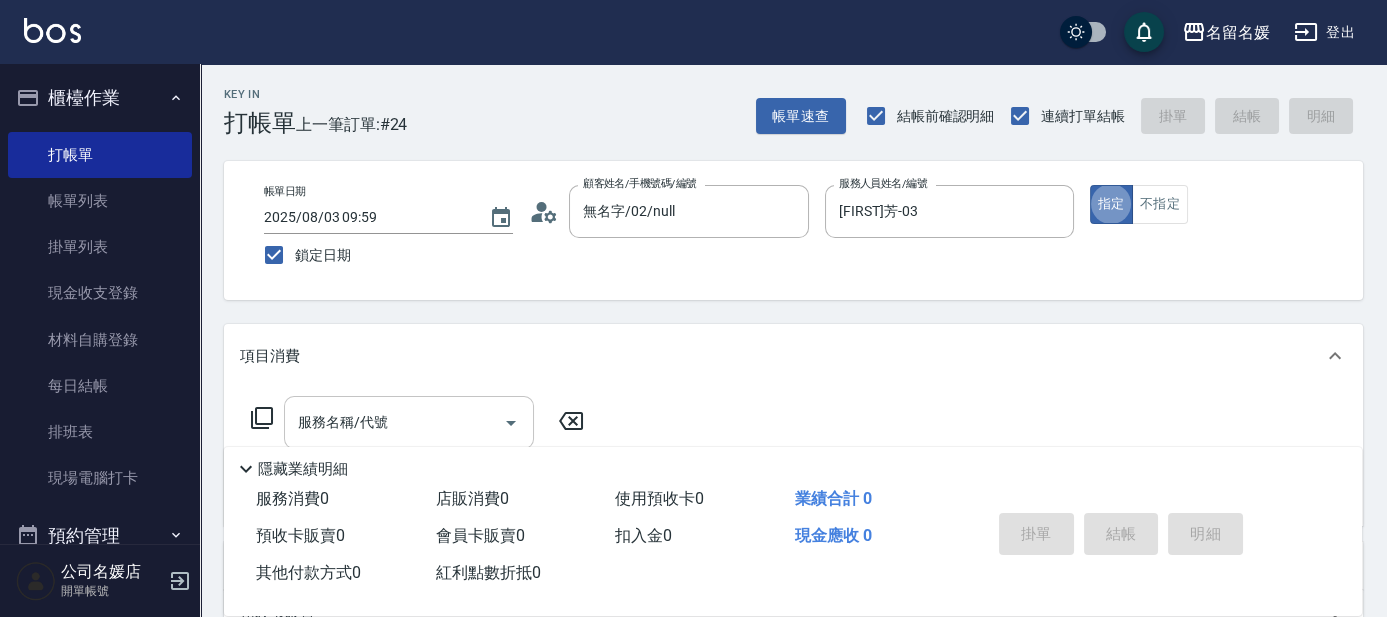 click on "服務名稱/代號" at bounding box center (394, 422) 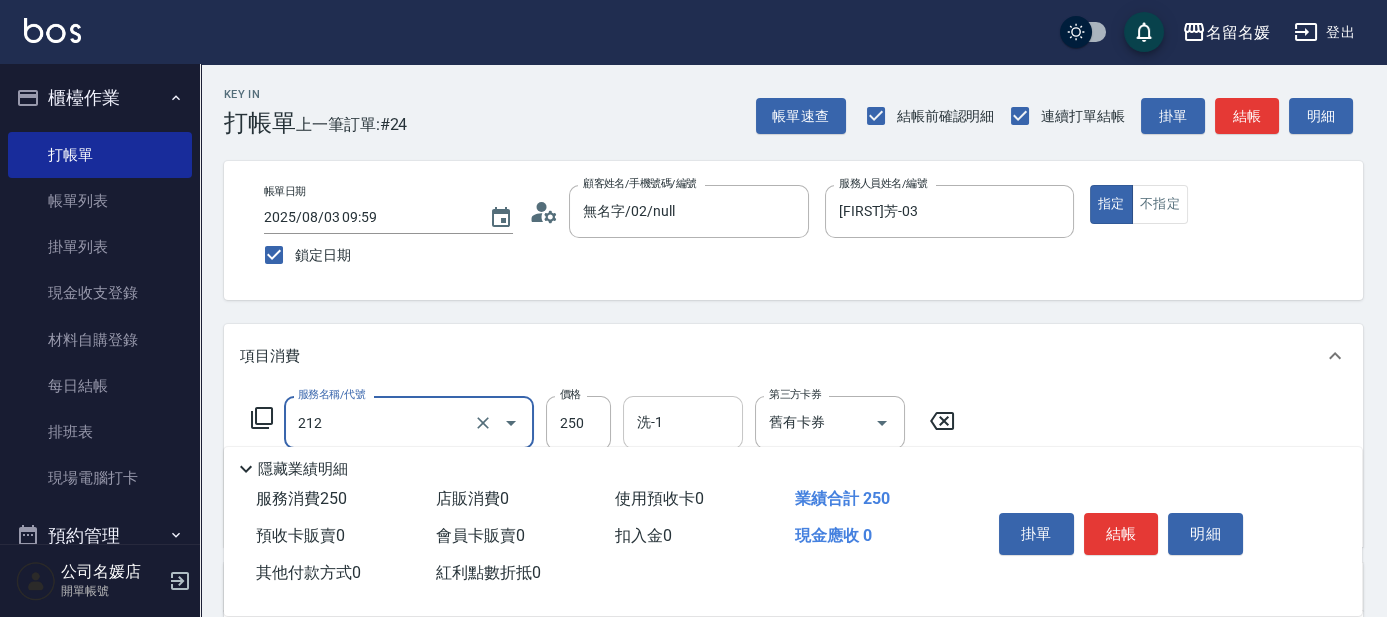click on "洗-1" at bounding box center [683, 422] 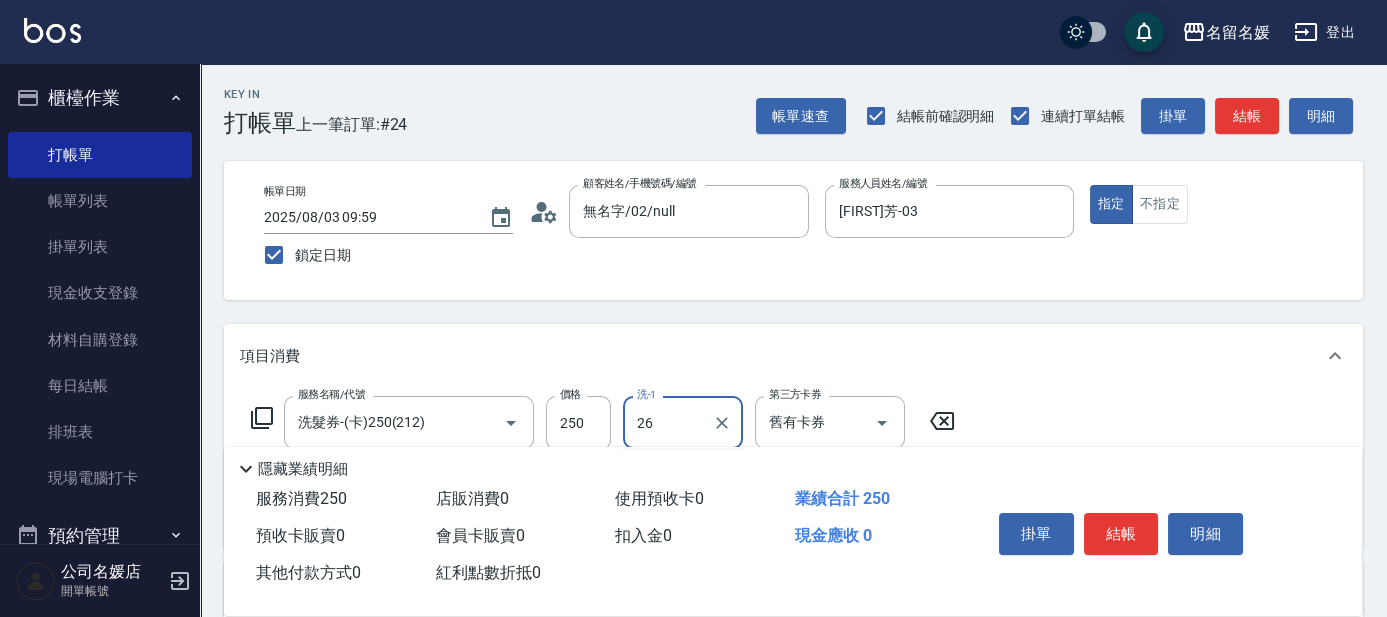 type on "[FIRST]愛陵-26" 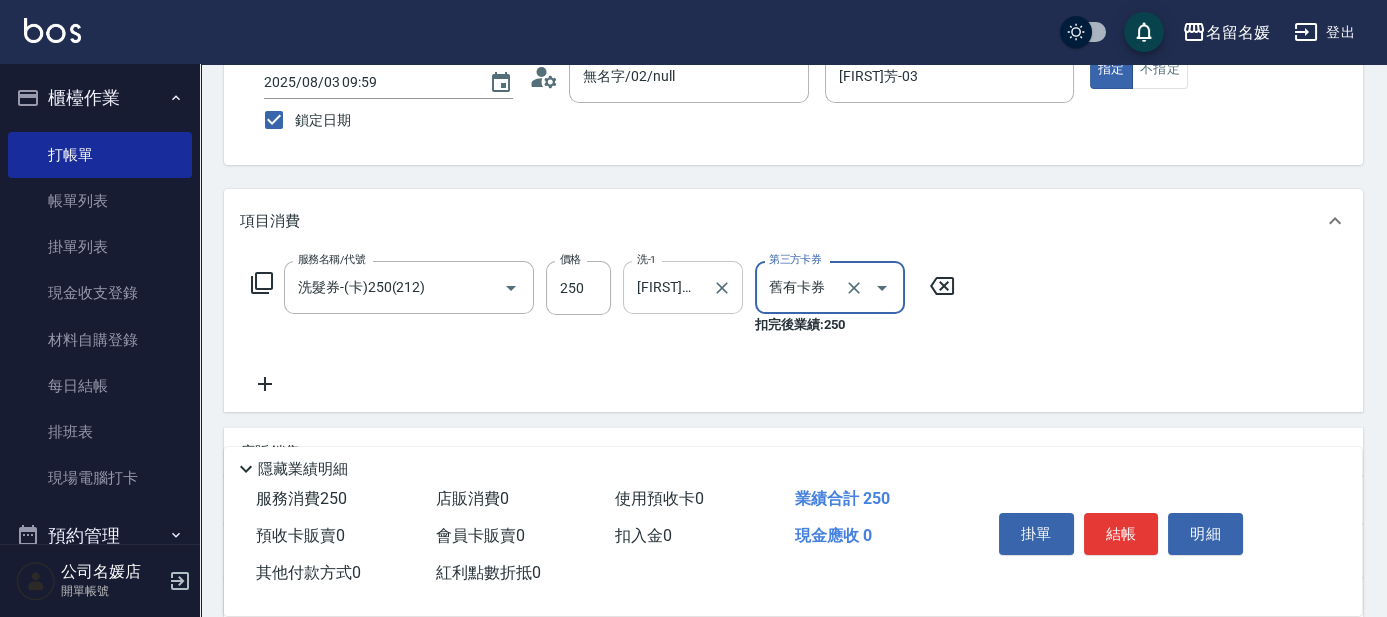 scroll, scrollTop: 181, scrollLeft: 0, axis: vertical 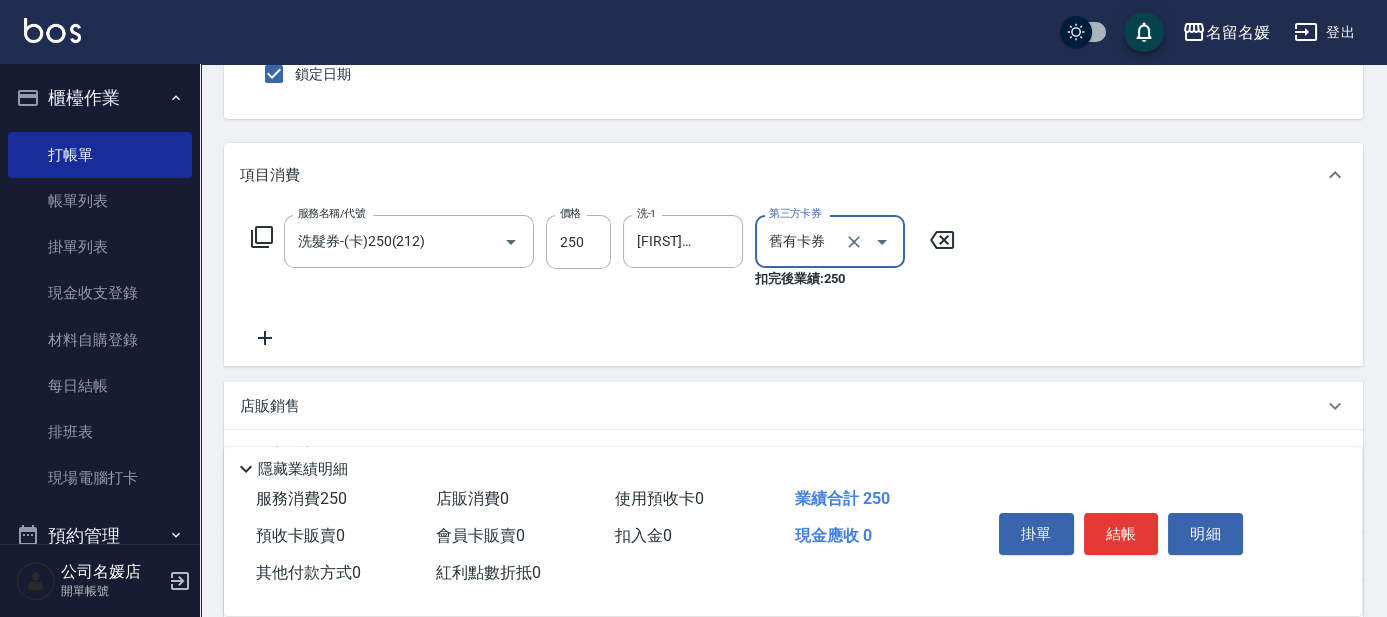 click 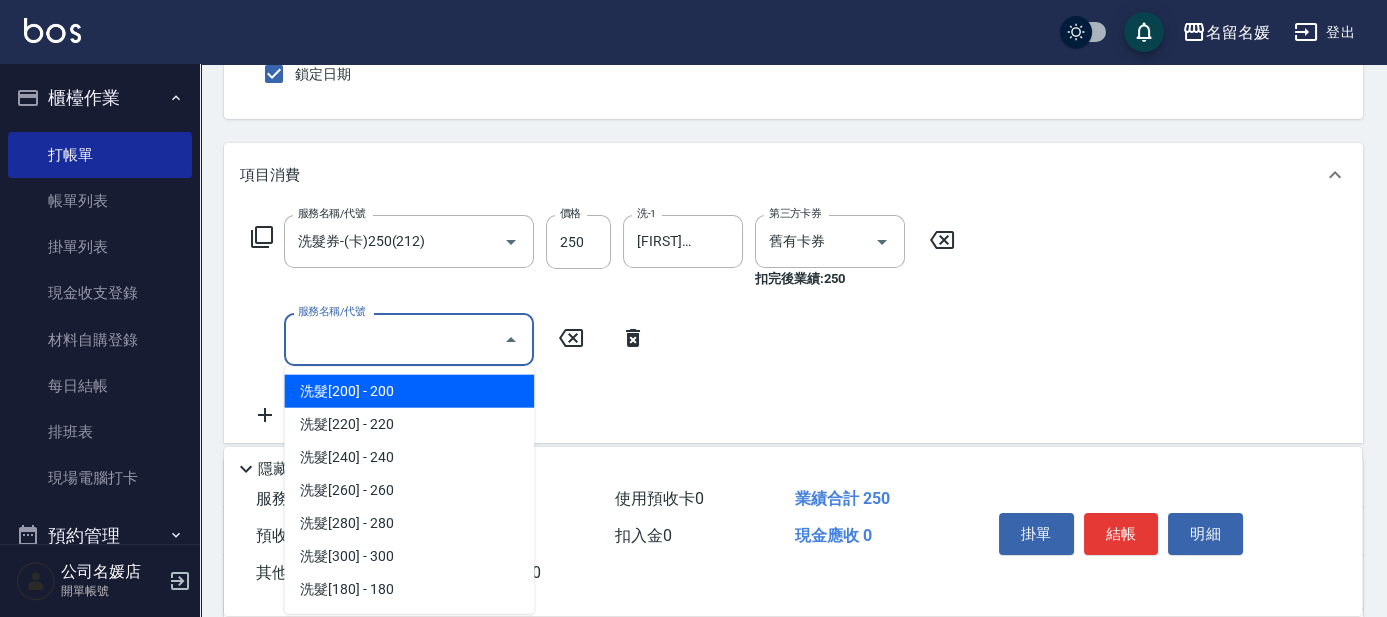click on "服務名稱/代號" at bounding box center [394, 339] 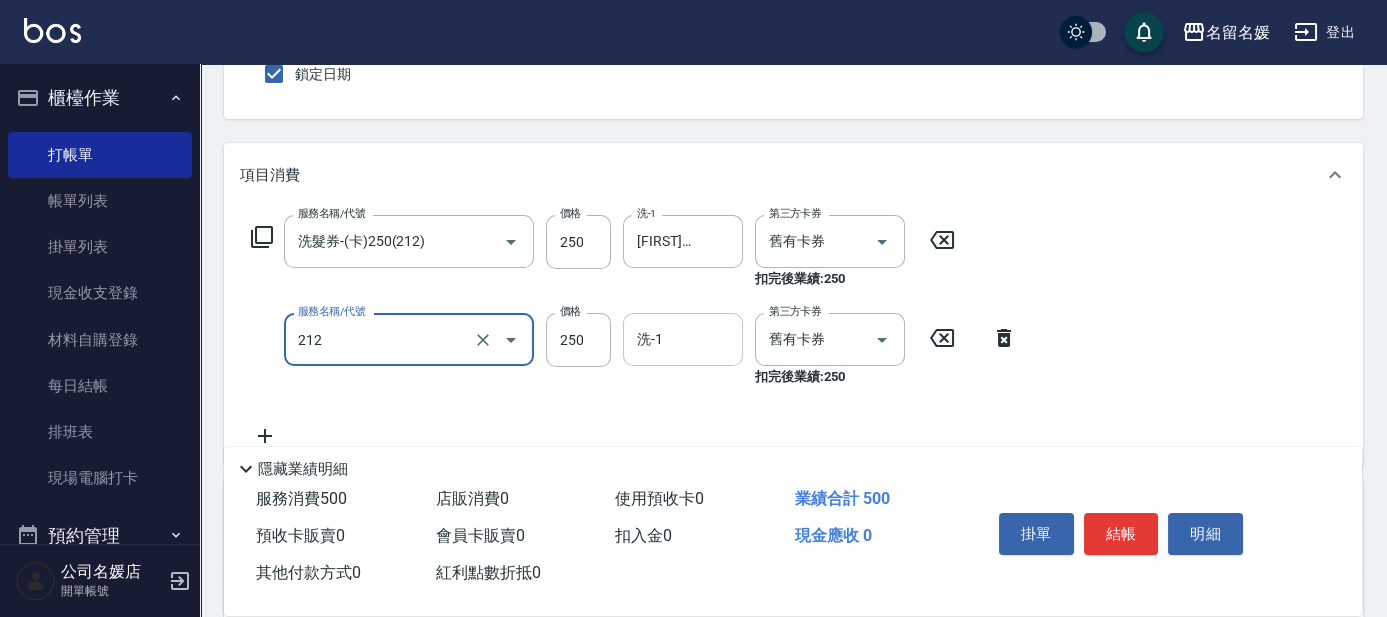 click on "洗-1" at bounding box center [683, 339] 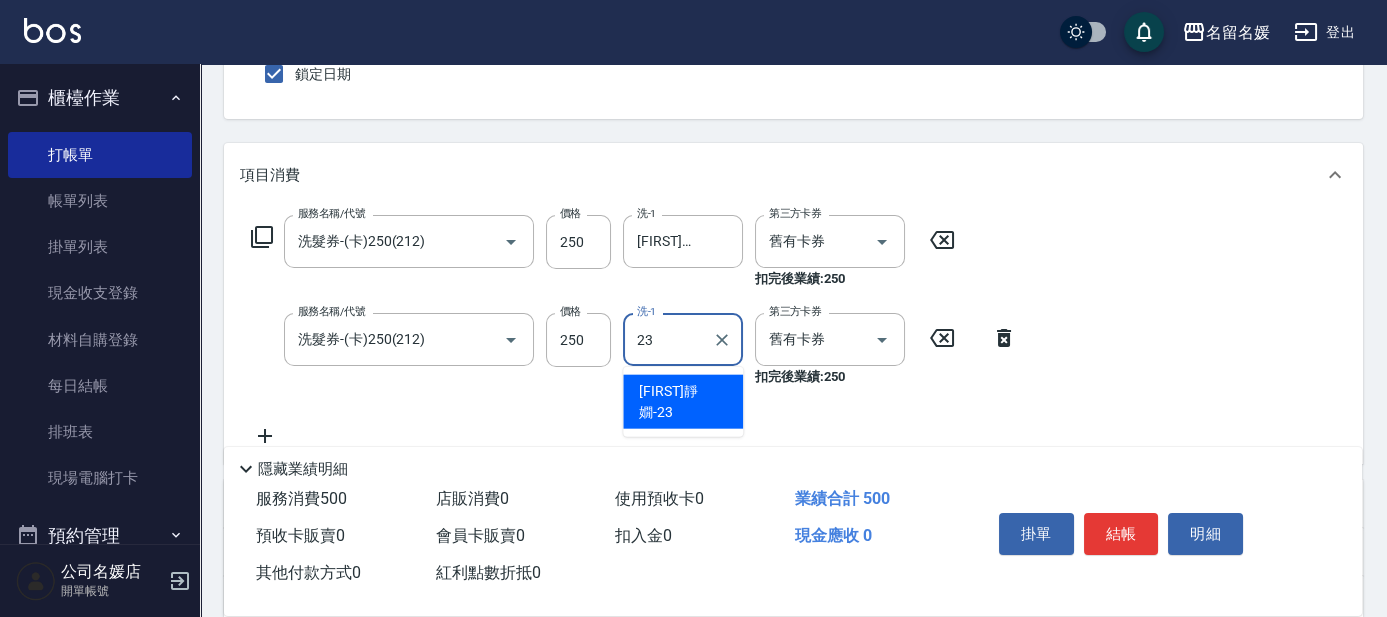 type on "[FIRST]靜嫺-23" 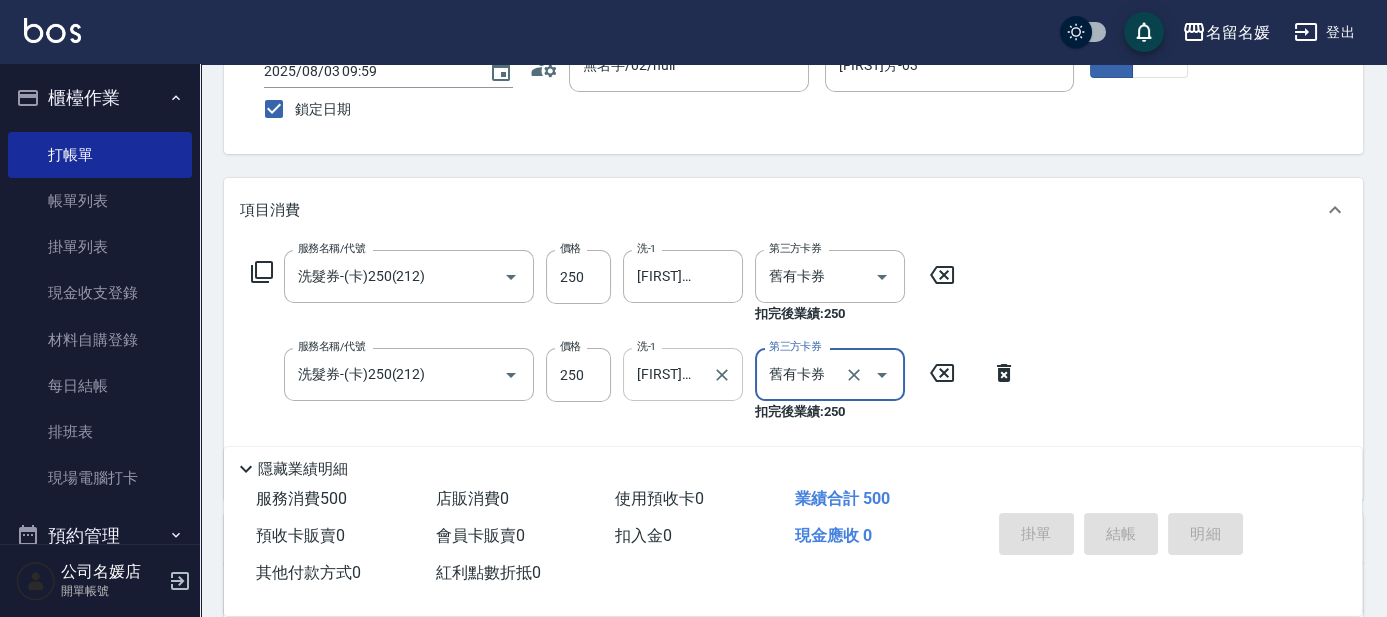 scroll, scrollTop: 0, scrollLeft: 0, axis: both 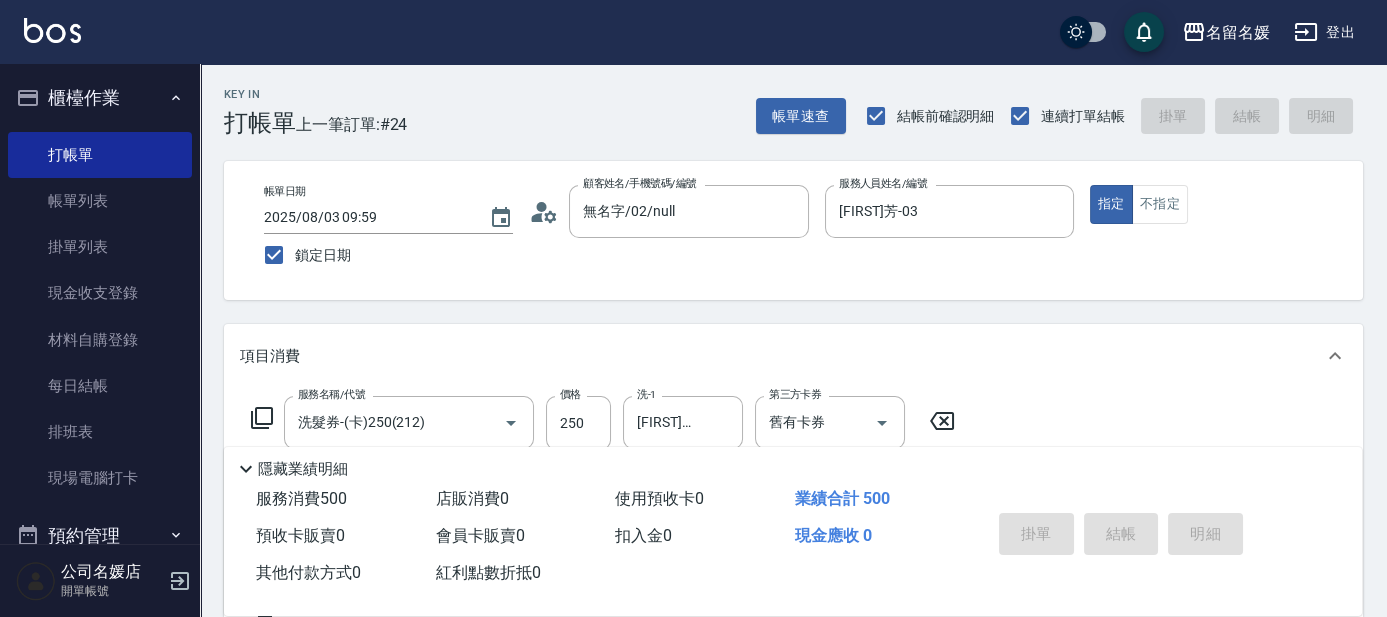 type 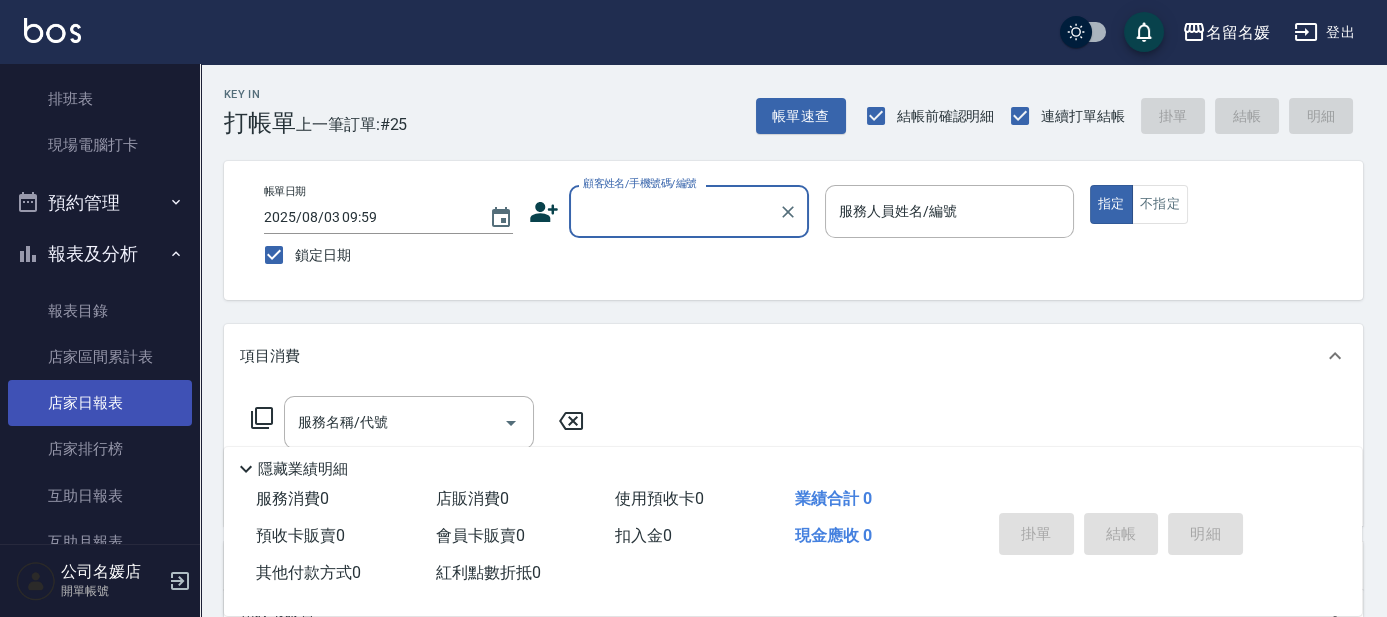 scroll, scrollTop: 363, scrollLeft: 0, axis: vertical 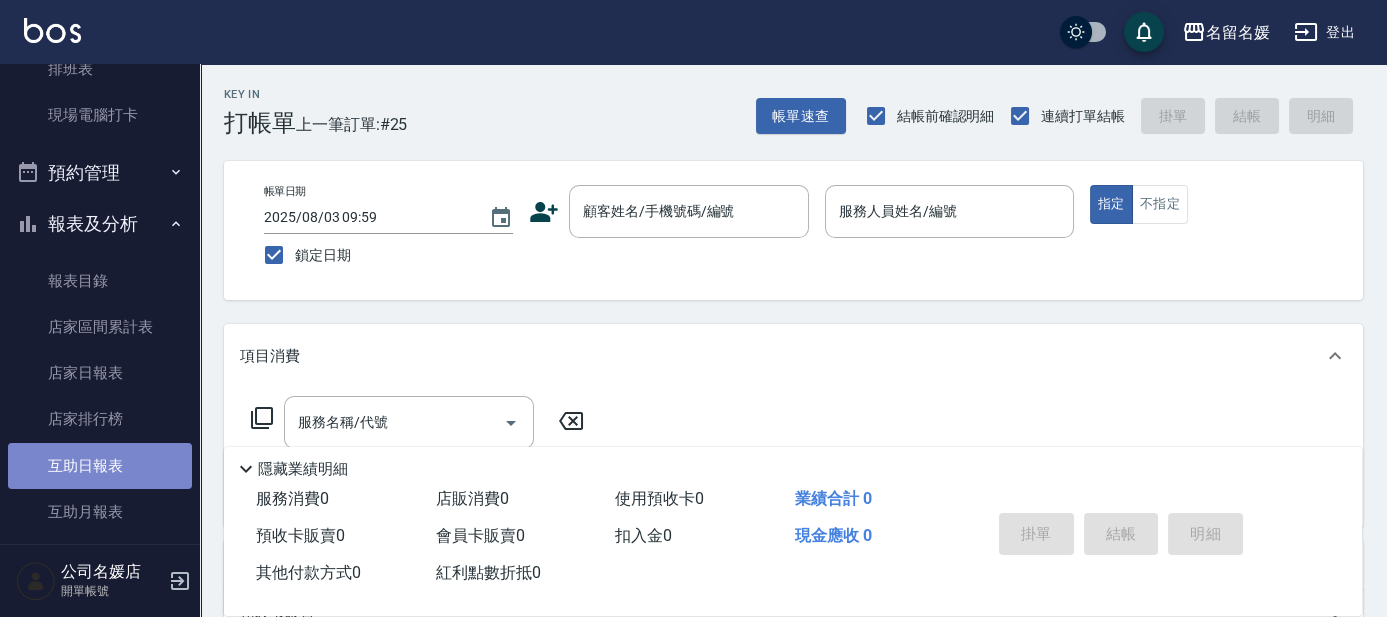 click on "互助日報表" at bounding box center (100, 466) 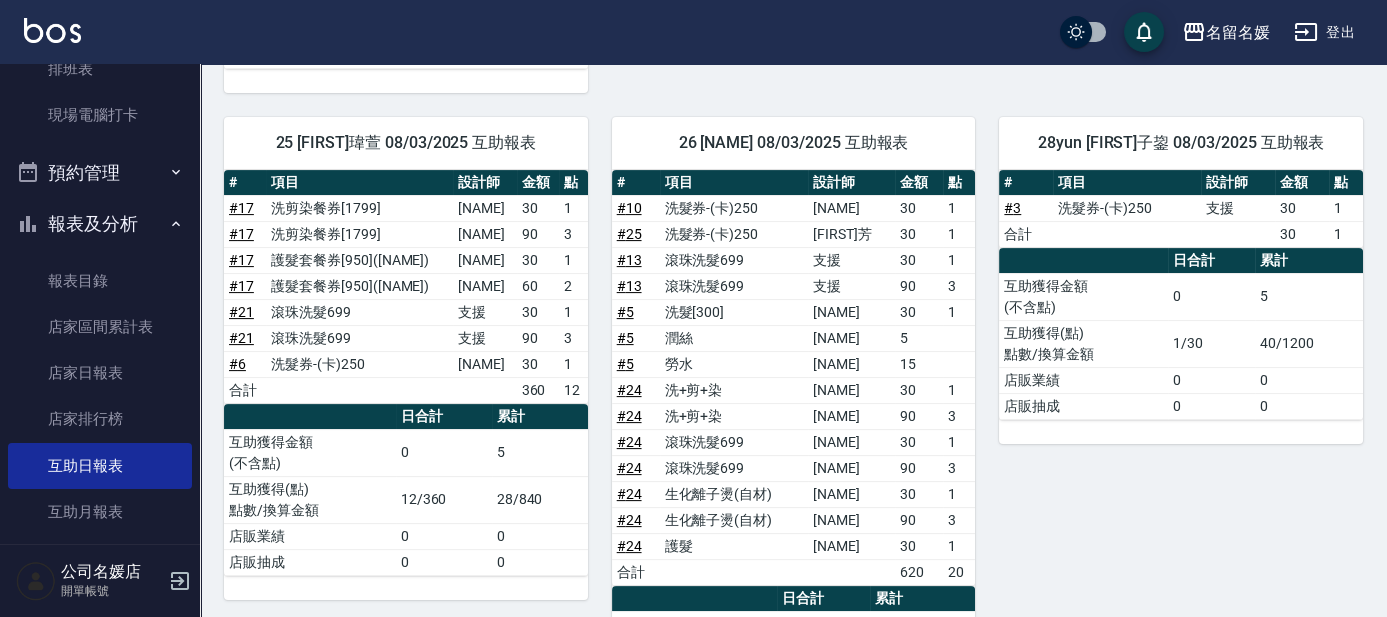 scroll, scrollTop: 1272, scrollLeft: 0, axis: vertical 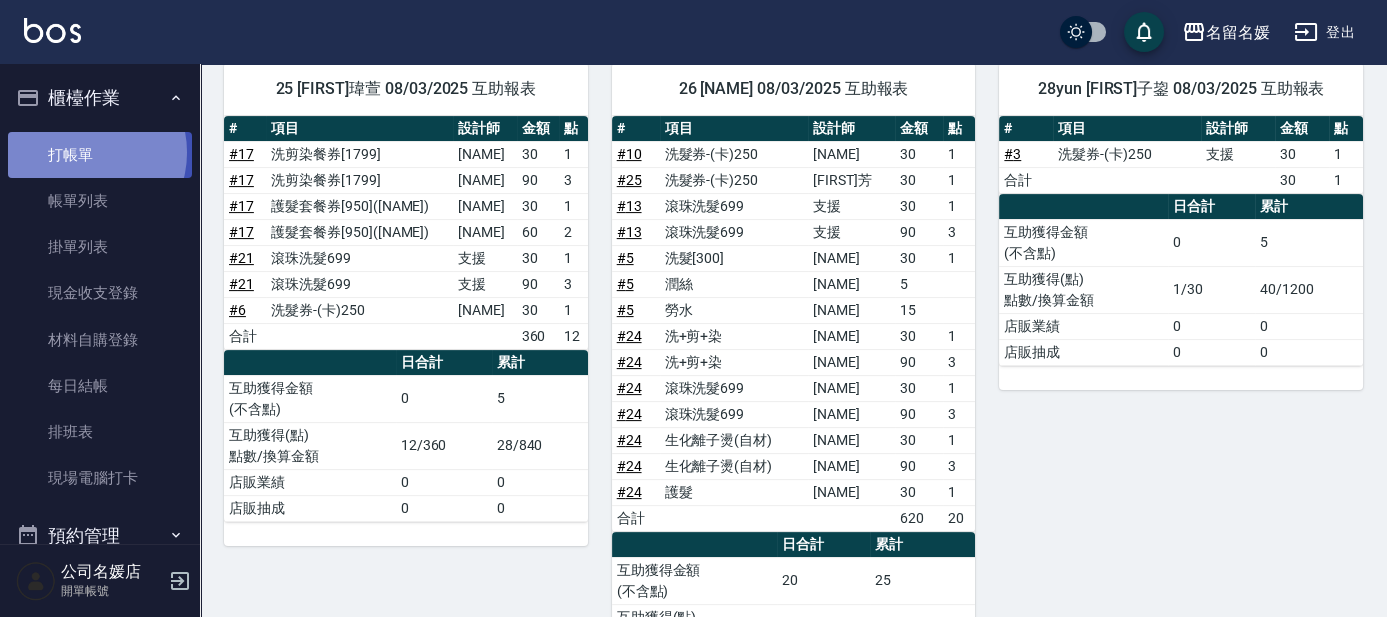 click on "打帳單" at bounding box center [100, 155] 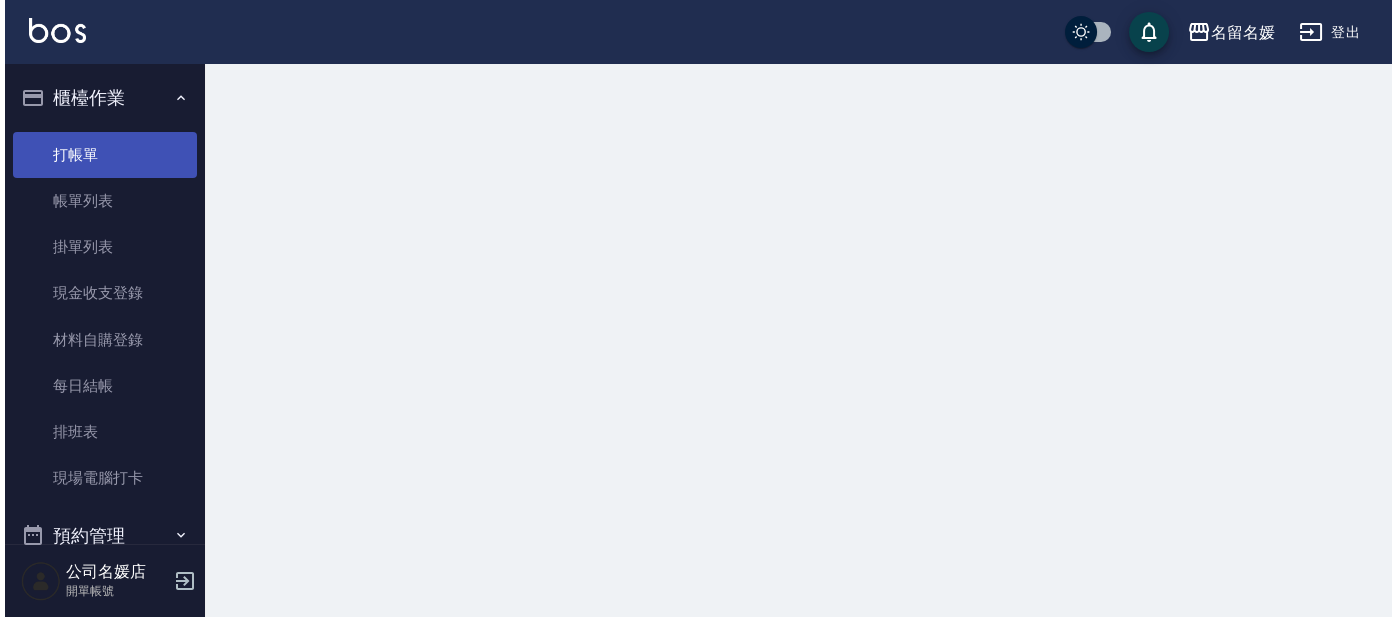 scroll, scrollTop: 0, scrollLeft: 0, axis: both 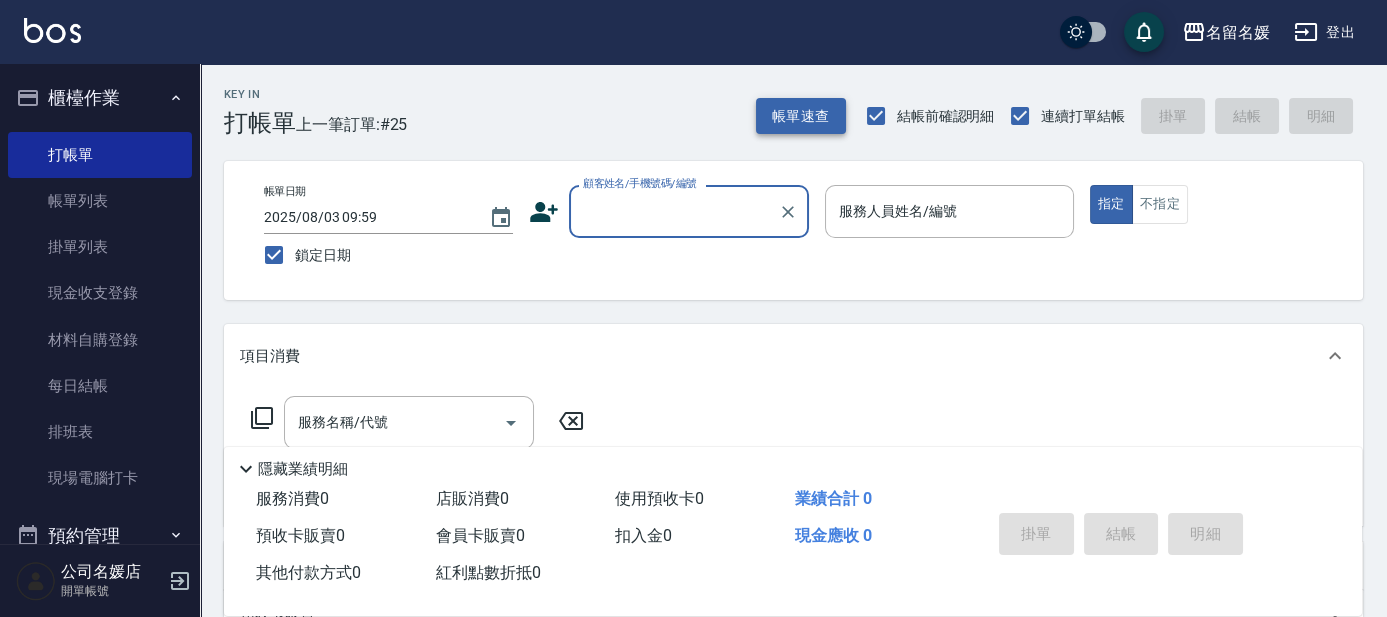 click on "帳單速查" at bounding box center (801, 116) 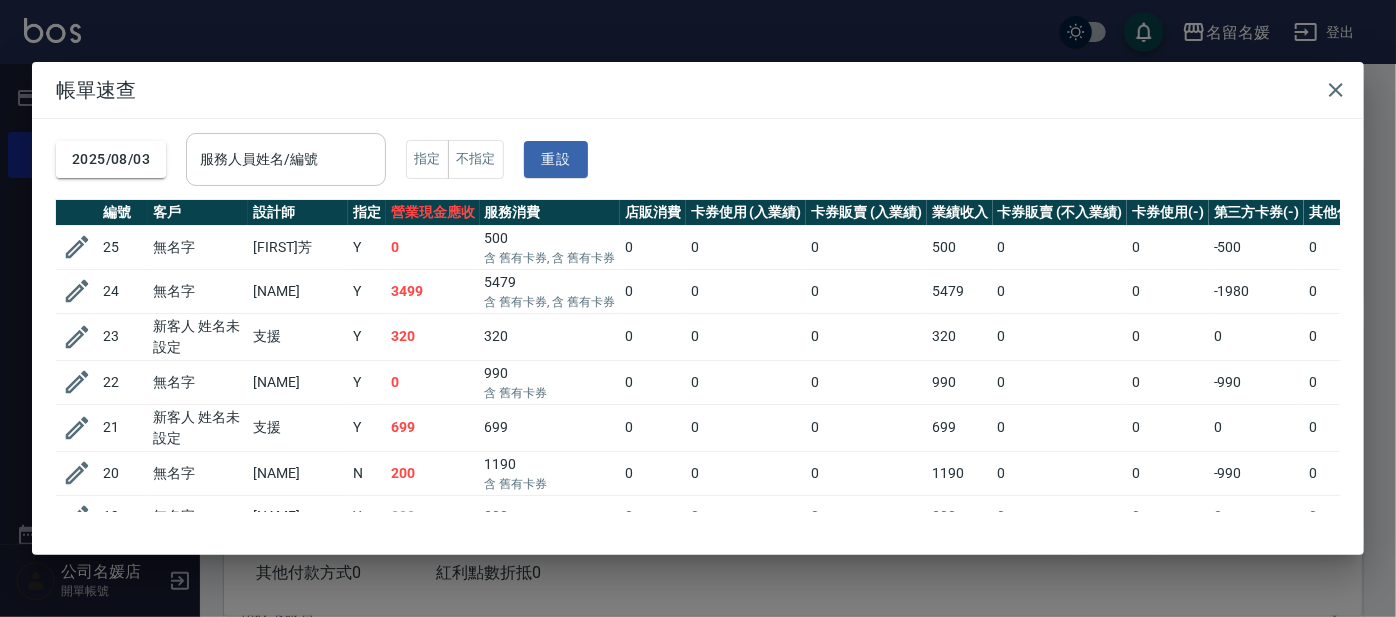 click on "服務人員姓名/編號" at bounding box center [286, 159] 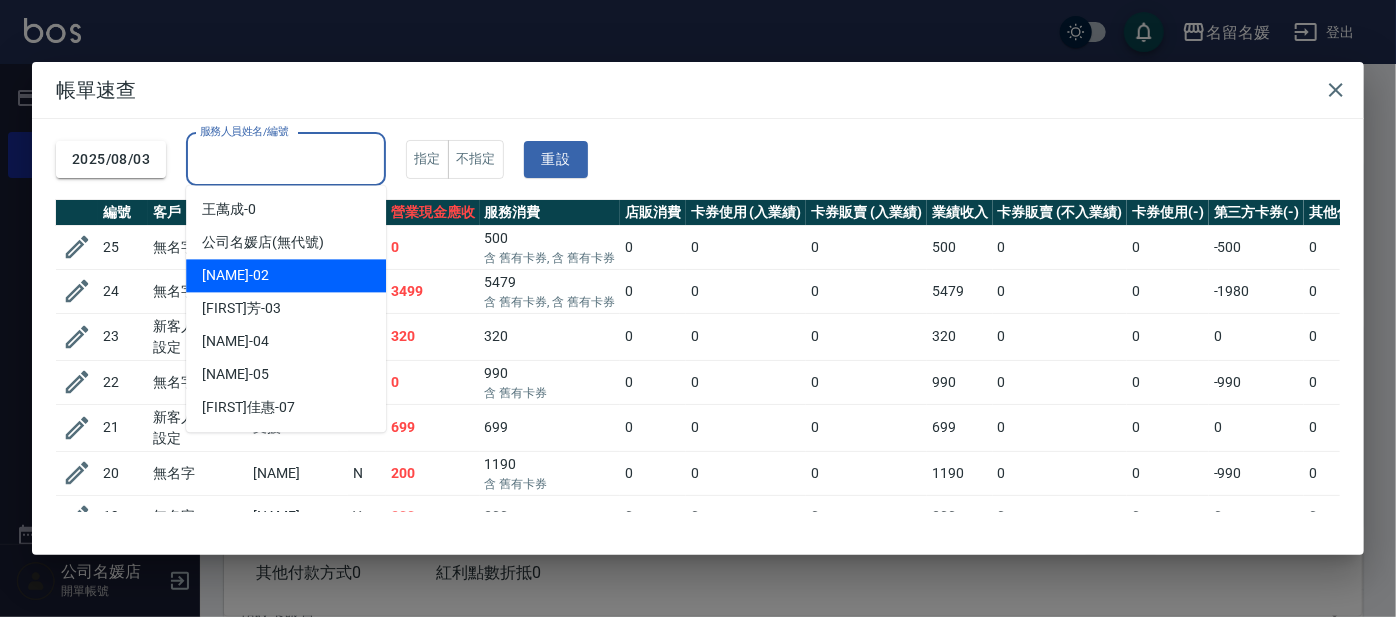 click on "[FIRST]冠伶 -02" at bounding box center [235, 275] 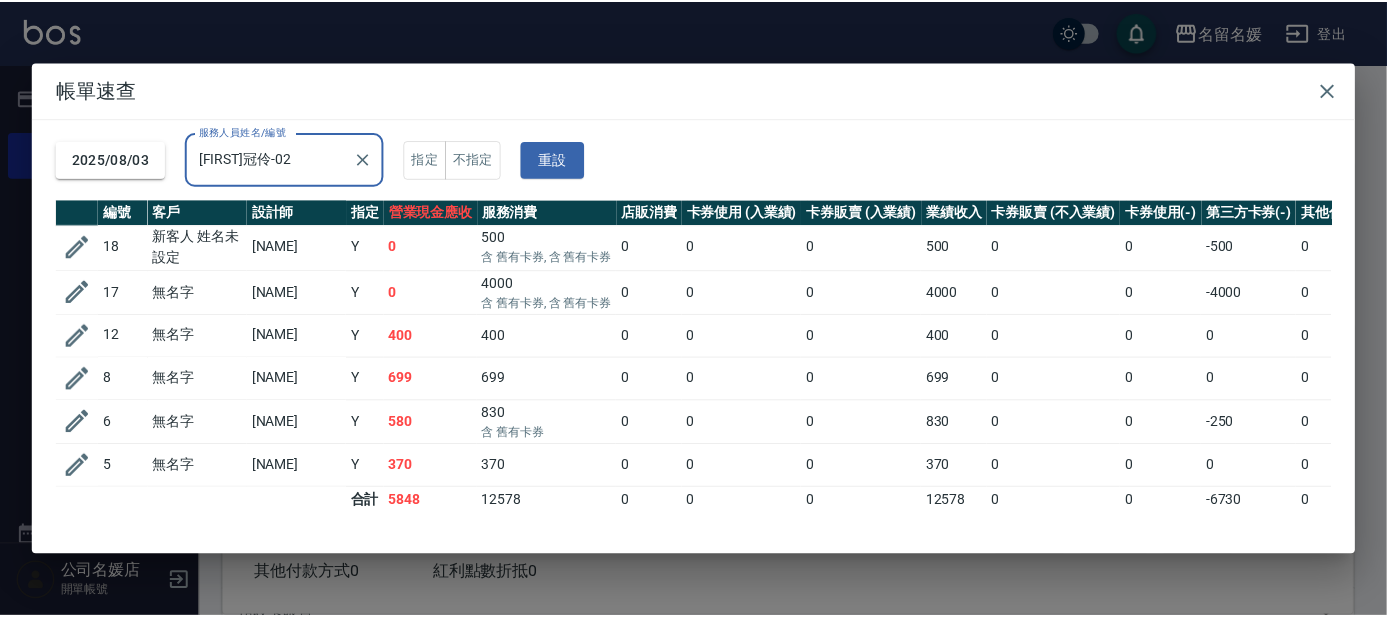 scroll, scrollTop: 103, scrollLeft: 0, axis: vertical 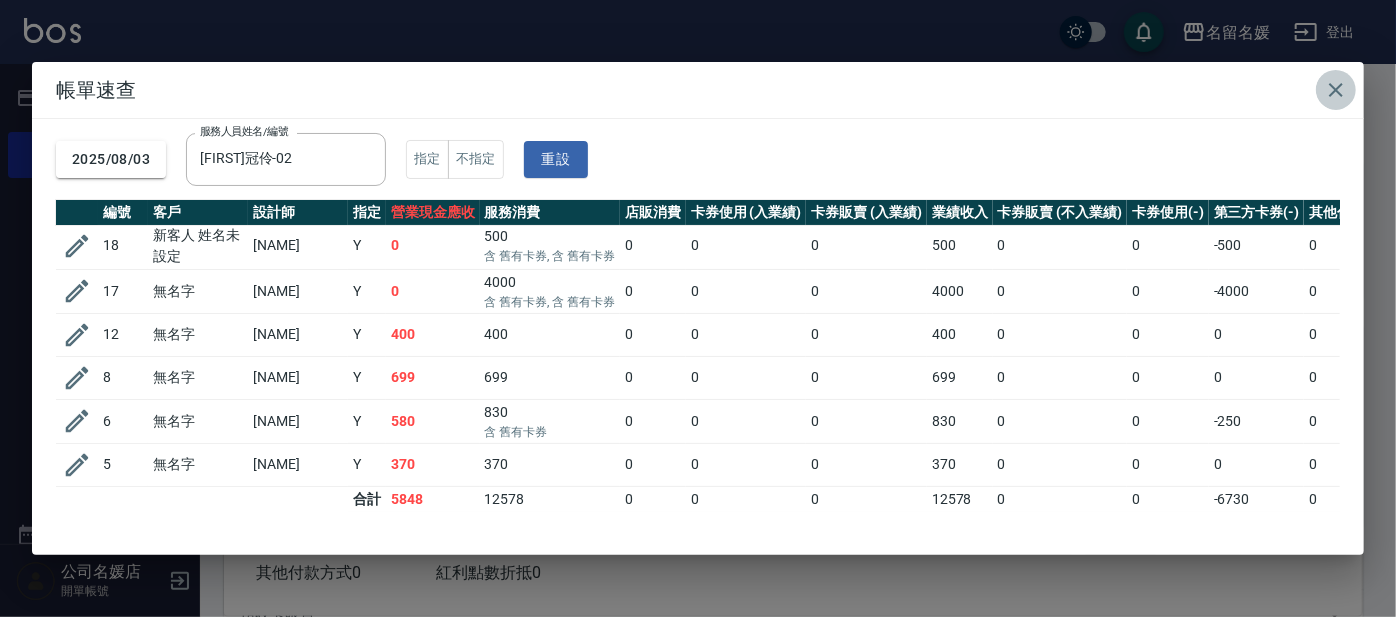 click 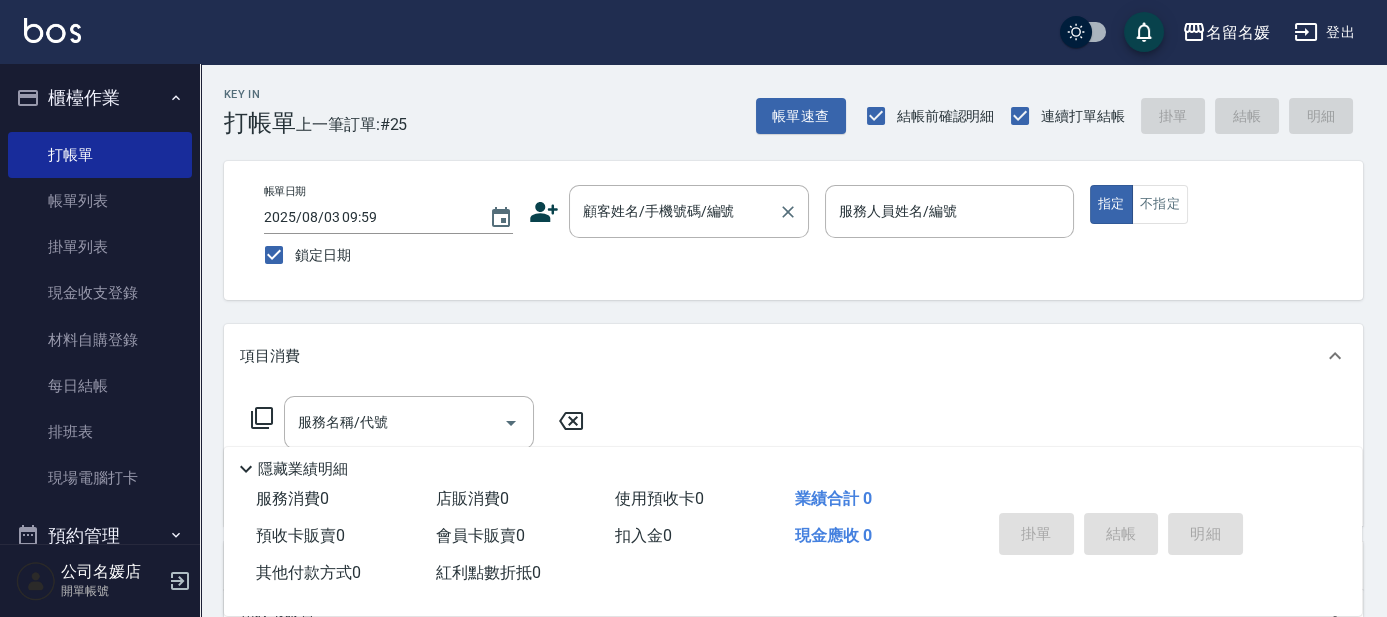 click on "顧客姓名/手機號碼/編號" at bounding box center [674, 211] 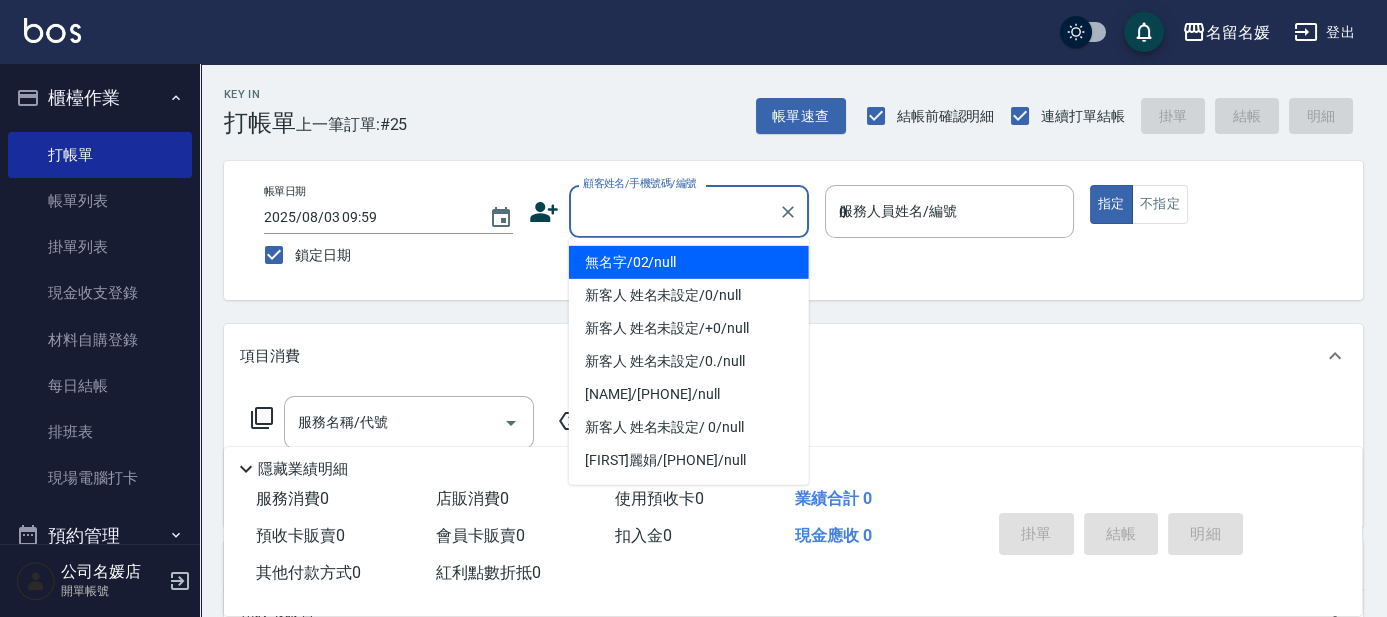 type on "02" 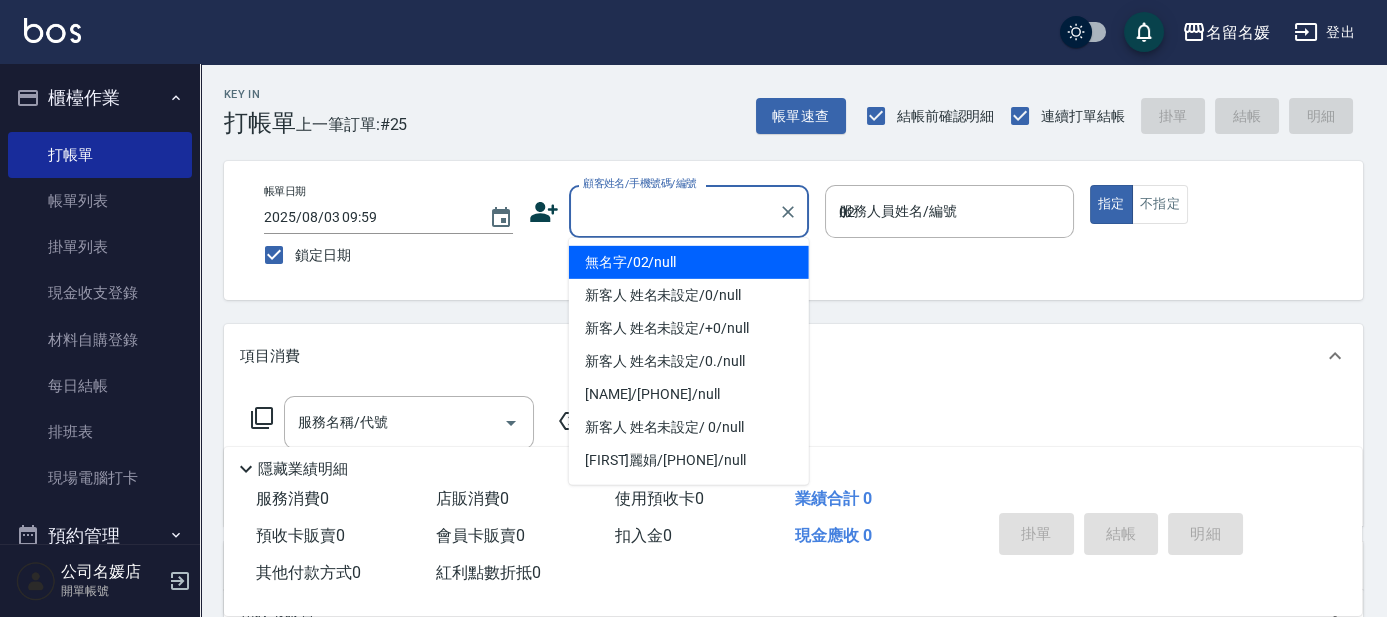 type on "無名字/02/null" 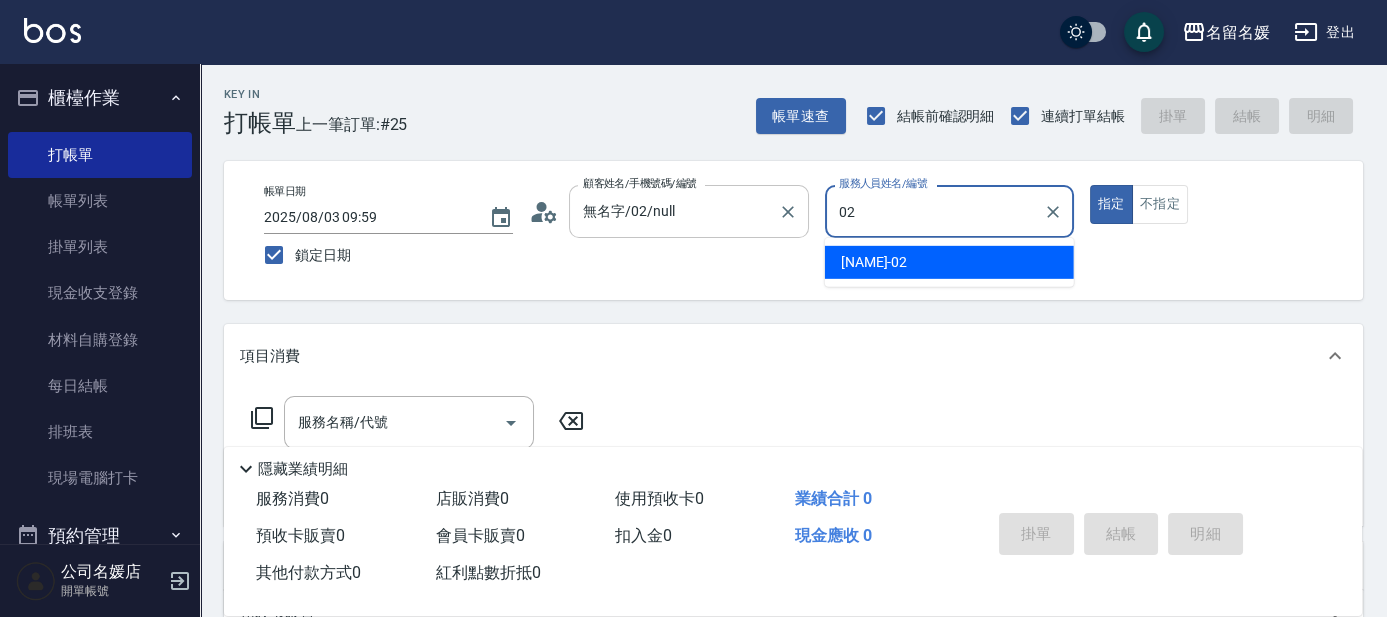 type on "0" 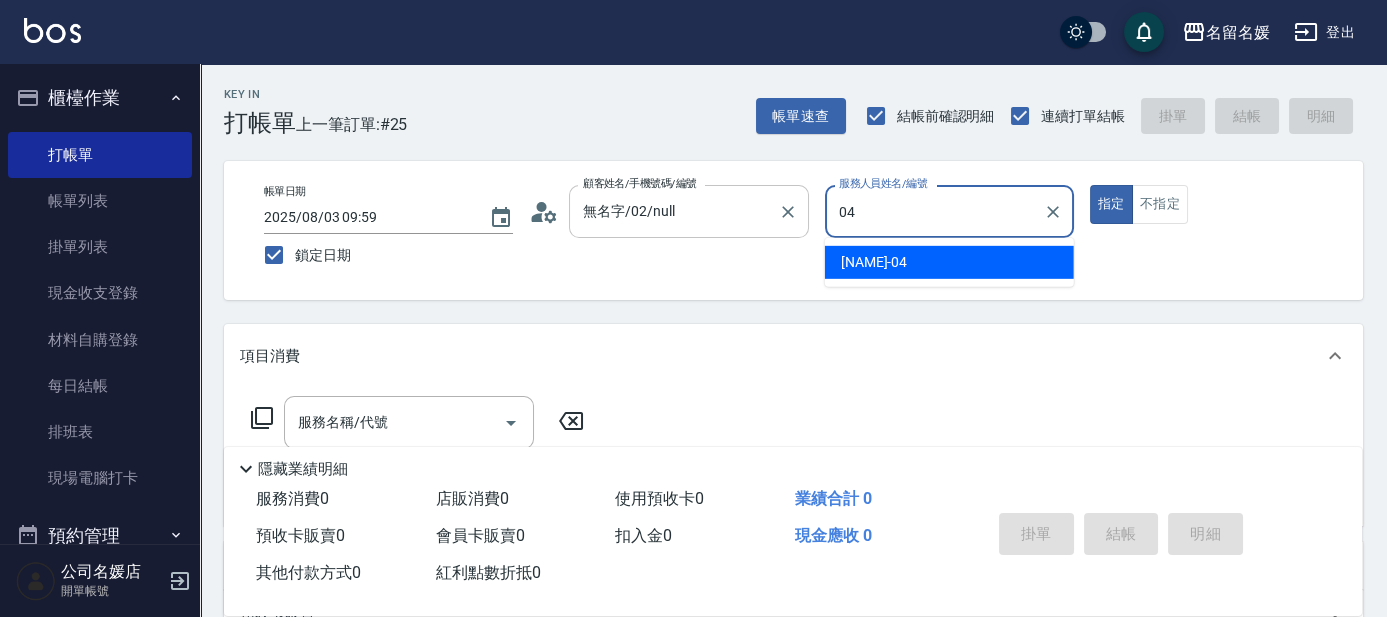 type on "04" 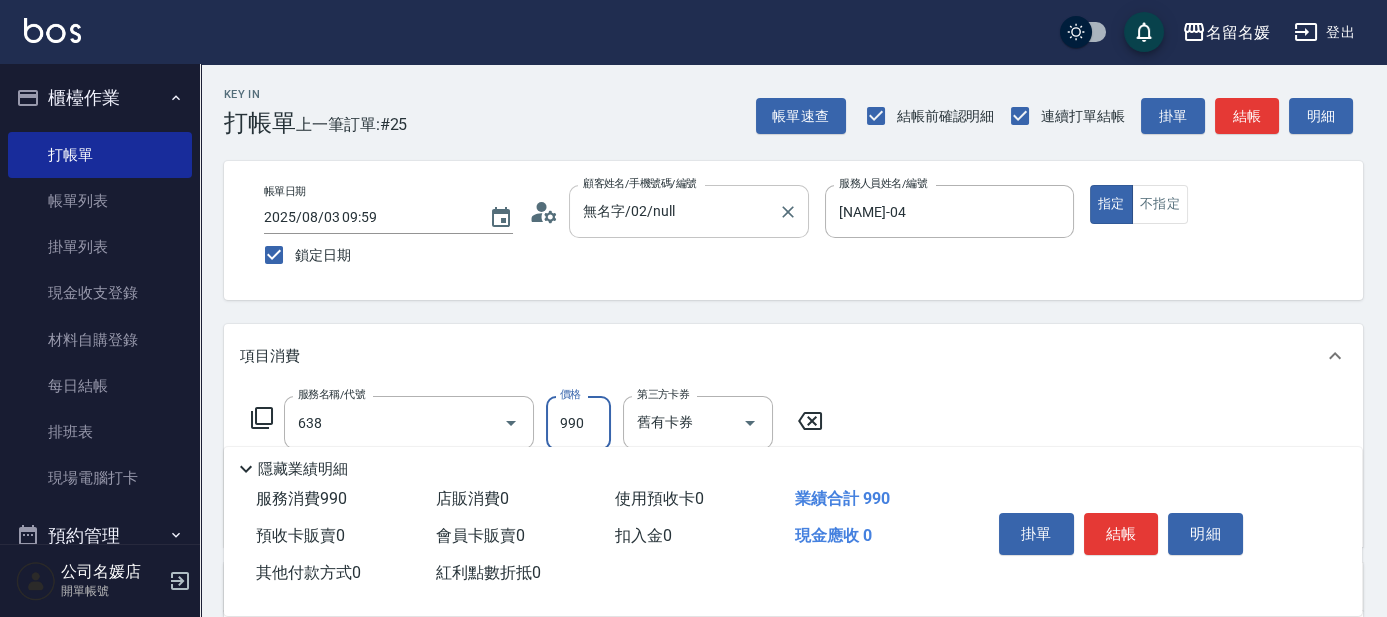 type on "(芙)頭皮養護套卡(638)" 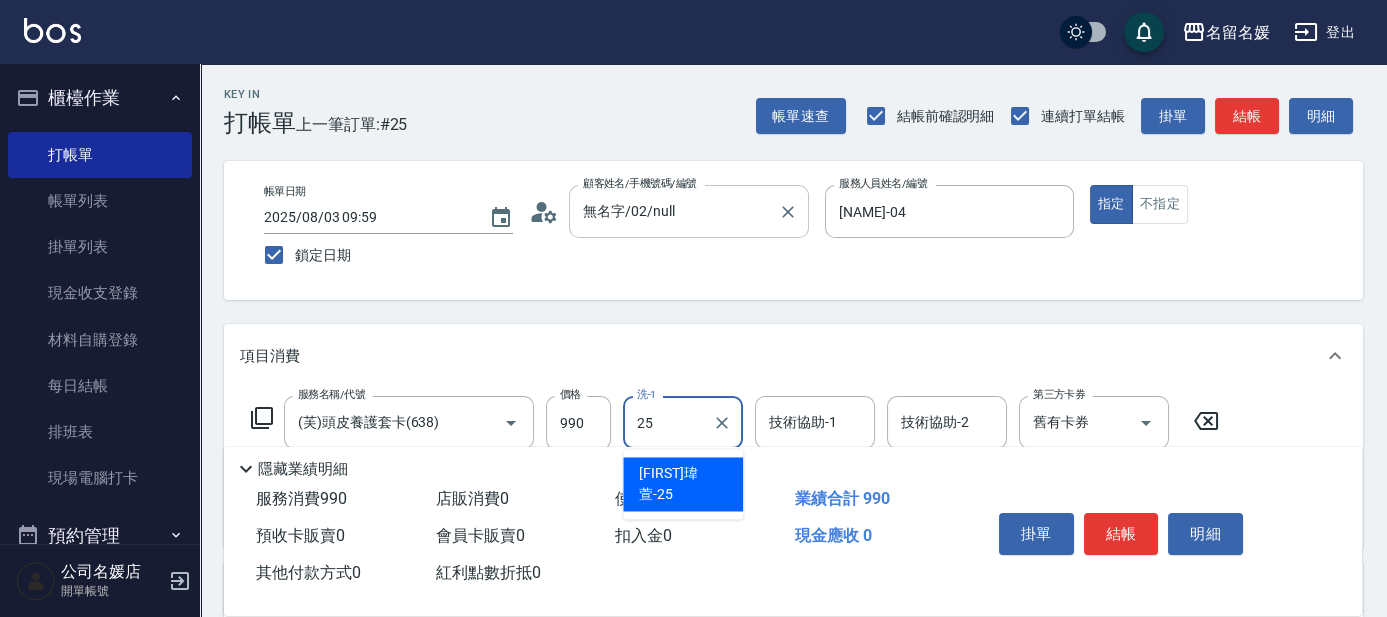 type on "[FIRST]瑋萱-25" 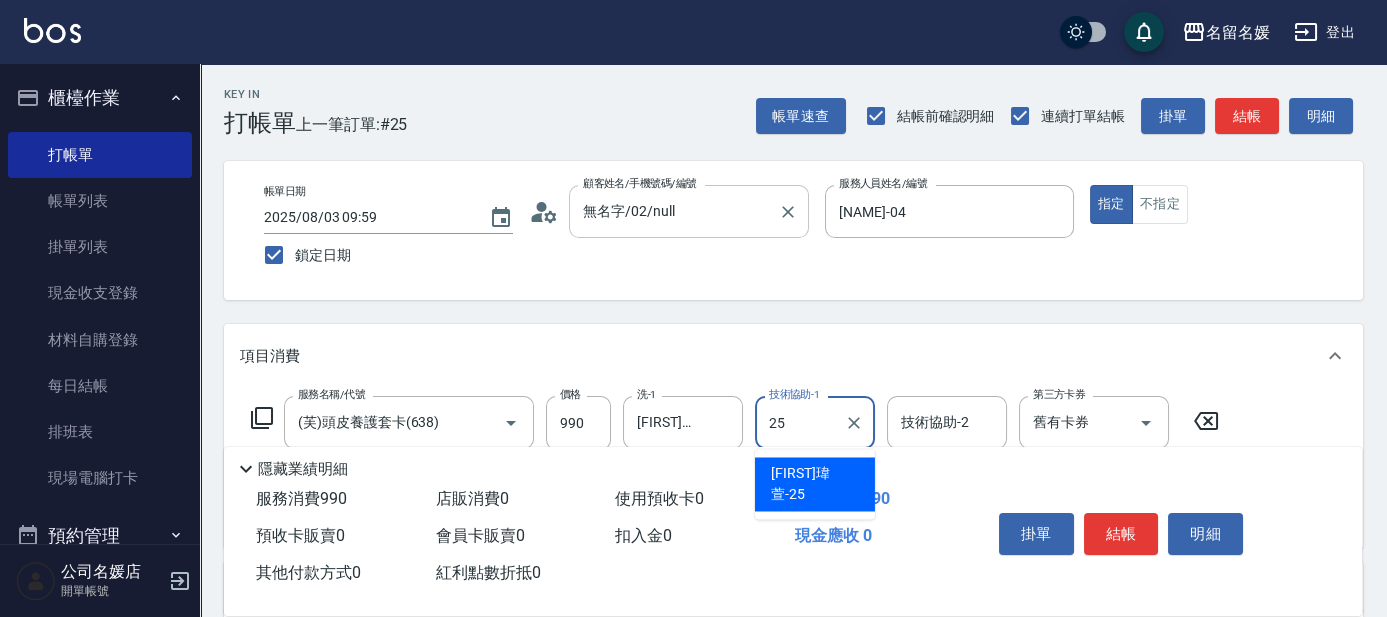 type on "[FIRST]瑋萱-25" 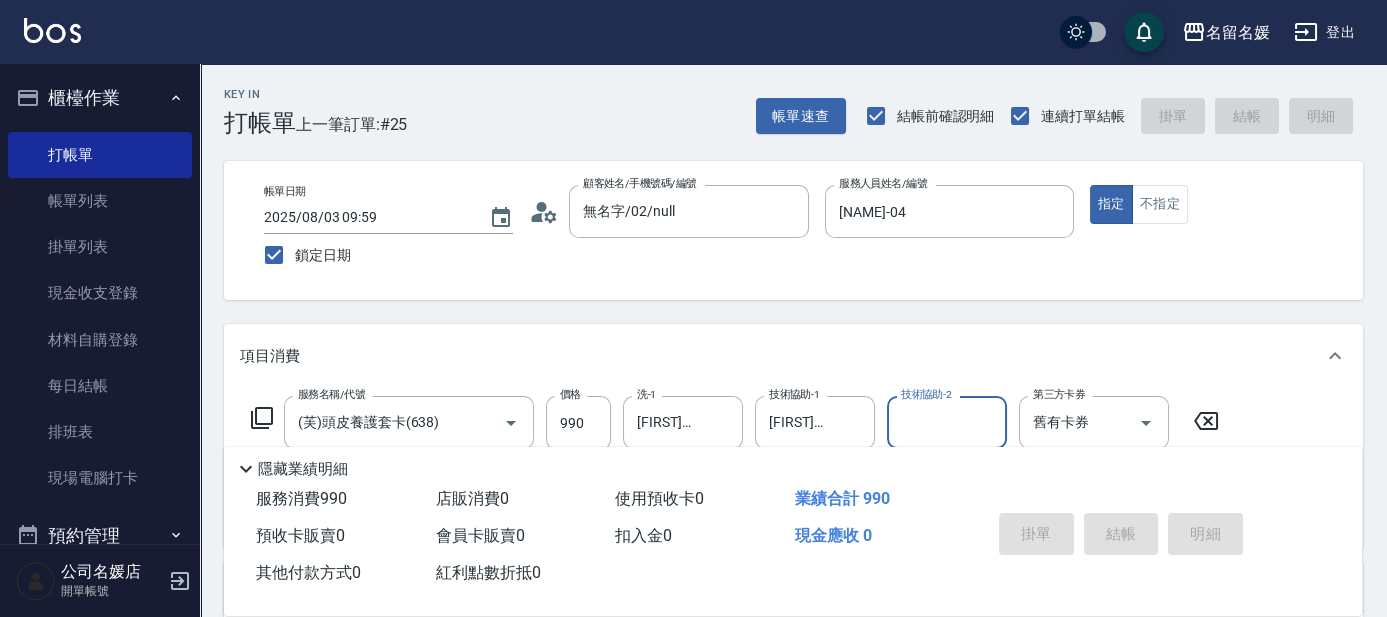 type 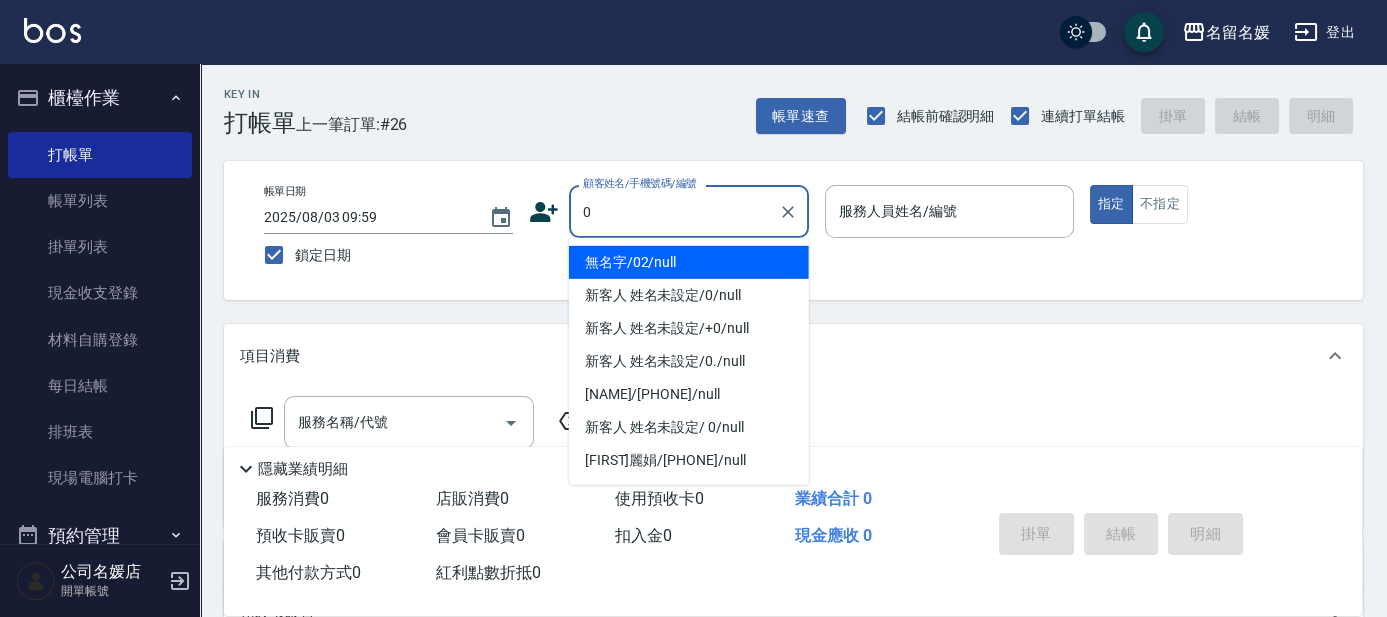 type on "0" 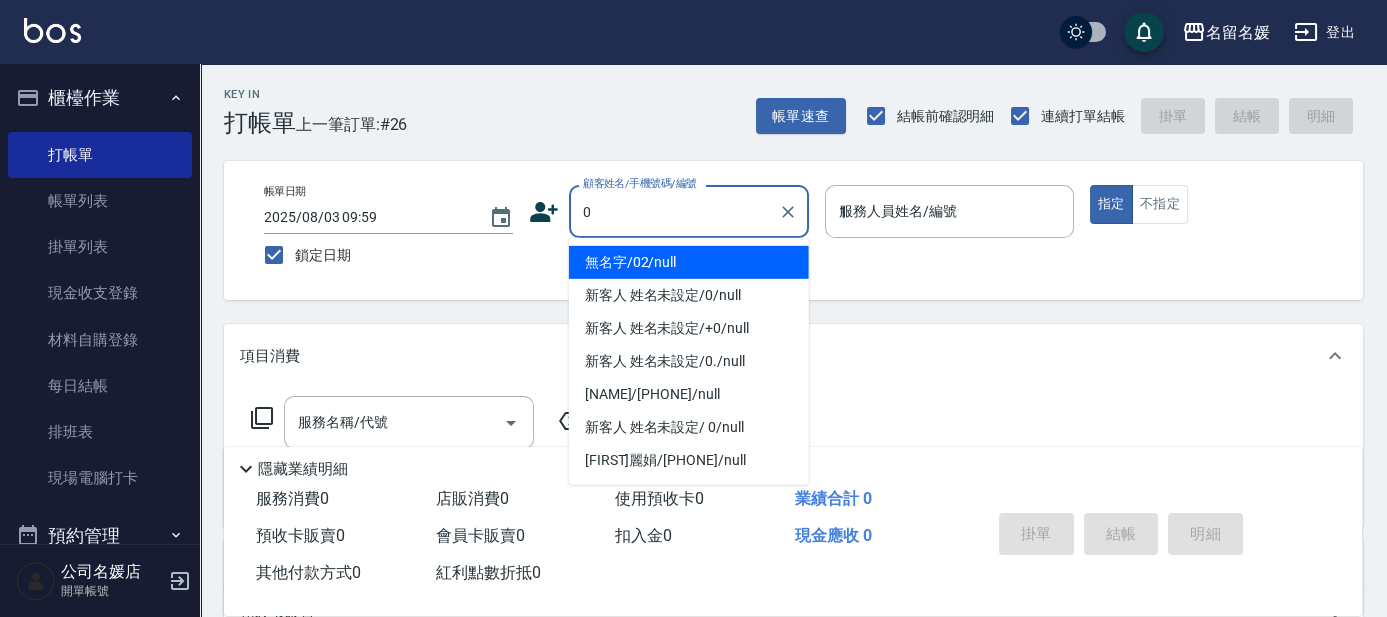 type on "13" 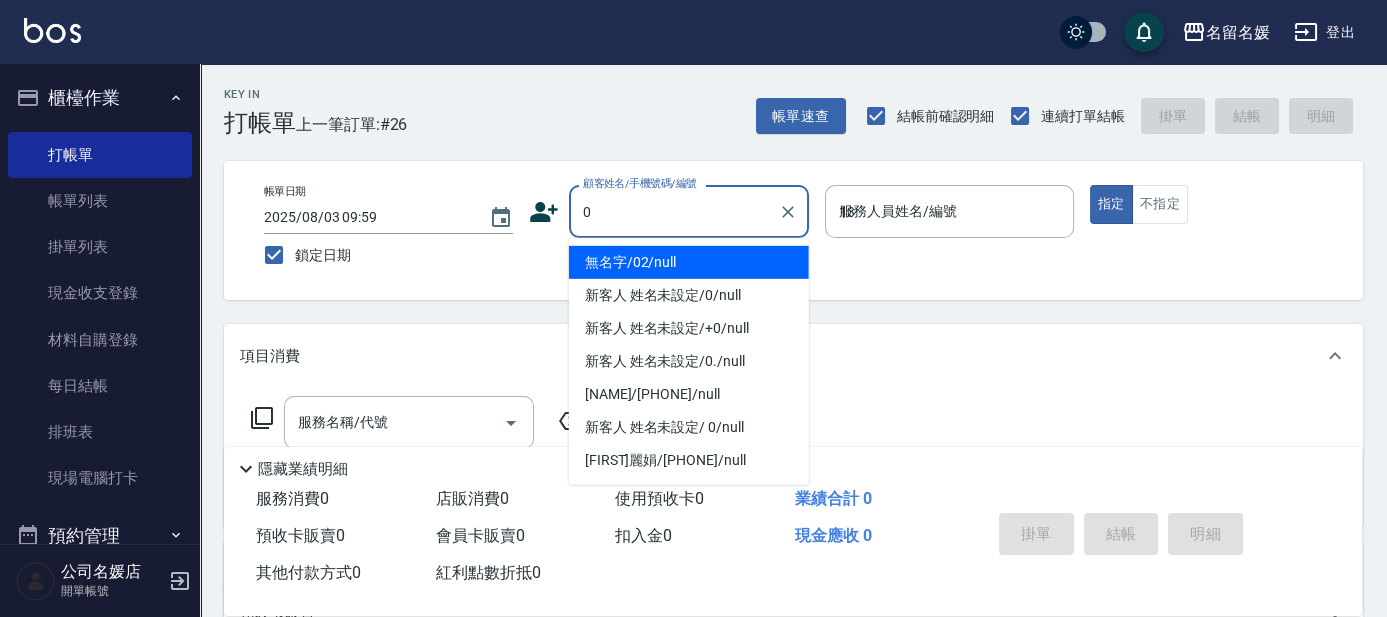type on "無名字/02/null" 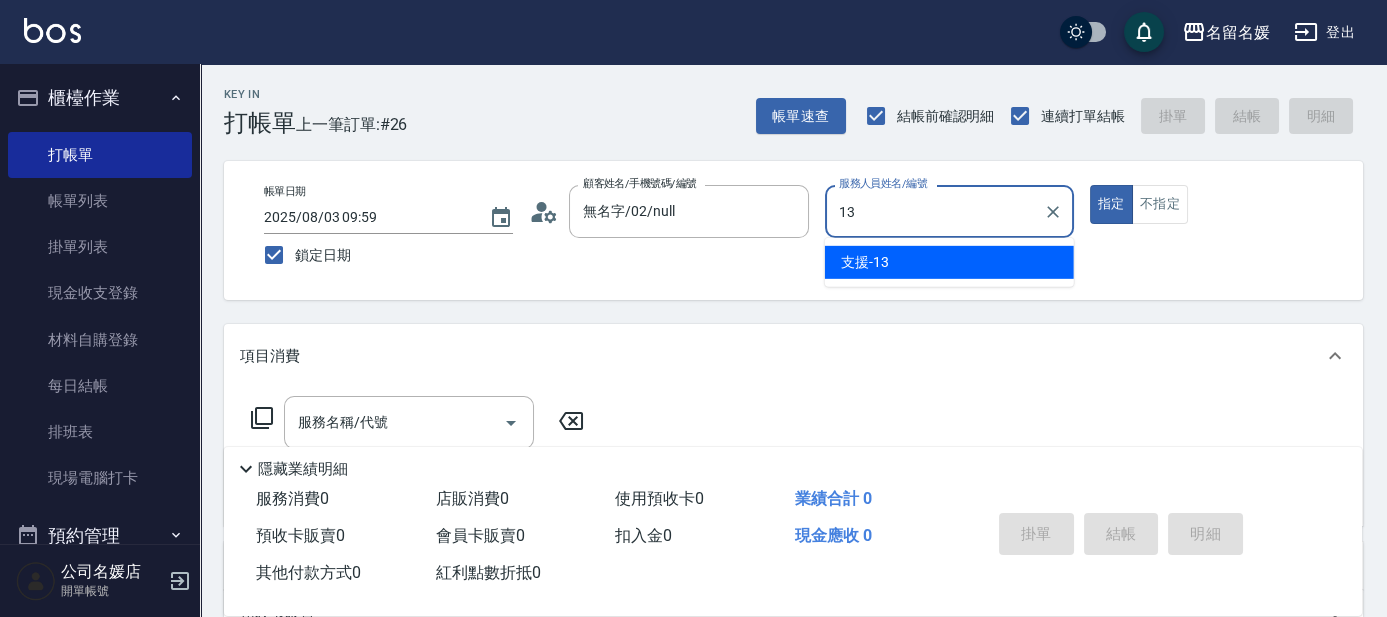 type on "支援-13" 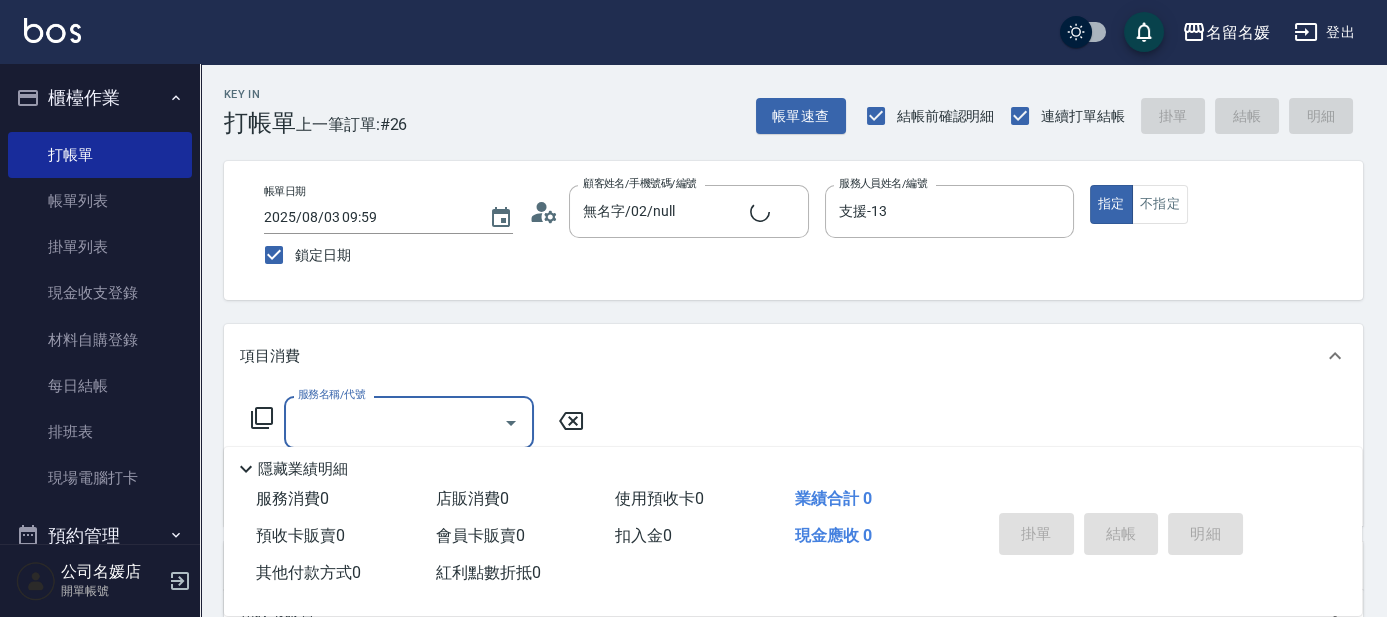 type on "2" 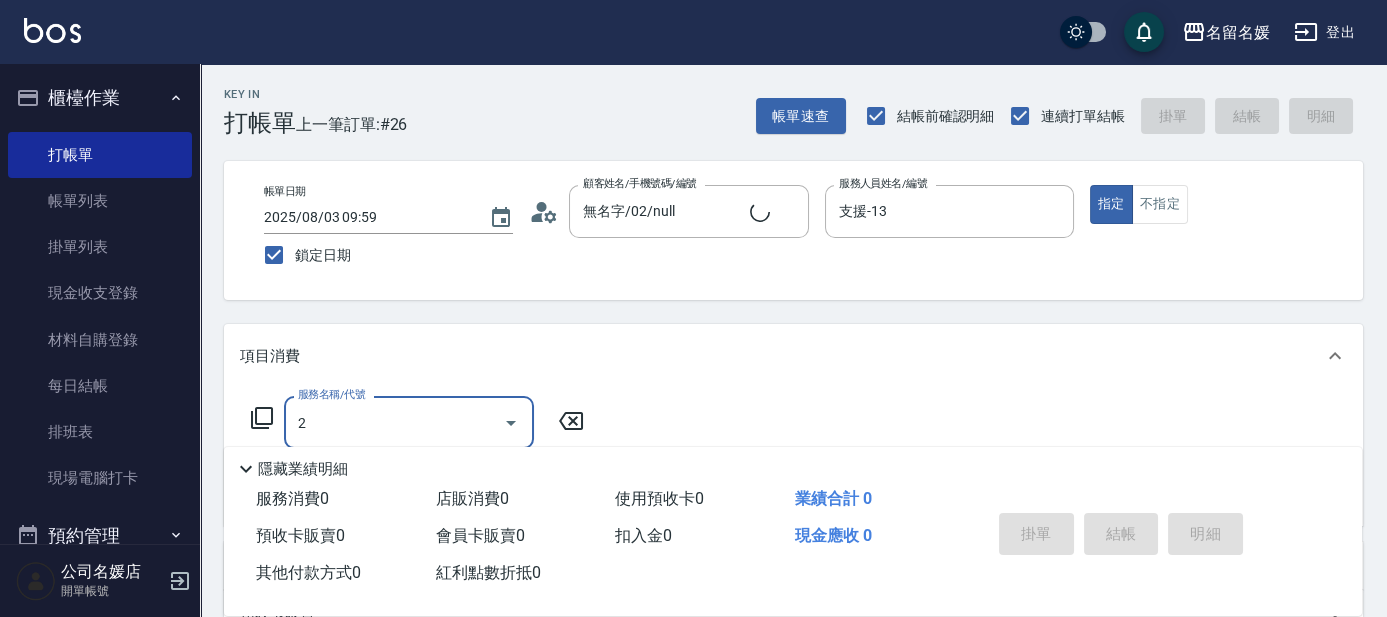 type on "新客人 姓名未設定/0/null" 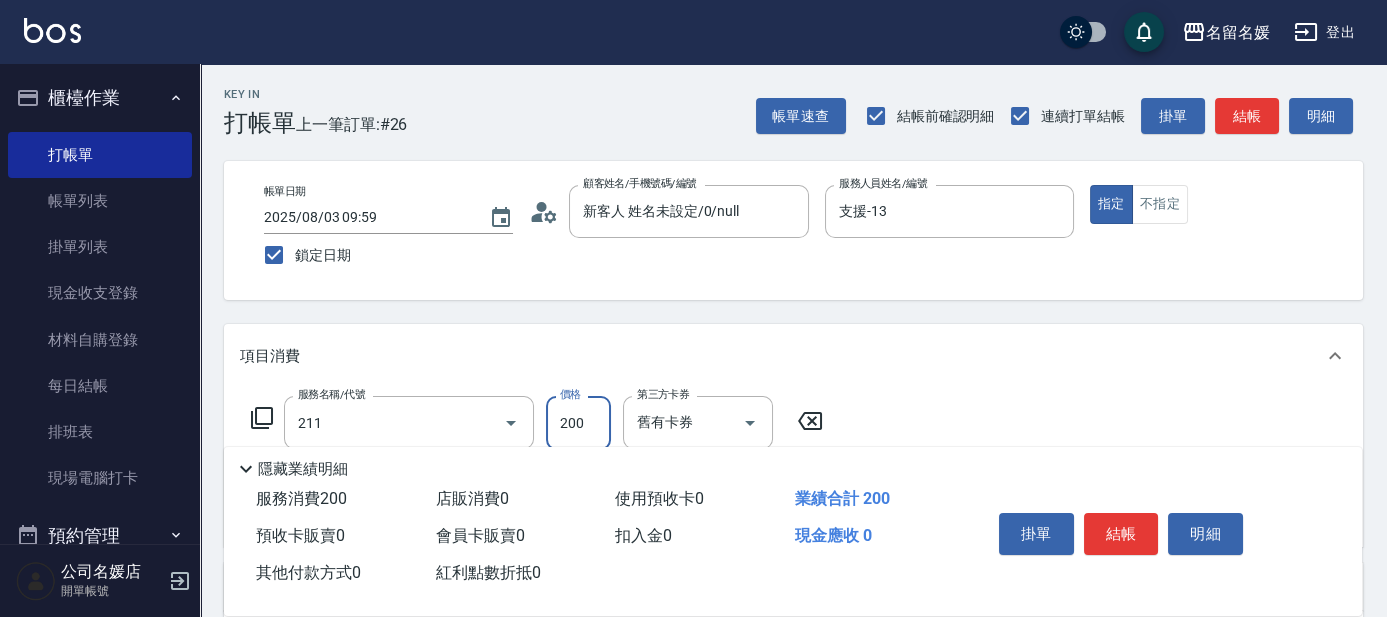 type on "洗髮券~名留200(211)" 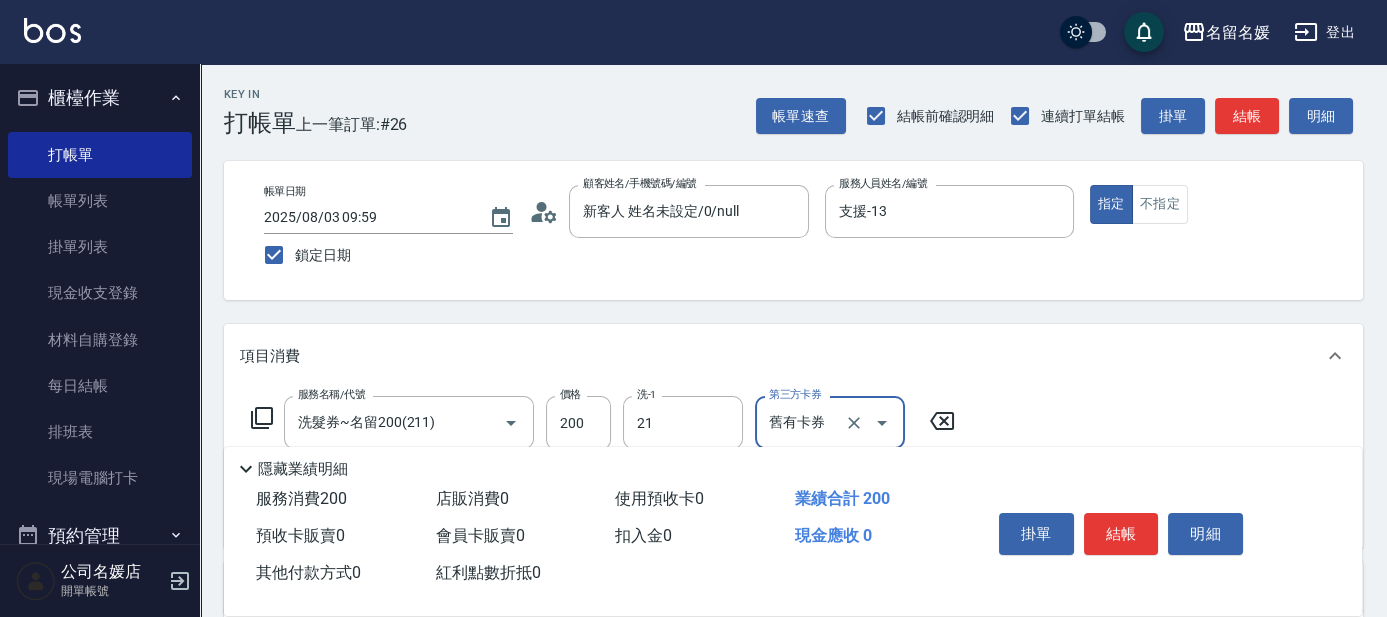 type on "[NAME]-21" 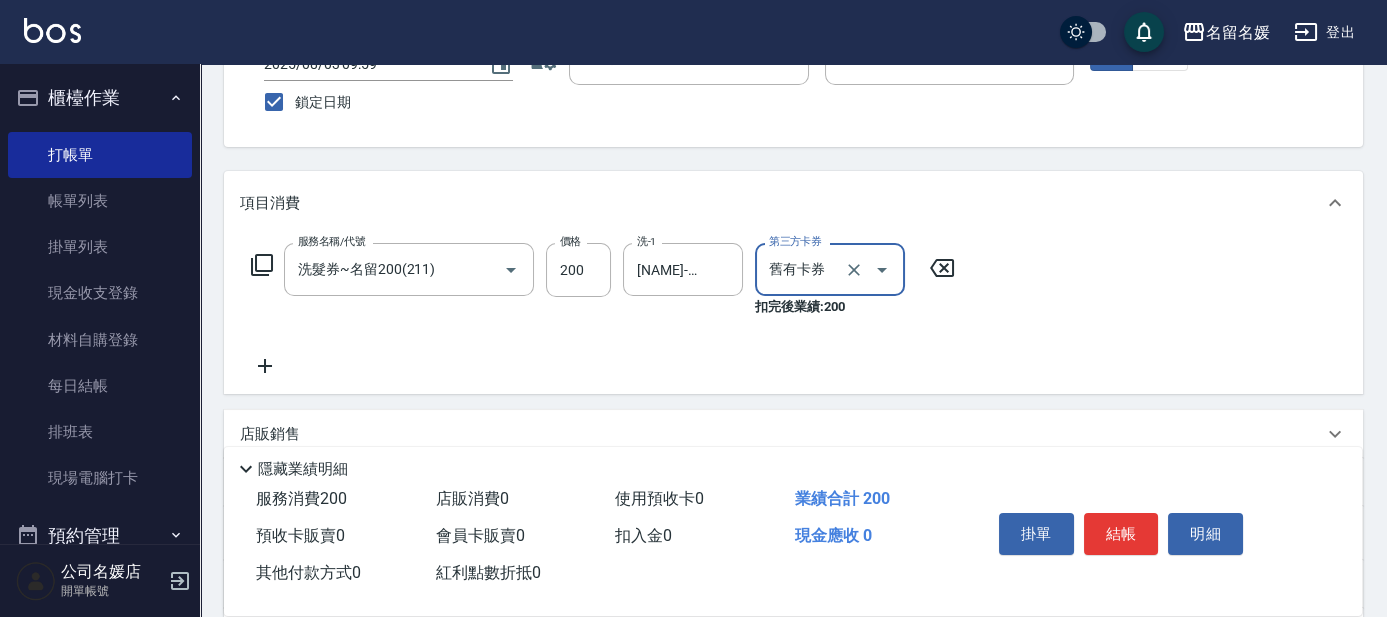 scroll, scrollTop: 181, scrollLeft: 0, axis: vertical 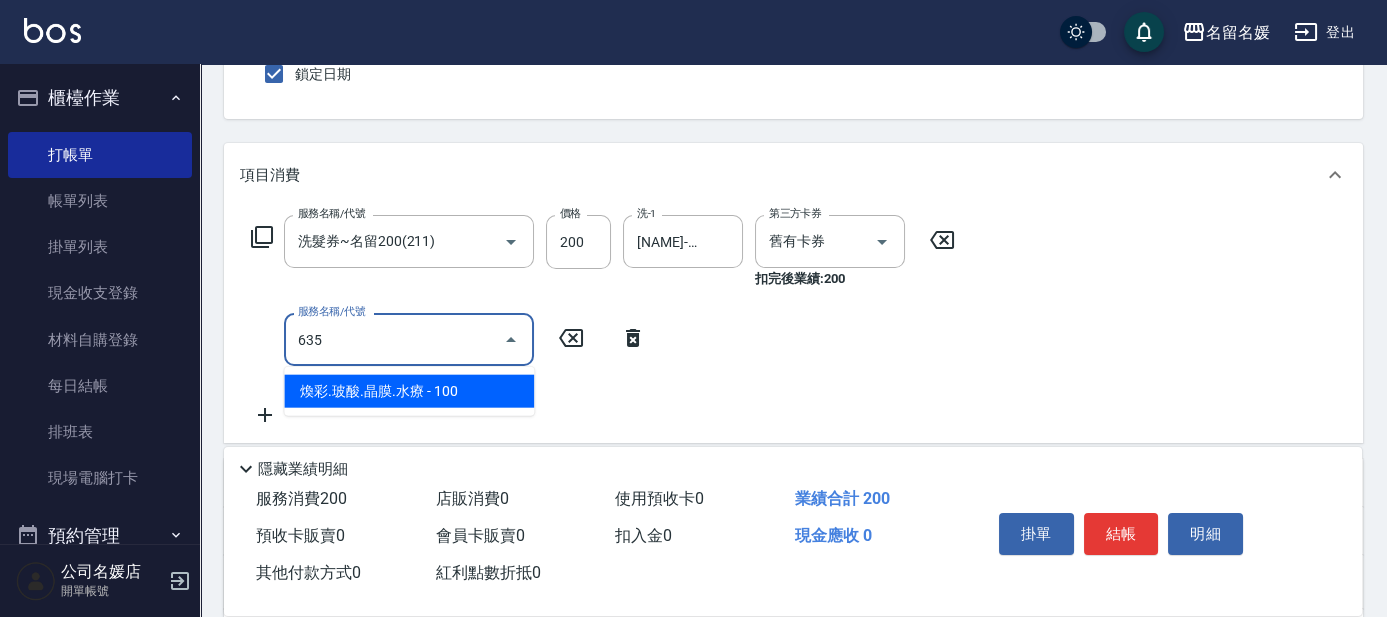 type on "煥彩.玻酸.晶膜.水療(635)" 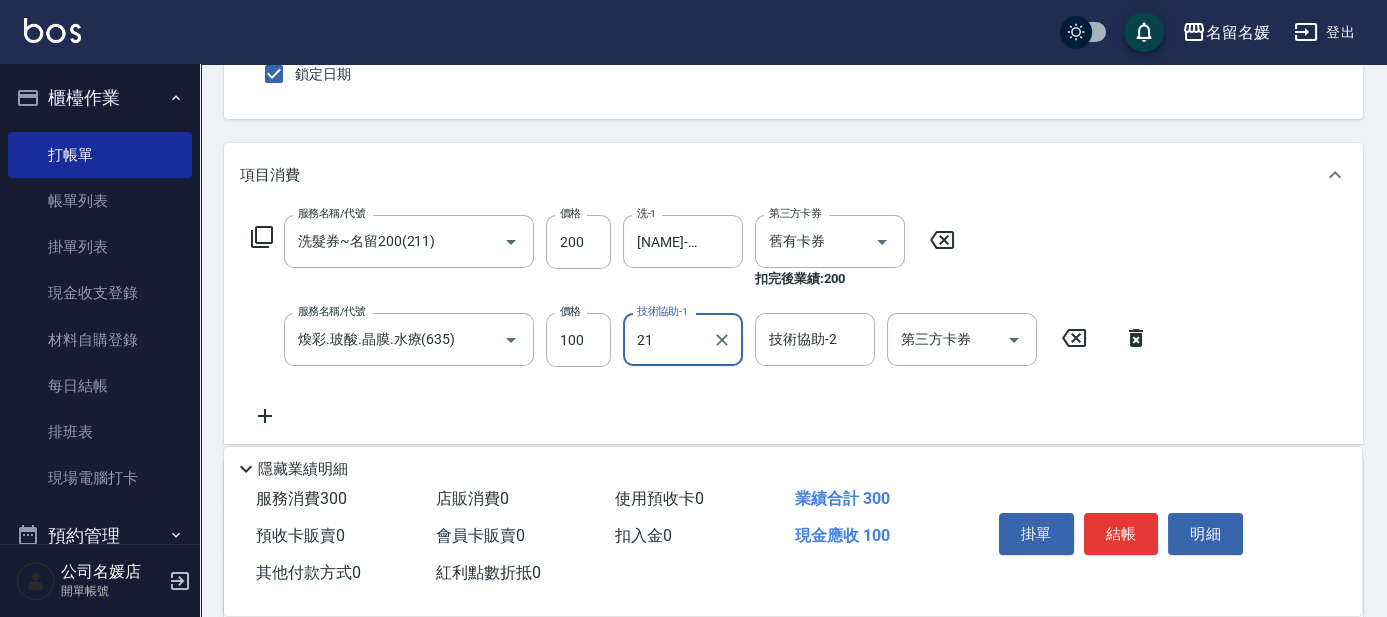 type on "[NAME]-21" 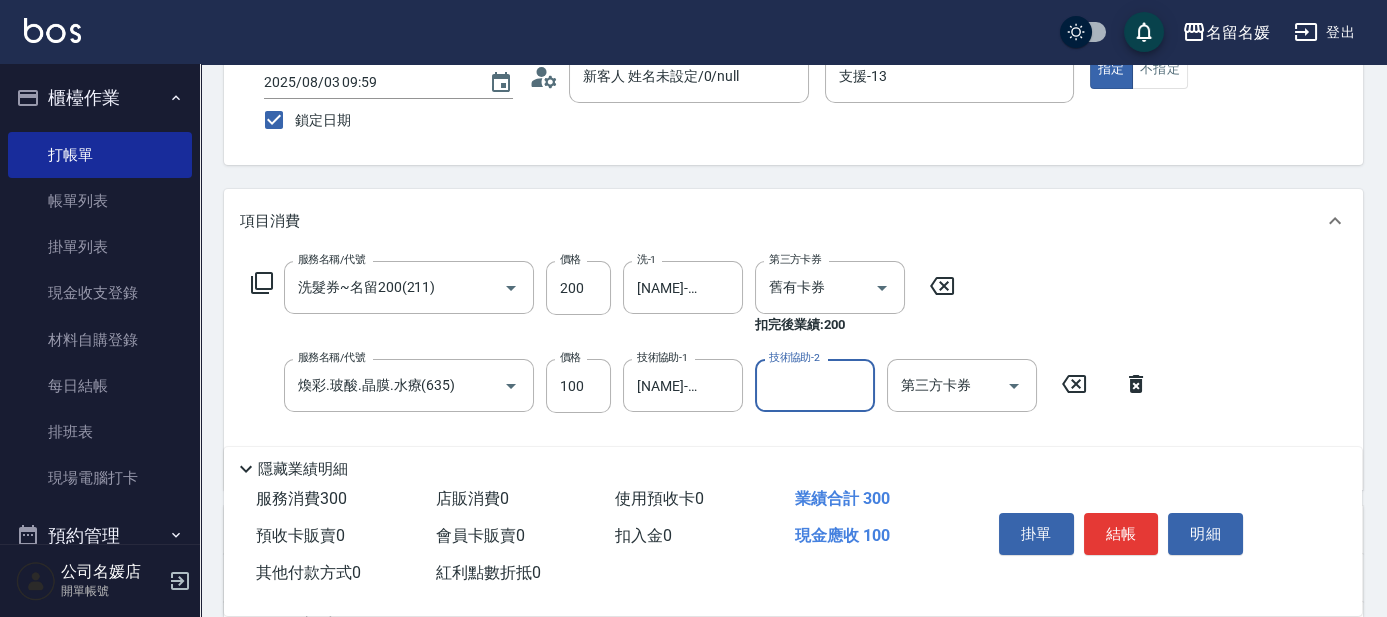 scroll, scrollTop: 0, scrollLeft: 0, axis: both 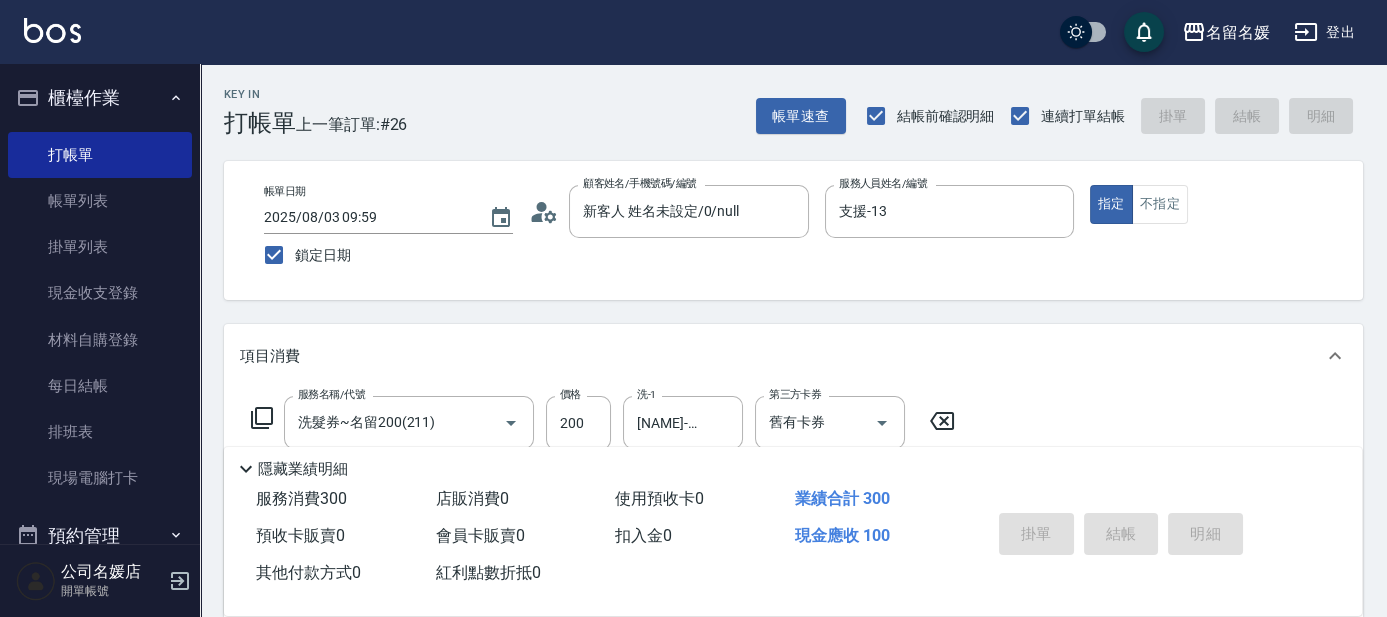 type 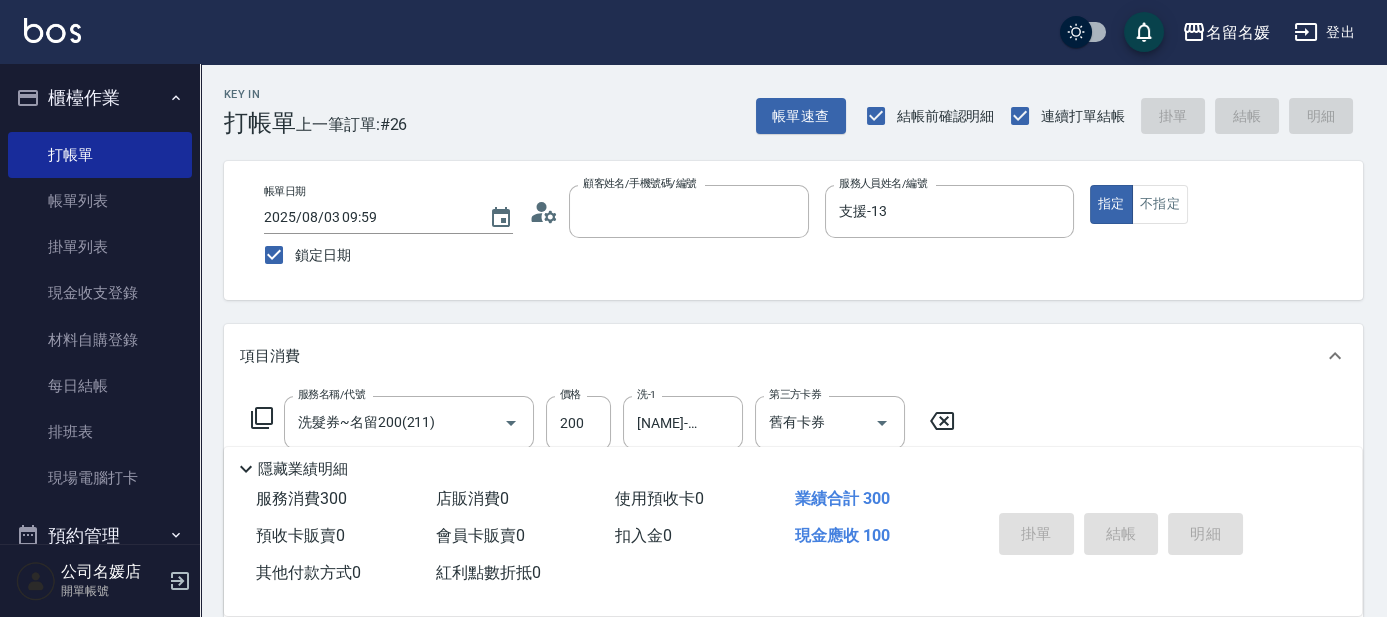 type 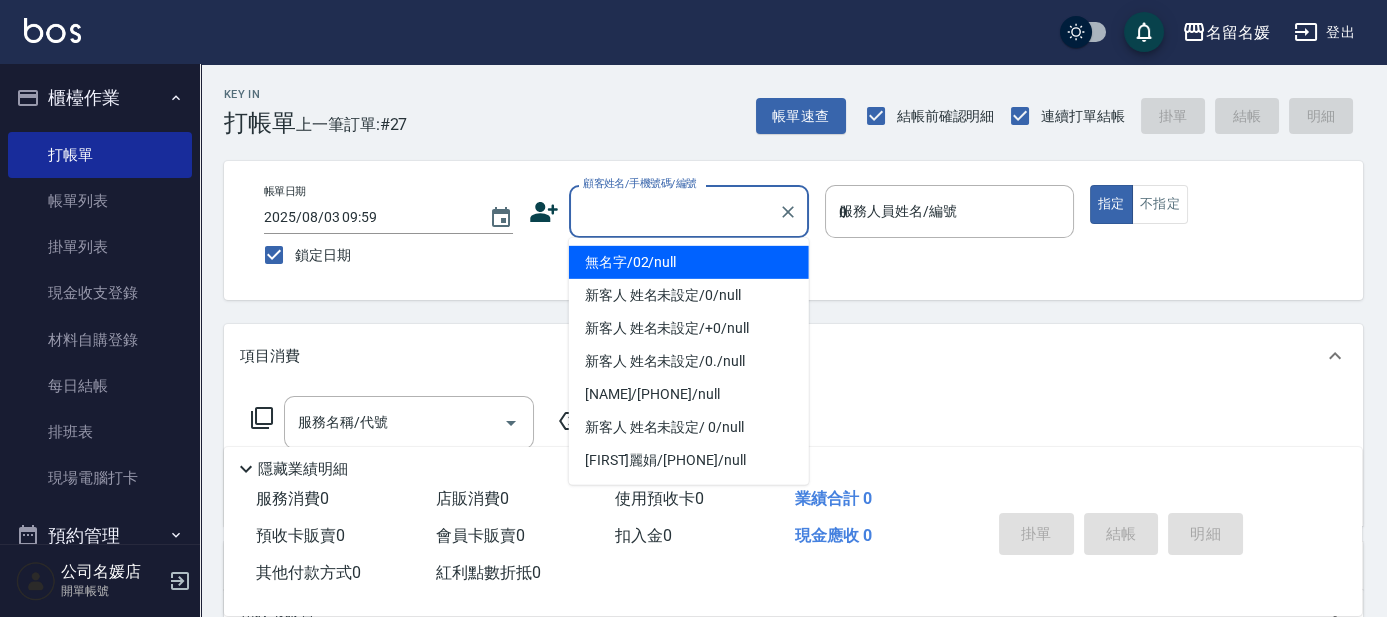 type on "03" 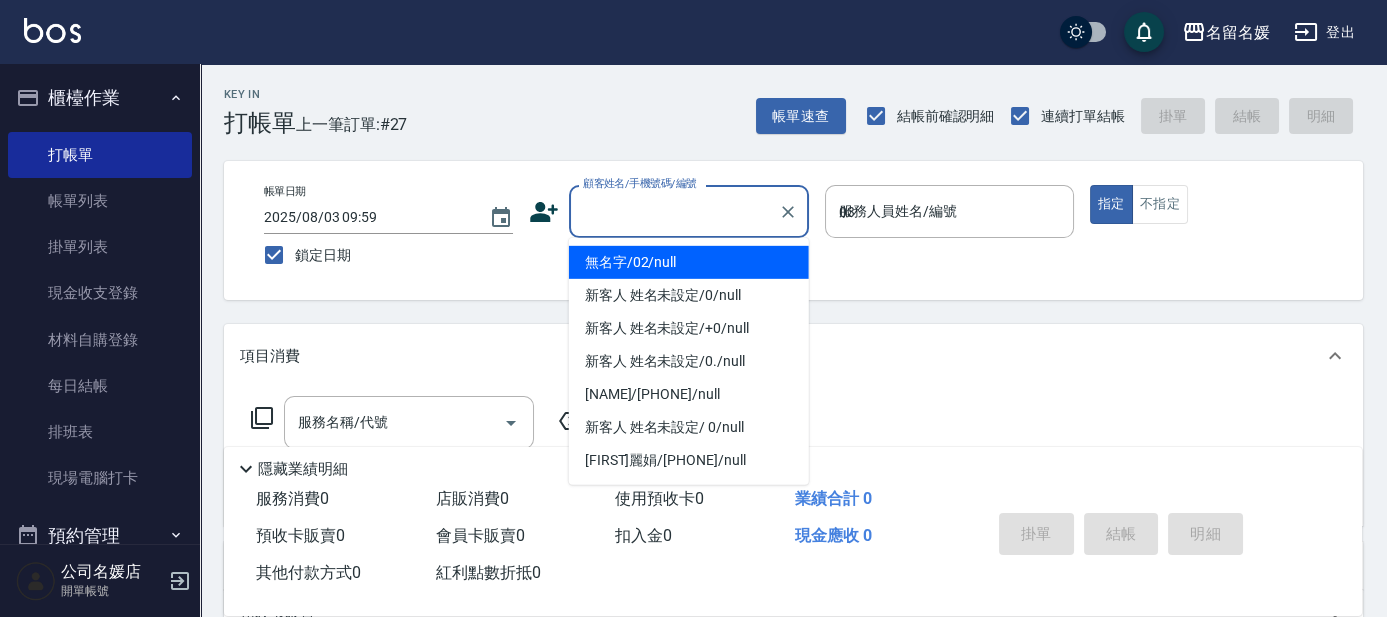 type on "無名字/02/null" 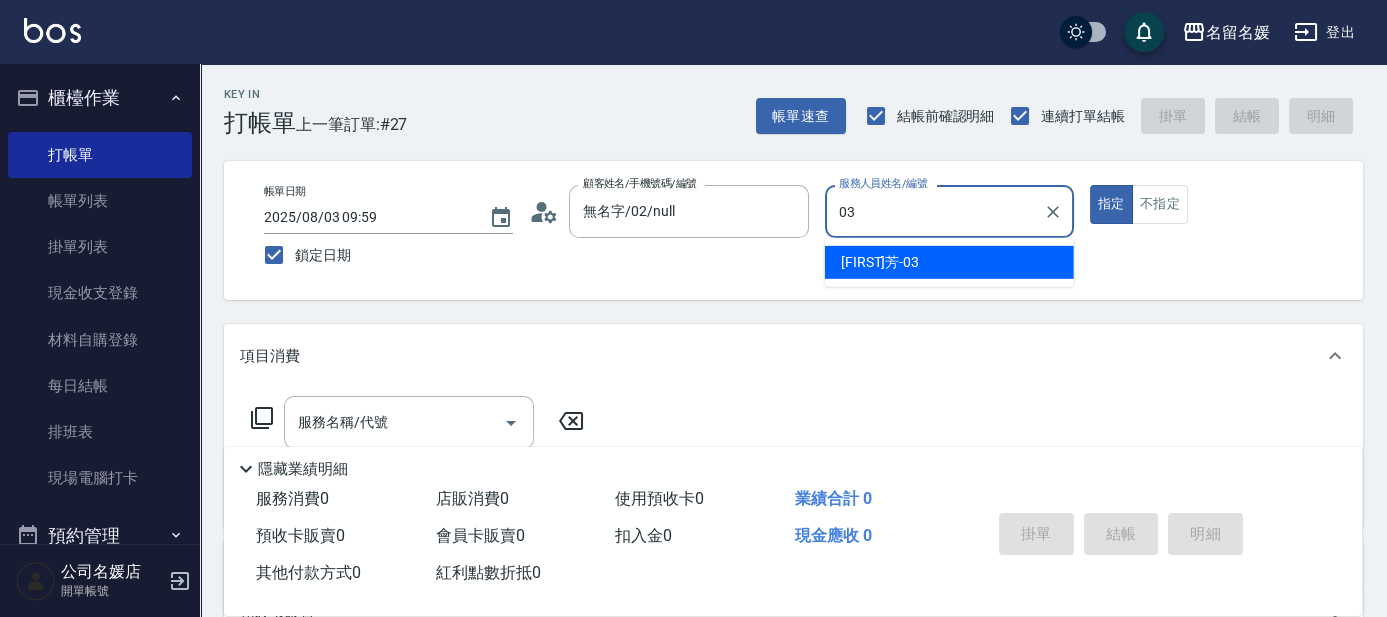 type on "[FIRST]芳-03" 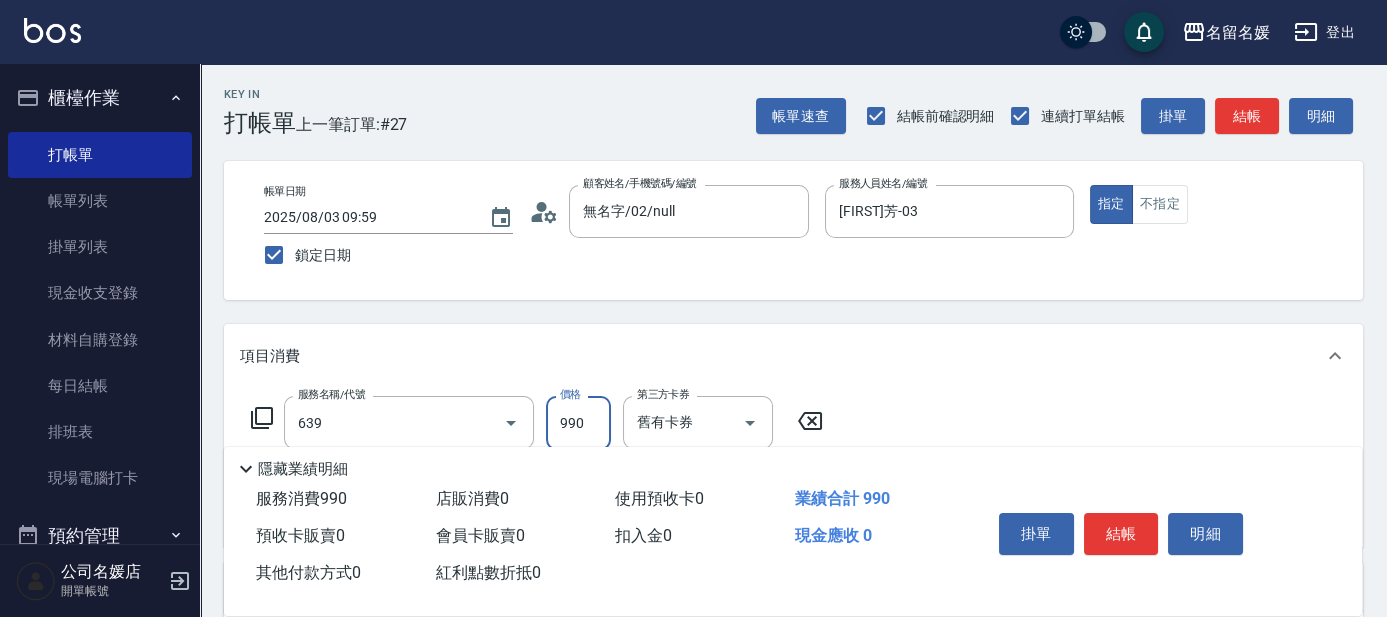 type on "(芙)蘆薈髮膜套卡(自材)(639)" 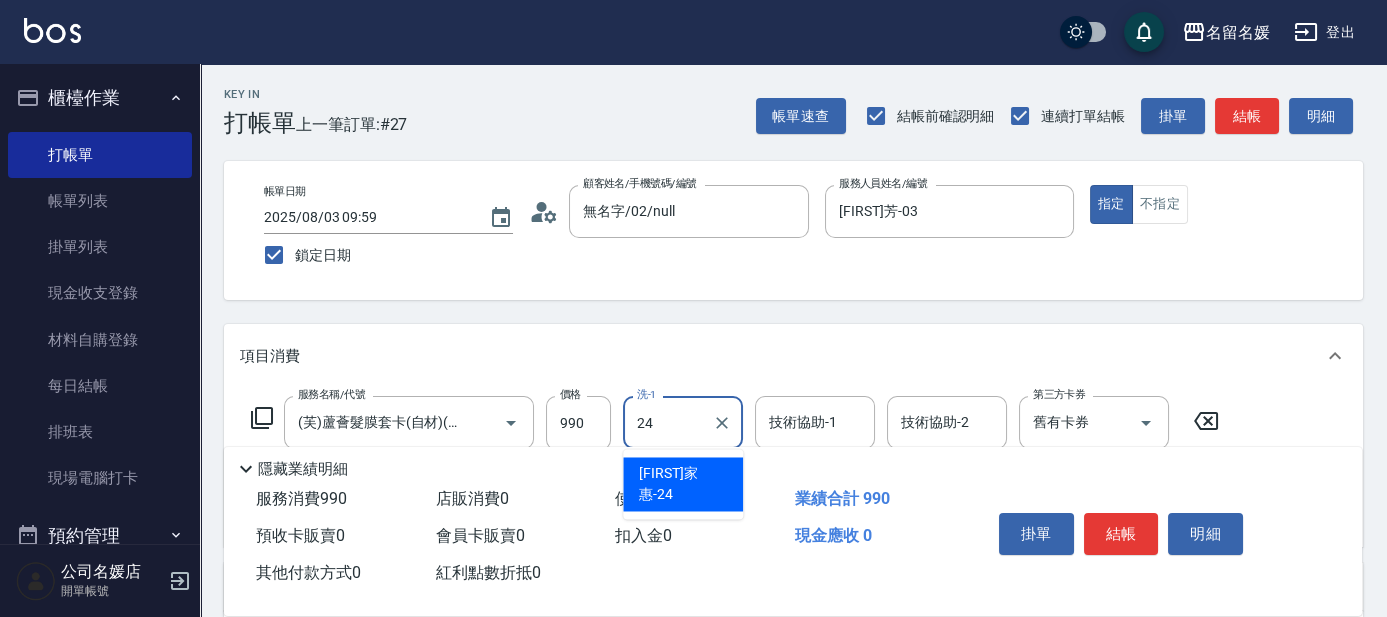 type on "[FIRST]家惠-24" 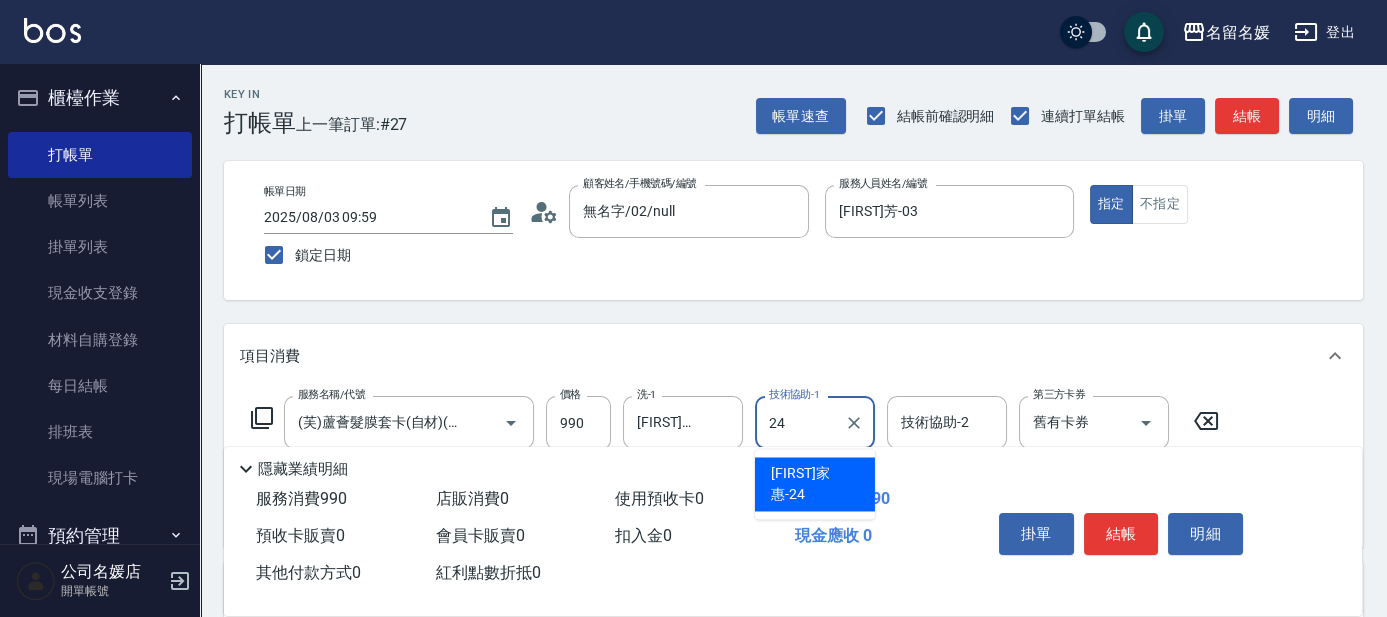 type on "[FIRST]家惠-24" 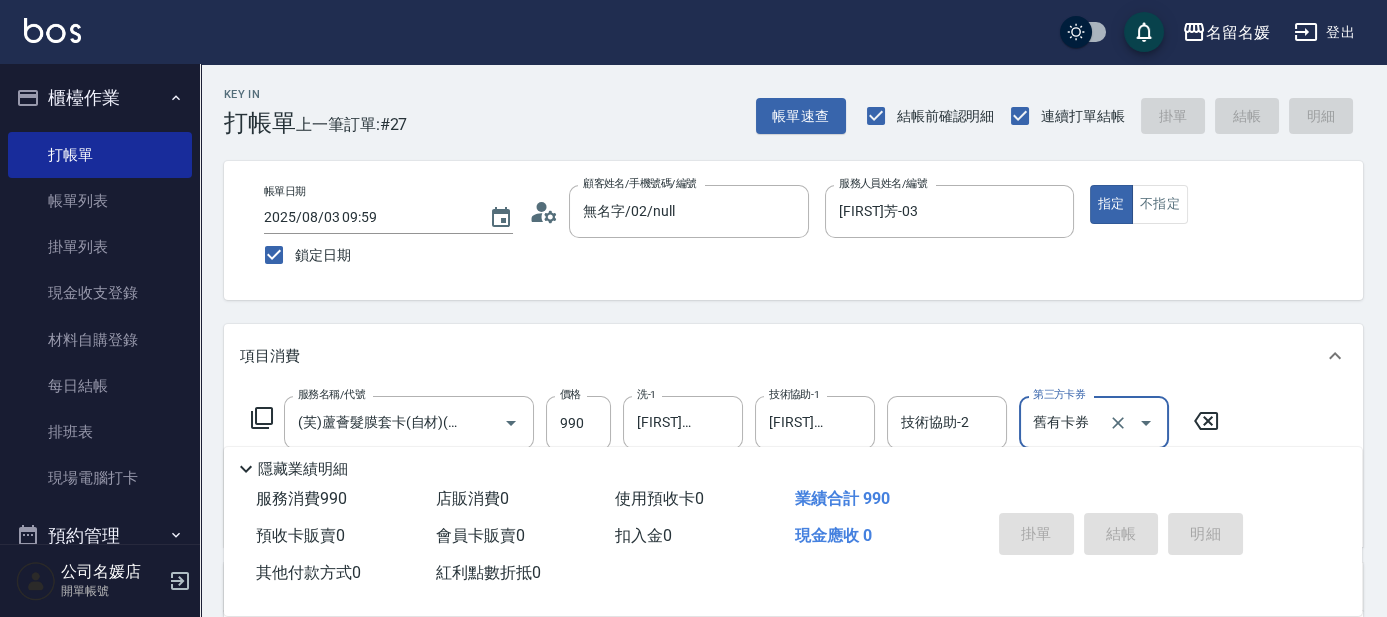 type 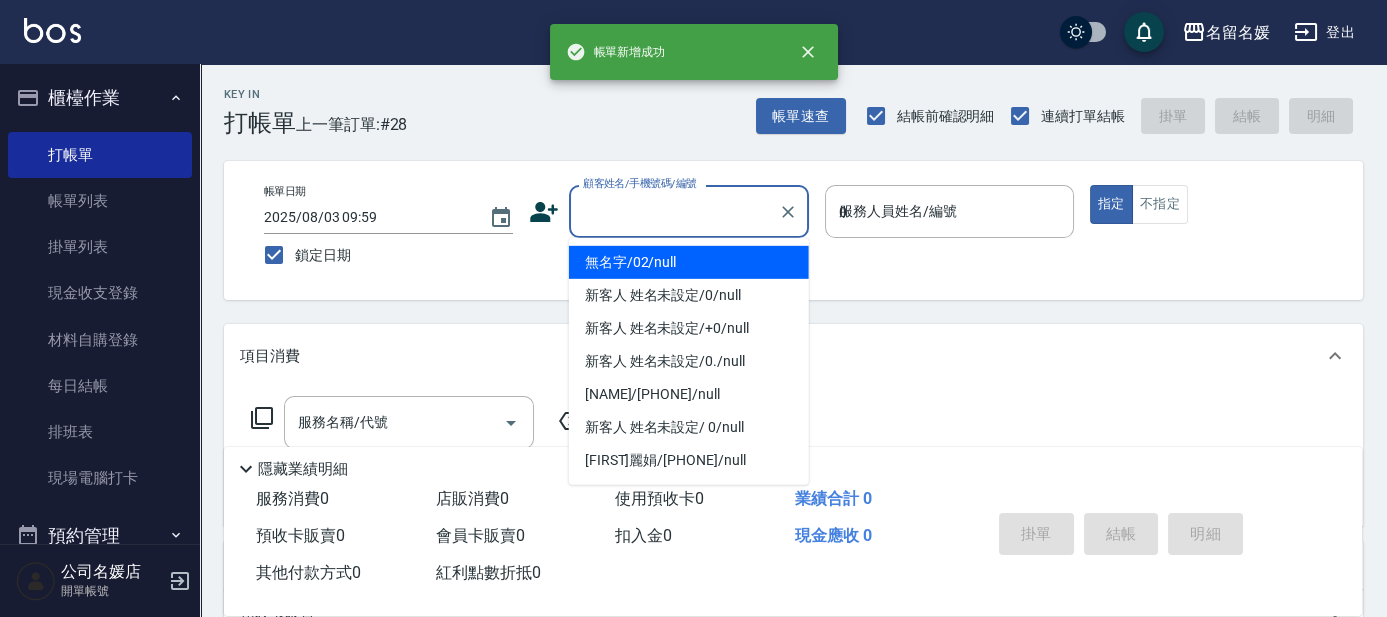 type on "03" 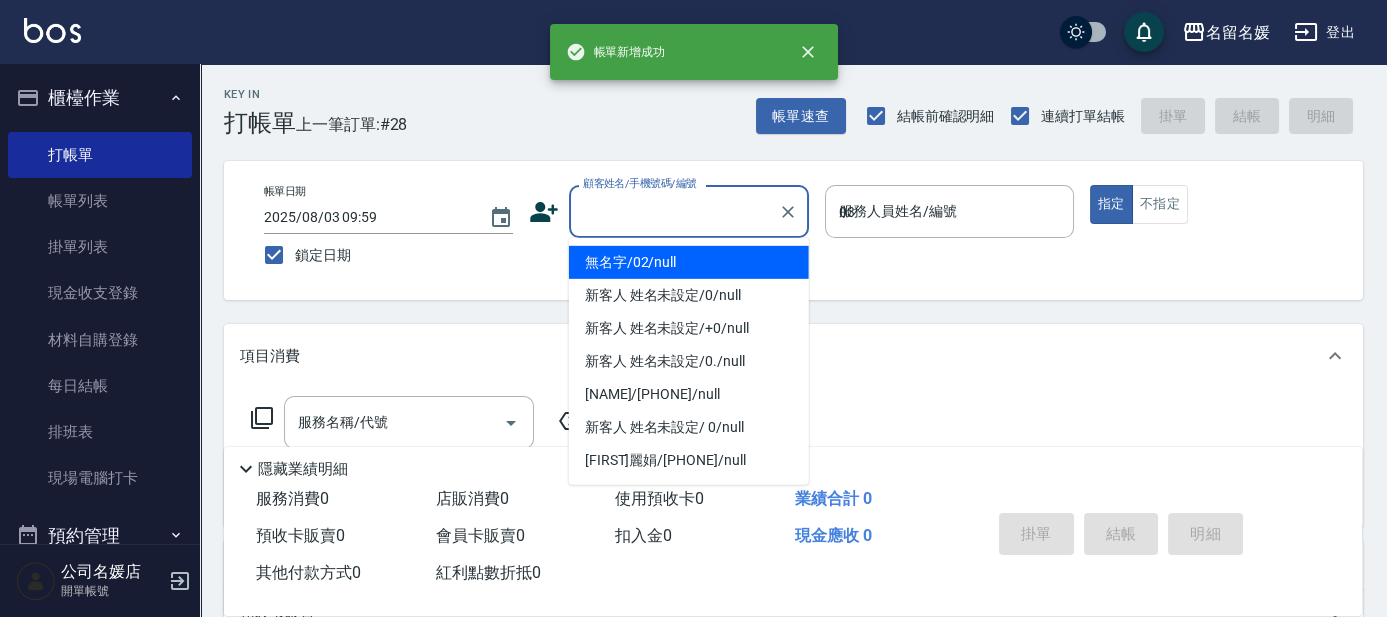 type on "無名字/02/null" 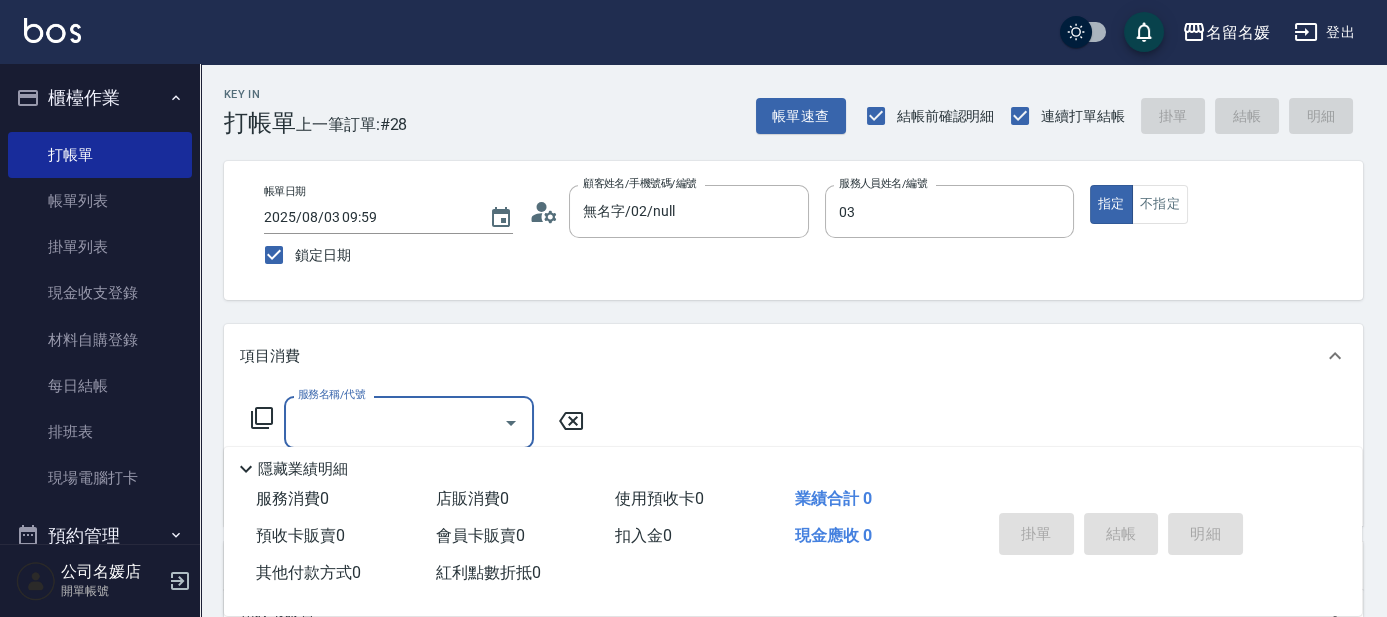 type on "[FIRST]芳-03" 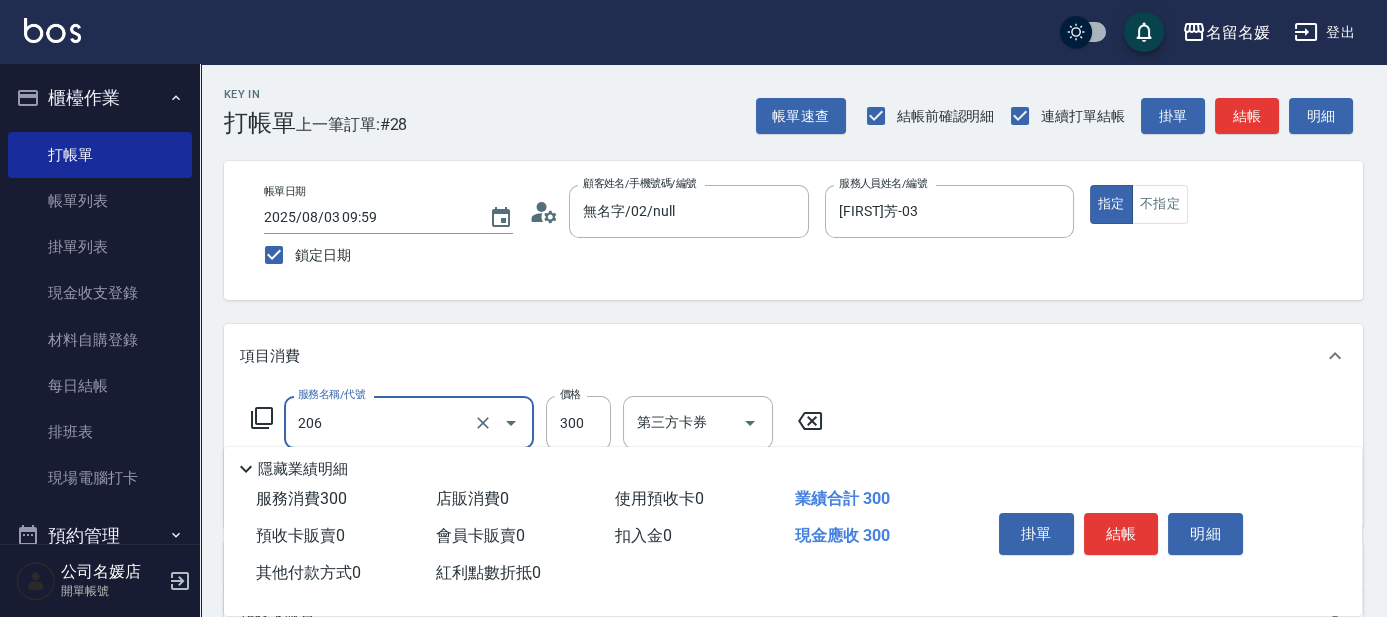 type on "洗髮[300](206)" 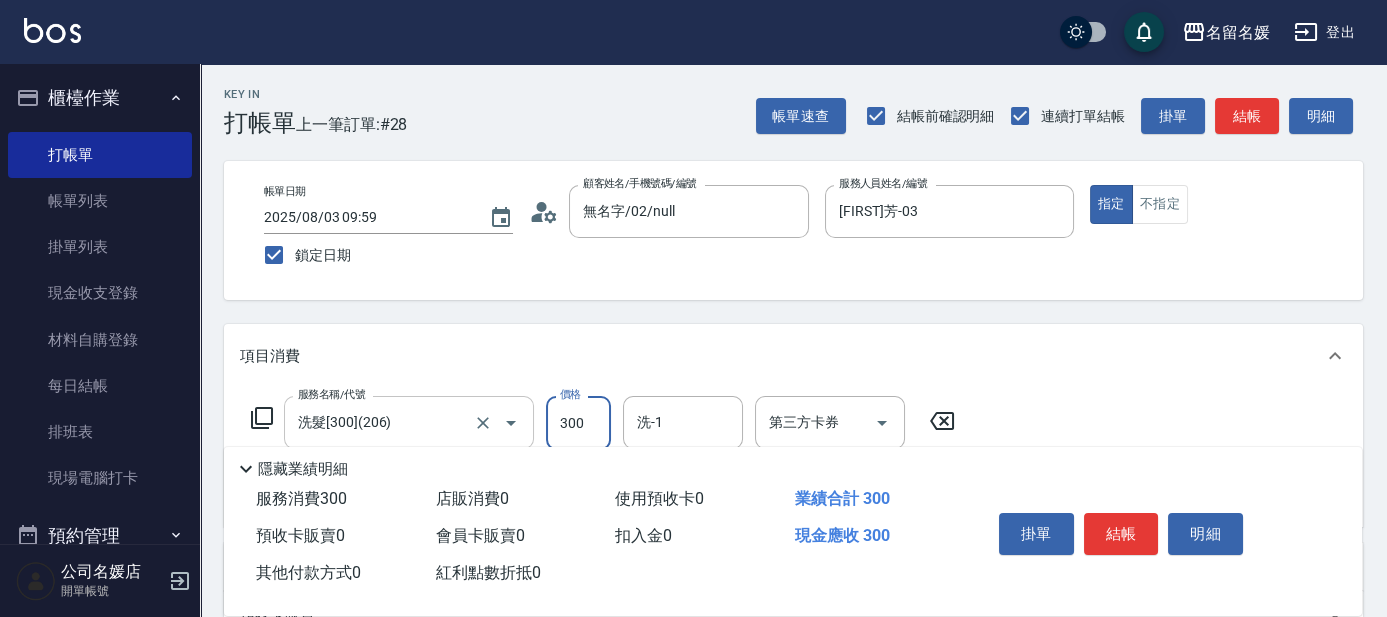 click on "洗髮[300](206)" at bounding box center (381, 422) 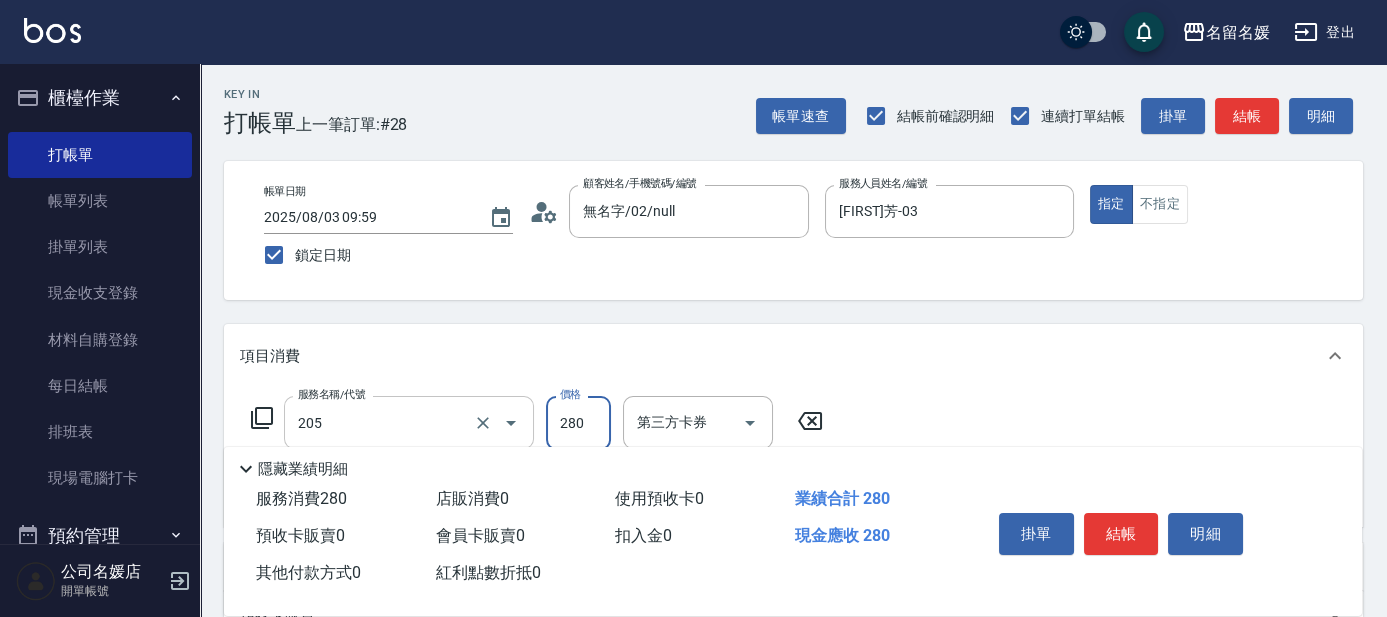 type on "洗髮[280](205)" 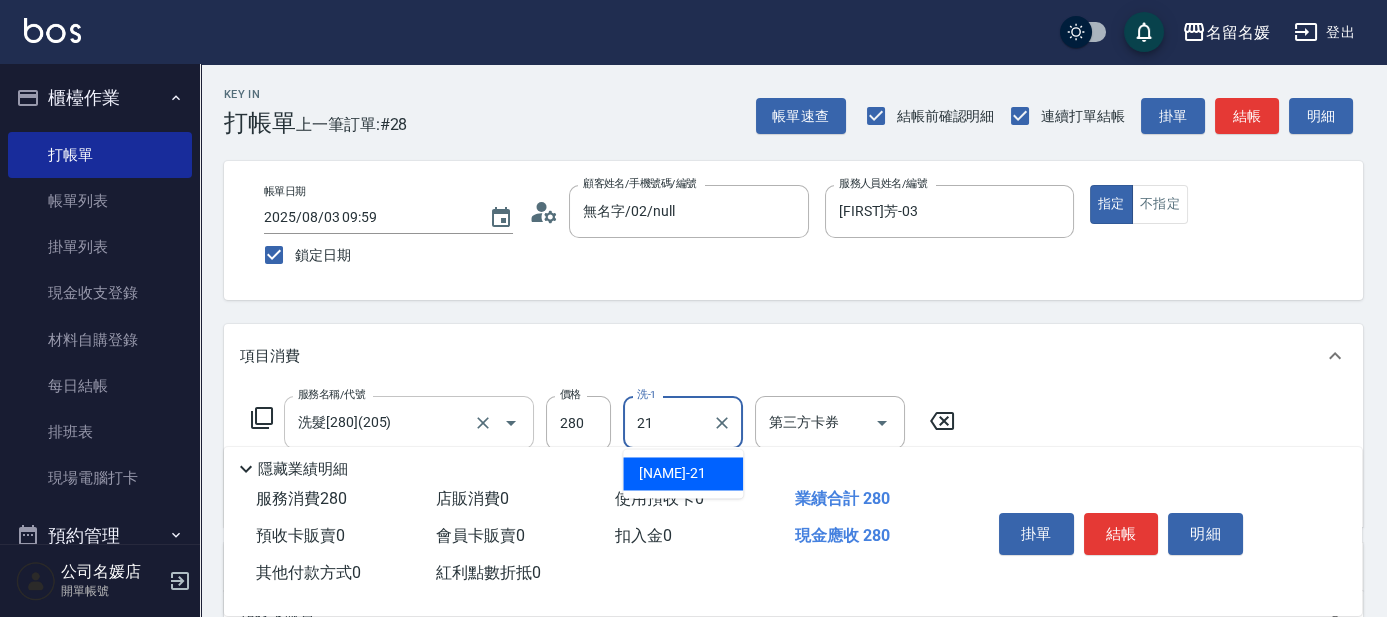 type on "[NAME]-21" 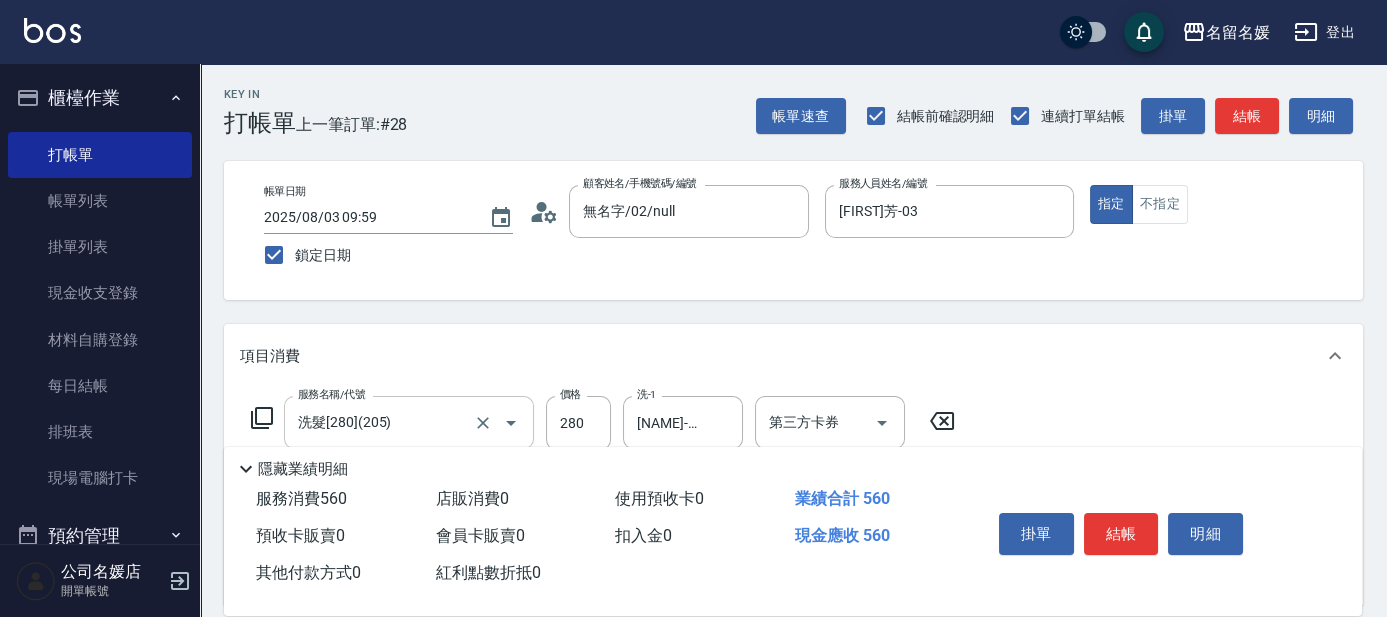 type on "洗髮[280](205)" 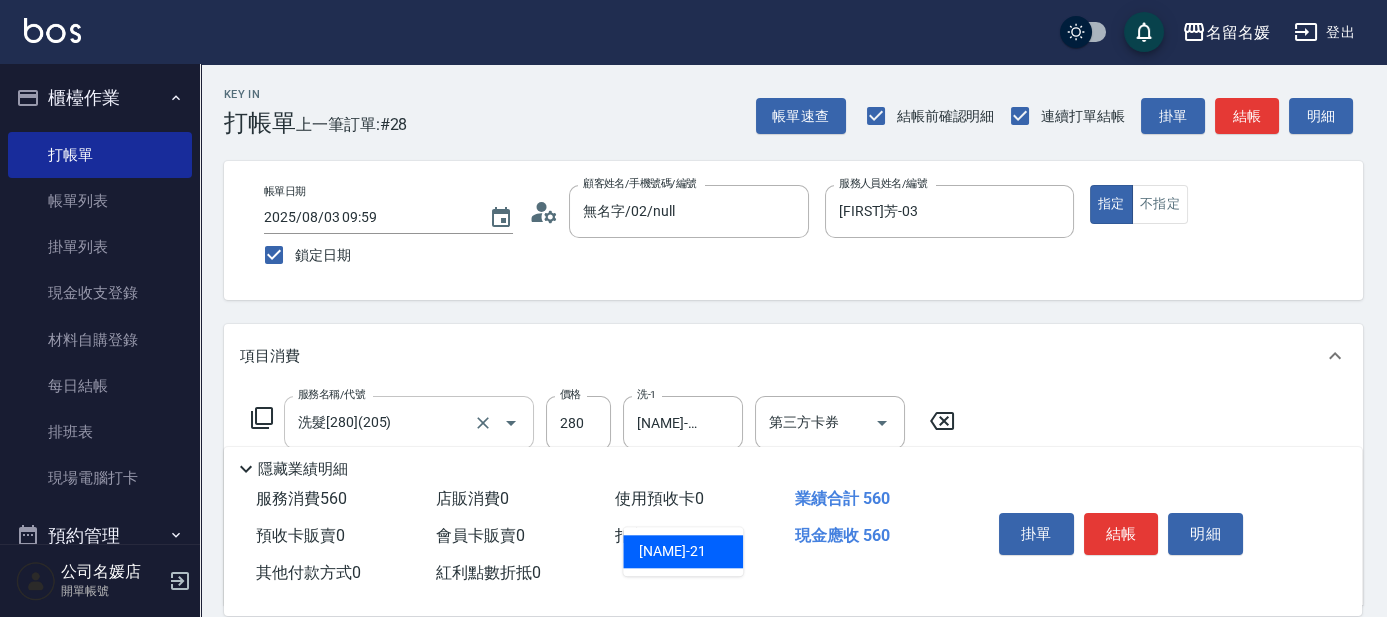 type on "21" 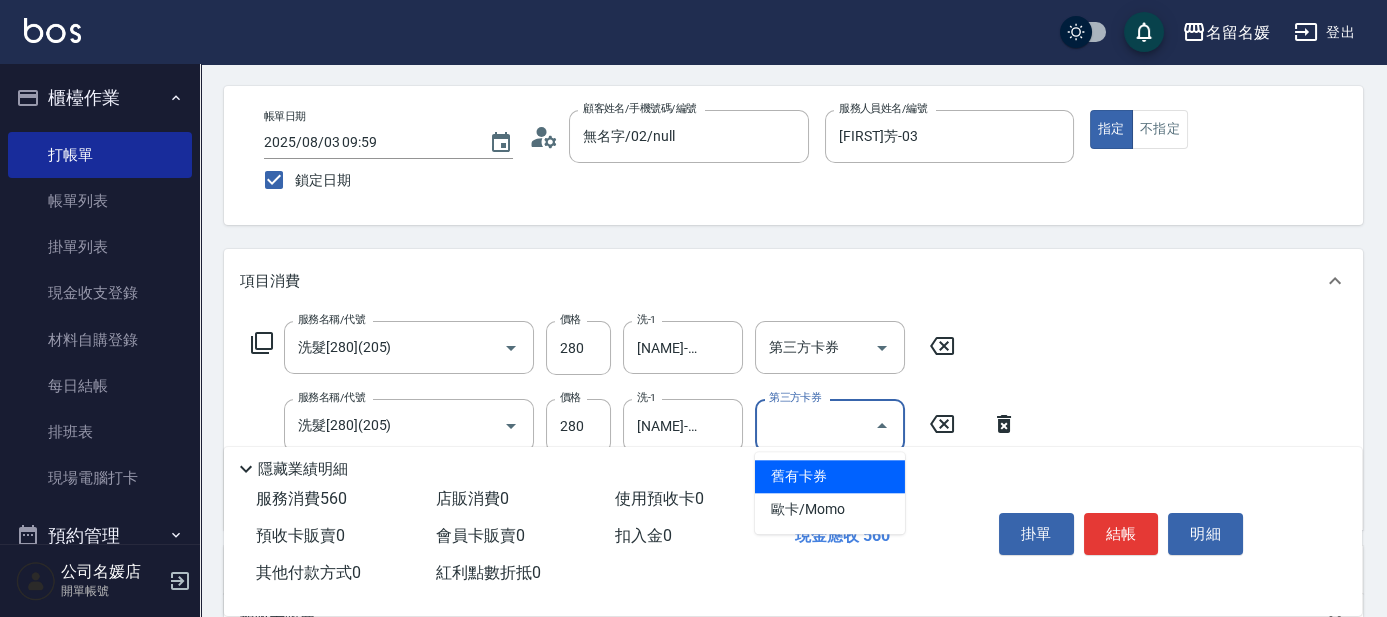 scroll, scrollTop: 181, scrollLeft: 0, axis: vertical 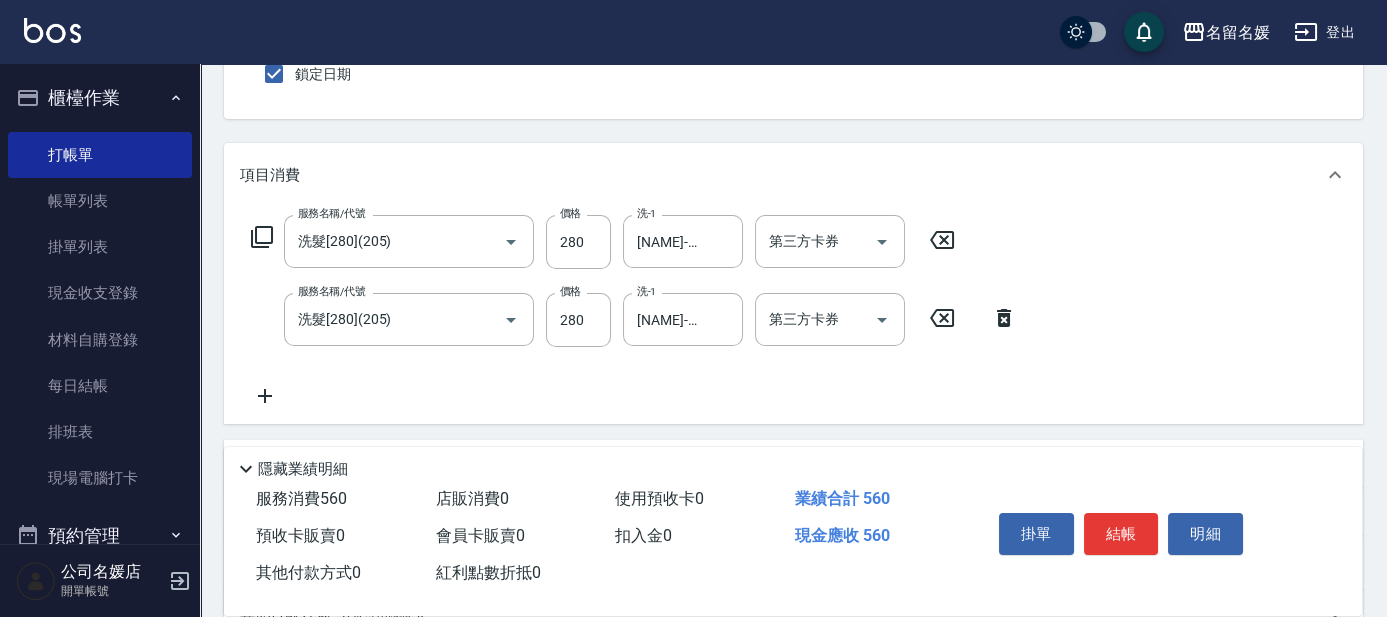 click on "服務名稱/代號 洗髮[280](205) 服務名稱/代號 價格 280 價格 洗-1 [FIRST]庭瑀-21 洗-1 第三方卡券 第三方卡券 服務名稱/代號 洗髮[280](205) 服務名稱/代號 價格 280 價格 洗-1 [FIRST]庭瑀-21 洗-1 第三方卡券 第三方卡券" at bounding box center [634, 311] 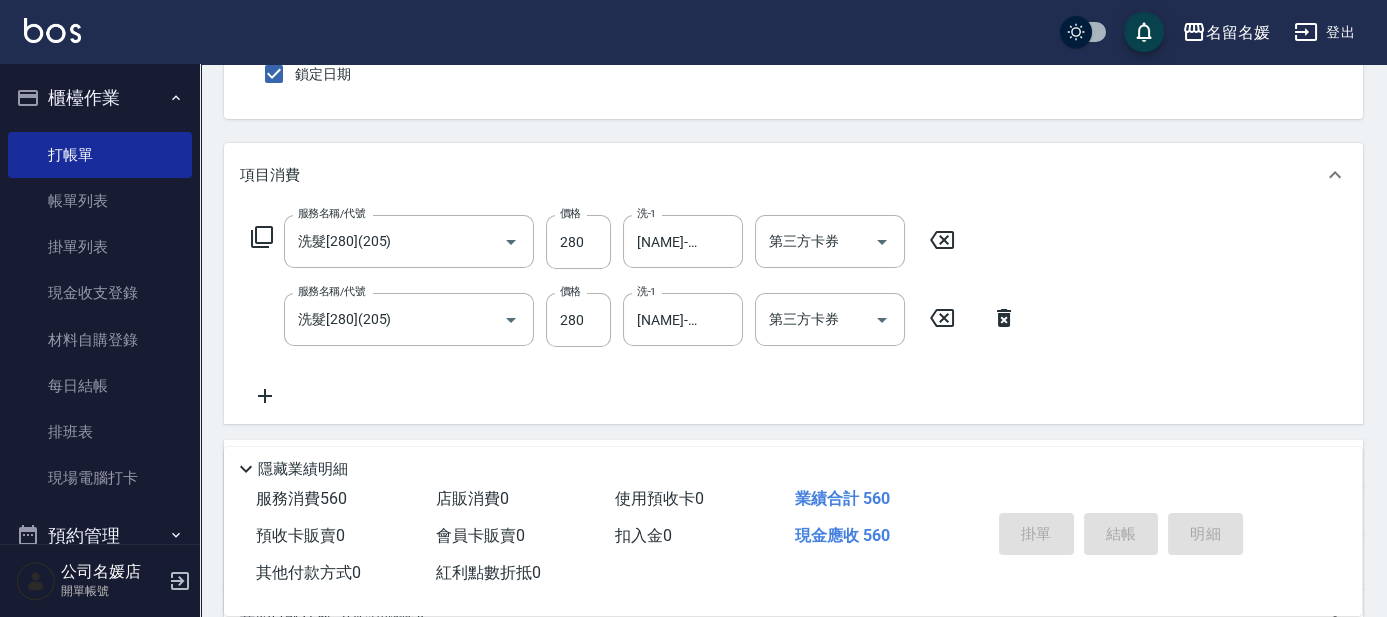 type 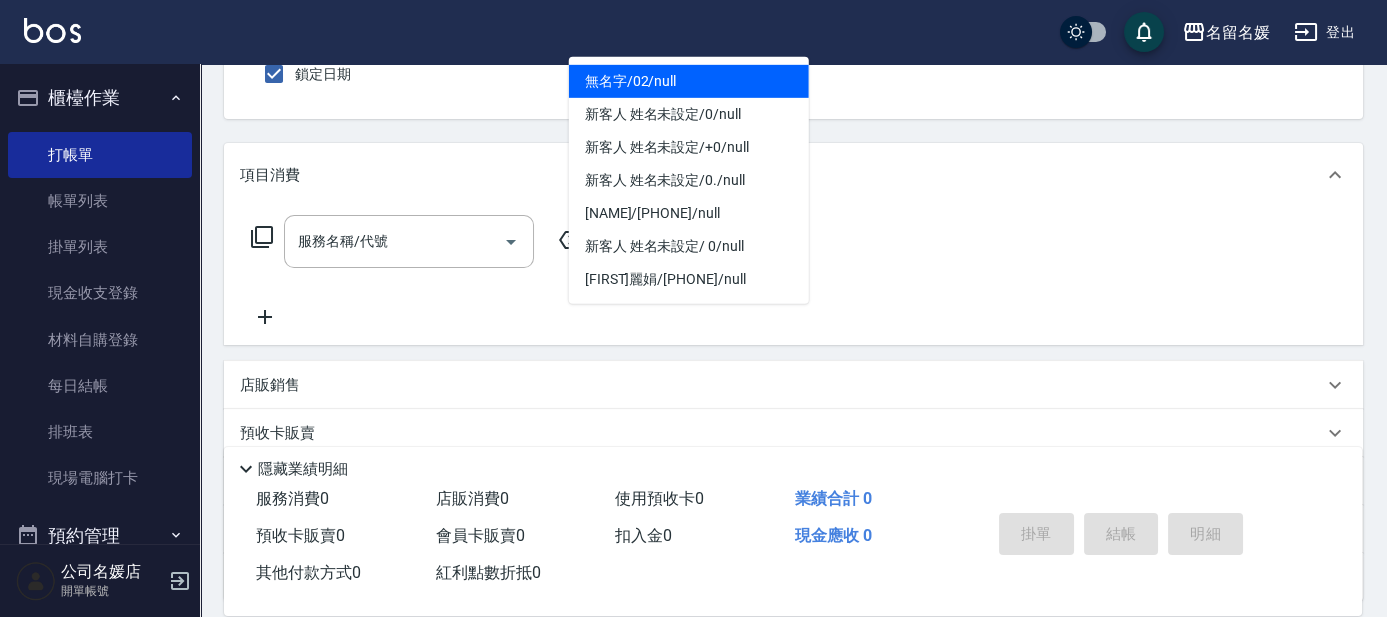type on "0" 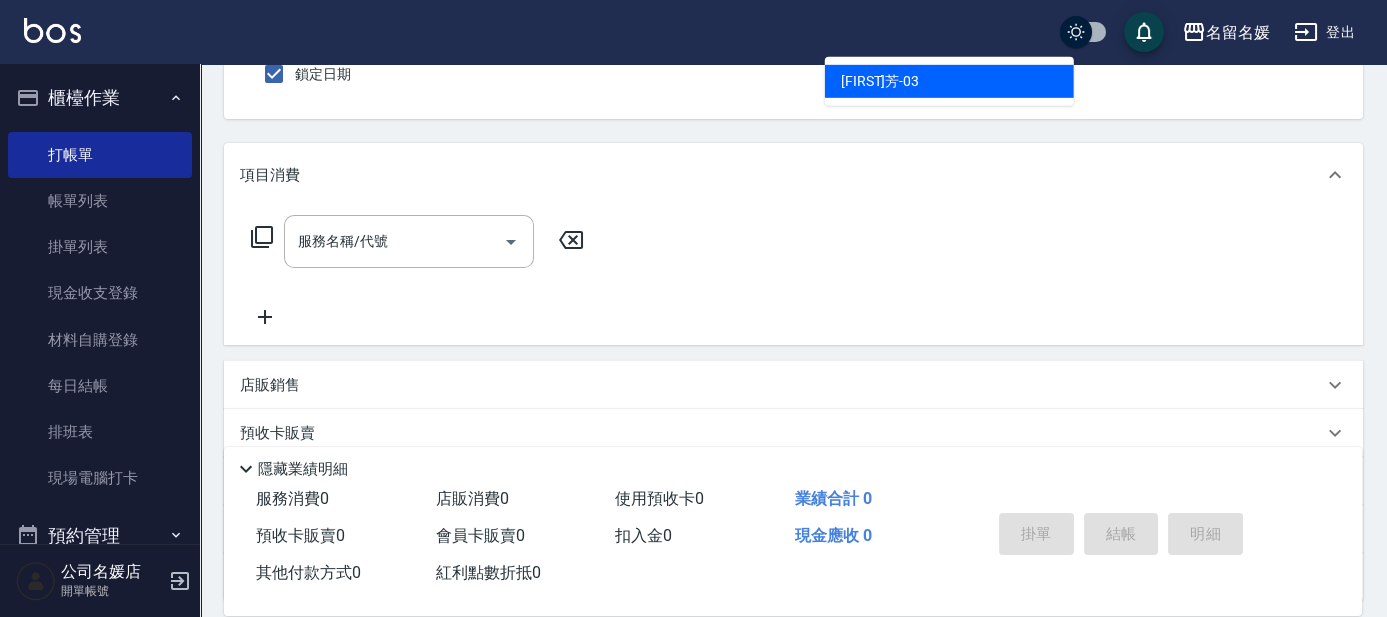 type on "[FIRST]芳-03" 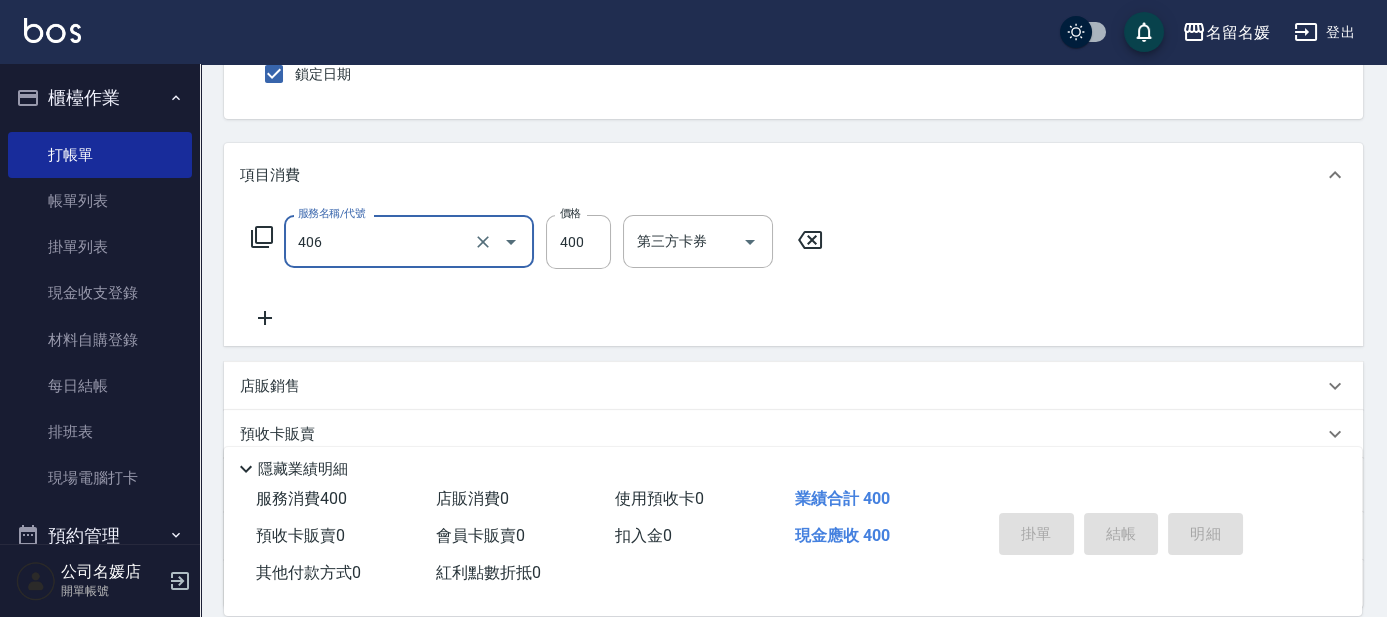 type on "406" 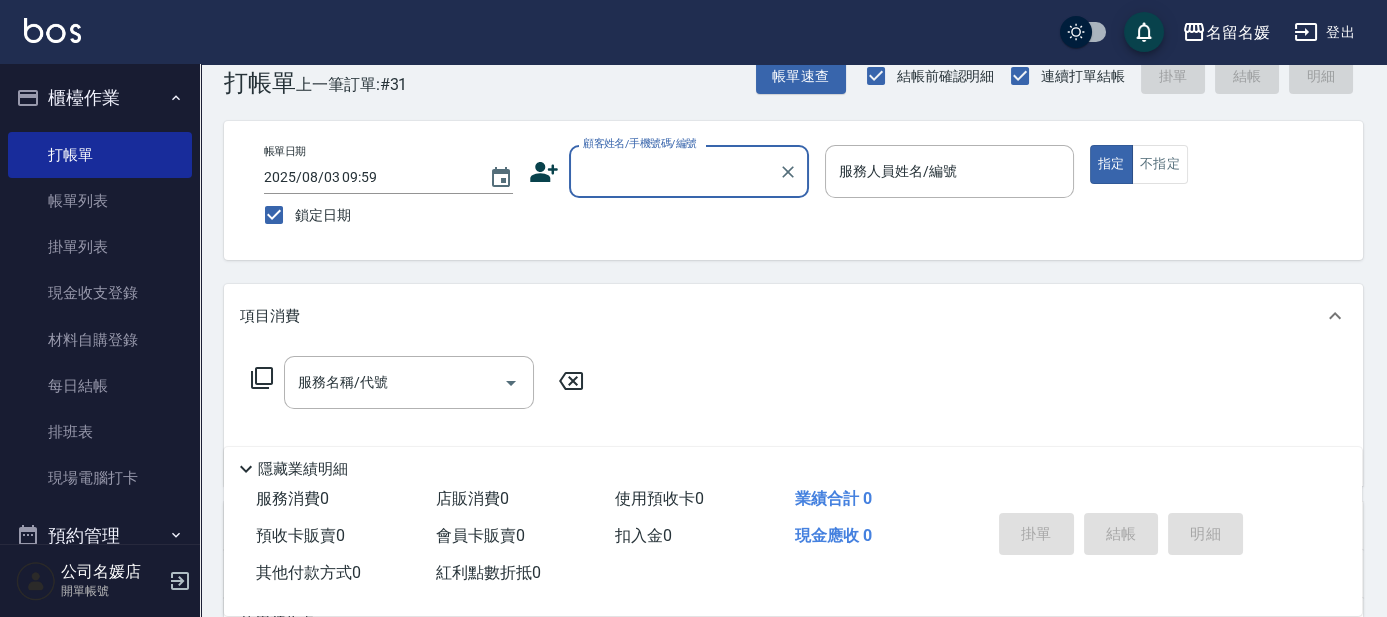 scroll, scrollTop: 0, scrollLeft: 0, axis: both 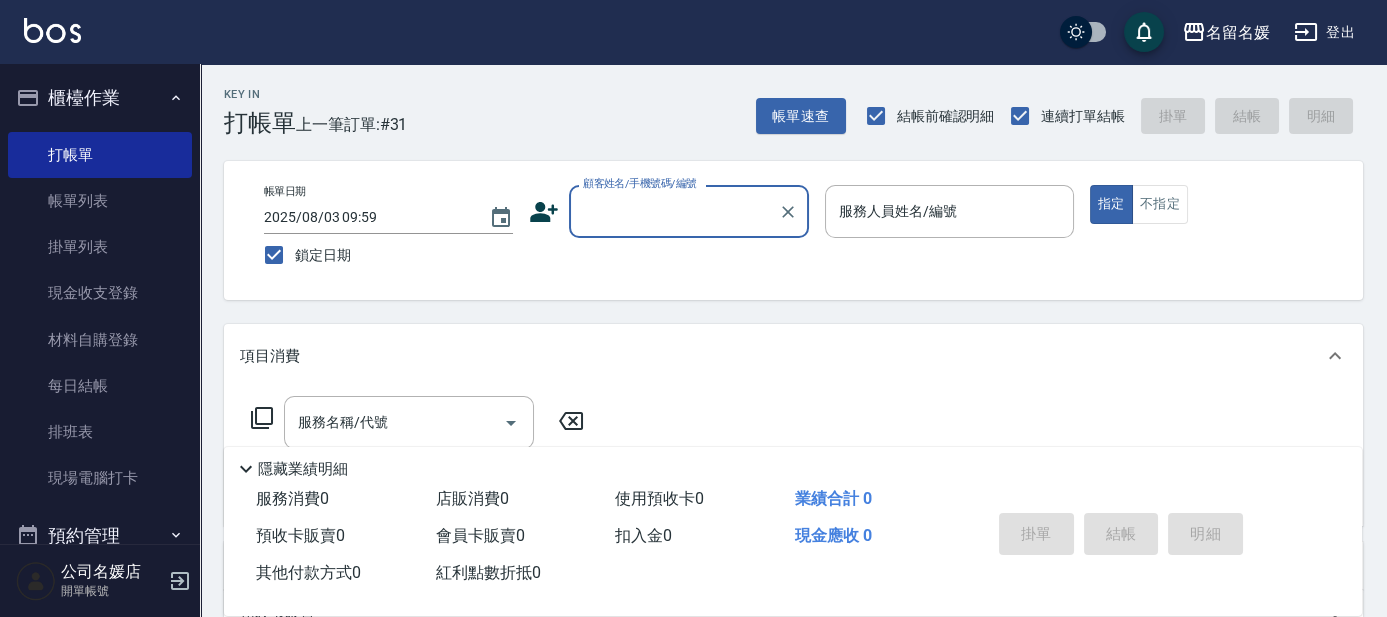 click on "顧客姓名/手機號碼/編號" at bounding box center [674, 211] 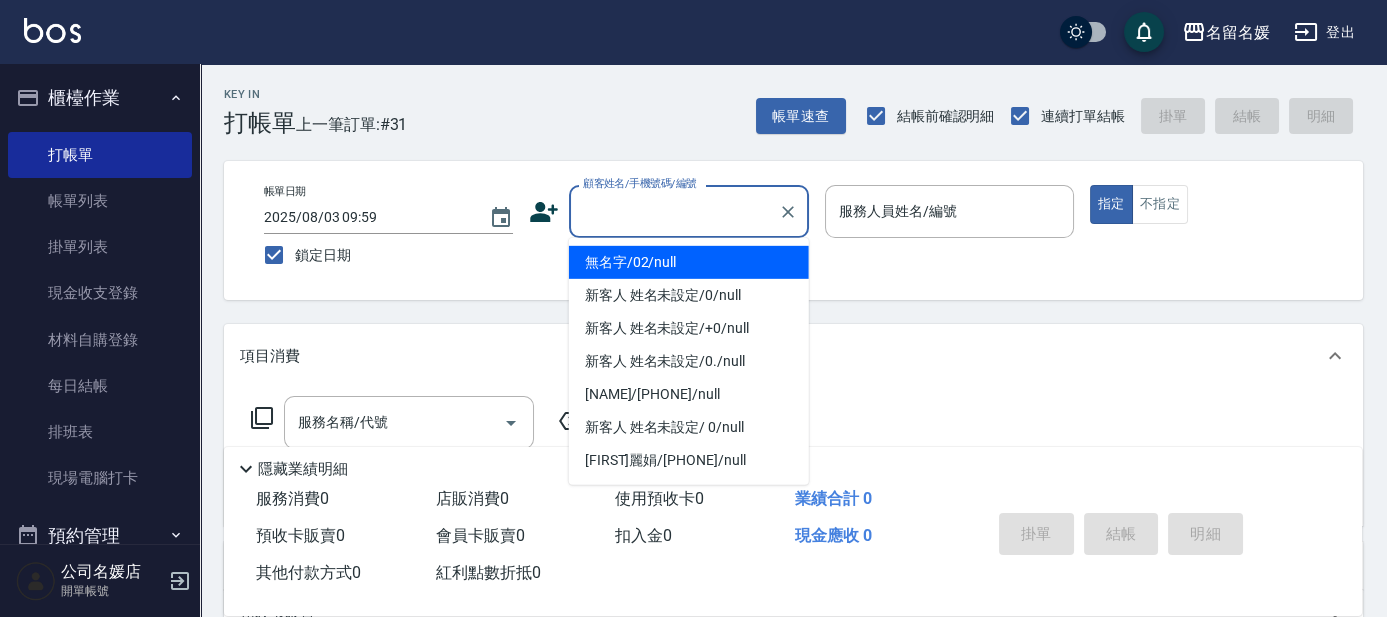 drag, startPoint x: 685, startPoint y: 266, endPoint x: 866, endPoint y: 243, distance: 182.45547 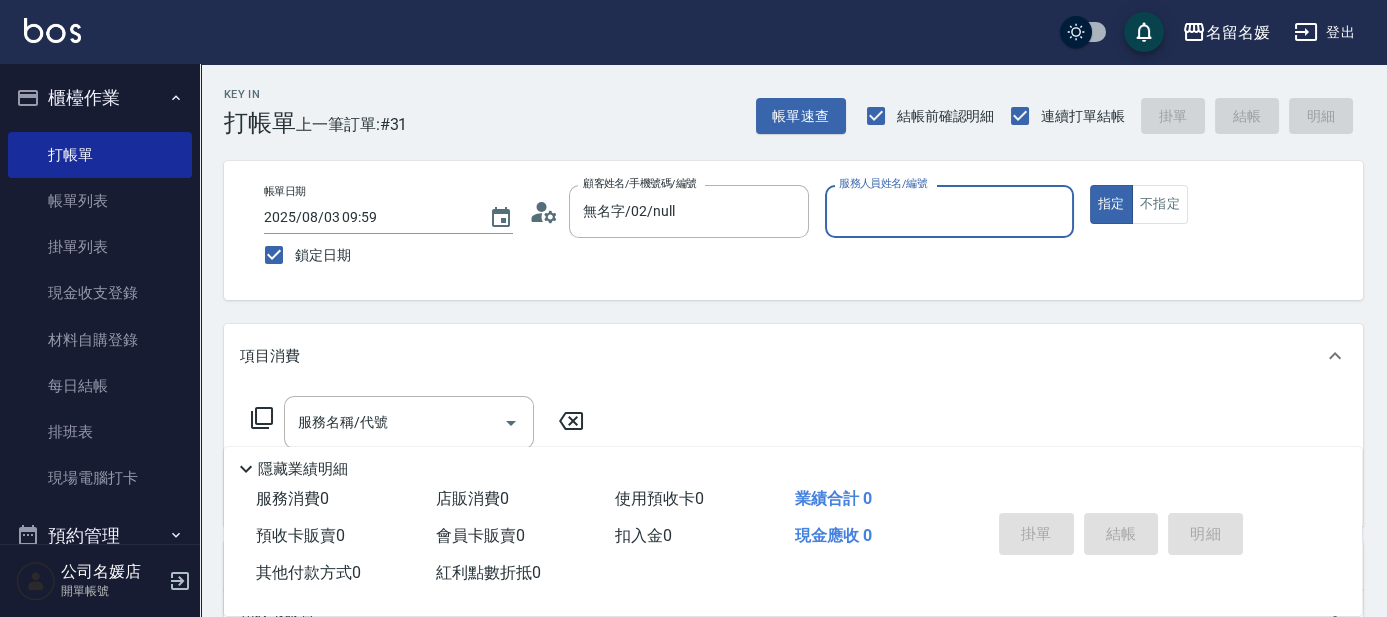 click on "服務人員姓名/編號" at bounding box center [949, 211] 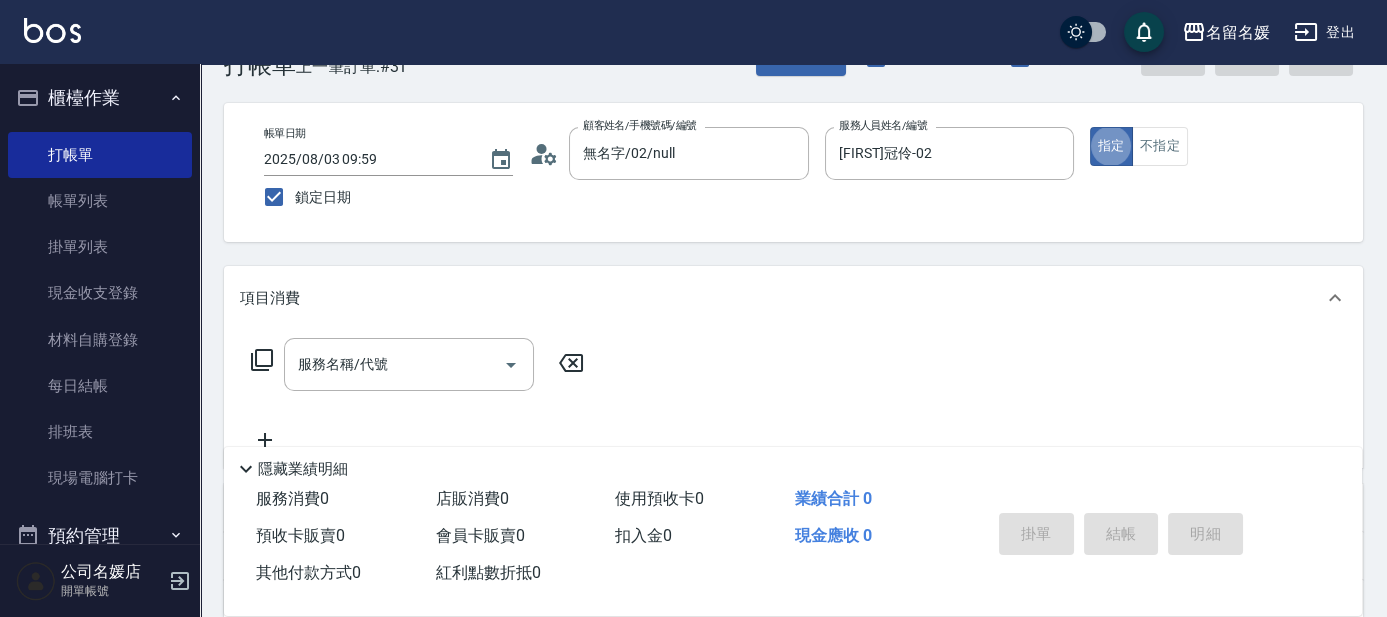 scroll, scrollTop: 90, scrollLeft: 0, axis: vertical 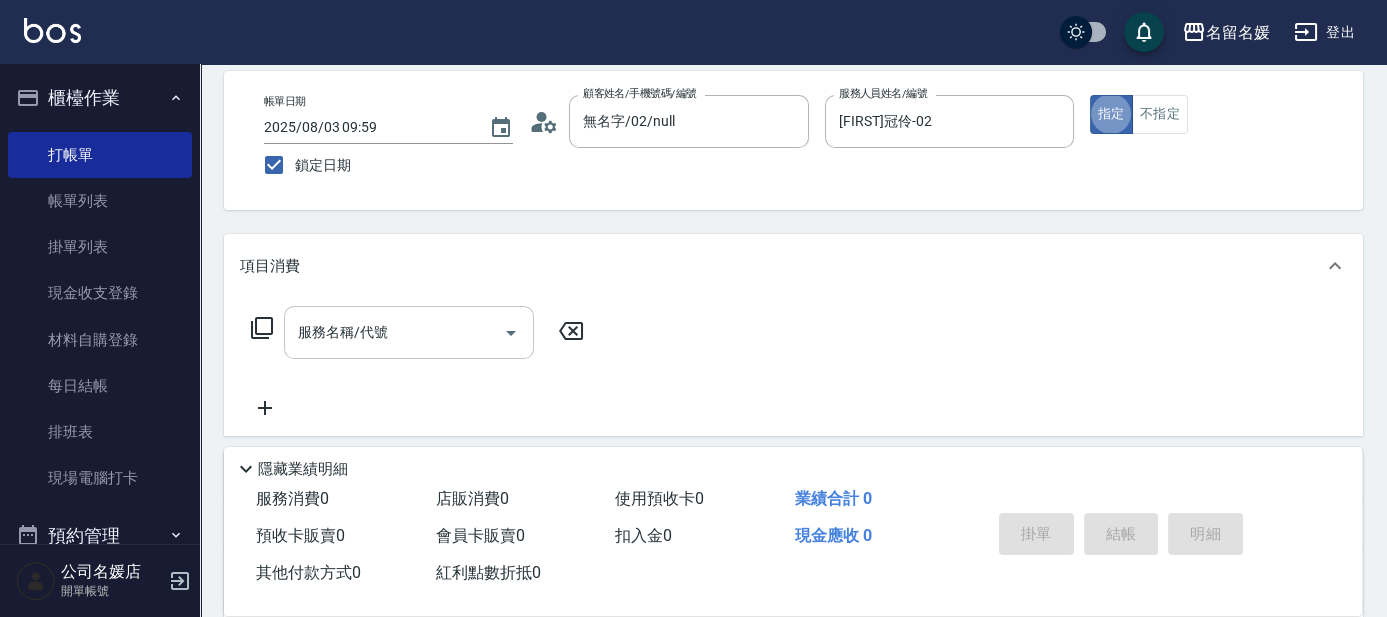 click on "服務名稱/代號" at bounding box center (394, 332) 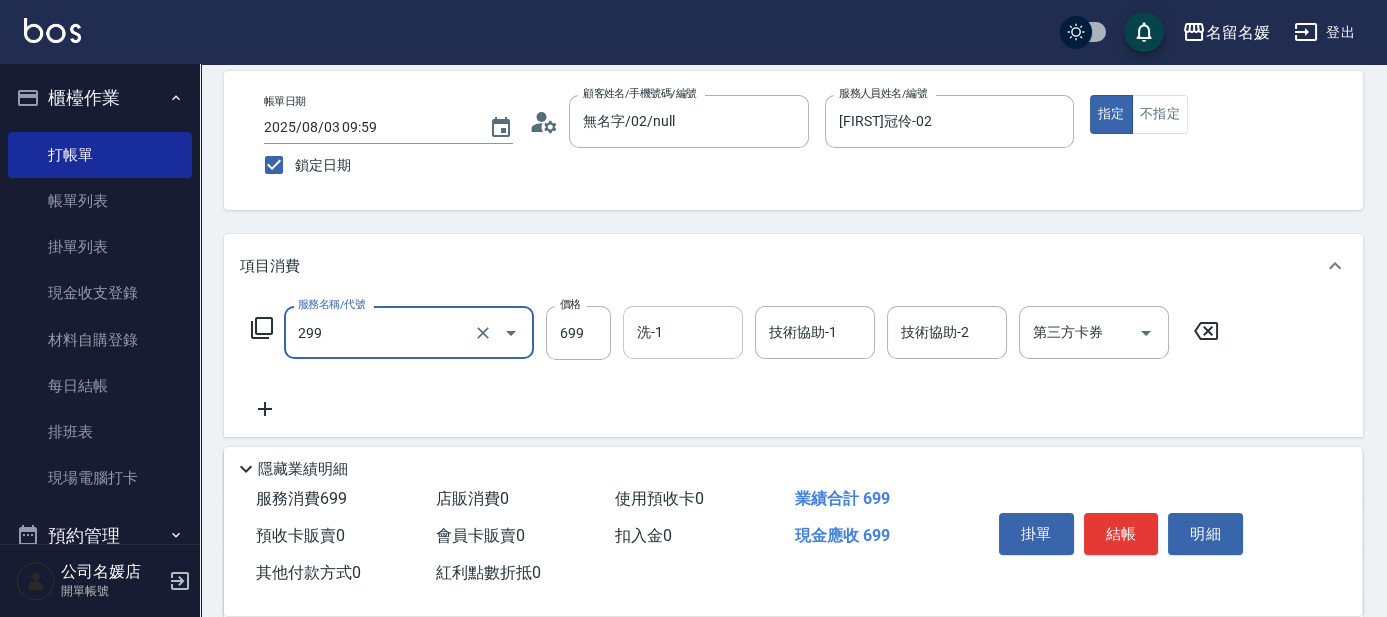 click on "洗-1" at bounding box center (683, 332) 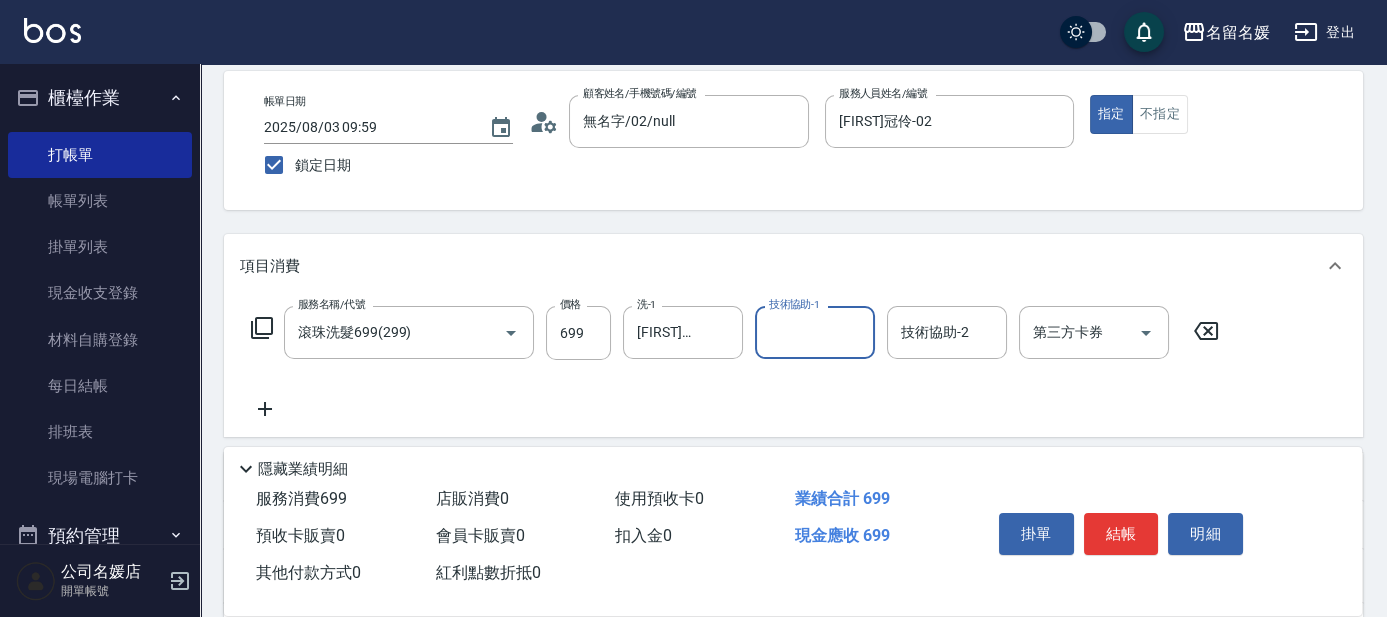 click on "技術協助-1" at bounding box center [815, 332] 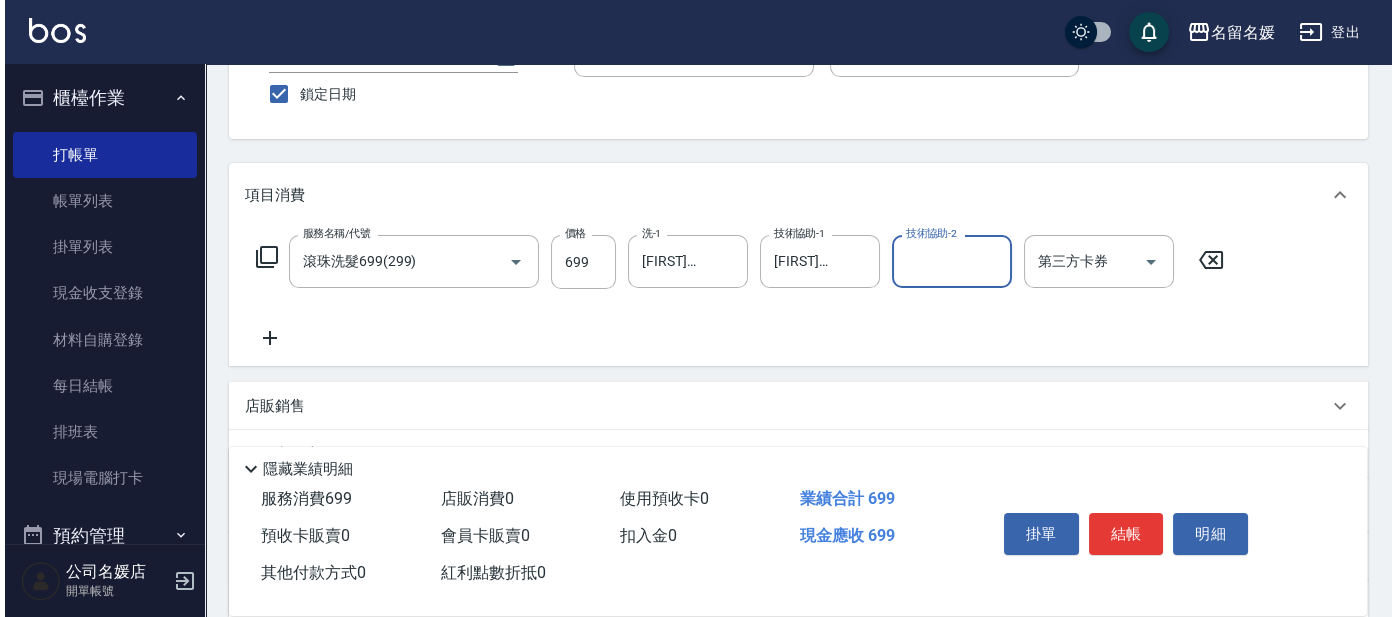 scroll, scrollTop: 181, scrollLeft: 0, axis: vertical 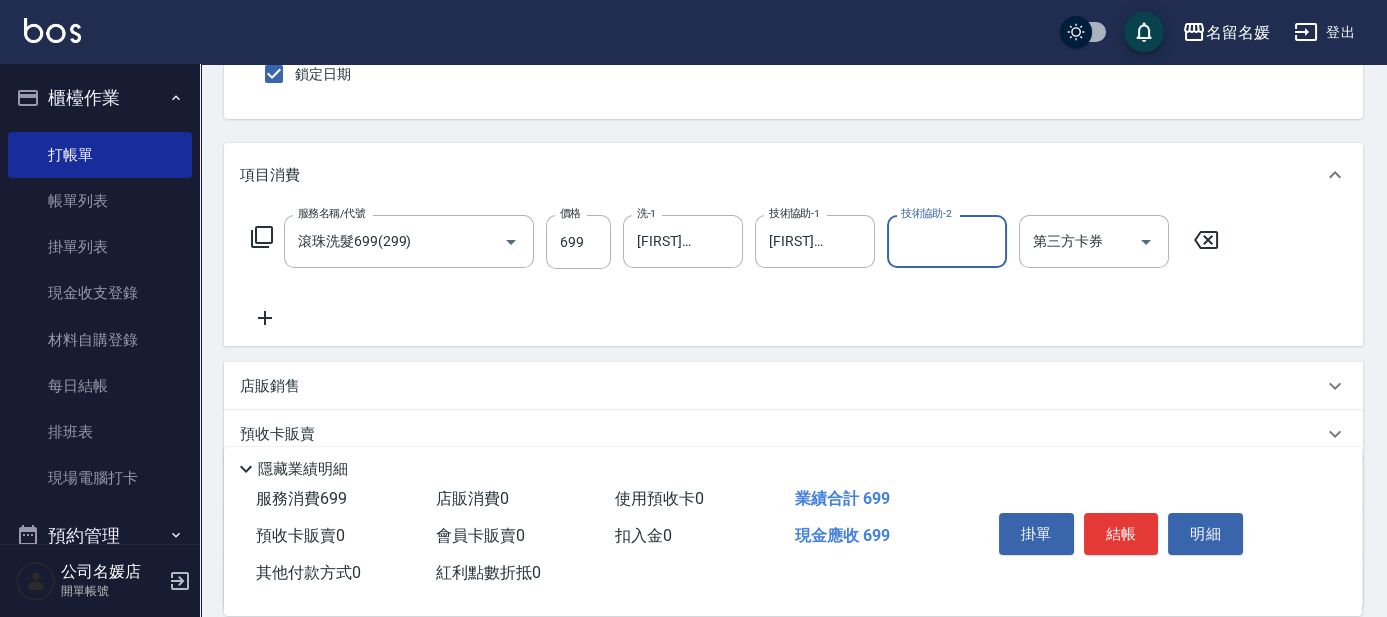 click 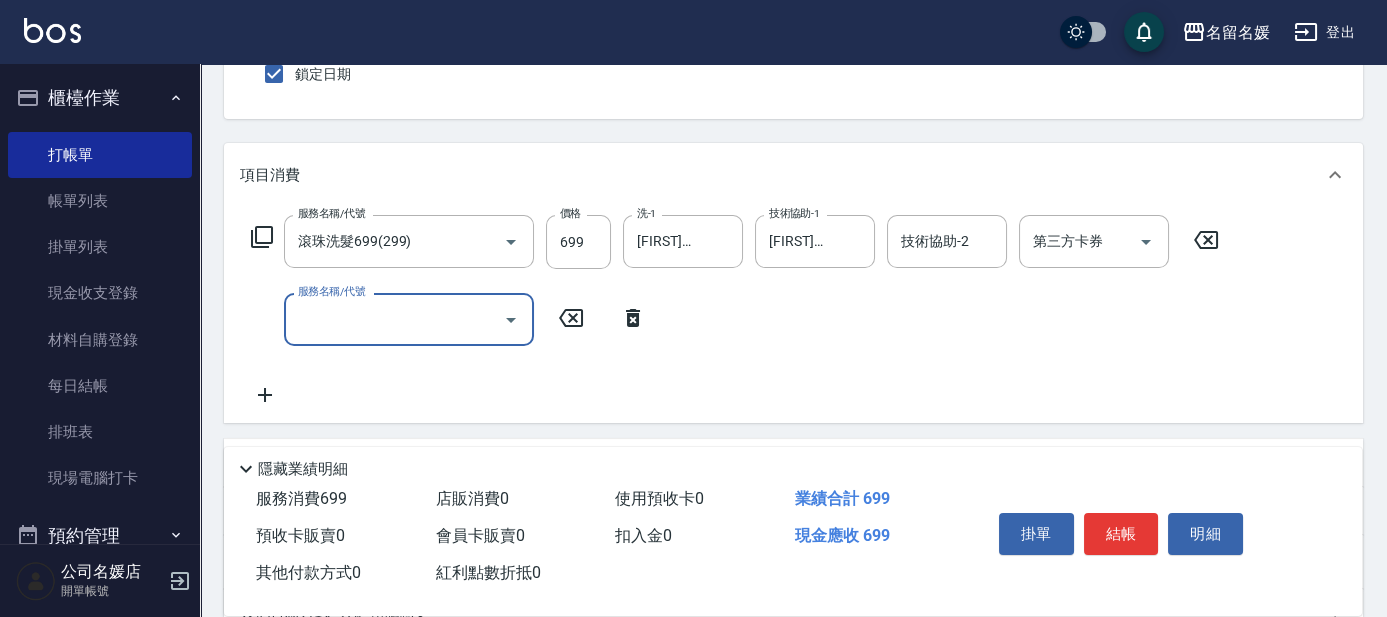 click on "服務名稱/代號" at bounding box center [394, 319] 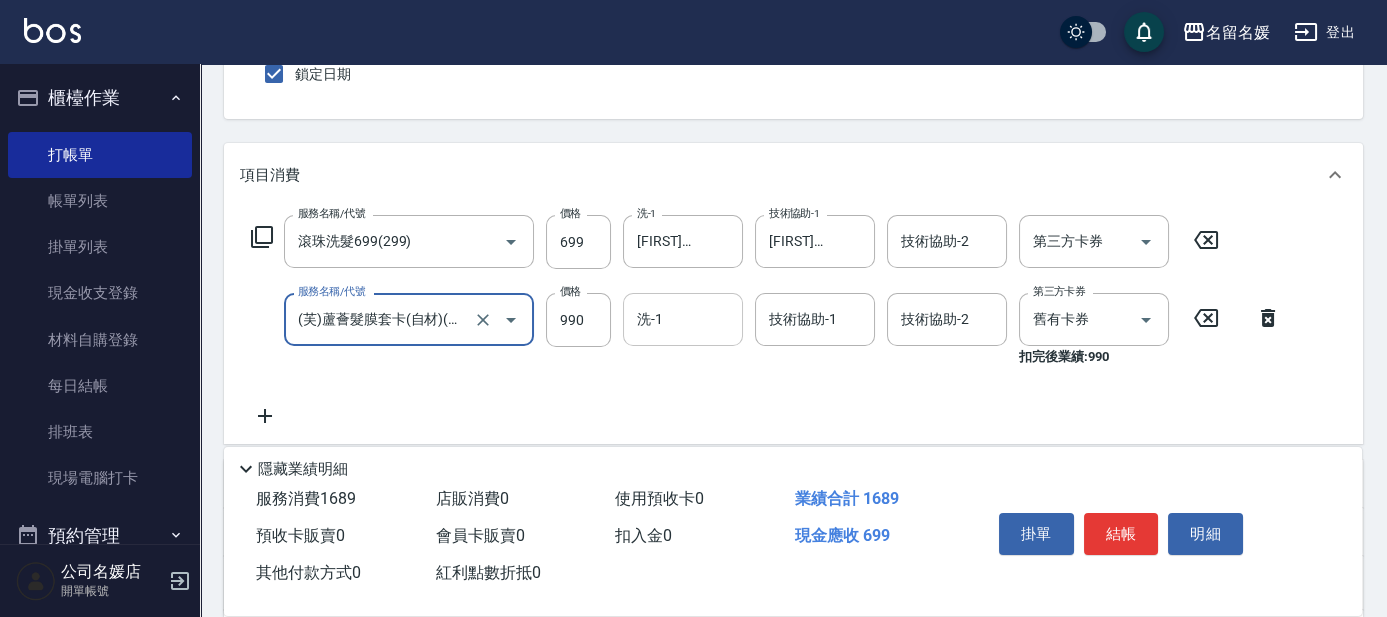 click on "洗-1" at bounding box center [683, 319] 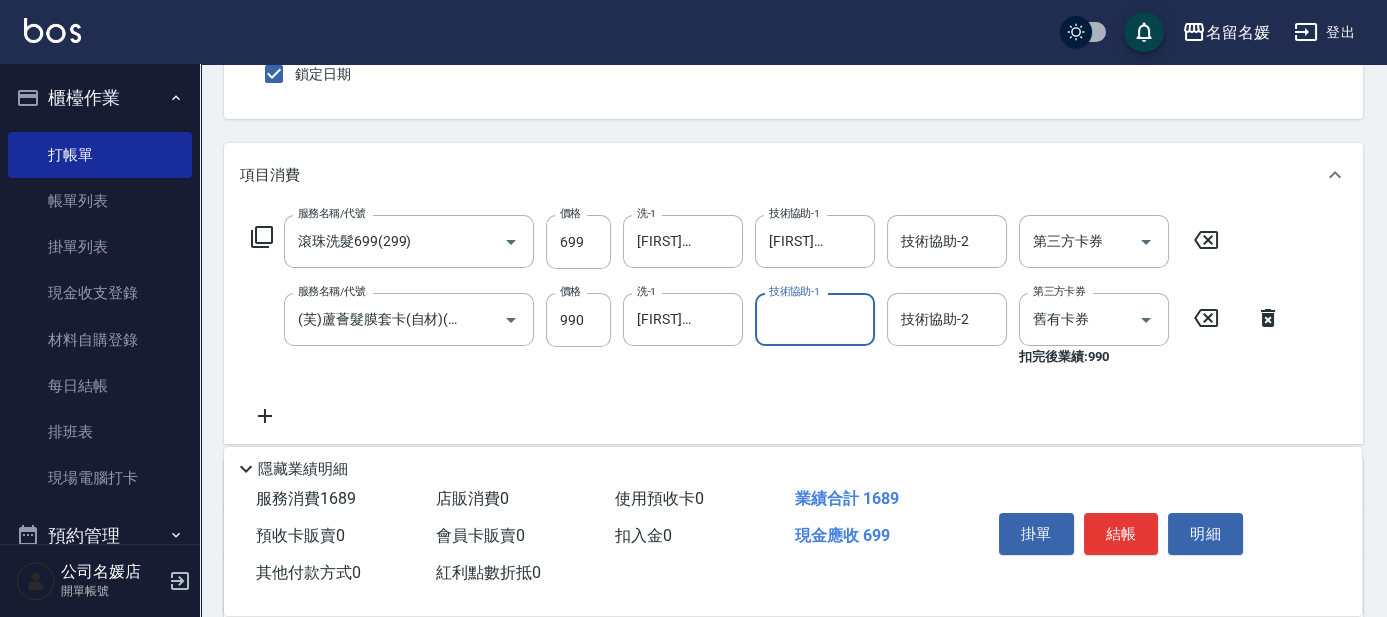 click on "技術協助-1" at bounding box center [815, 319] 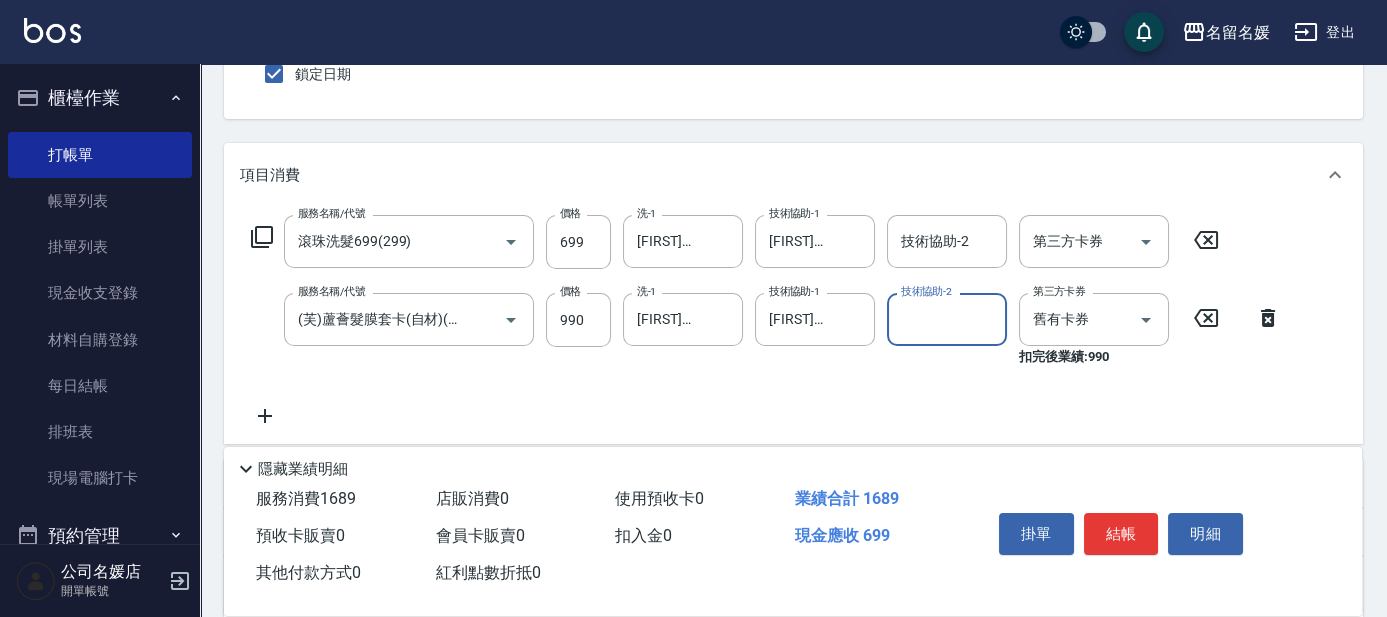drag, startPoint x: 268, startPoint y: 413, endPoint x: 312, endPoint y: 390, distance: 49.648766 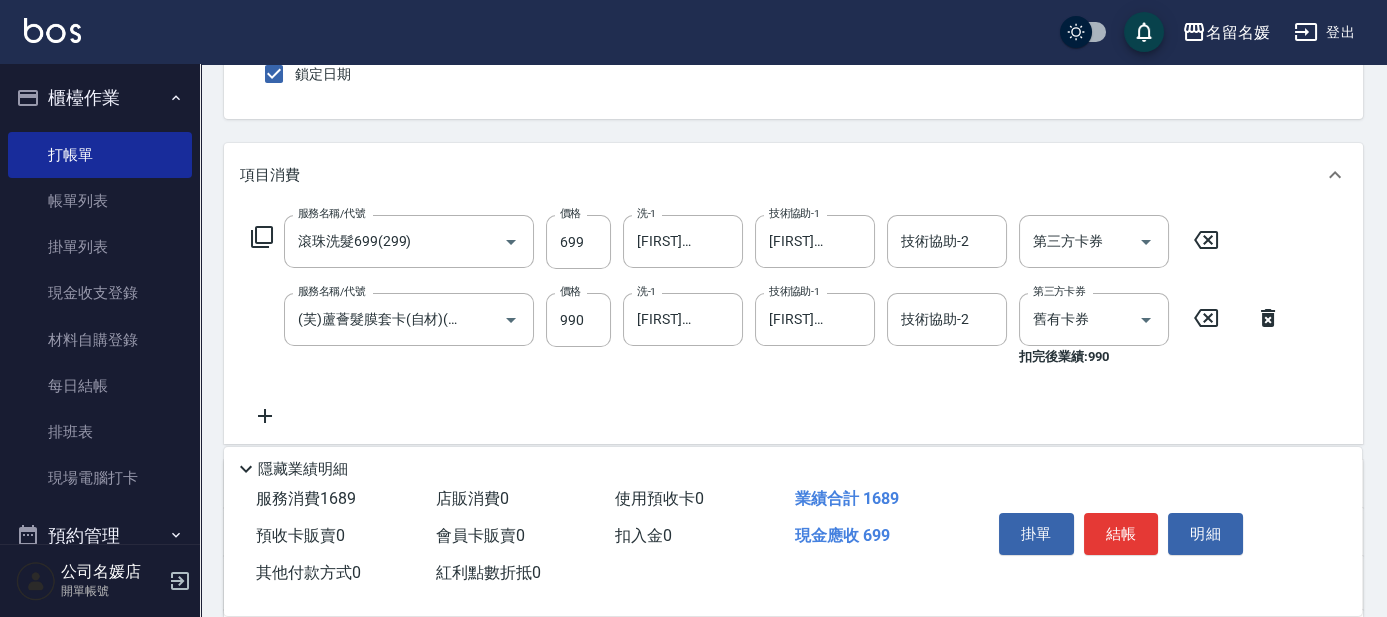 click 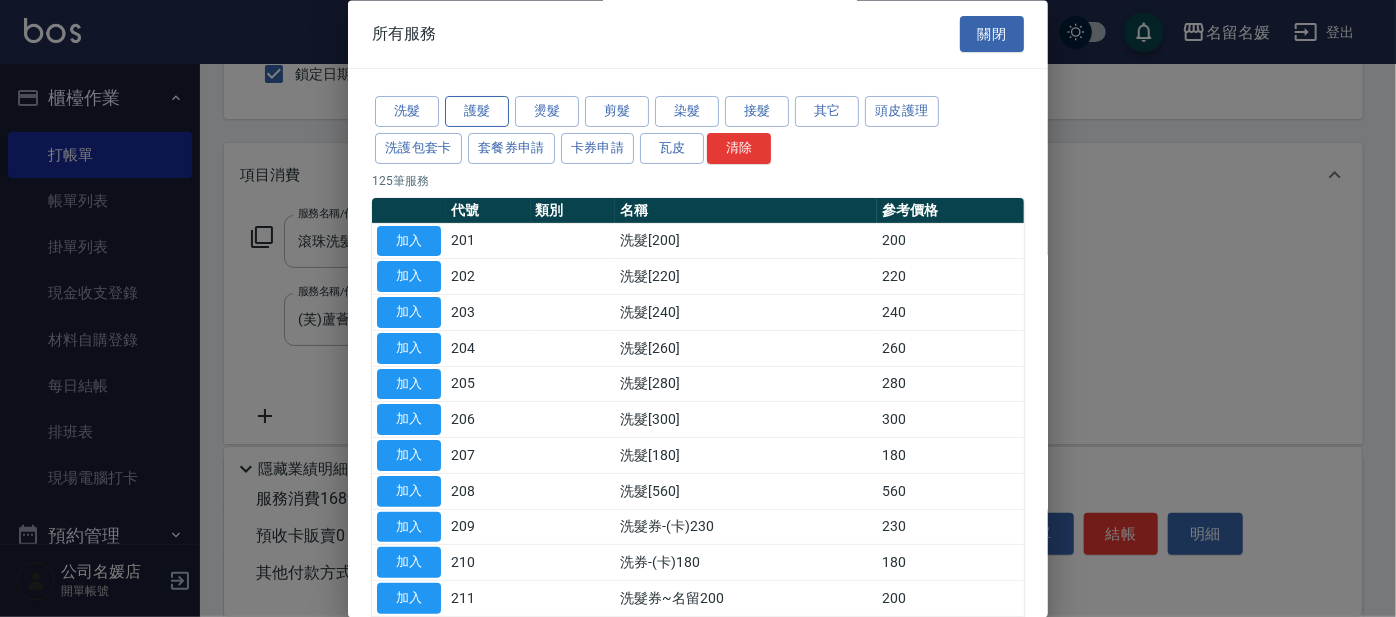 click on "護髮" at bounding box center (477, 112) 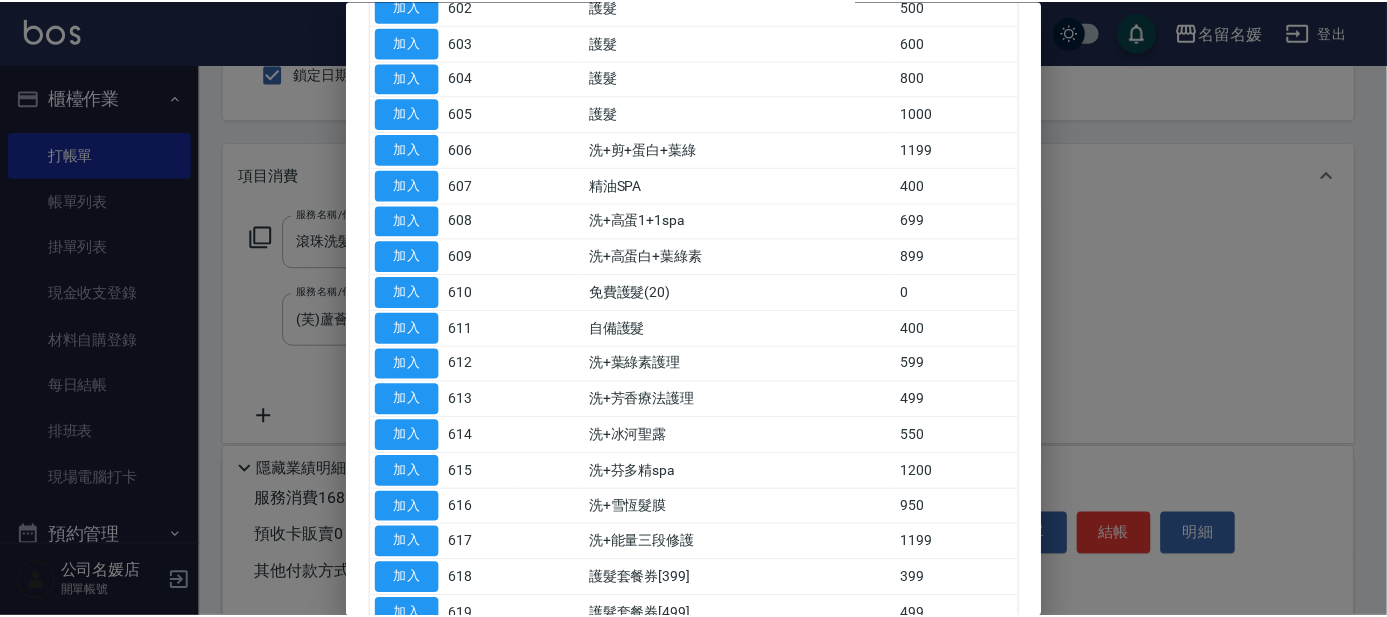 scroll, scrollTop: 363, scrollLeft: 0, axis: vertical 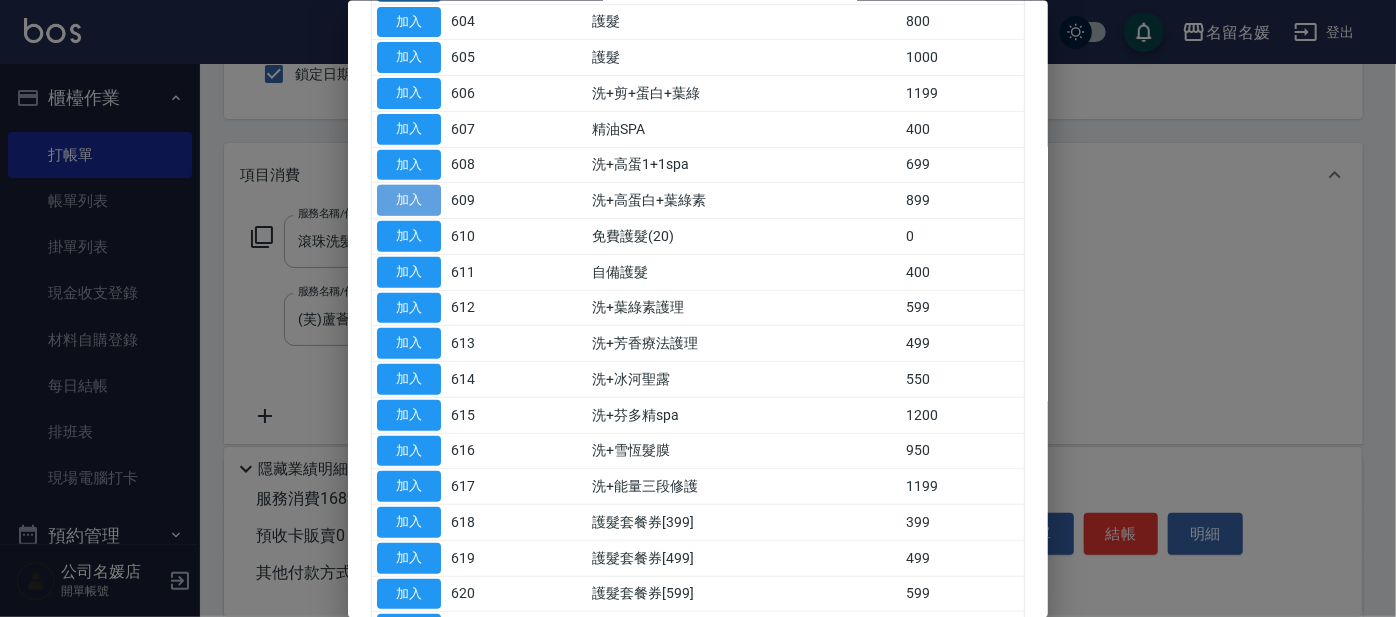 click on "加入" at bounding box center [409, 200] 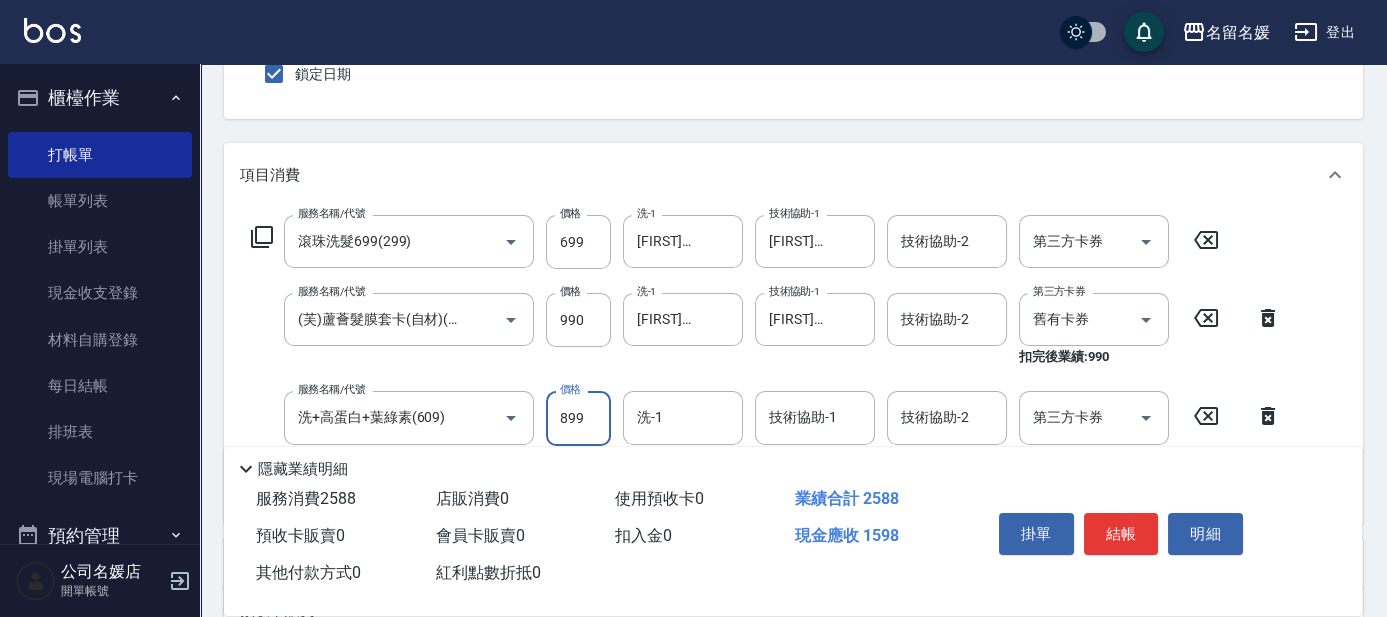click on "899" at bounding box center [578, 418] 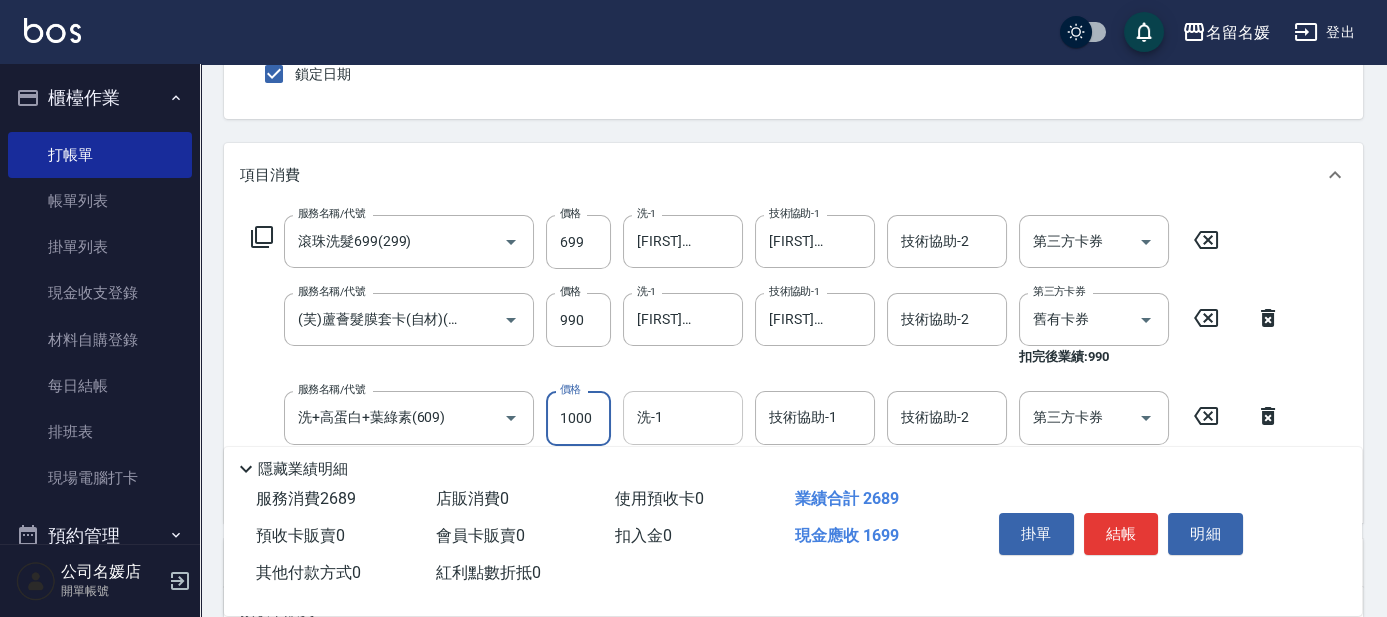 click on "洗-1" at bounding box center [683, 417] 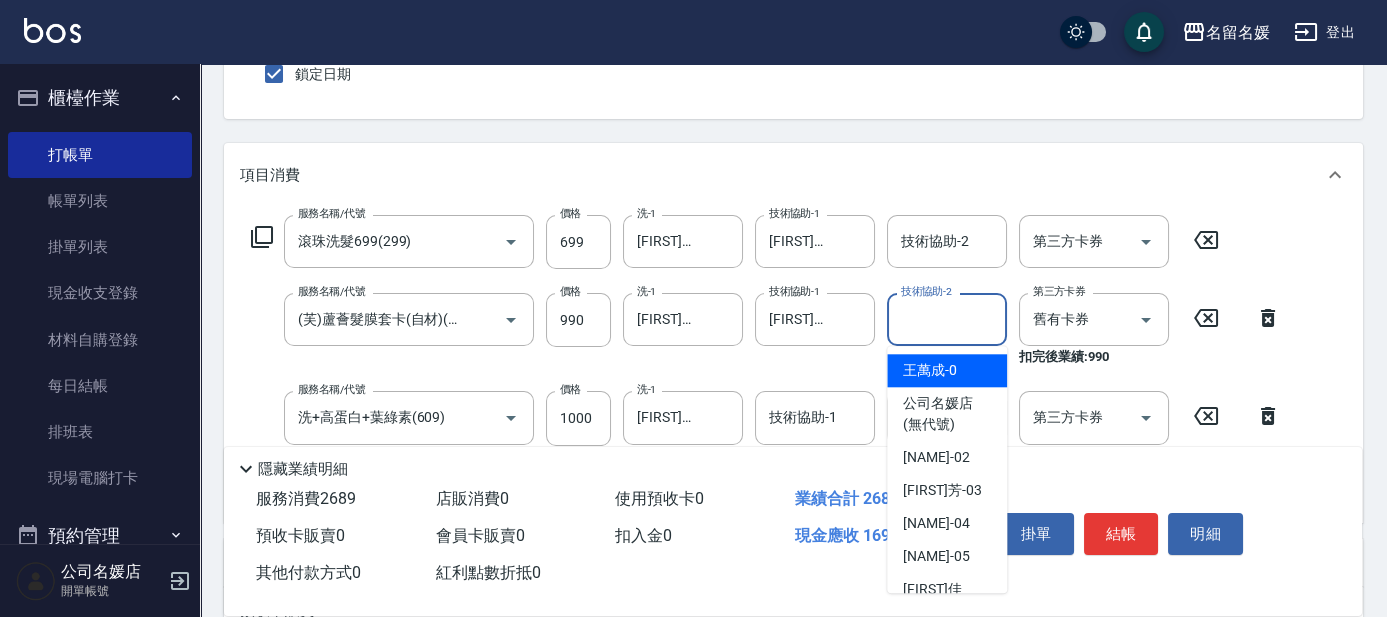 click on "技術協助-2" at bounding box center [947, 319] 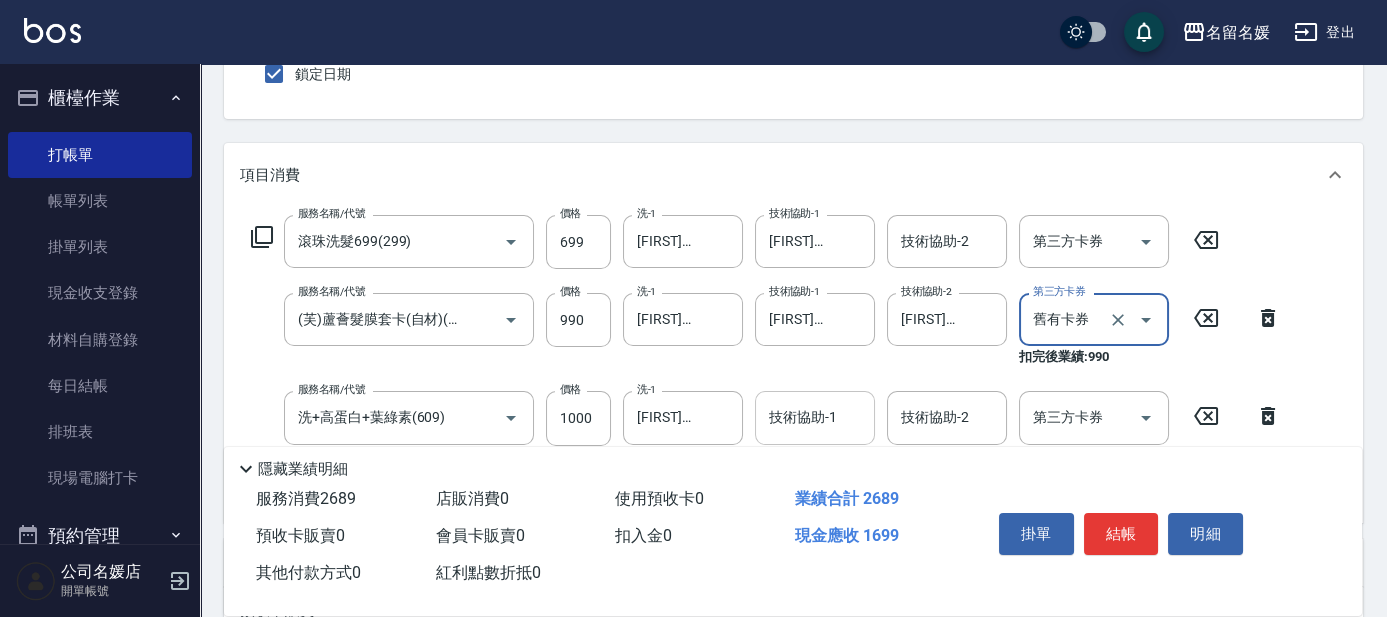 click on "技術協助-1 技術協助-1" at bounding box center (815, 417) 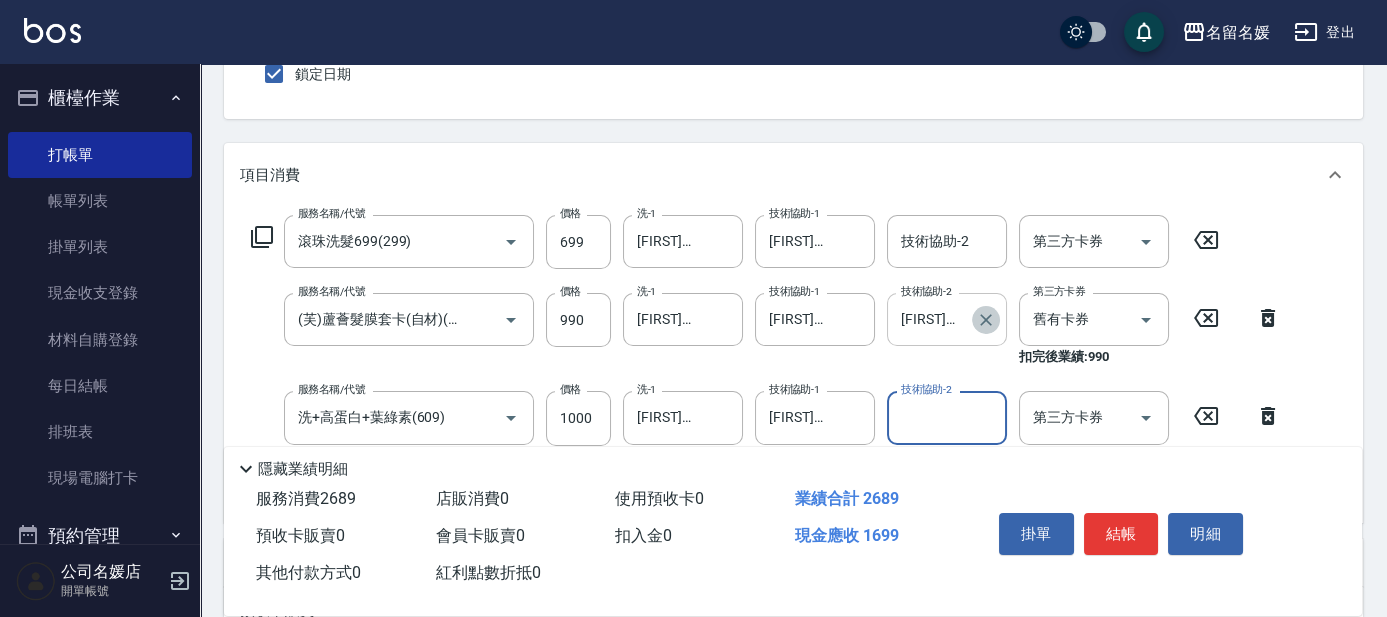 click 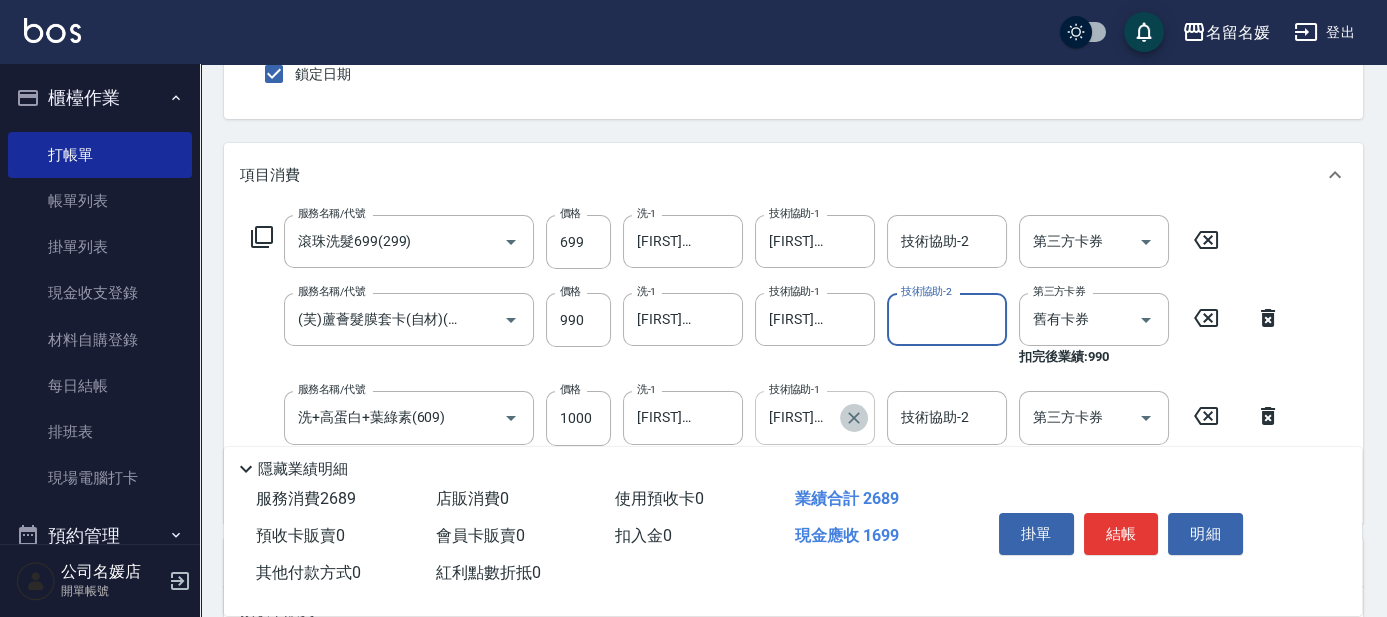 click 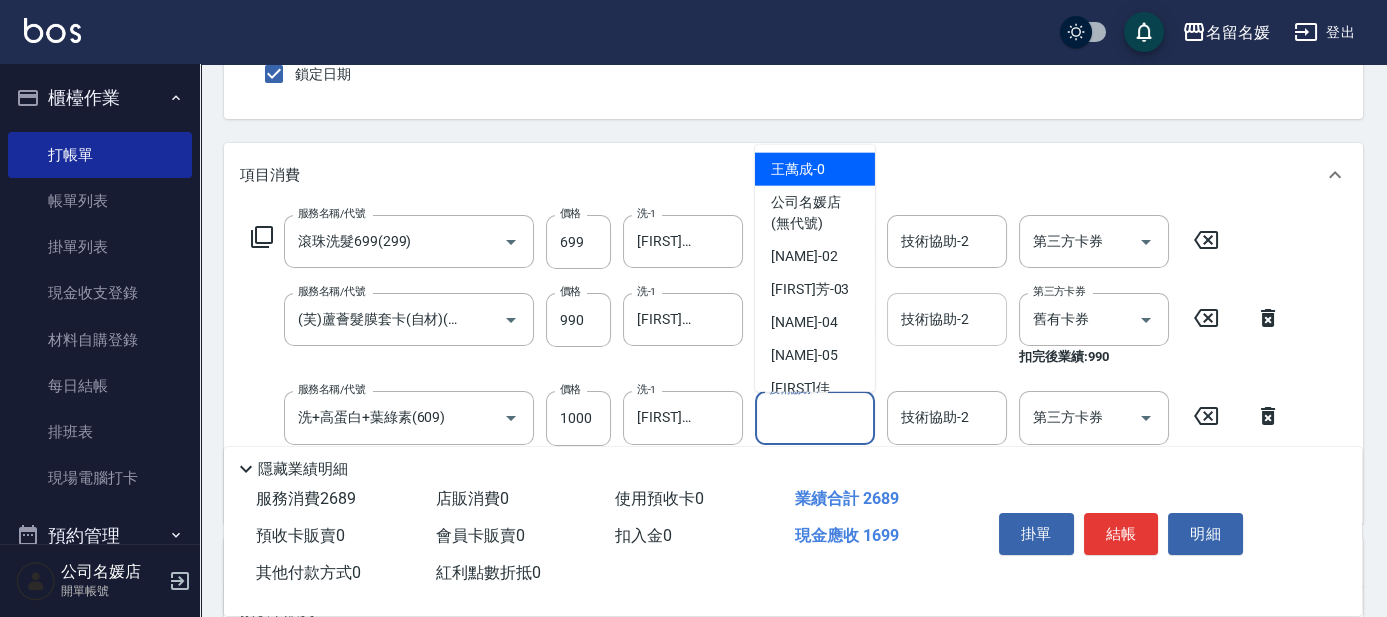 click on "技術協助-1" at bounding box center [815, 417] 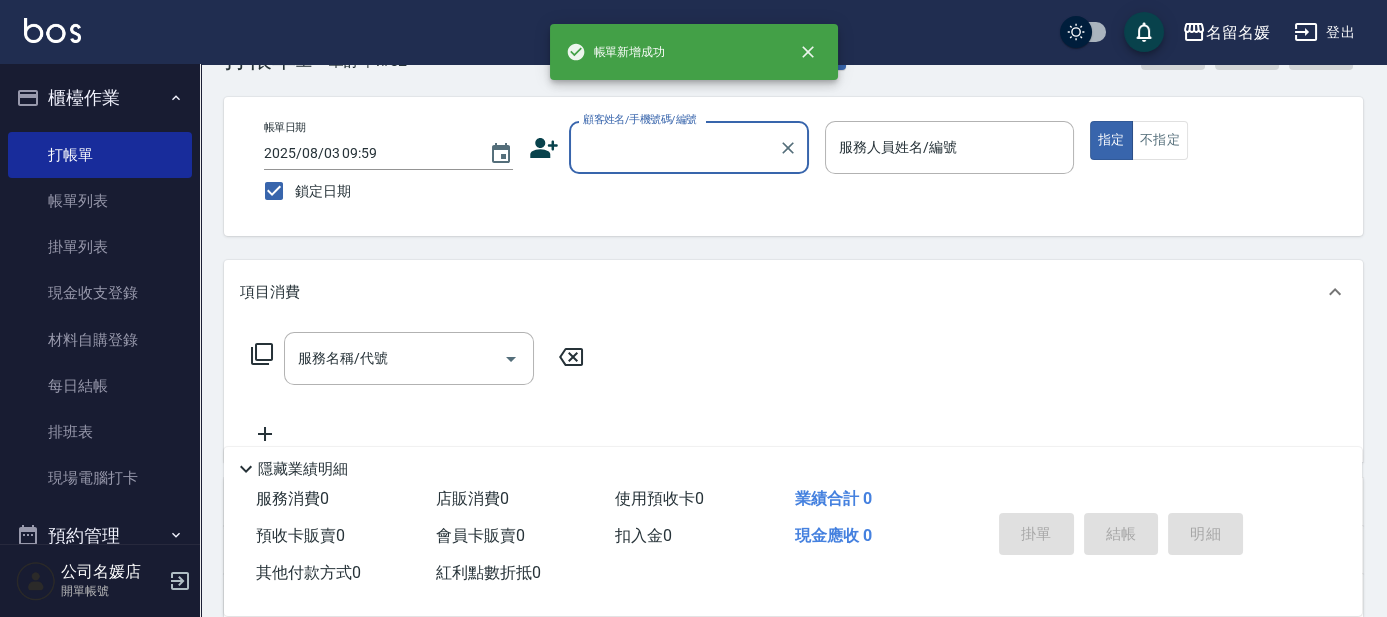 scroll, scrollTop: 0, scrollLeft: 0, axis: both 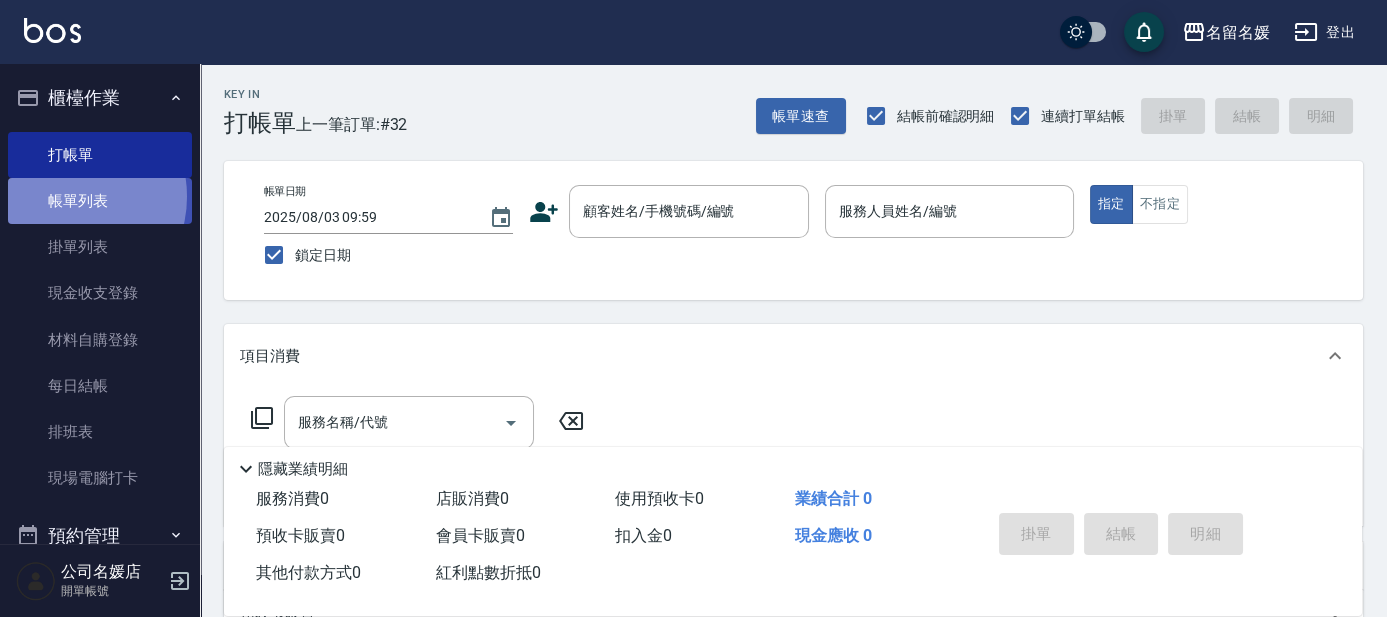 click on "帳單列表" at bounding box center [100, 201] 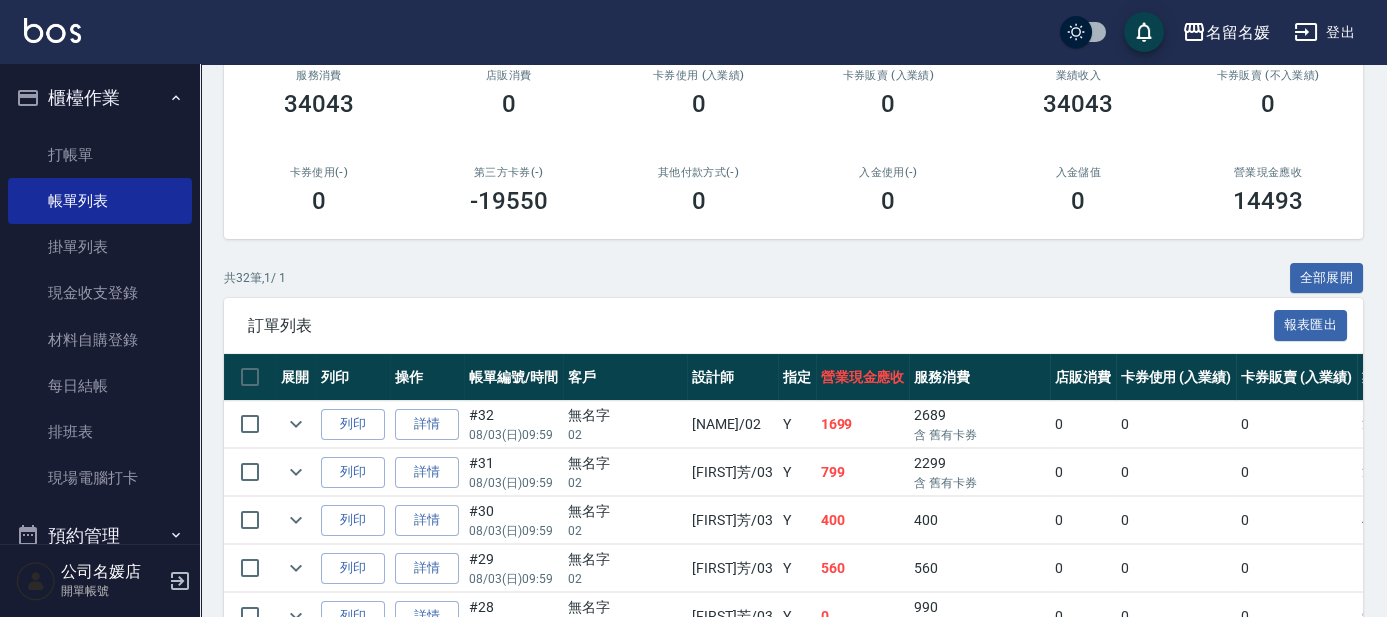 scroll, scrollTop: 272, scrollLeft: 0, axis: vertical 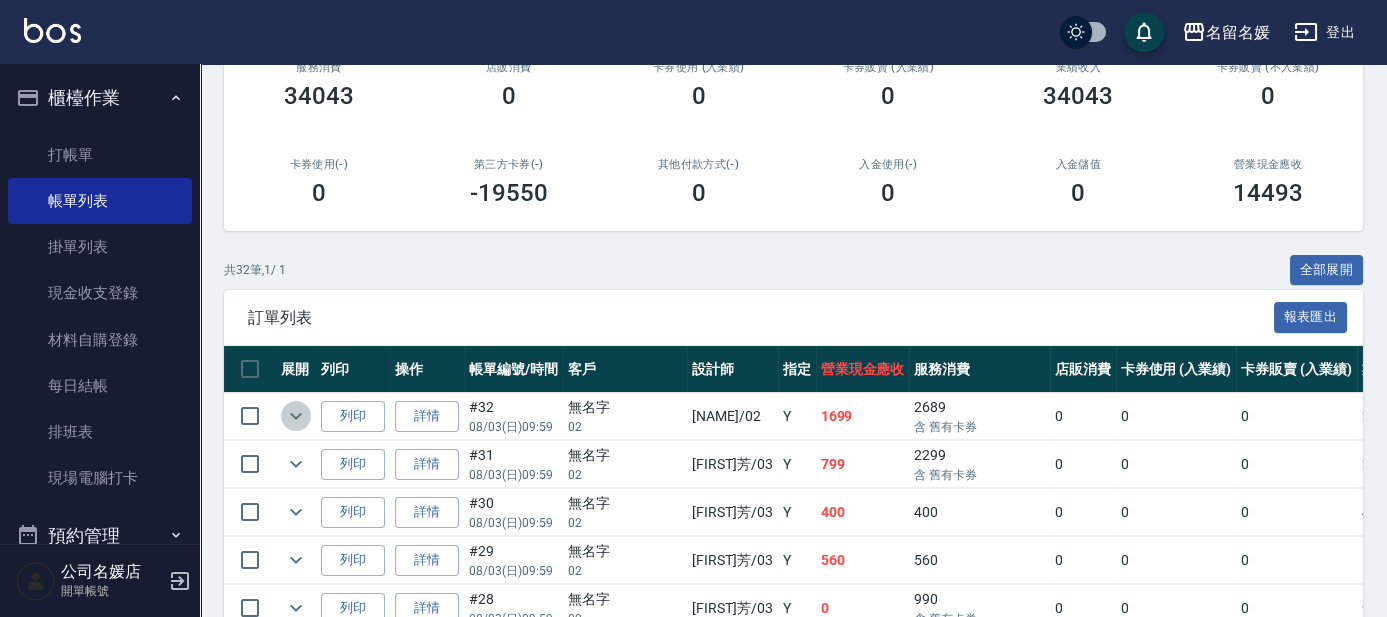 click 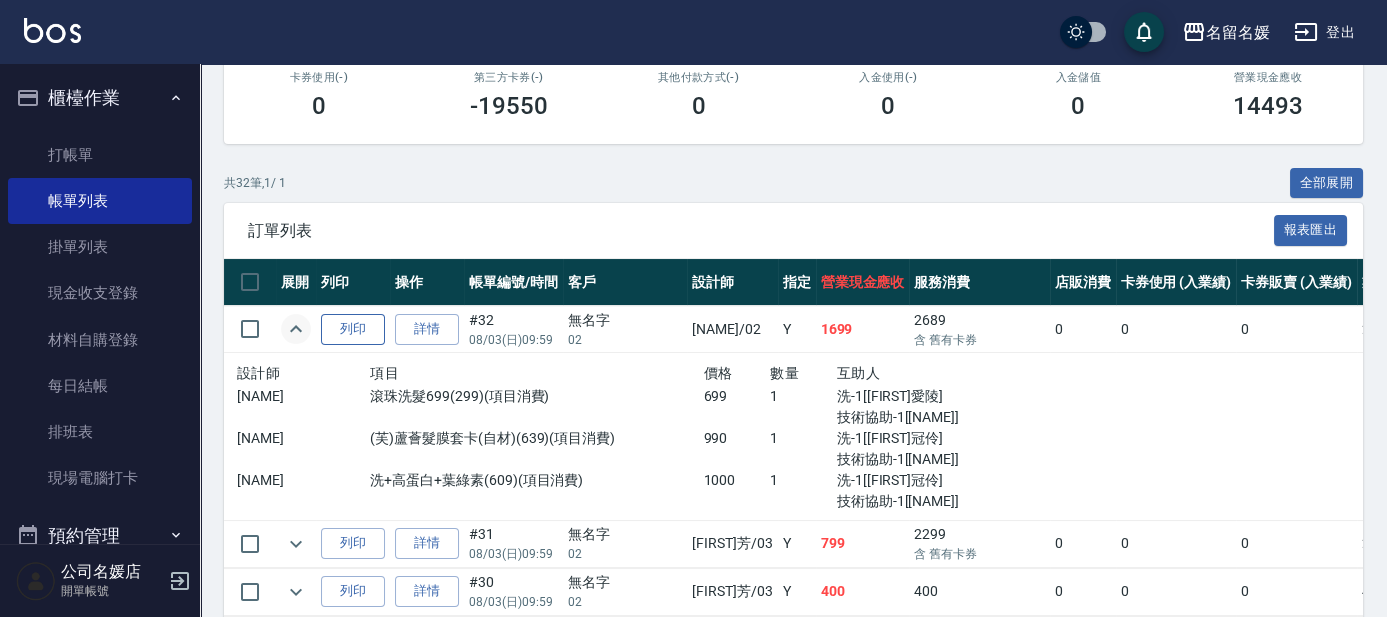 scroll, scrollTop: 363, scrollLeft: 0, axis: vertical 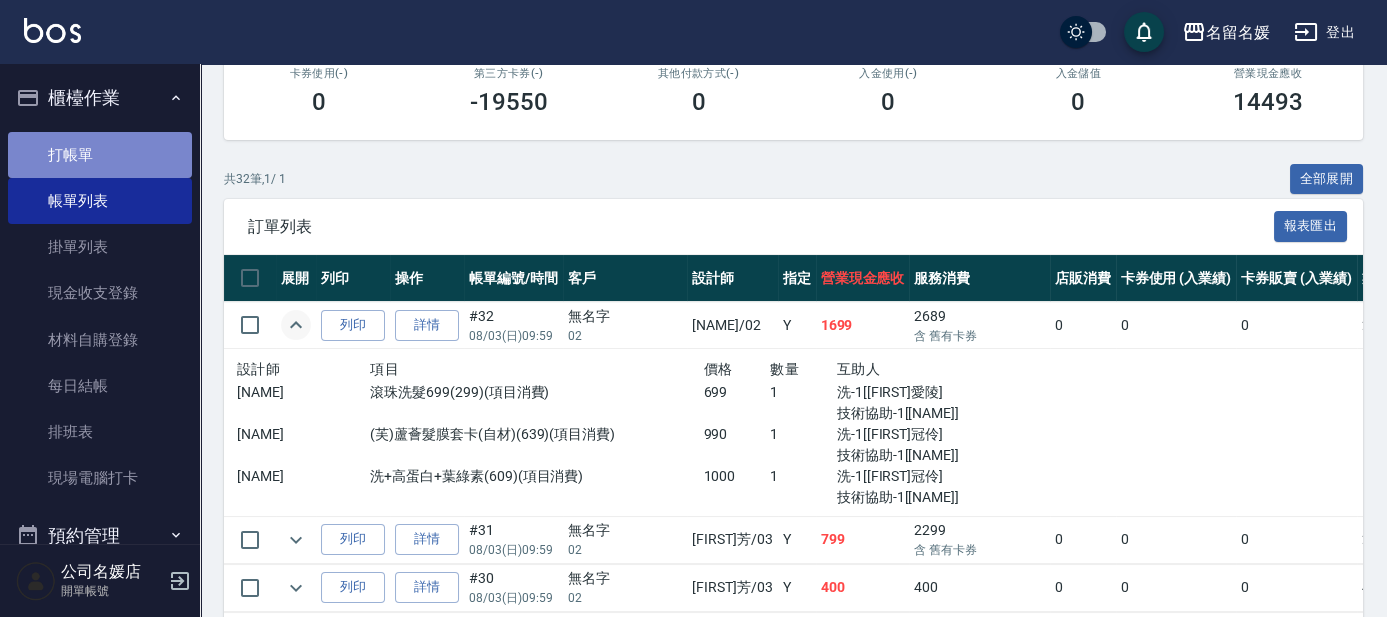 click on "打帳單" at bounding box center (100, 155) 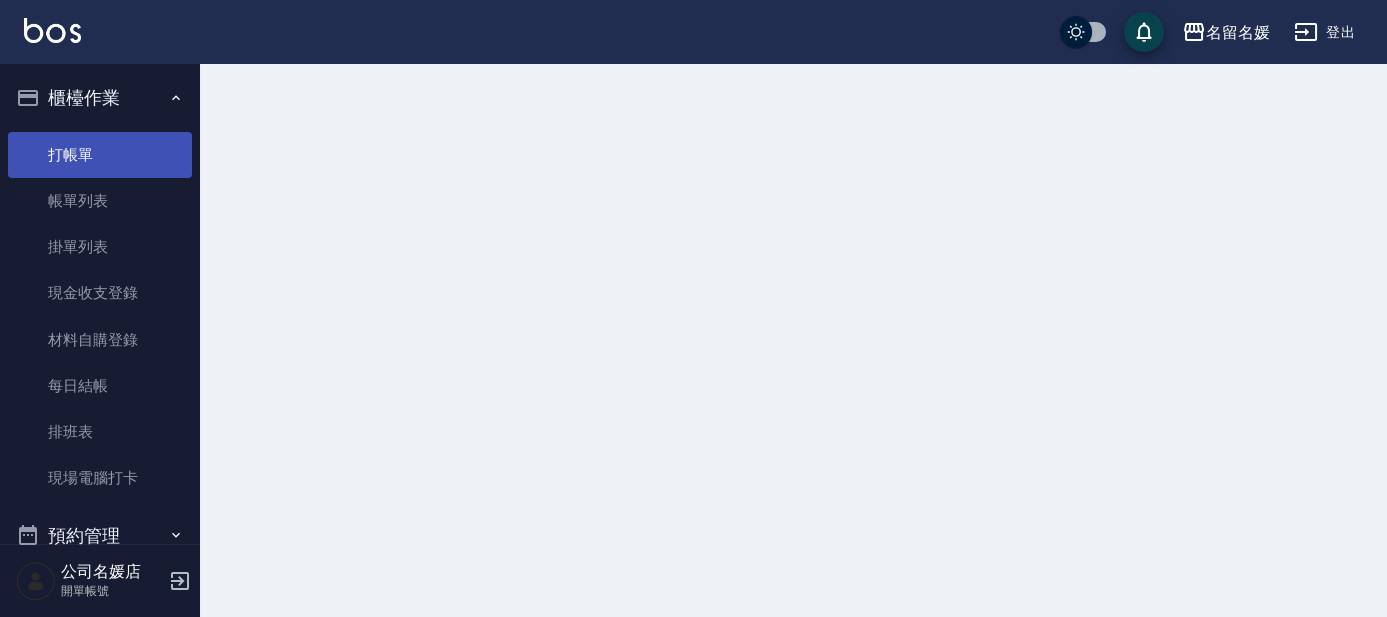 scroll, scrollTop: 0, scrollLeft: 0, axis: both 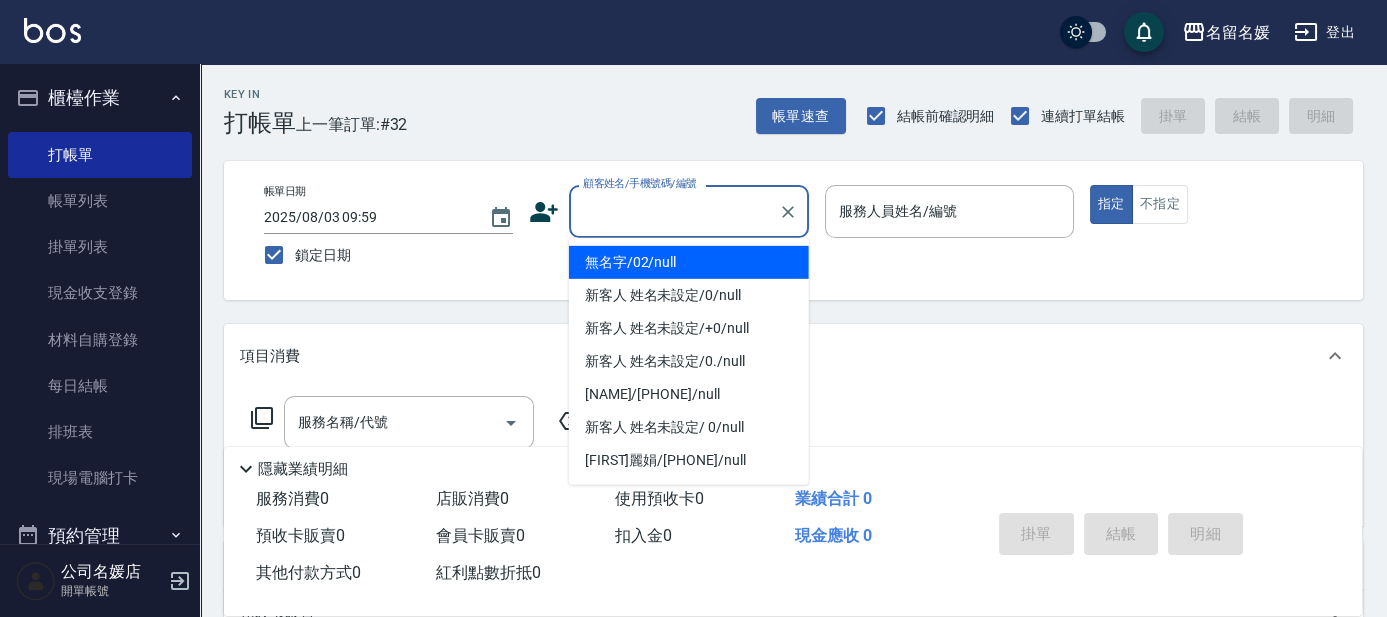 click on "顧客姓名/手機號碼/編號" at bounding box center (674, 211) 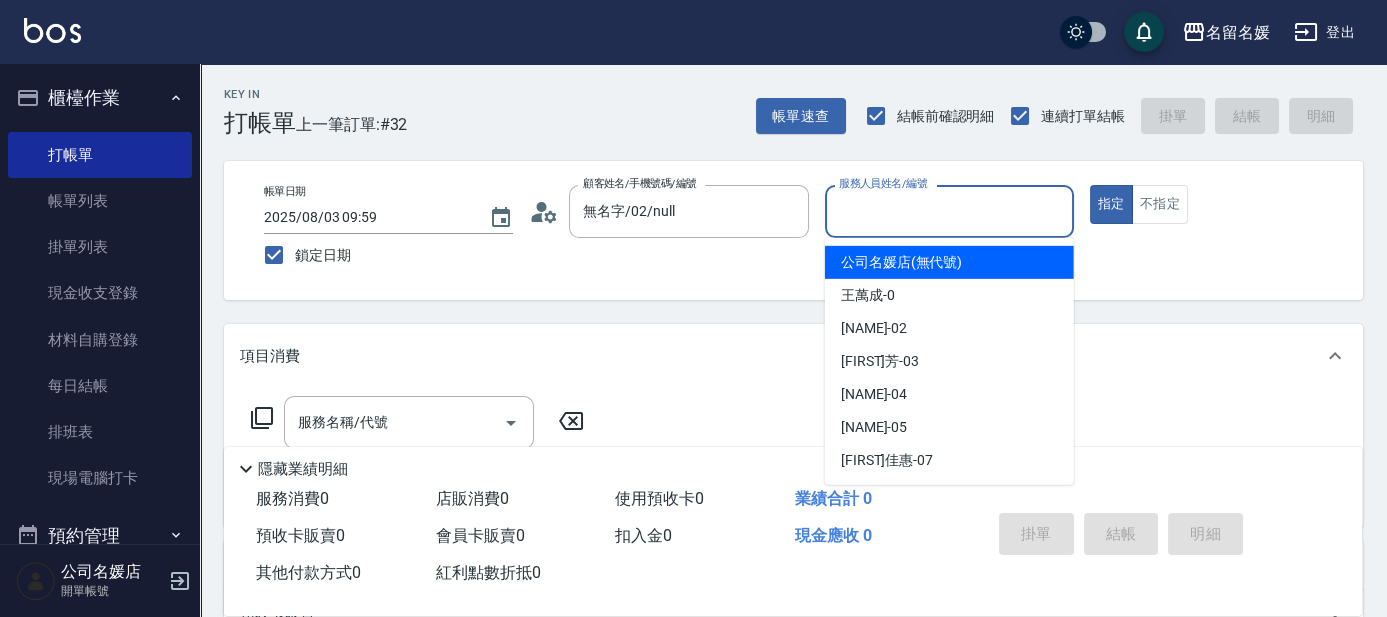 click on "服務人員姓名/編號" at bounding box center [949, 211] 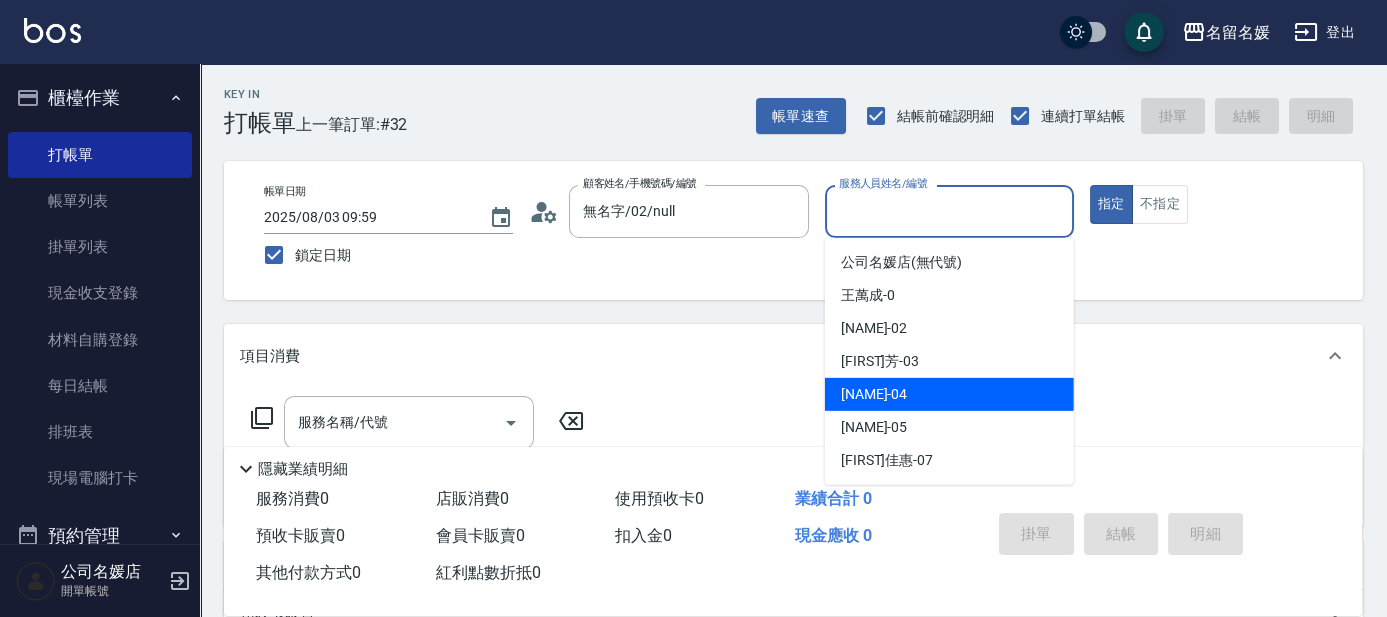 click on "[FIRST]沛琪 -04" at bounding box center (949, 394) 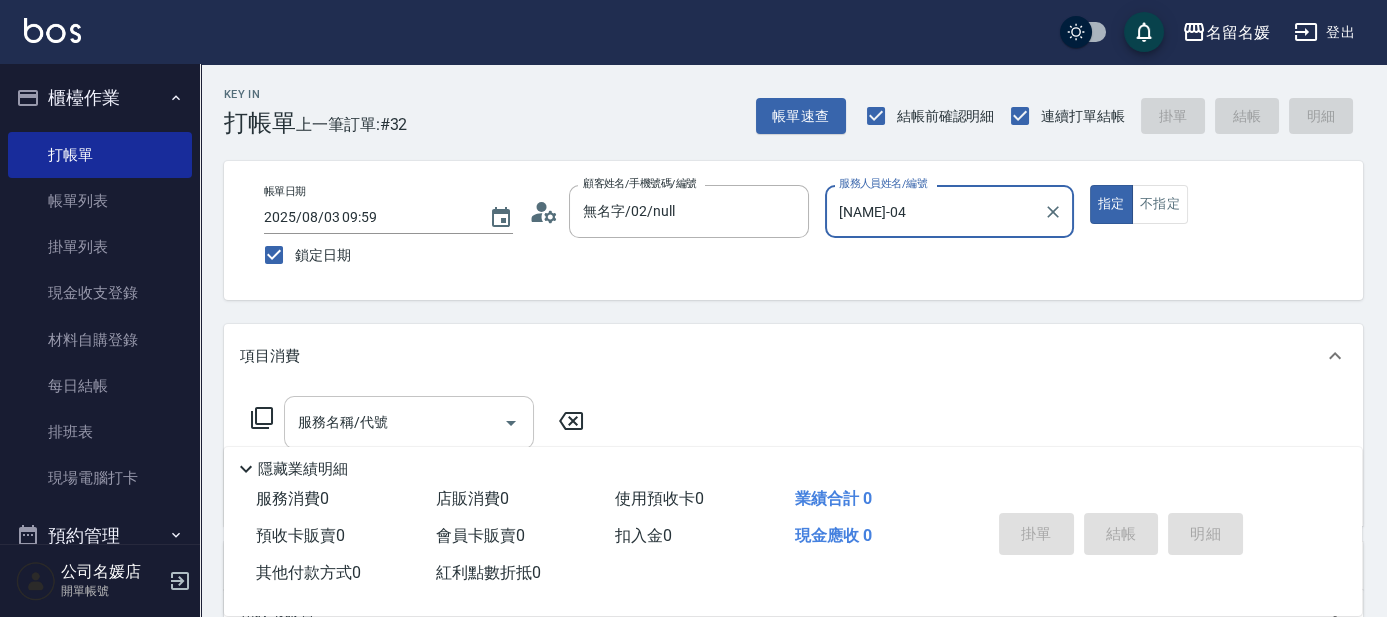 click on "服務名稱/代號" at bounding box center [394, 422] 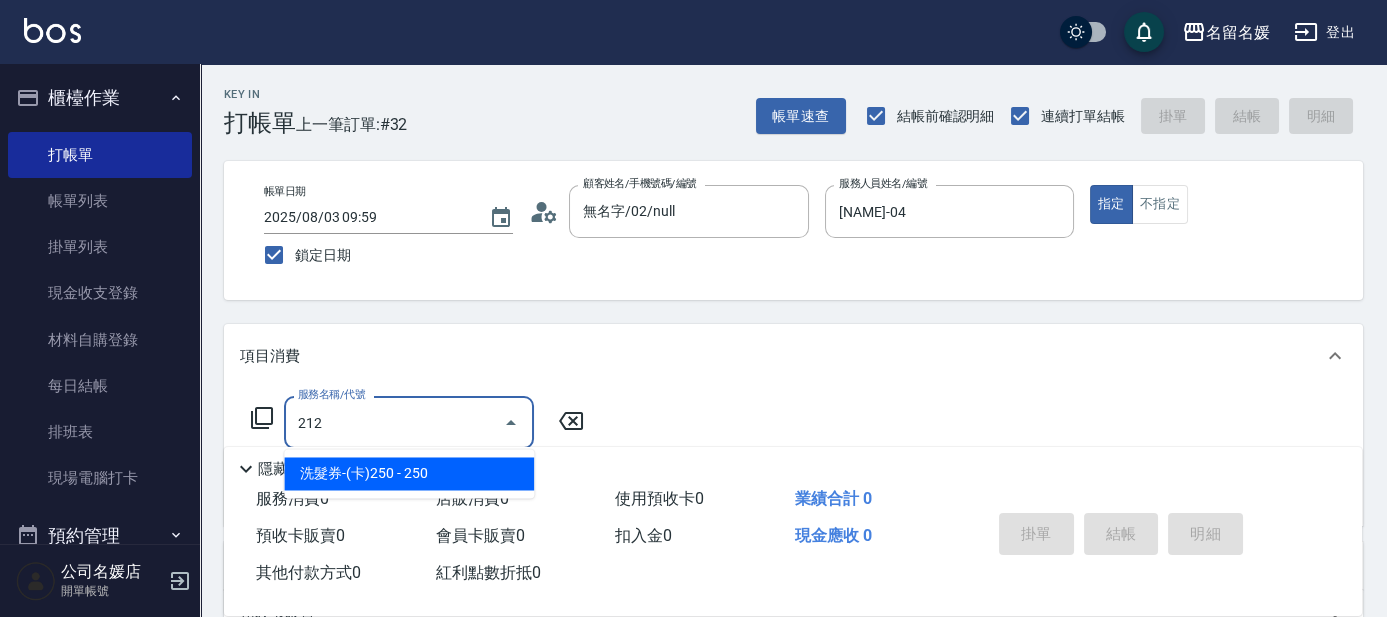 drag, startPoint x: 483, startPoint y: 481, endPoint x: 391, endPoint y: 440, distance: 100.72239 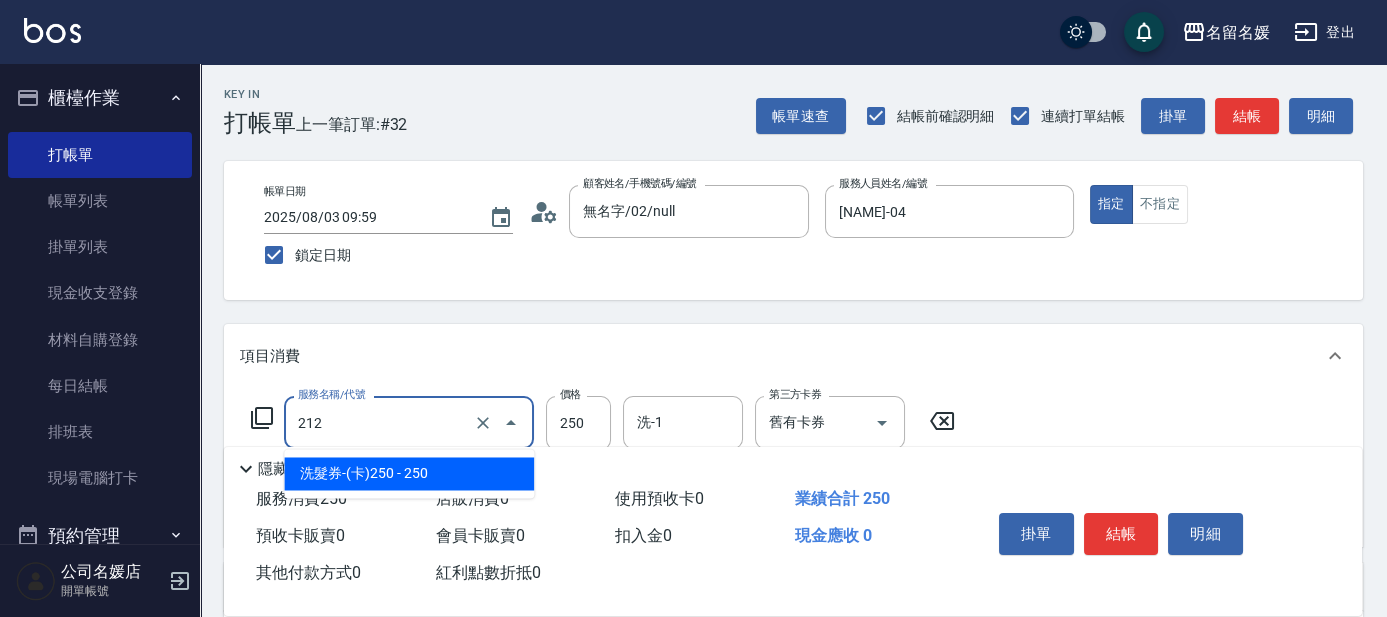 click on "212" at bounding box center (381, 422) 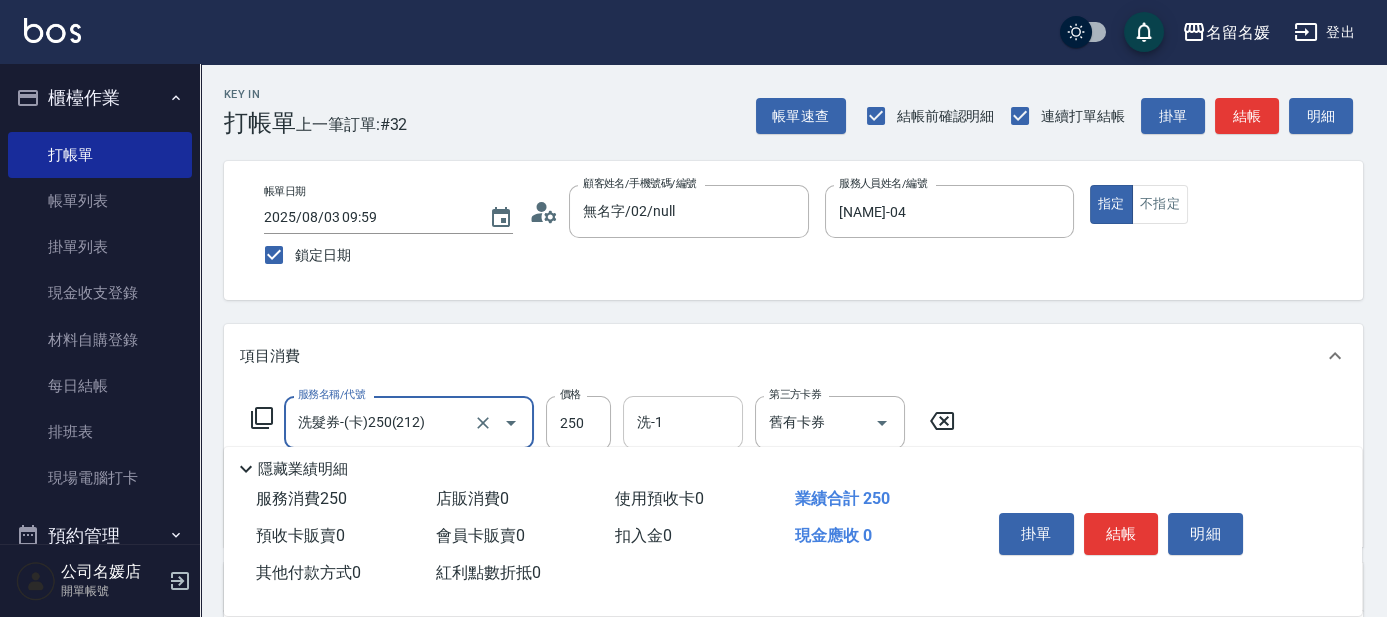 click on "洗-1" at bounding box center [683, 422] 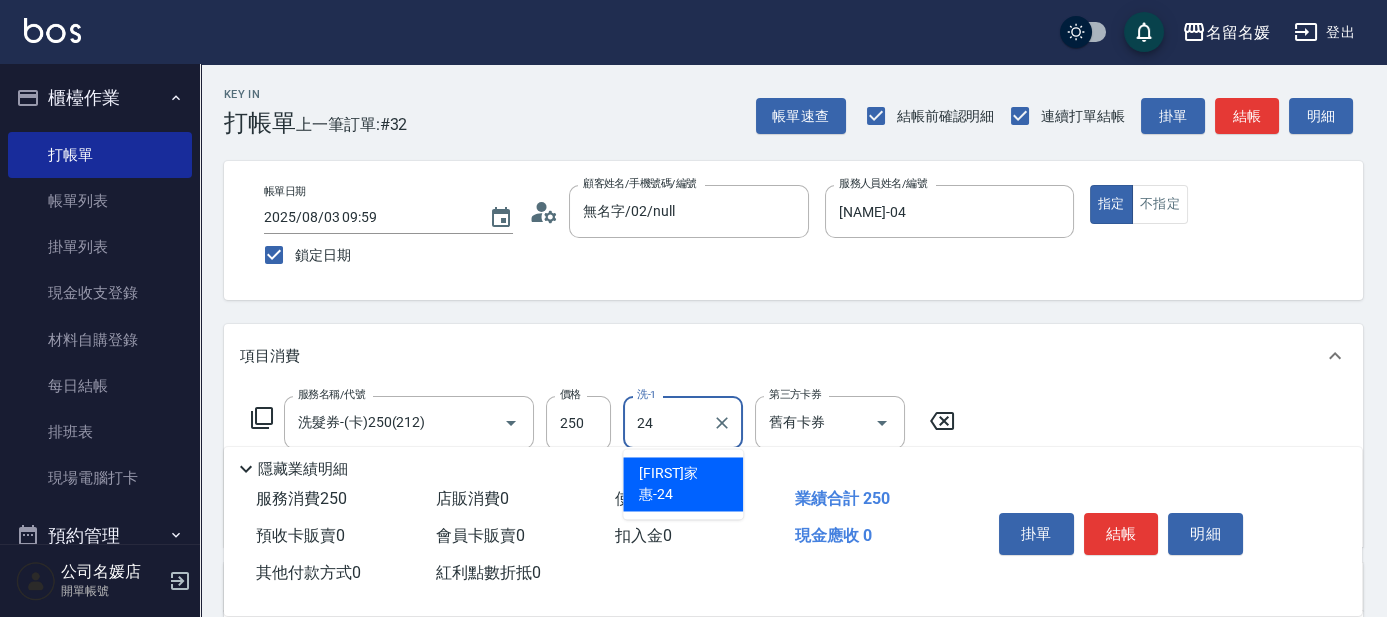 click on "[FIRST]家惠 -24" at bounding box center [683, 484] 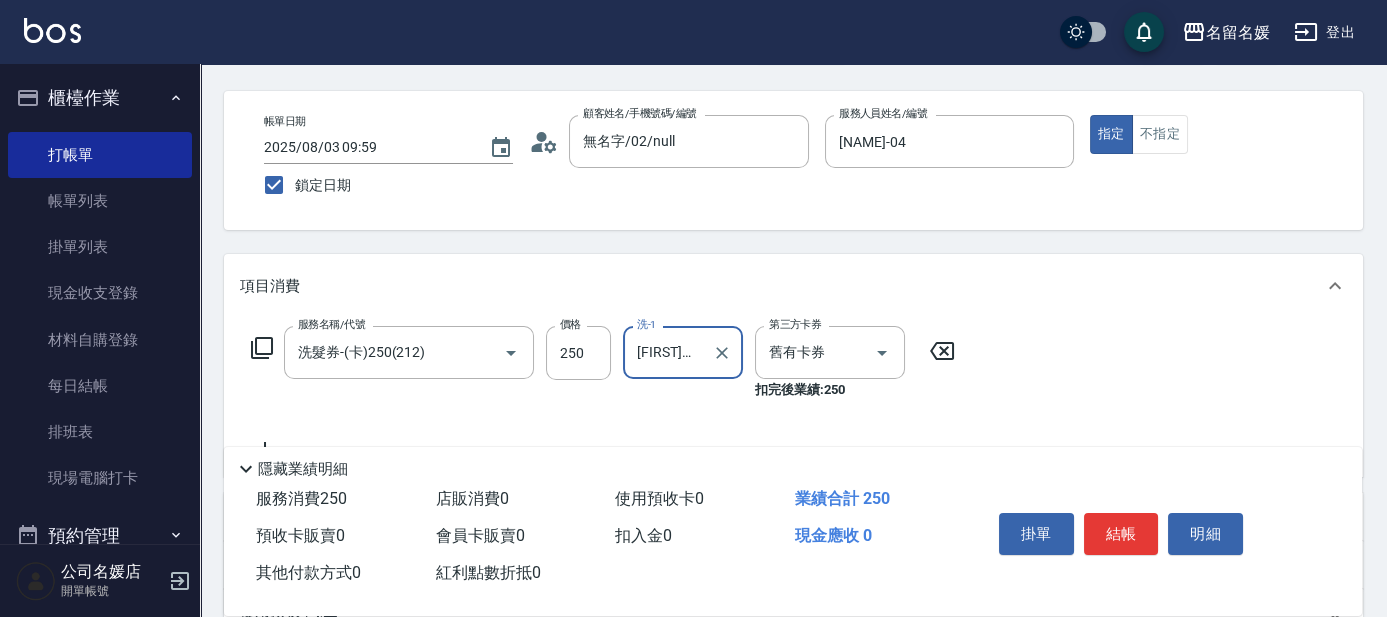 scroll, scrollTop: 90, scrollLeft: 0, axis: vertical 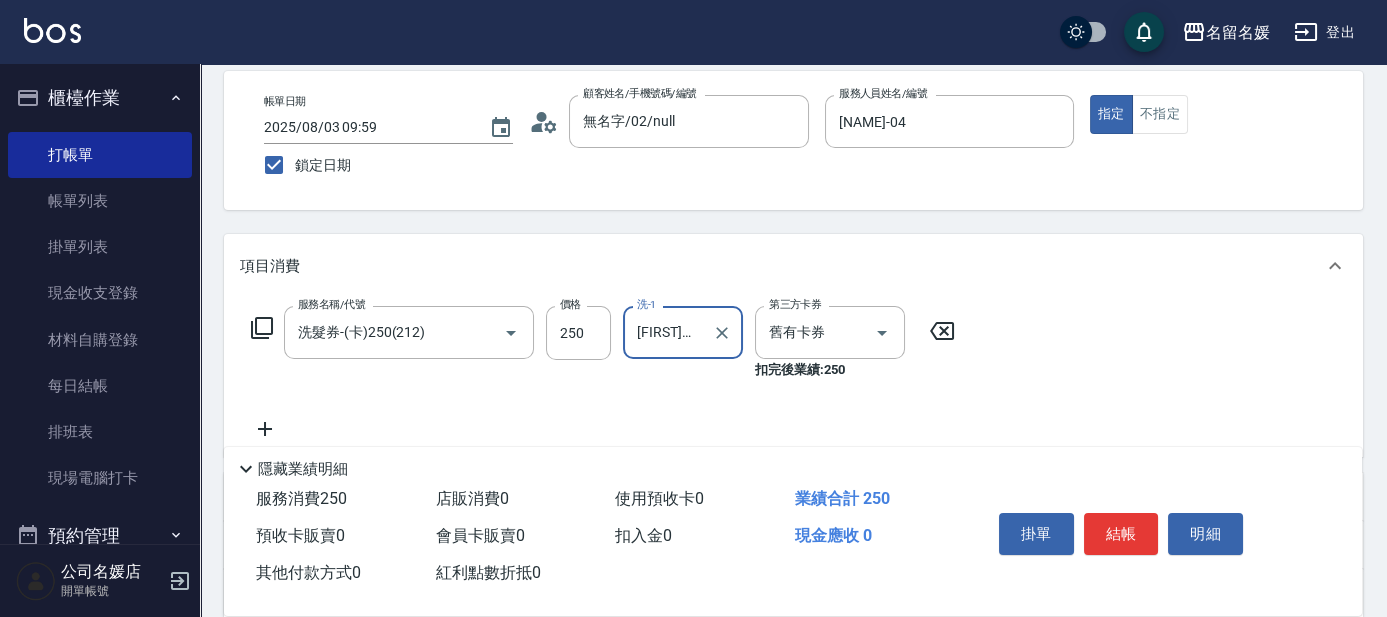 click 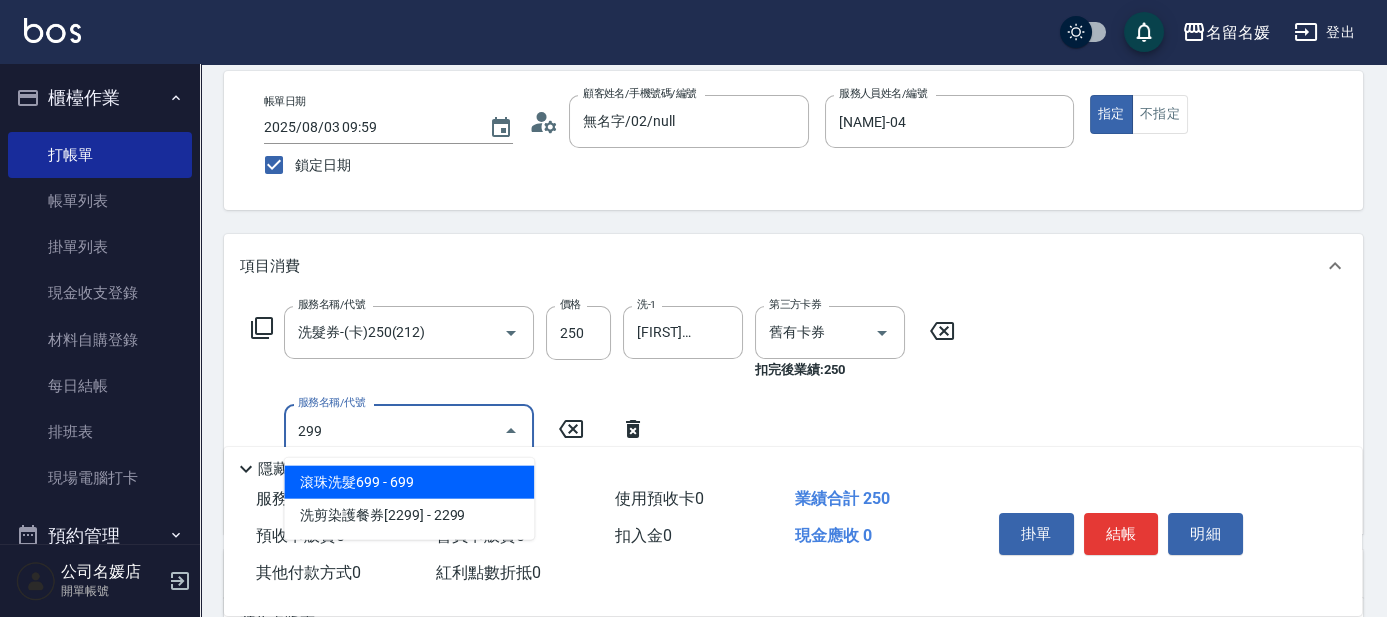 click on "滾珠洗髮699 - 699" at bounding box center [409, 482] 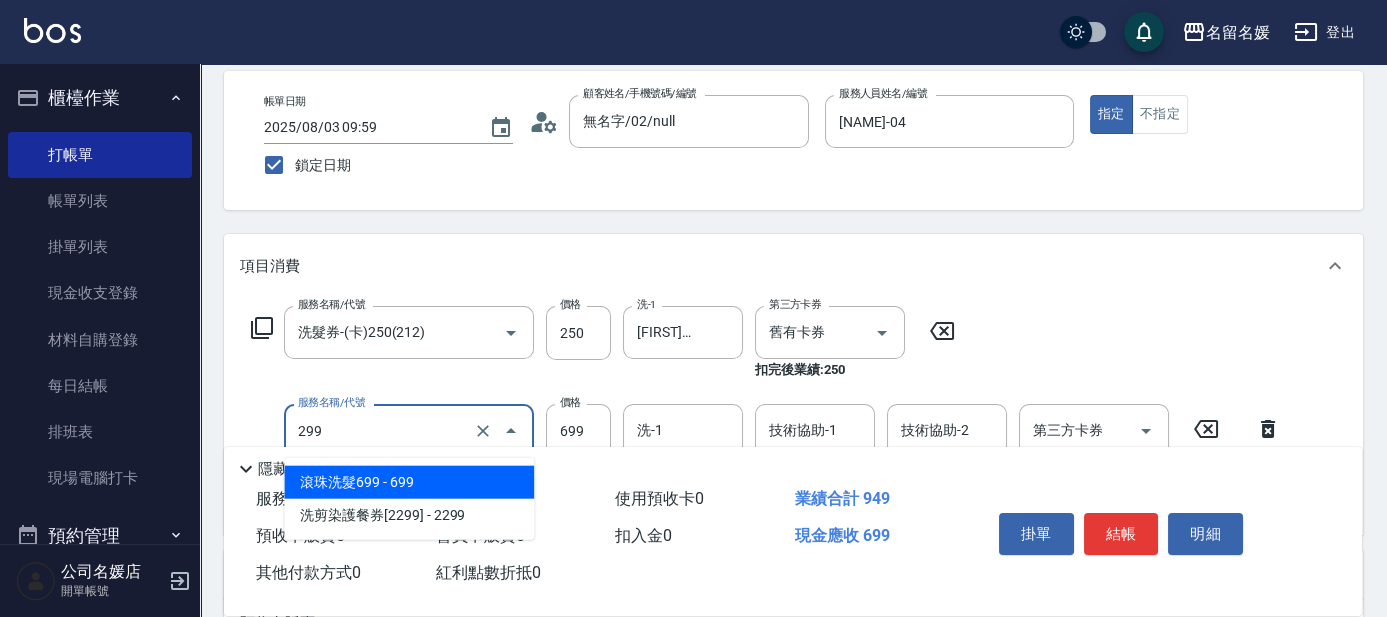 drag, startPoint x: 410, startPoint y: 424, endPoint x: 421, endPoint y: 453, distance: 31.016125 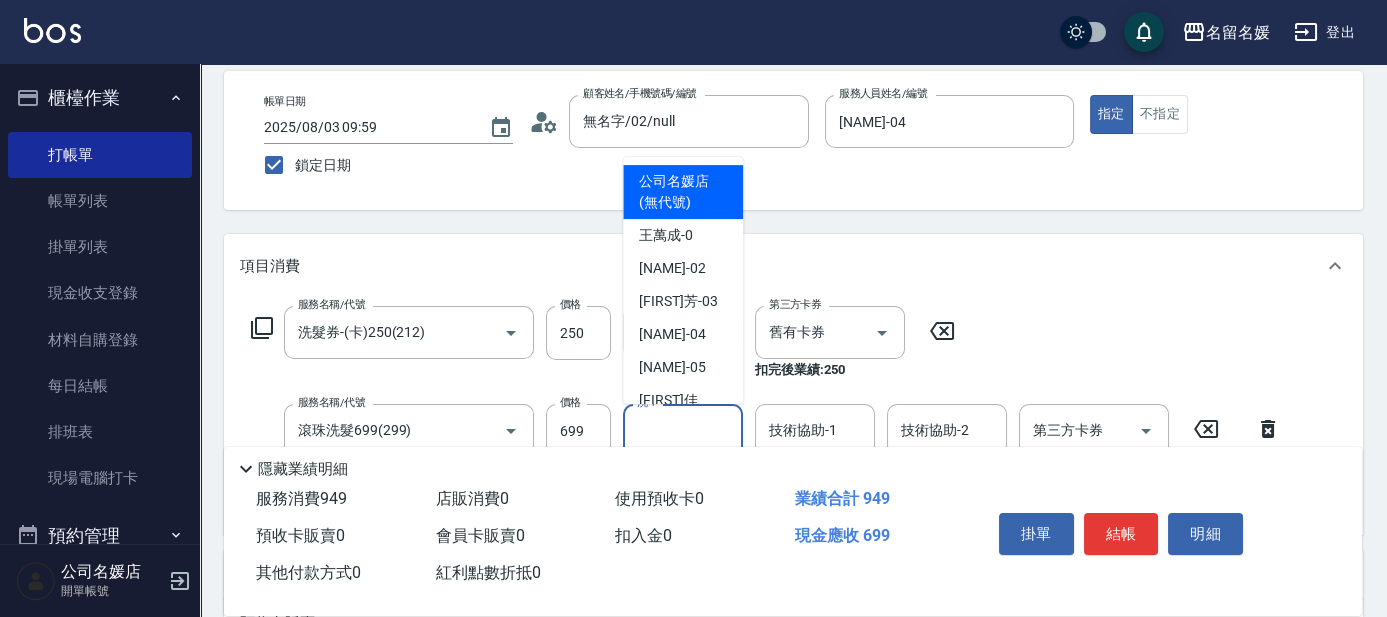 click on "洗-1" at bounding box center [683, 430] 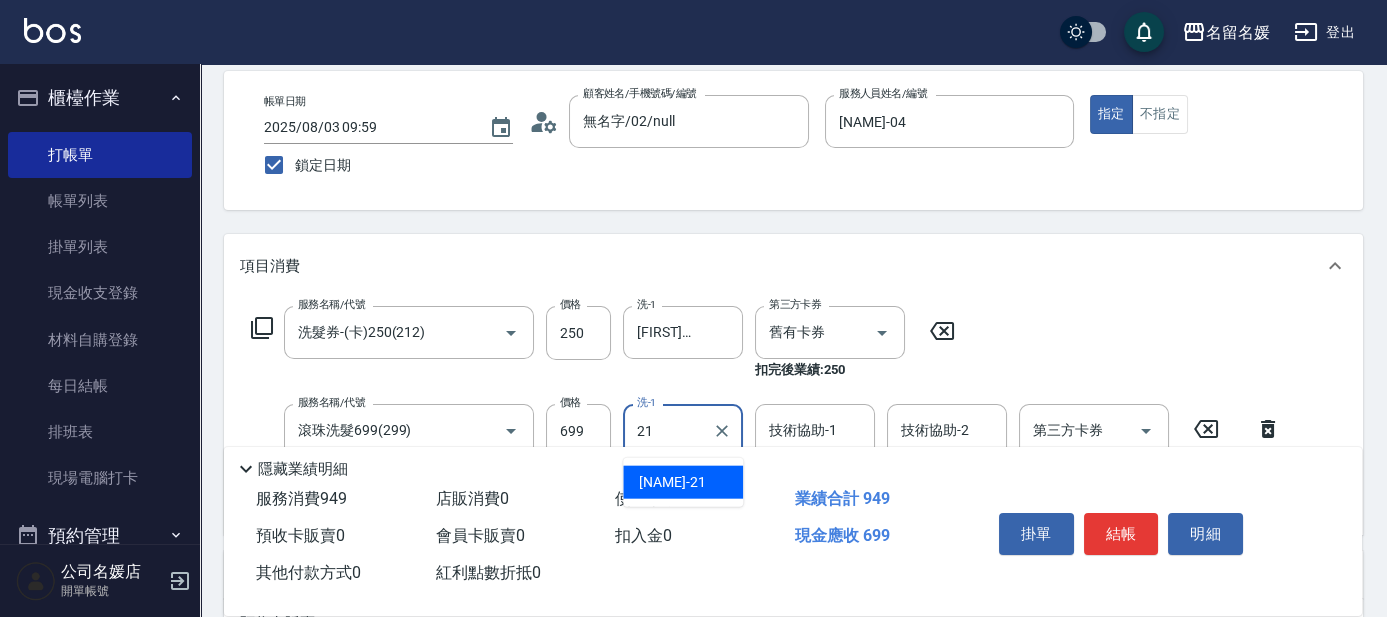 click on "[NAME] -21" at bounding box center (672, 482) 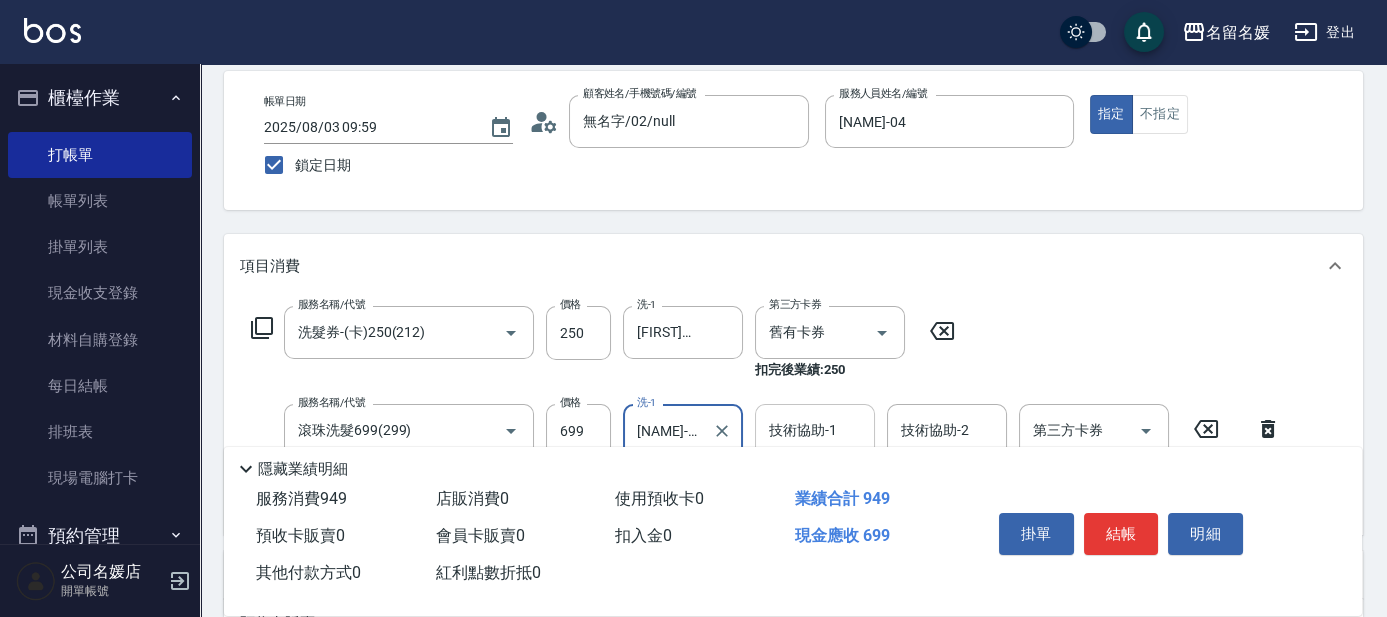 click on "技術協助-1 技術協助-1" at bounding box center (815, 430) 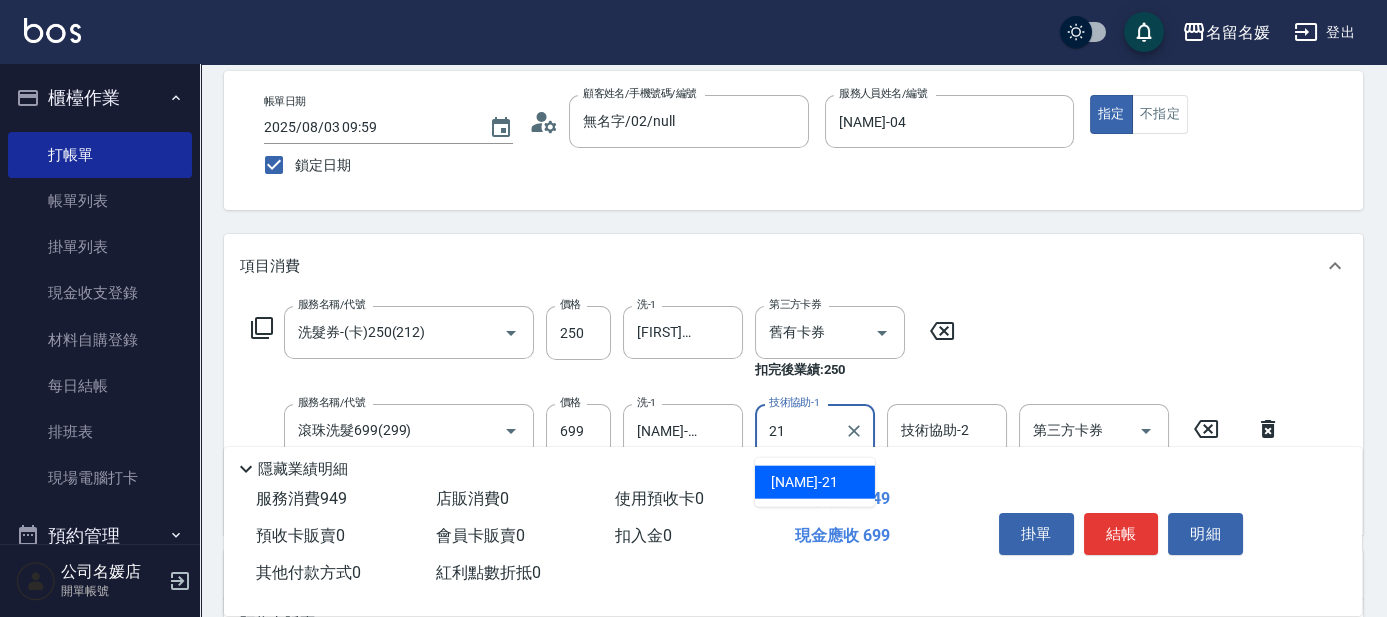click on "[NAME] -21" at bounding box center [804, 482] 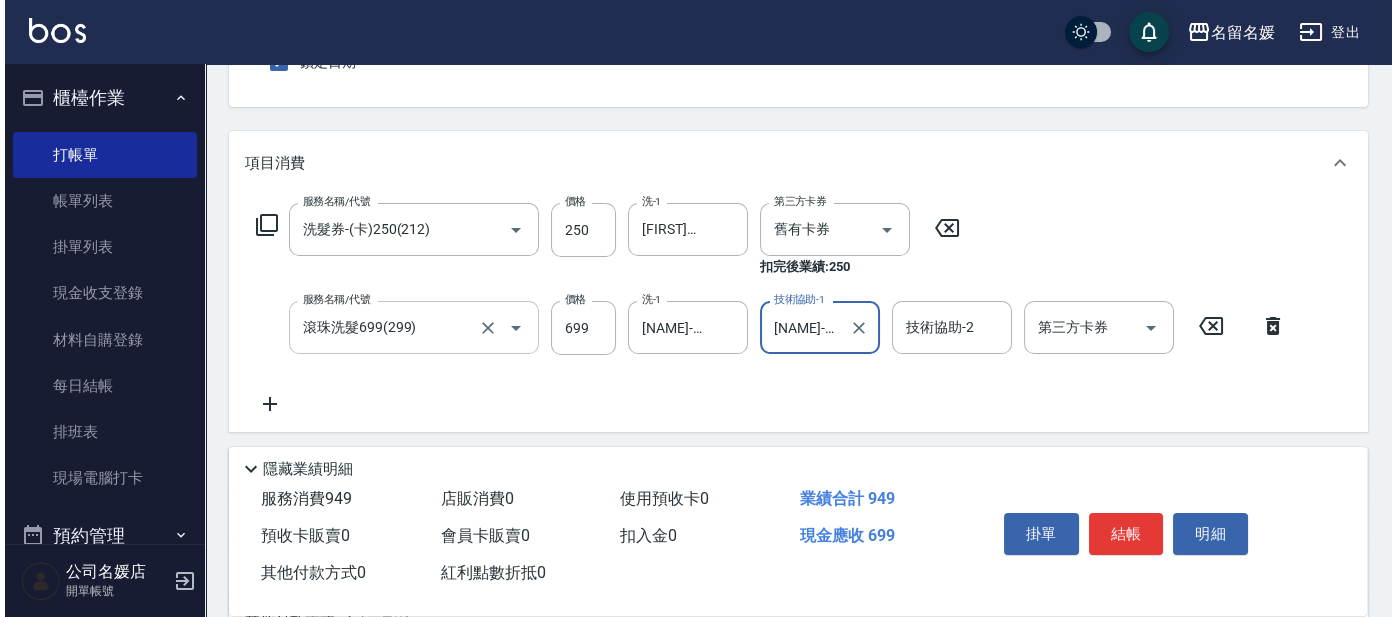 scroll, scrollTop: 272, scrollLeft: 0, axis: vertical 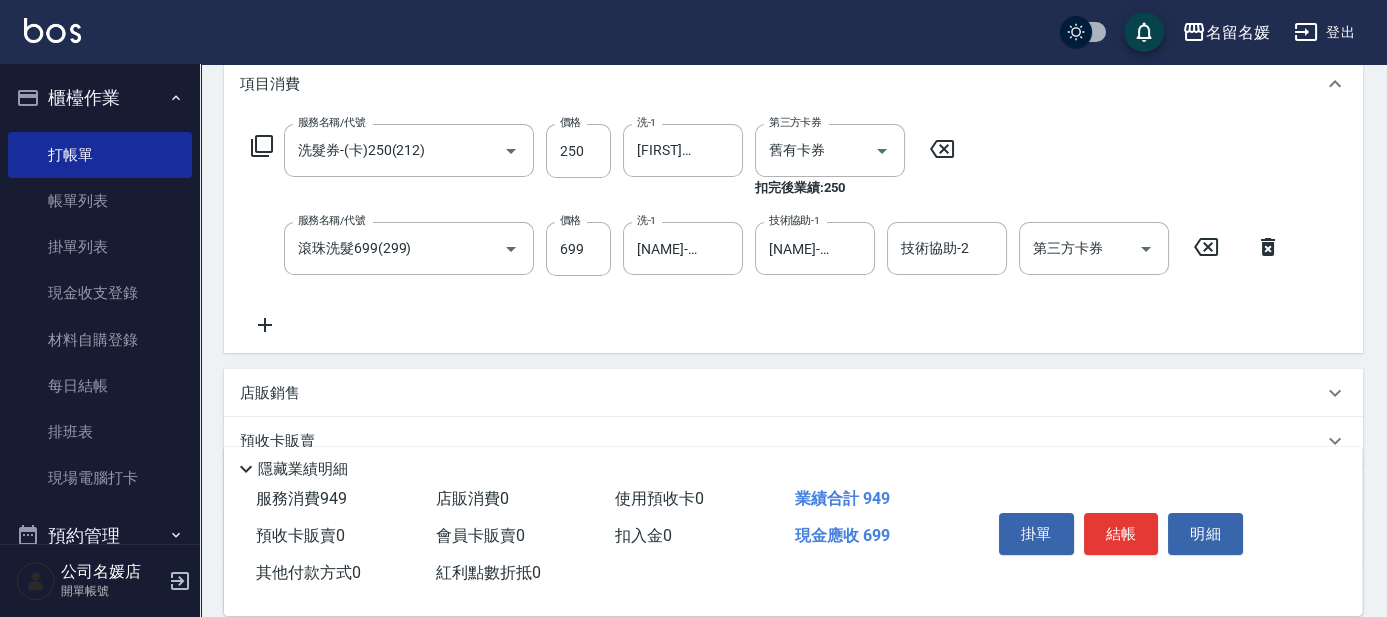 click 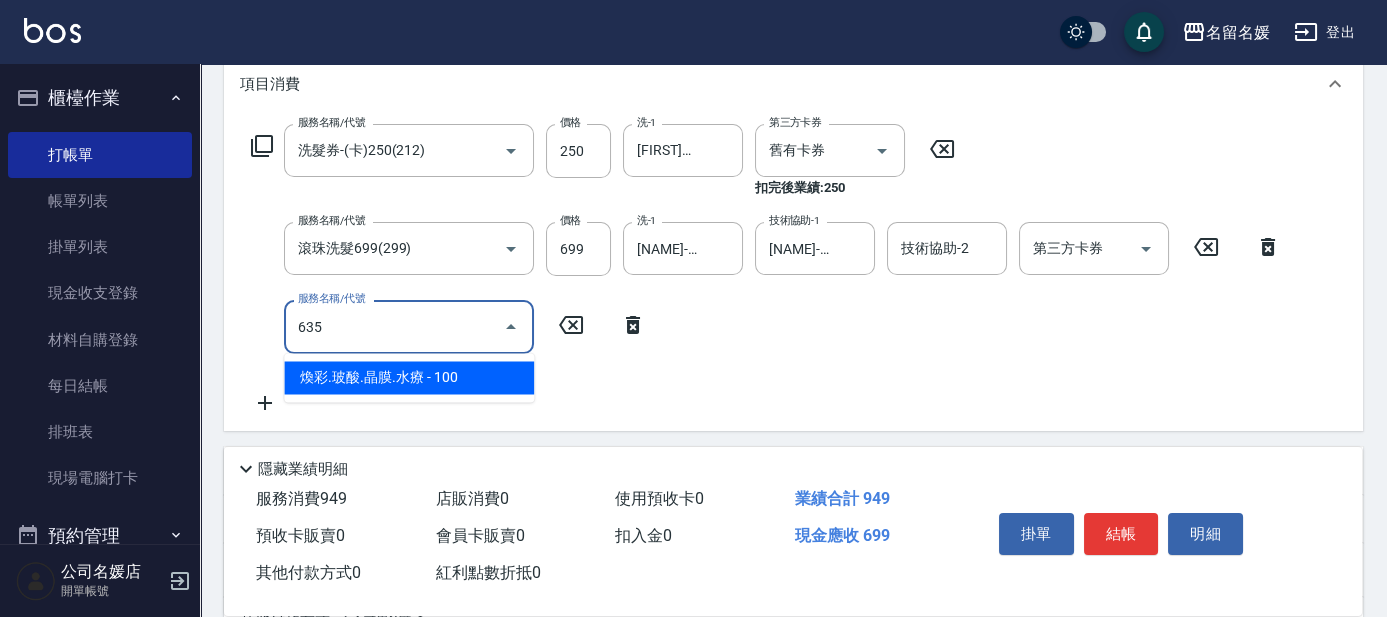 click on "煥彩.玻酸.晶膜.水療 - 100" at bounding box center [409, 377] 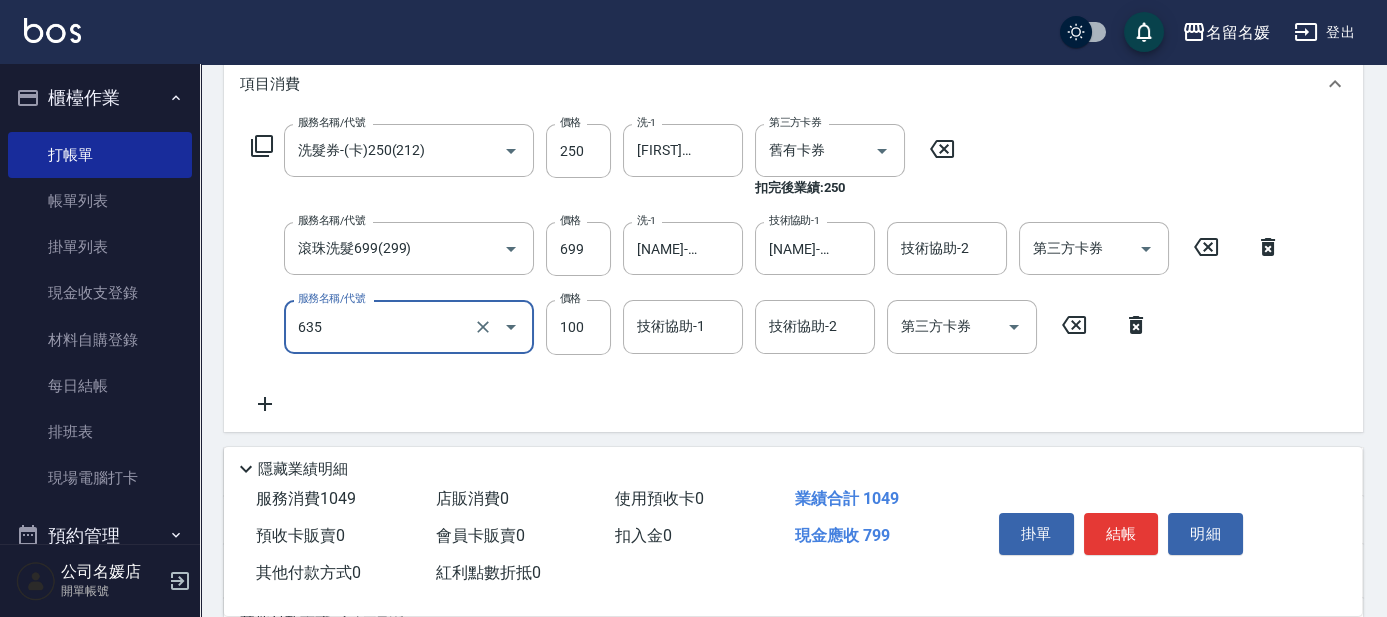 drag, startPoint x: 412, startPoint y: 324, endPoint x: 432, endPoint y: 345, distance: 29 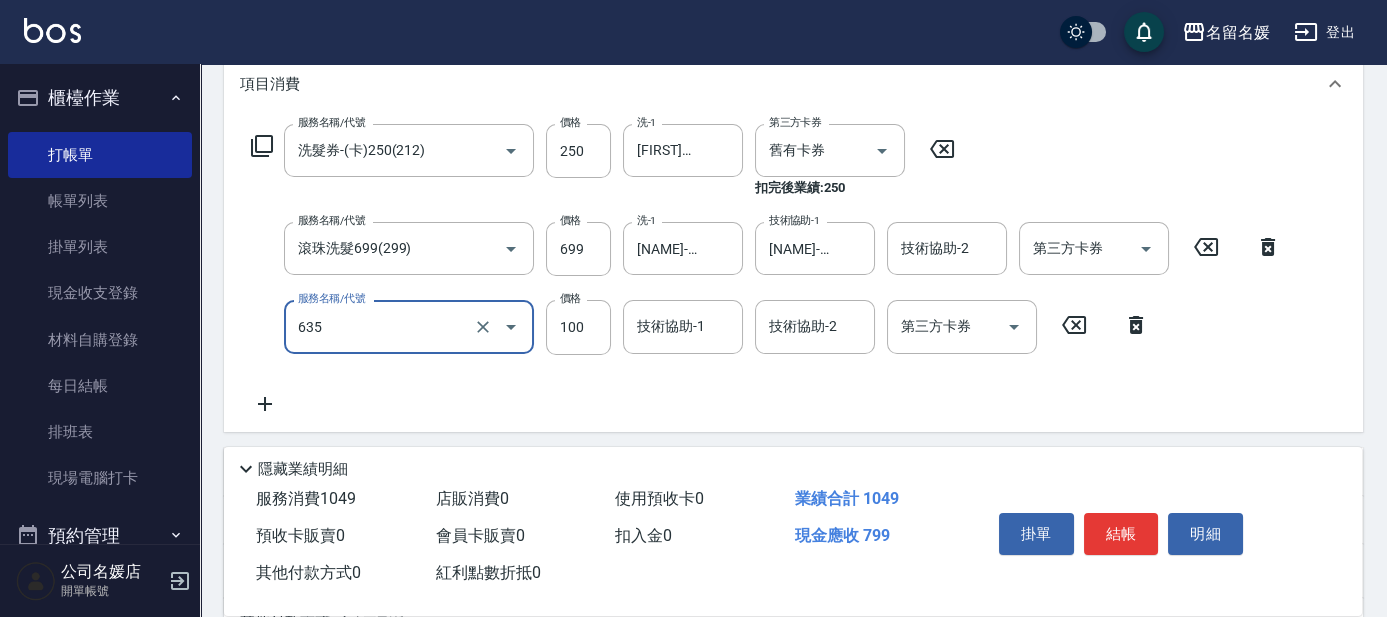 click on "635" at bounding box center (381, 326) 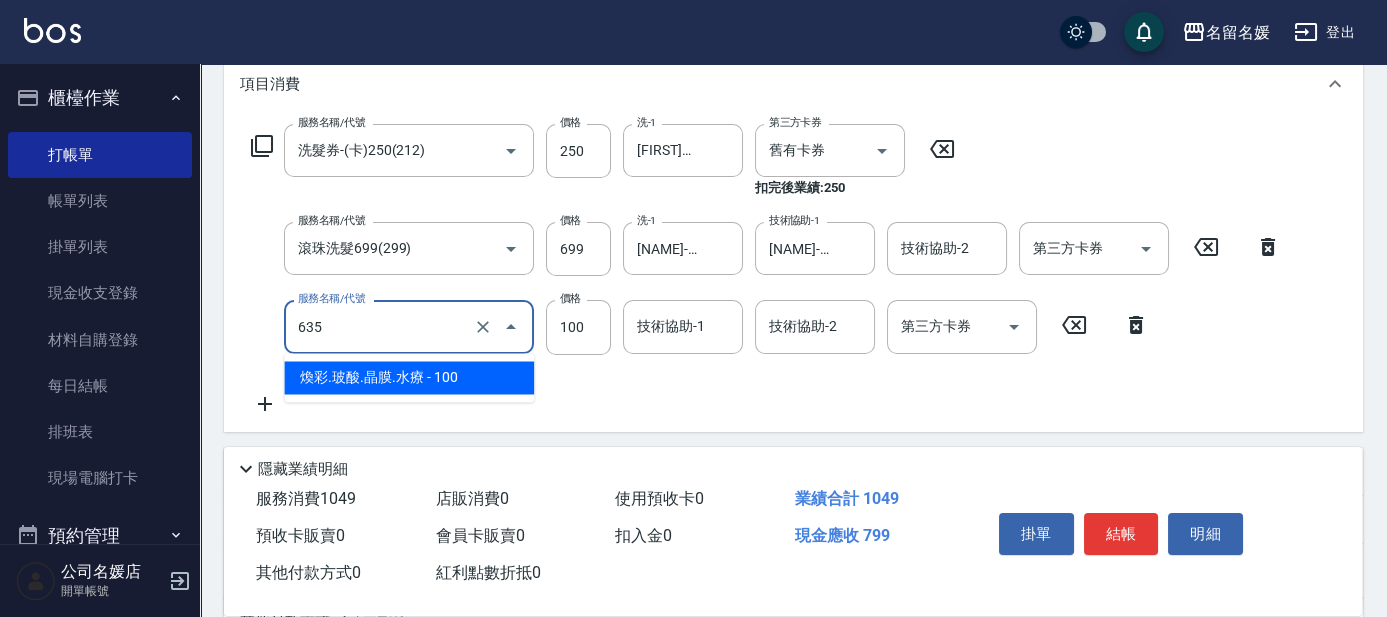 drag, startPoint x: 447, startPoint y: 378, endPoint x: 485, endPoint y: 371, distance: 38.63936 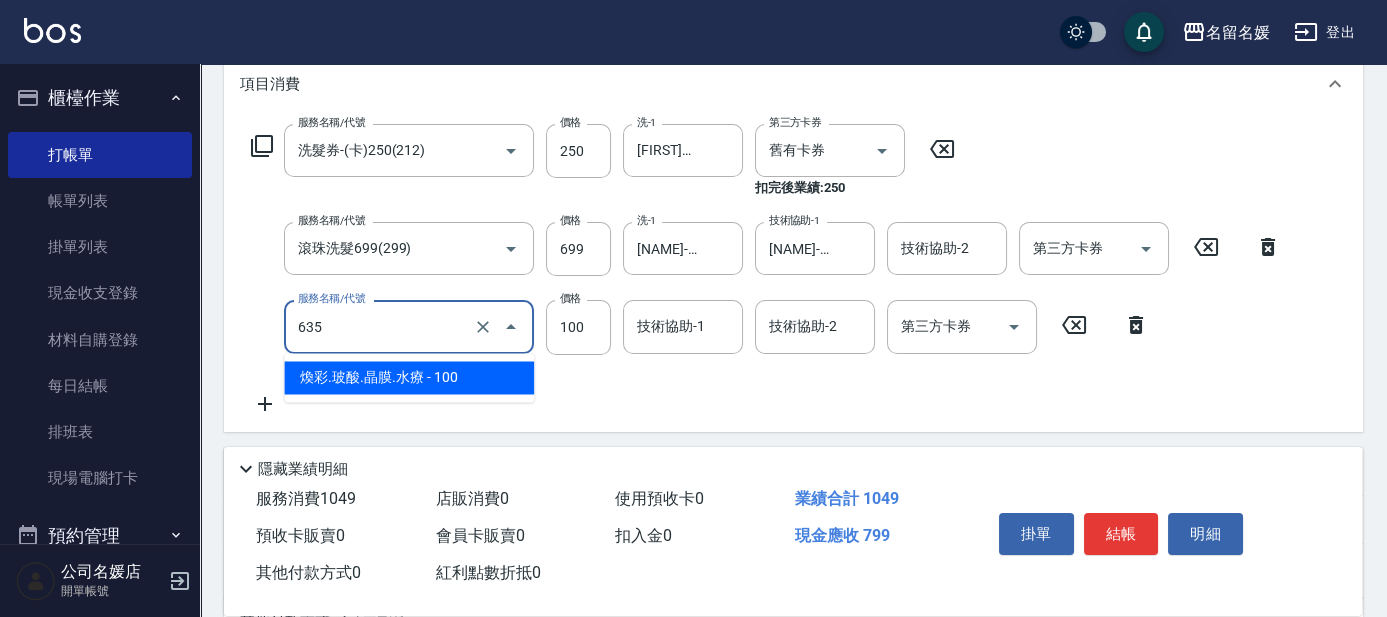 click on "煥彩.玻酸.晶膜.水療 - 100" at bounding box center (409, 377) 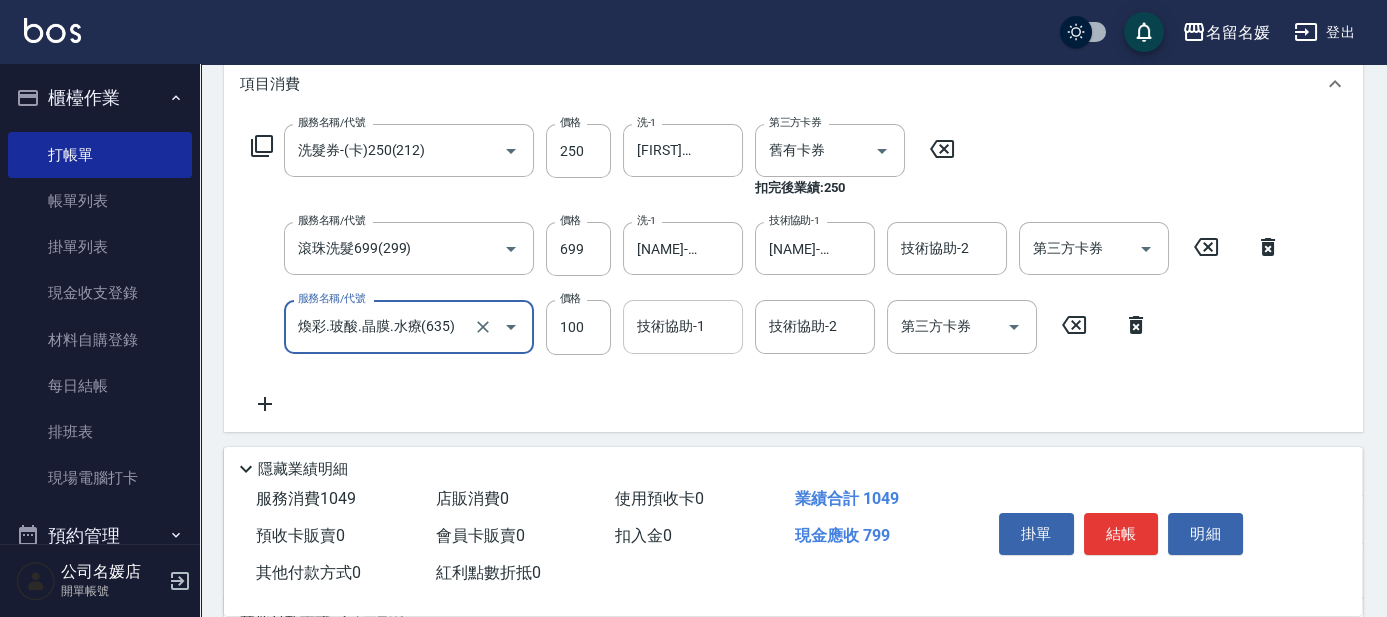click on "技術協助-1 技術協助-1" at bounding box center [683, 326] 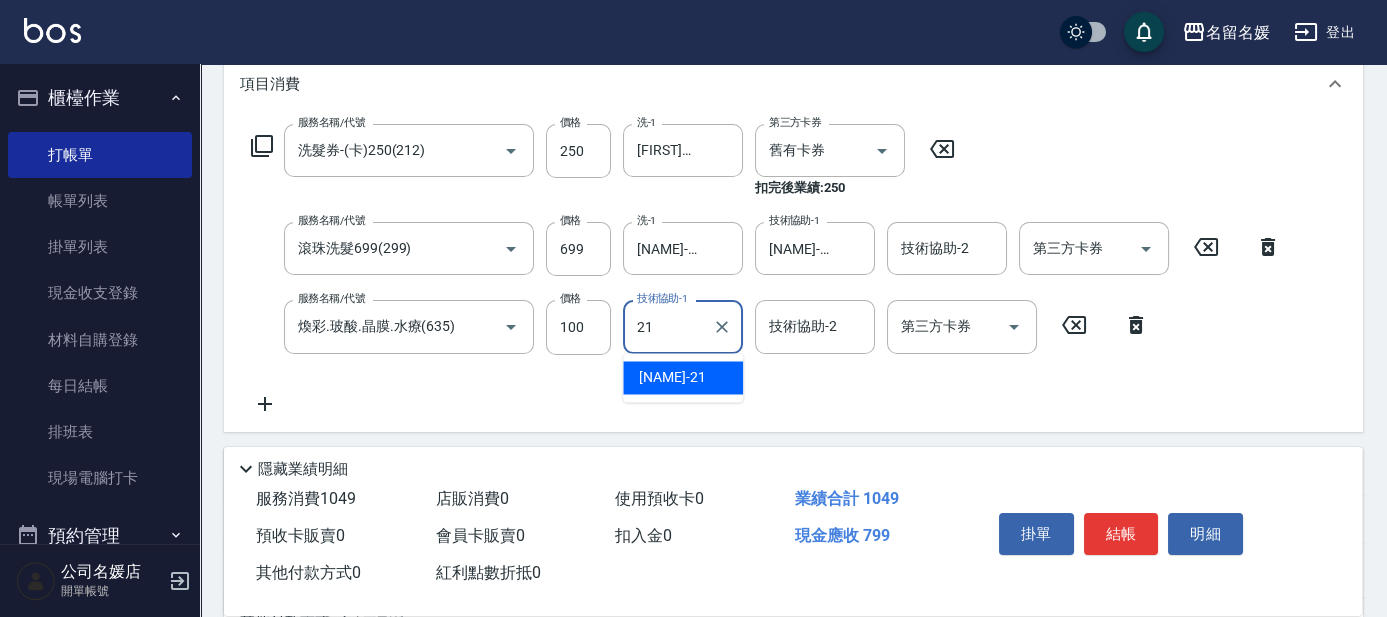 click on "[NAME] -21" at bounding box center [672, 377] 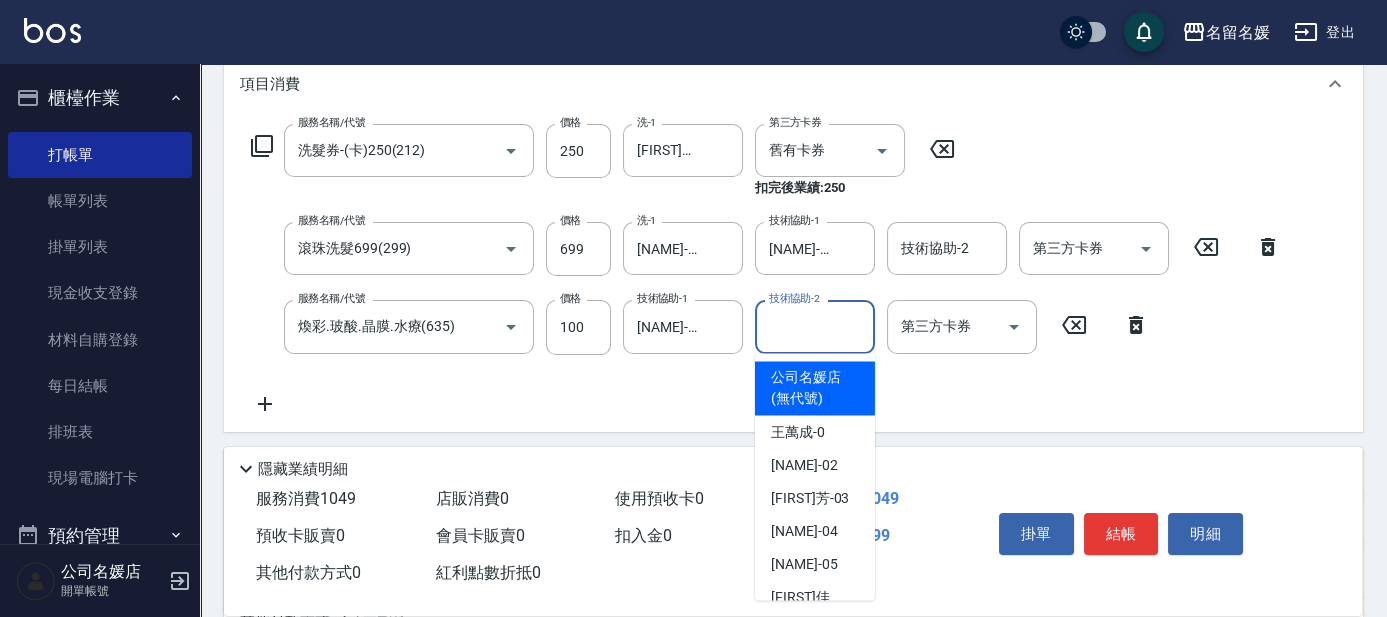 click on "技術協助-2" at bounding box center (815, 326) 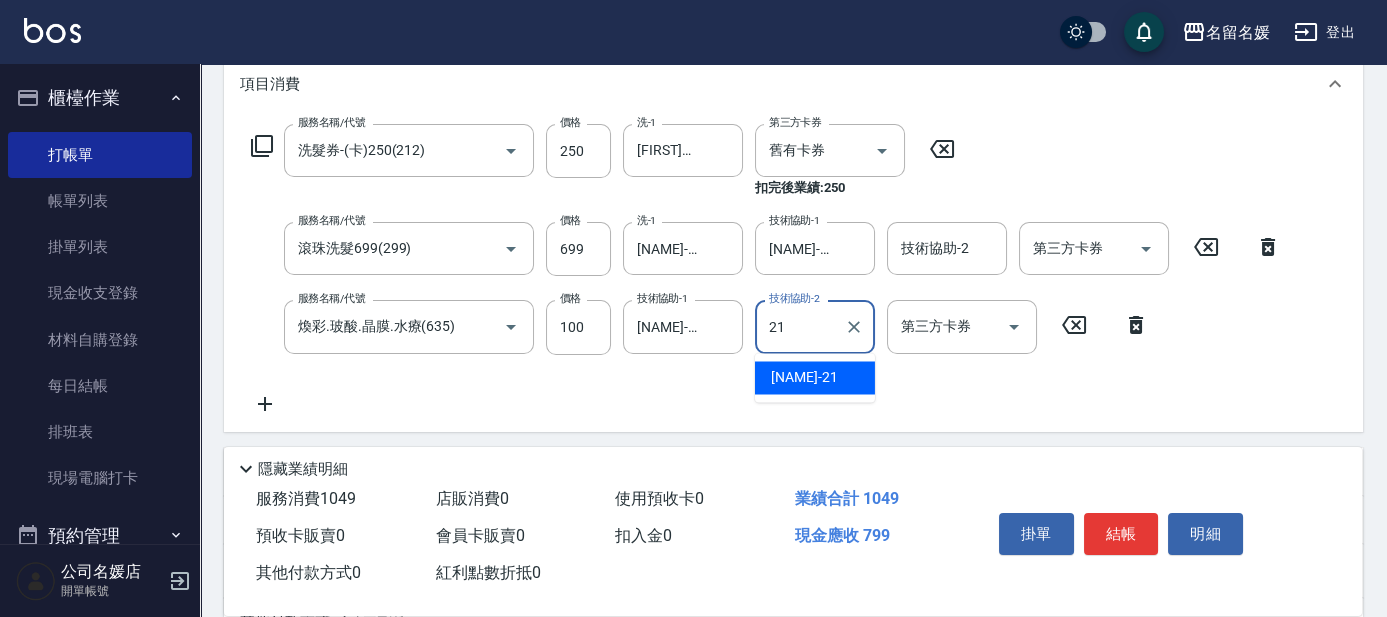 click on "[NAME] -21" at bounding box center [804, 377] 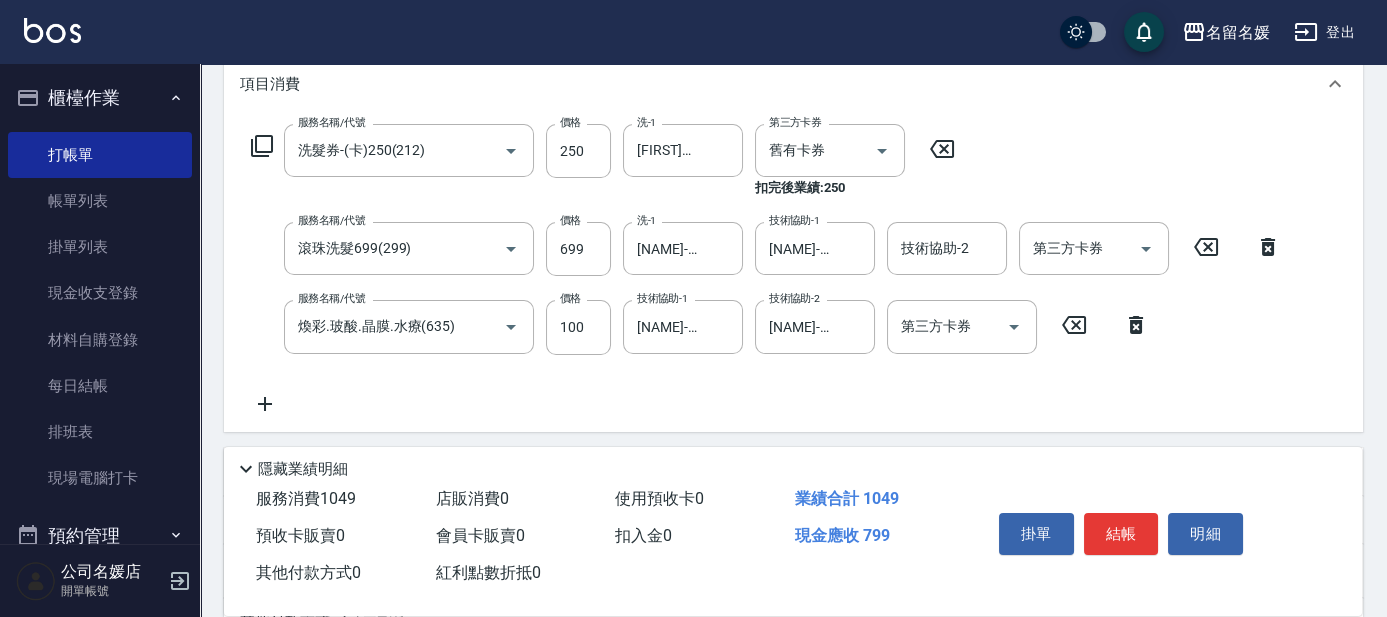 click 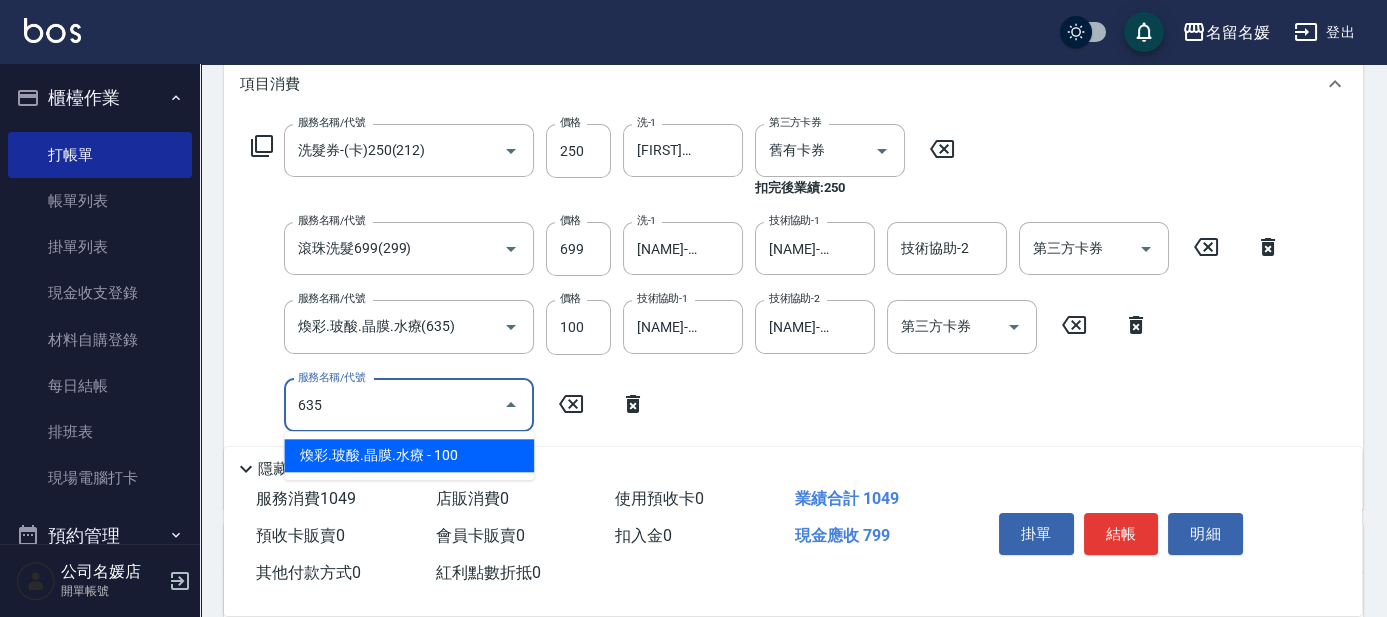 click on "煥彩.玻酸.晶膜.水療 - 100" at bounding box center [409, 455] 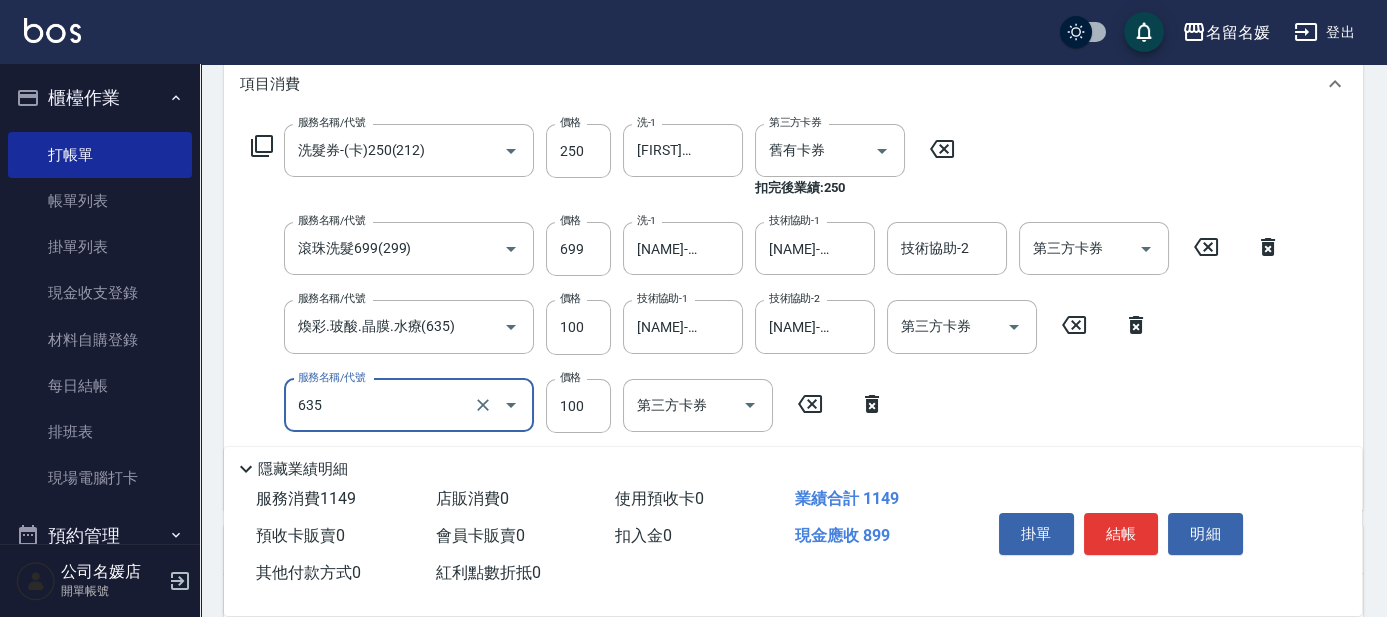 click on "635" at bounding box center [381, 405] 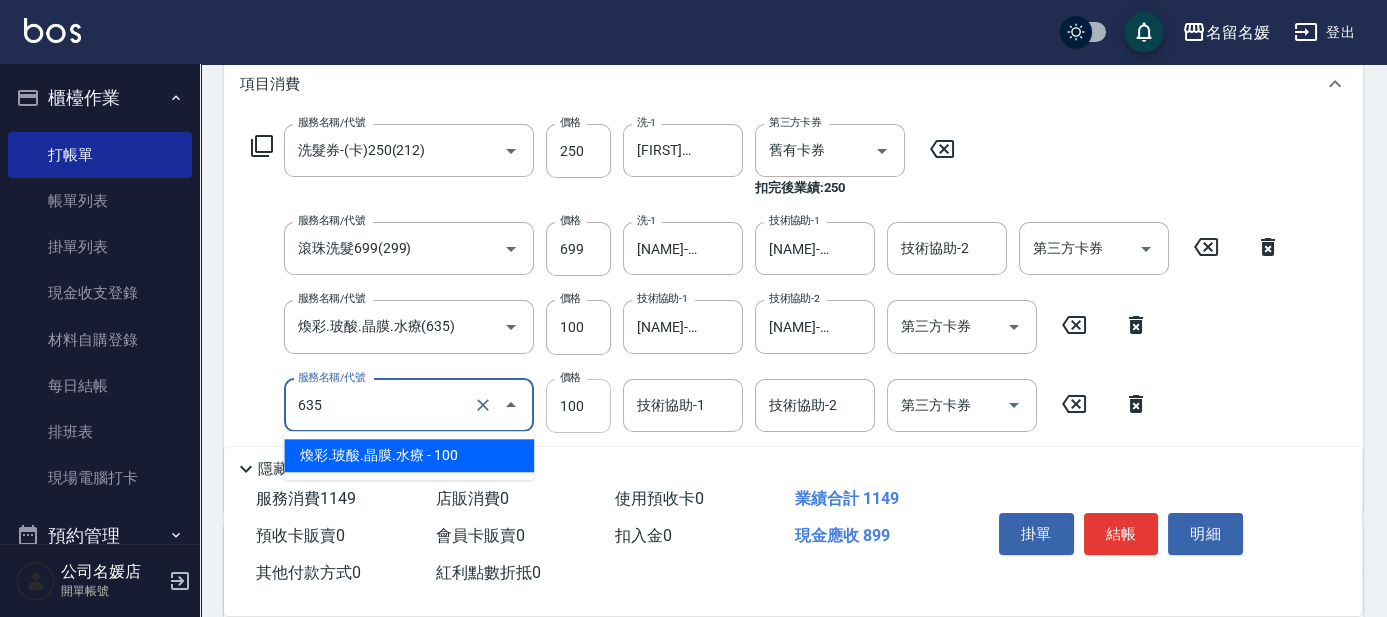 drag, startPoint x: 443, startPoint y: 451, endPoint x: 592, endPoint y: 422, distance: 151.79591 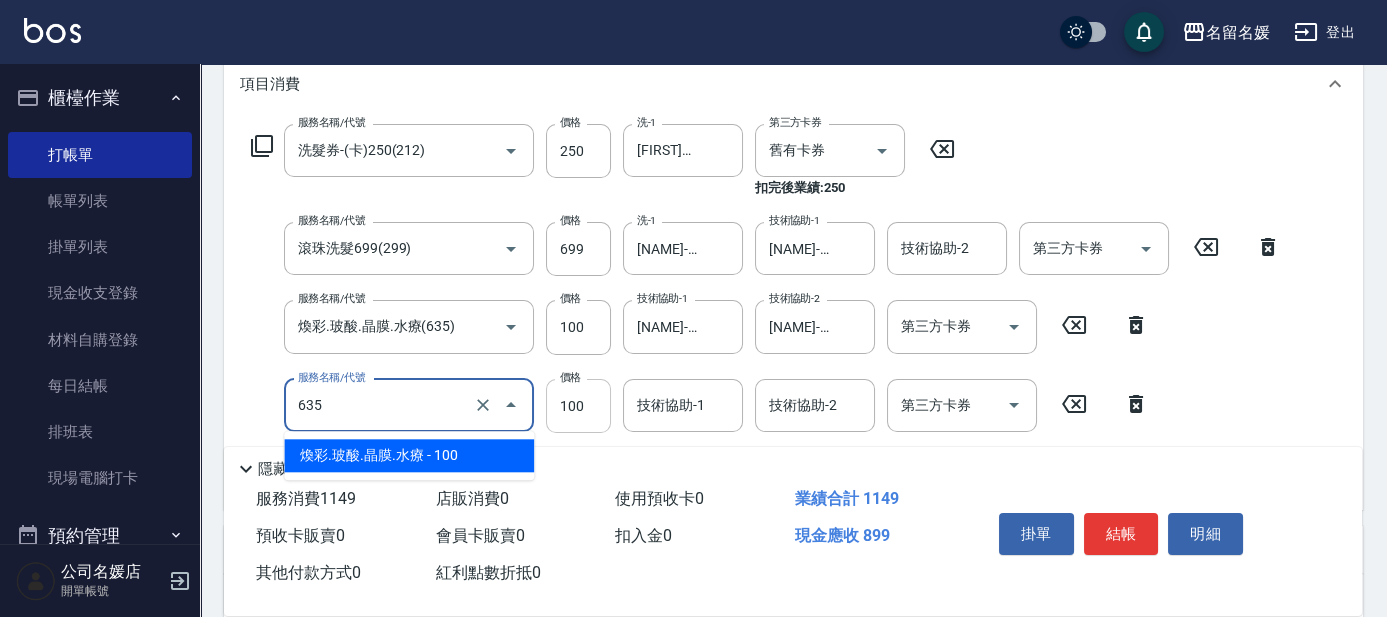 click on "煥彩.玻酸.晶膜.水療 - 100" at bounding box center [409, 455] 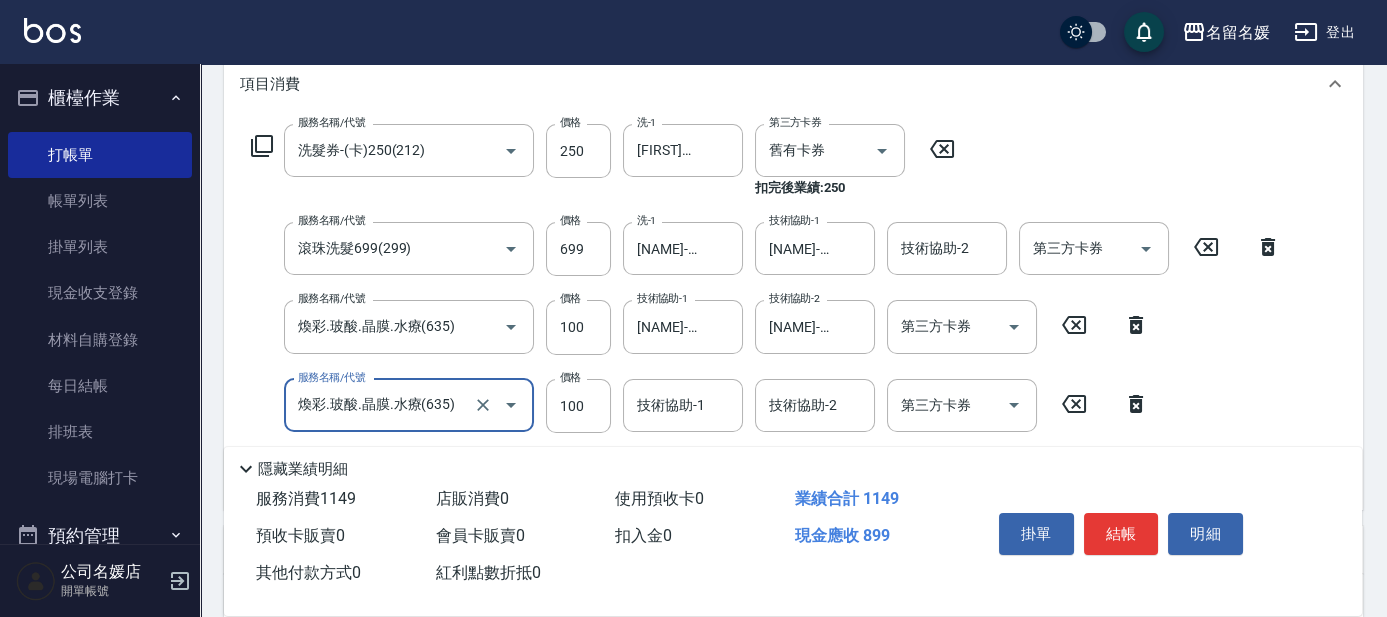 click on "技術協助-1 技術協助-1" at bounding box center (683, 405) 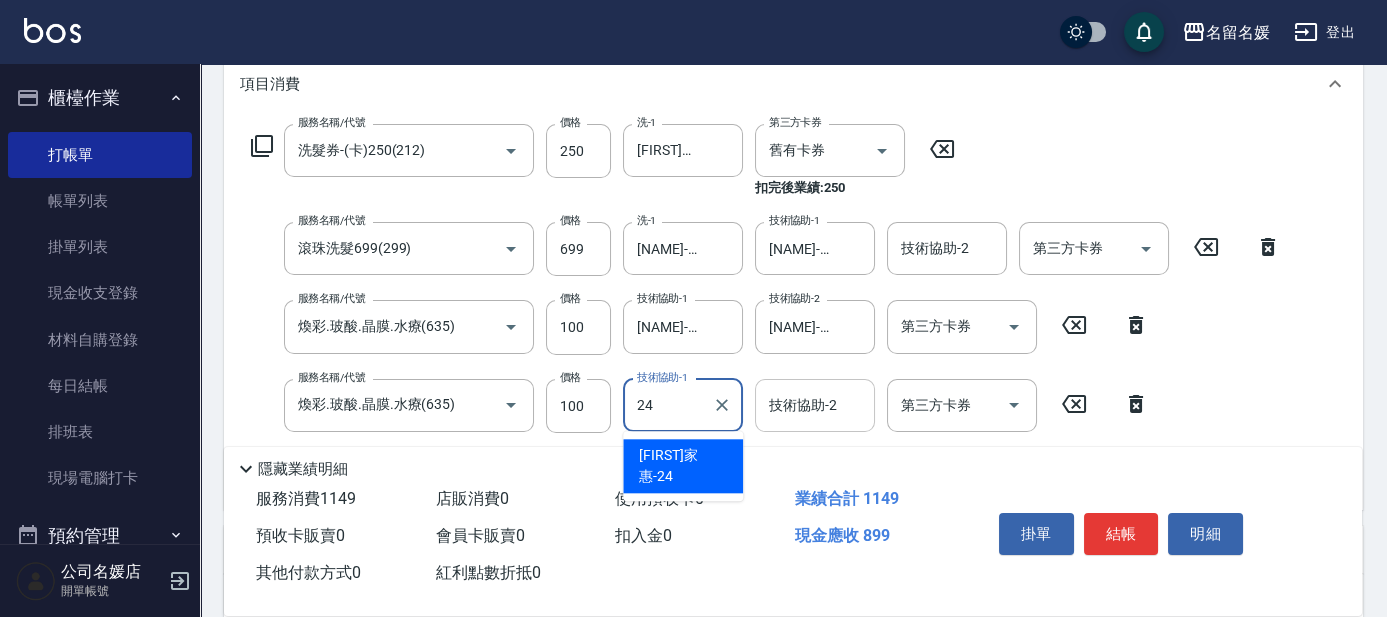 drag, startPoint x: 684, startPoint y: 447, endPoint x: 853, endPoint y: 408, distance: 173.44164 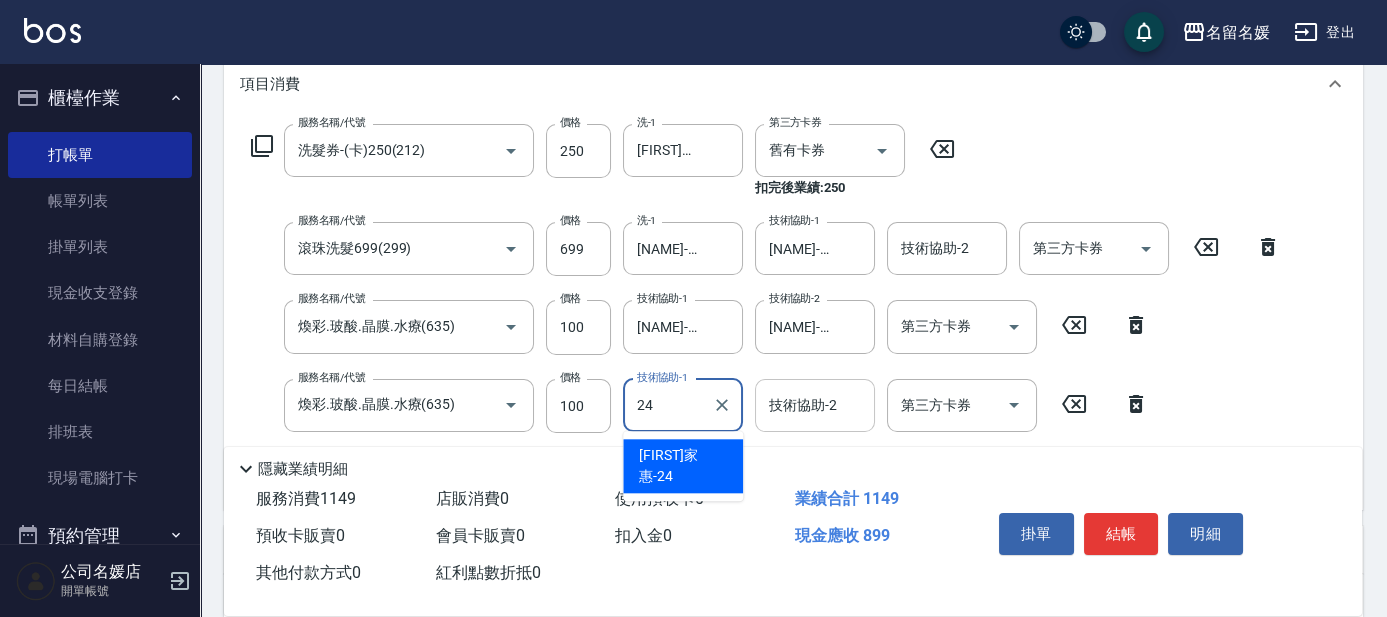 click on "[FIRST]家惠 -24" at bounding box center [683, 466] 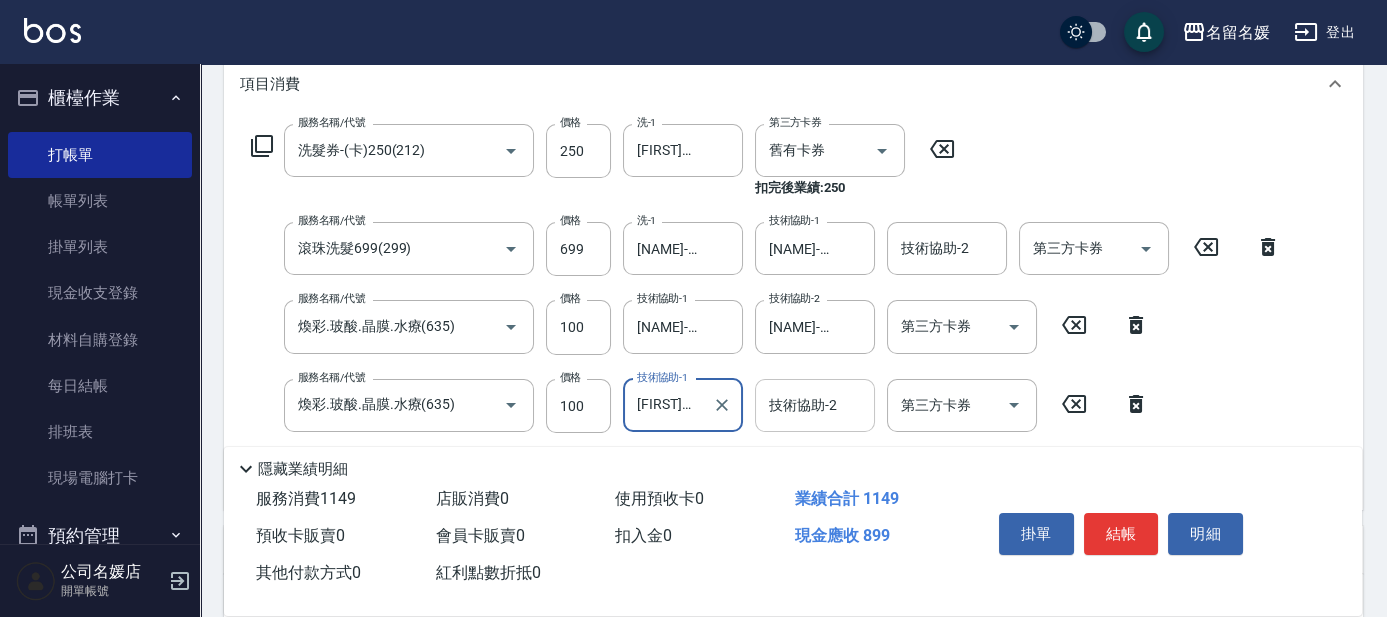 click on "技術協助-2 技術協助-2" at bounding box center [815, 405] 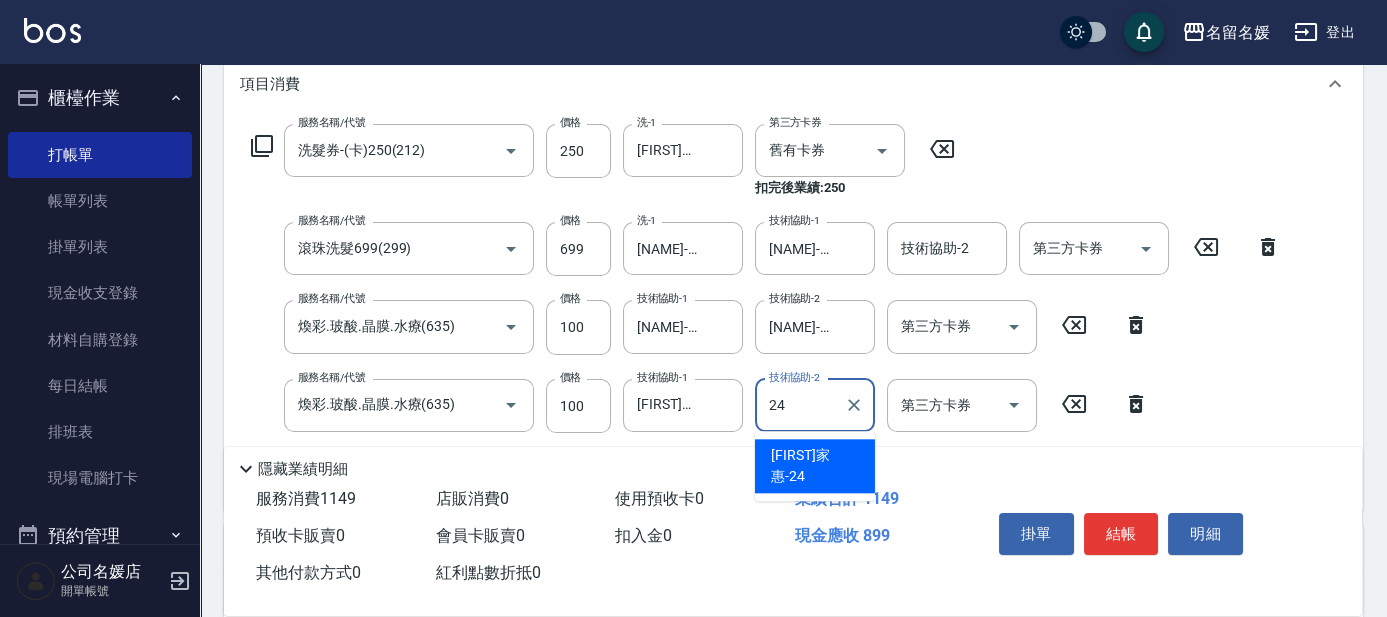 click on "[FIRST]家惠 -24" at bounding box center [815, 466] 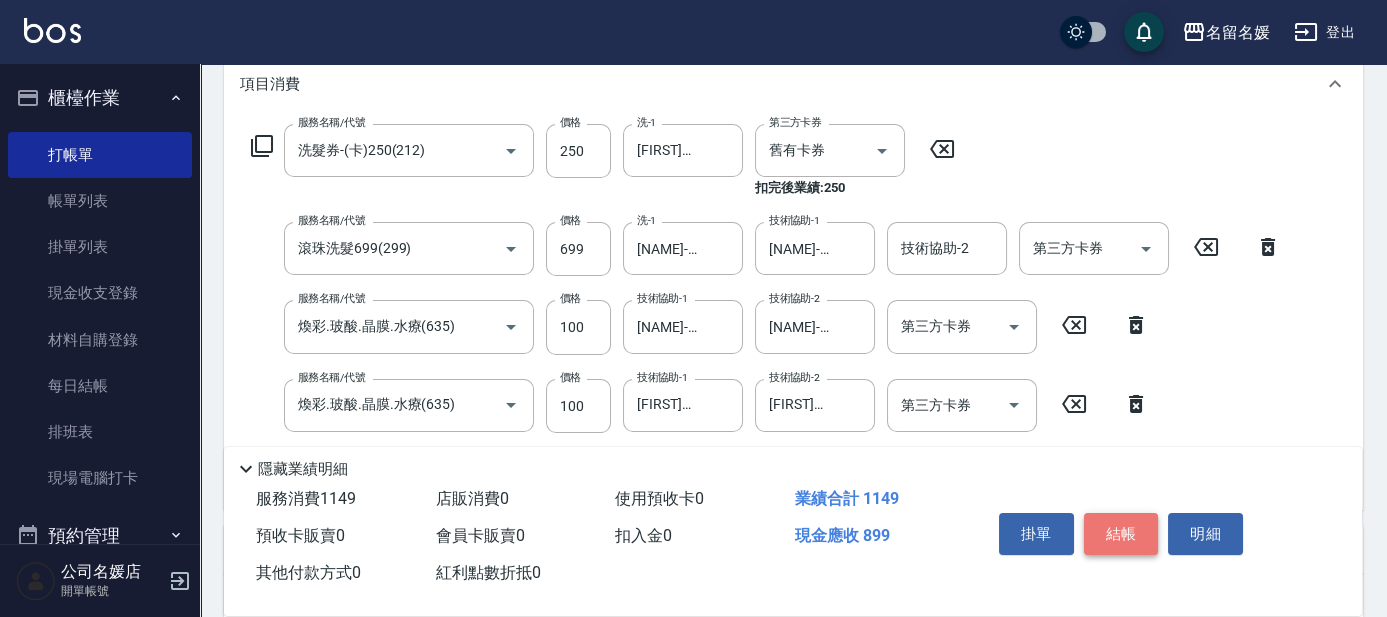 click on "結帳" at bounding box center (1121, 534) 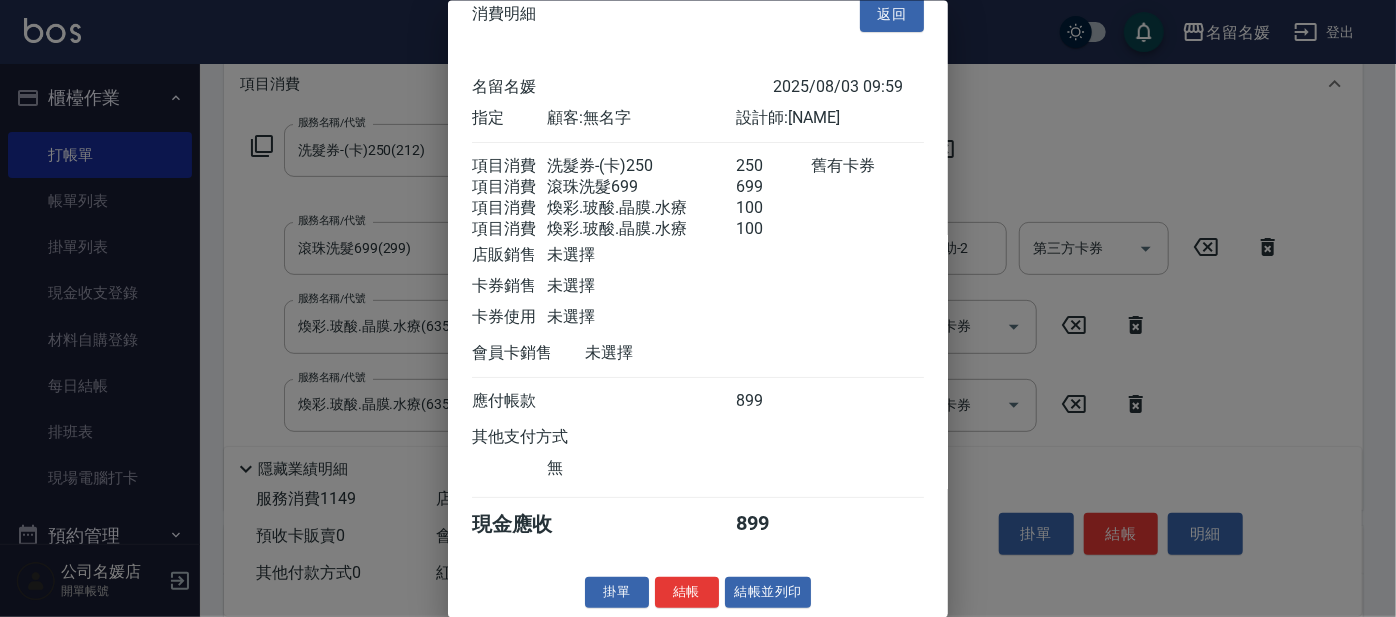 scroll, scrollTop: 52, scrollLeft: 0, axis: vertical 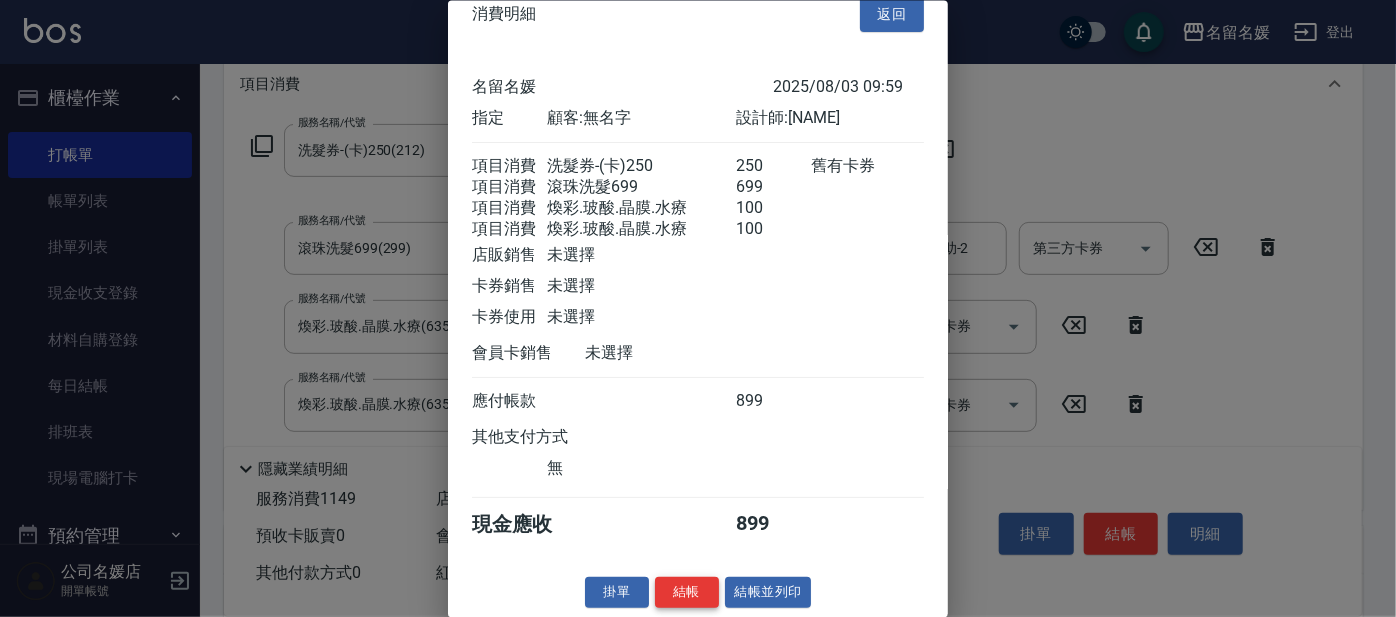 click on "結帳" at bounding box center (687, 592) 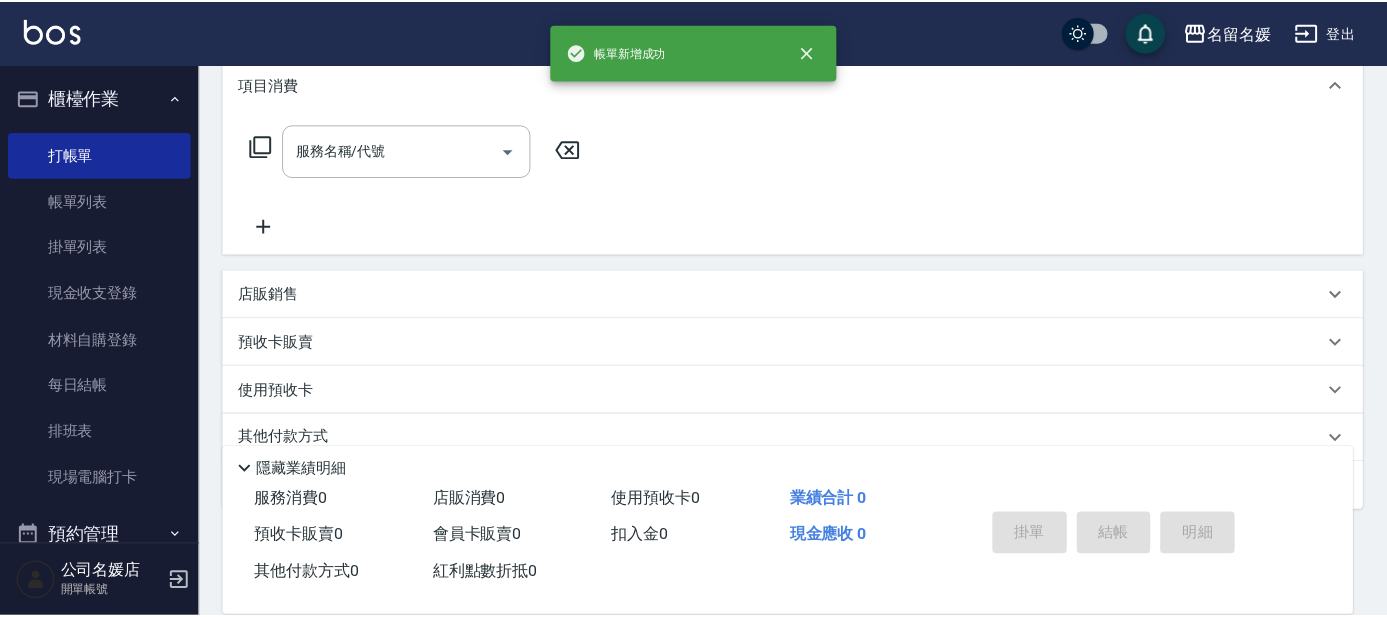 scroll, scrollTop: 0, scrollLeft: 0, axis: both 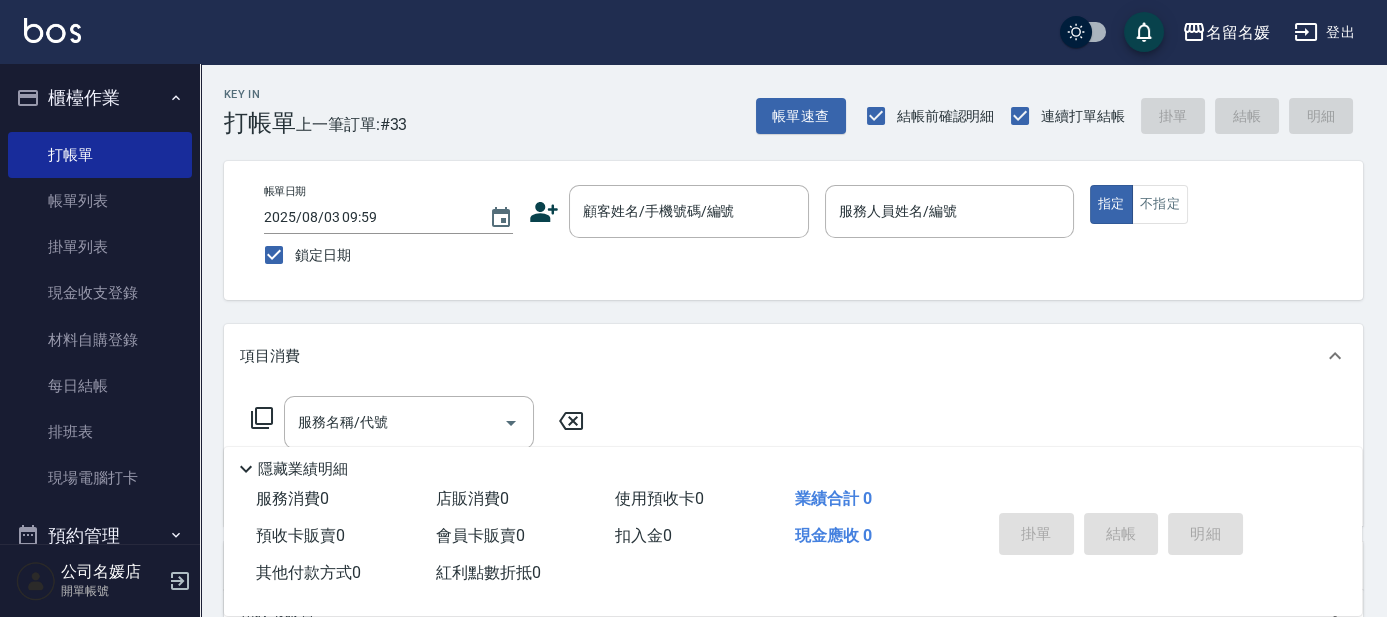 drag, startPoint x: 597, startPoint y: 171, endPoint x: 544, endPoint y: 243, distance: 89.40358 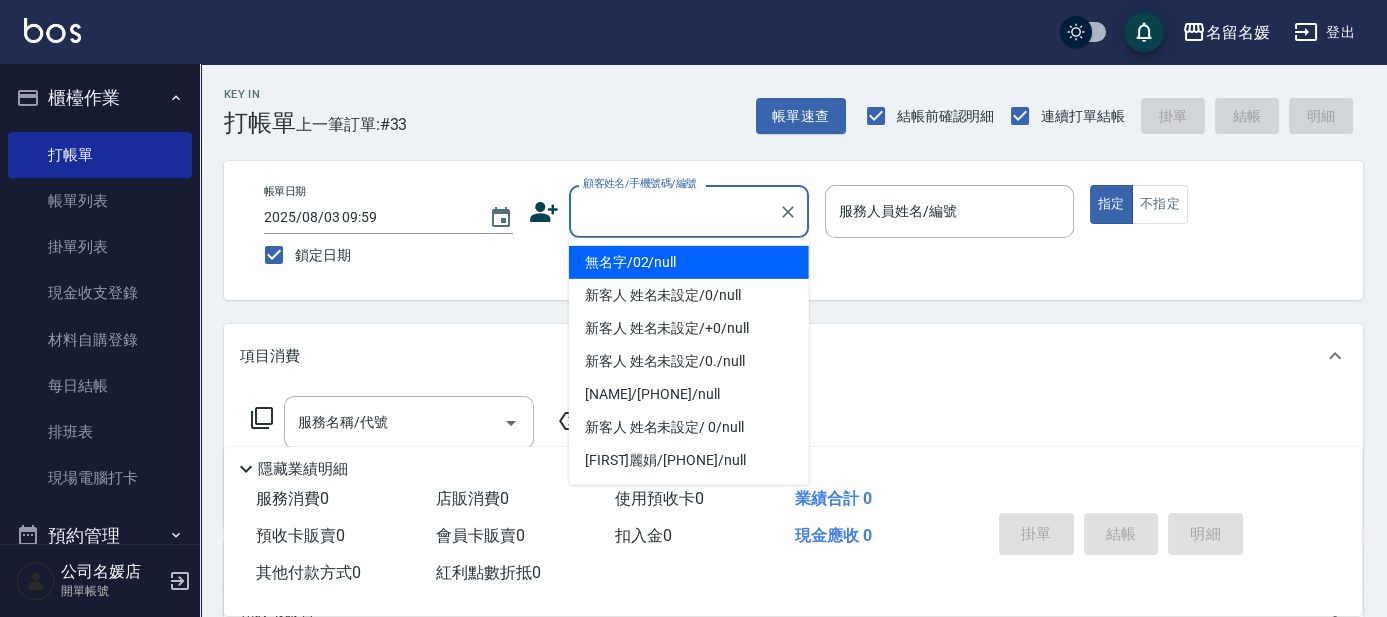 click on "顧客姓名/手機號碼/編號 顧客姓名/手機號碼/編號" at bounding box center (689, 211) 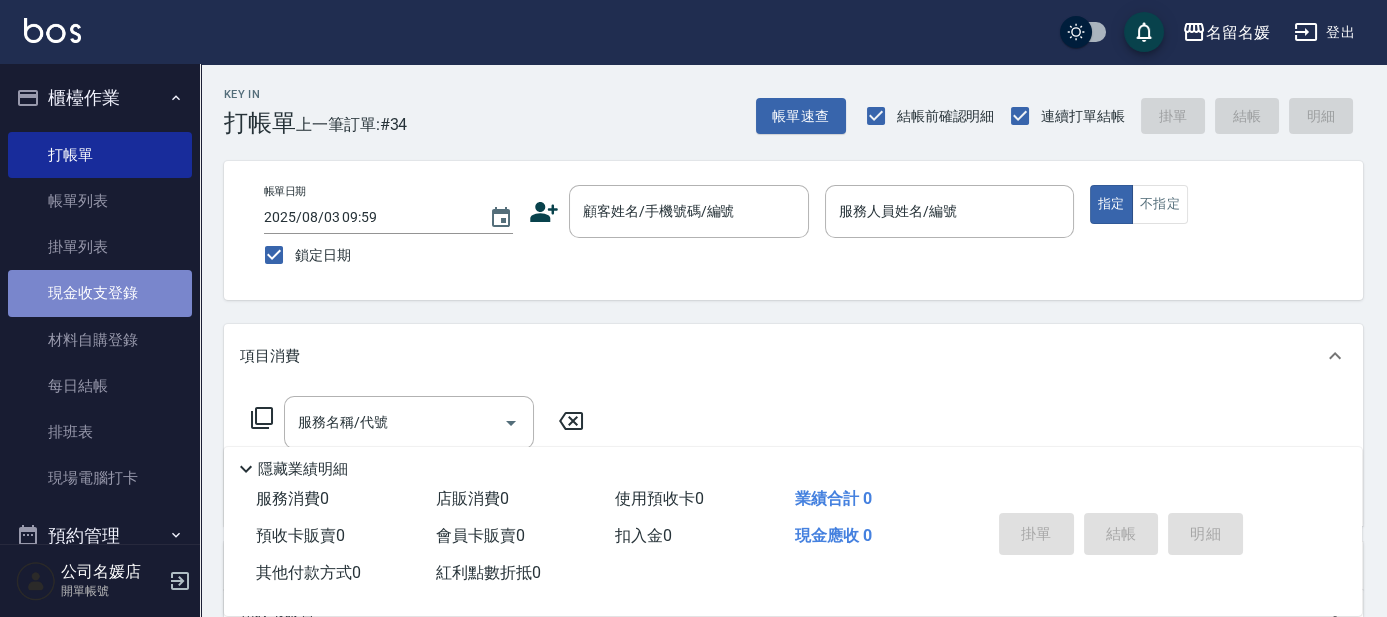 click on "現金收支登錄" at bounding box center [100, 293] 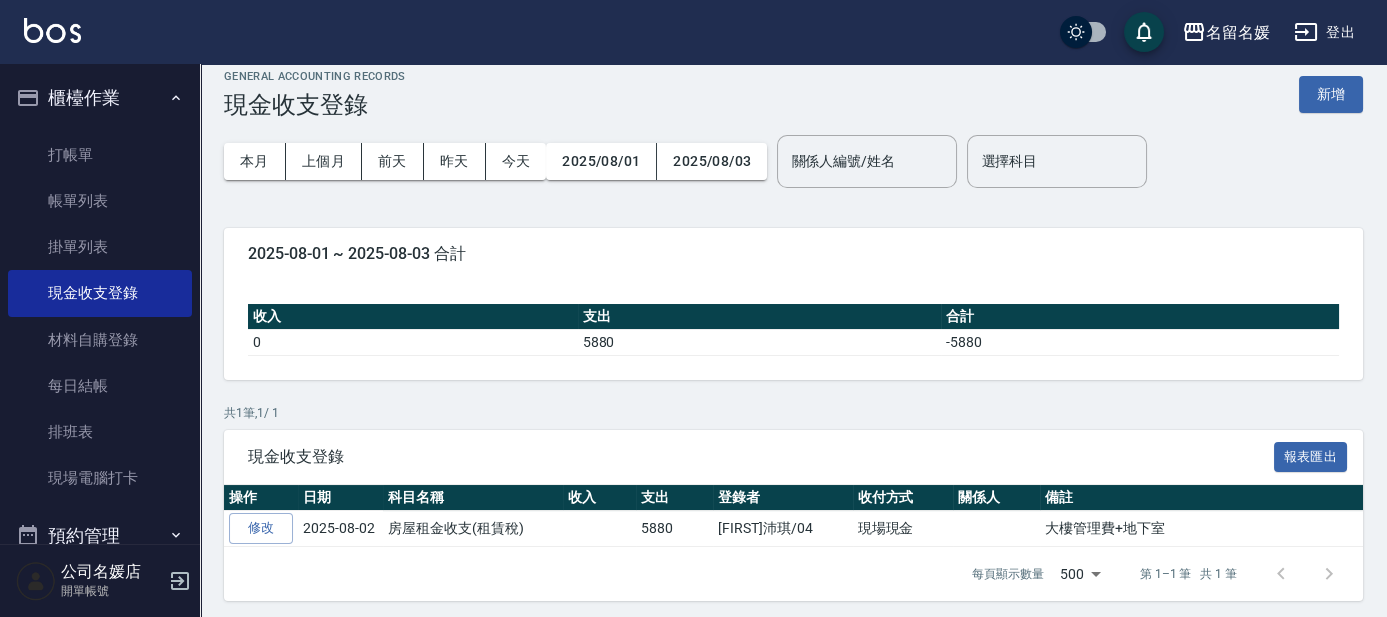 scroll, scrollTop: 24, scrollLeft: 0, axis: vertical 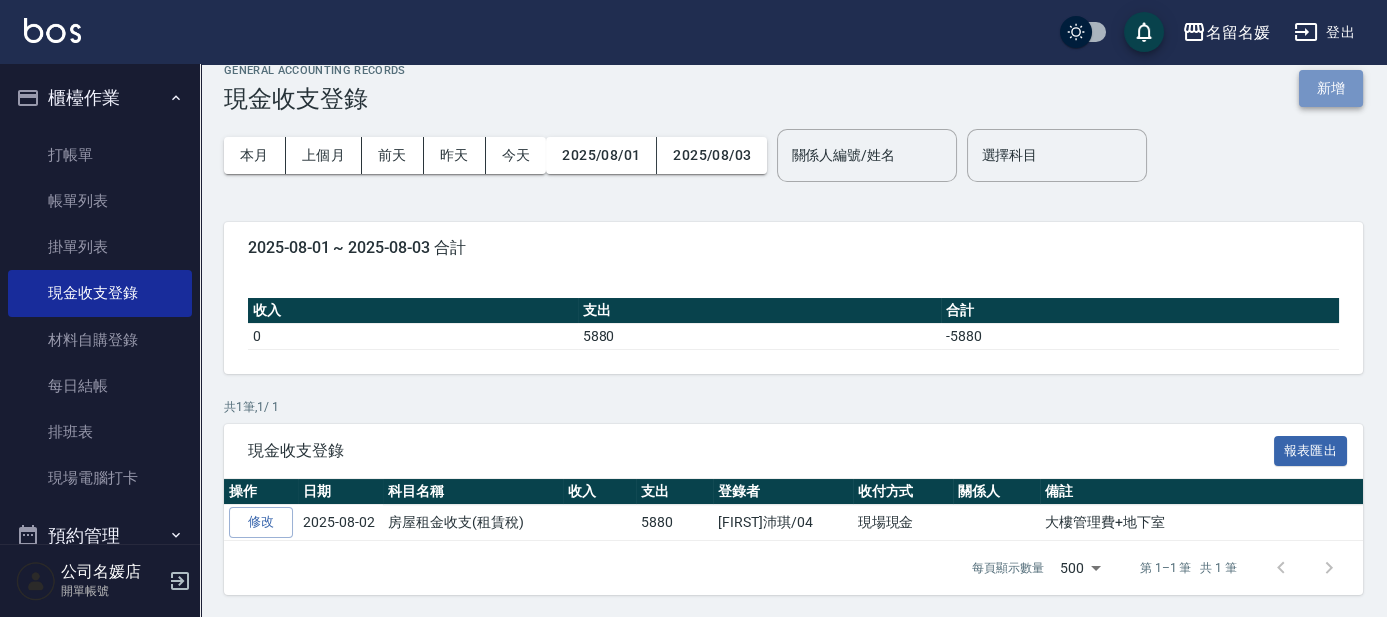 click on "新增" at bounding box center [1331, 88] 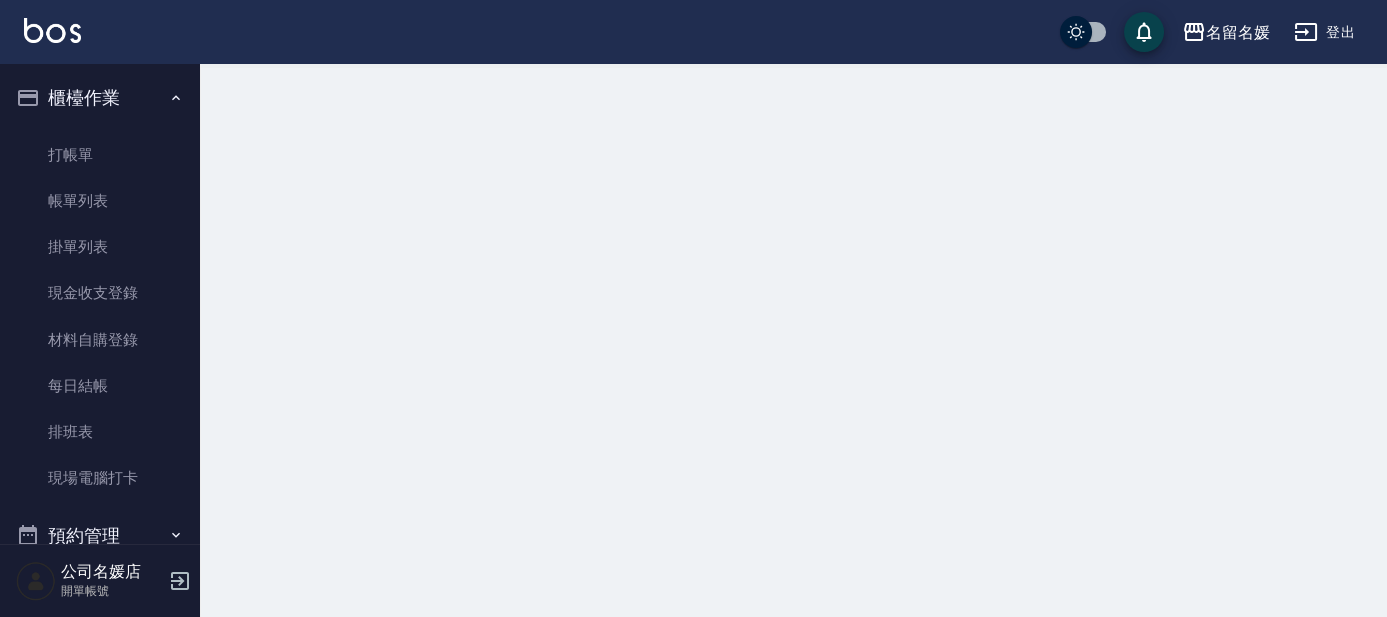 scroll, scrollTop: 0, scrollLeft: 0, axis: both 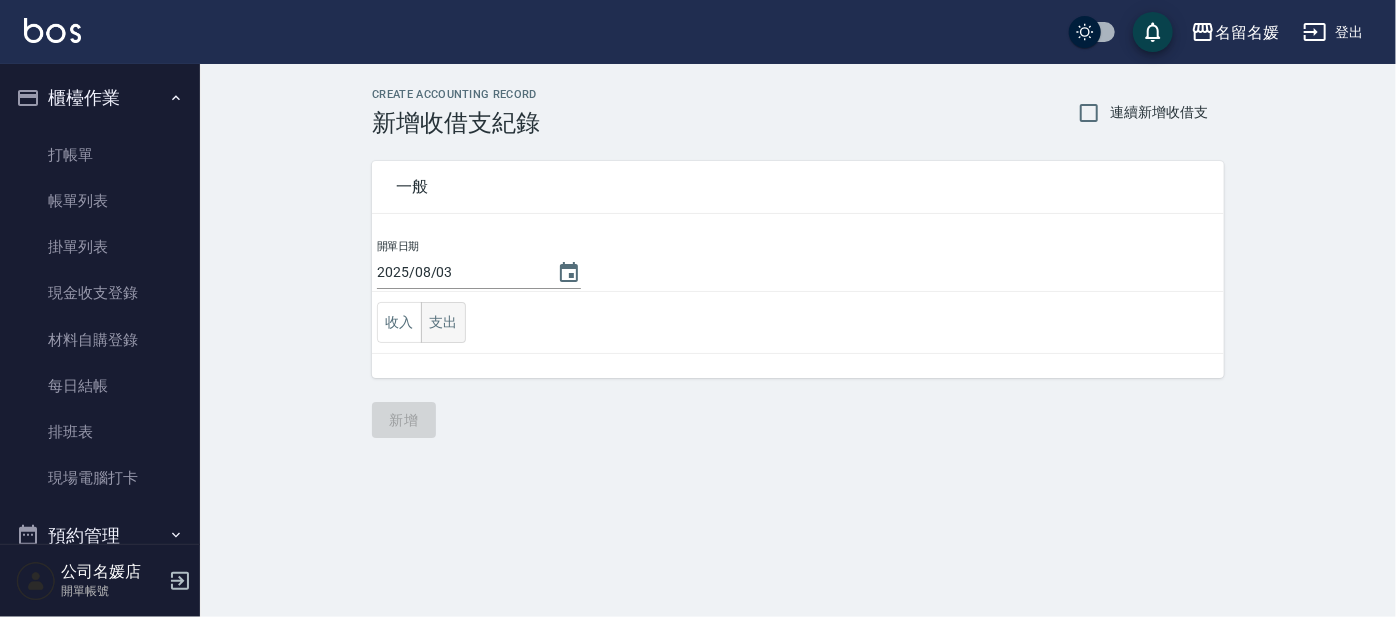 click on "支出" at bounding box center (443, 322) 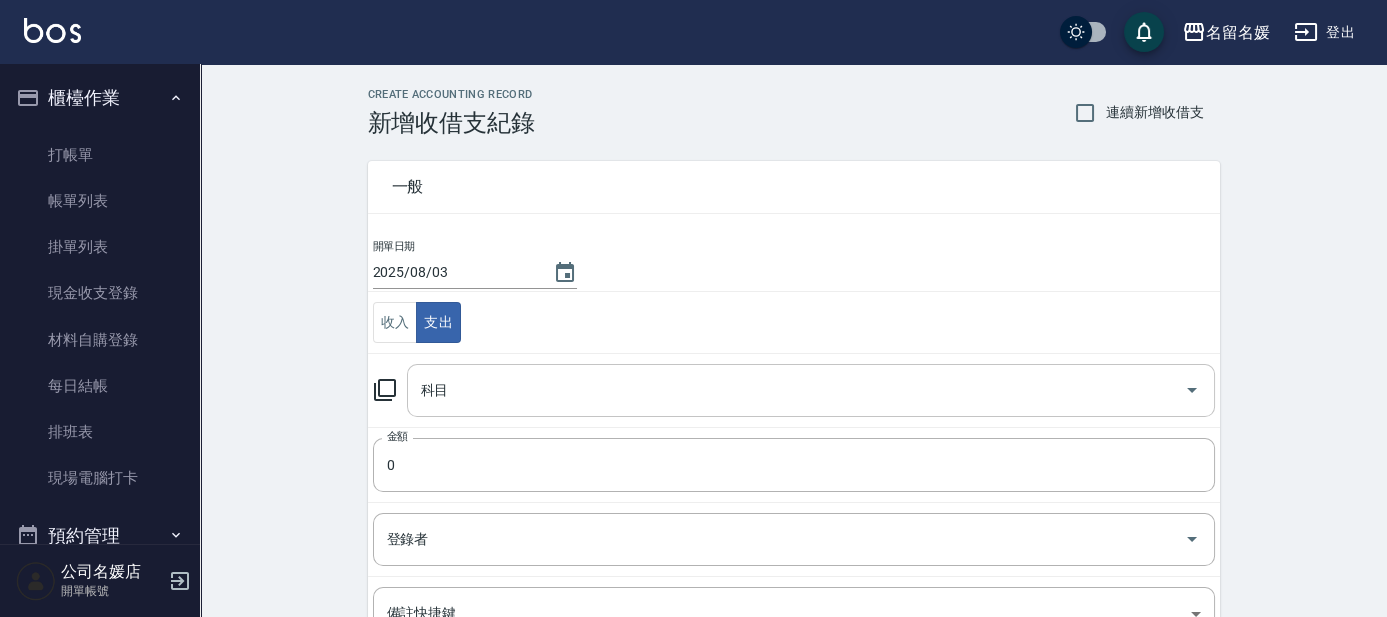 click on "科目" at bounding box center (796, 390) 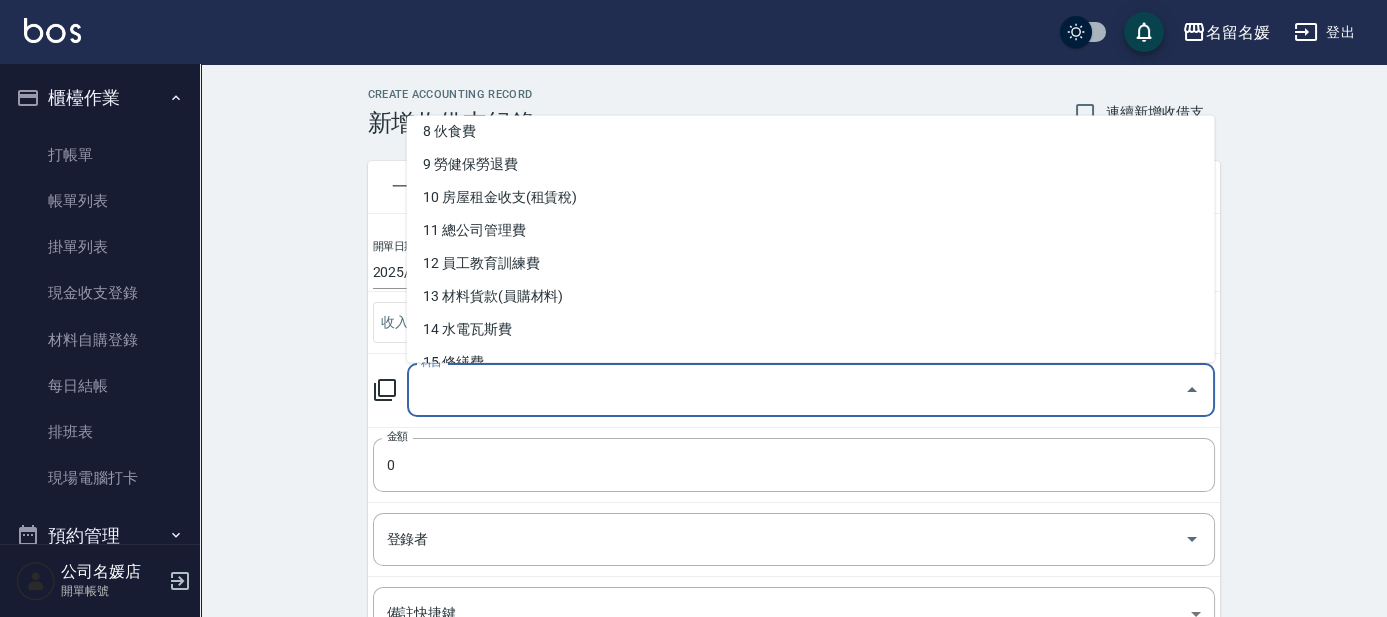 scroll, scrollTop: 272, scrollLeft: 0, axis: vertical 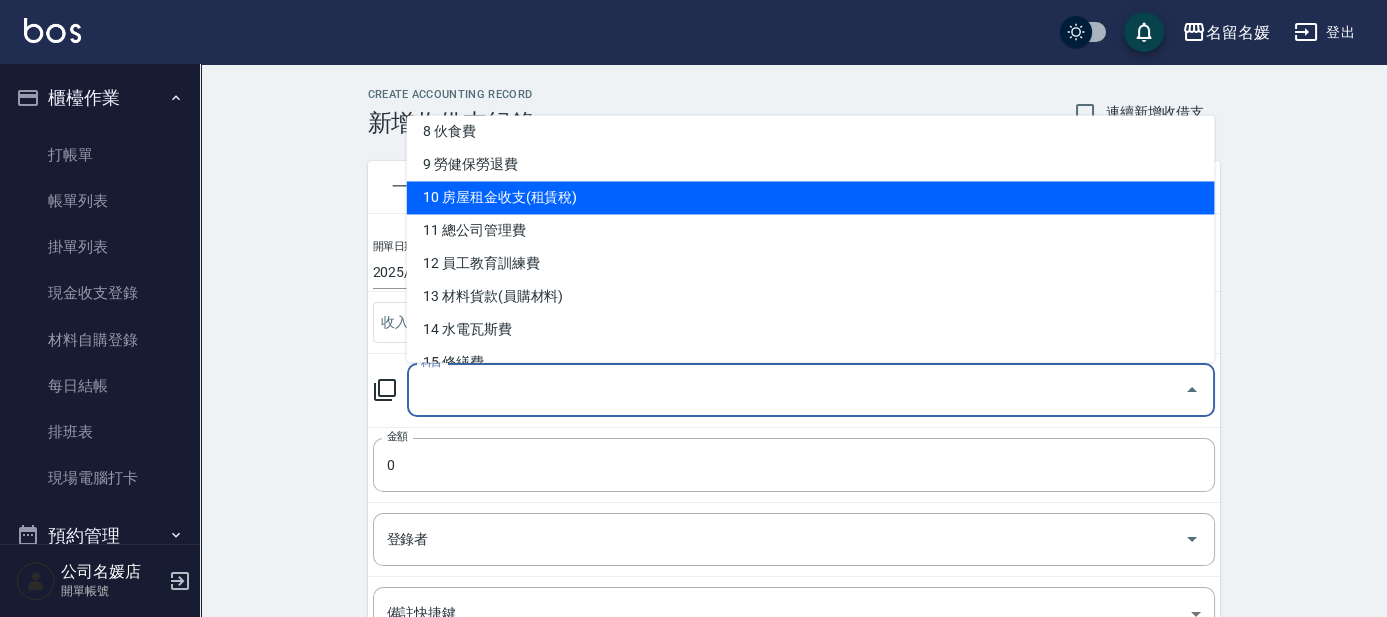 click on "10 房屋租金收支(租賃稅)" at bounding box center [811, 198] 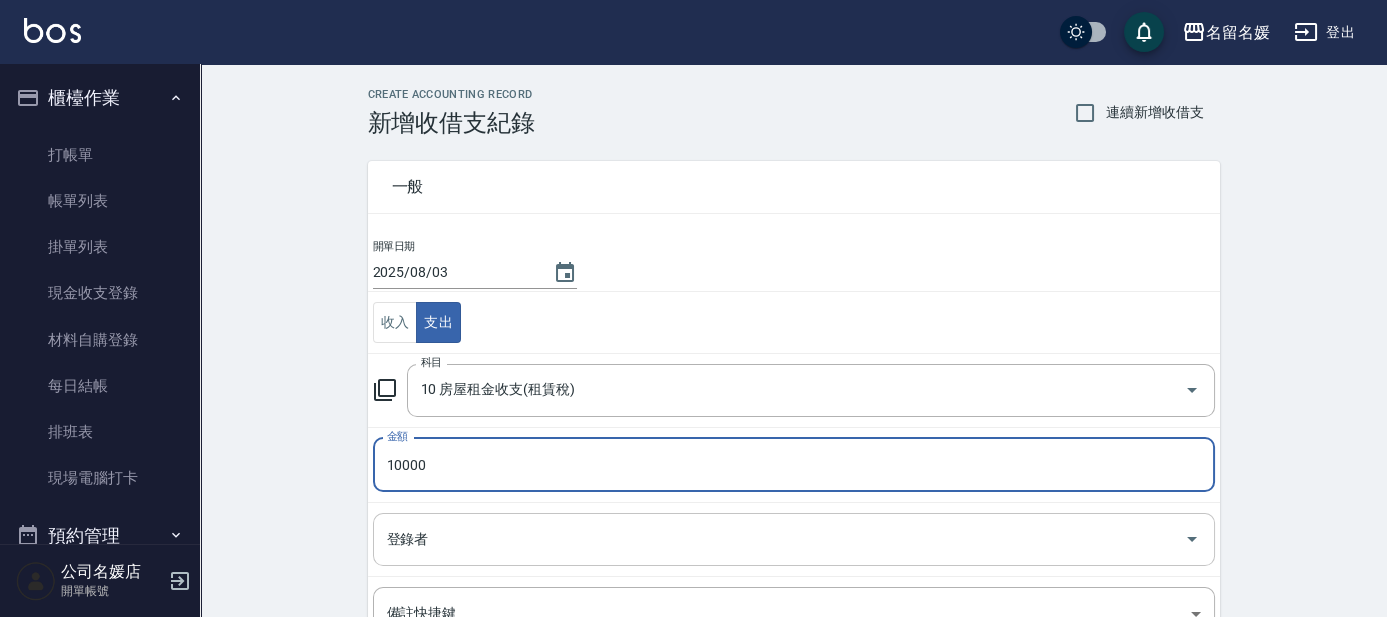 click on "登錄者" at bounding box center [779, 539] 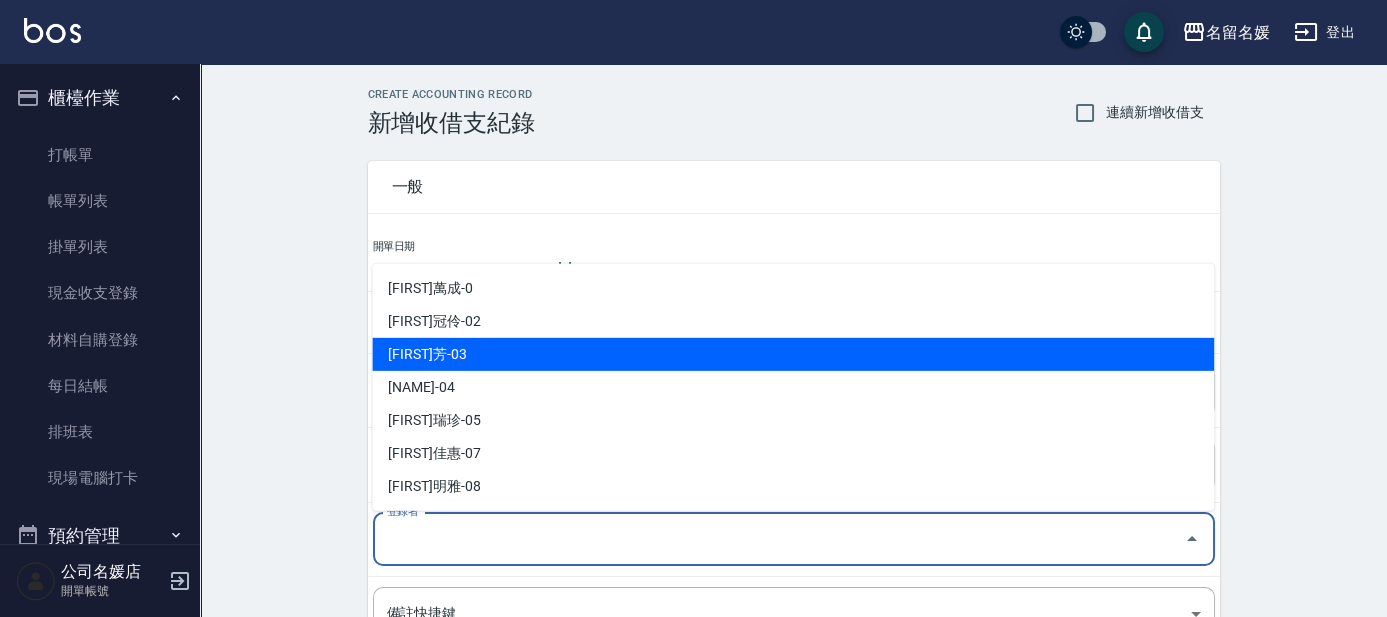click on "[FIRST]芳-03" at bounding box center (793, 354) 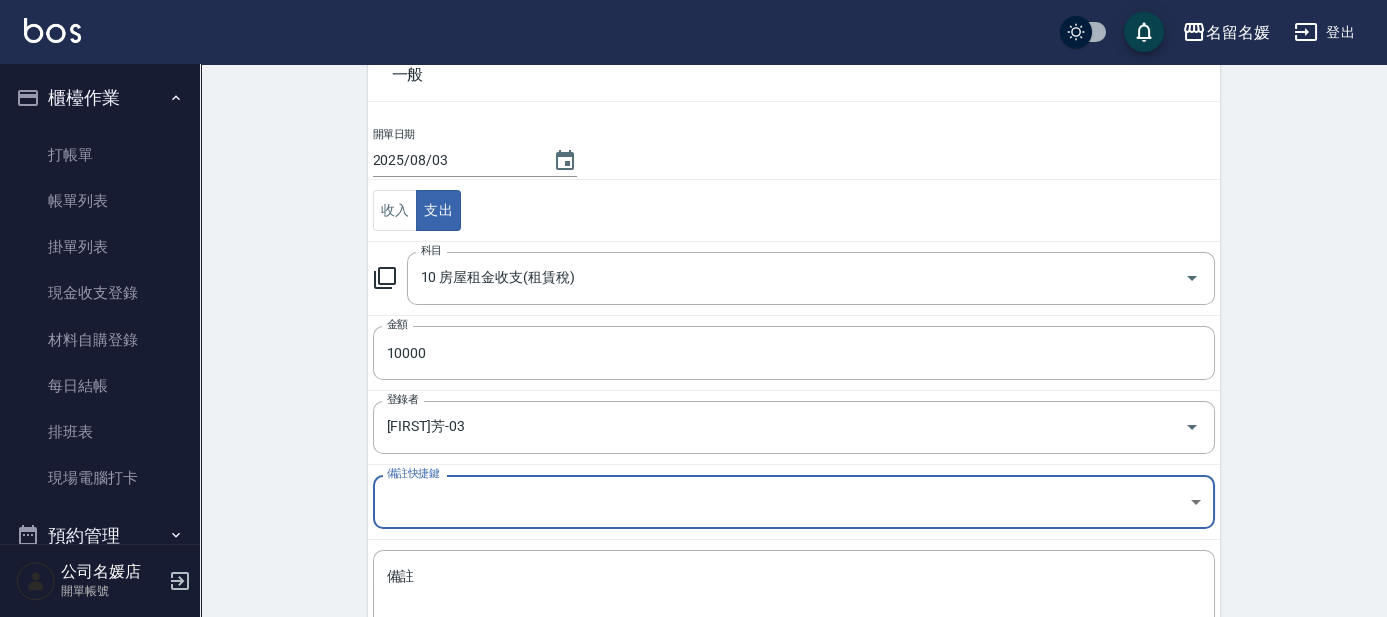 scroll, scrollTop: 112, scrollLeft: 0, axis: vertical 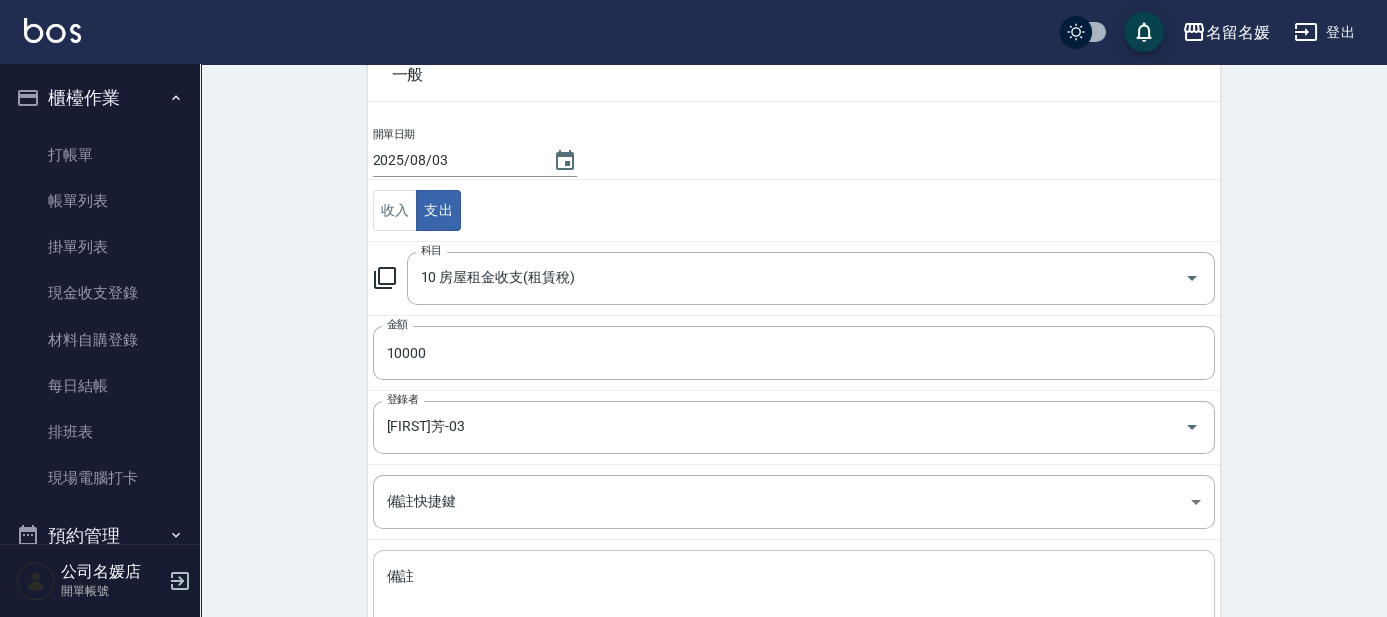 click on "x 備註" at bounding box center (794, 600) 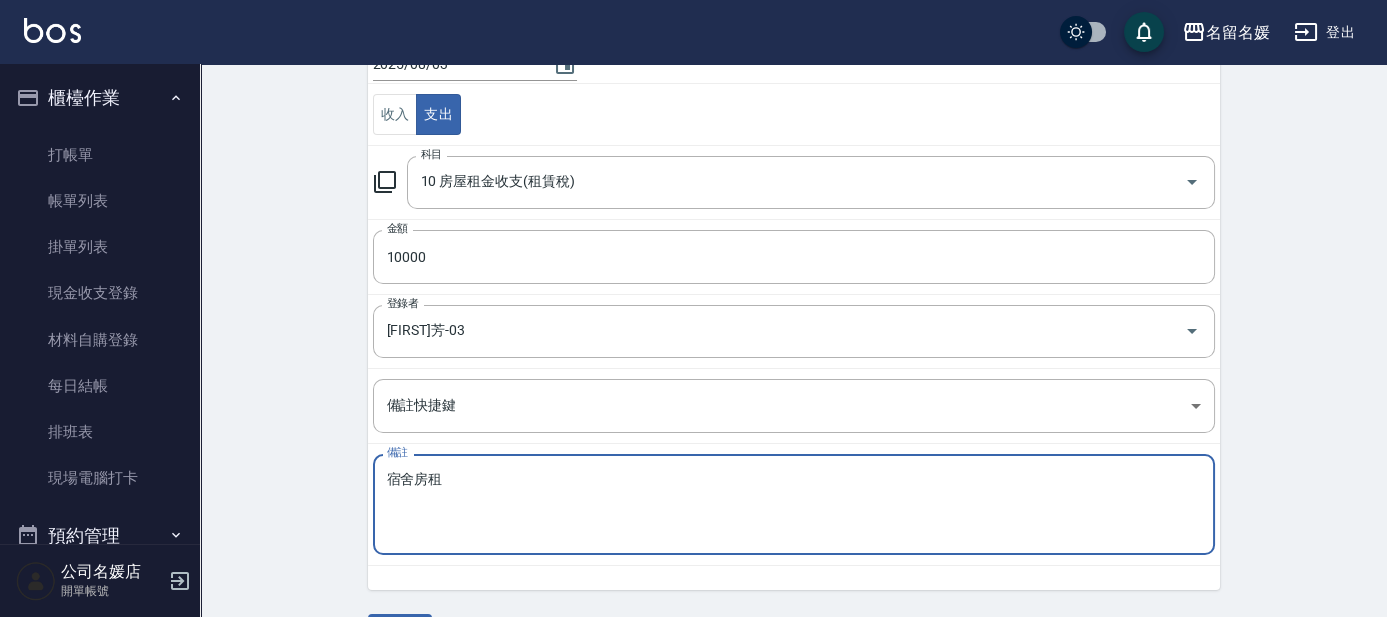 scroll, scrollTop: 263, scrollLeft: 0, axis: vertical 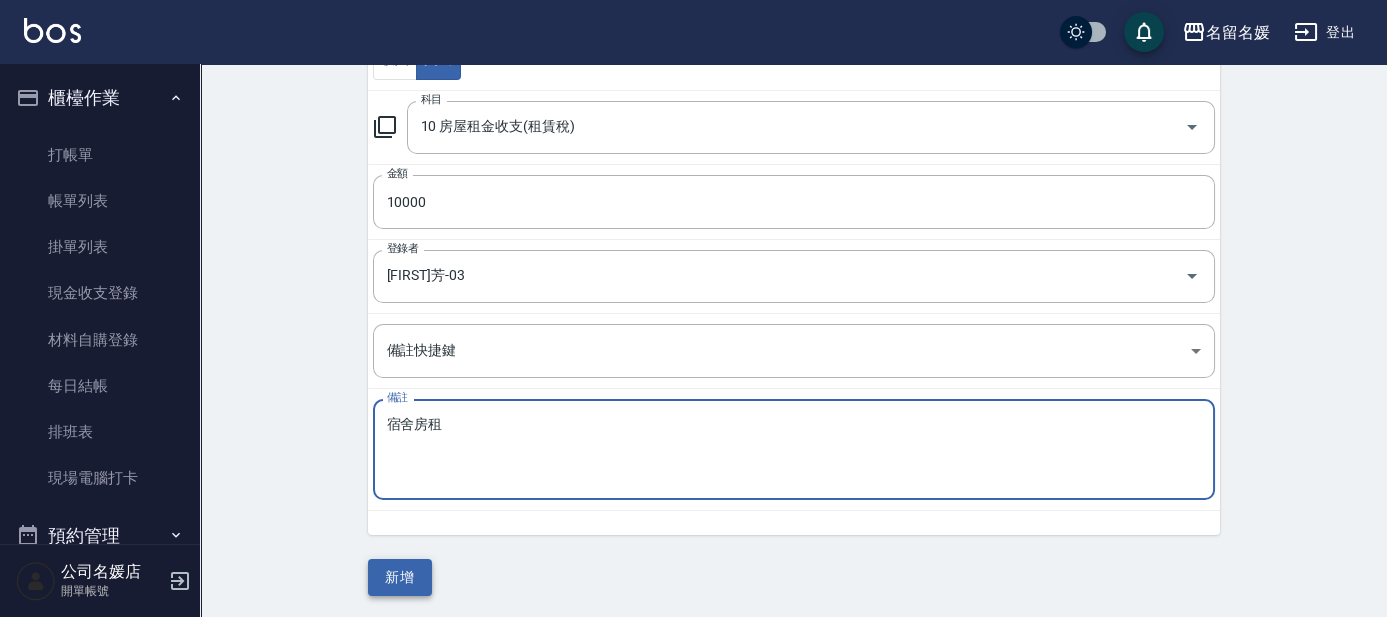 click on "新增" at bounding box center (400, 577) 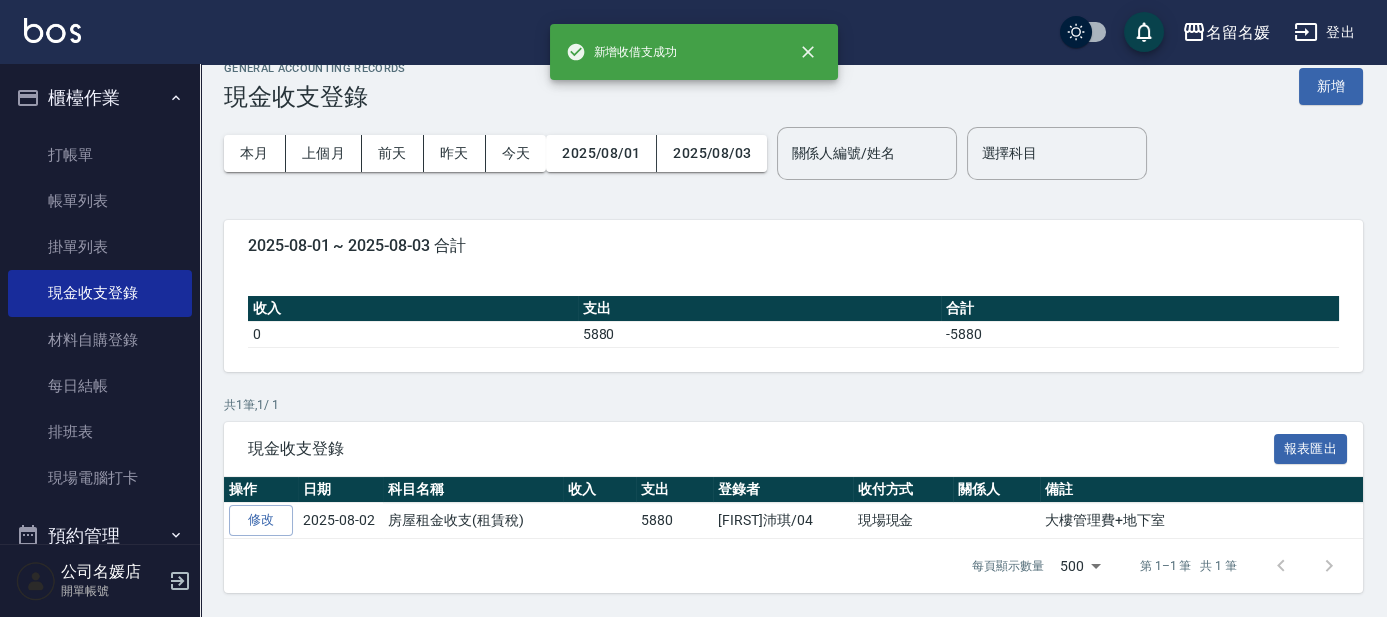 scroll, scrollTop: 0, scrollLeft: 0, axis: both 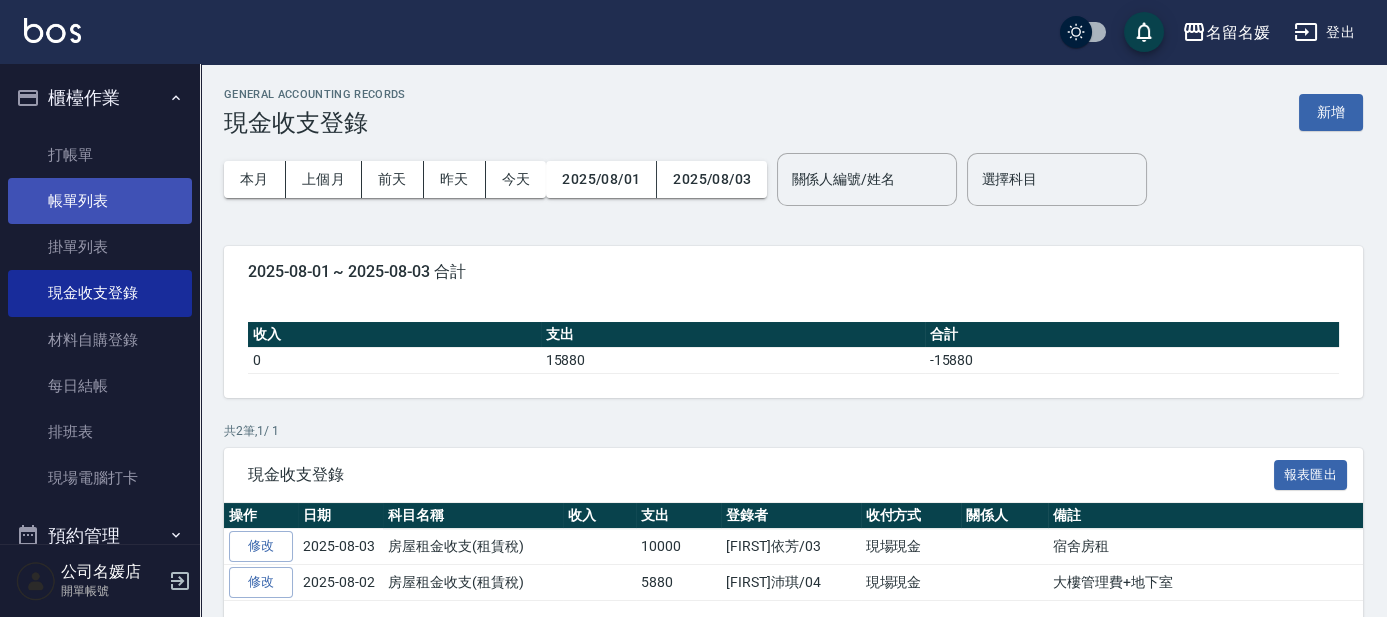 click on "帳單列表" at bounding box center (100, 201) 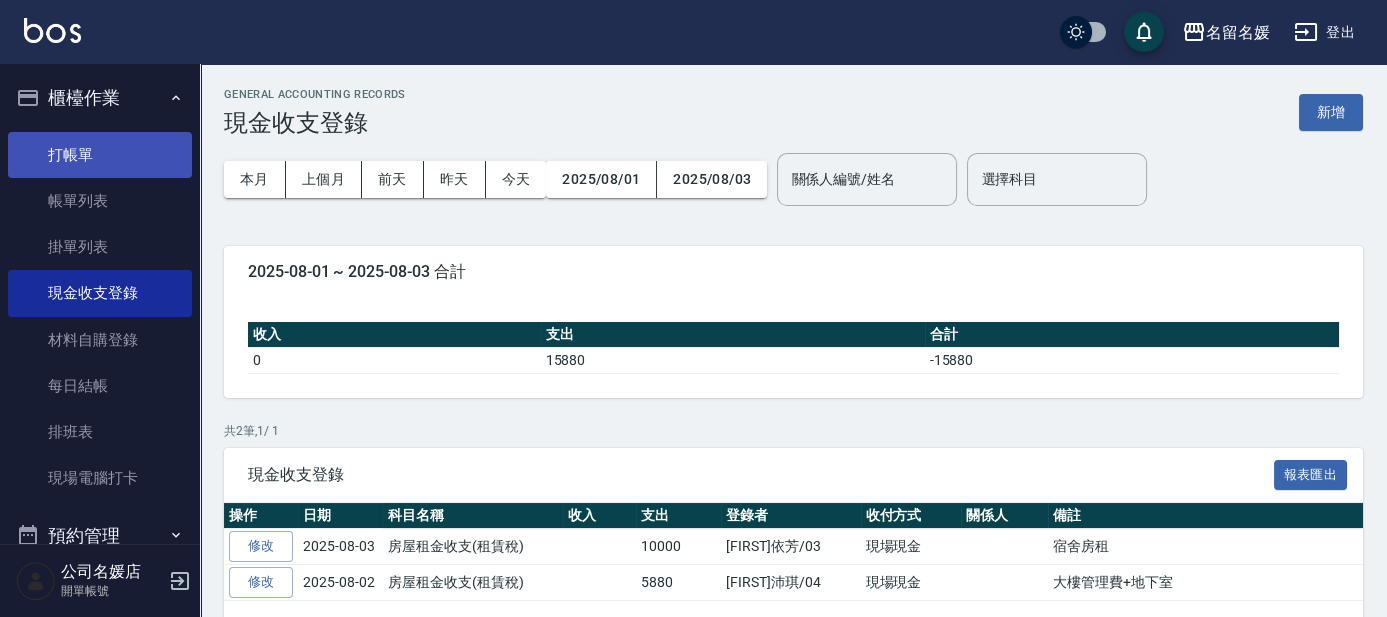 click on "打帳單" at bounding box center (100, 155) 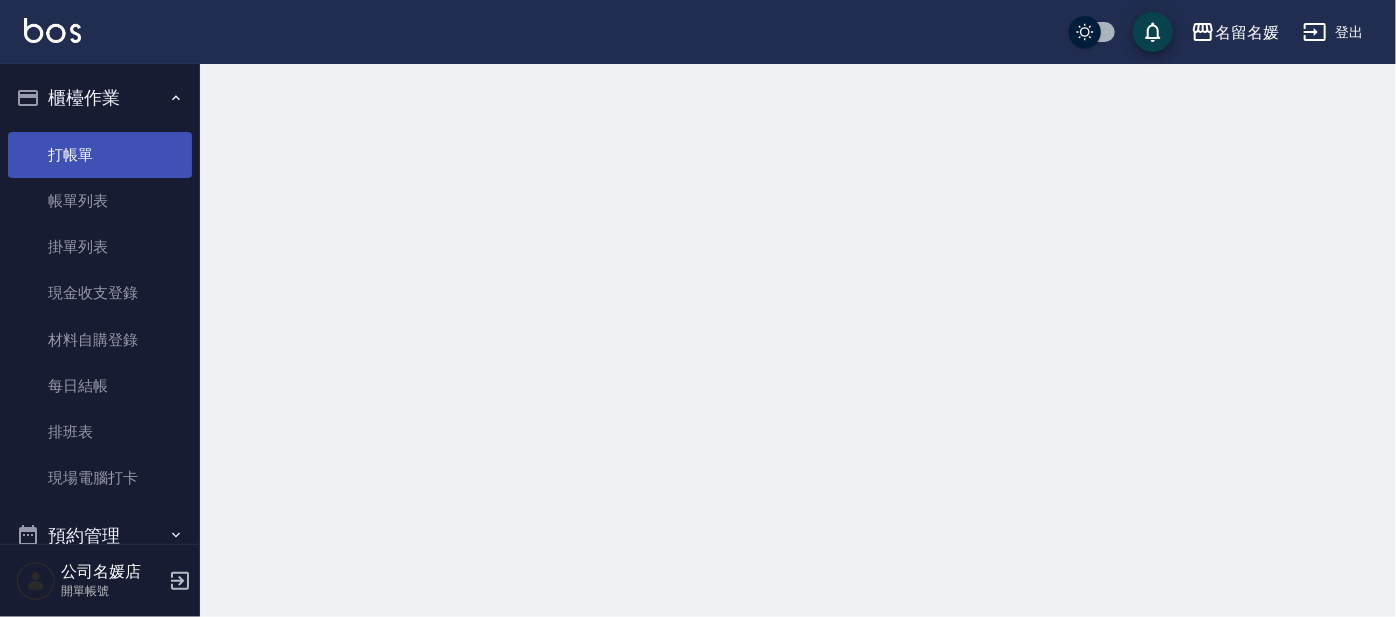 click on "打帳單" at bounding box center [100, 155] 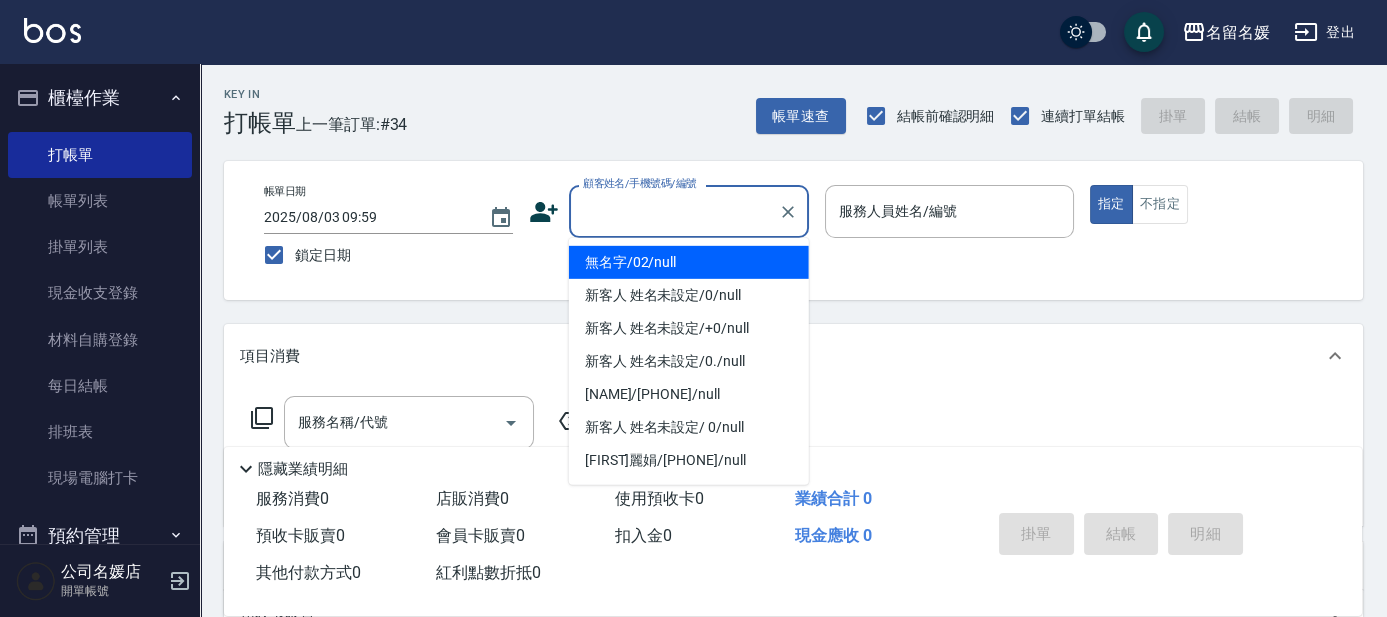 click on "顧客姓名/手機號碼/編號" at bounding box center [674, 211] 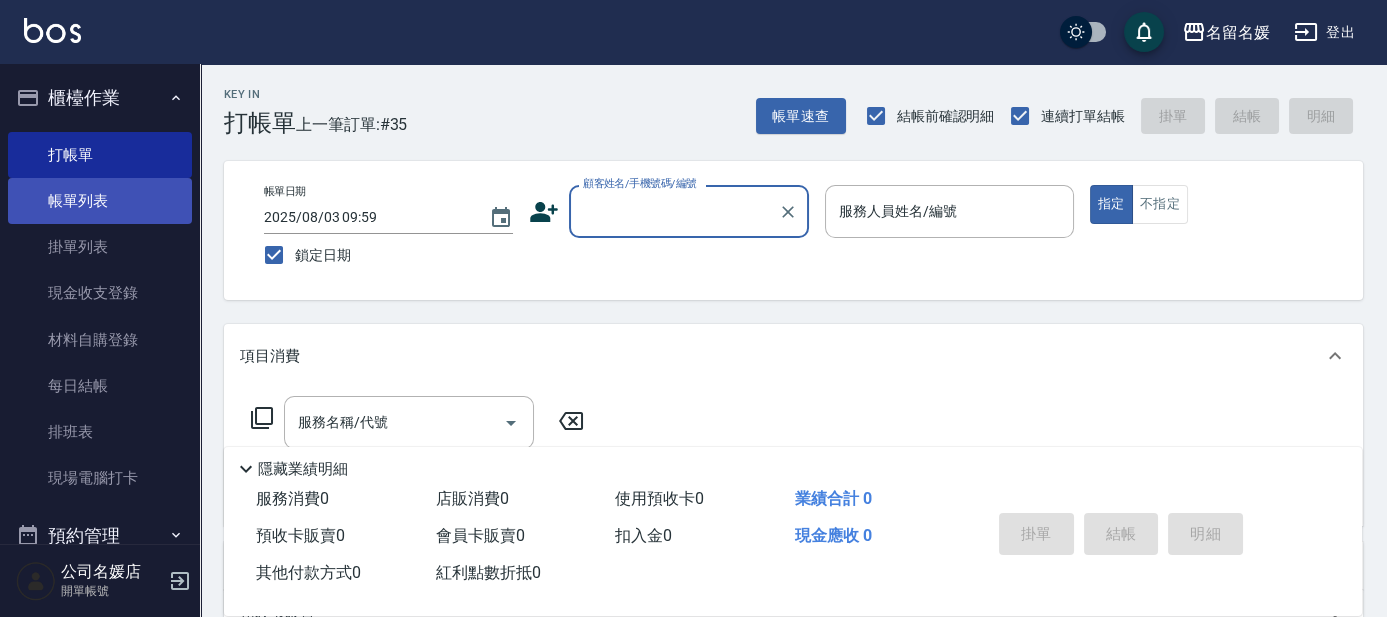 click on "帳單列表" at bounding box center [100, 201] 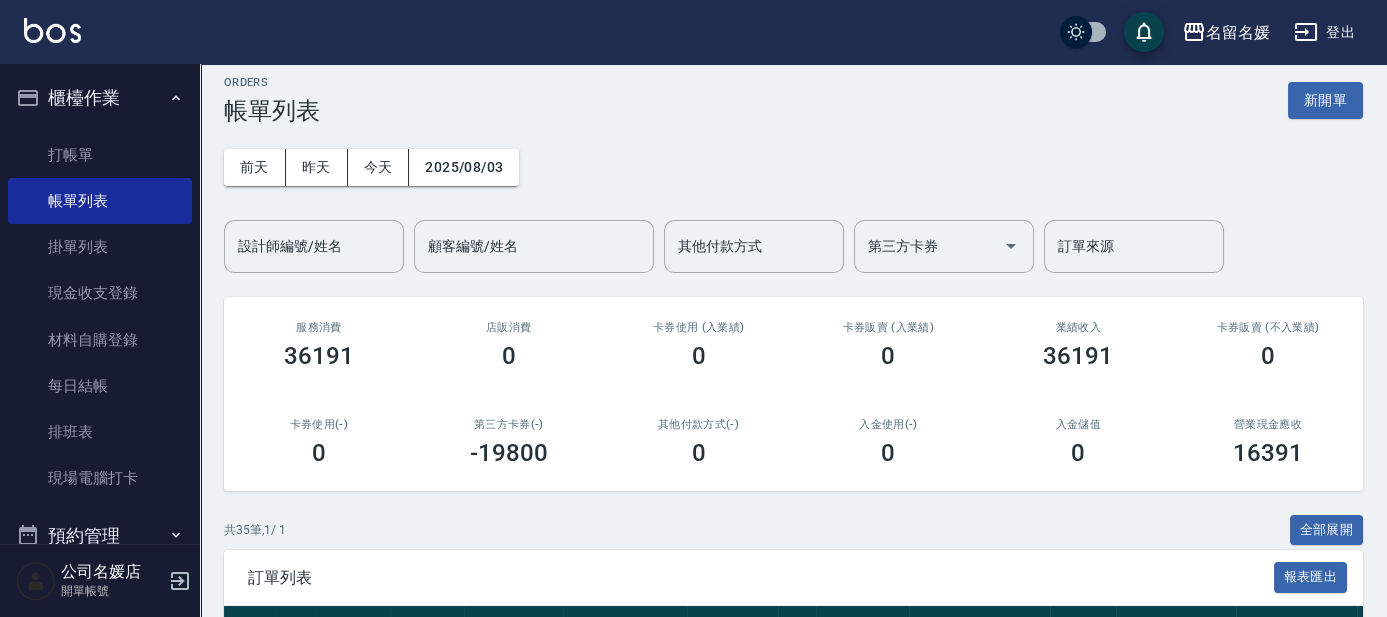 scroll, scrollTop: 181, scrollLeft: 0, axis: vertical 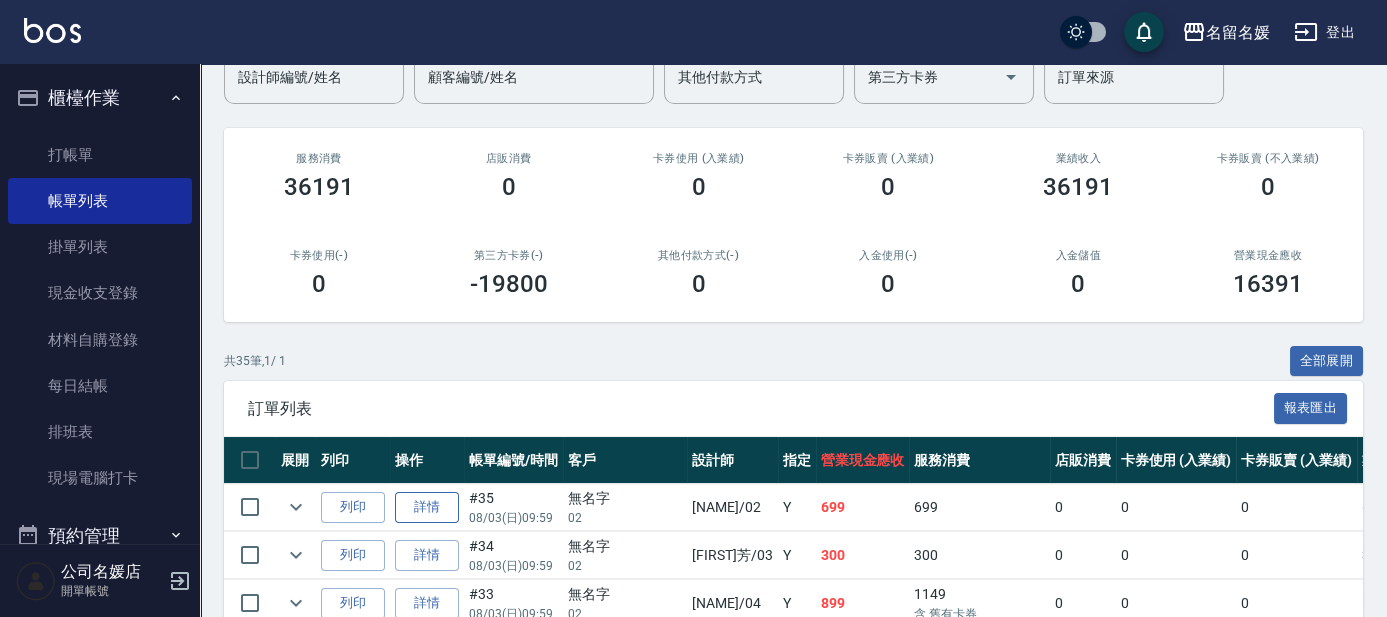 click on "詳情" at bounding box center [427, 507] 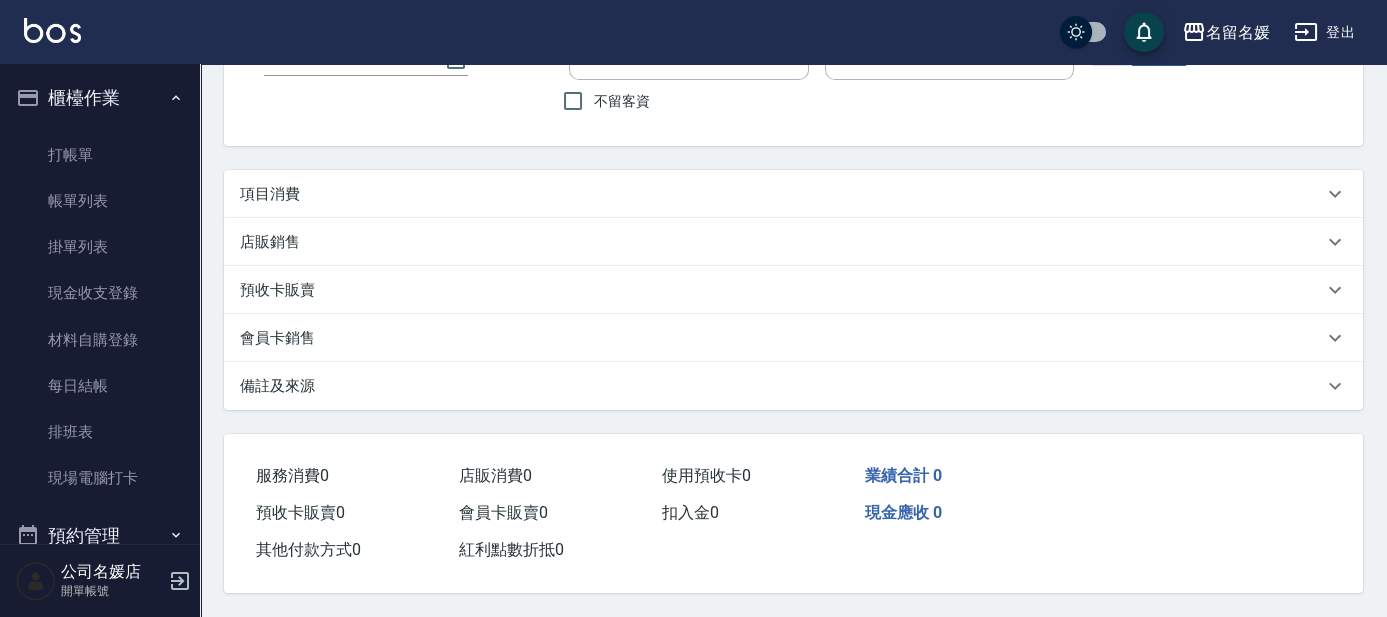 scroll, scrollTop: 0, scrollLeft: 0, axis: both 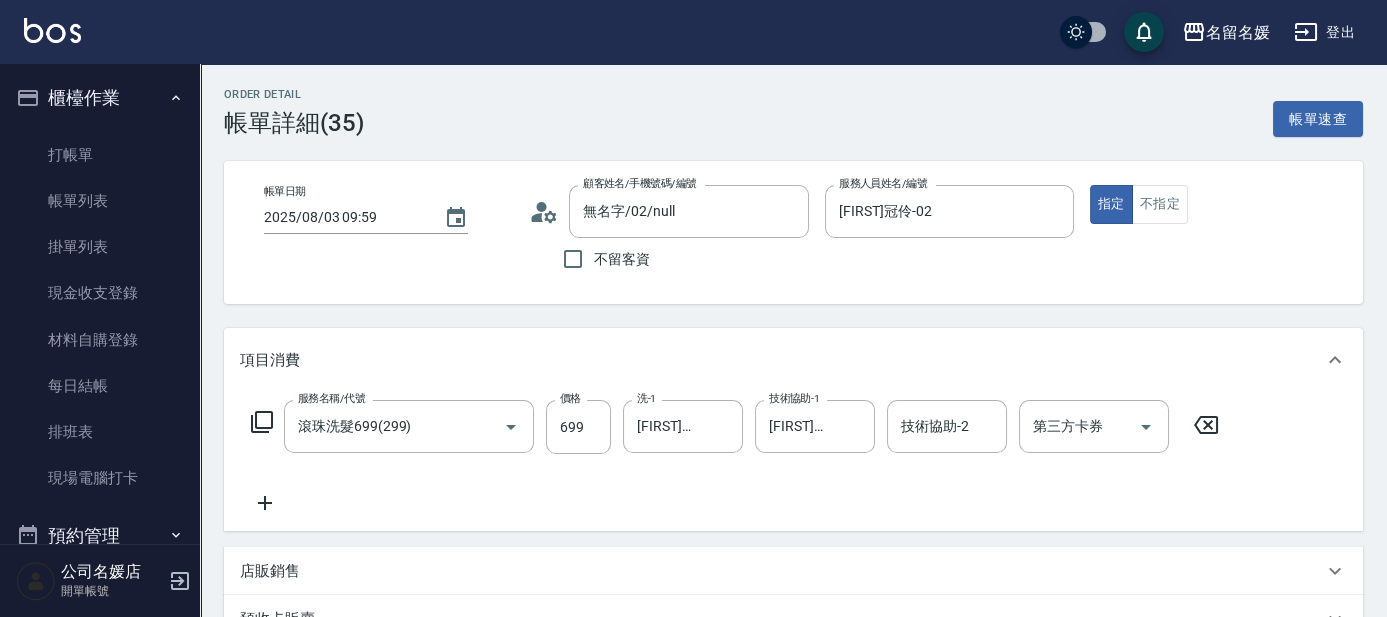 click 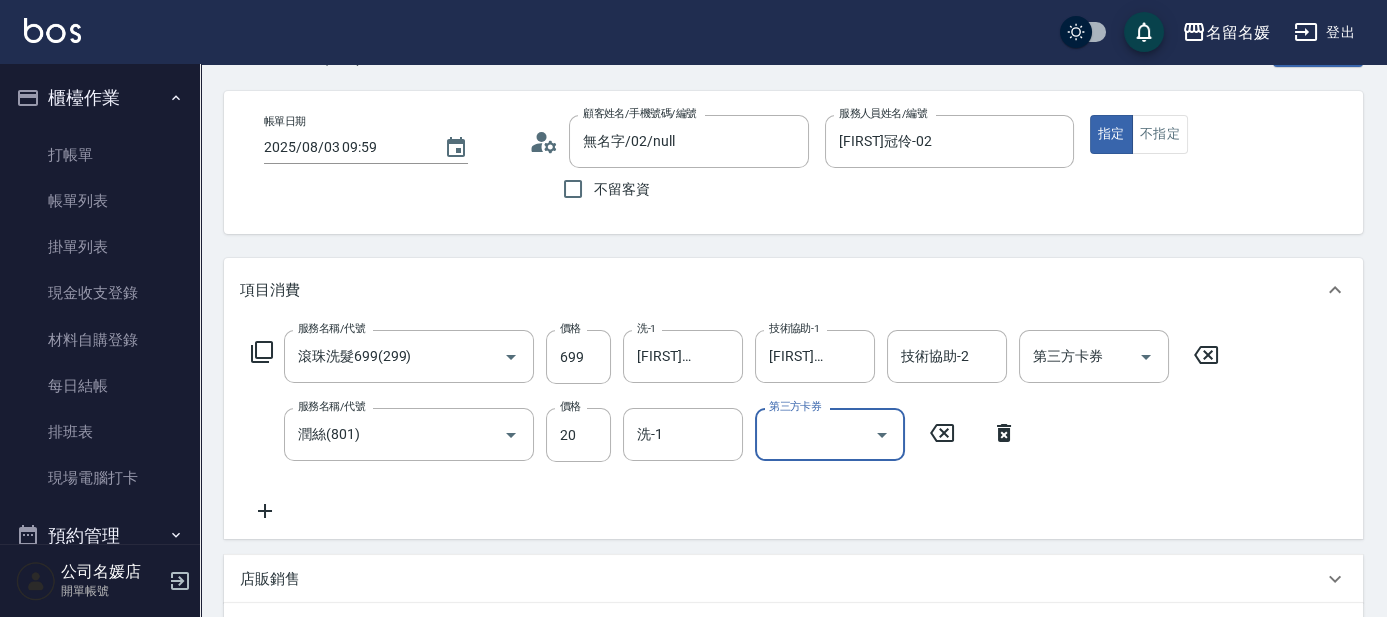 scroll, scrollTop: 90, scrollLeft: 0, axis: vertical 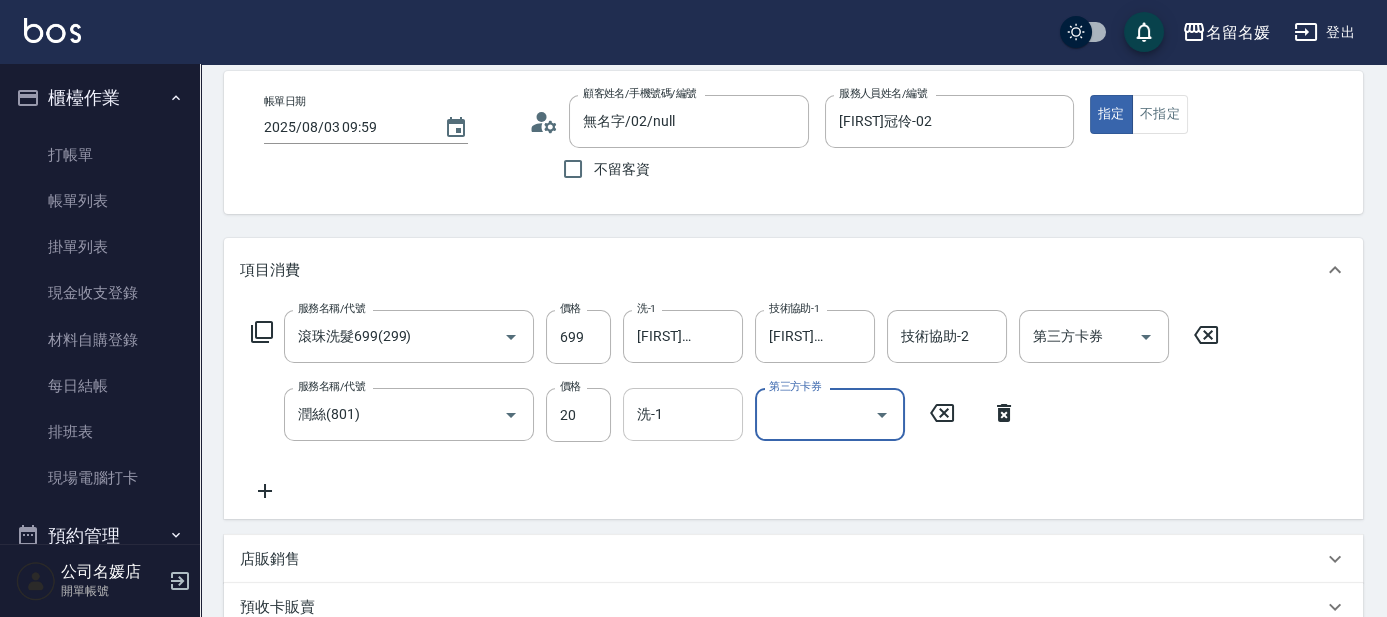 click on "洗-1" at bounding box center (683, 414) 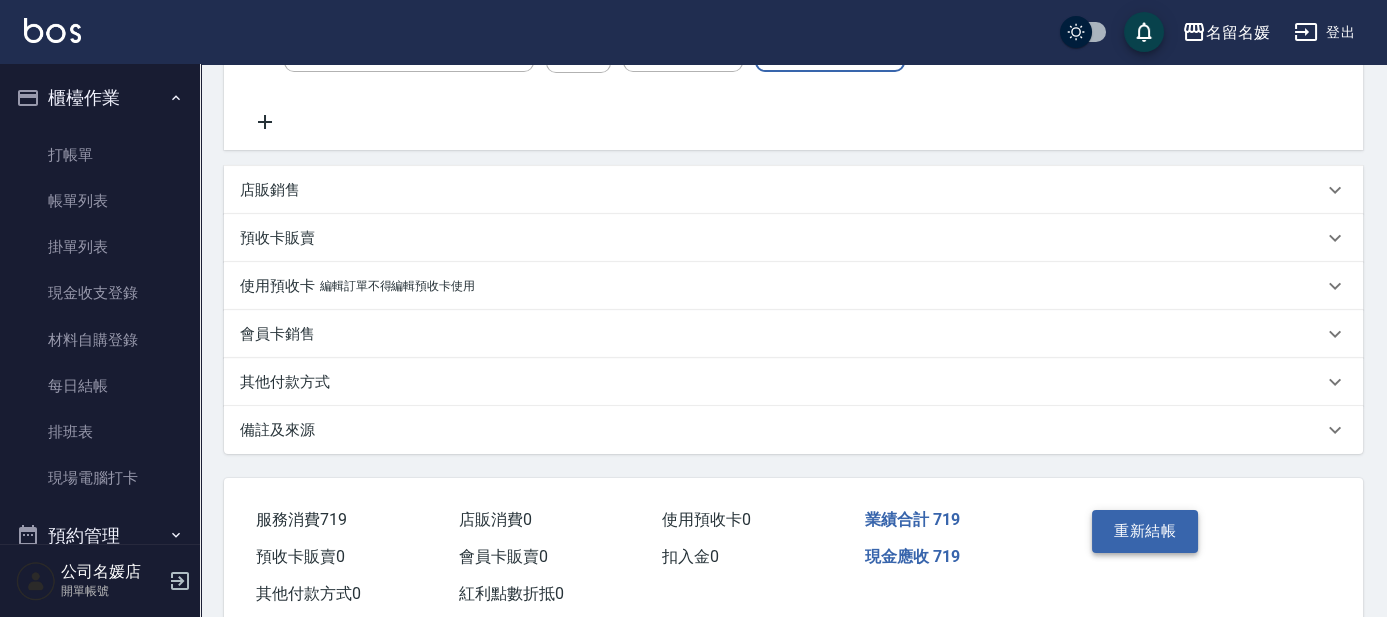 scroll, scrollTop: 510, scrollLeft: 0, axis: vertical 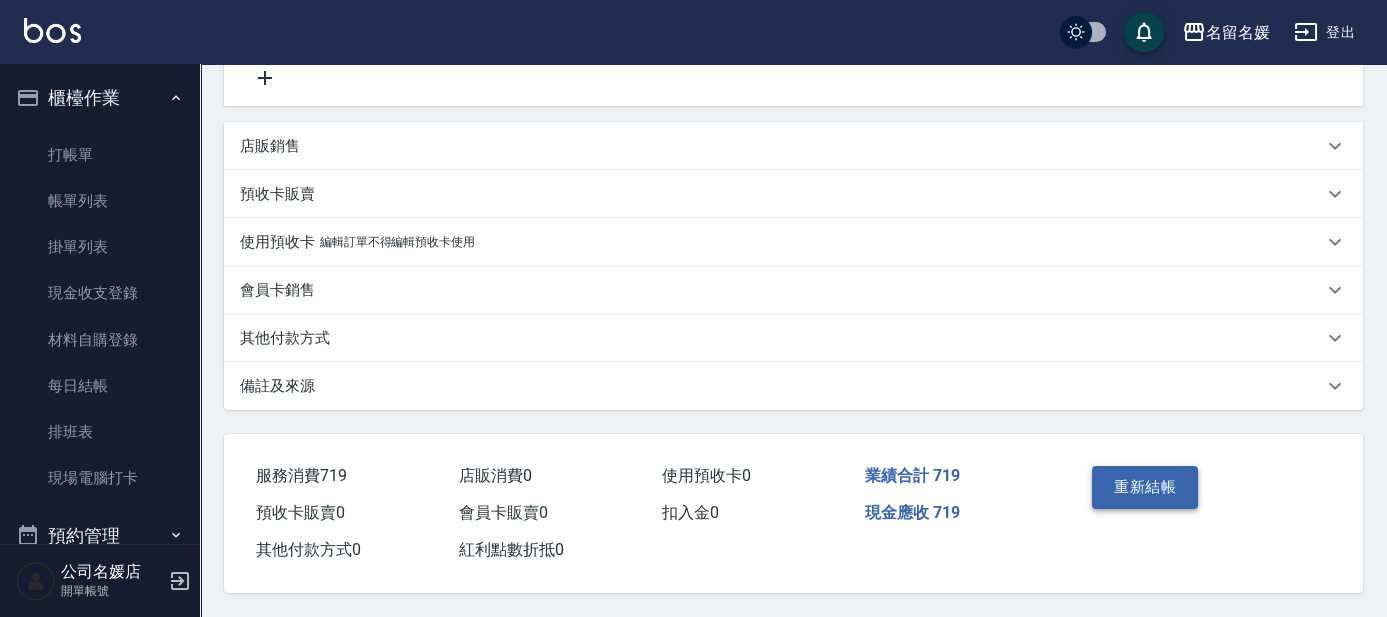 click on "重新結帳" at bounding box center (1145, 487) 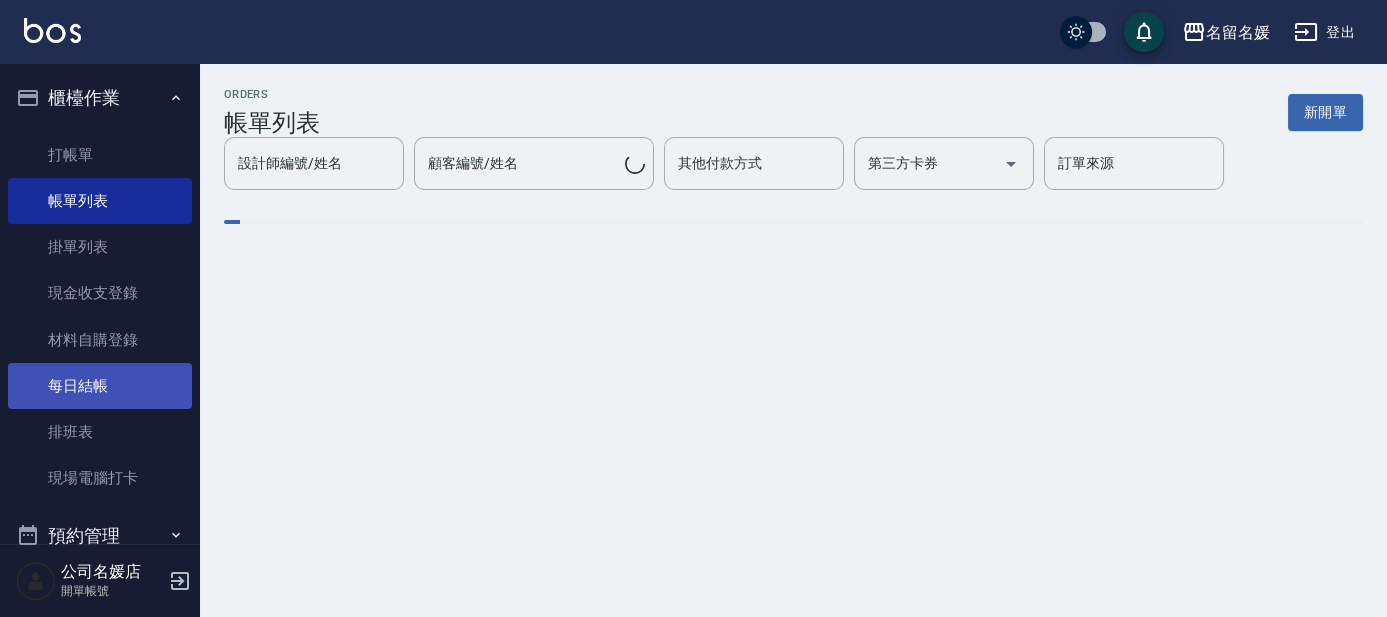 scroll, scrollTop: 0, scrollLeft: 0, axis: both 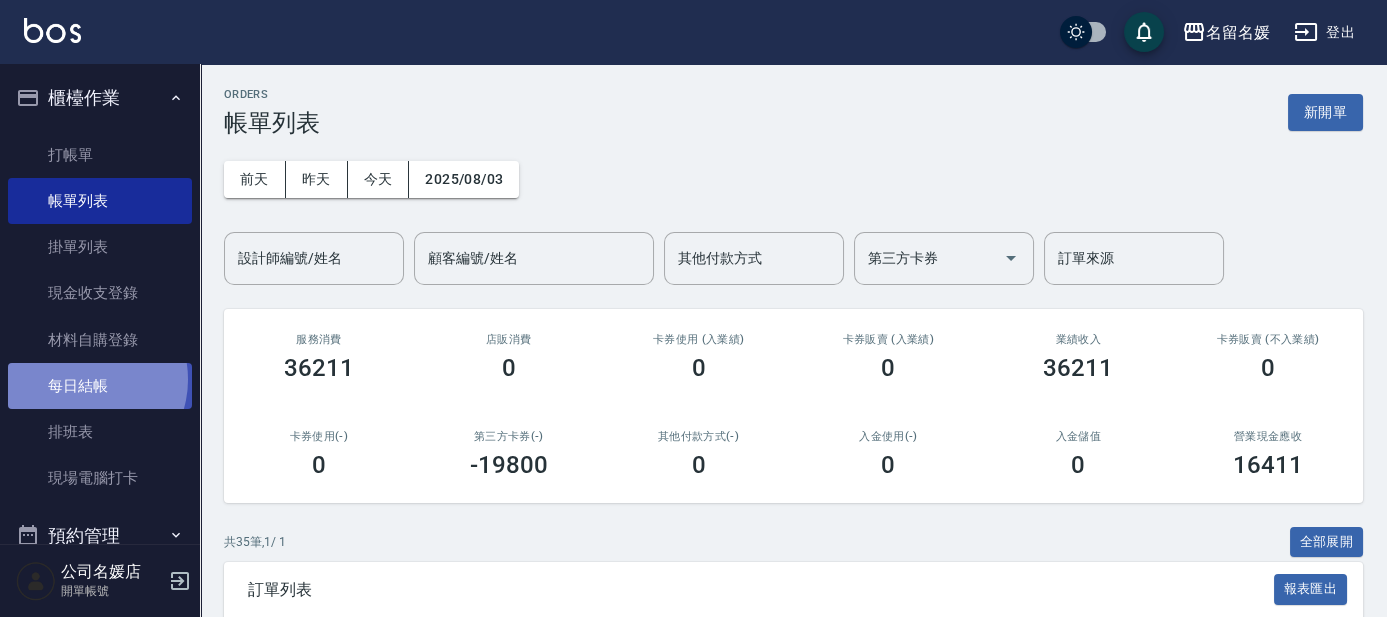 click on "每日結帳" at bounding box center (100, 386) 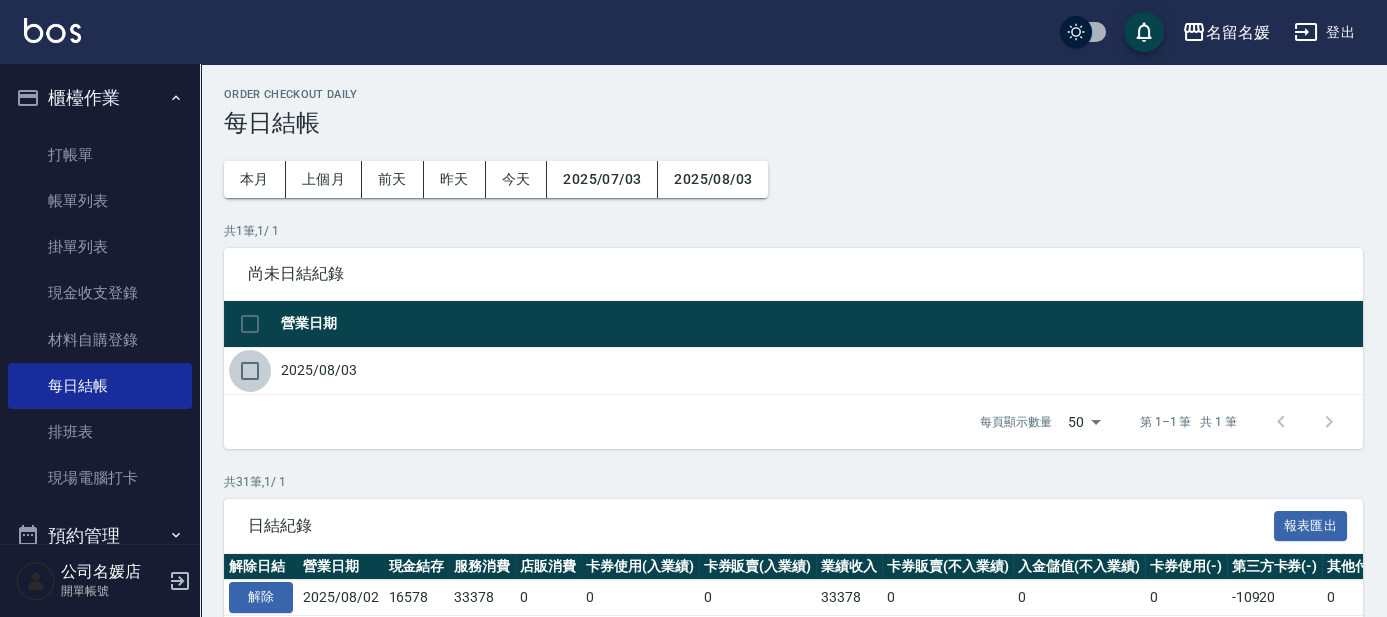 click at bounding box center [250, 371] 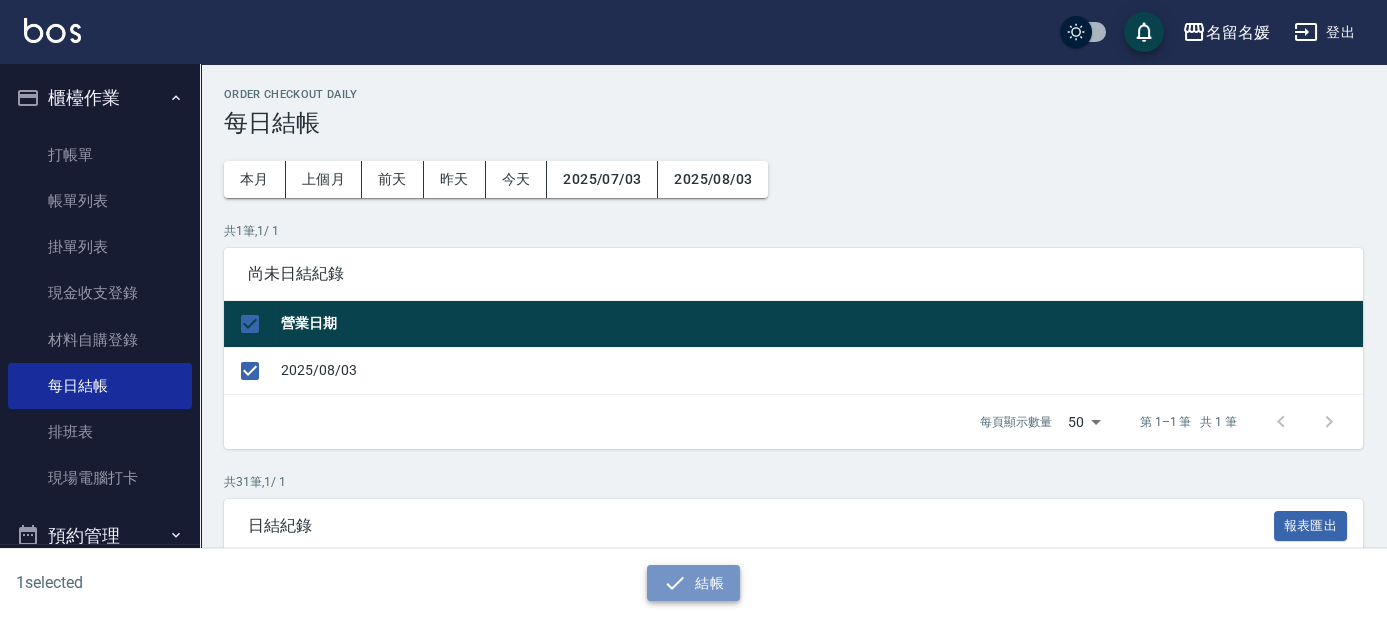 click 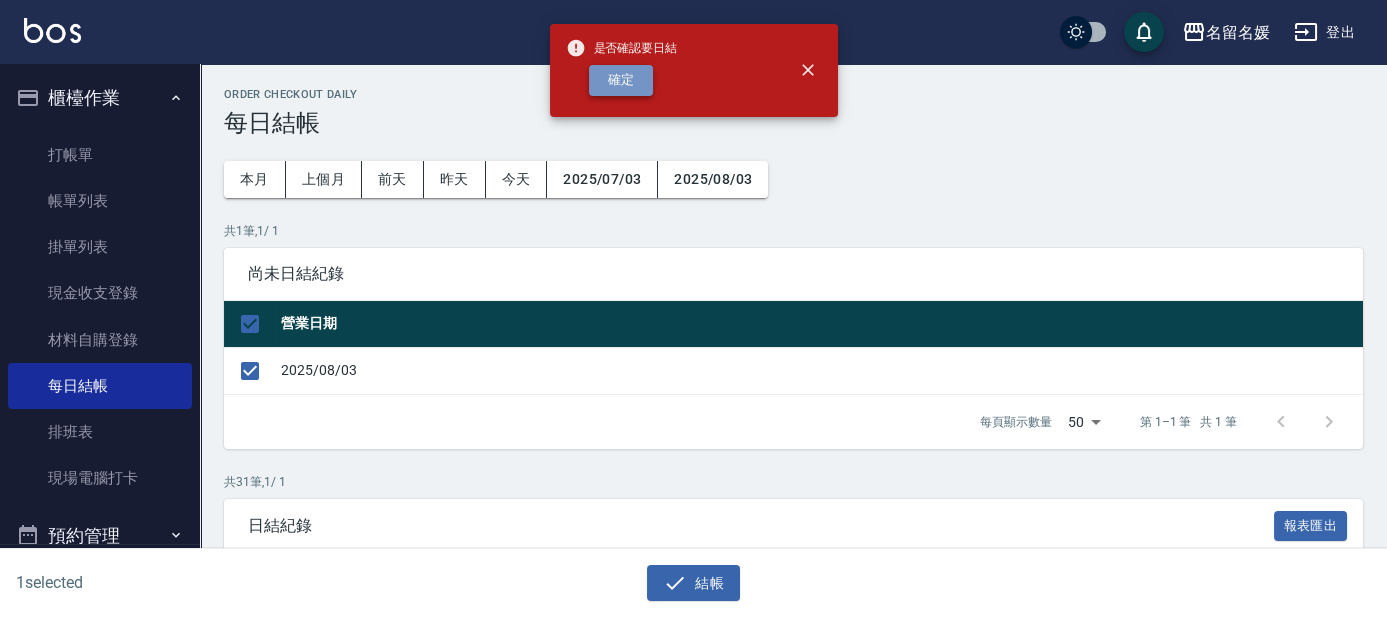 click on "確定" at bounding box center (621, 80) 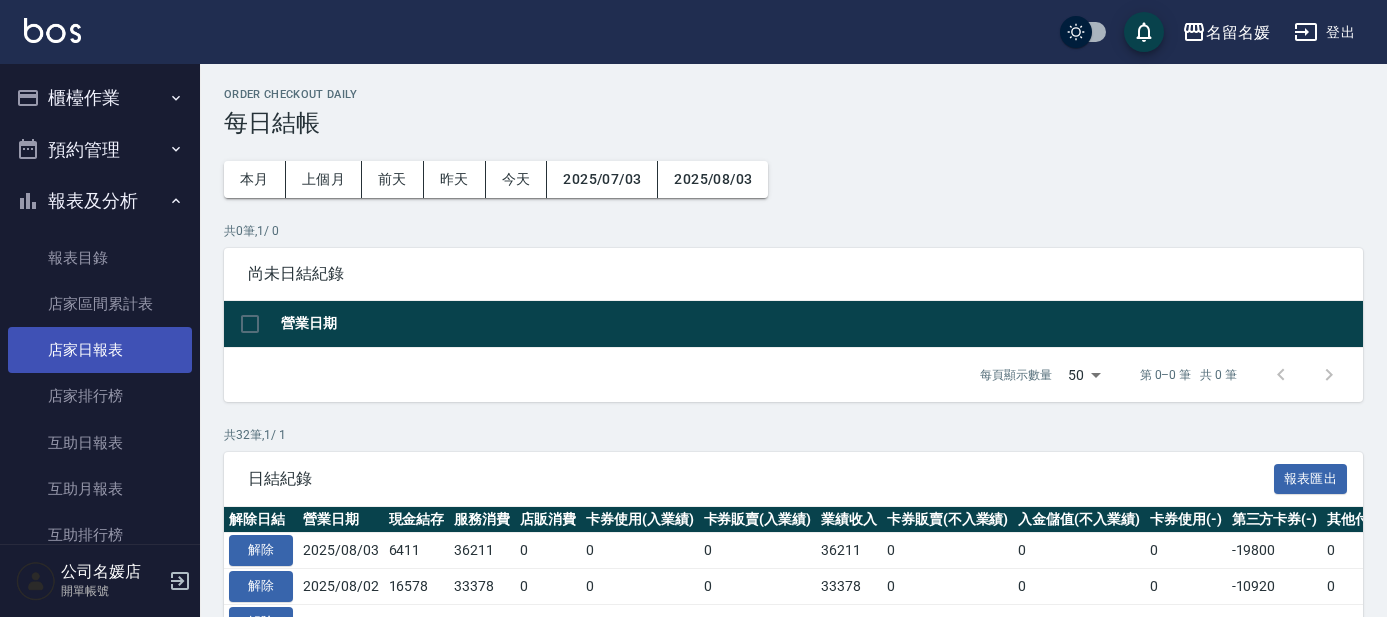 scroll, scrollTop: 0, scrollLeft: 0, axis: both 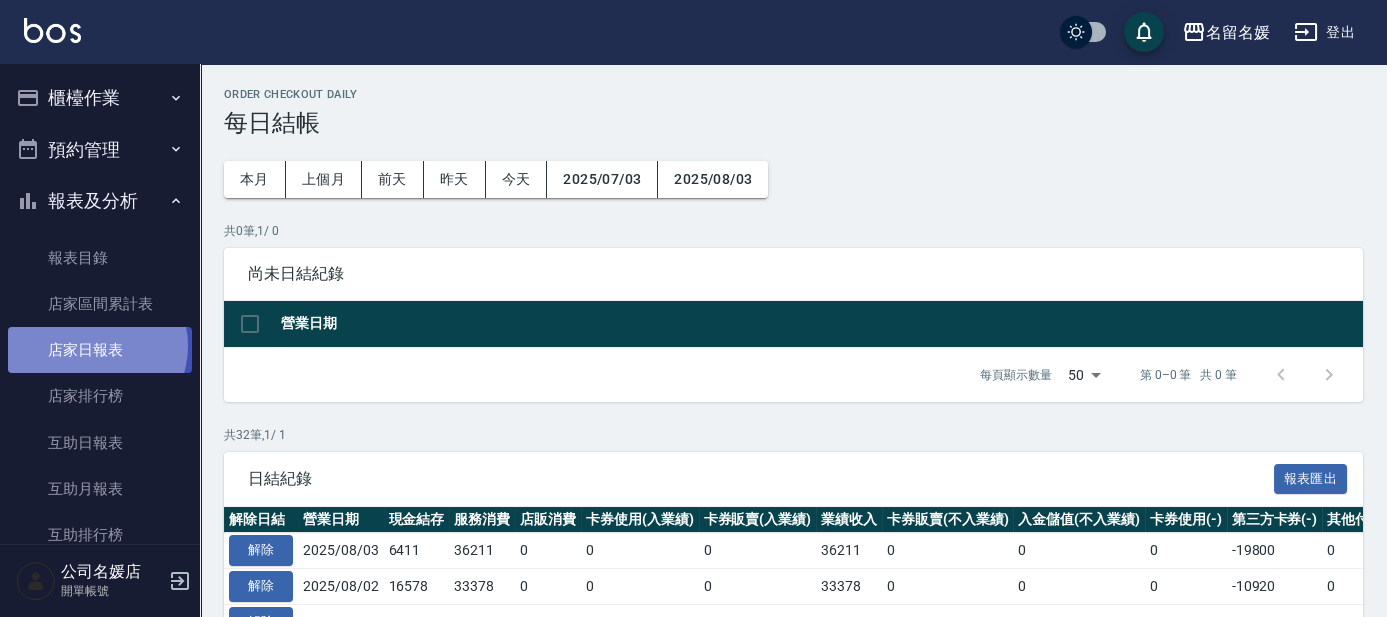 click on "店家日報表" at bounding box center (100, 350) 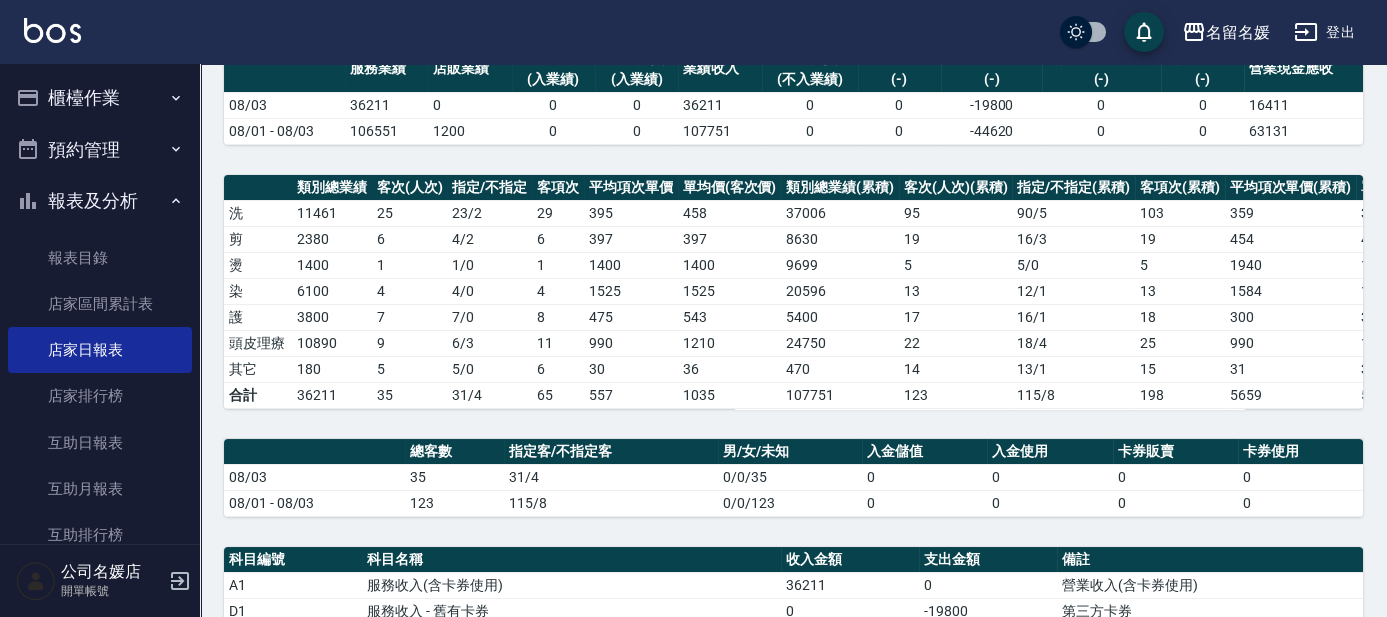 scroll, scrollTop: 0, scrollLeft: 0, axis: both 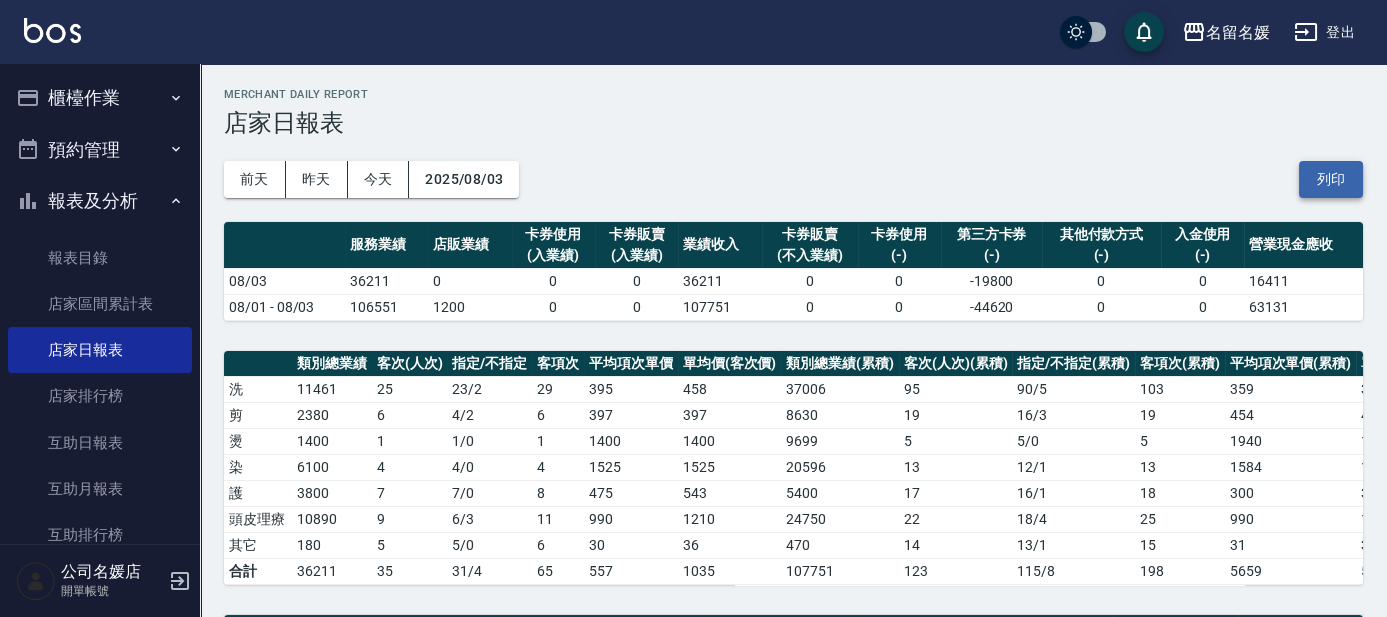 click on "列印" at bounding box center [1331, 179] 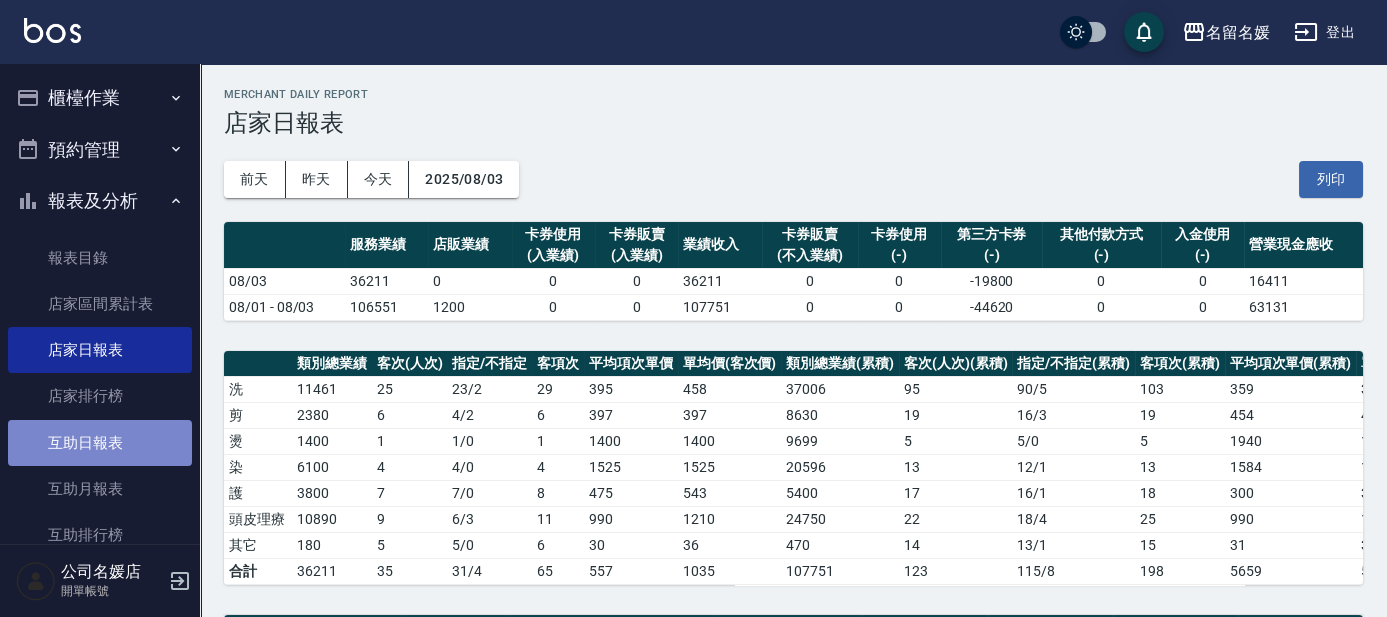 drag, startPoint x: 117, startPoint y: 438, endPoint x: 123, endPoint y: 423, distance: 16.155495 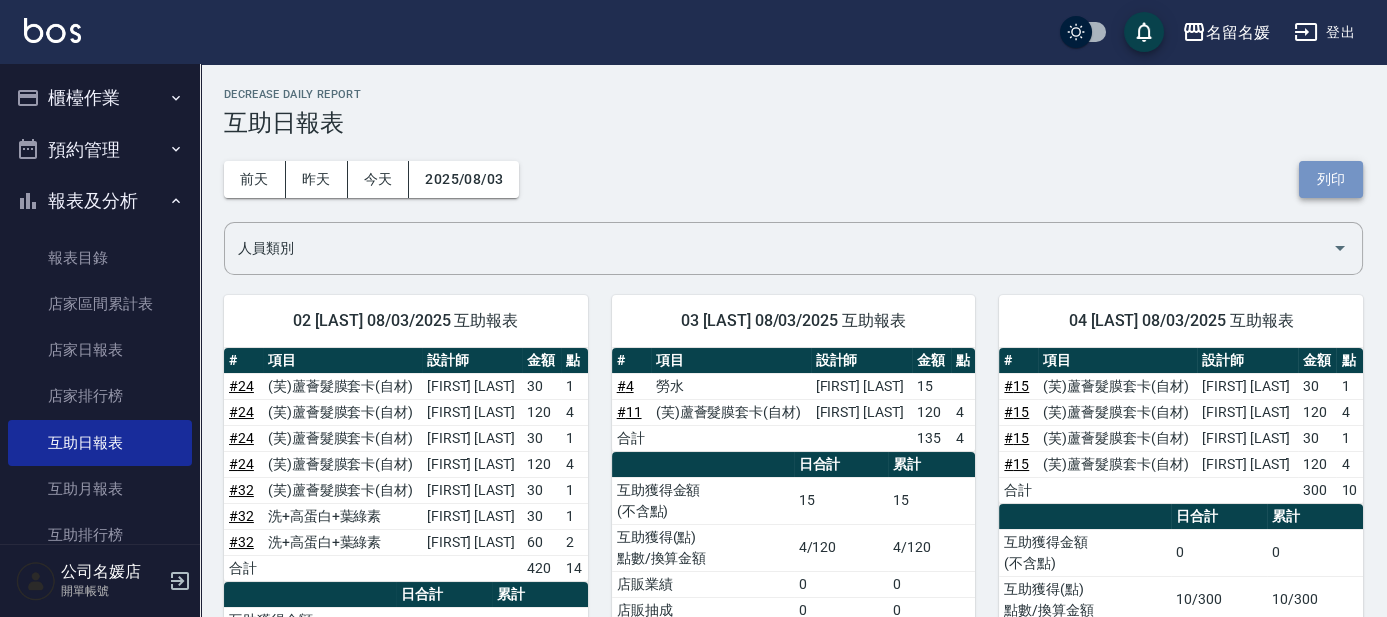 click on "列印" at bounding box center [1331, 179] 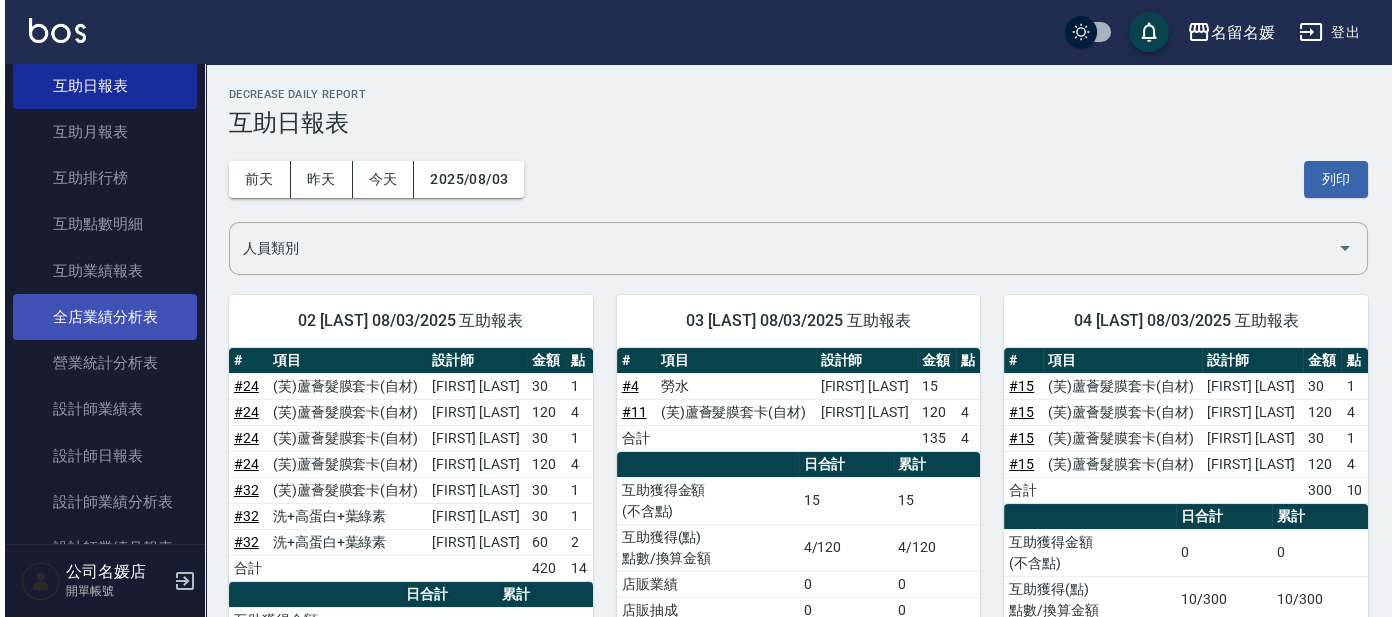 scroll, scrollTop: 363, scrollLeft: 0, axis: vertical 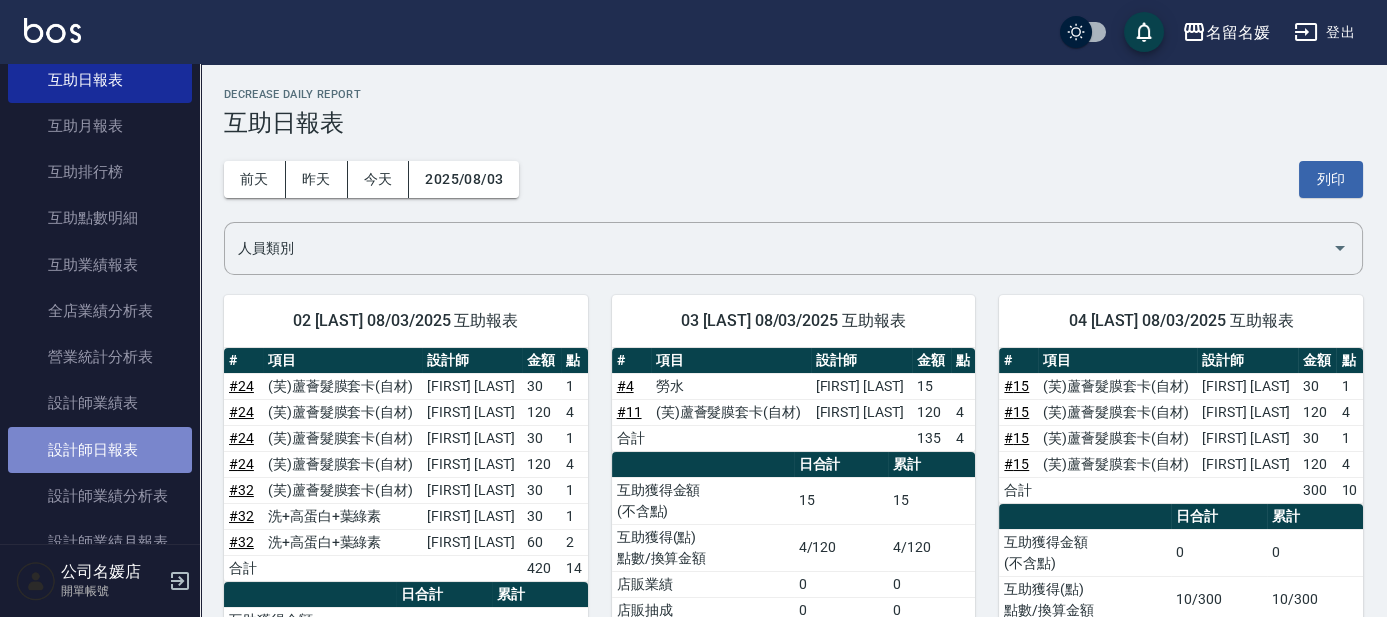 click on "設計師日報表" at bounding box center [100, 450] 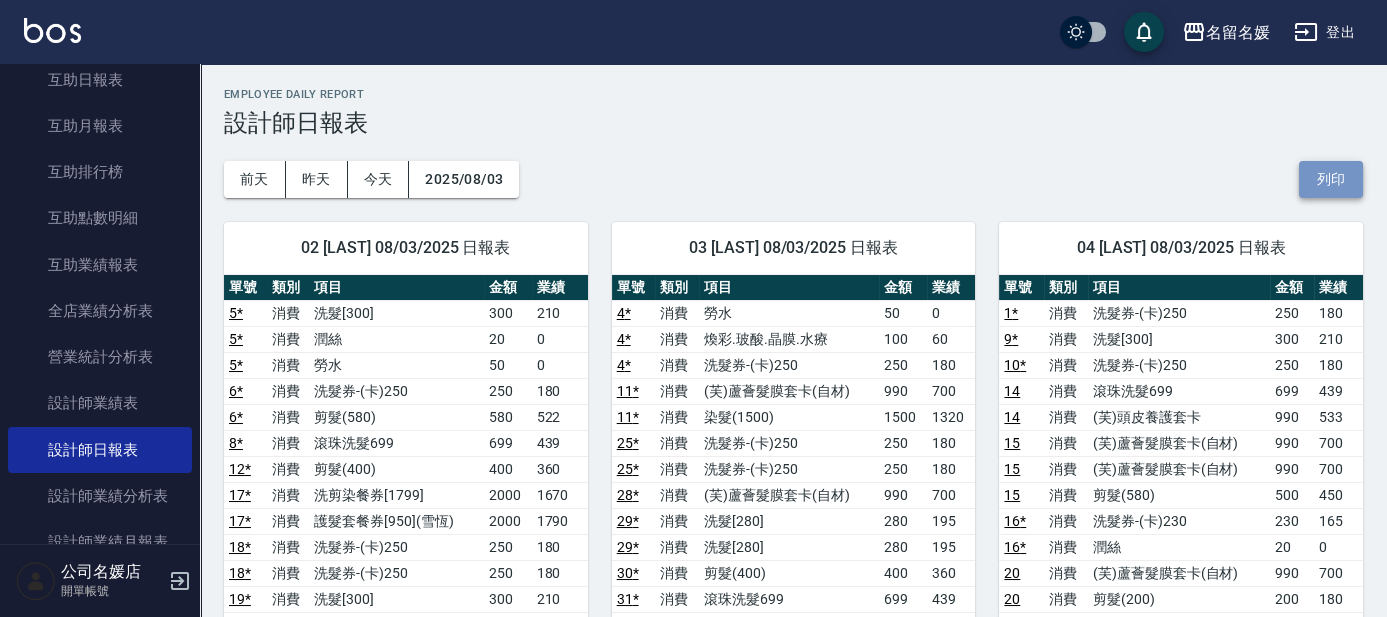 click on "列印" at bounding box center [1331, 179] 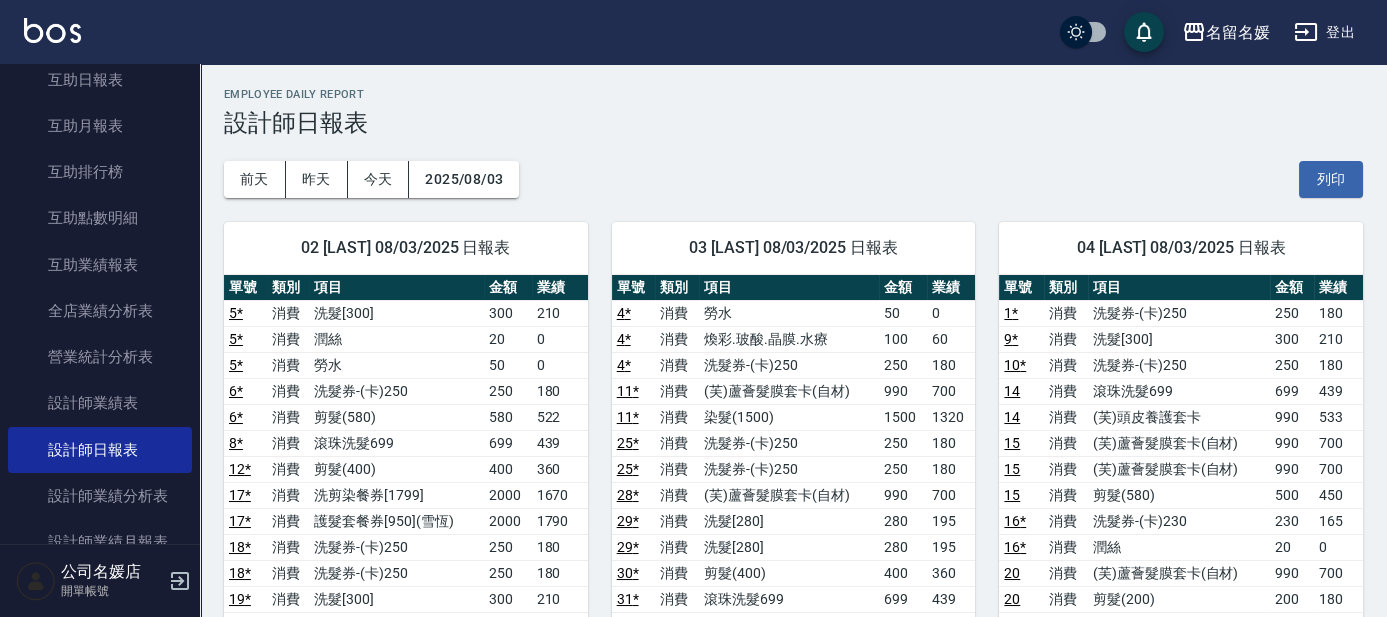 click on "登出" at bounding box center (1324, 32) 